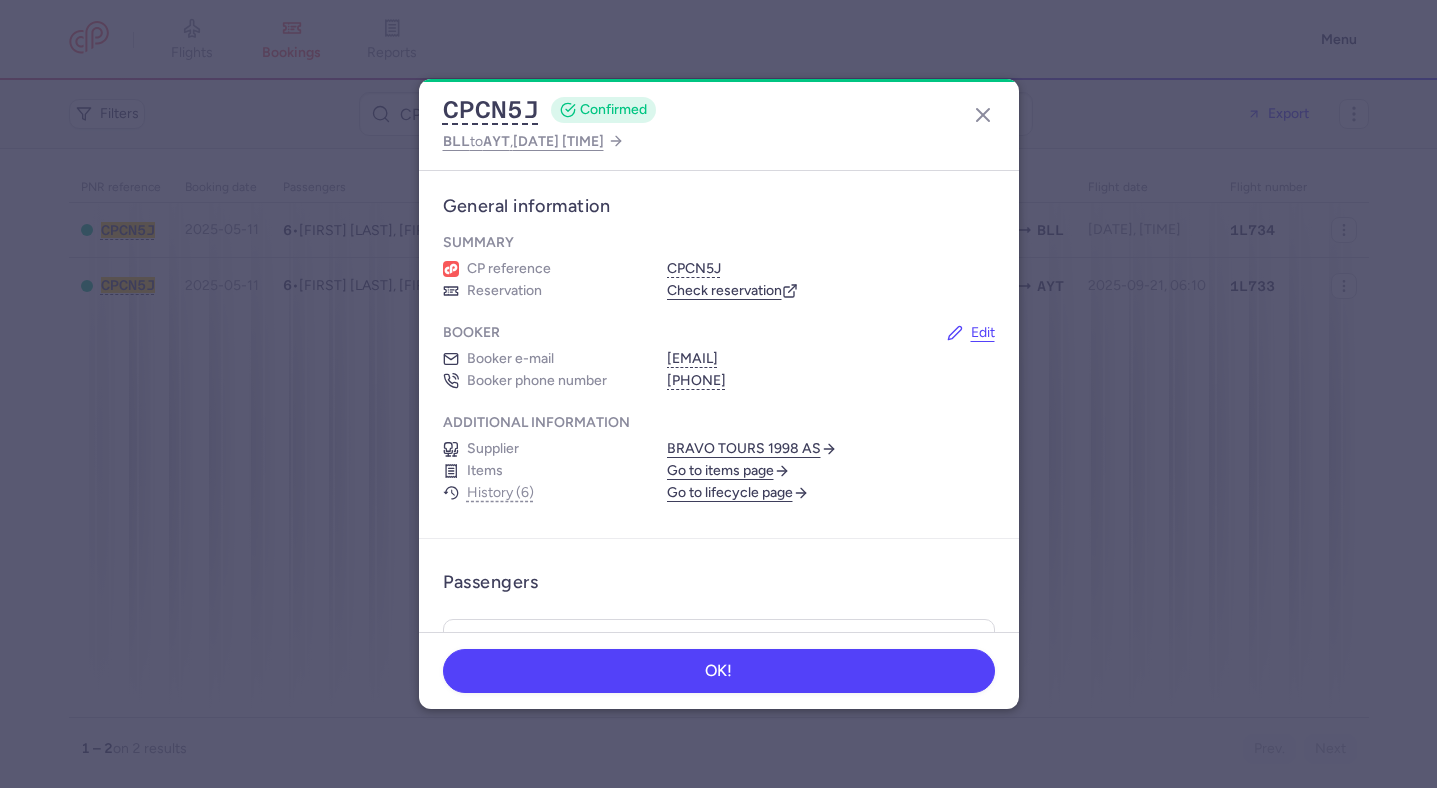 scroll, scrollTop: 0, scrollLeft: 0, axis: both 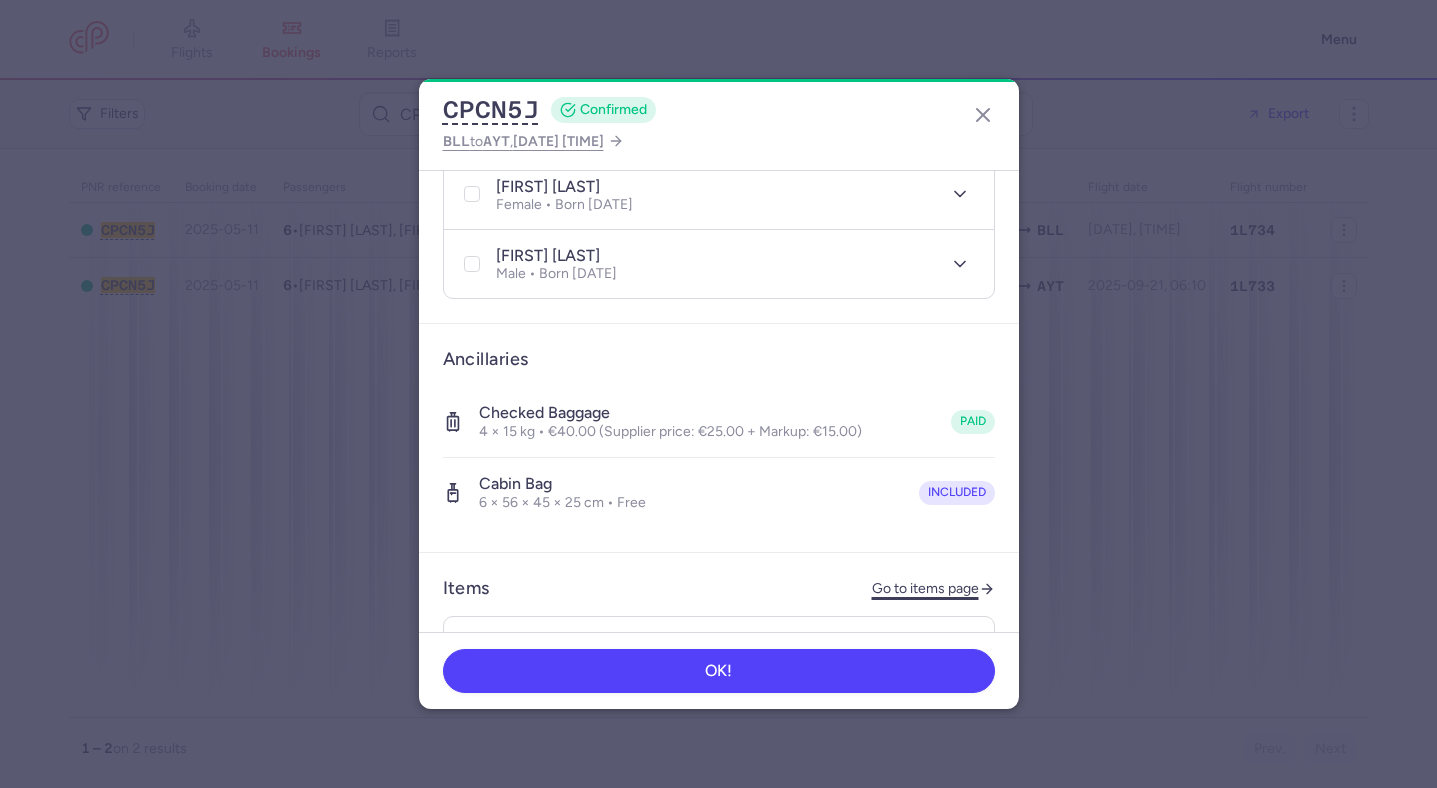 click on "Go to items page" 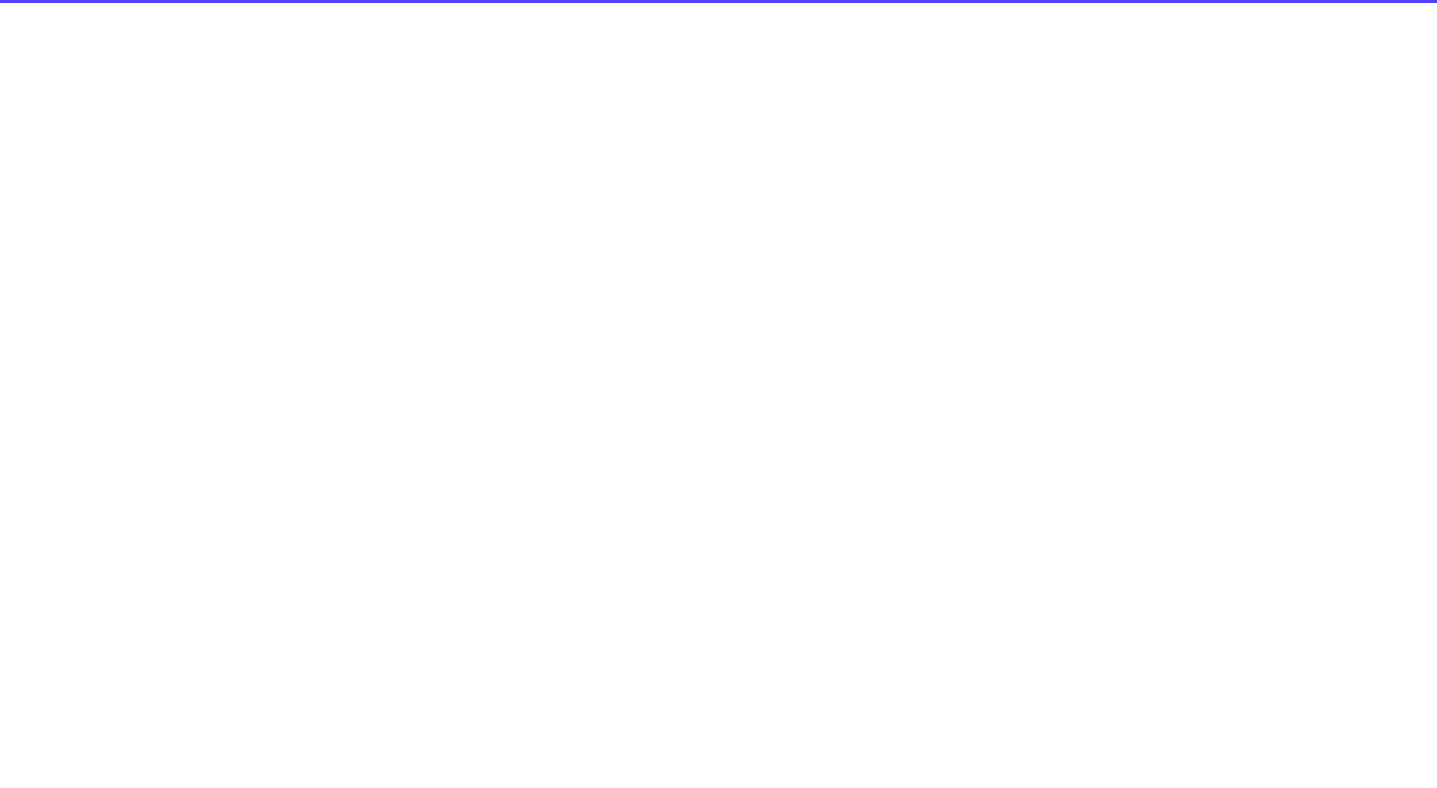 click on "PNR reference Booking date Passengers Route flight date Flight number CPCN5J 2025-05-11 6  •  Jan Damgaard MOELLER, Helle MOELLER (+4)  AYT  BLL 2025-10-05, 12:10 1L734 CPCN5J 2025-05-11 6  •  Jan Damgaard MOELLER, Helle MOELLER (+4)  BLL  AYT 2025-09-21, 06:10 1L733" at bounding box center (719, 445) 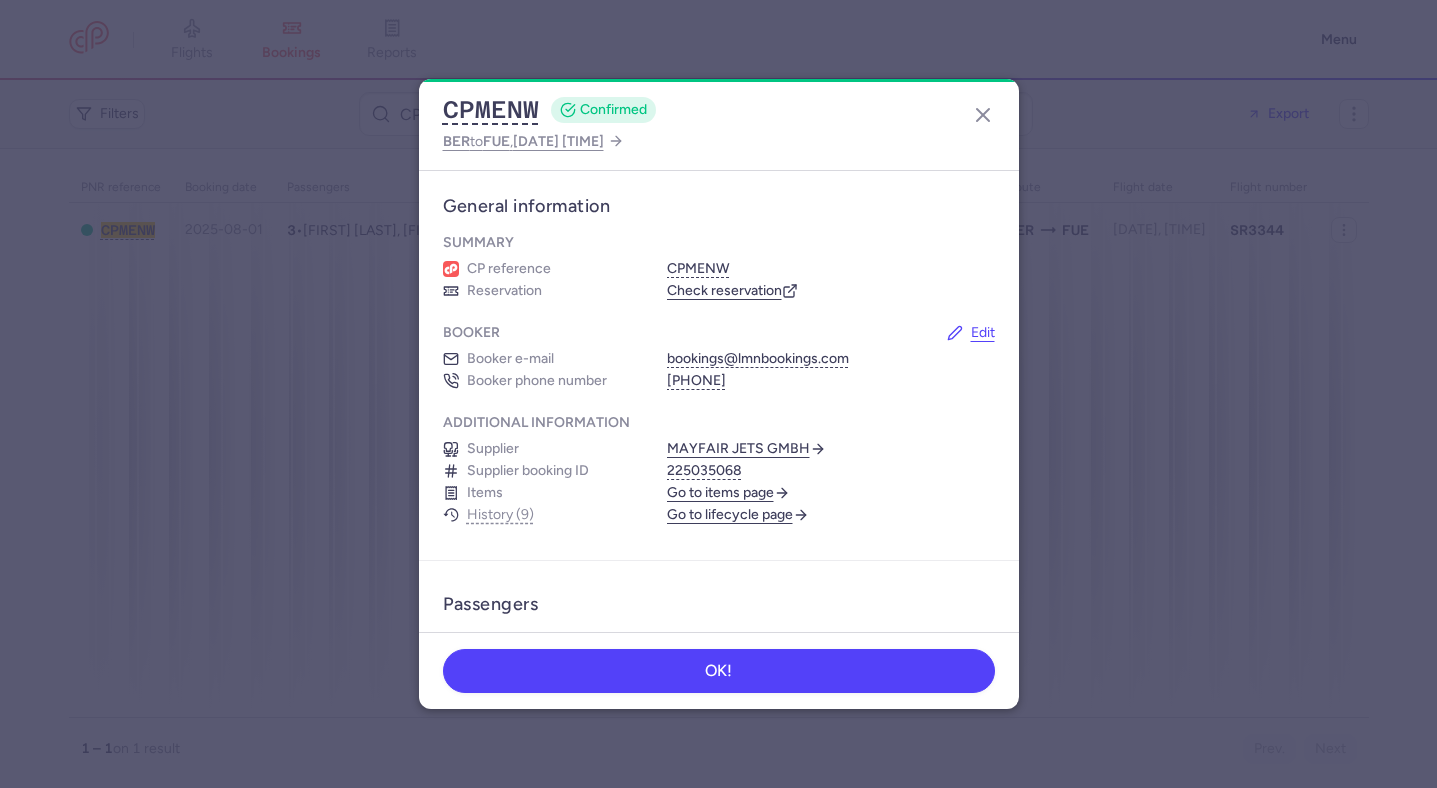 scroll, scrollTop: 0, scrollLeft: 0, axis: both 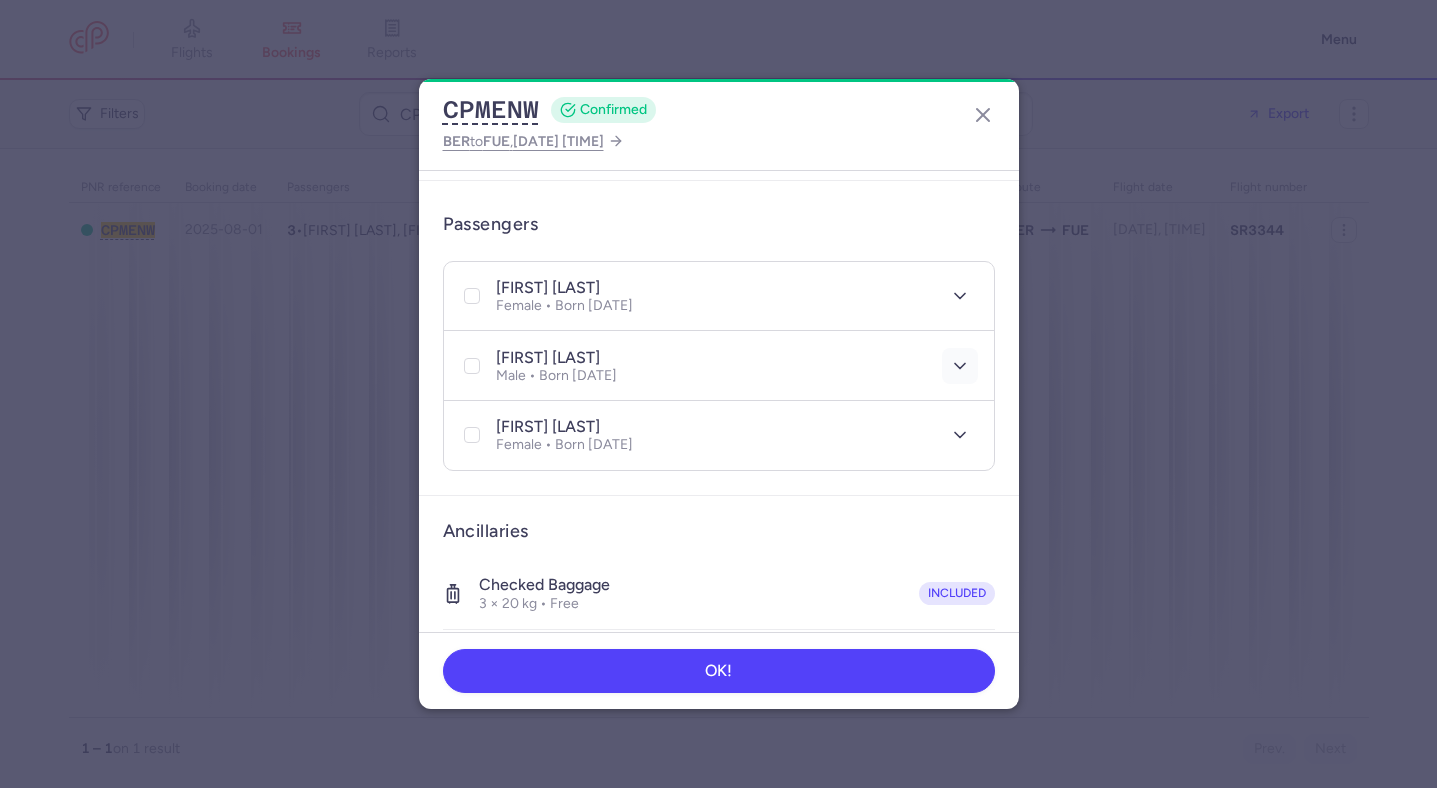 click 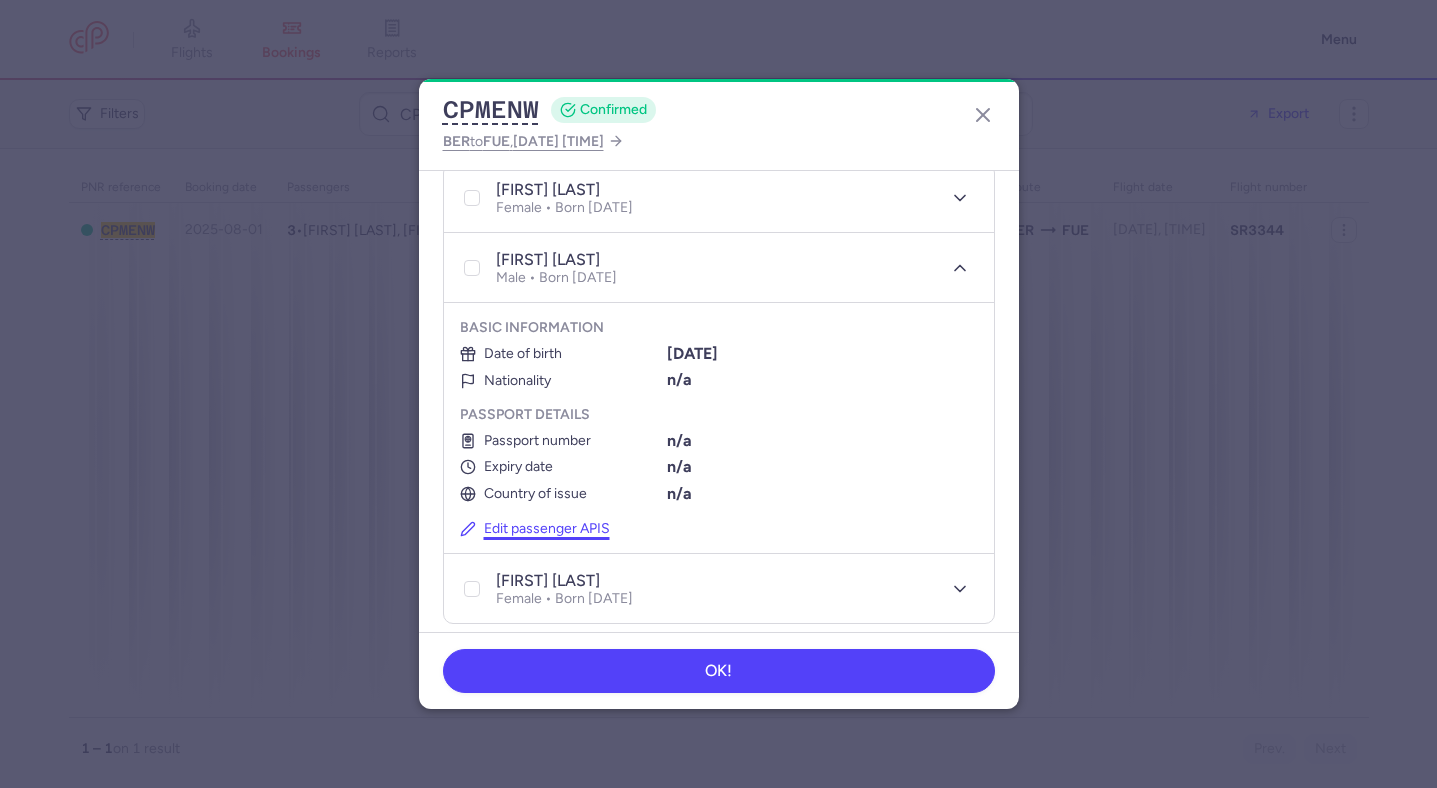 click on "Edit passenger APIS" at bounding box center (535, 529) 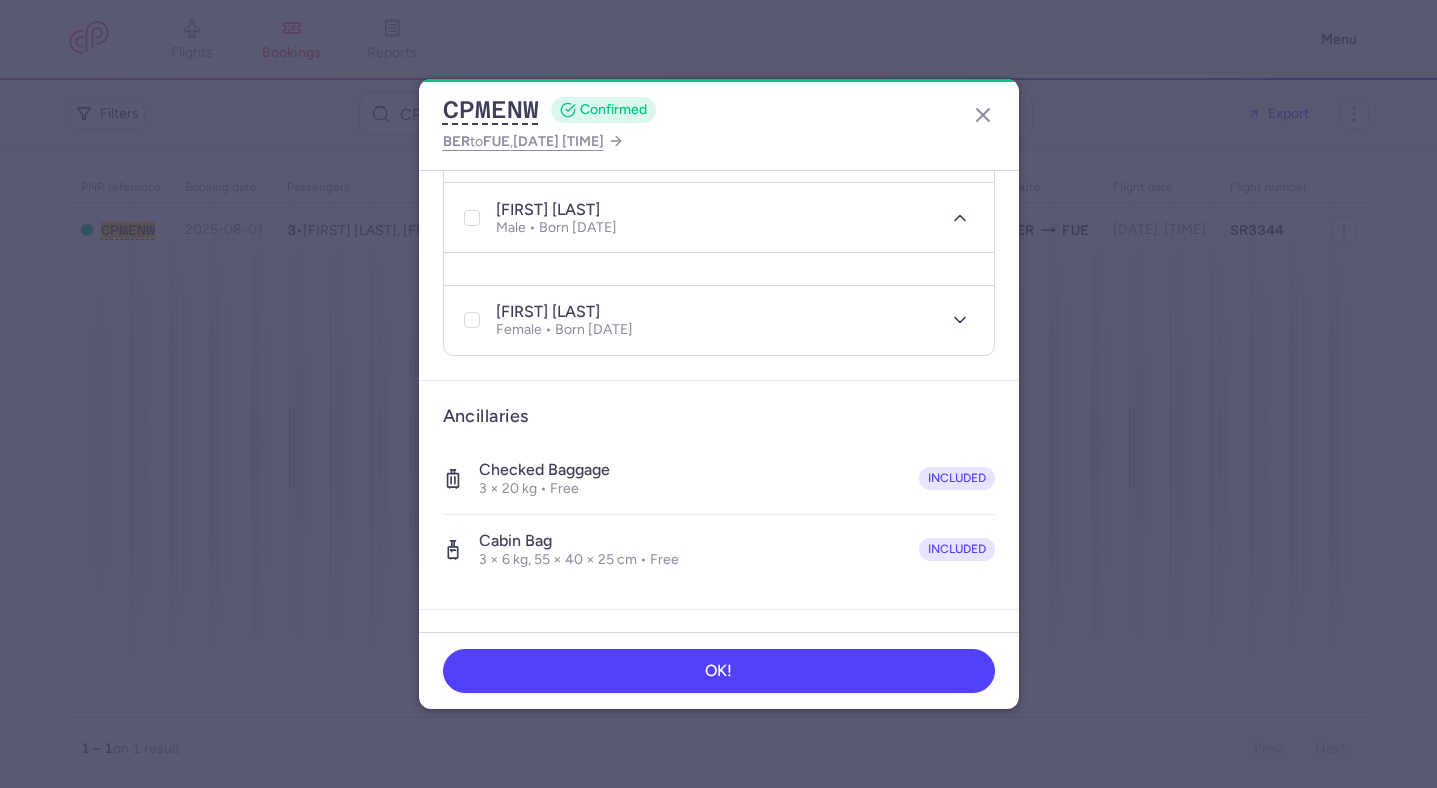 select on "9" 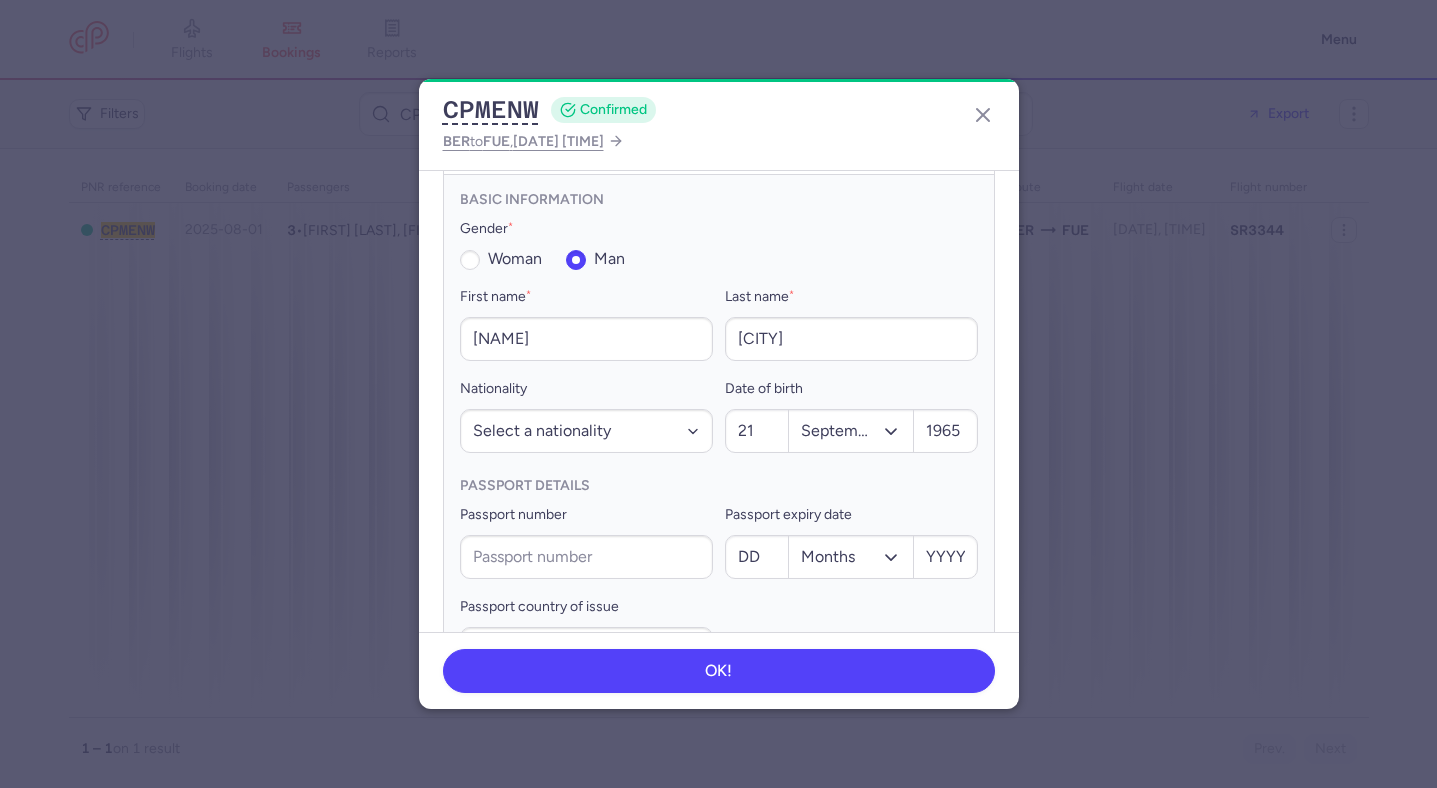scroll, scrollTop: 612, scrollLeft: 0, axis: vertical 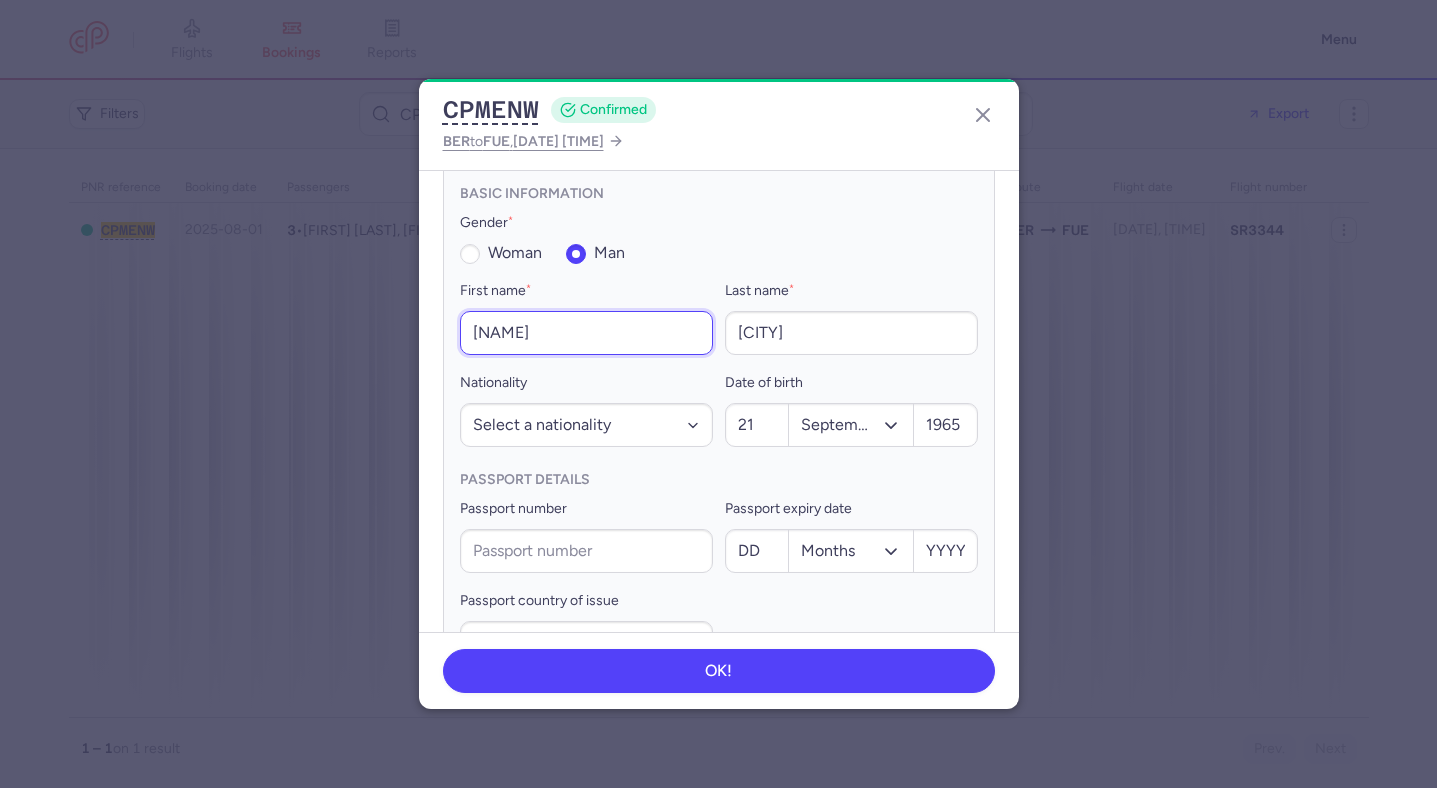 click on "stephanie" at bounding box center [586, 333] 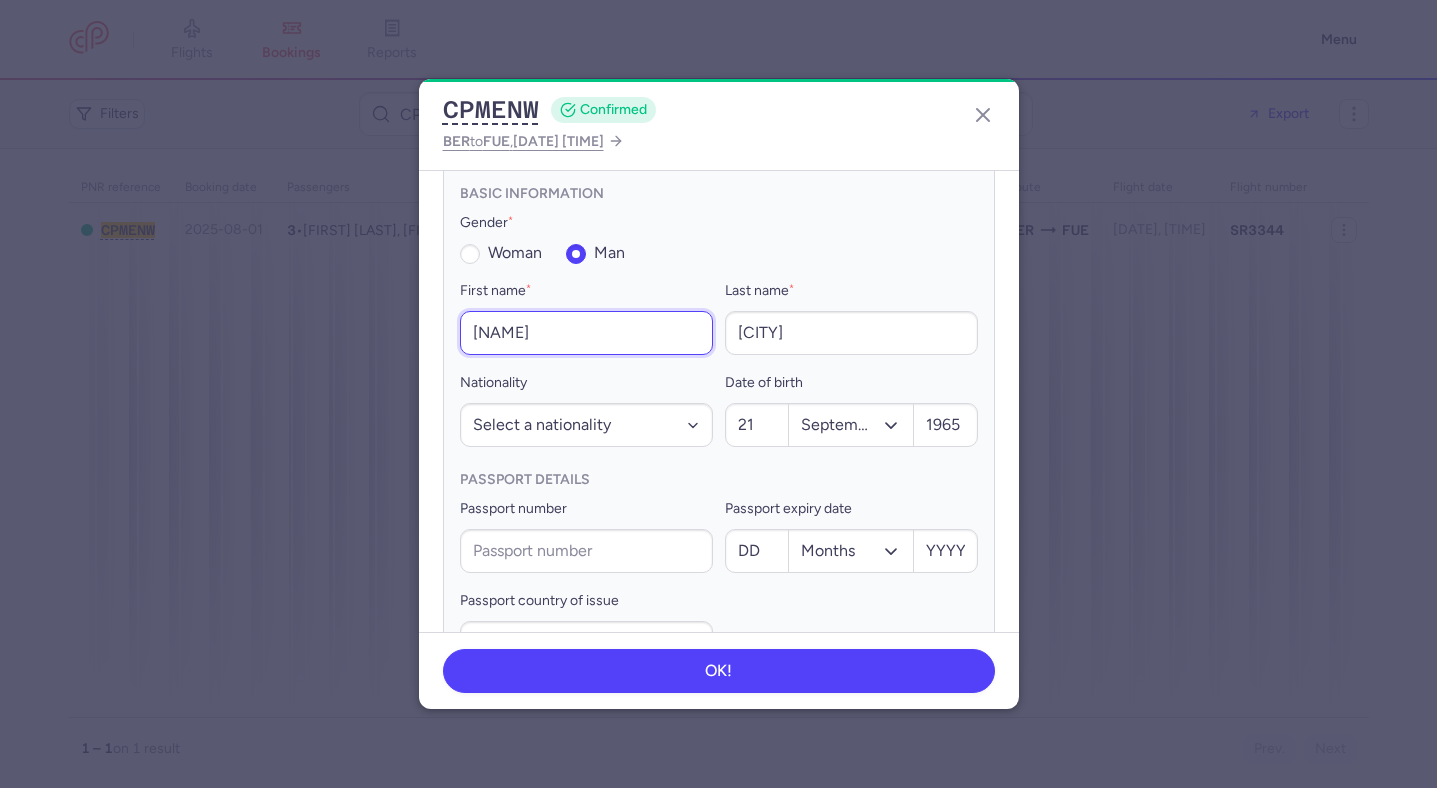 paste on "Stephan" 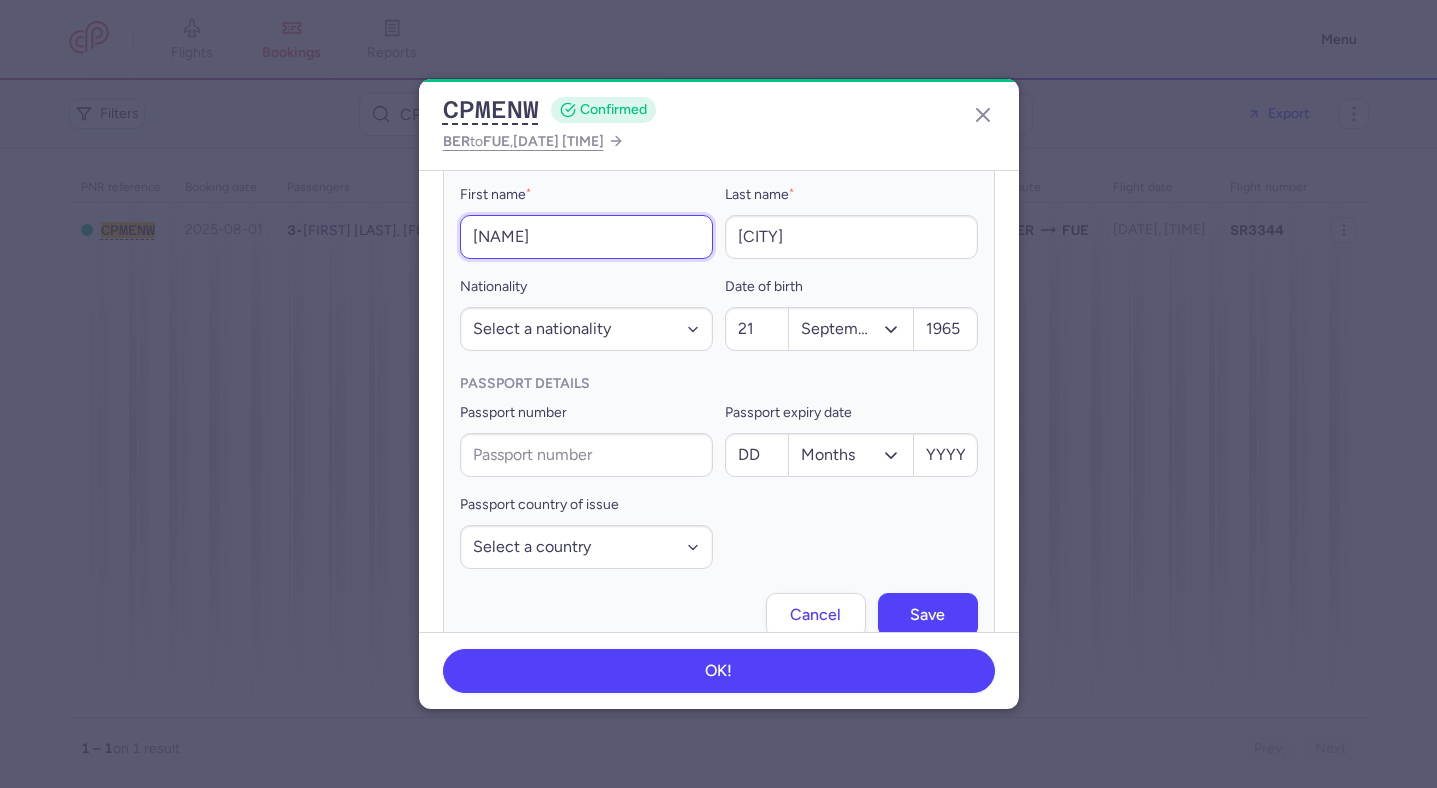 scroll, scrollTop: 727, scrollLeft: 0, axis: vertical 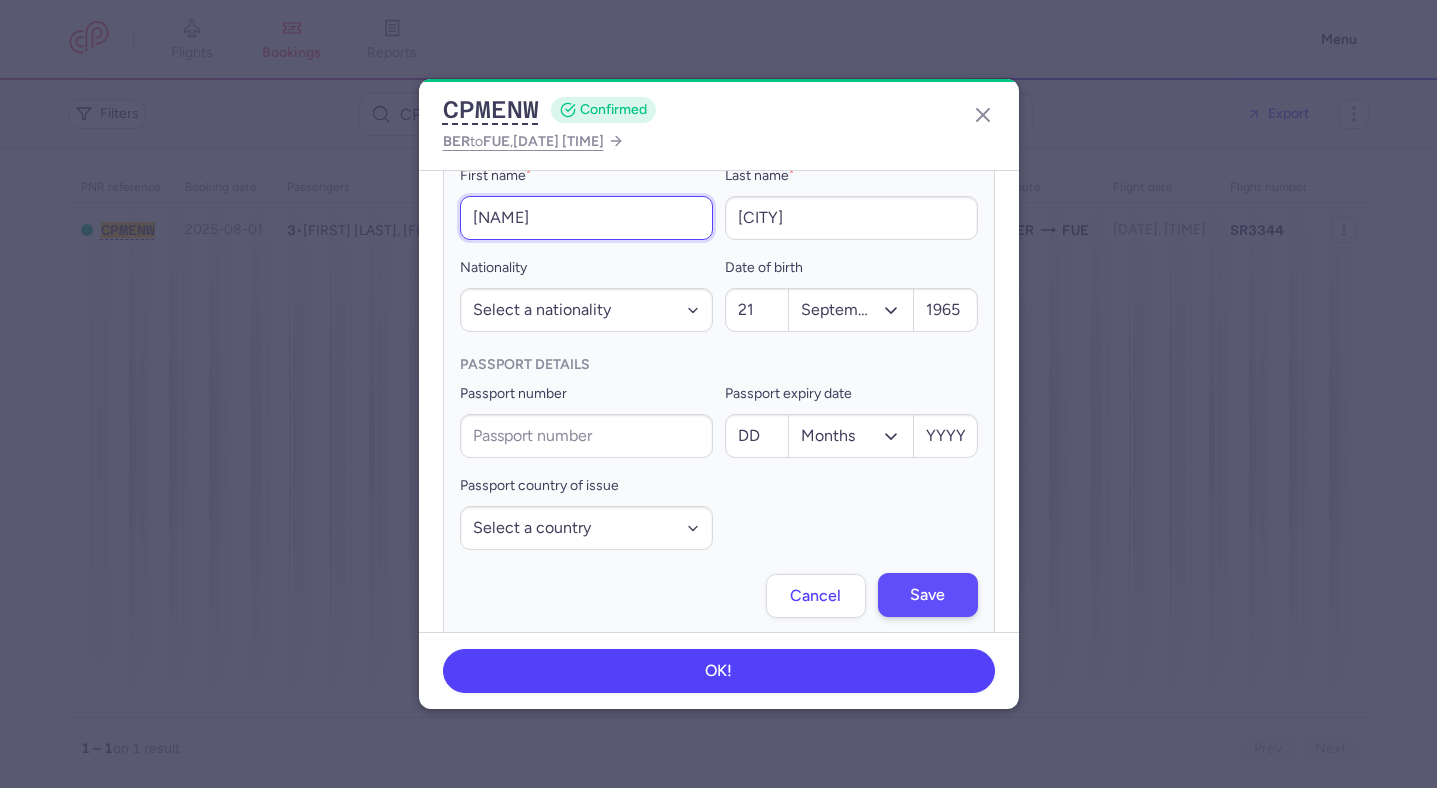 type on "Stephan" 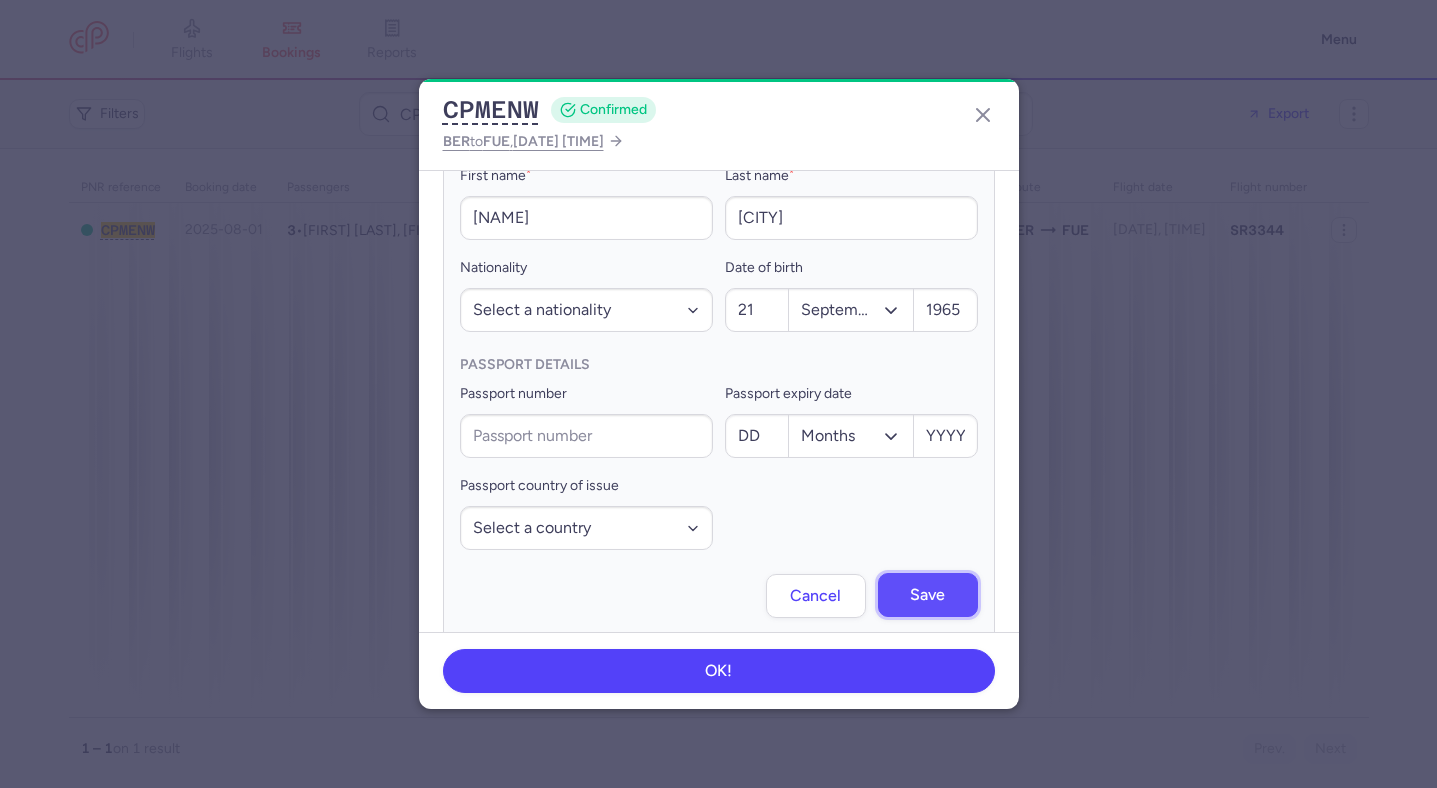 click on "Save" at bounding box center (928, 595) 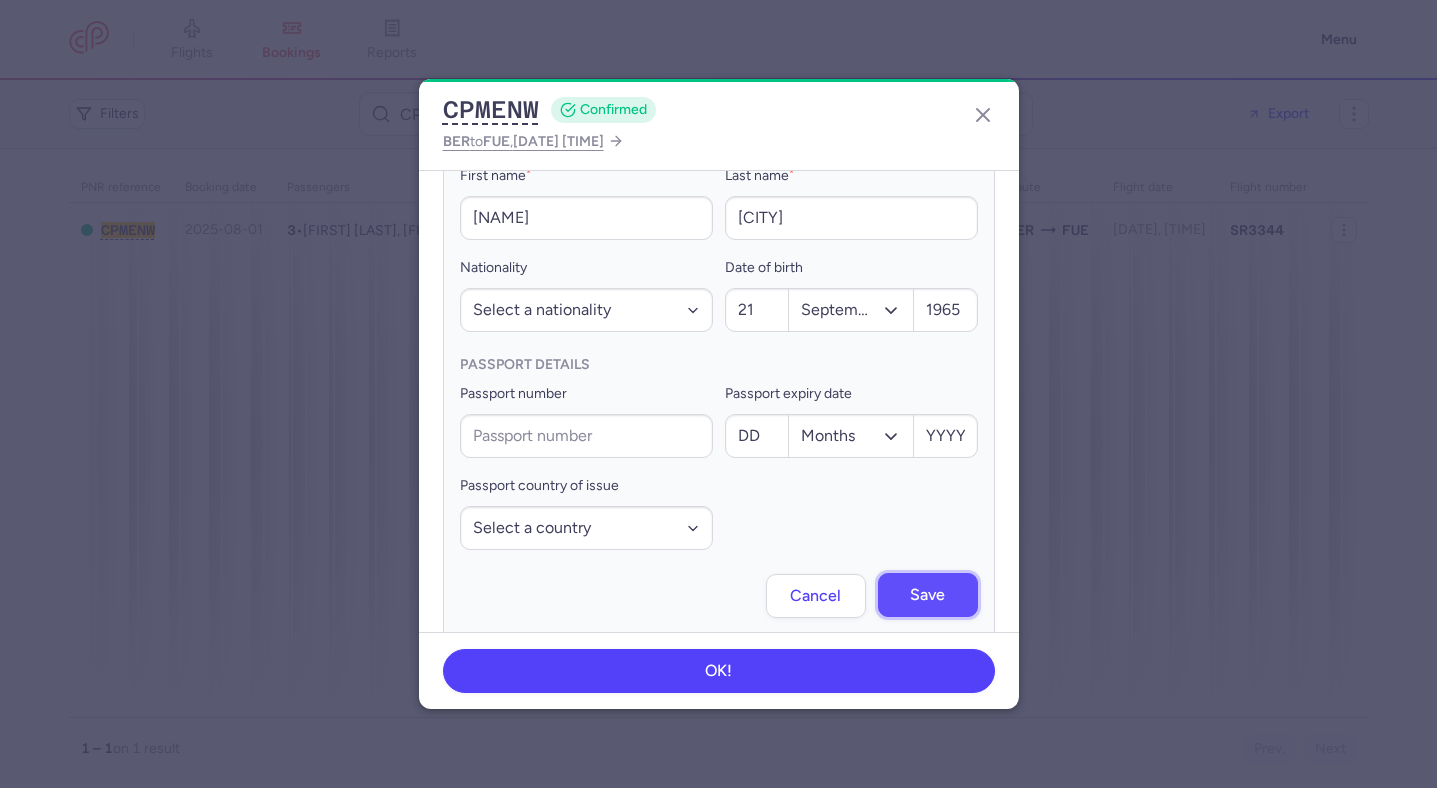 click on "Save" at bounding box center [928, 595] 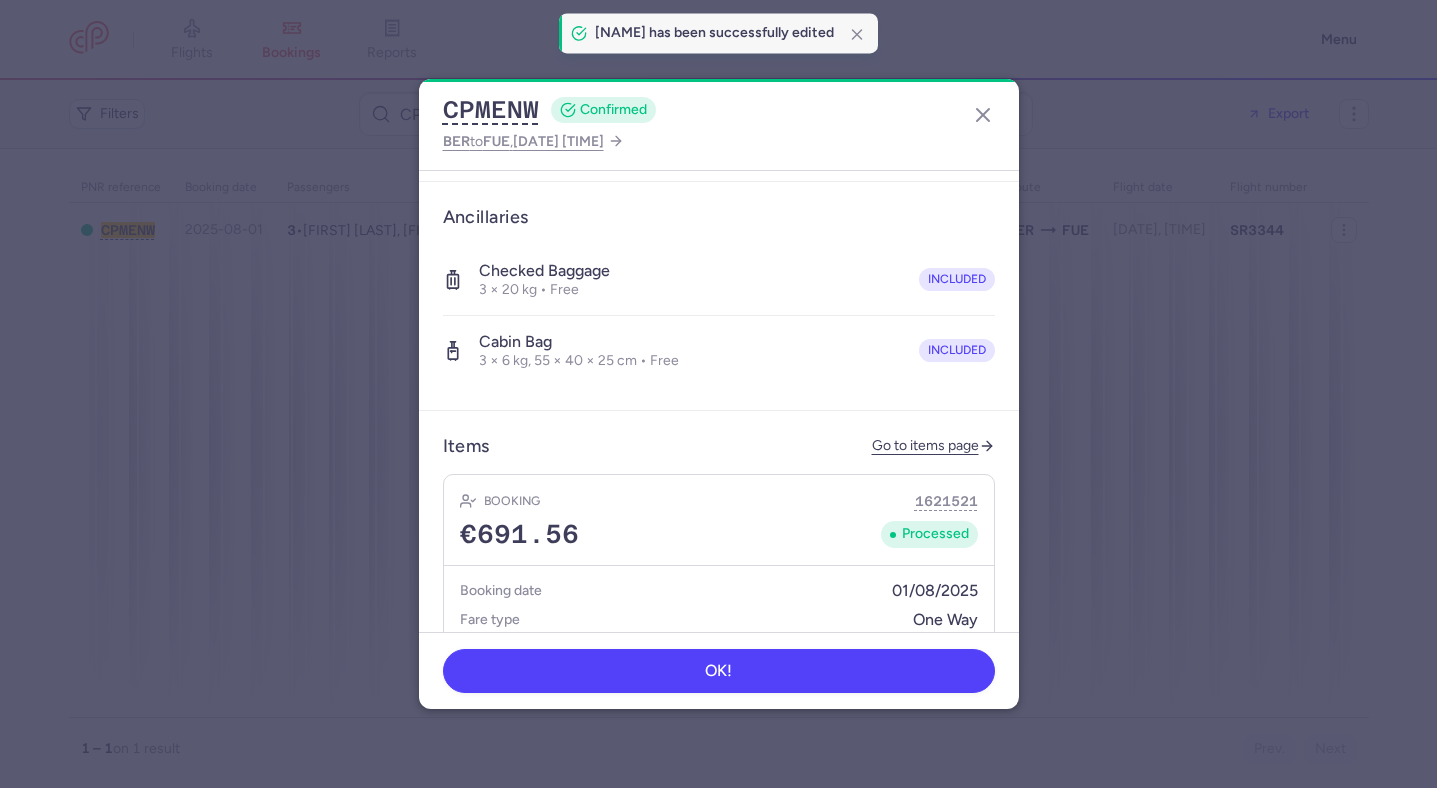 select on "9" 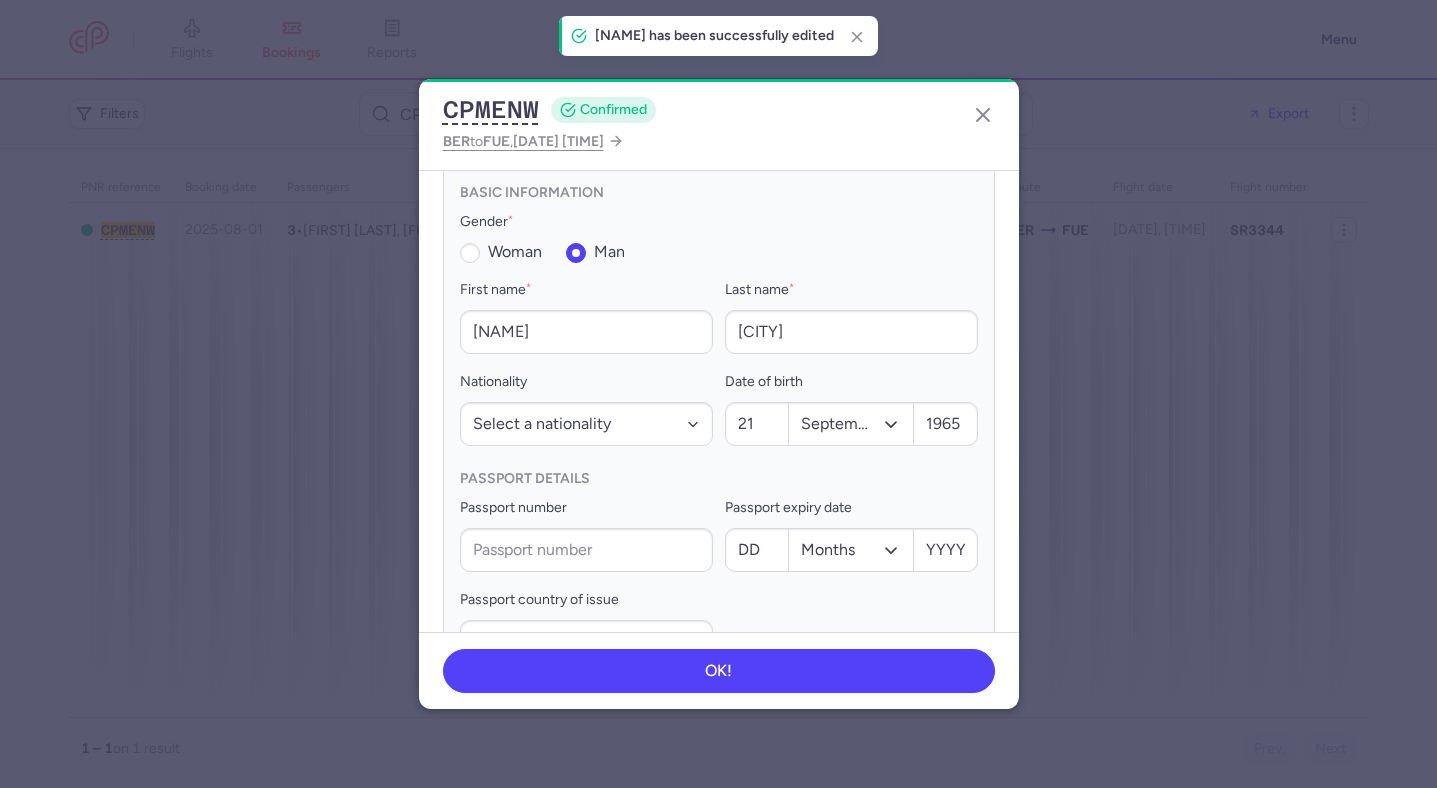 scroll, scrollTop: 612, scrollLeft: 0, axis: vertical 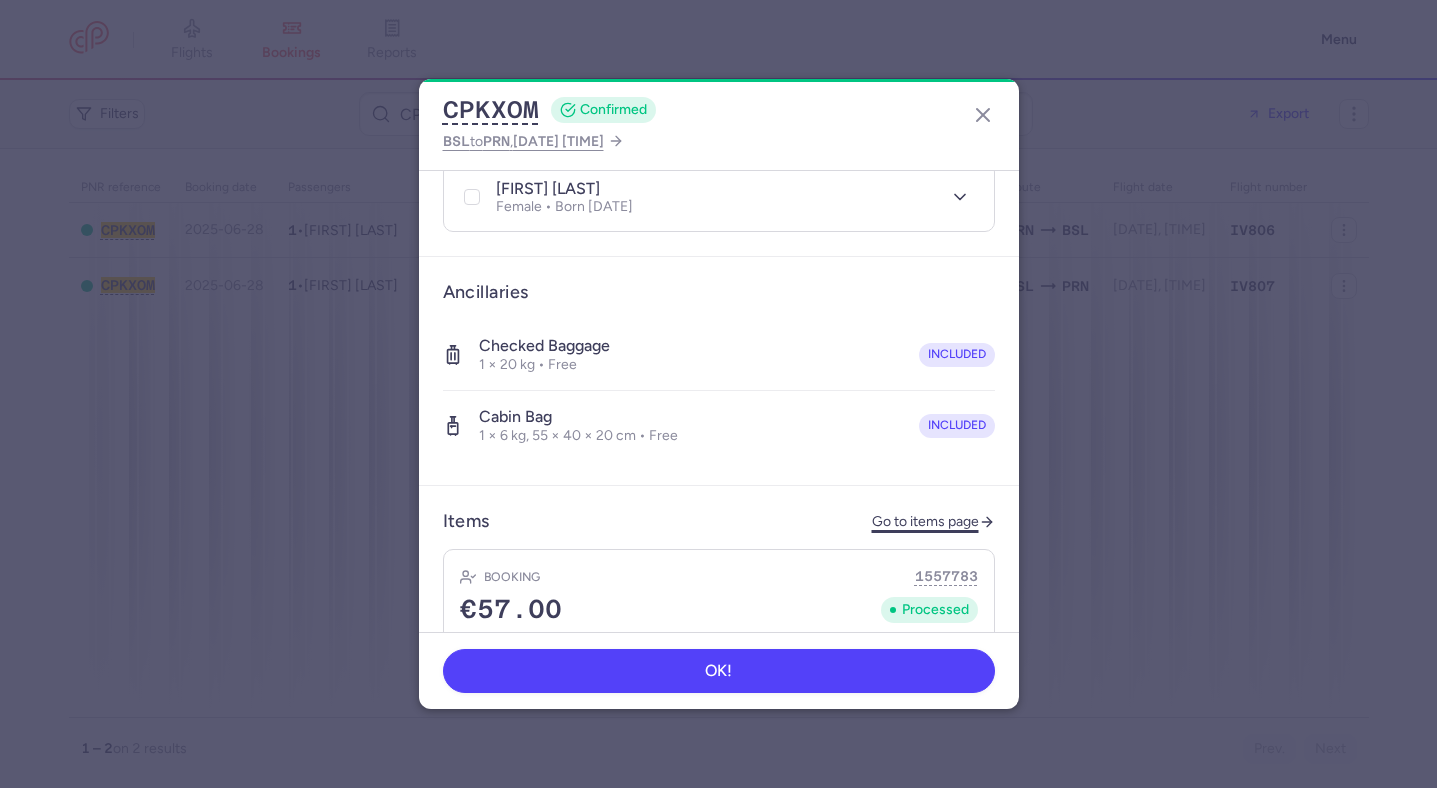 click on "Go to items page" 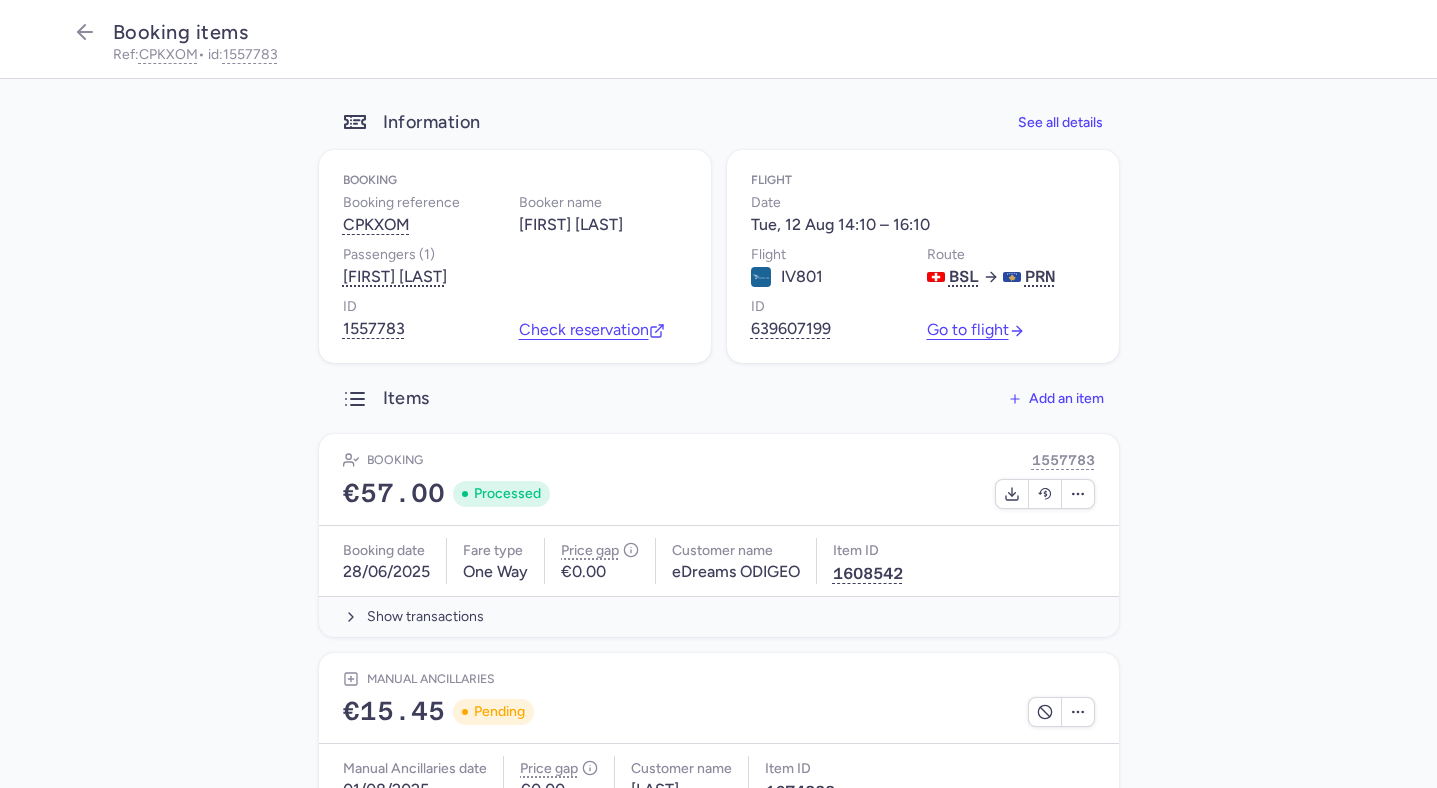 scroll, scrollTop: 74, scrollLeft: 0, axis: vertical 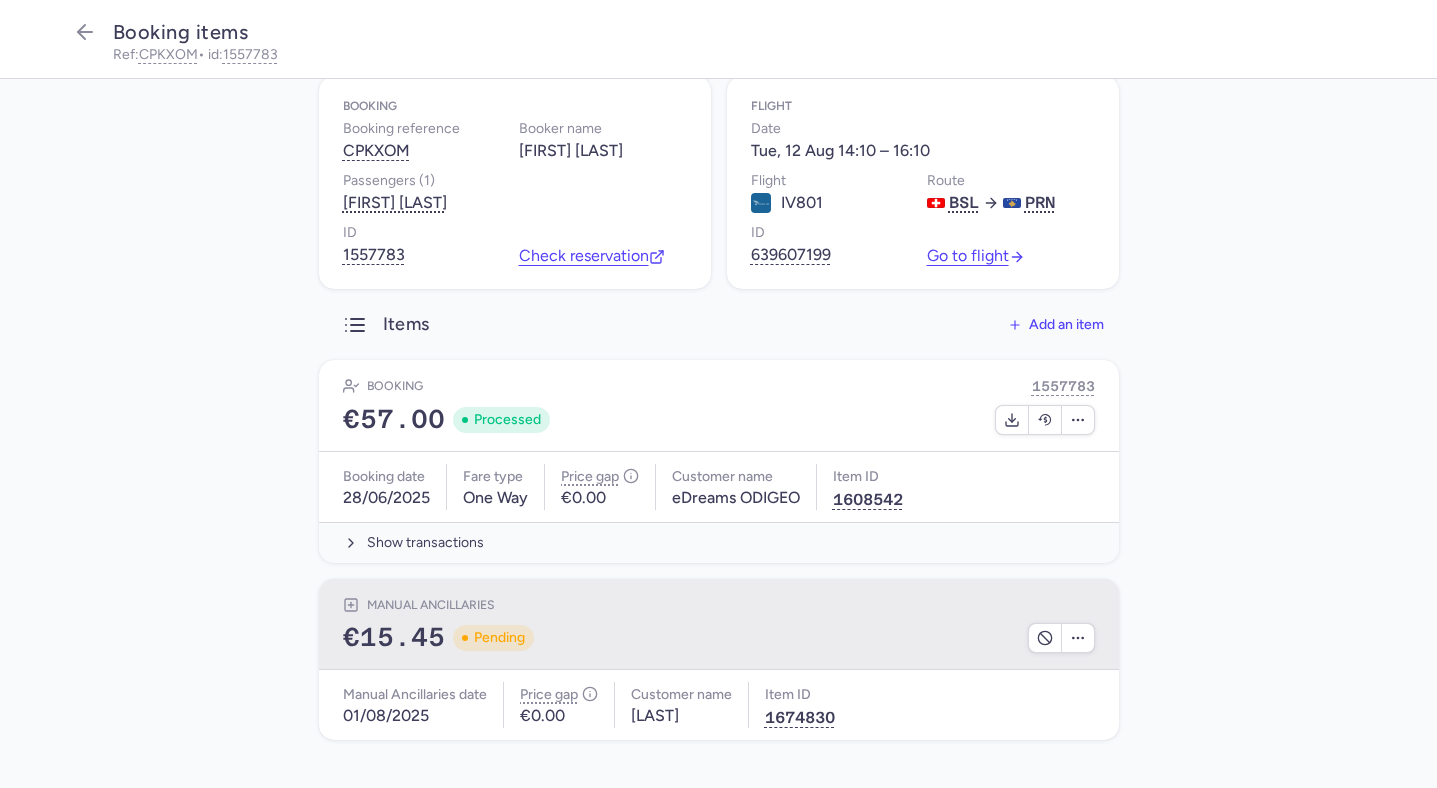 click on "Manual Ancillaries" at bounding box center [431, 605] 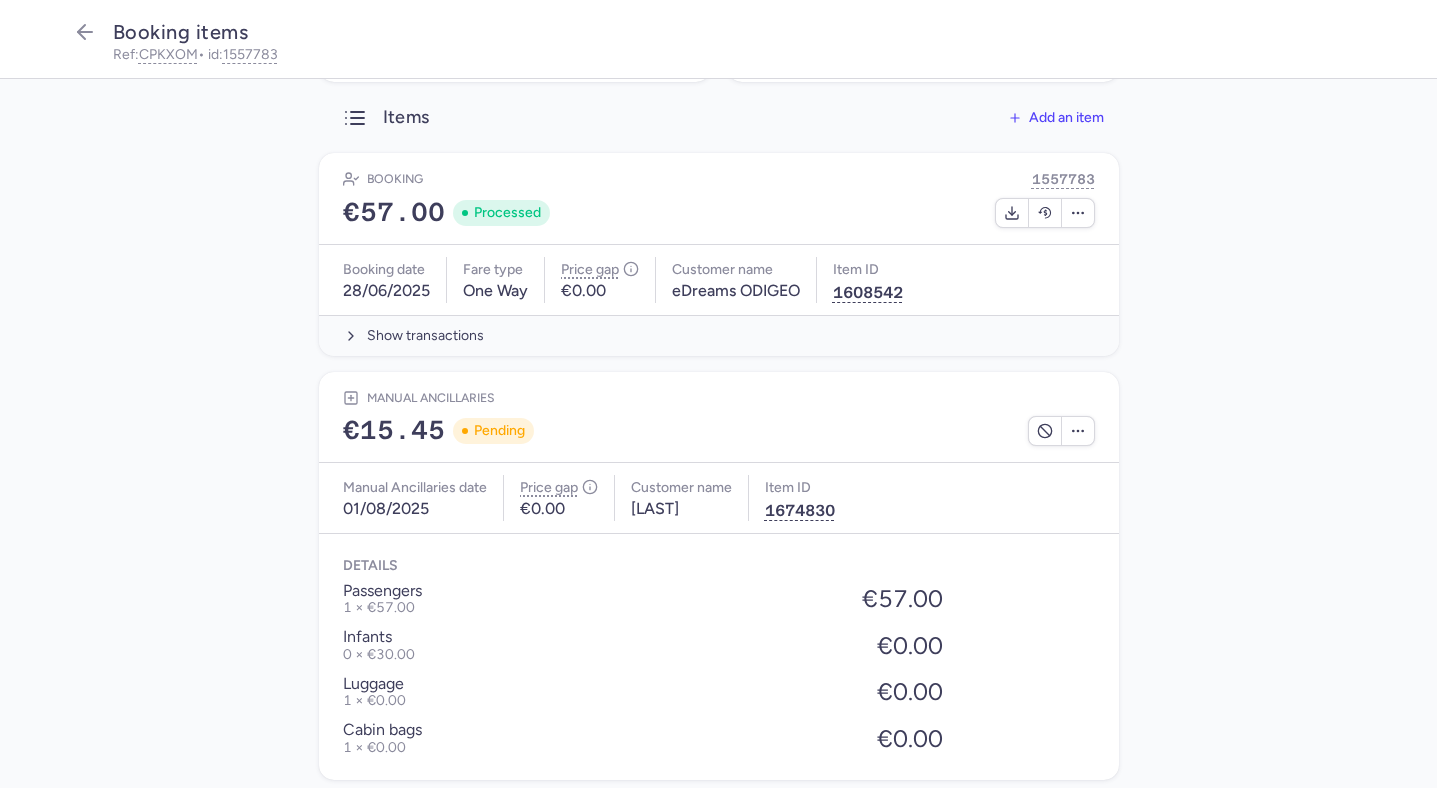 scroll, scrollTop: 321, scrollLeft: 0, axis: vertical 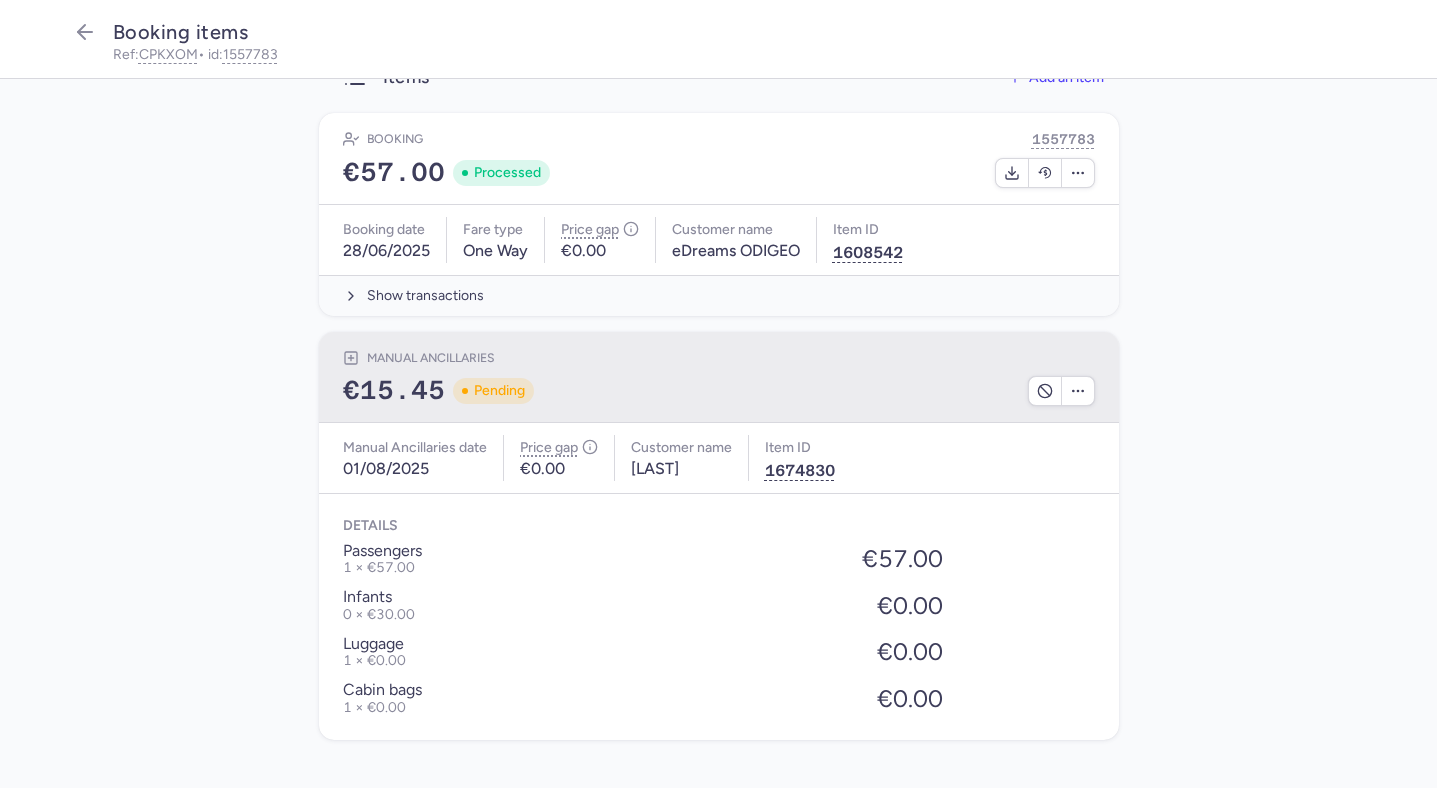 click at bounding box center [820, 391] 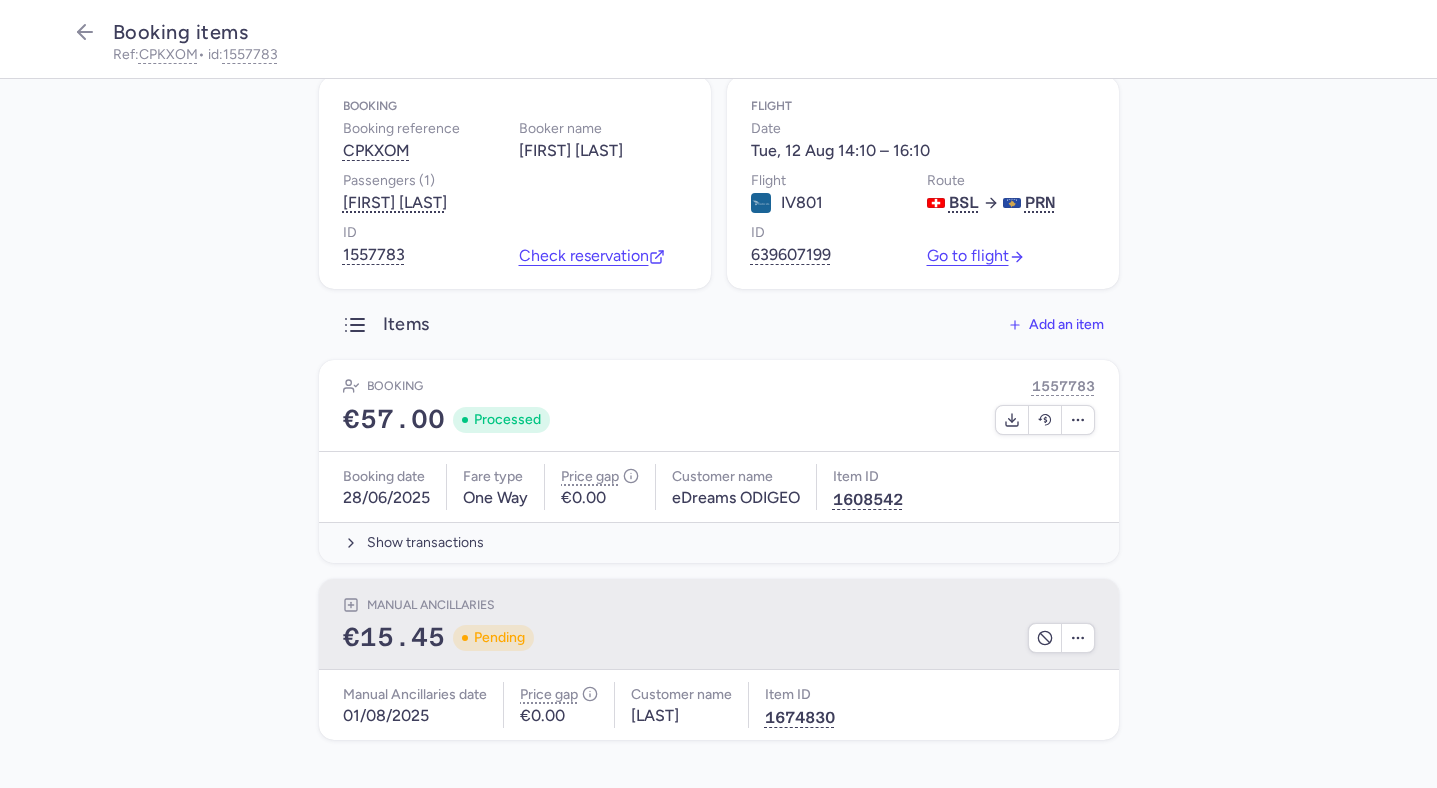 scroll, scrollTop: 74, scrollLeft: 0, axis: vertical 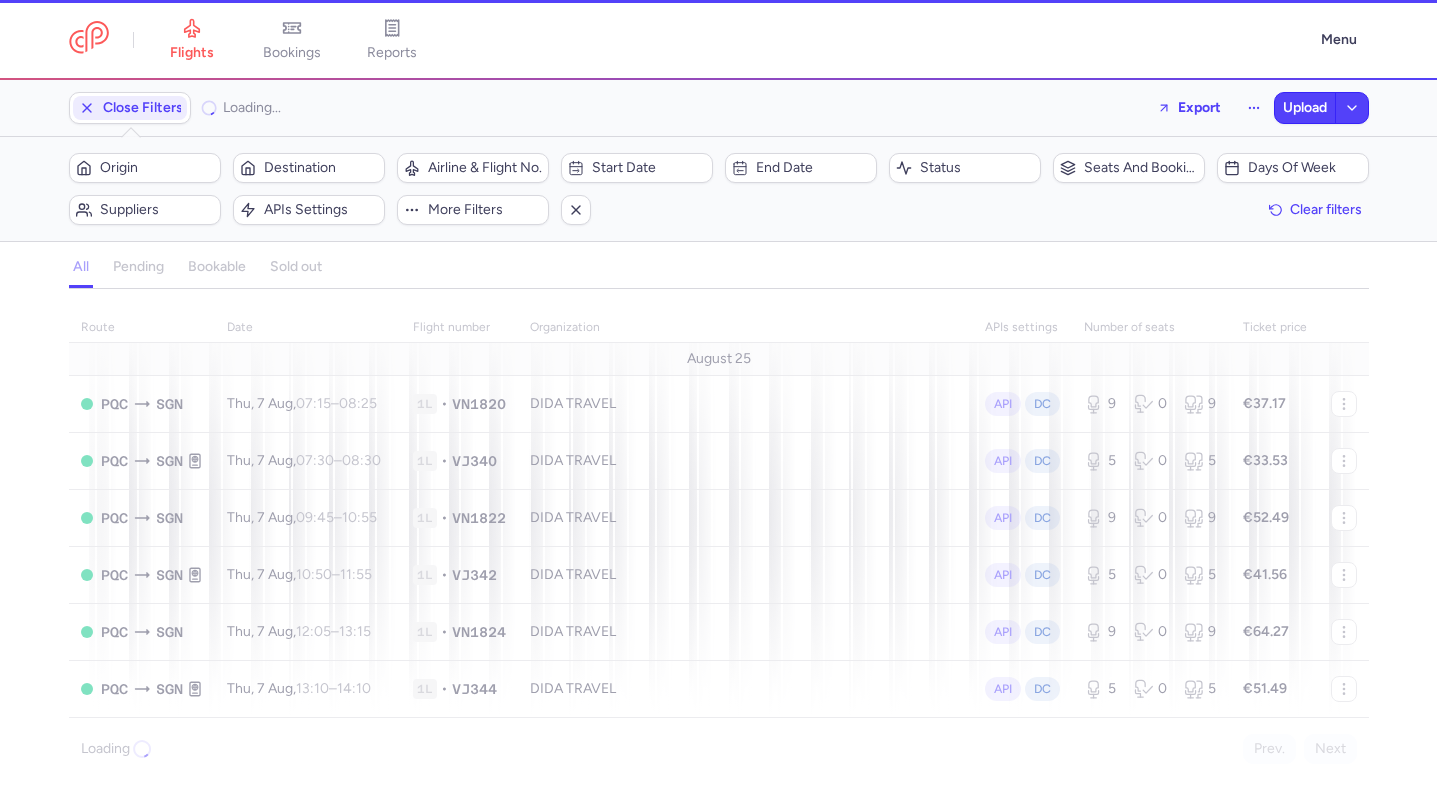 select on "days" 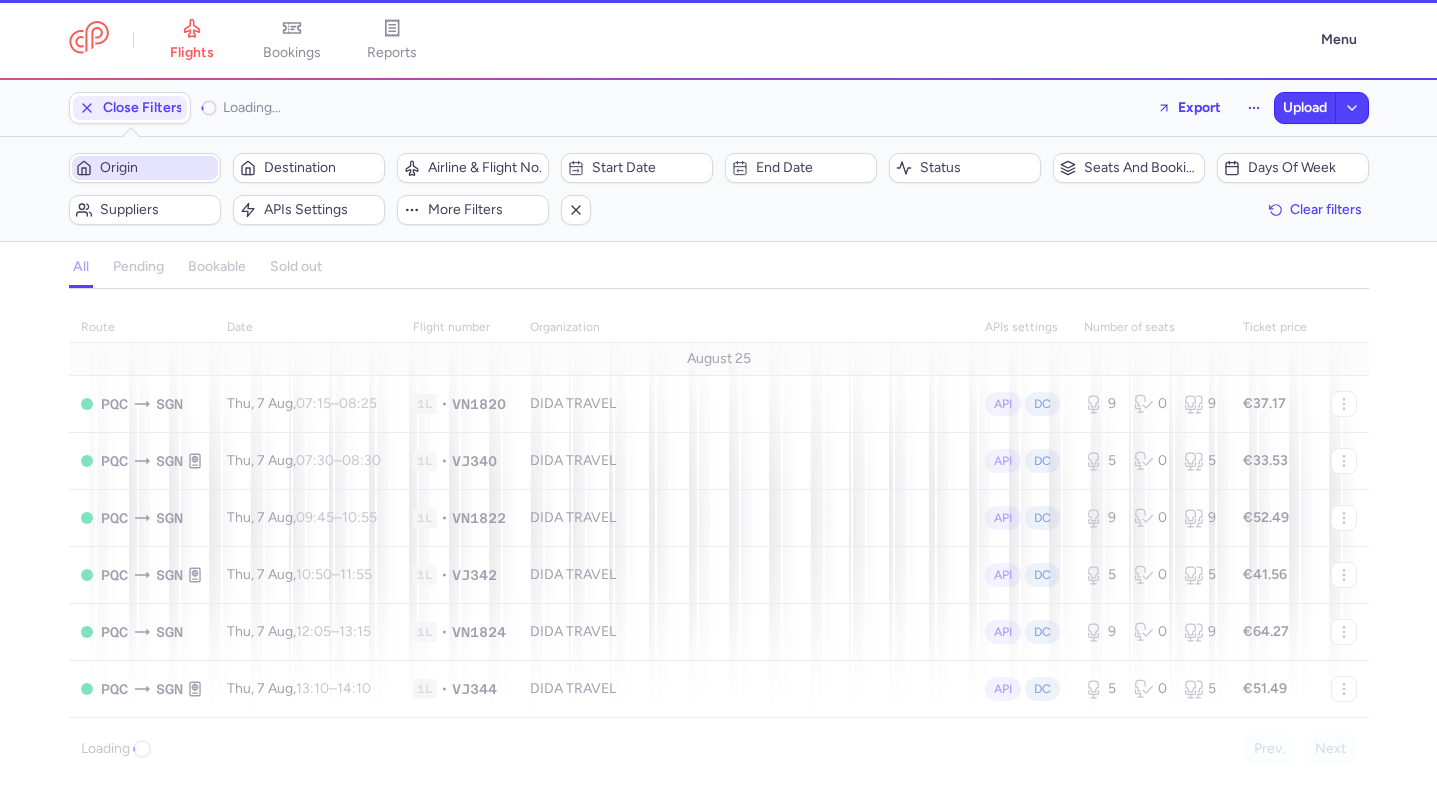 scroll, scrollTop: 0, scrollLeft: 0, axis: both 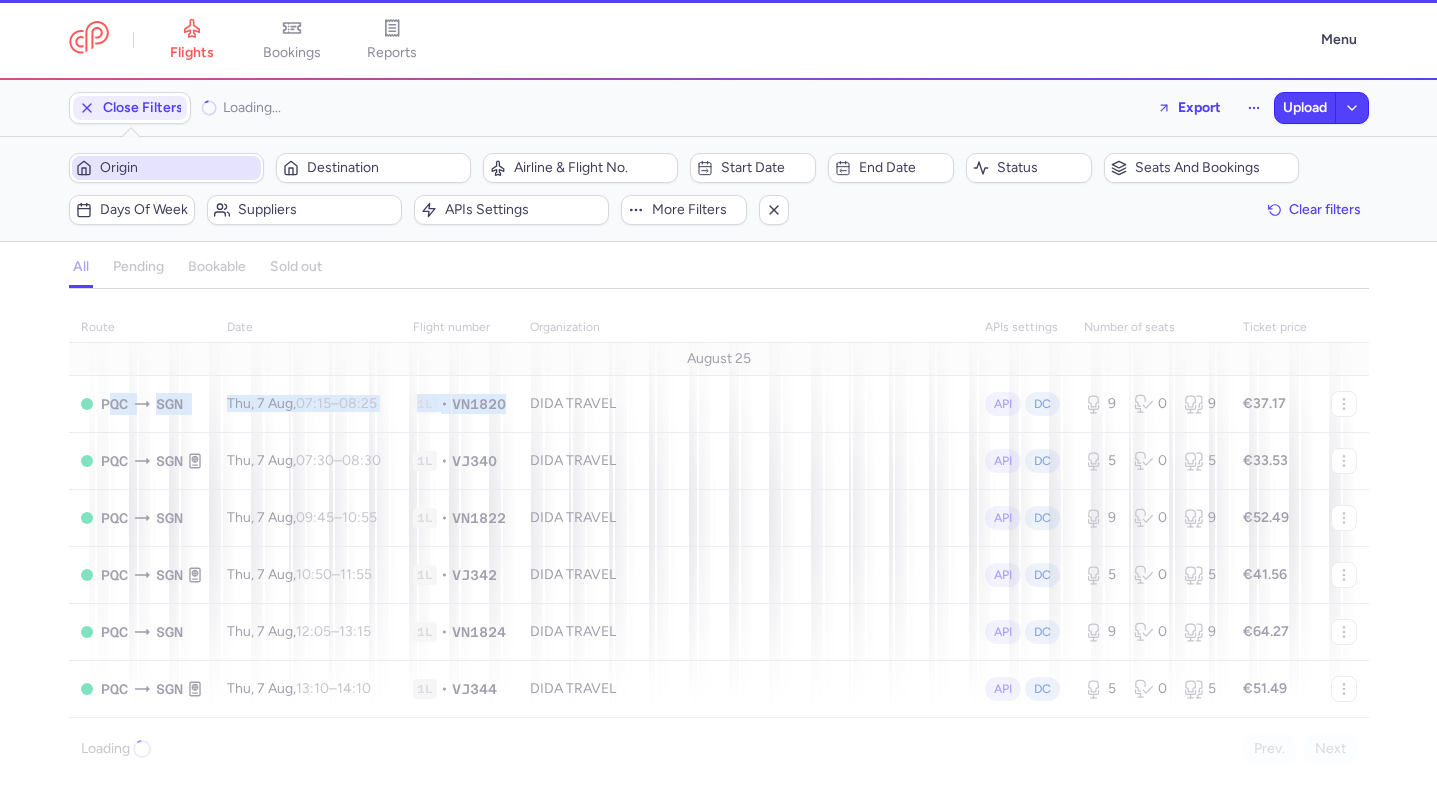 click on "Origin" at bounding box center (178, 168) 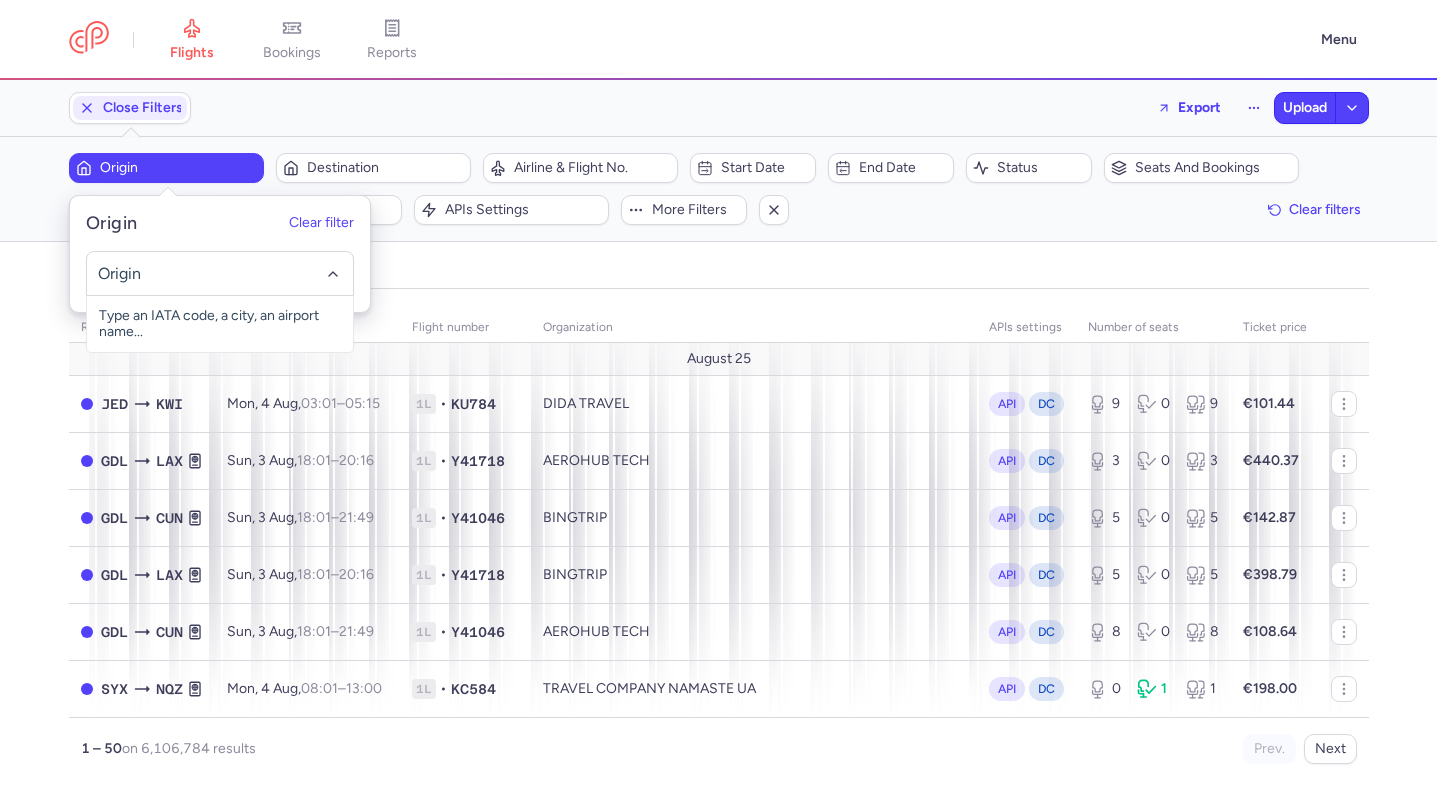 click 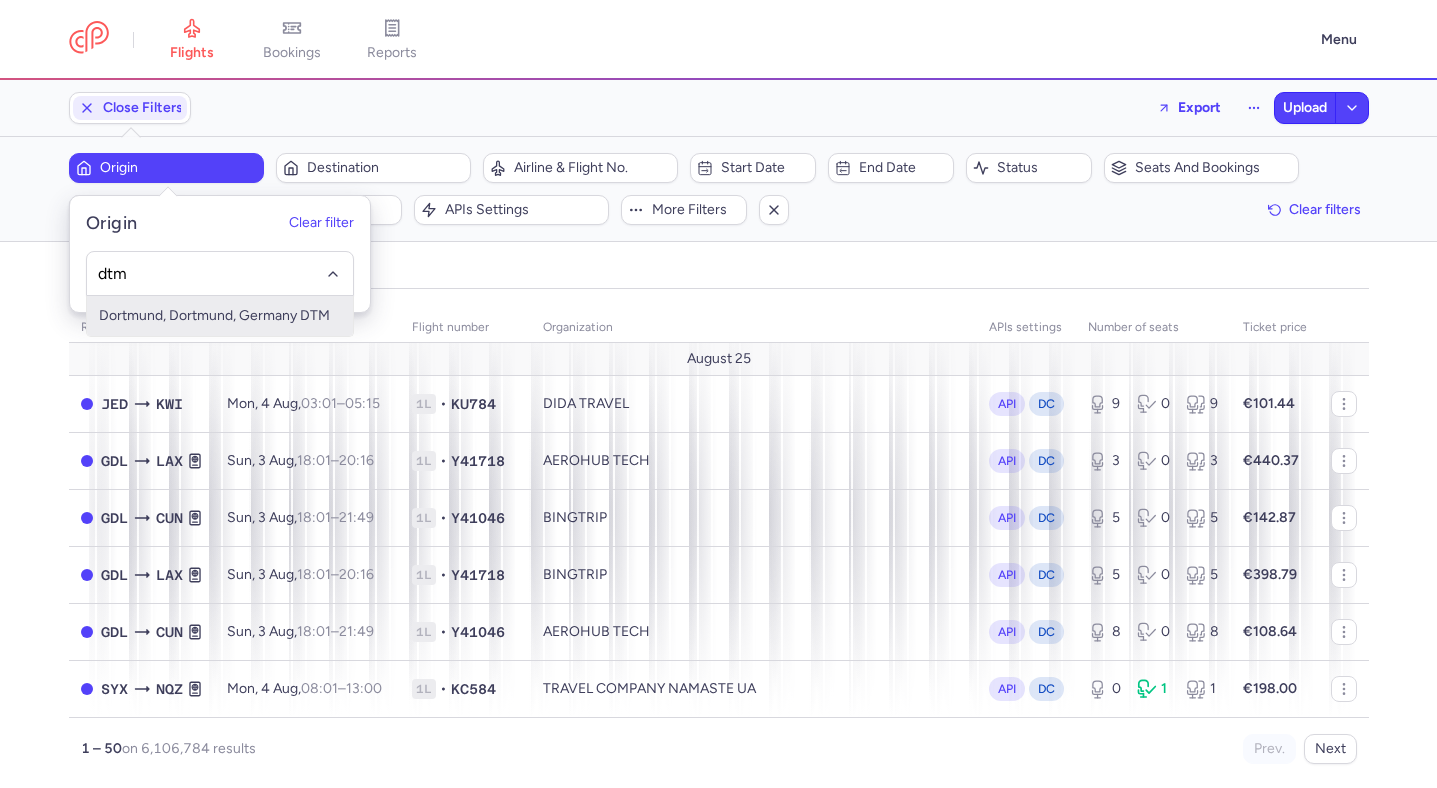 type on "dtm" 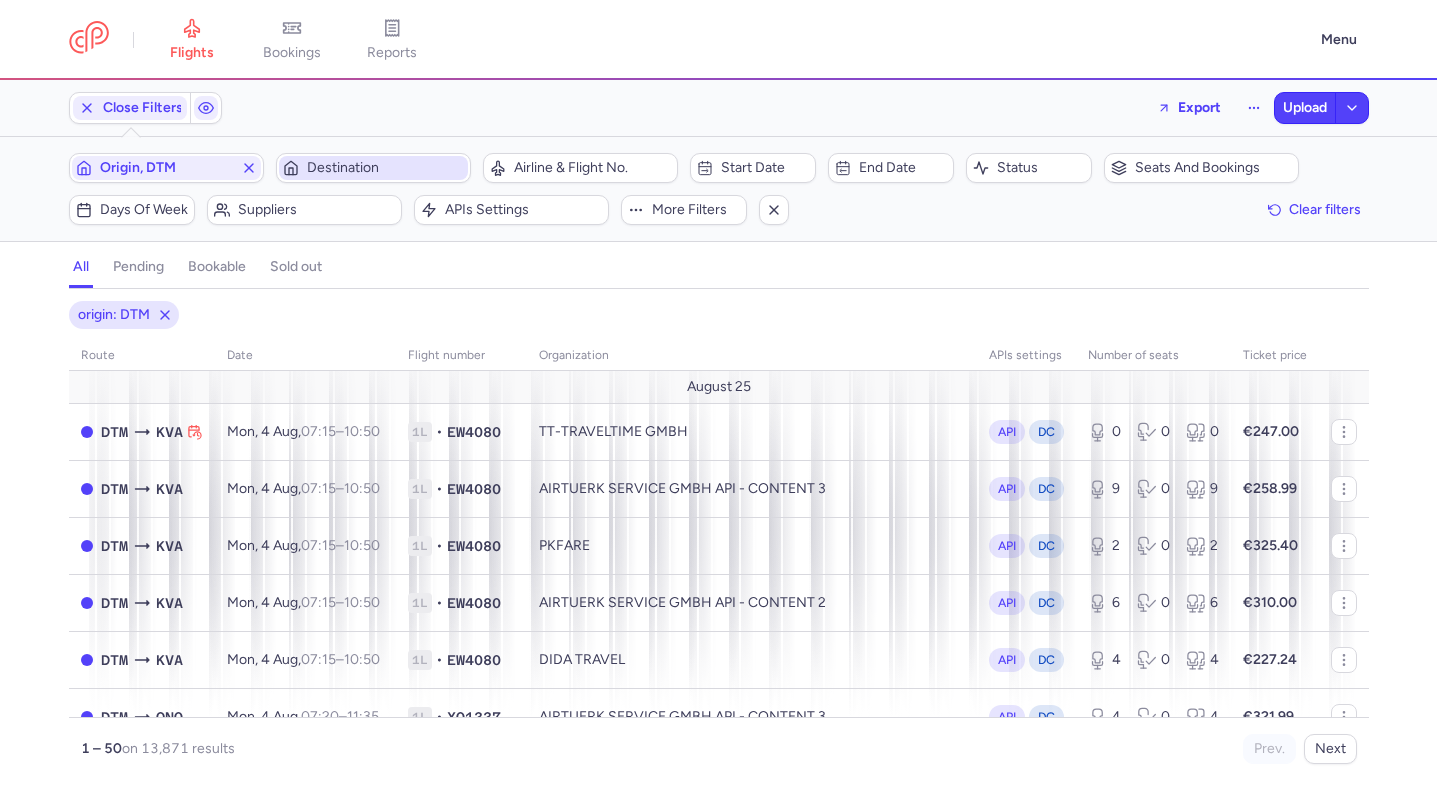 click on "Destination" at bounding box center (385, 168) 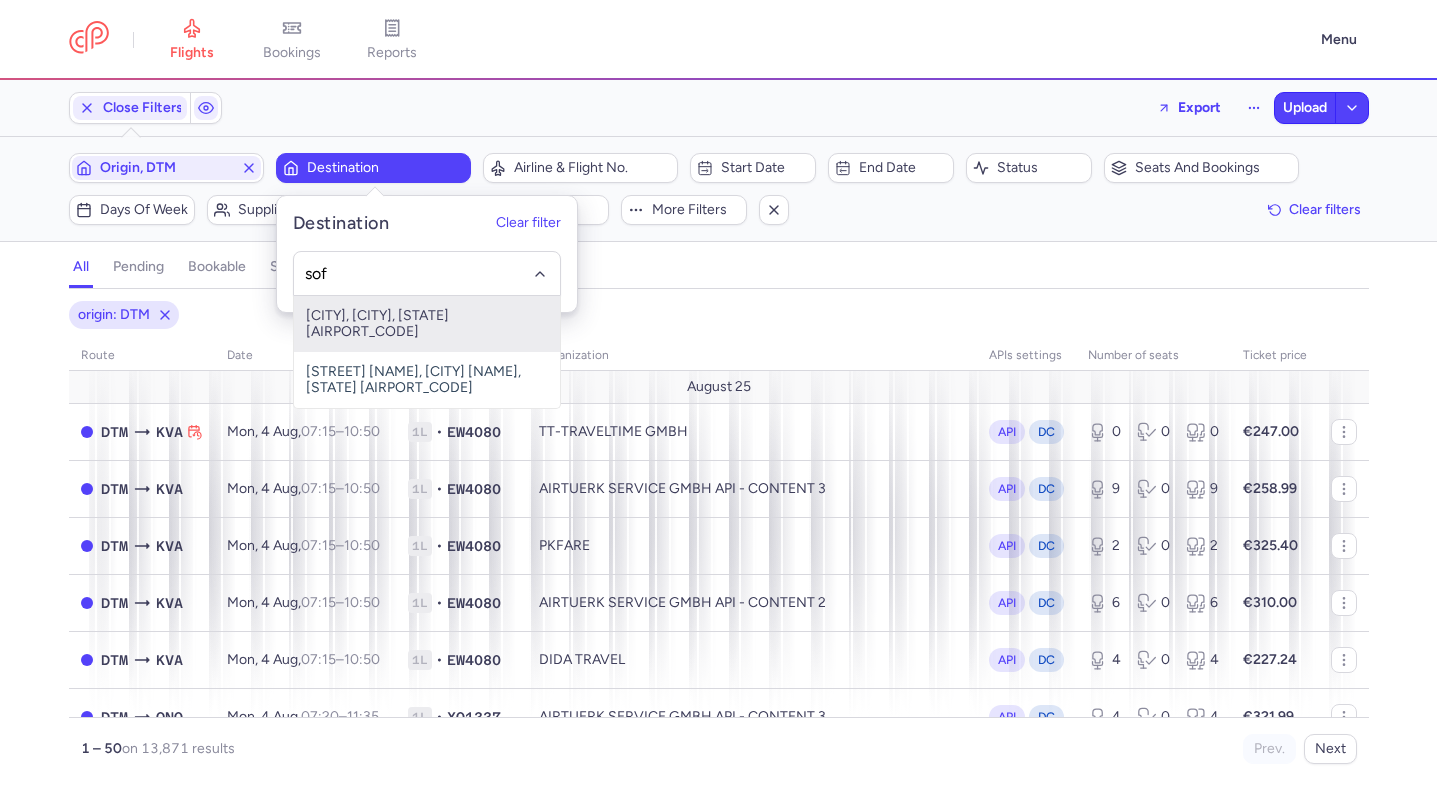 type on "sof" 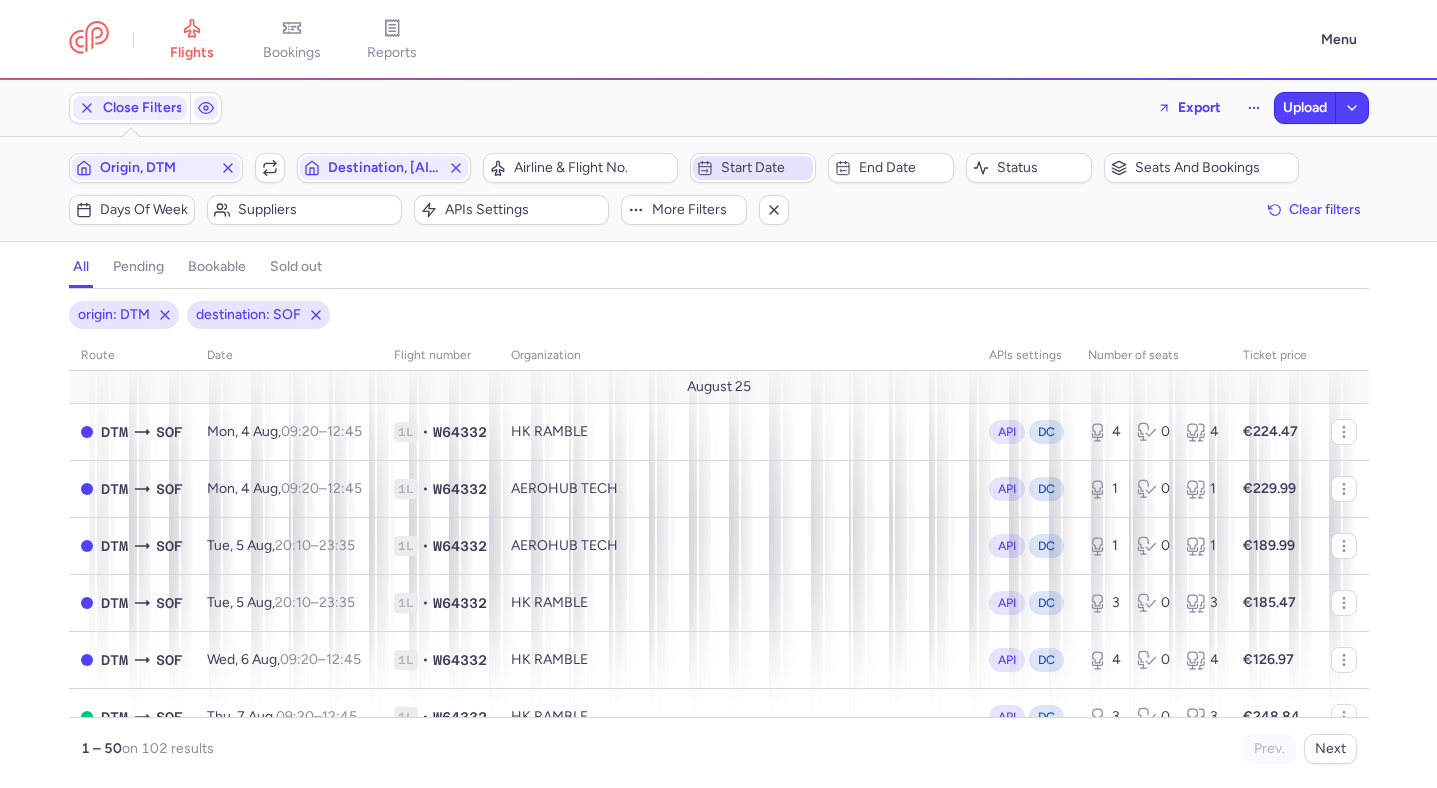 click on "Start date" 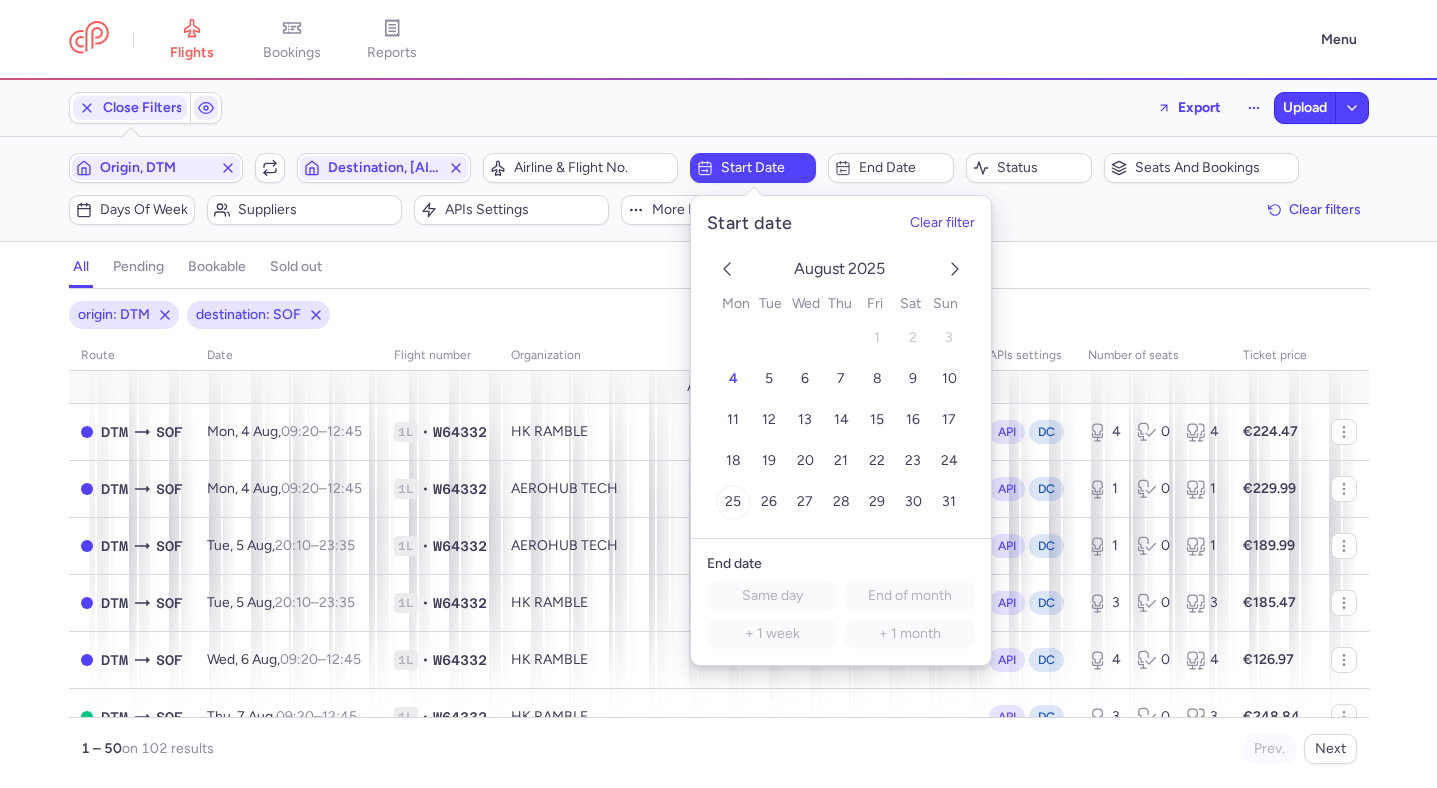 click on "25" at bounding box center [733, 502] 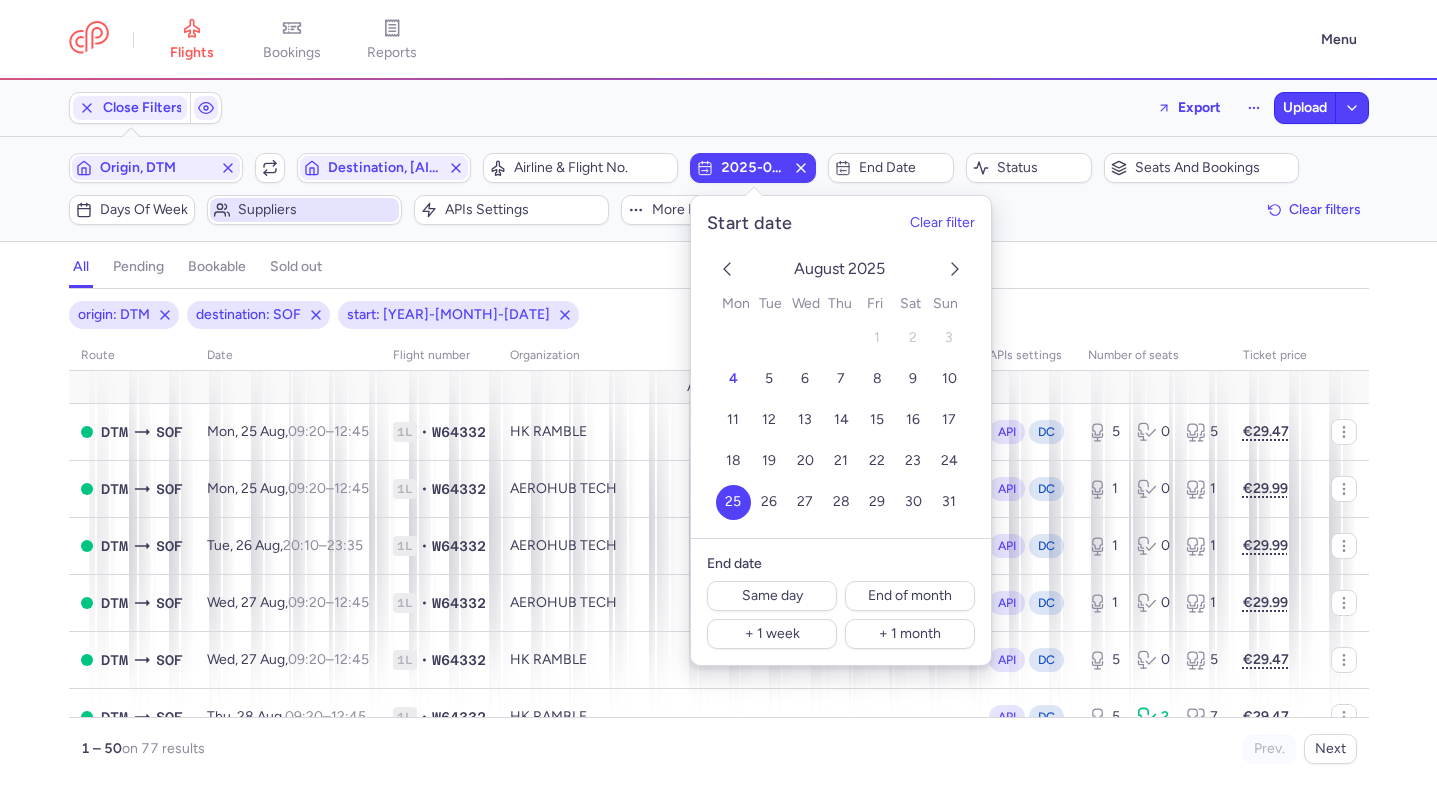 click on "Suppliers" at bounding box center [316, 210] 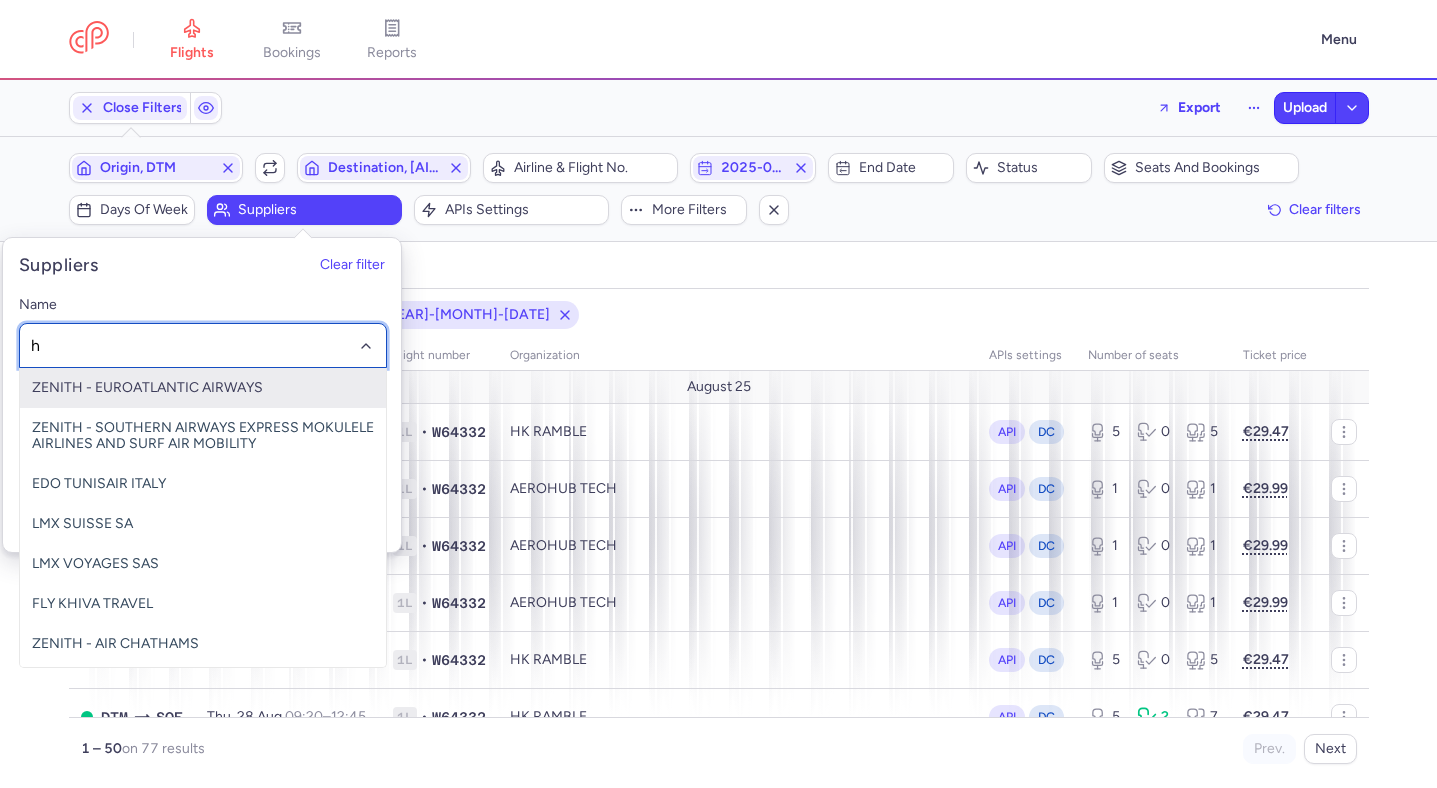 type on "hk" 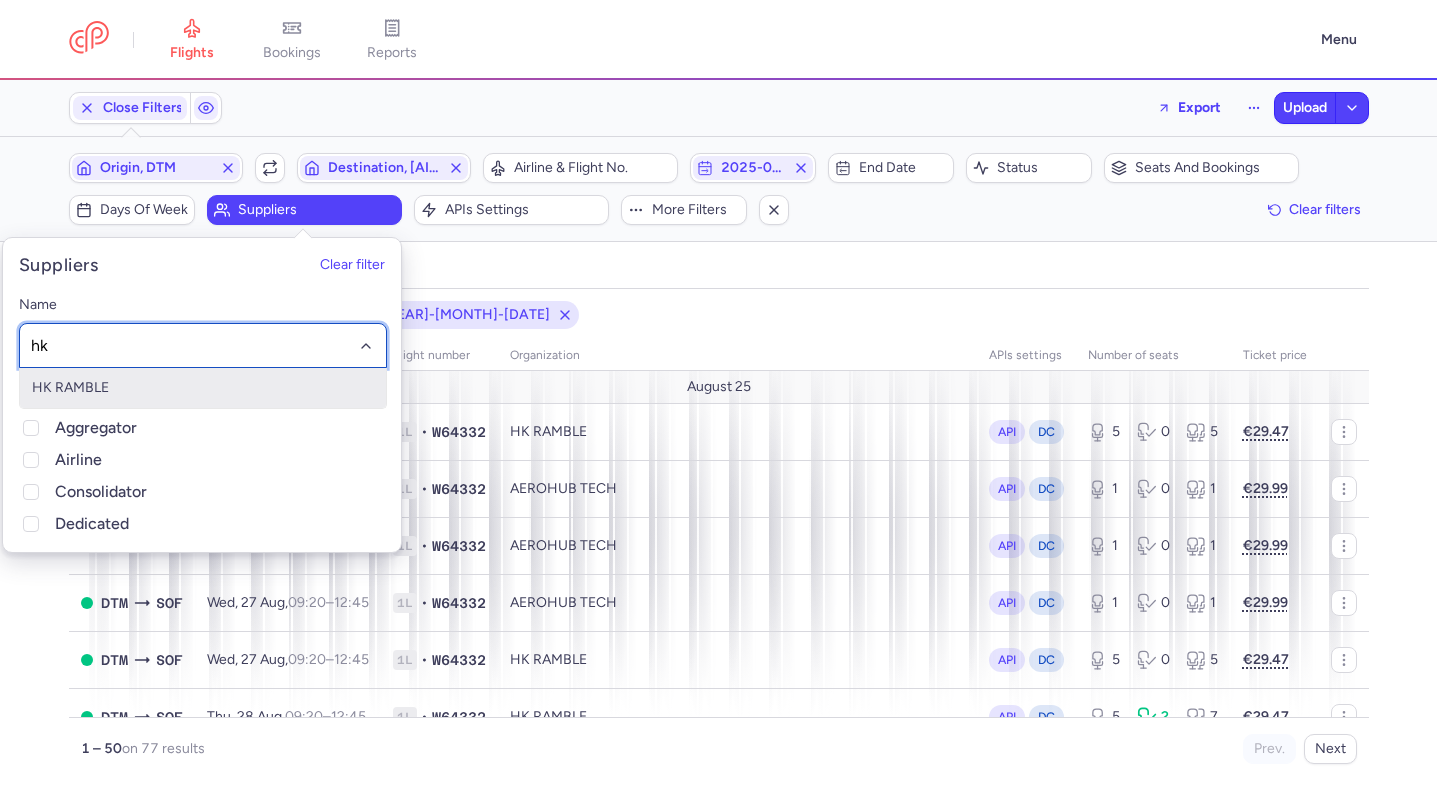 type 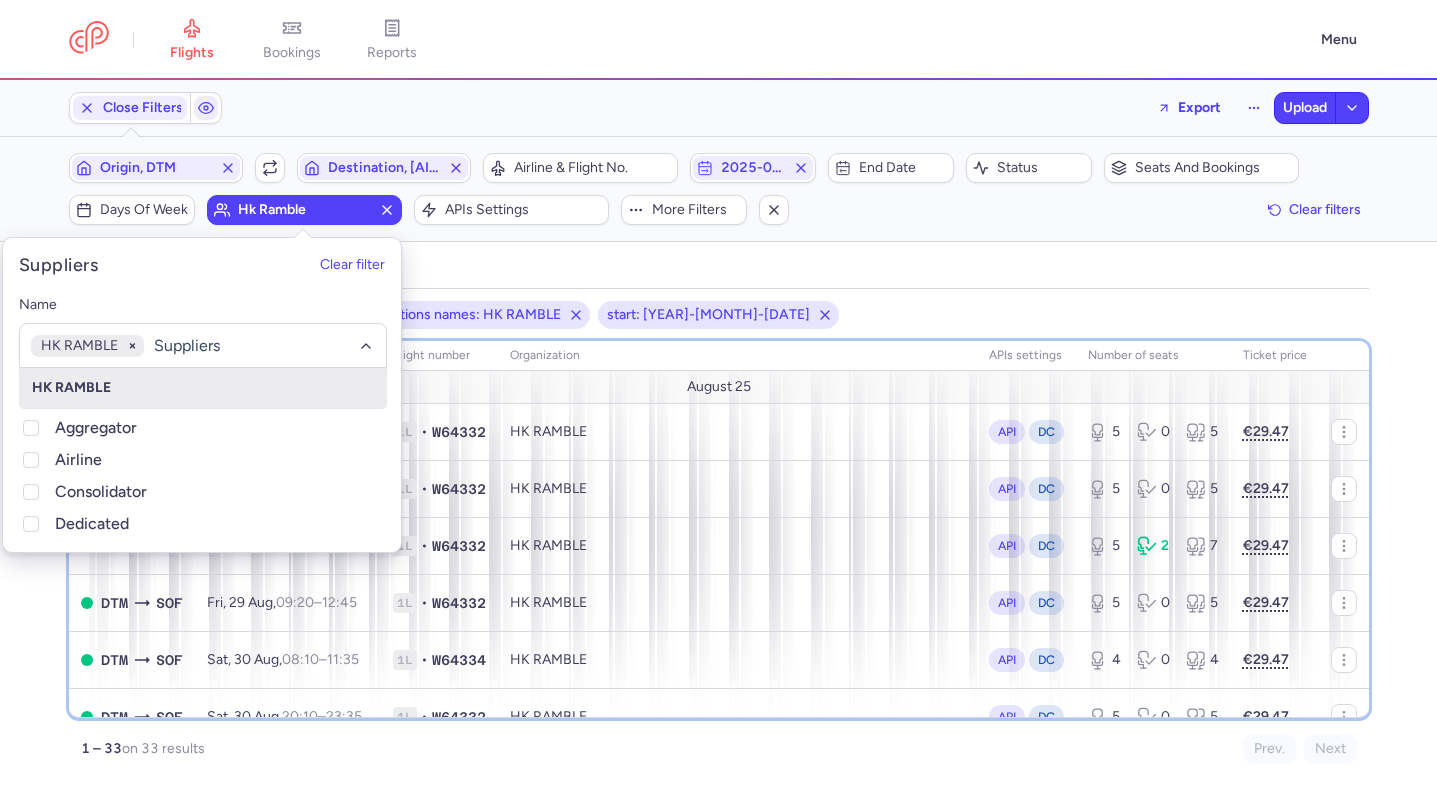 click on "organization" 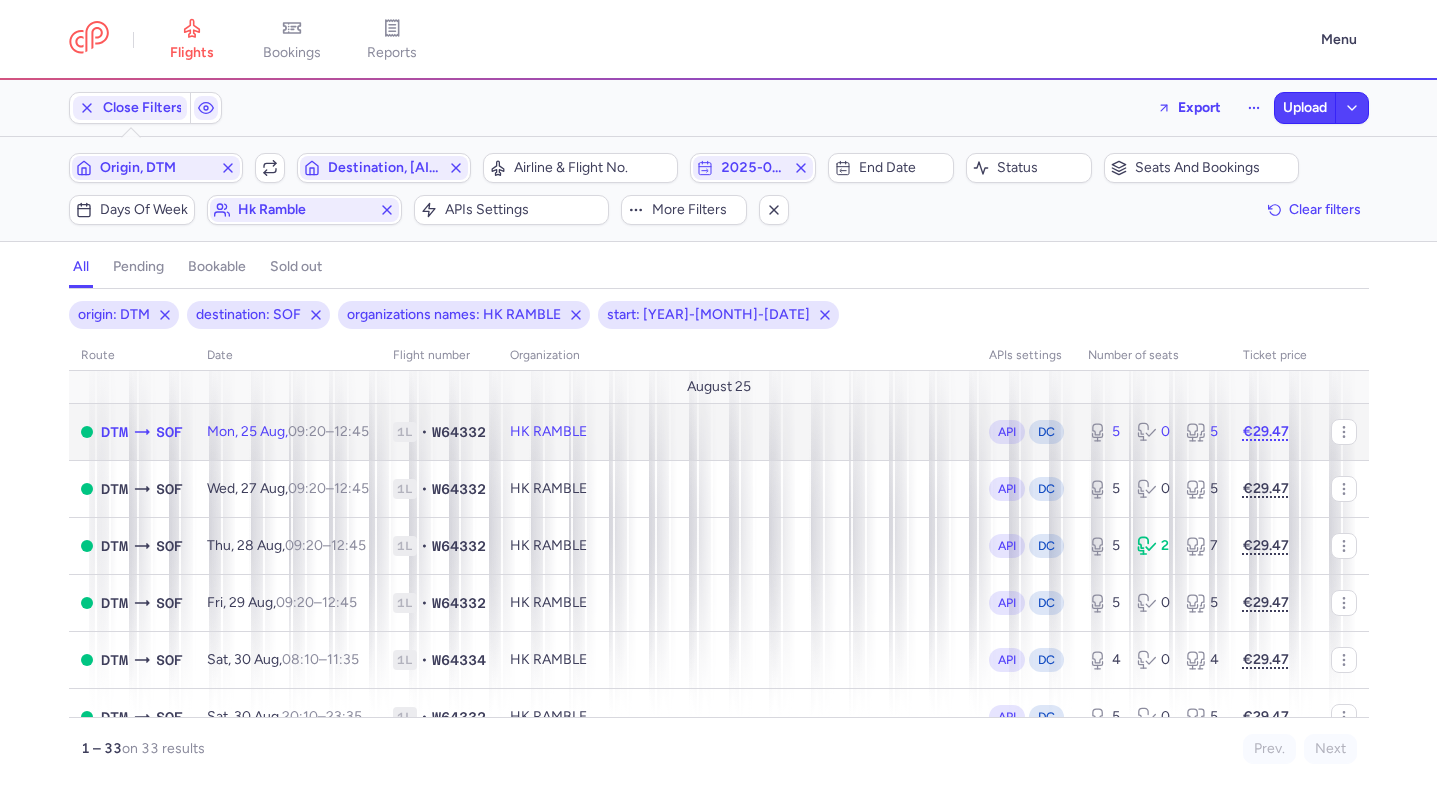 drag, startPoint x: 87, startPoint y: 443, endPoint x: 502, endPoint y: 423, distance: 415.48166 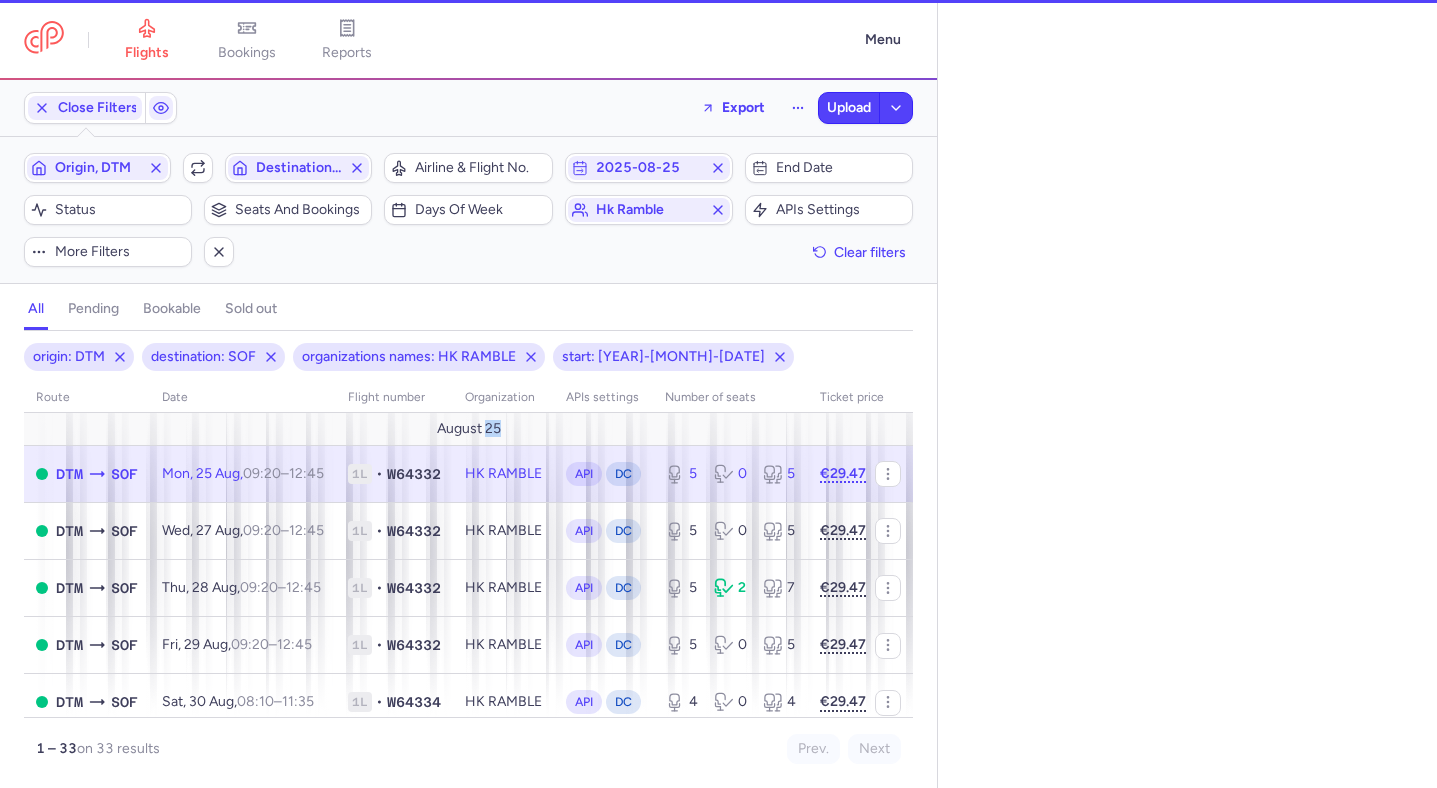 select on "days" 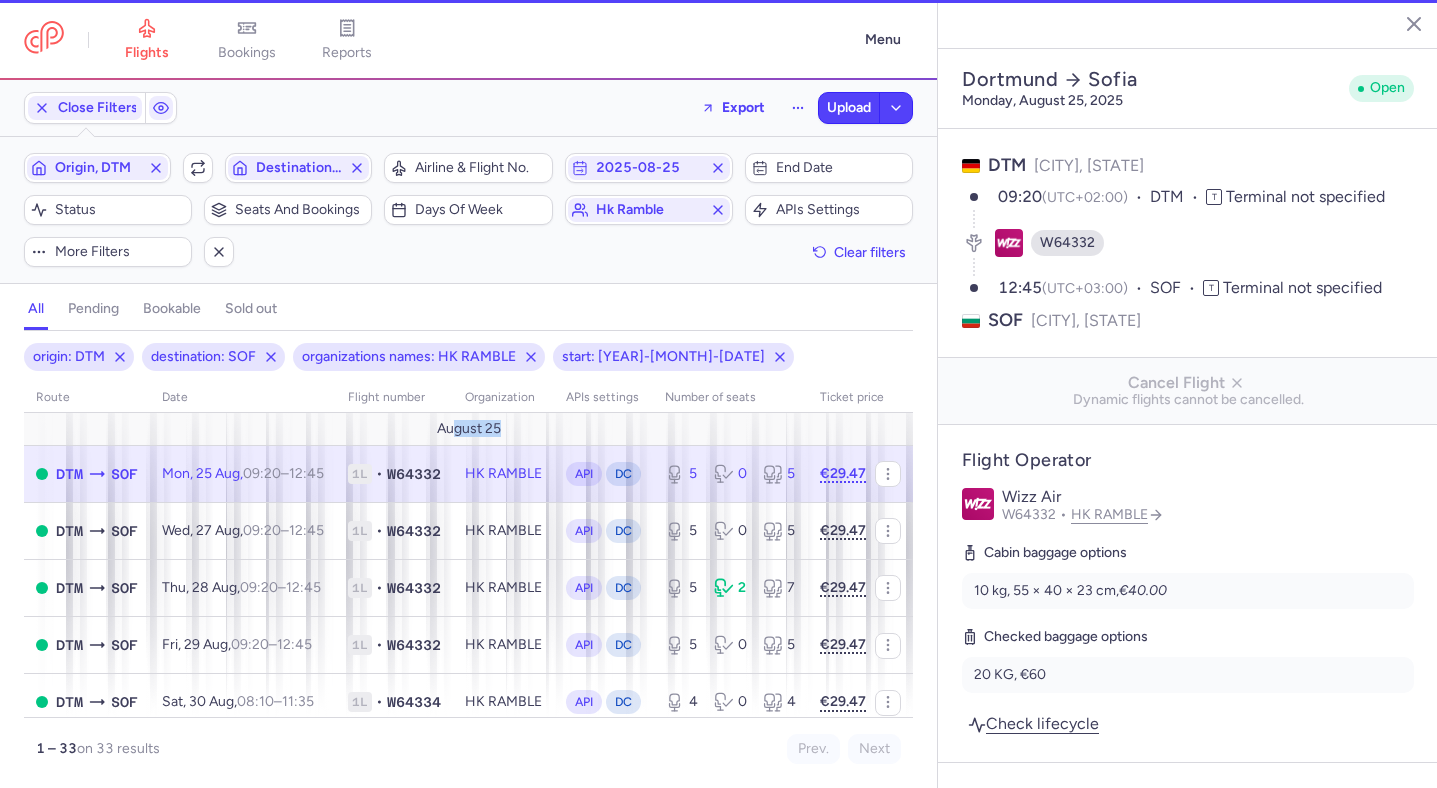 drag, startPoint x: 500, startPoint y: 423, endPoint x: 457, endPoint y: 432, distance: 43.931767 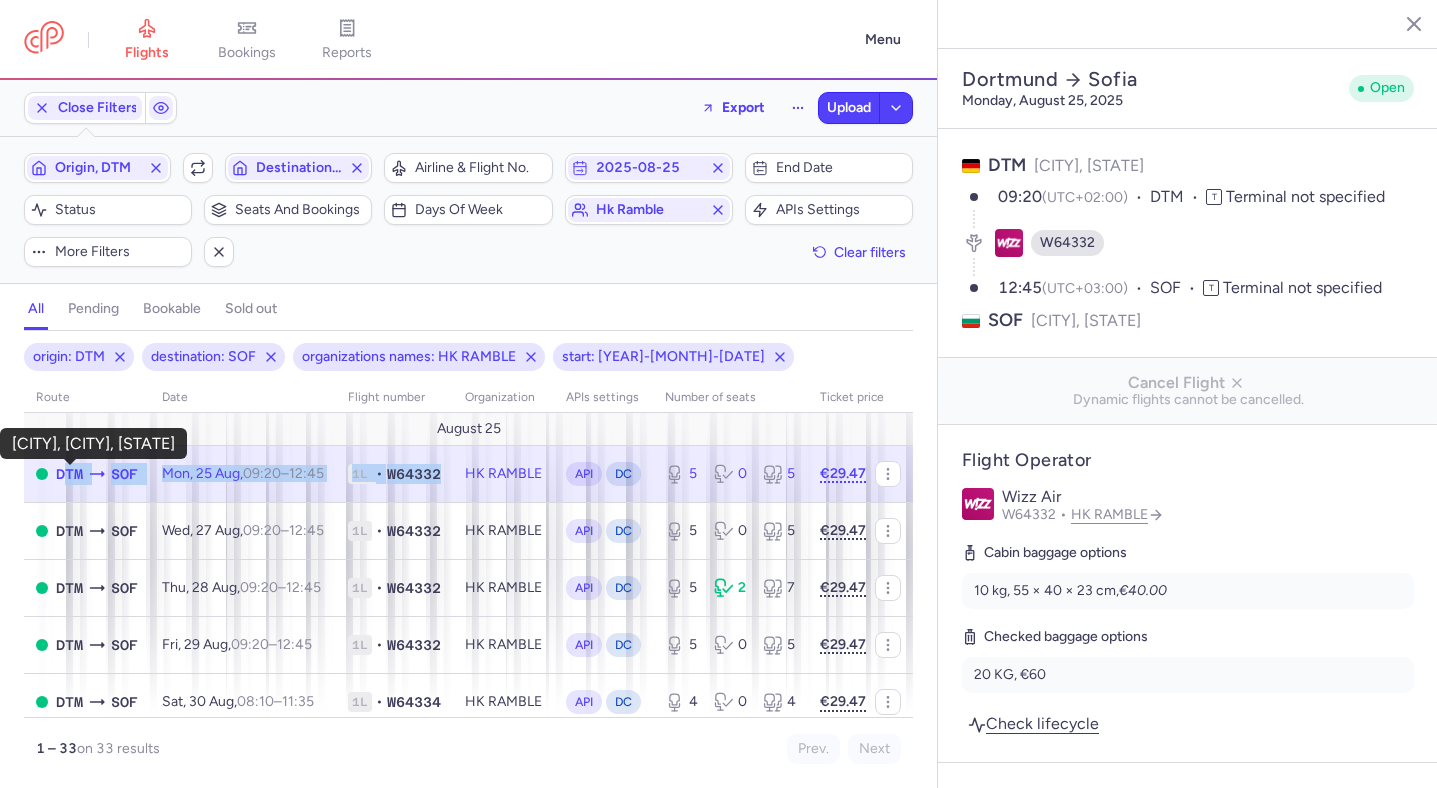 drag, startPoint x: 466, startPoint y: 475, endPoint x: 57, endPoint y: 478, distance: 409.01102 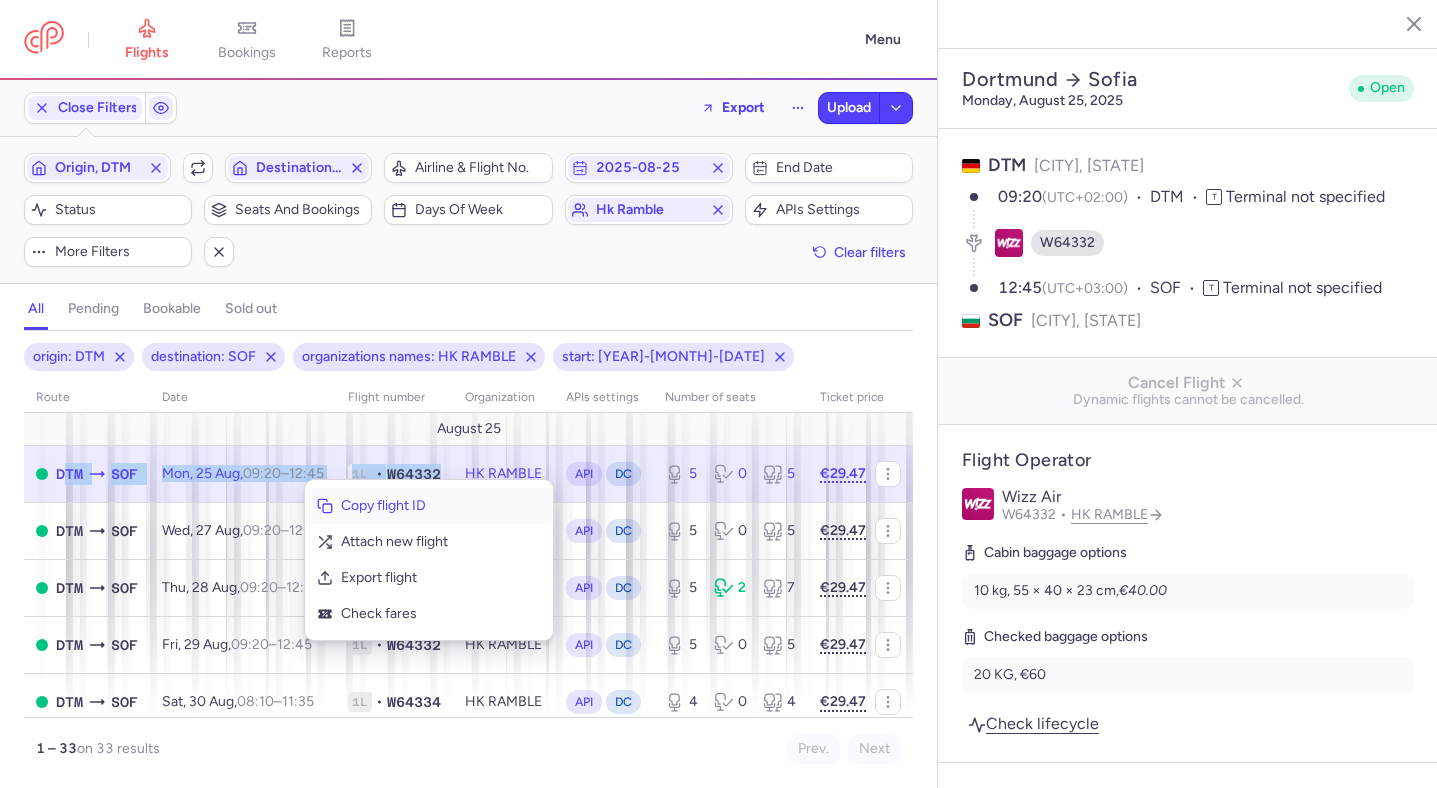 click 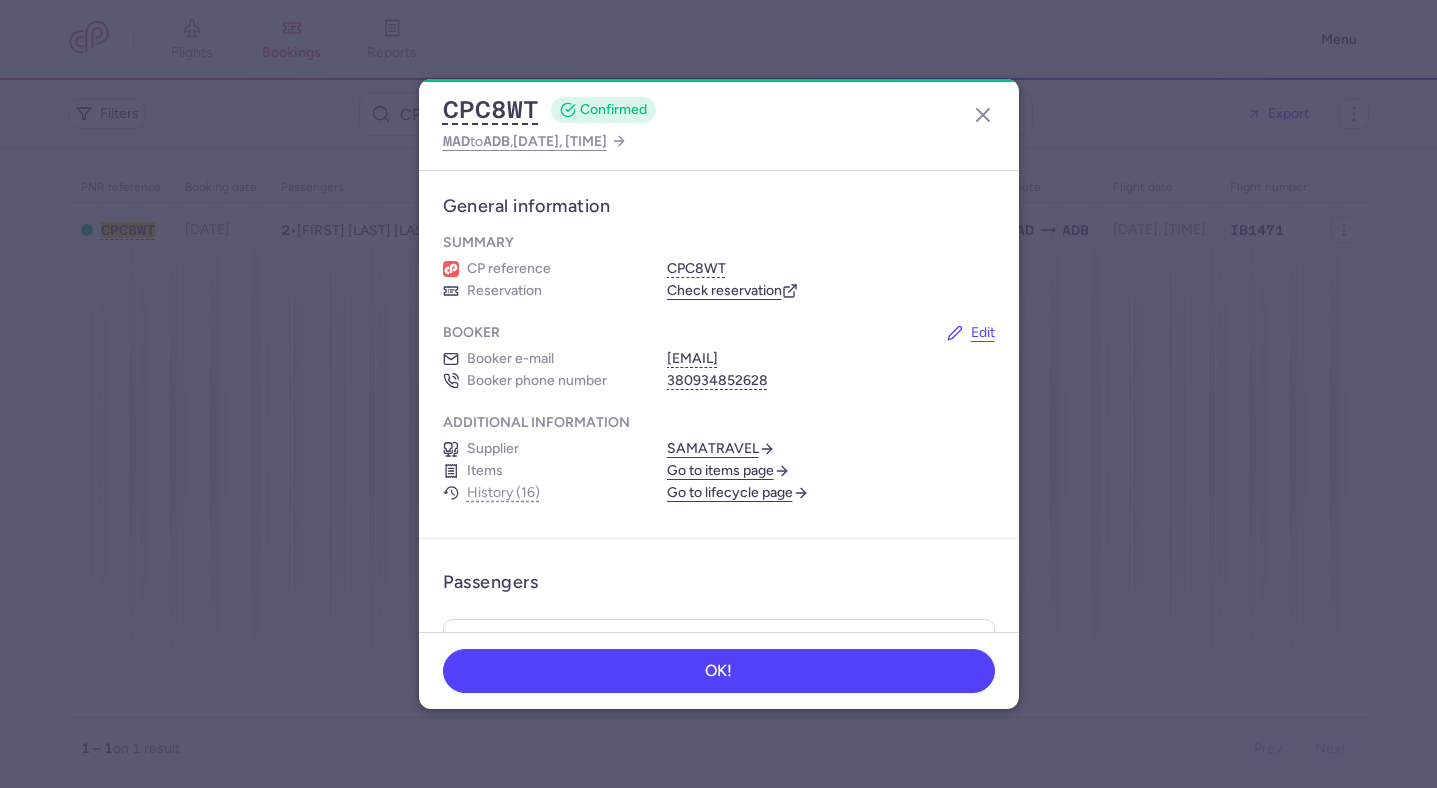 scroll, scrollTop: 0, scrollLeft: 0, axis: both 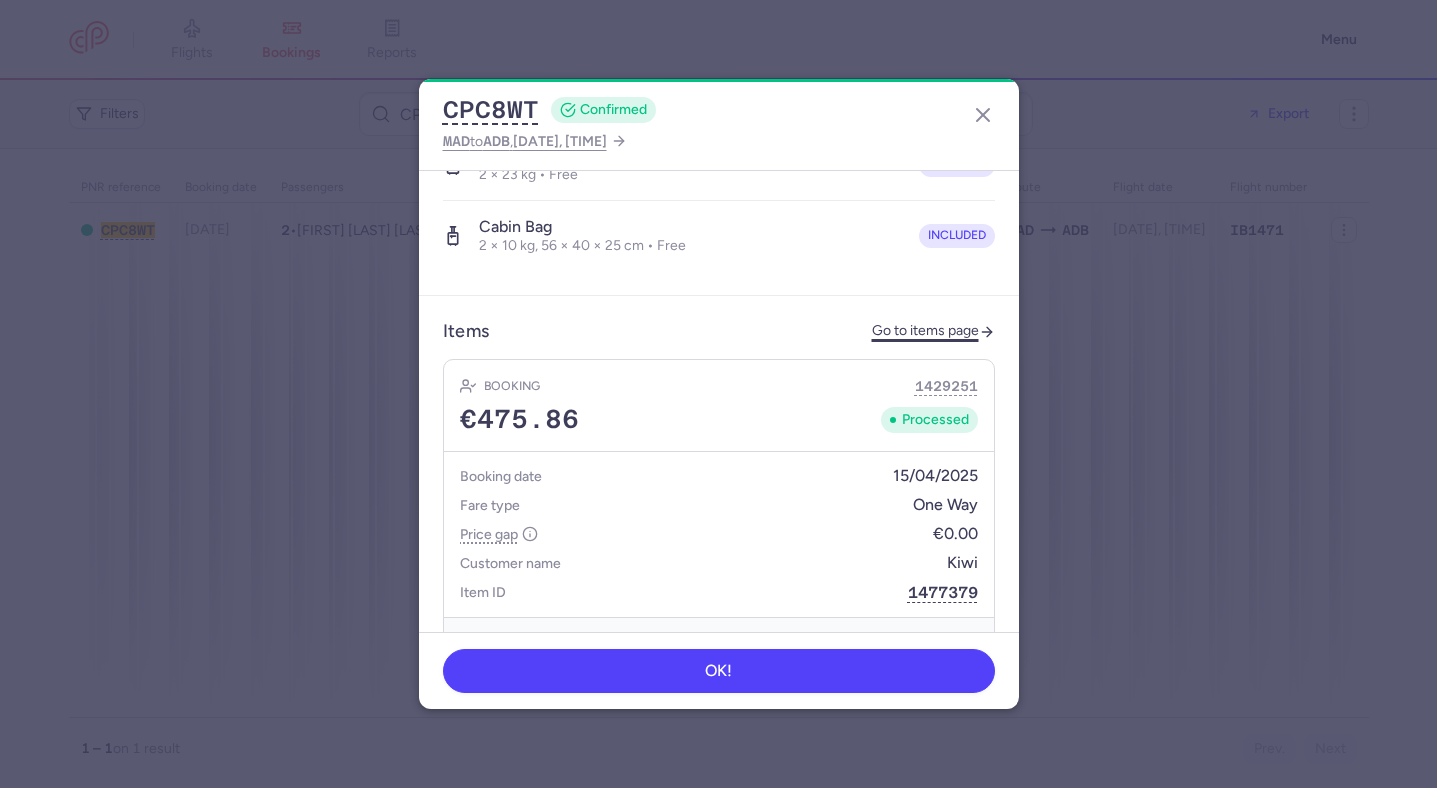 click on "Go to items page" 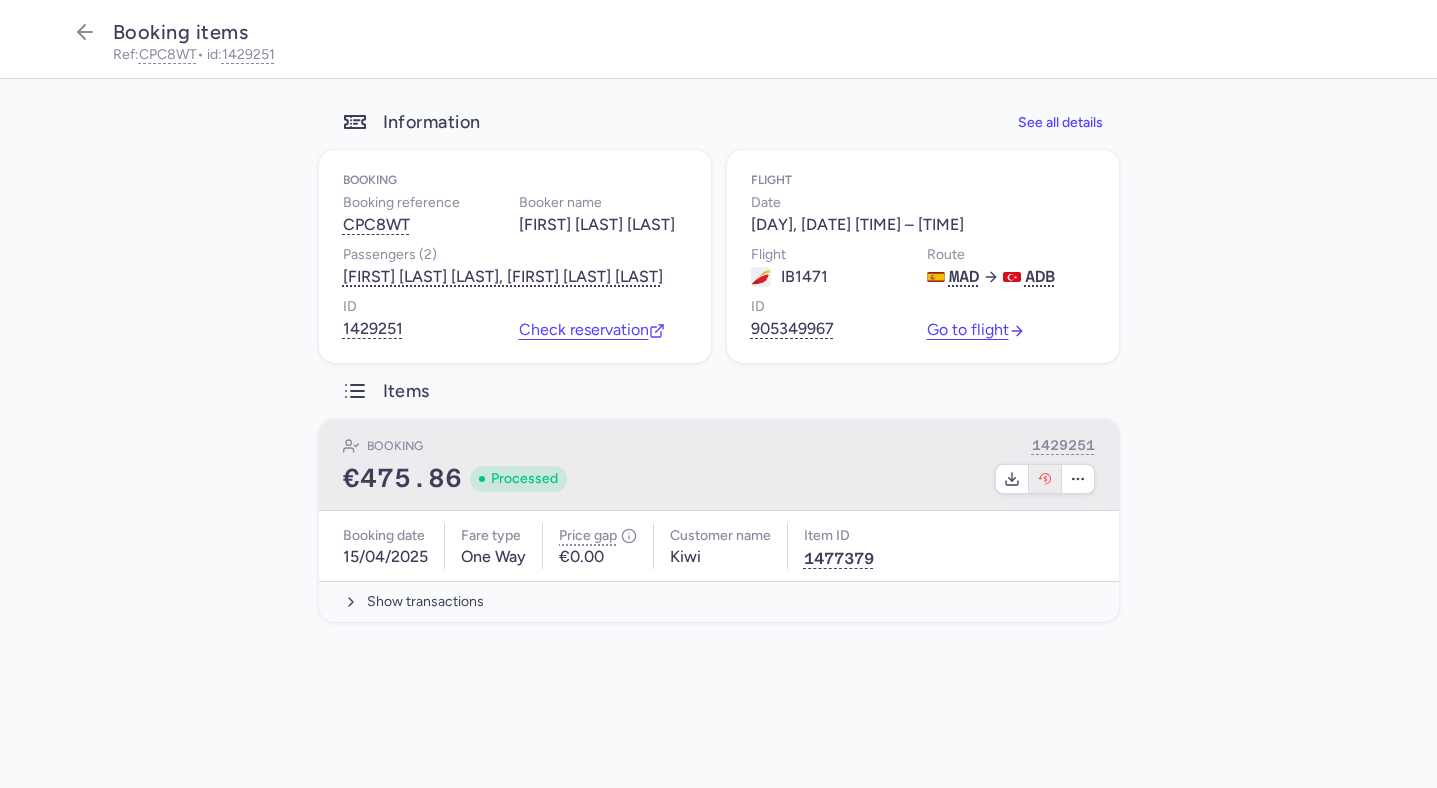 click 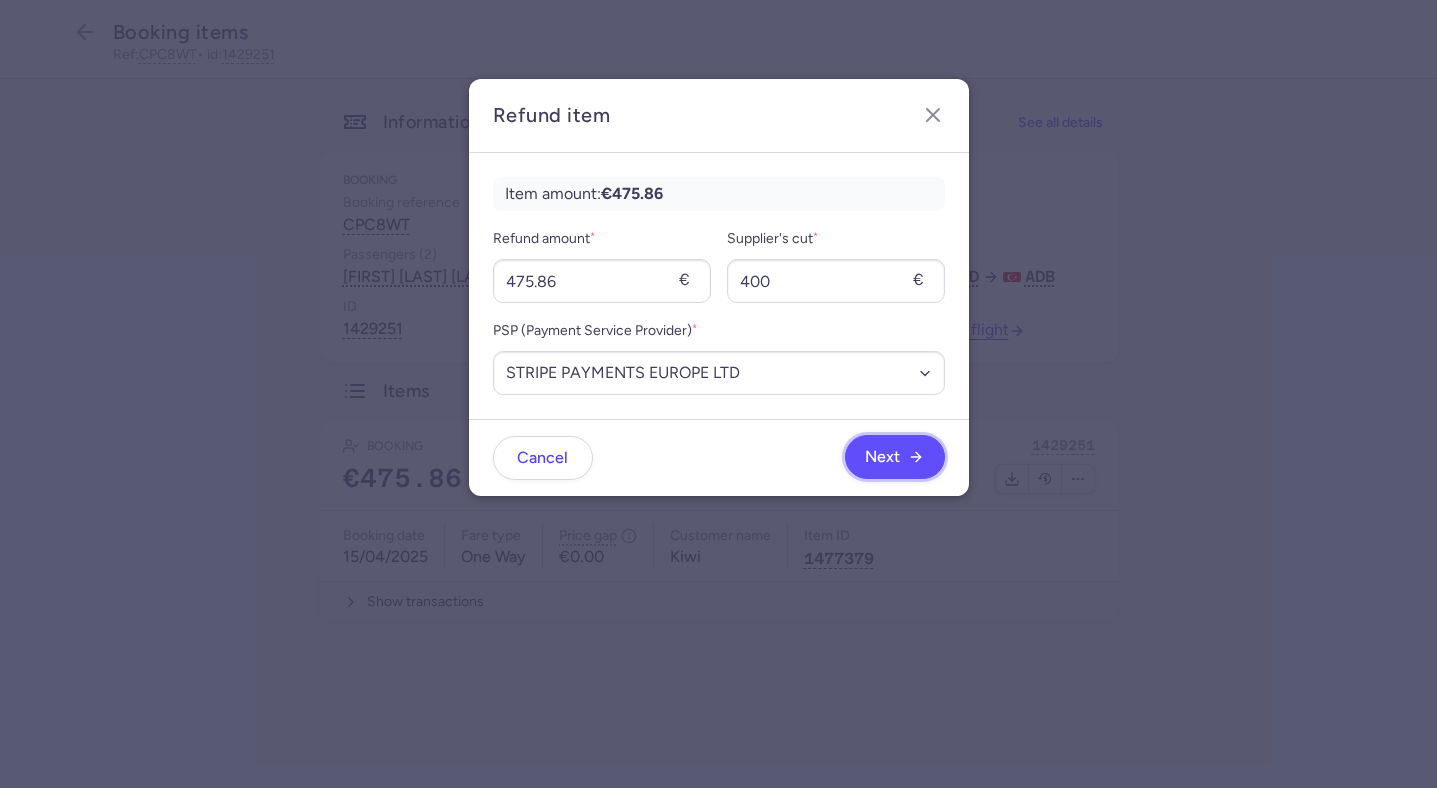 click on "Next" at bounding box center (882, 457) 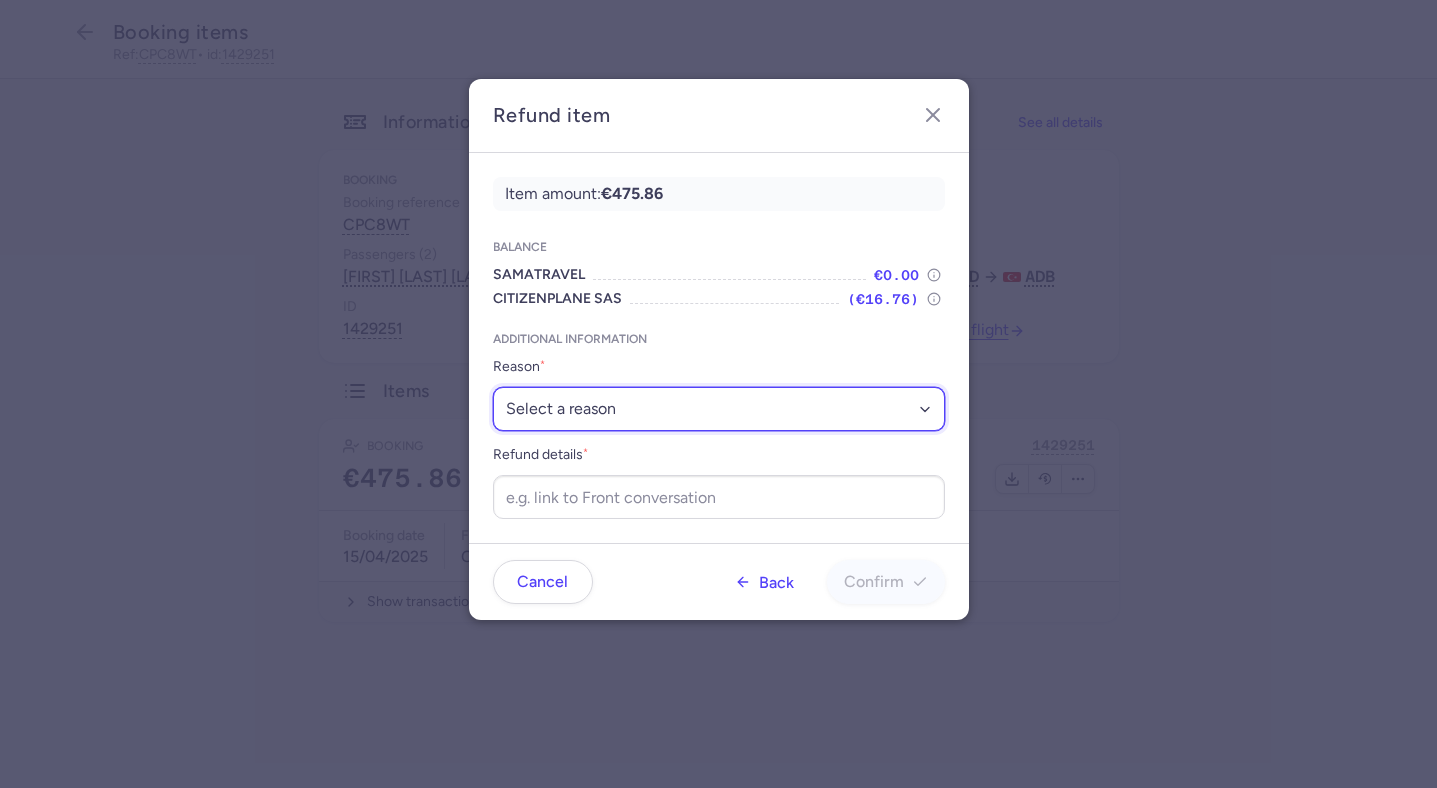 click on "Select a reason ✈️ Airline ceasing ops 💼 Ancillary issue 📄 APIS missing ⚙️ CitizenPlane error ⛔️ Denied boarding 🔁 Duplicate ❌ Flight canceled 🕵🏼‍♂️ Fraud 🎁 Goodwill 🎫 Goodwill allowance 🙃 Other 💺 Overbooking 💸 Refund with penalty 🙅 Schedule change not accepted 🤕 Supplier error 💵 Tax refund ❓ Unconfirmed booking" at bounding box center [719, 409] 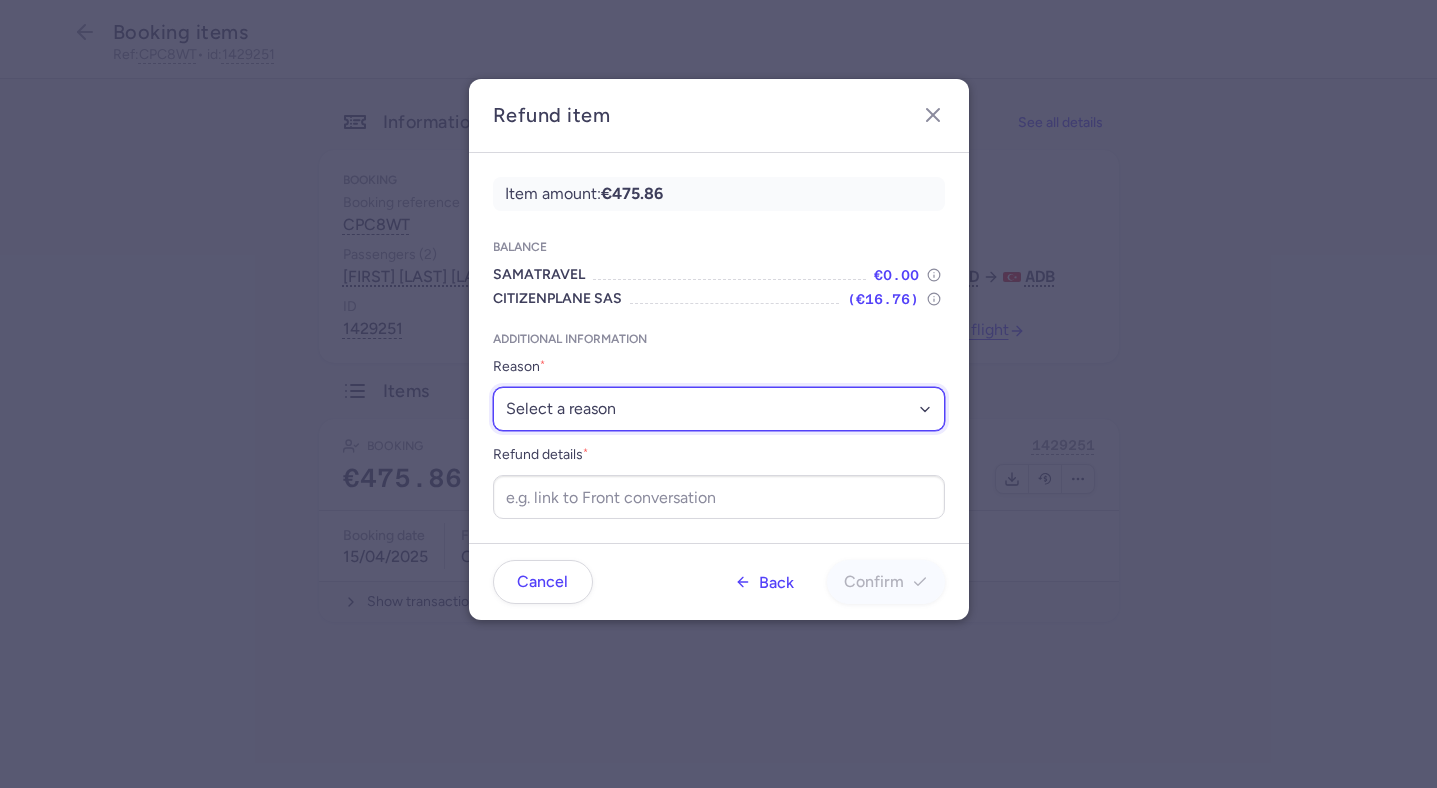 select on "DENIED_BOARDING" 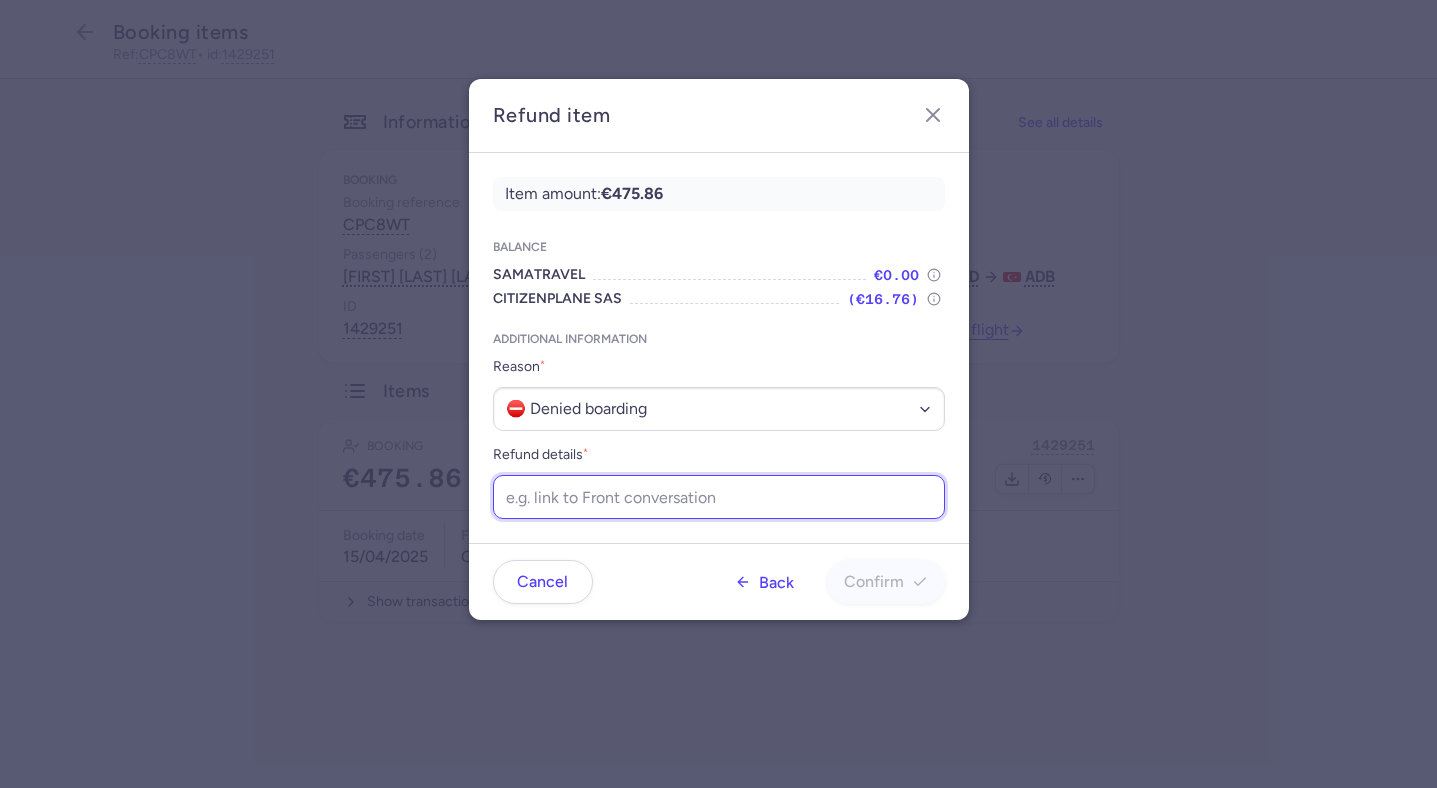 click on "Refund details  *" at bounding box center [719, 497] 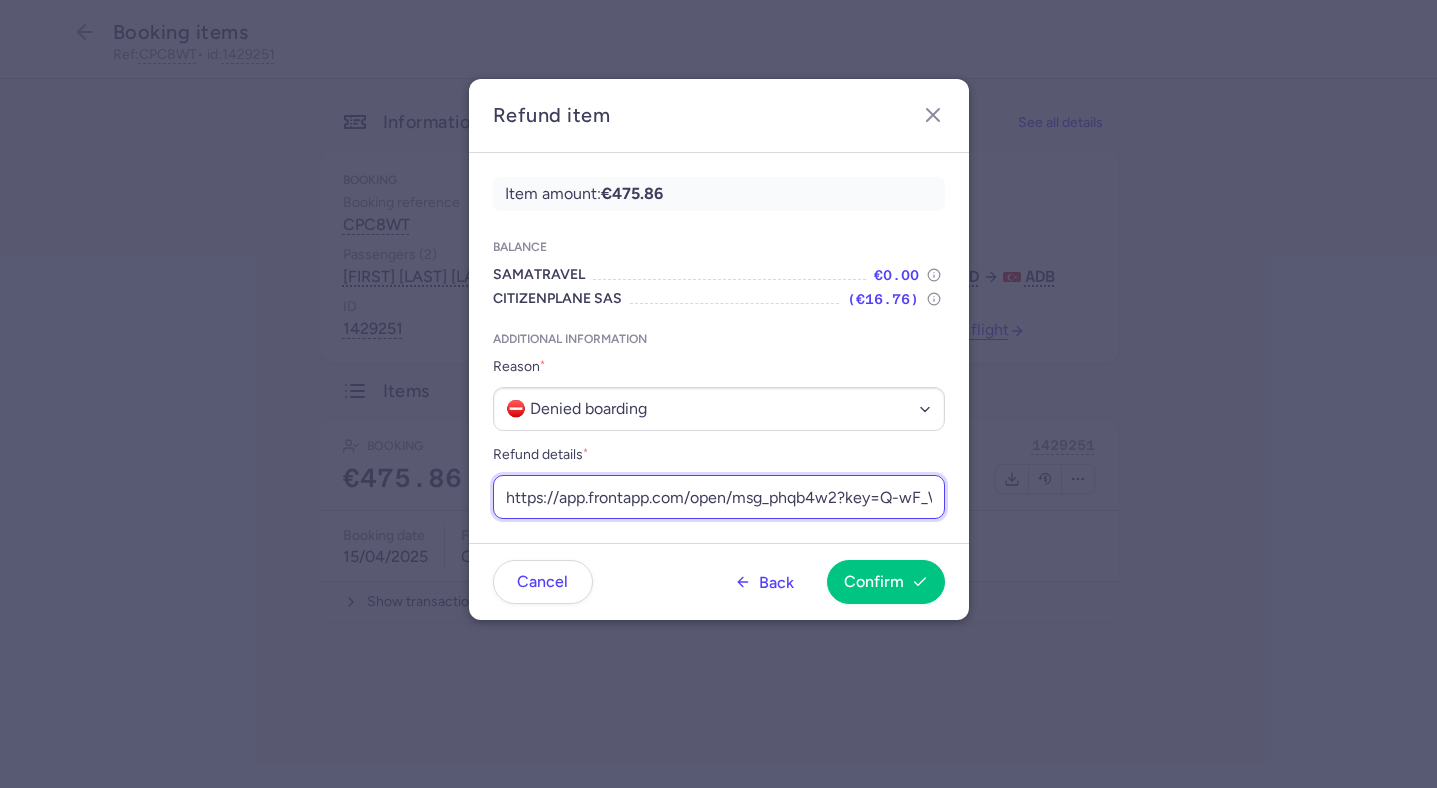 scroll, scrollTop: 0, scrollLeft: 245, axis: horizontal 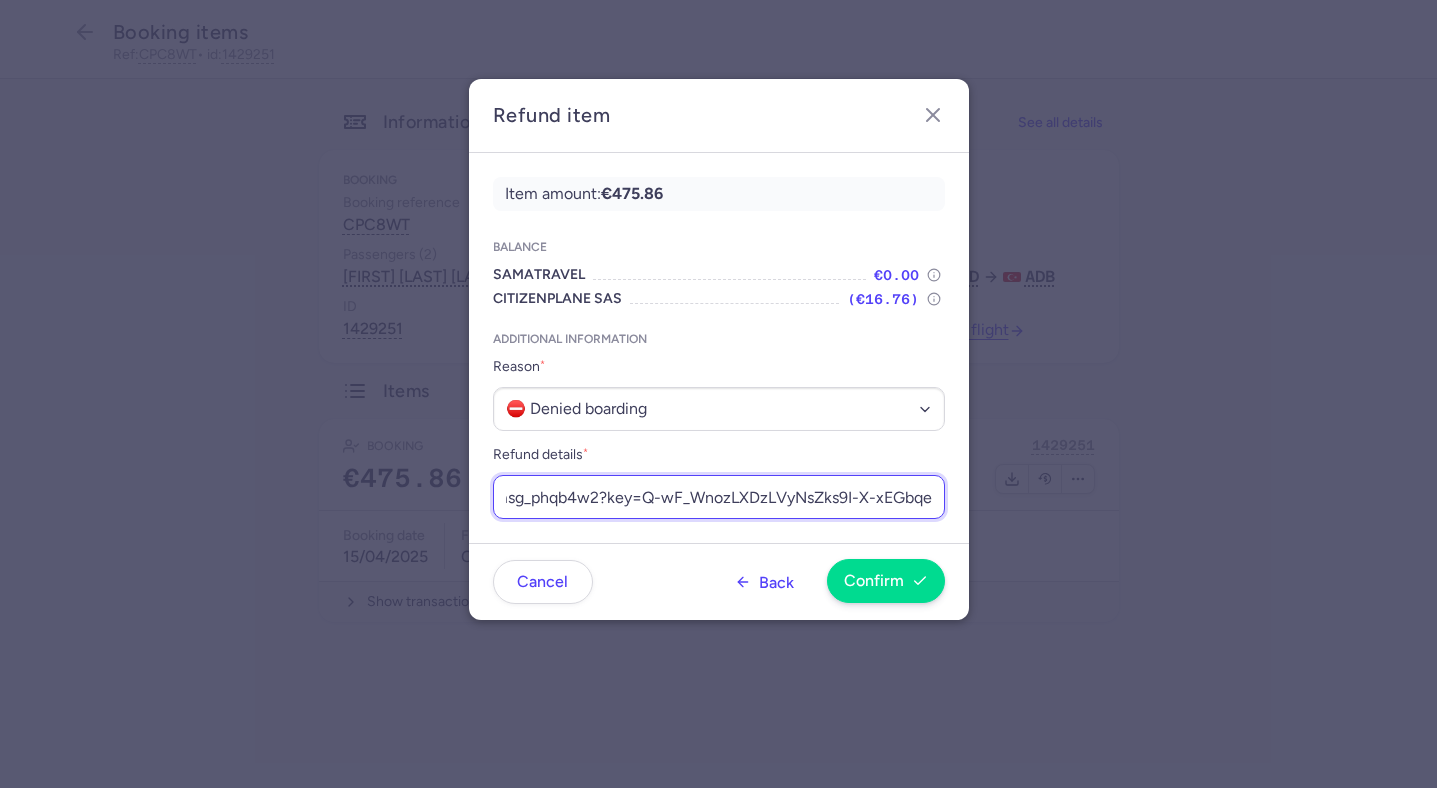 type on "https://app.frontapp.com/open/msg_phqb4w2?key=Q-wF_WnozLXDzLVyNsZks9I-X-xEGbqe" 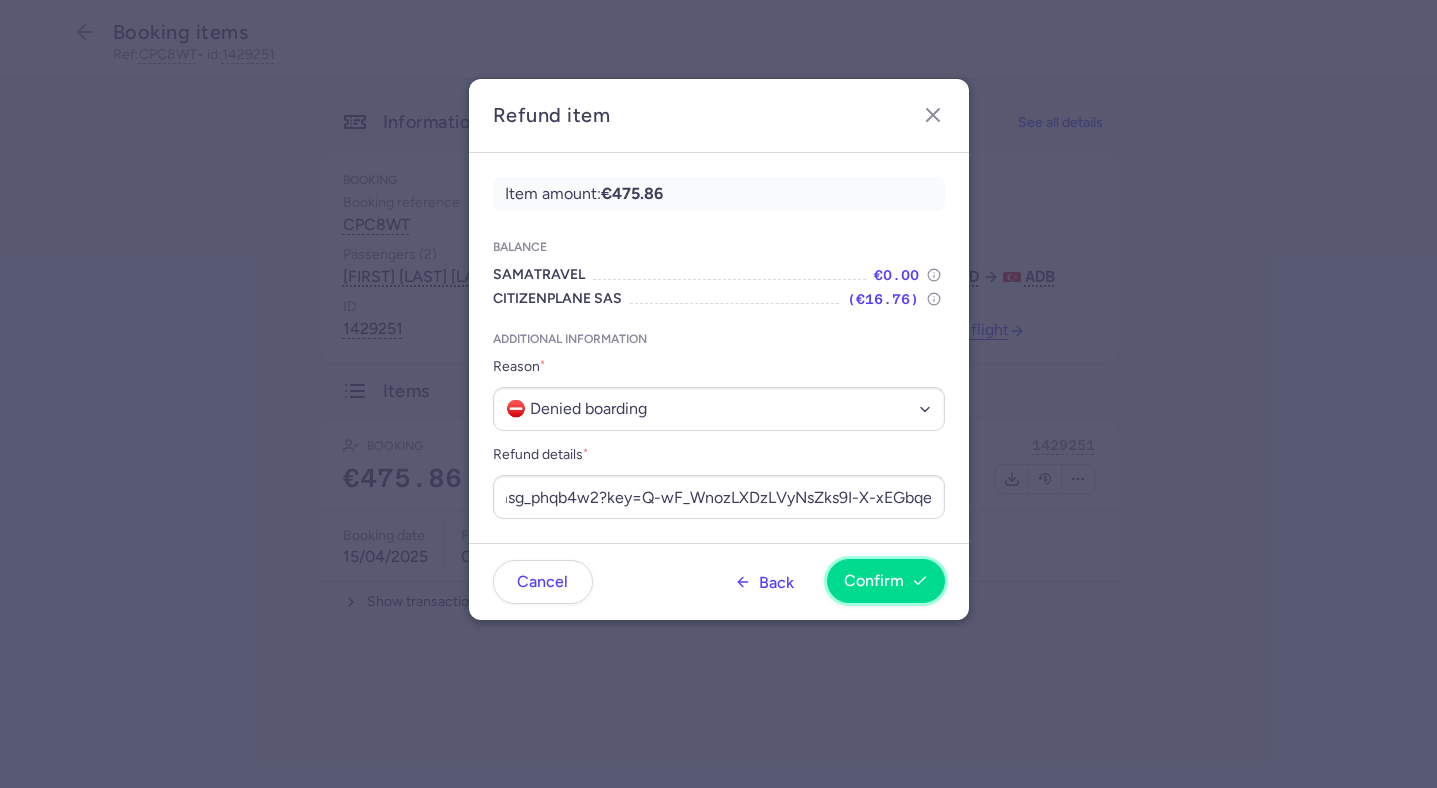 scroll, scrollTop: 0, scrollLeft: 0, axis: both 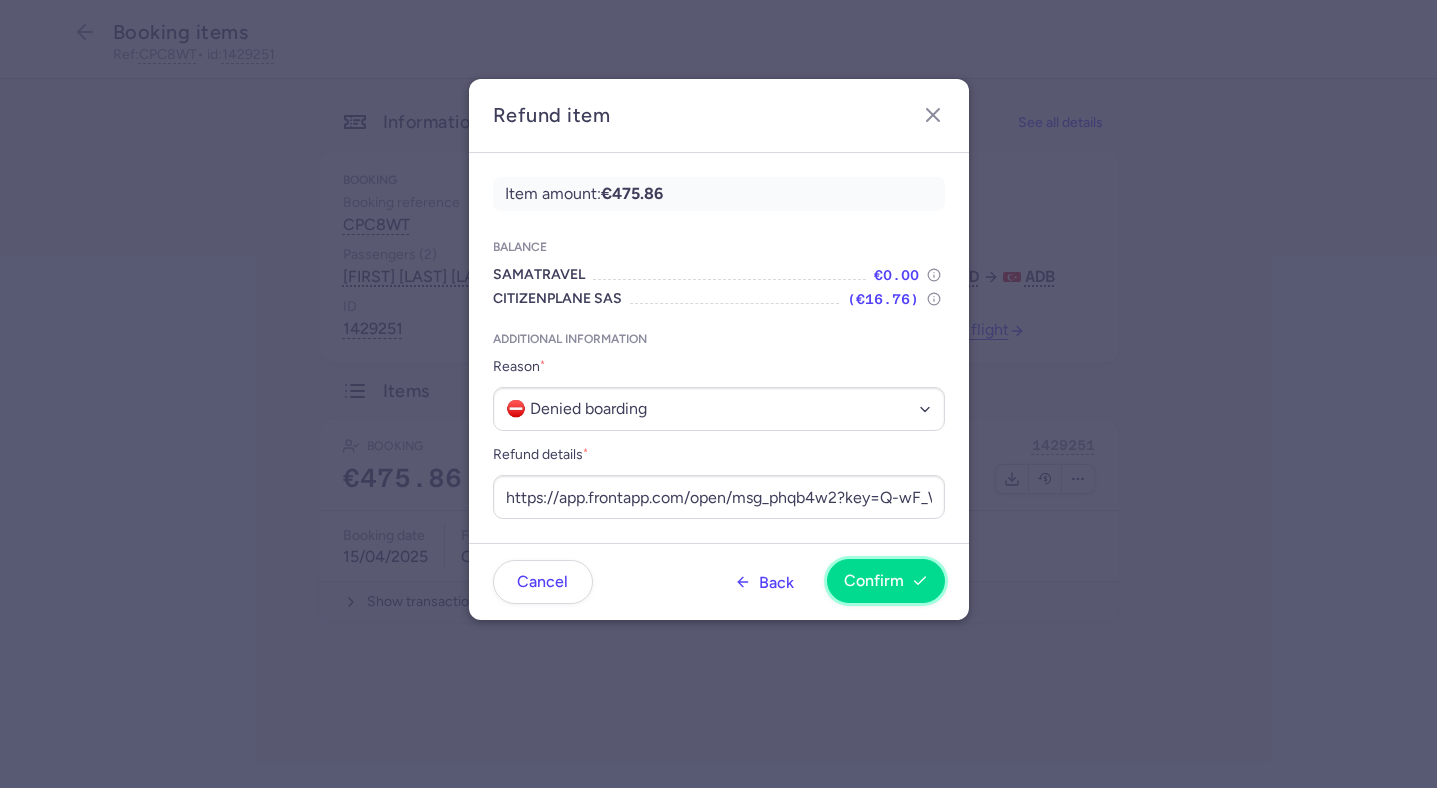 click on "Confirm" at bounding box center [886, 581] 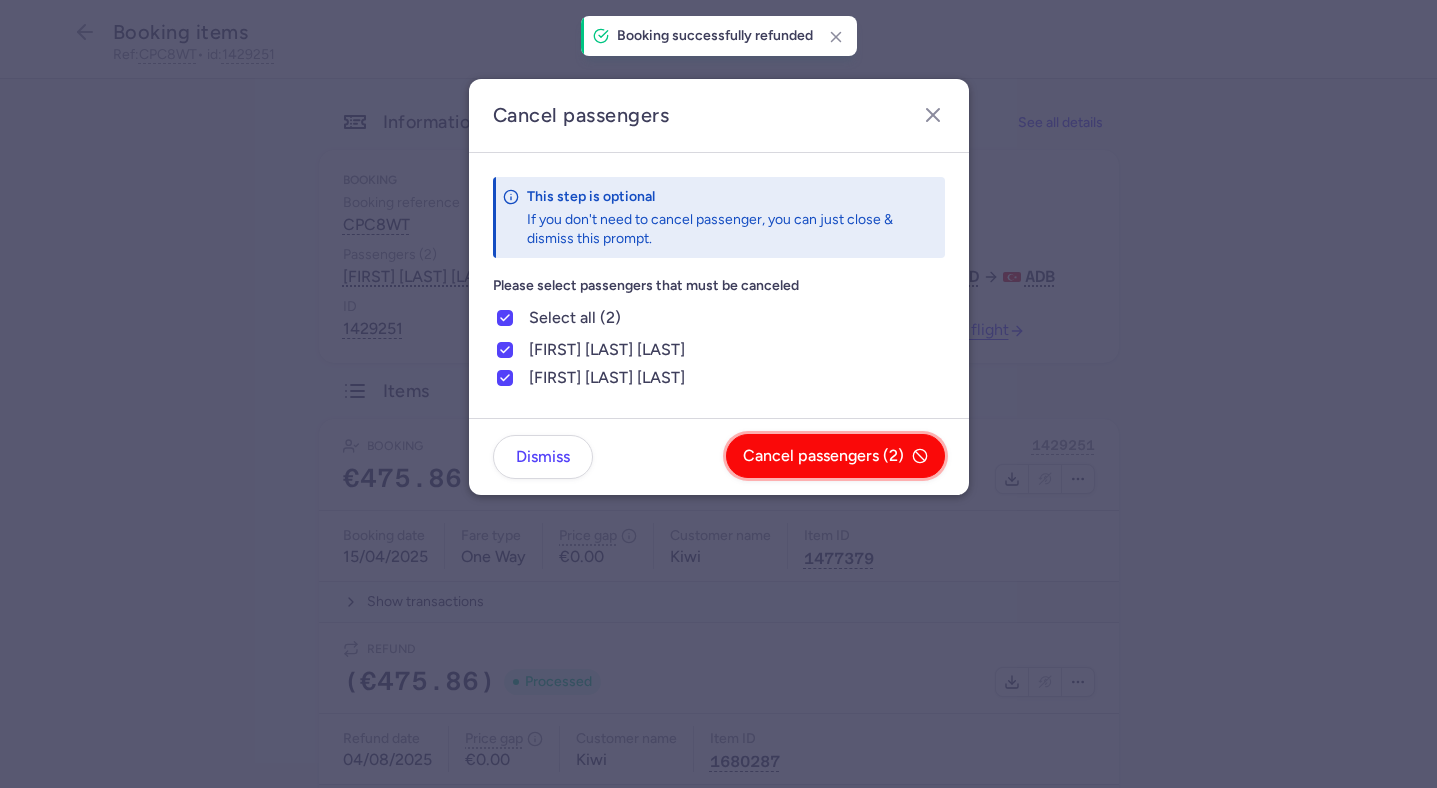 click on "Cancel passengers (2)" at bounding box center (823, 456) 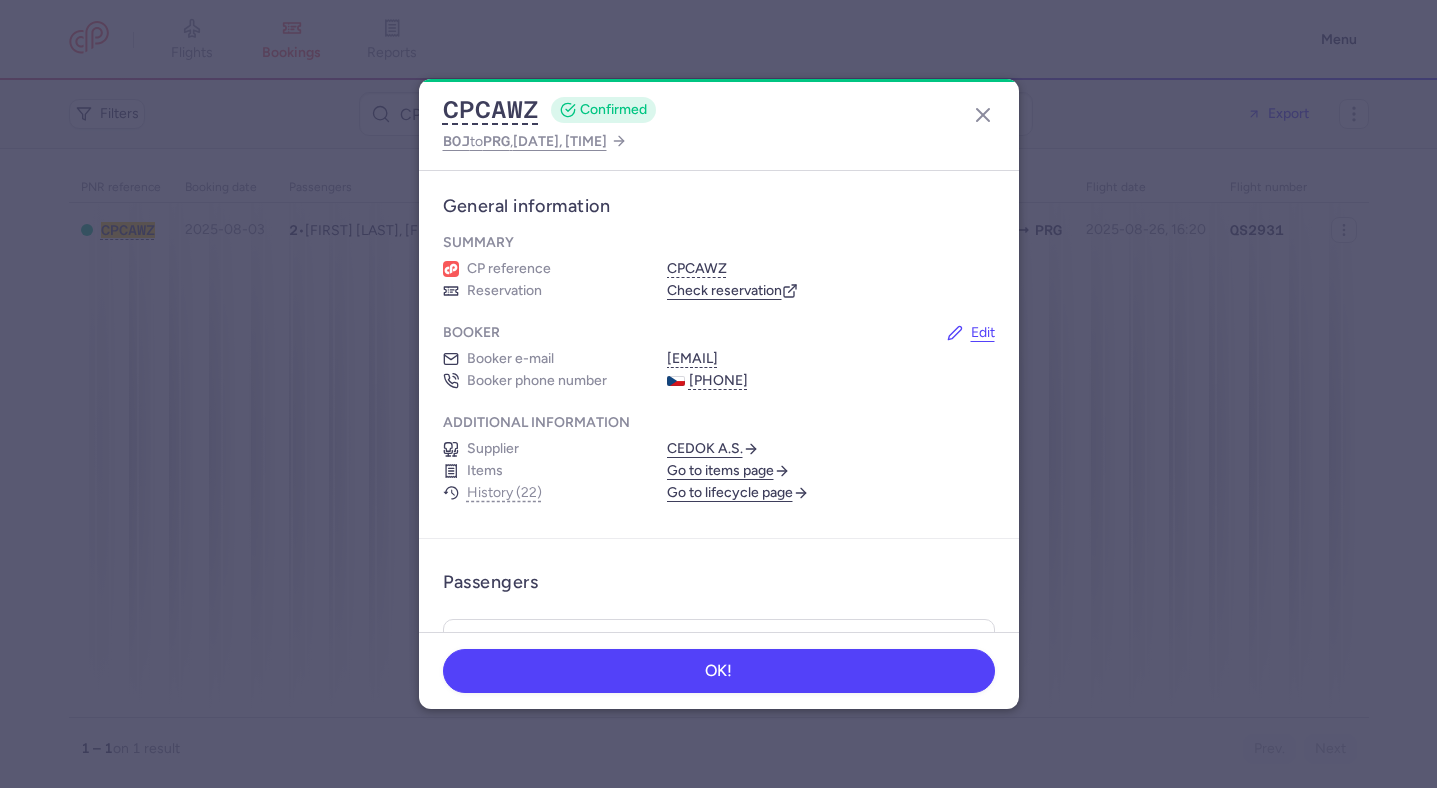scroll, scrollTop: 0, scrollLeft: 0, axis: both 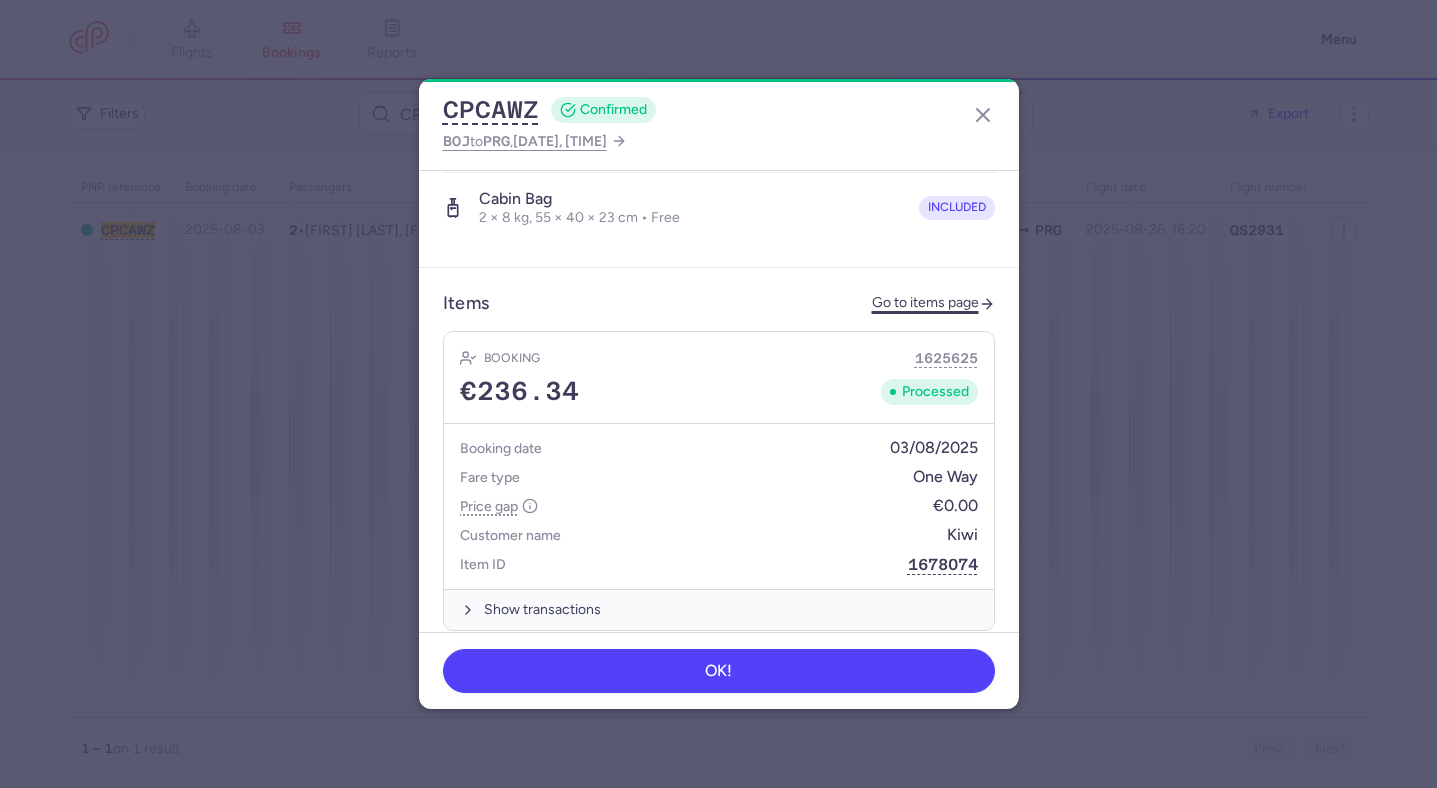 click on "Go to items page" 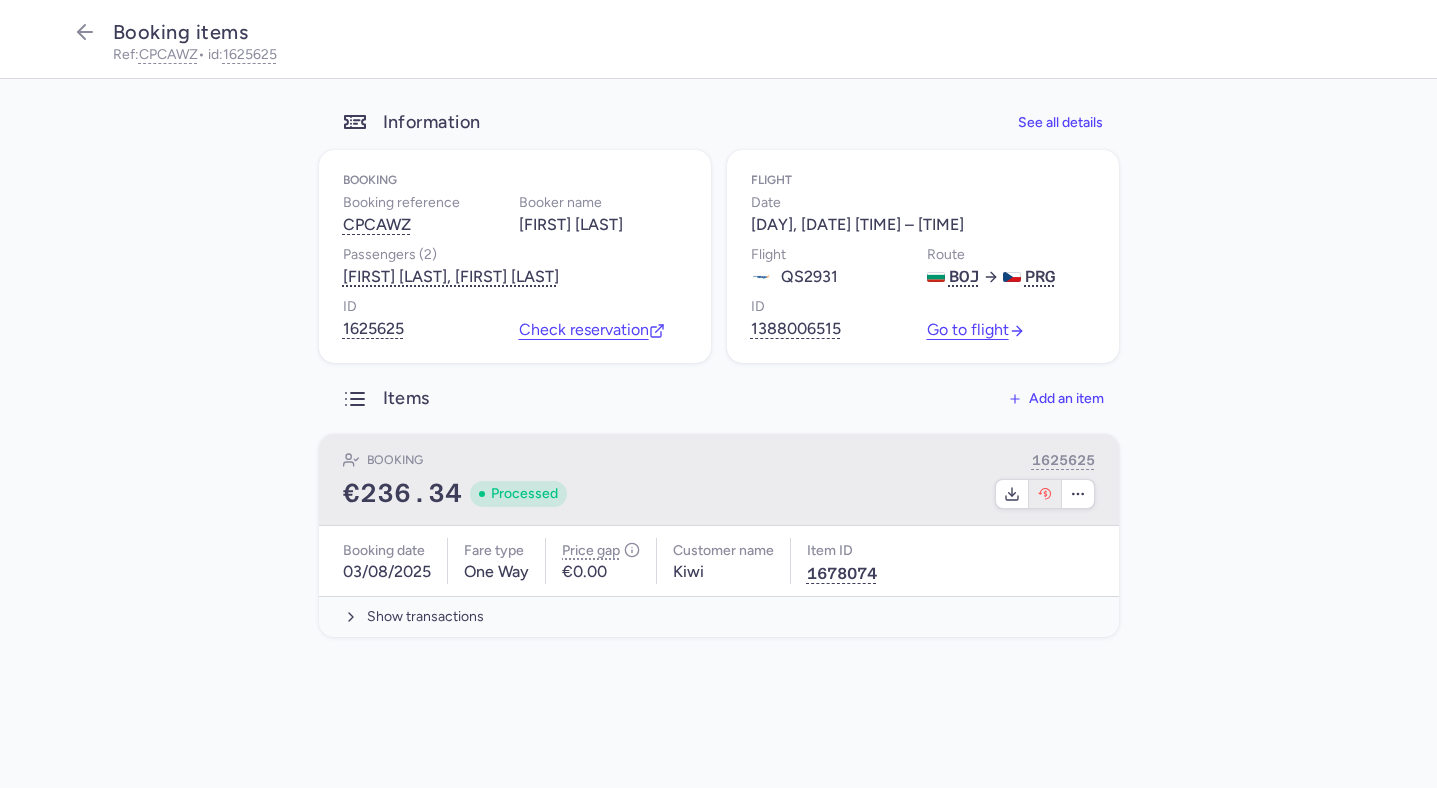 click 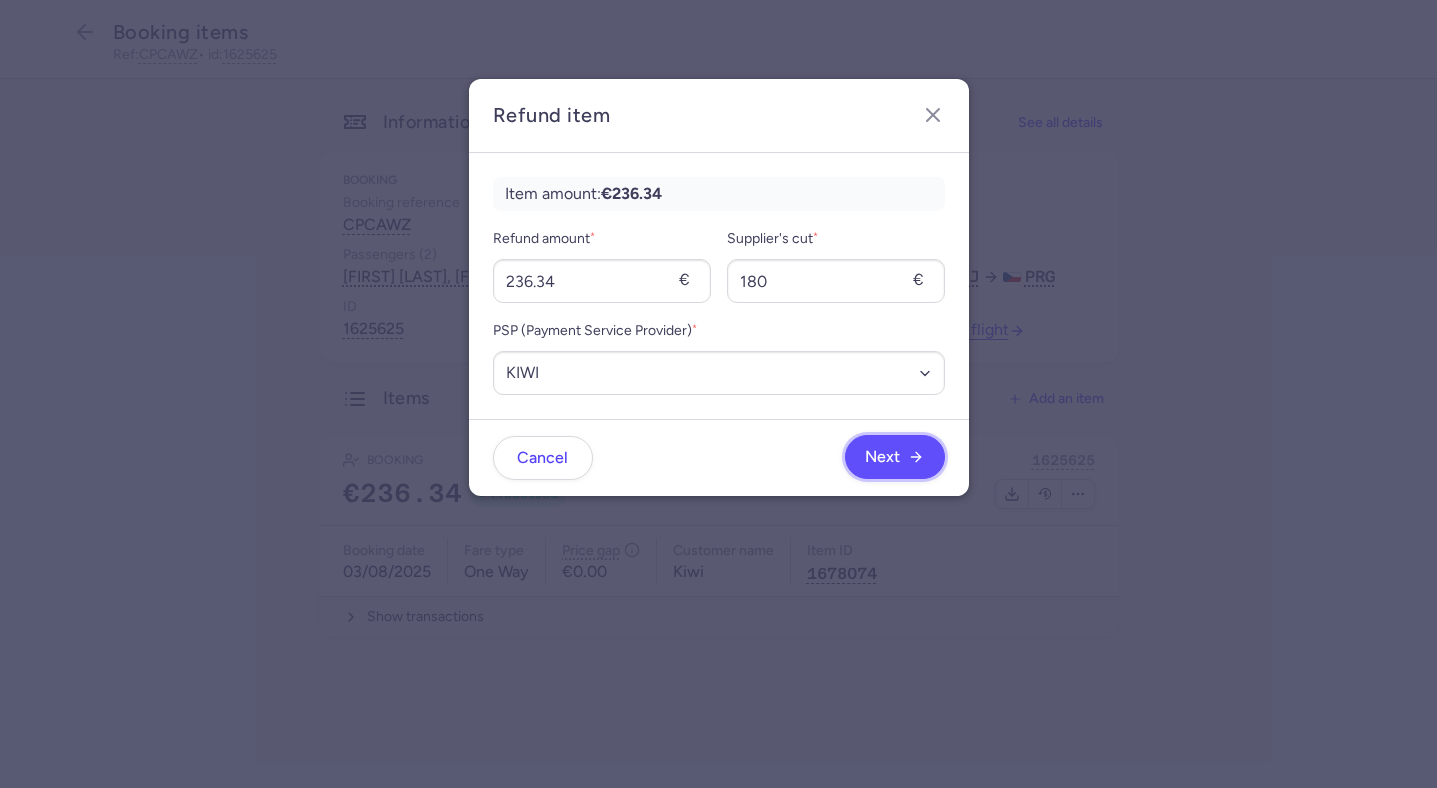 click on "Next" at bounding box center [895, 457] 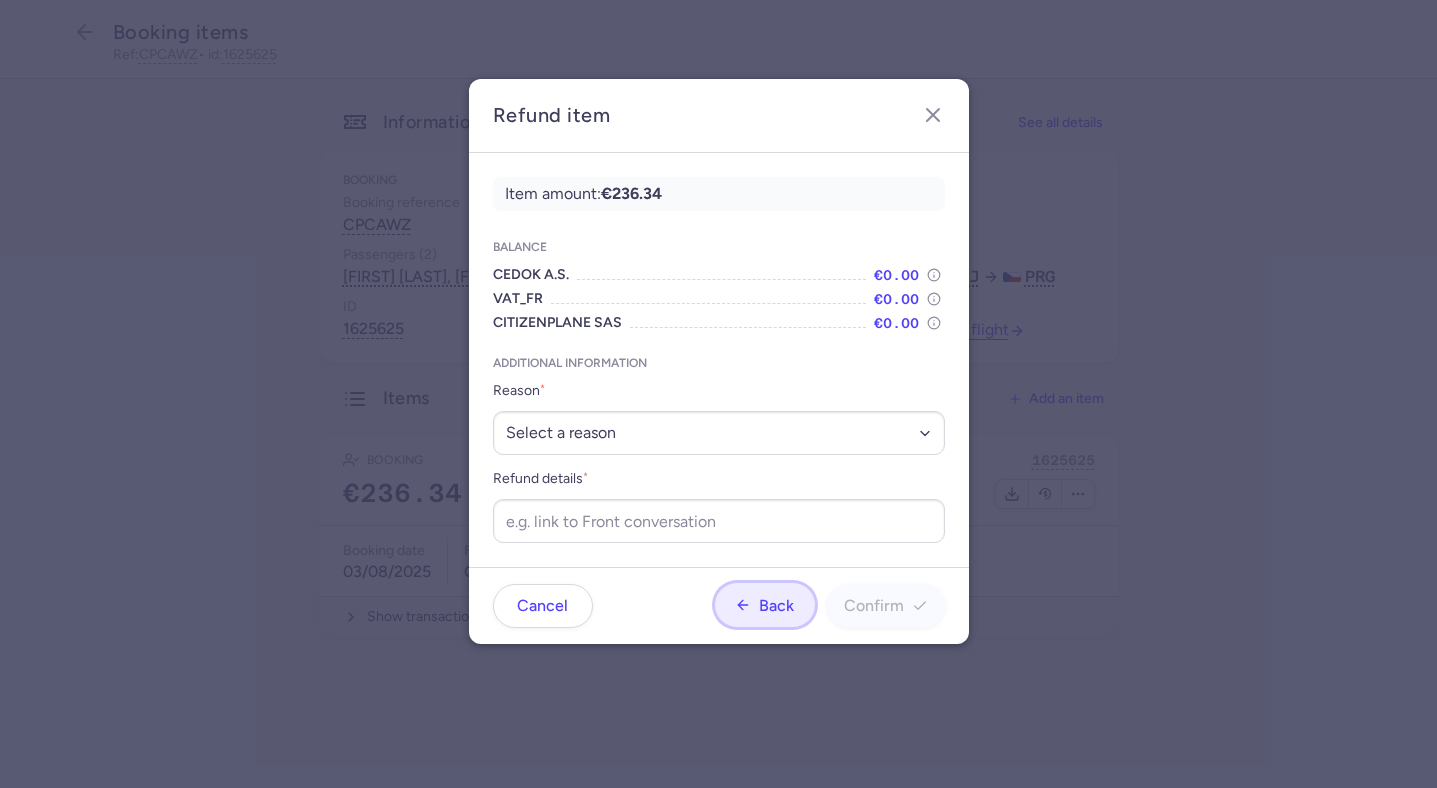click on "Back" at bounding box center (765, 605) 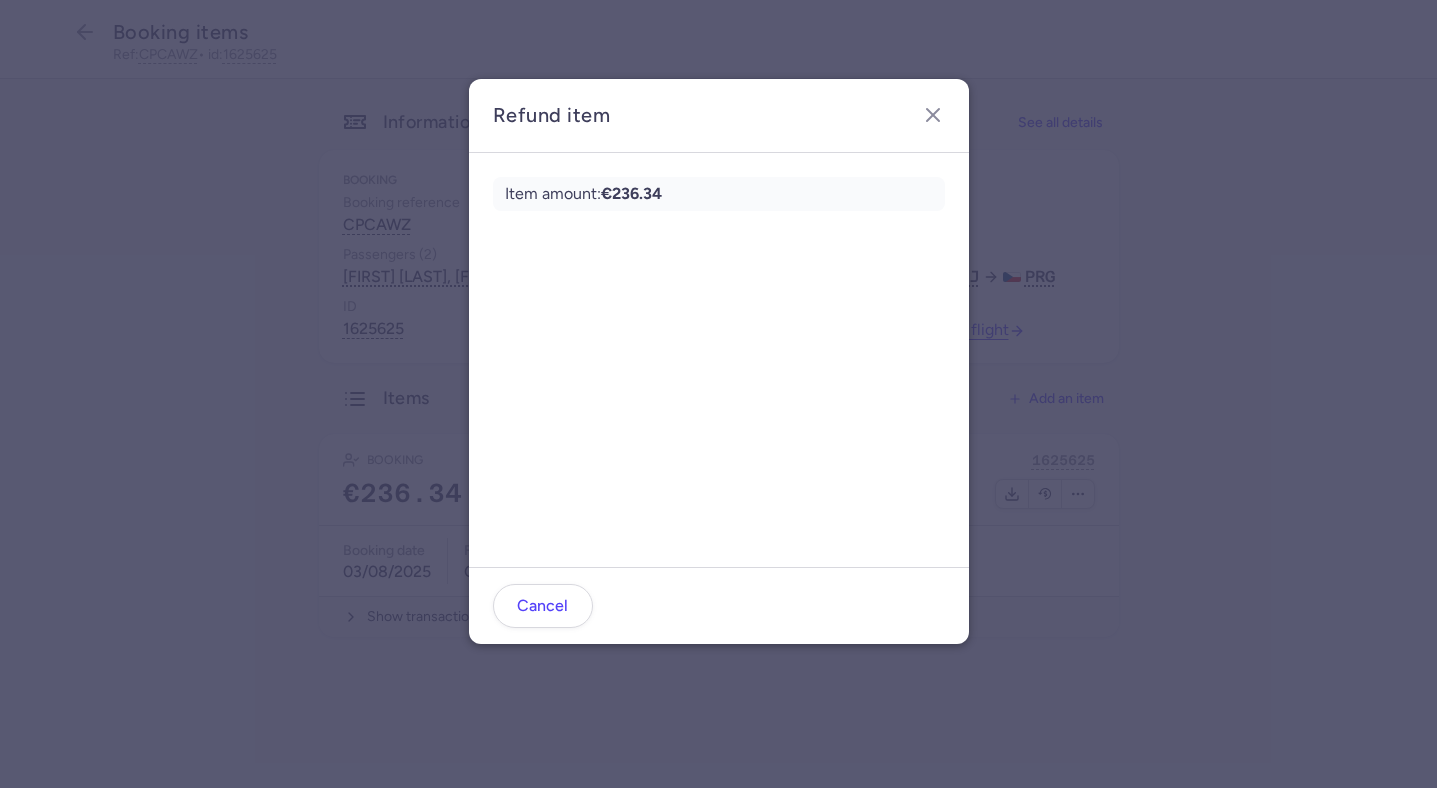 select on "490" 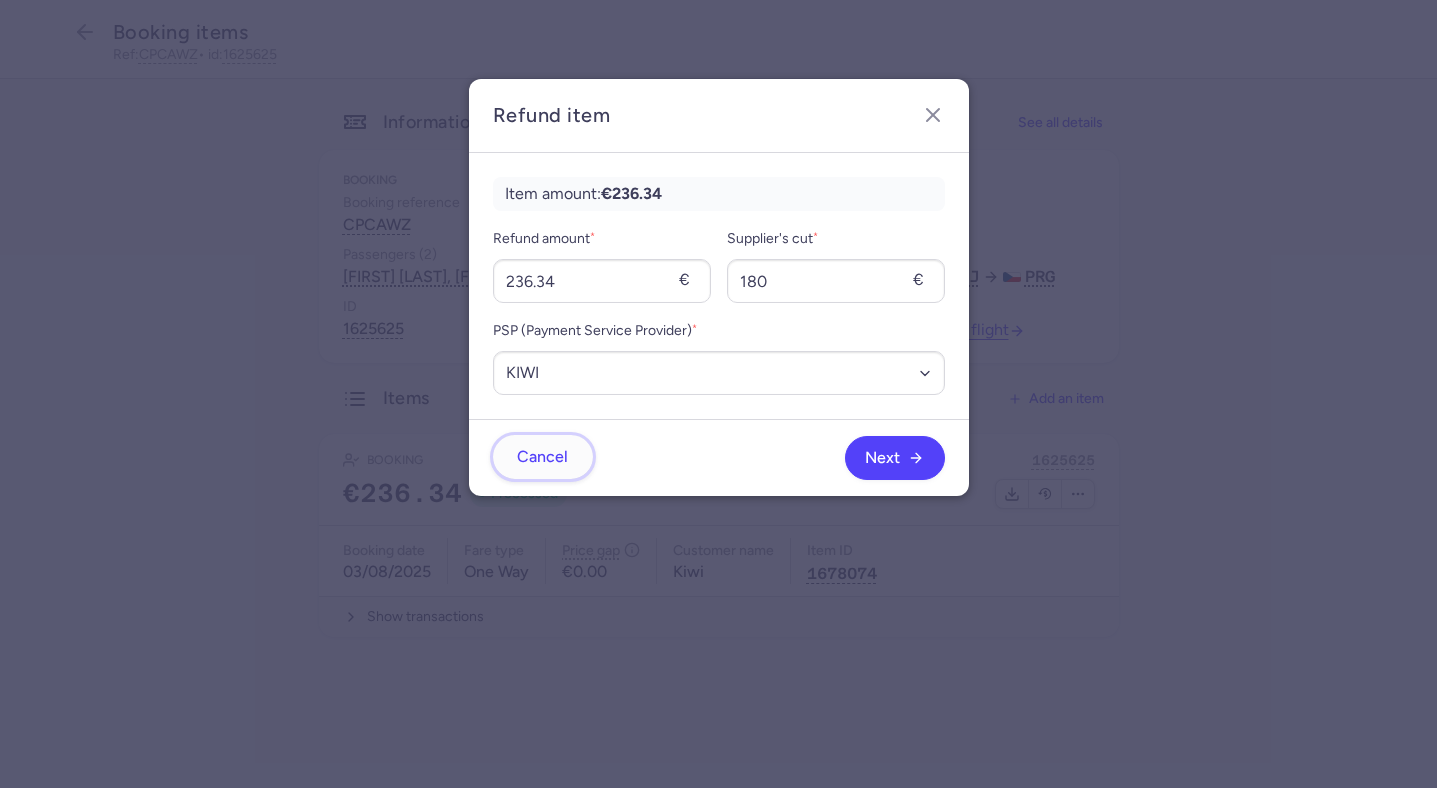click on "Cancel" at bounding box center [542, 457] 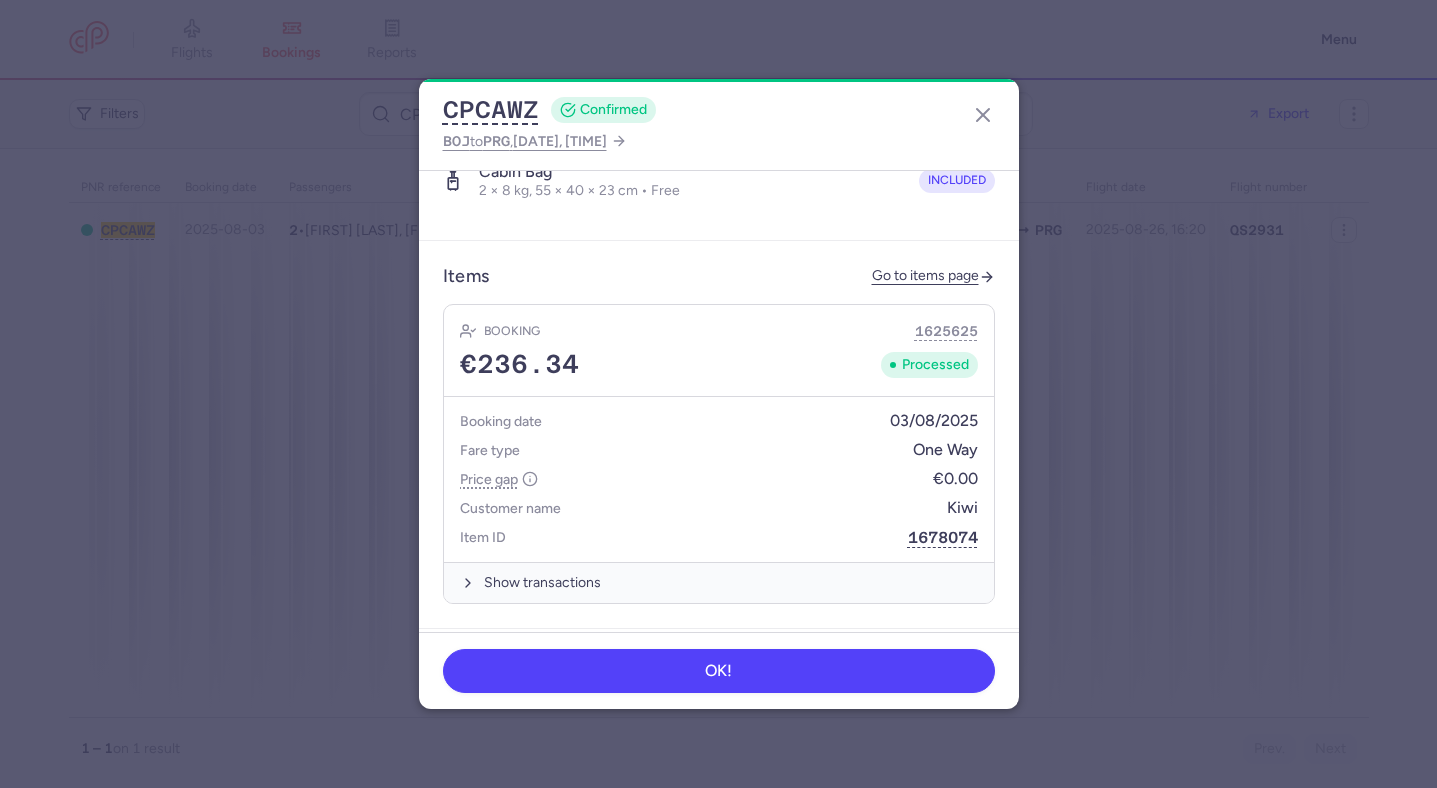 scroll, scrollTop: 1084, scrollLeft: 0, axis: vertical 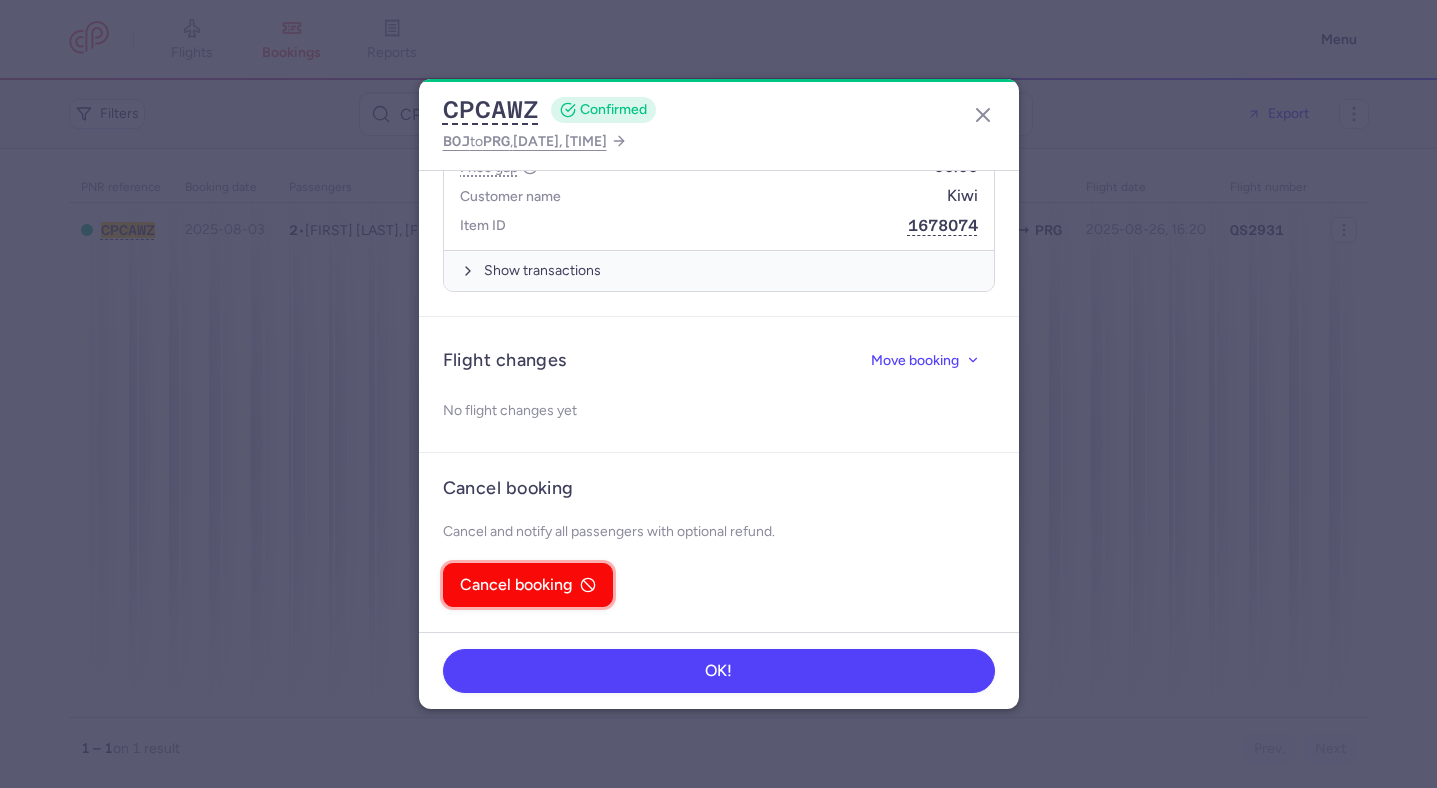 click on "Cancel booking" at bounding box center [528, 585] 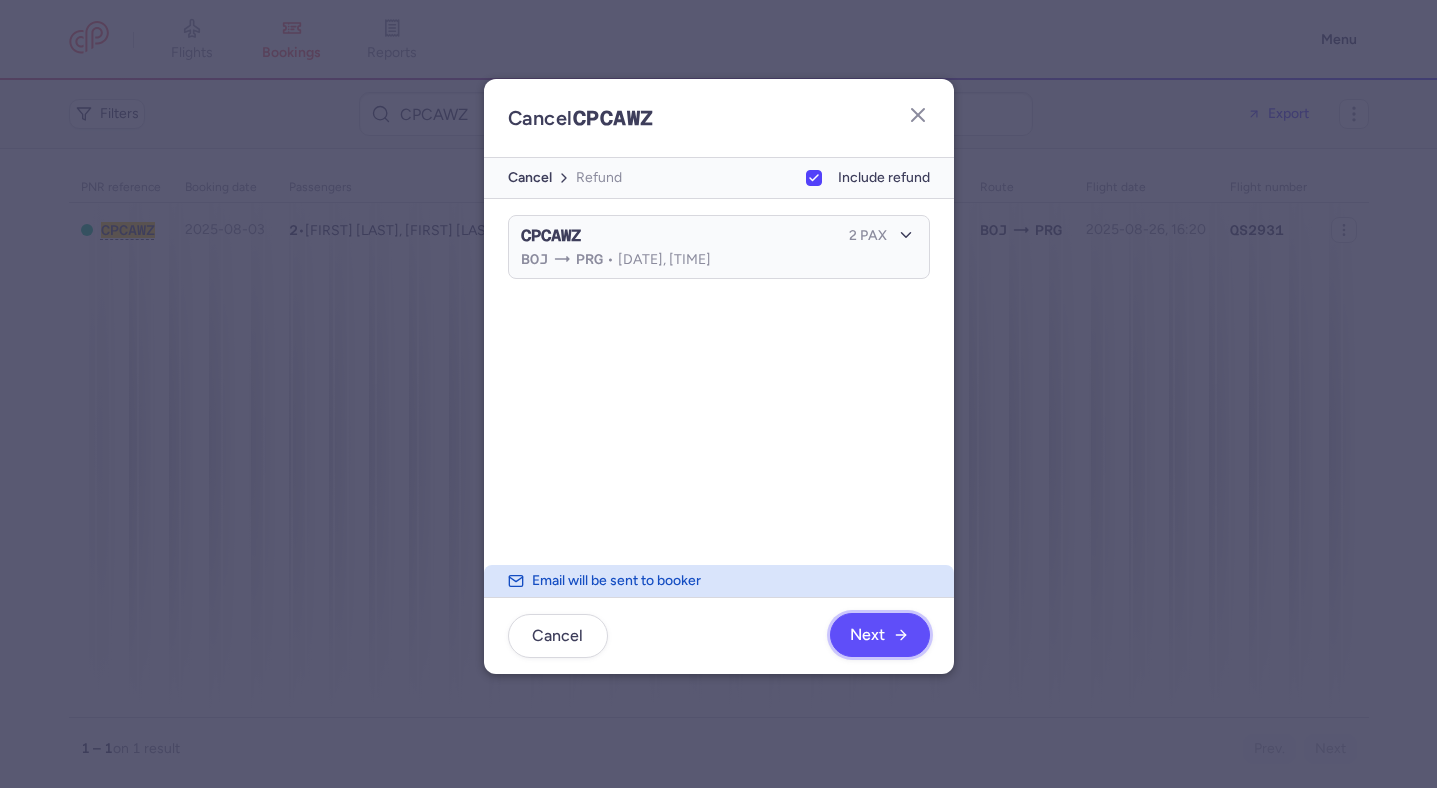 click on "Next" at bounding box center [879, 635] 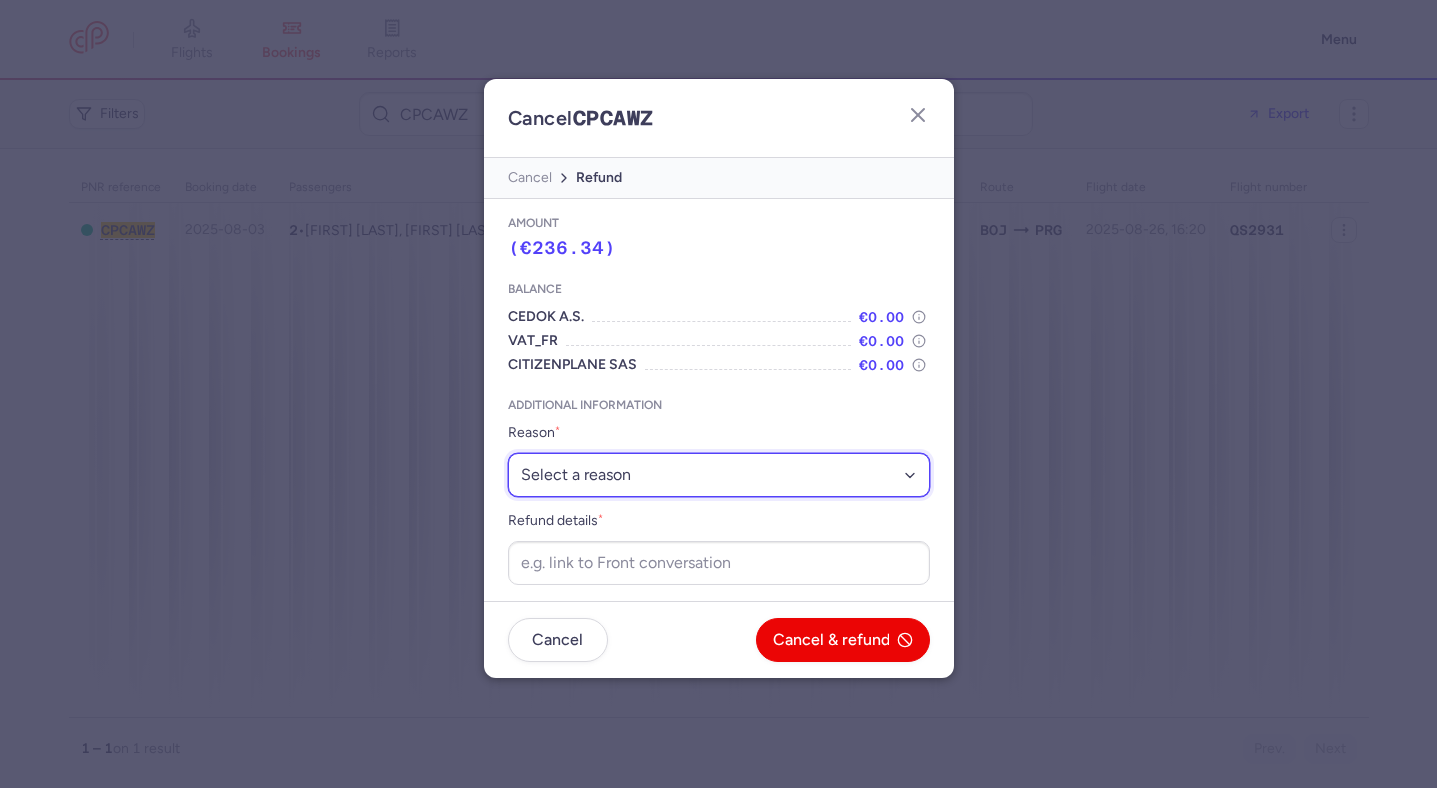 click on "Select a reason ⛔️ Unconfirmed booking ❌ Flight canceled 🙅 Schedule change not accepted" at bounding box center (719, 475) 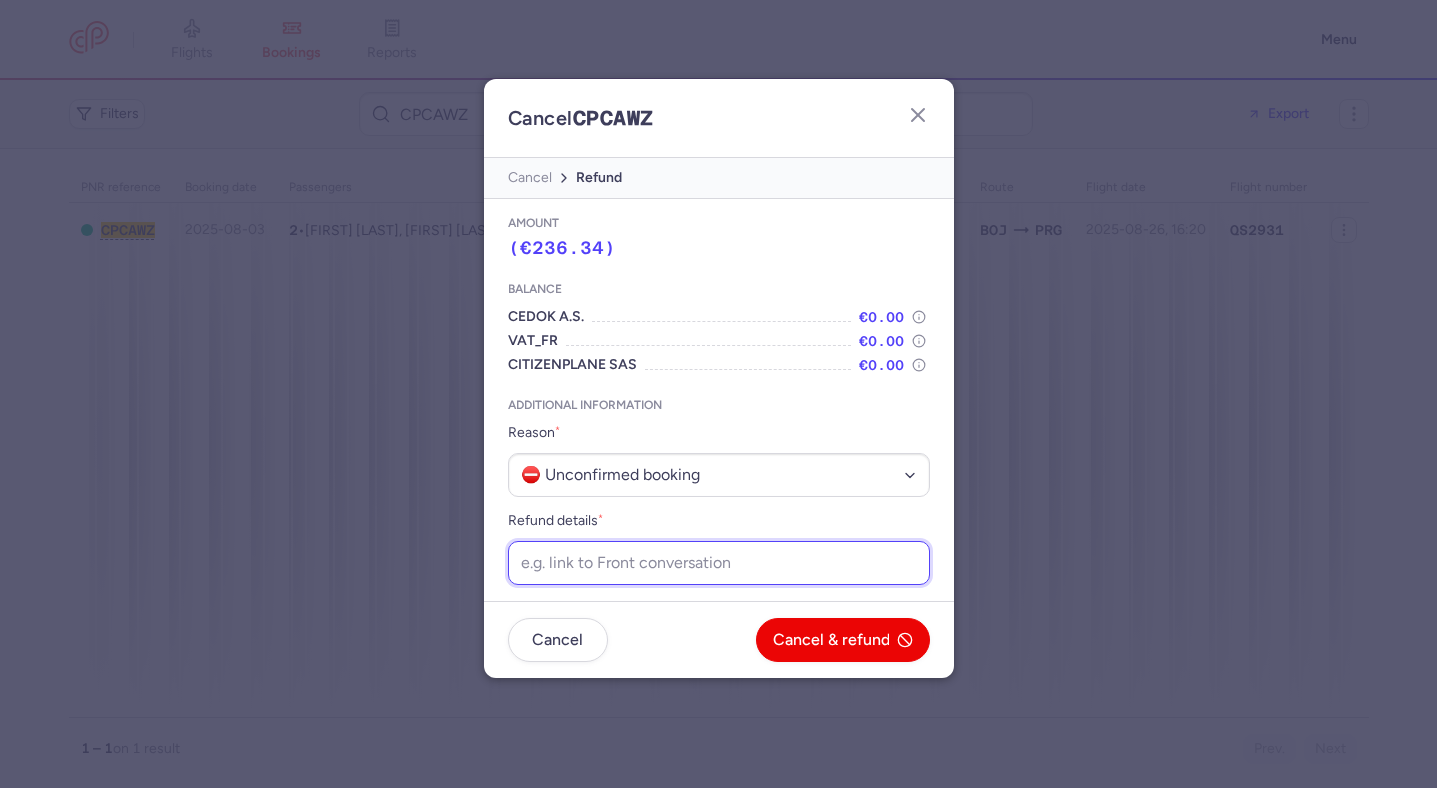 click on "Refund details  *" at bounding box center [719, 563] 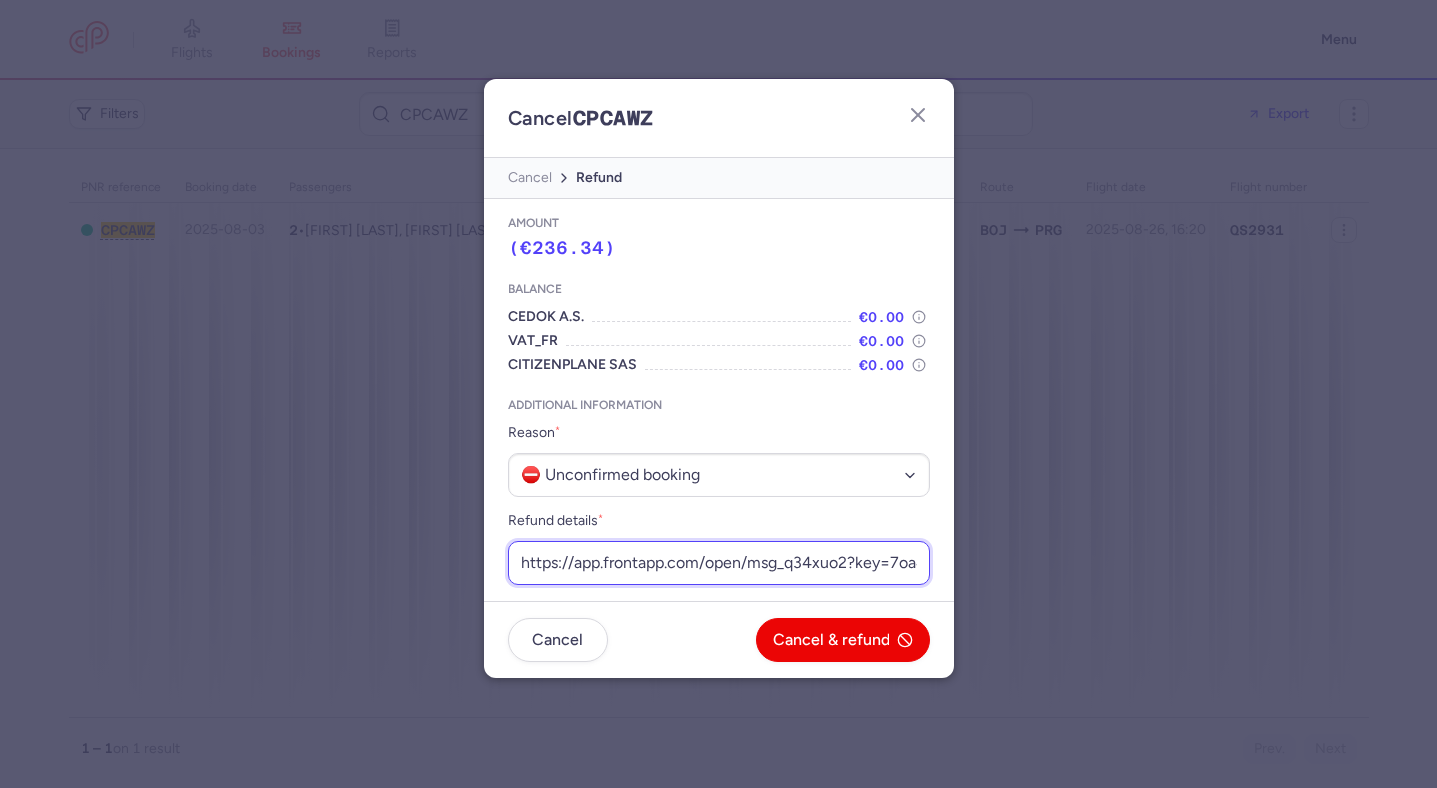 scroll, scrollTop: 0, scrollLeft: 254, axis: horizontal 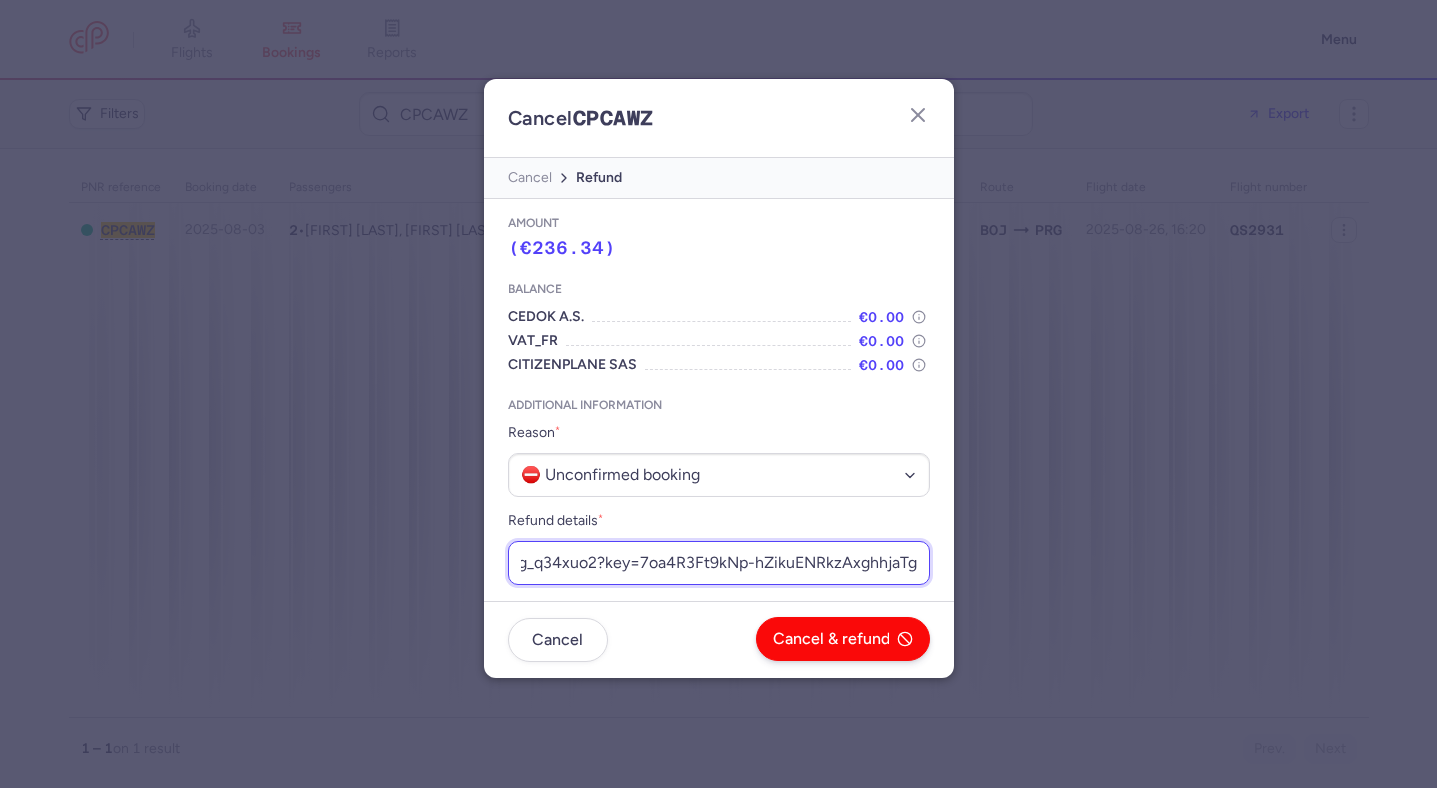 type on "https://app.frontapp.com/open/msg_q34xuo2?key=7oa4R3Ft9kNp-hZikuENRkzAxghhjaTg" 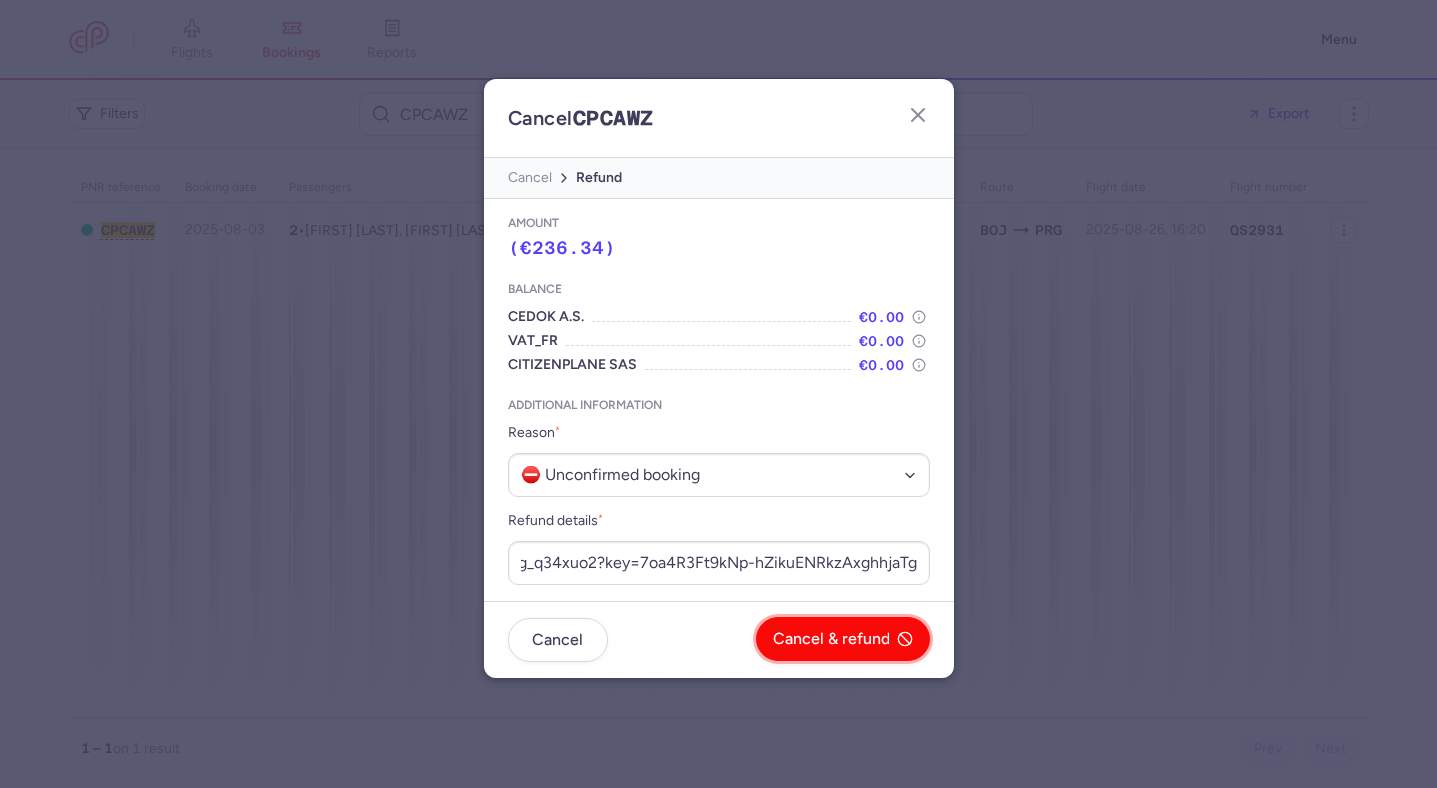 scroll, scrollTop: 0, scrollLeft: 0, axis: both 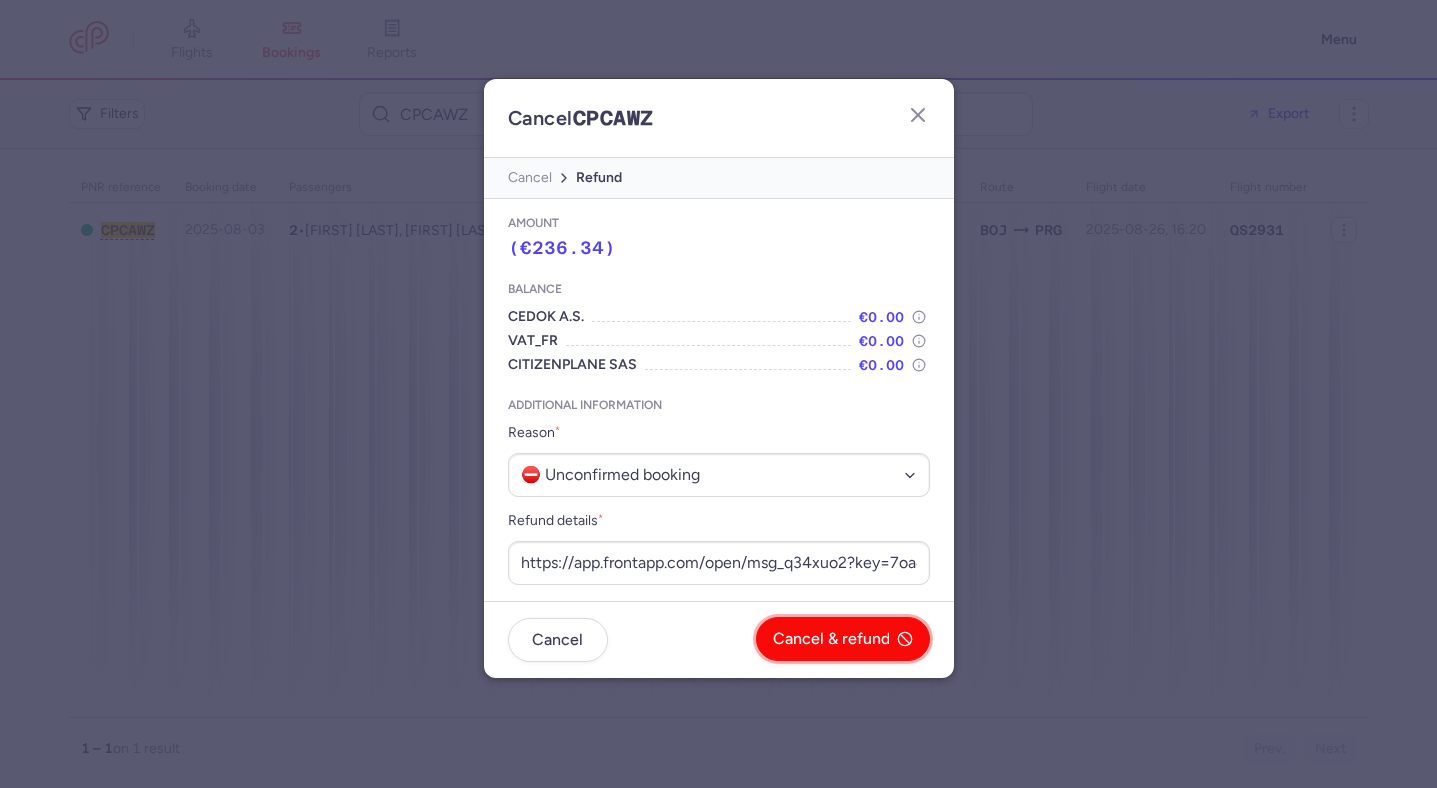 click on "Cancel & refund" 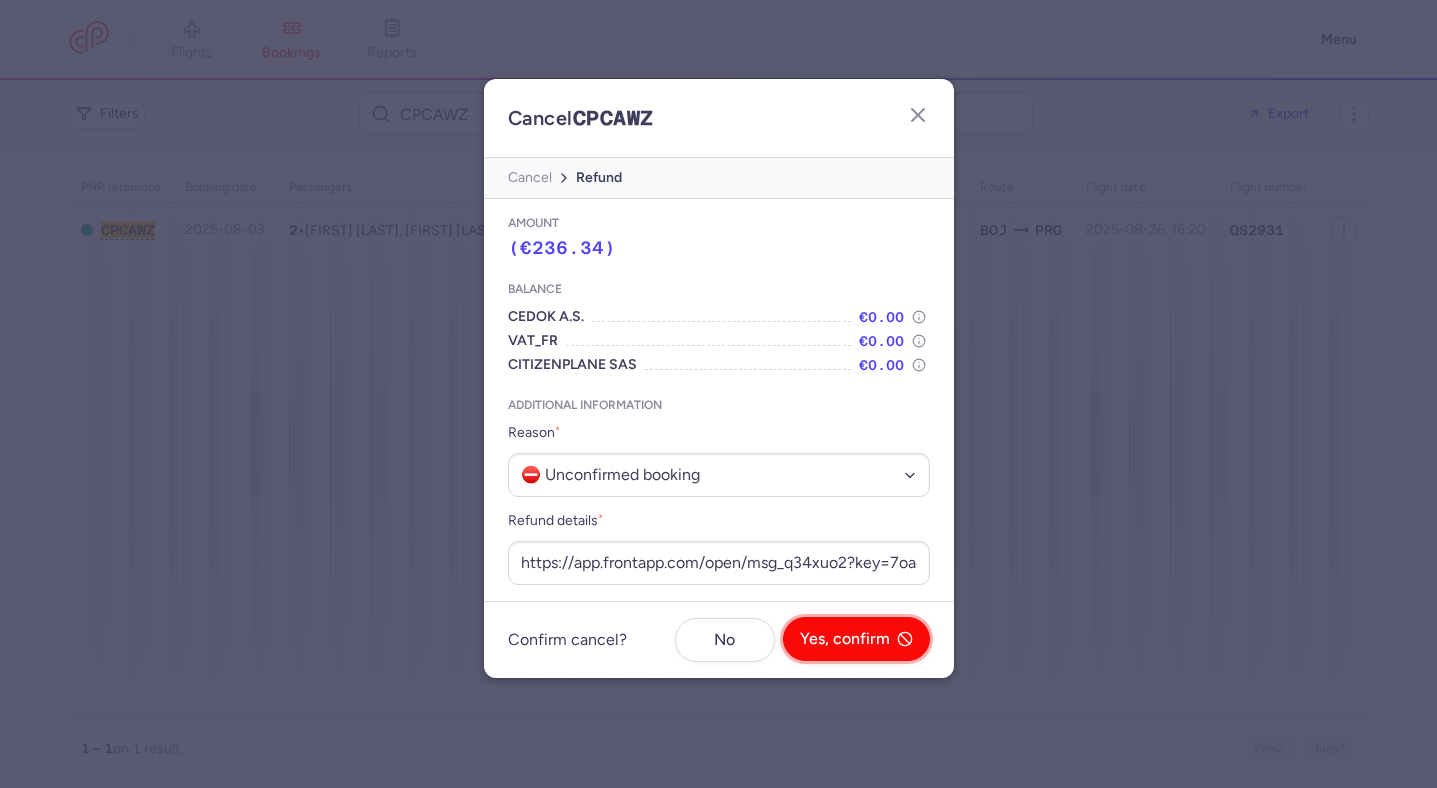 click on "Yes, confirm" 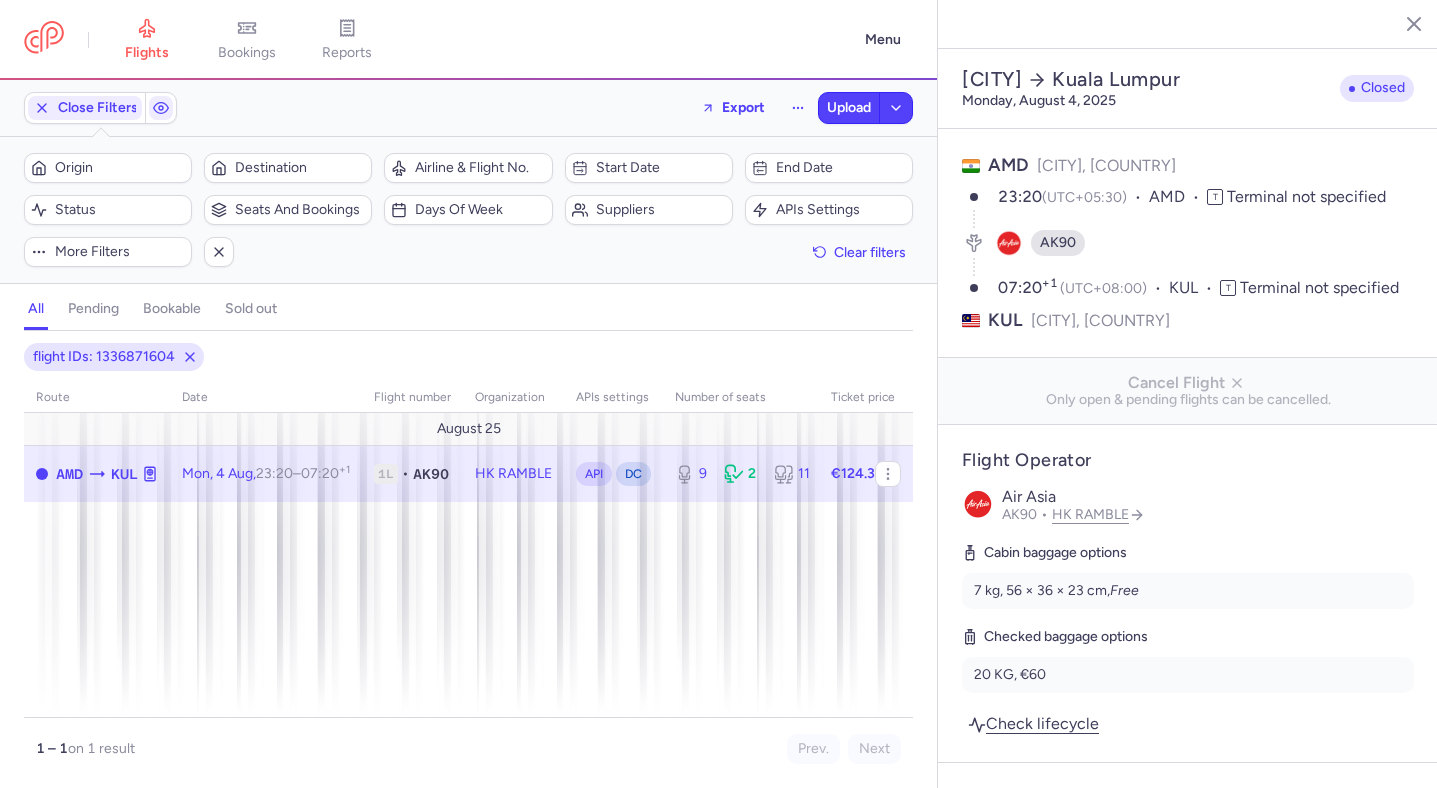 select on "days" 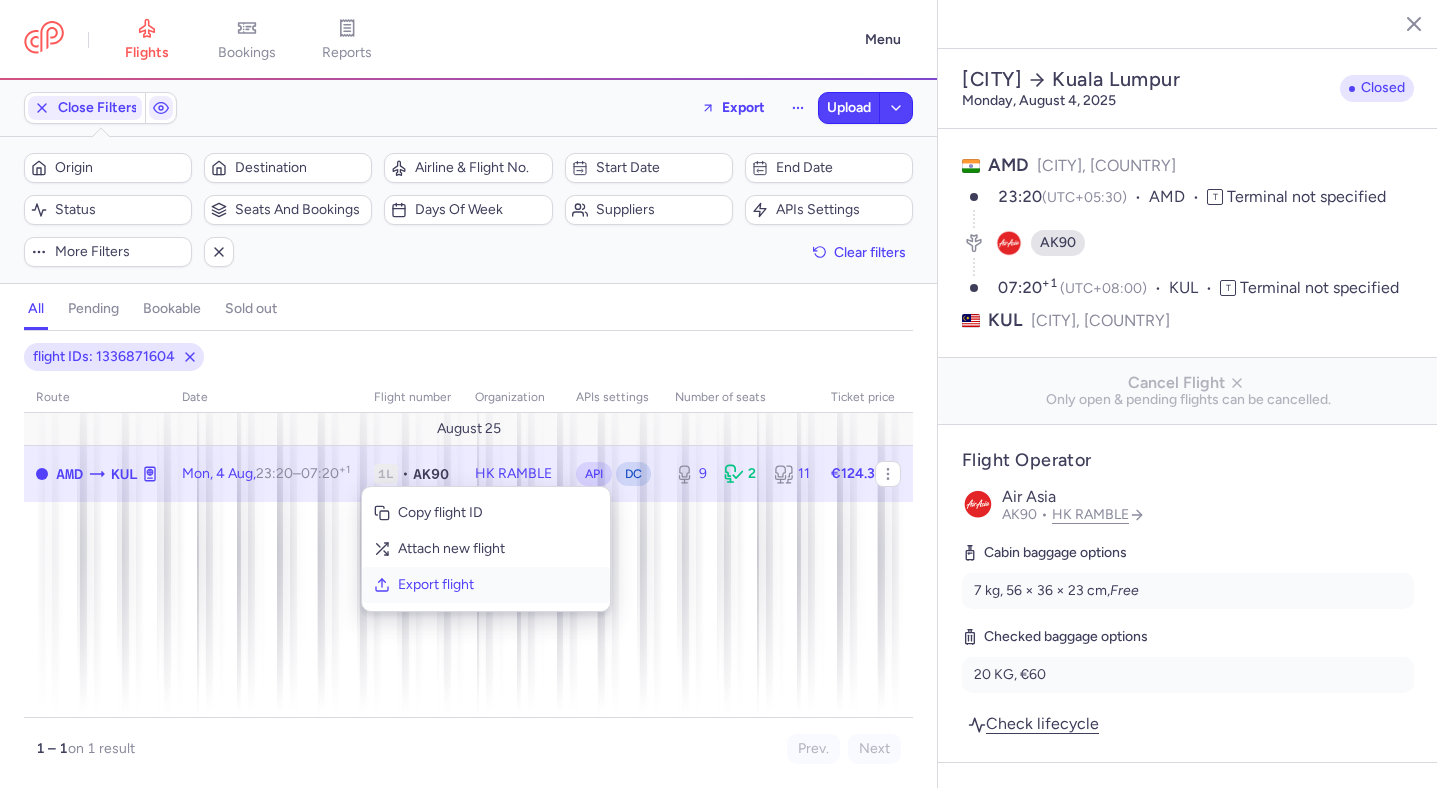 click on "Export flight" at bounding box center (498, 585) 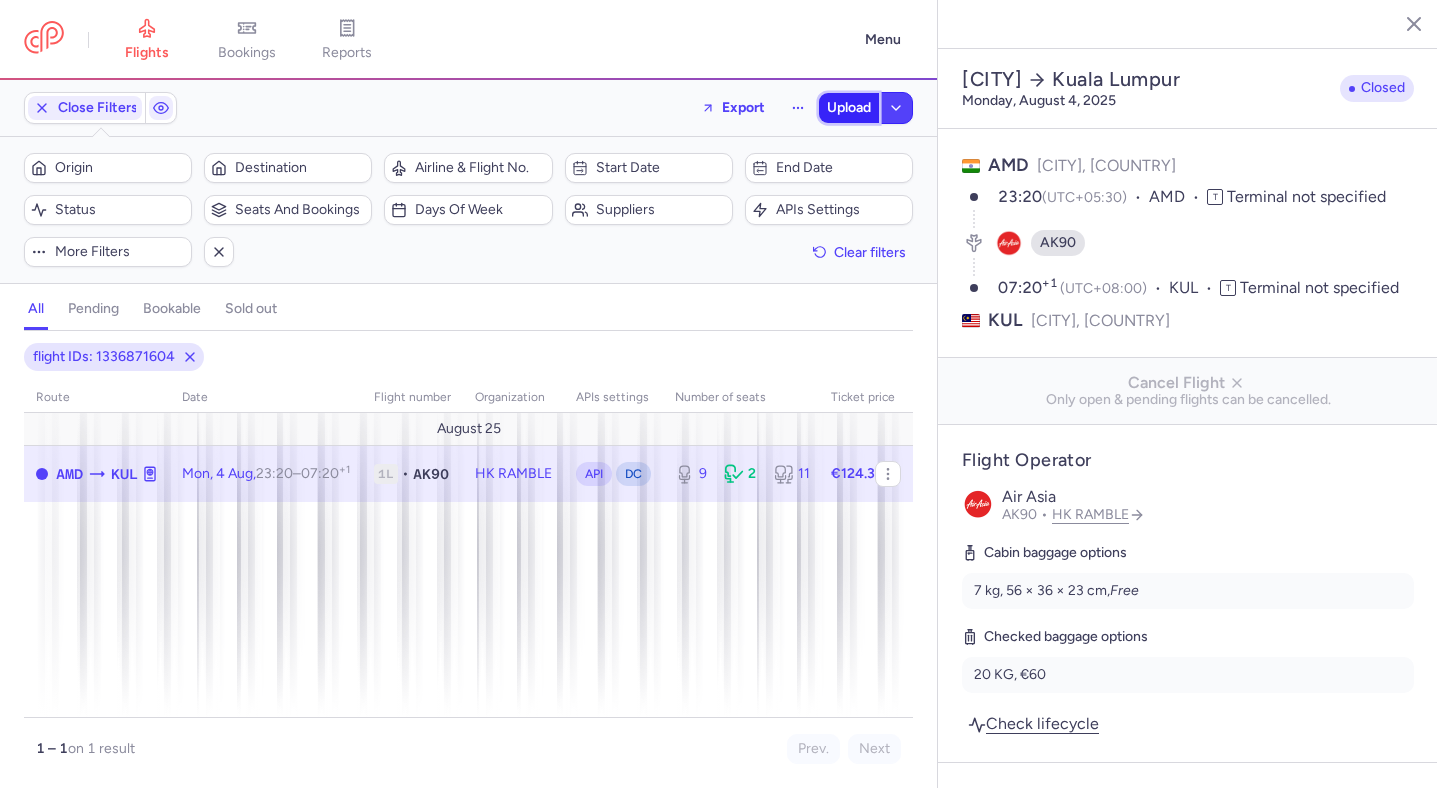 click on "Upload" at bounding box center (849, 108) 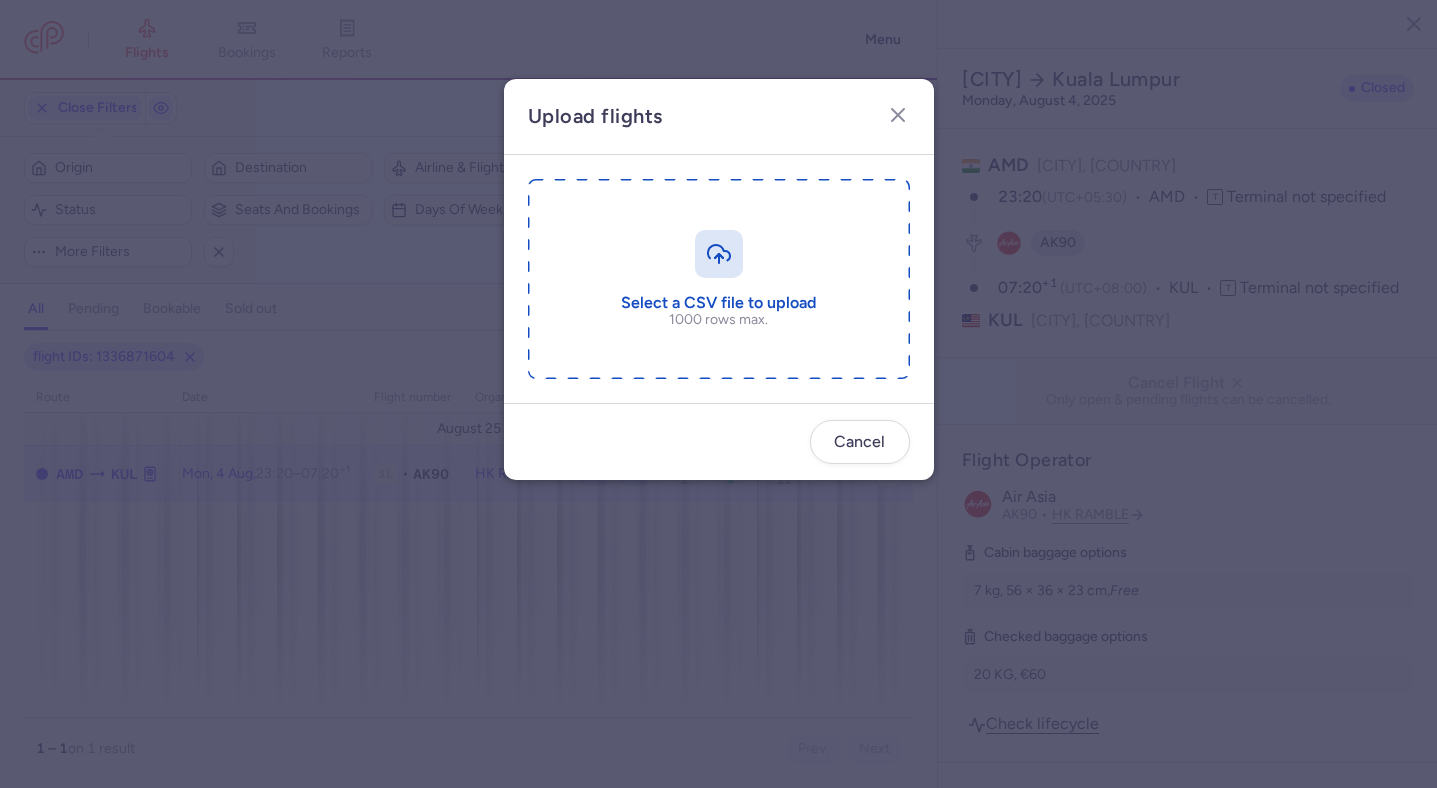 type 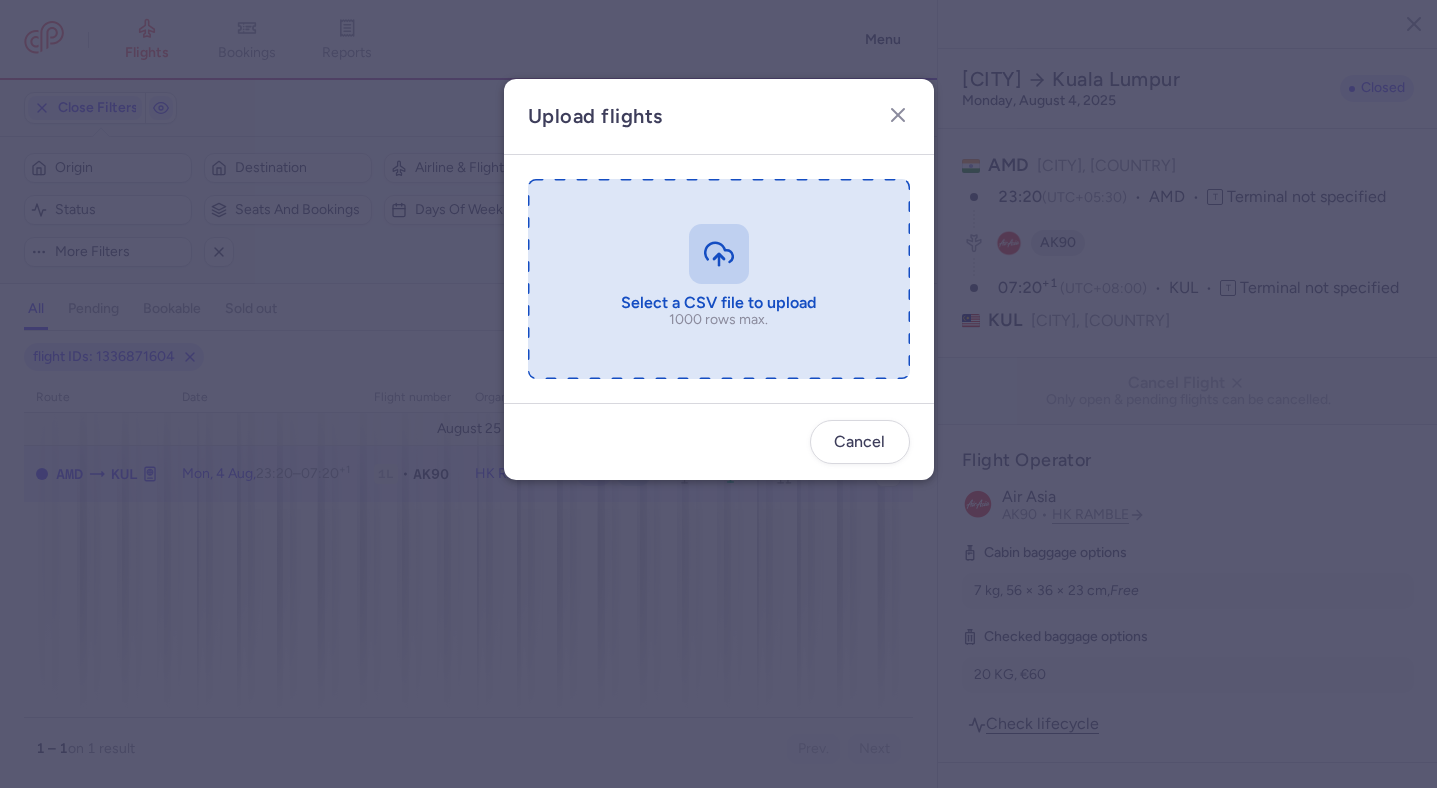 type on "C:\fakepath\export_flight_AK90_20250804,1025.csv" 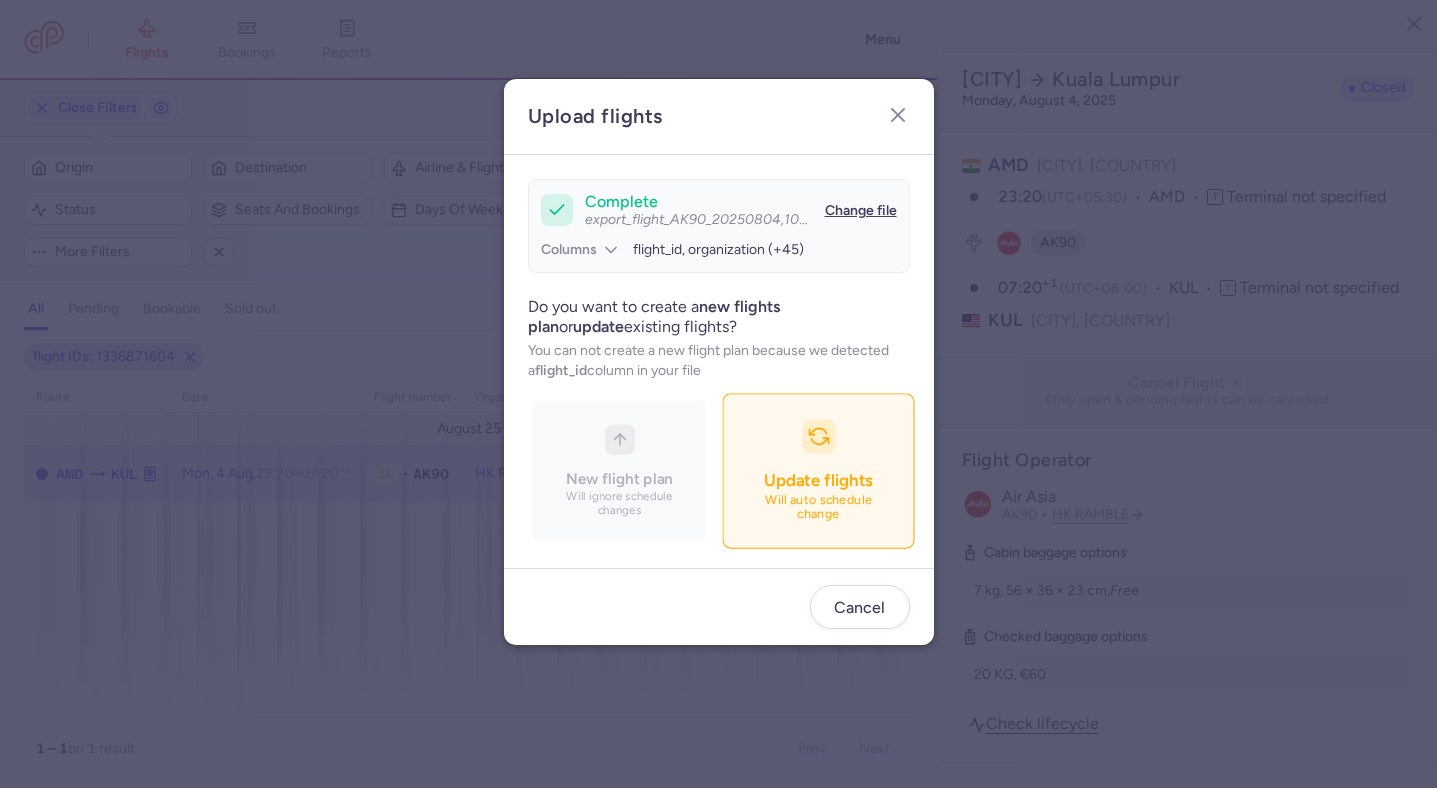 click on "Update flights" at bounding box center [818, 480] 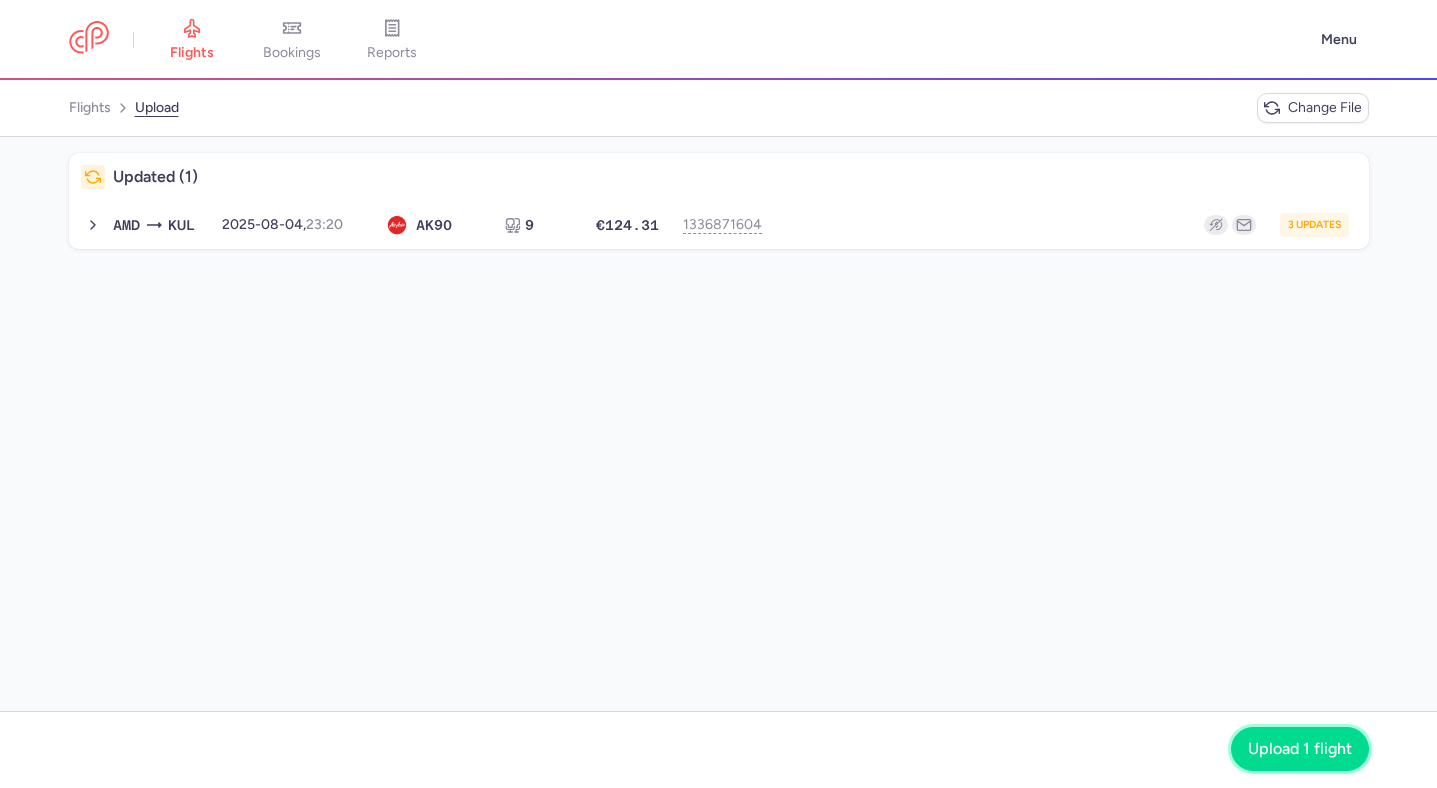 click on "Upload 1 flight" at bounding box center [1300, 749] 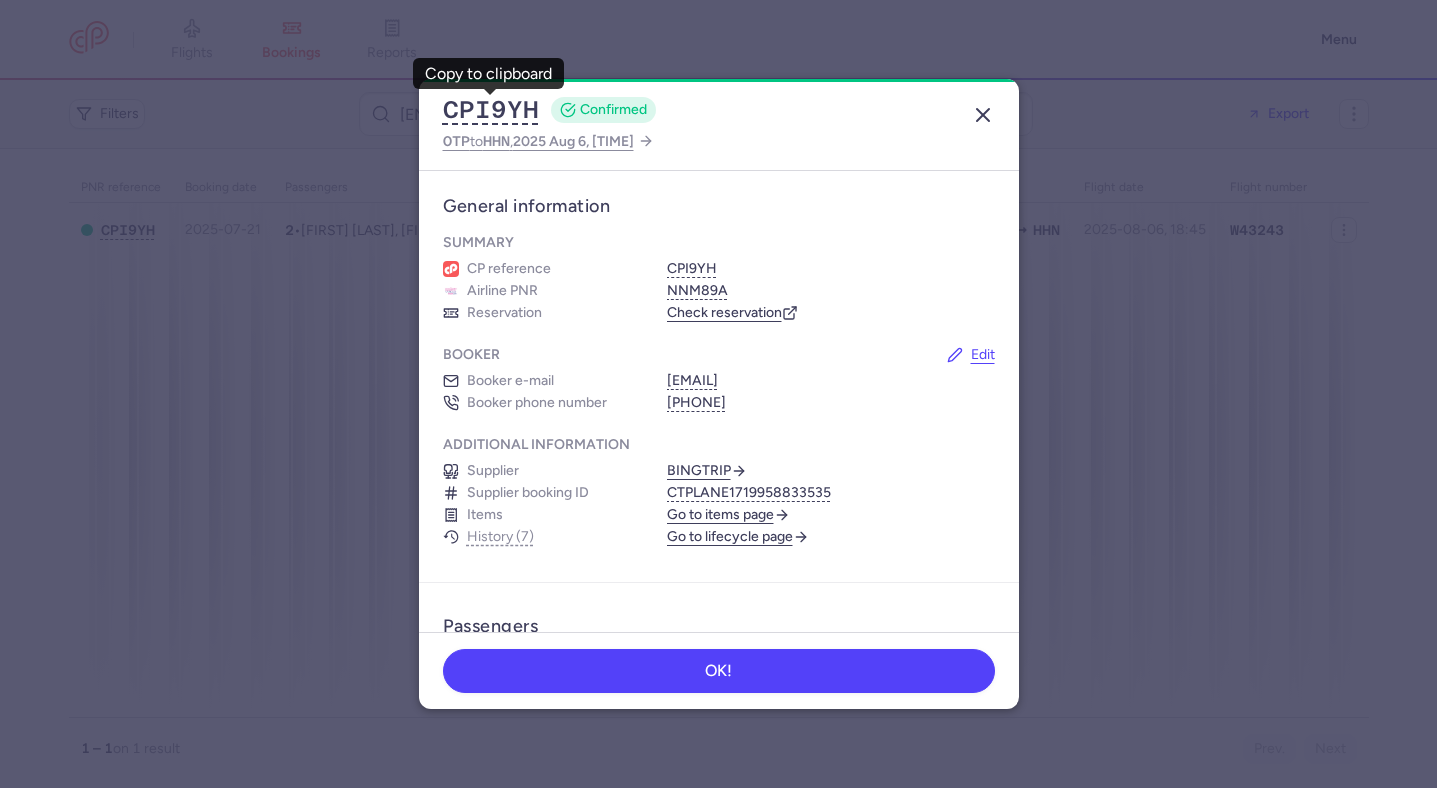 scroll, scrollTop: 0, scrollLeft: 0, axis: both 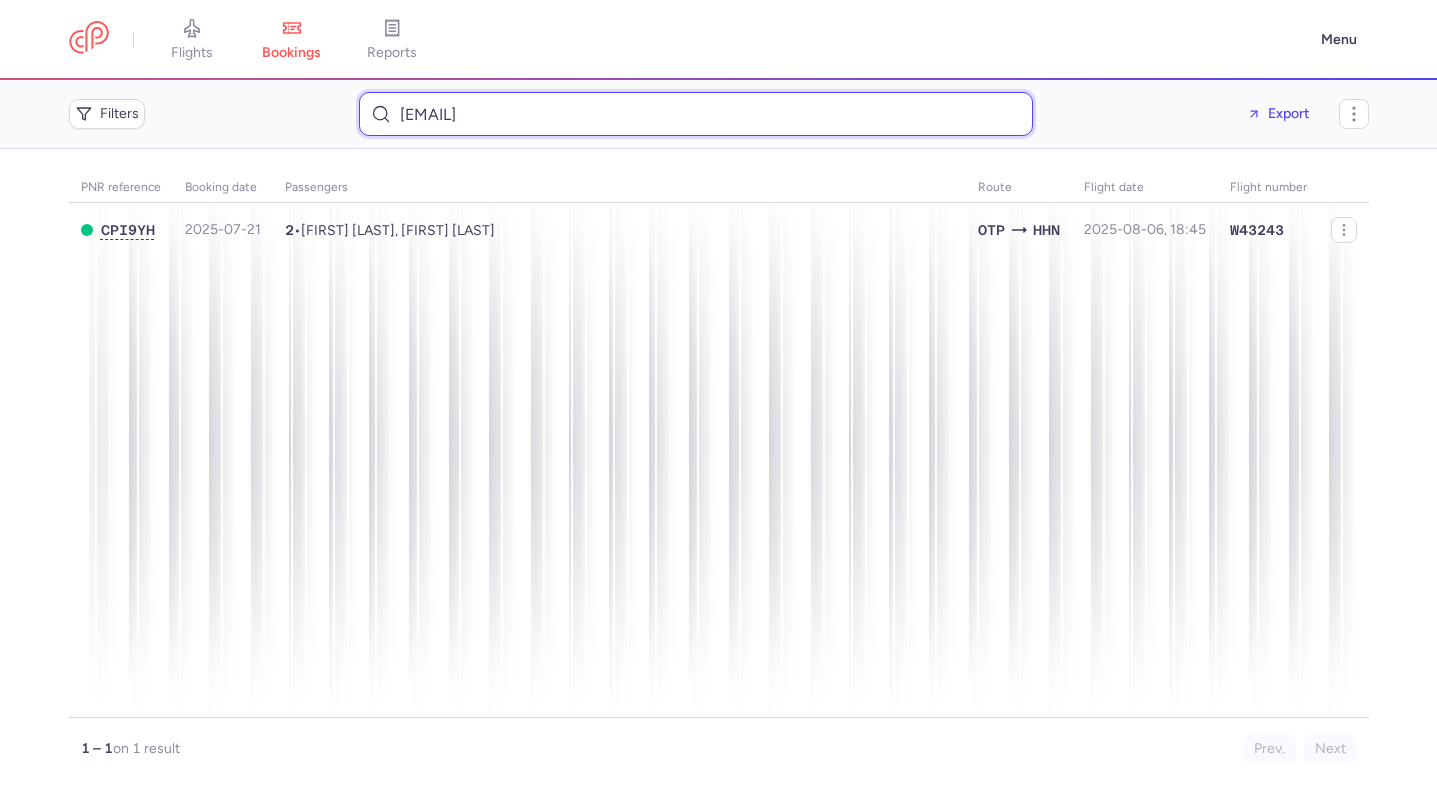 click on "[EMAIL]" at bounding box center [696, 114] 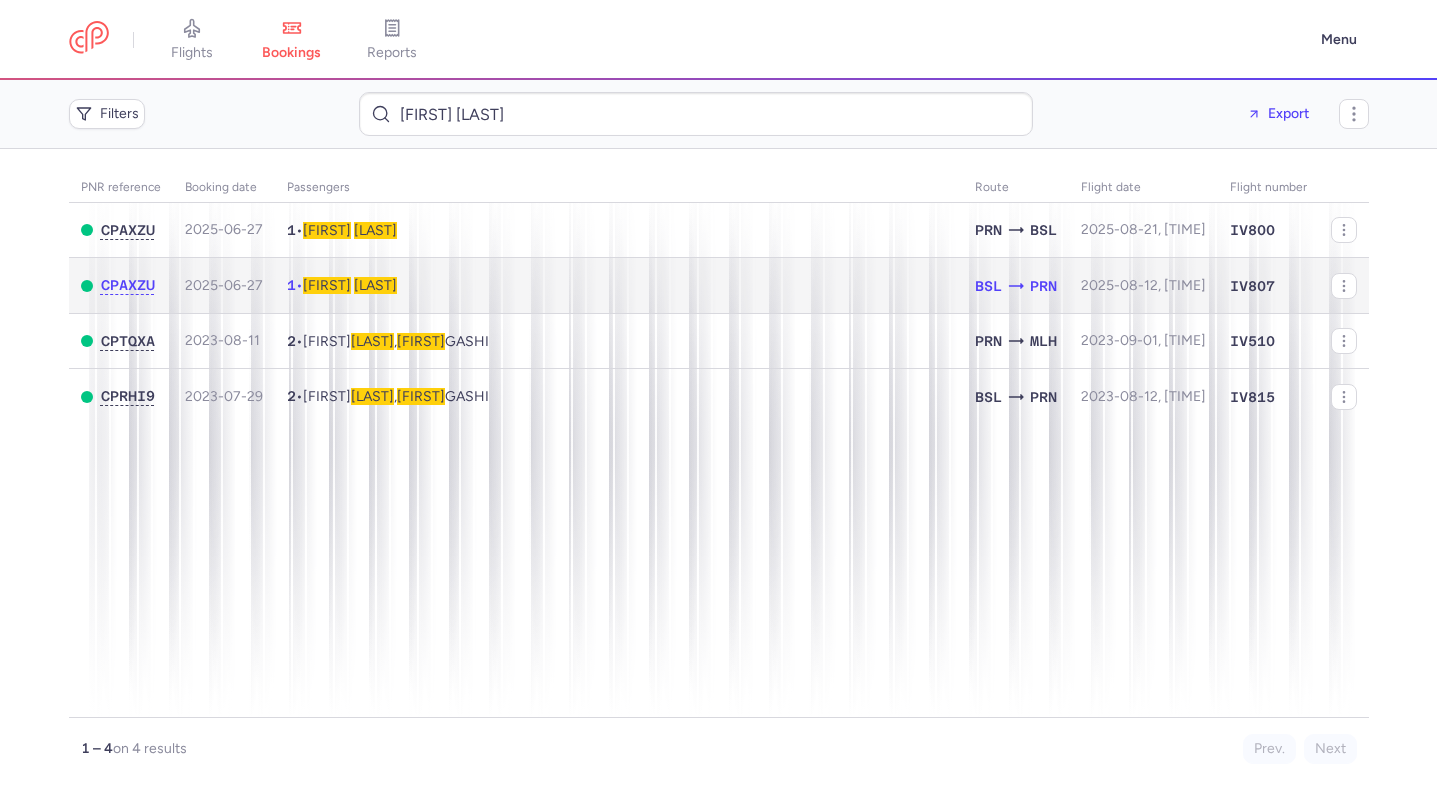 click on "1 • [FIRST] [LAST]" 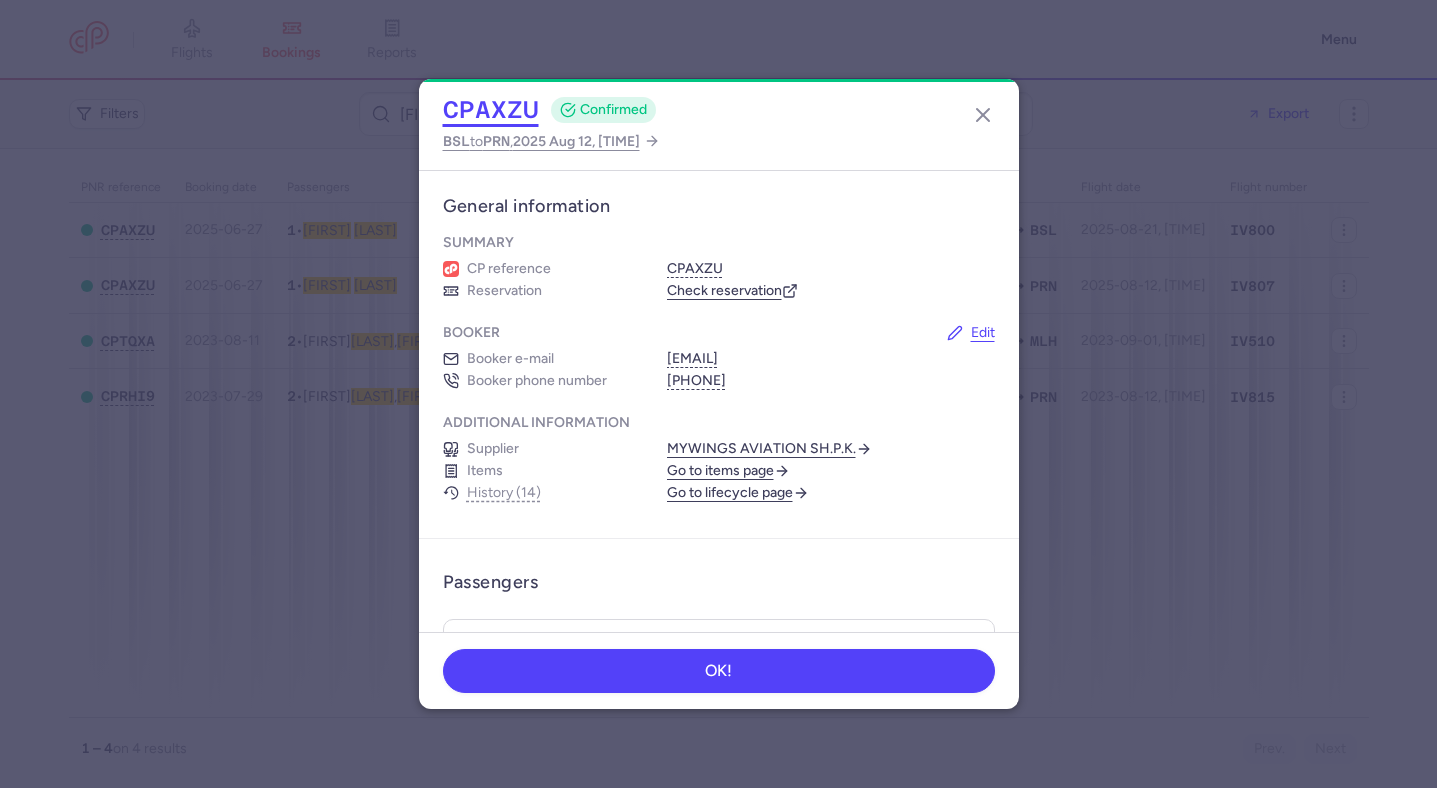 click on "CPAXZU" 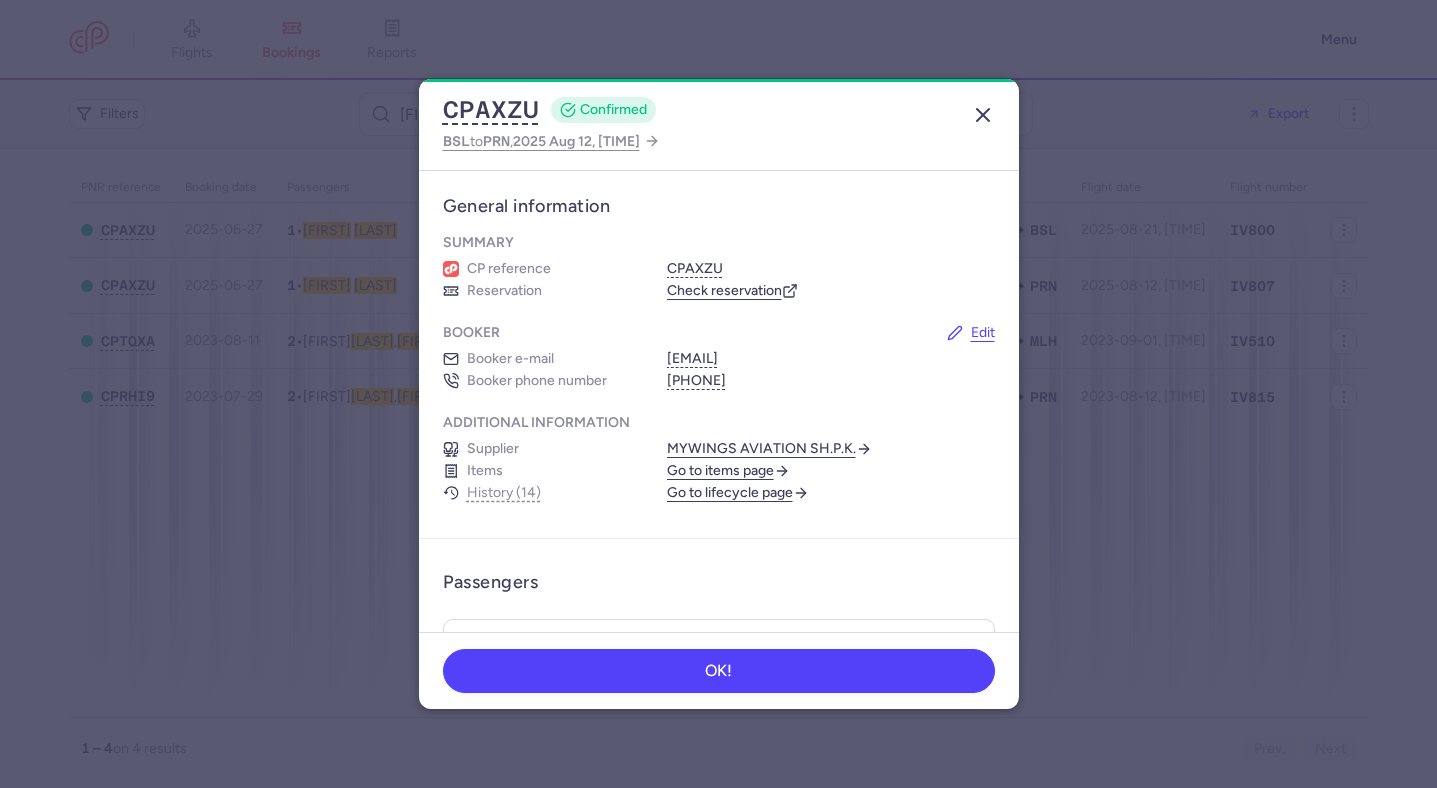 click 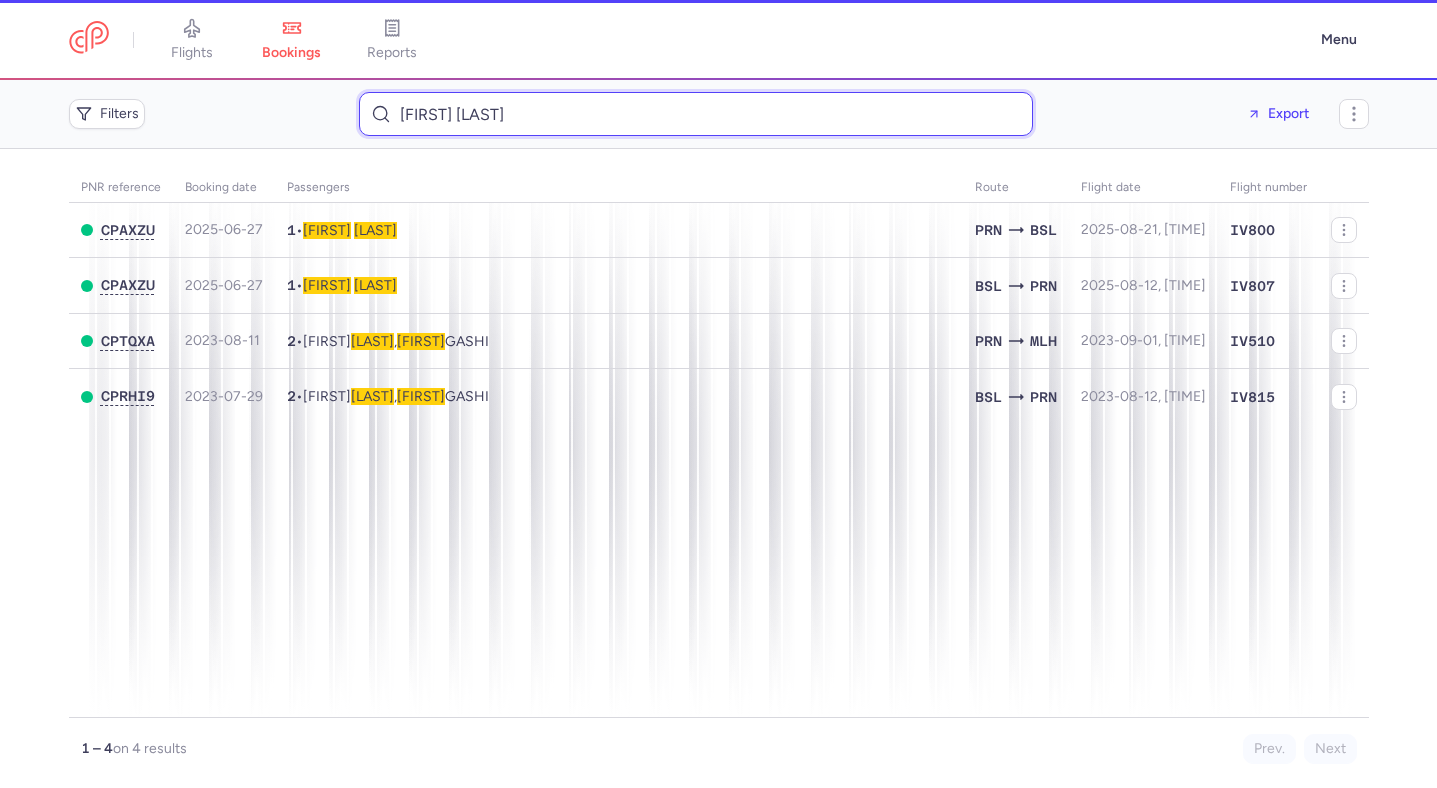 click on "Rinesa Kosumi" at bounding box center (696, 114) 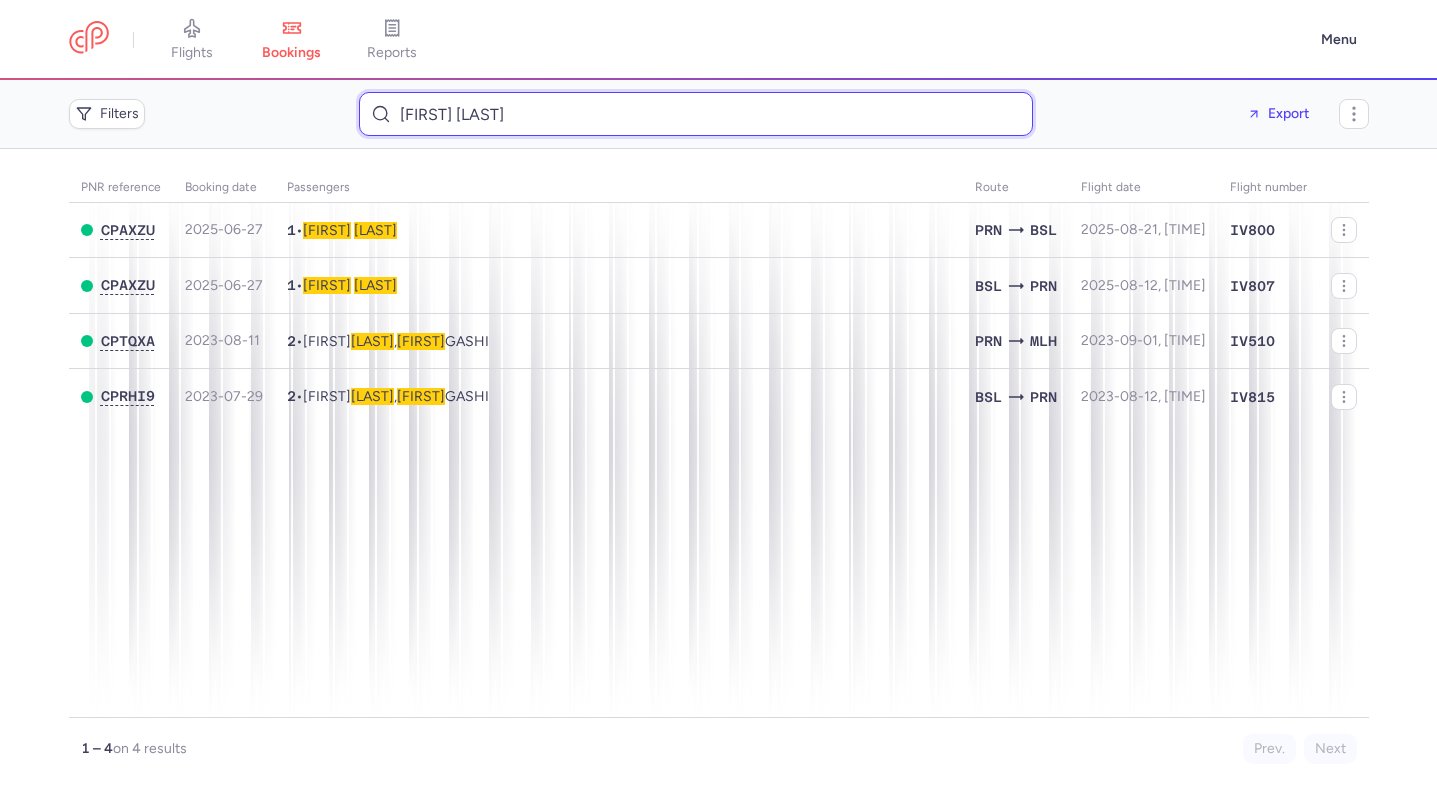 click on "Rinesa Kosumi" at bounding box center (696, 114) 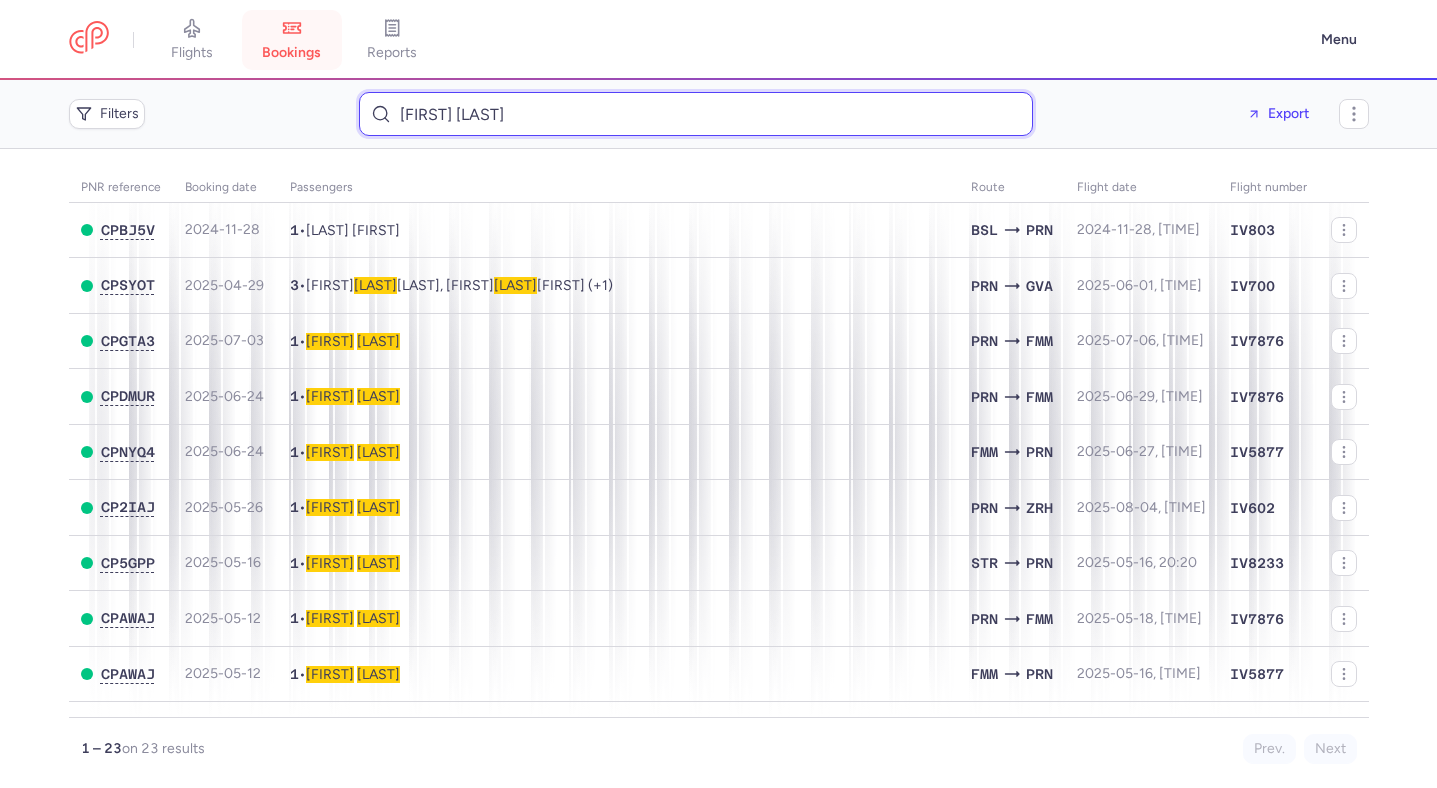 type on "Endrit Morina" 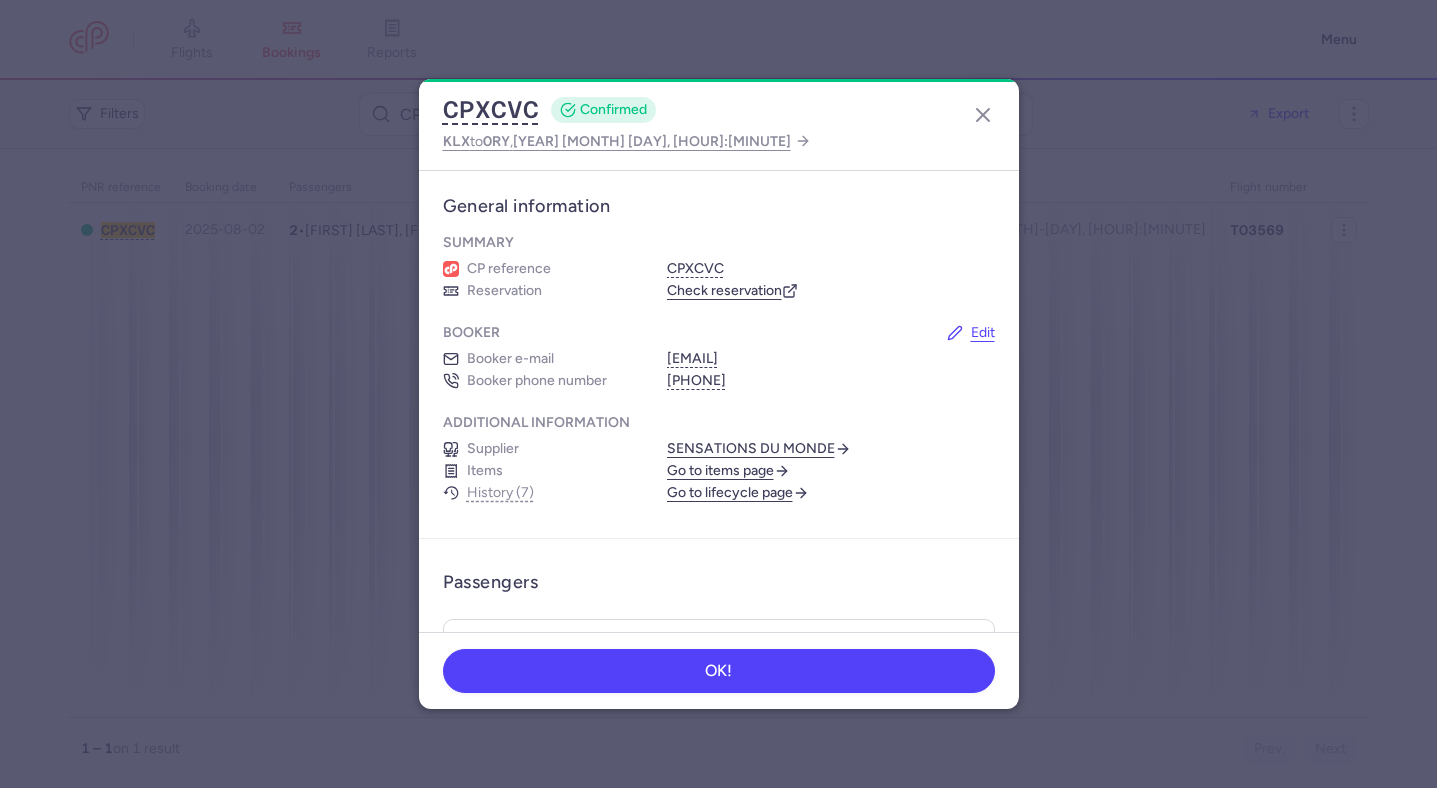scroll, scrollTop: 0, scrollLeft: 0, axis: both 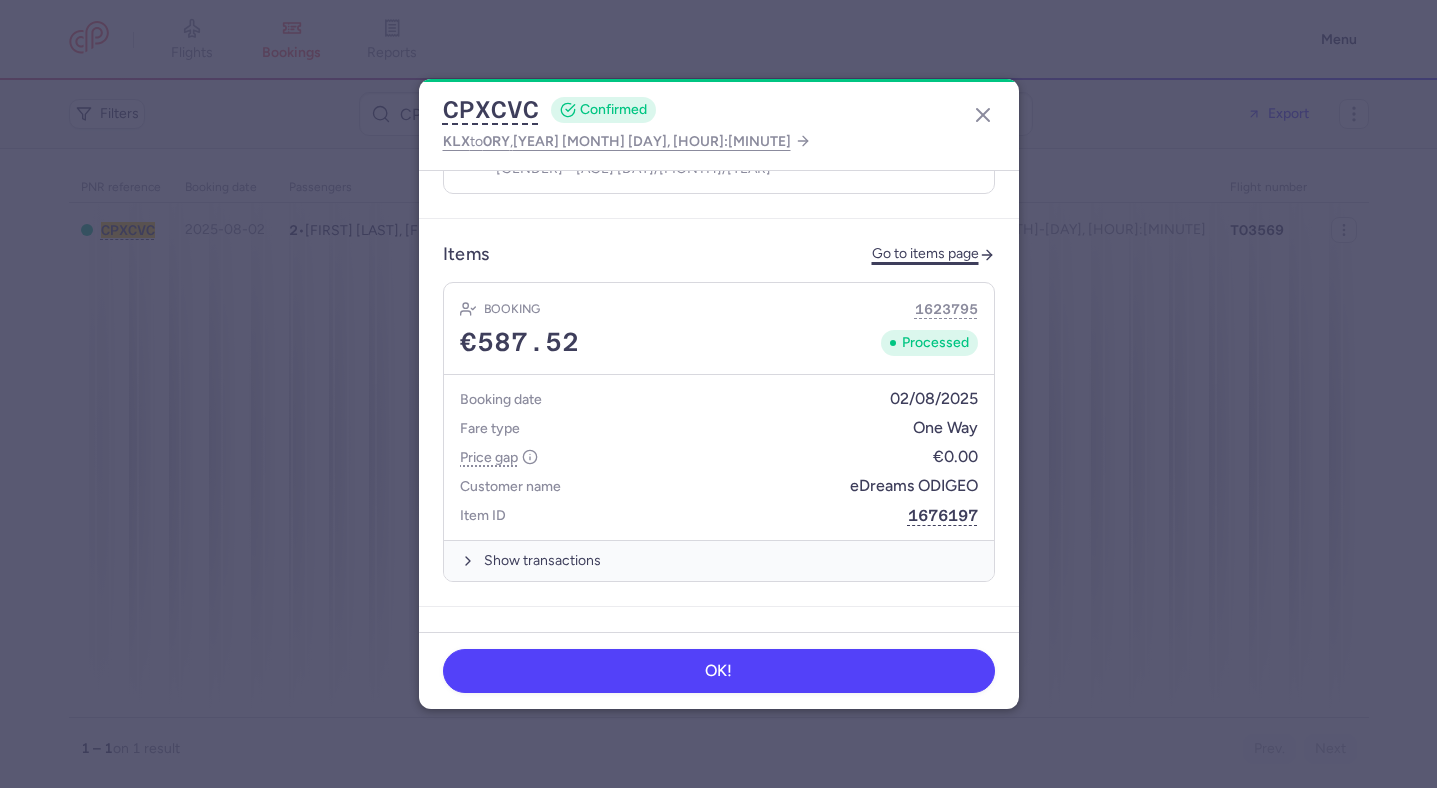 click on "Go to items page" 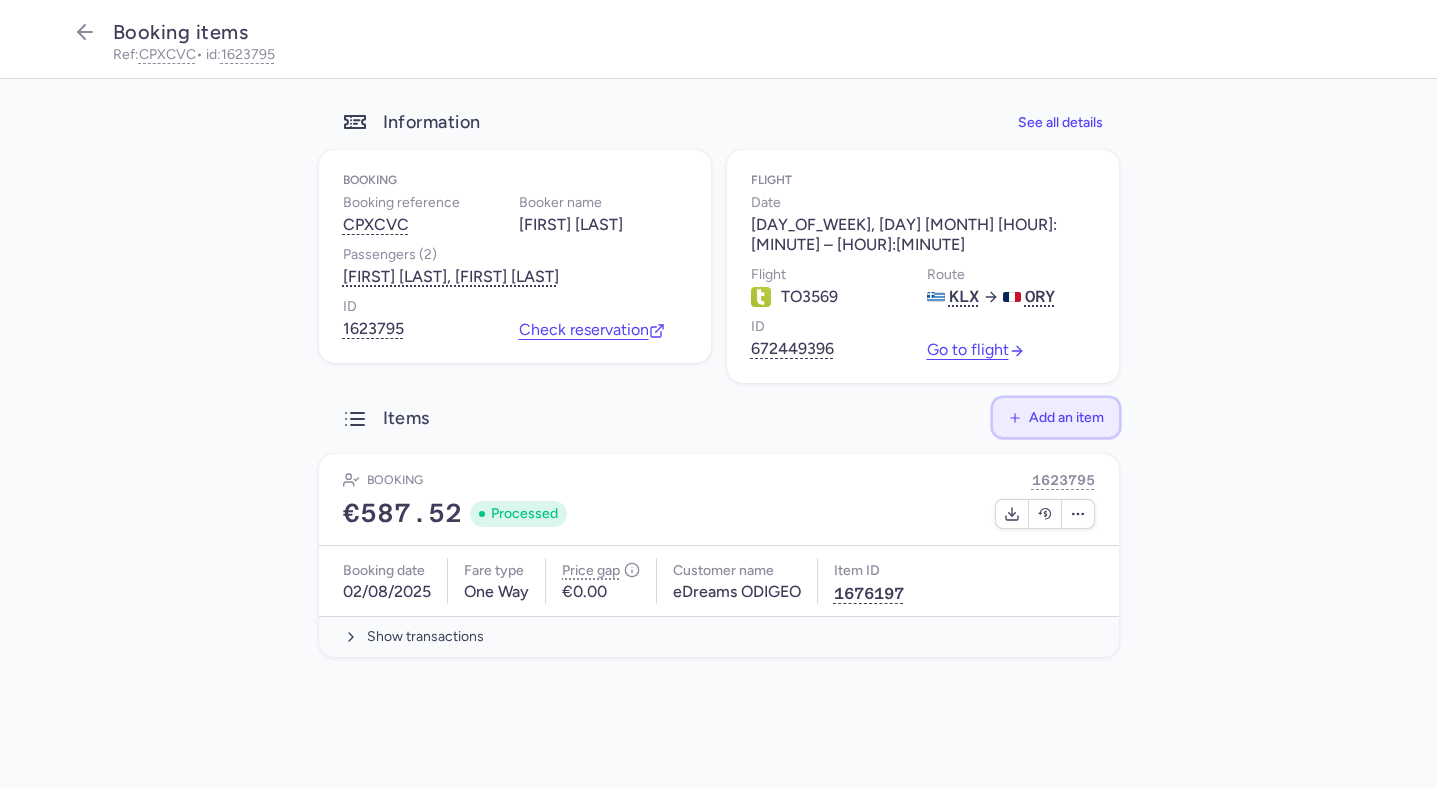 click on "Add an item" 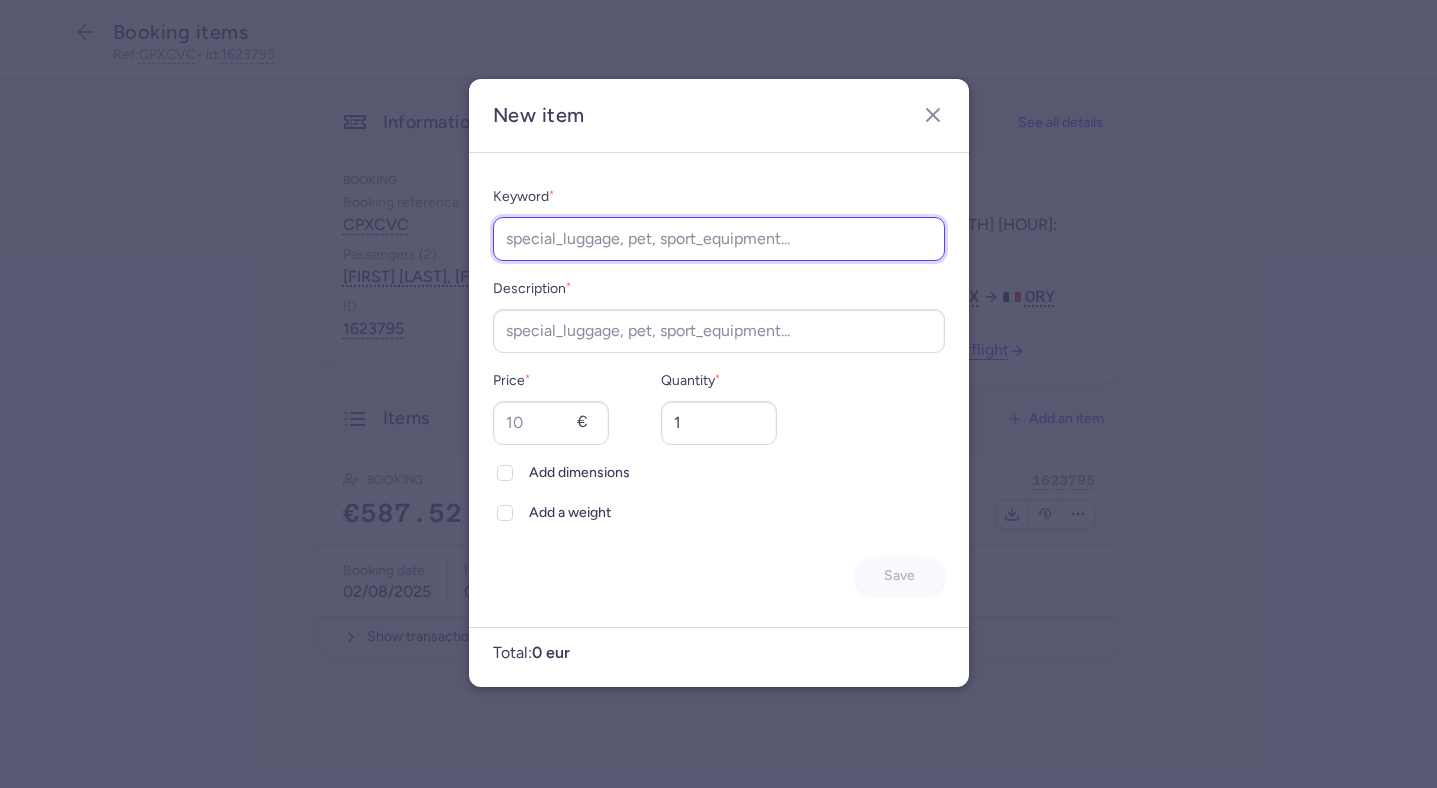 click on "Keyword  *" at bounding box center [719, 239] 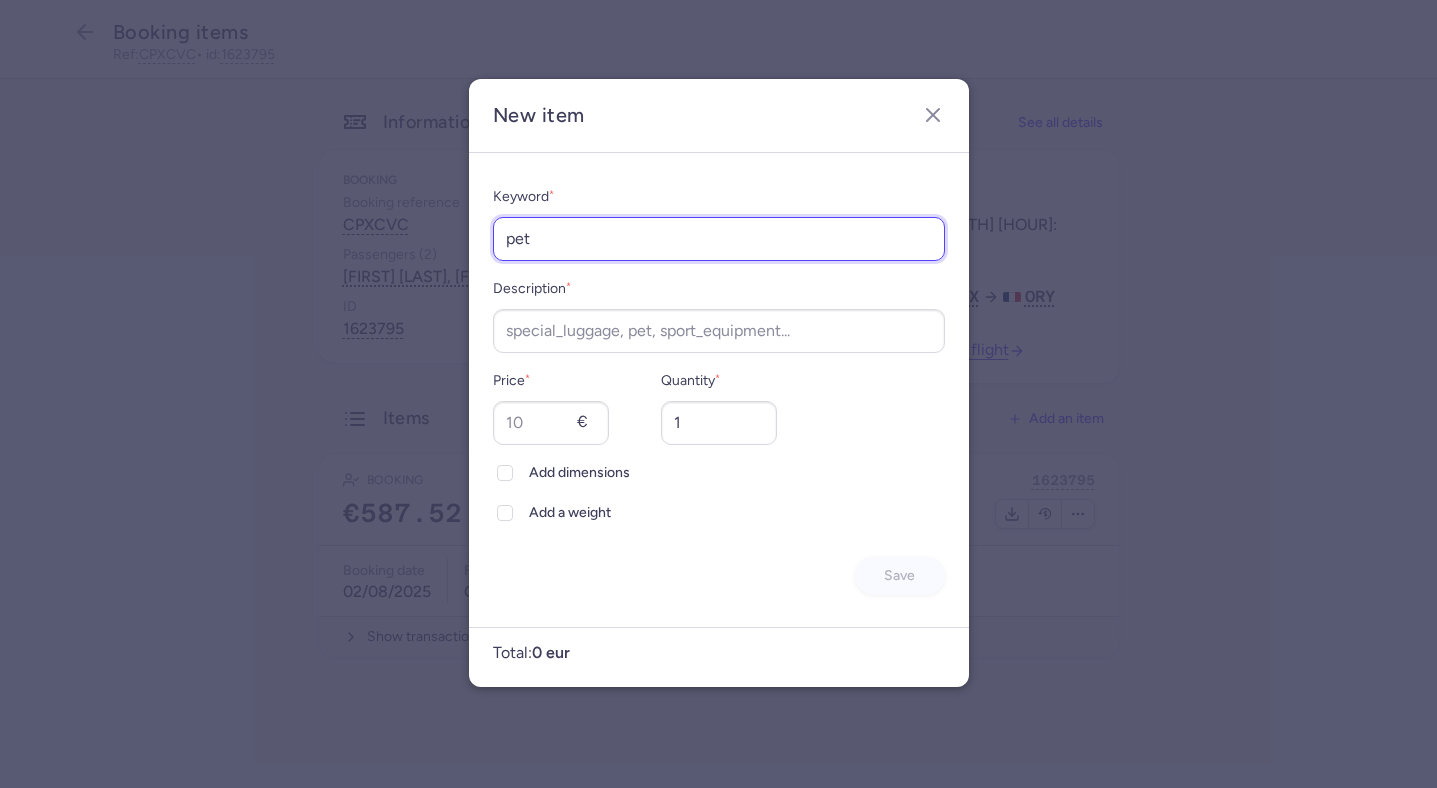 type on "pet" 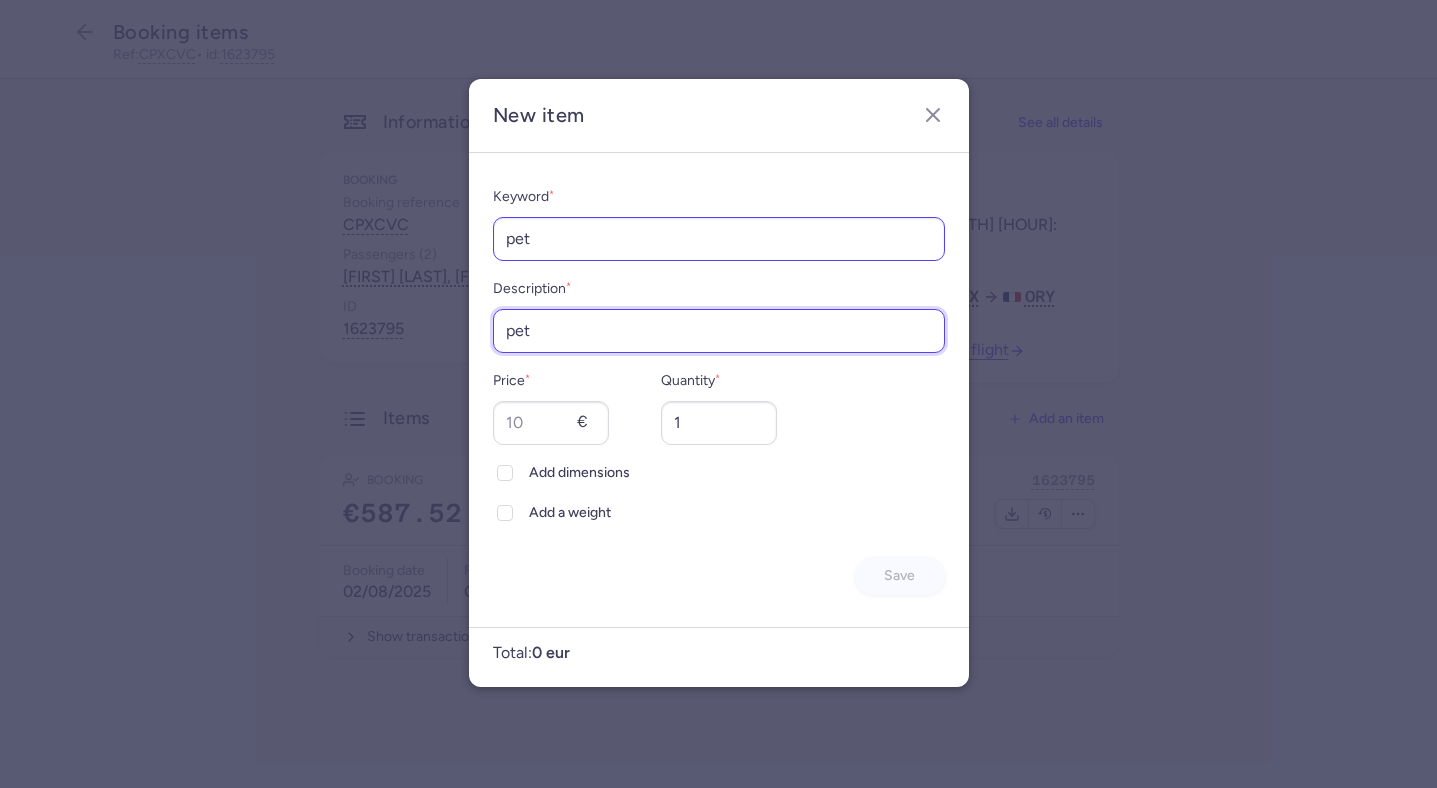 type on "pet" 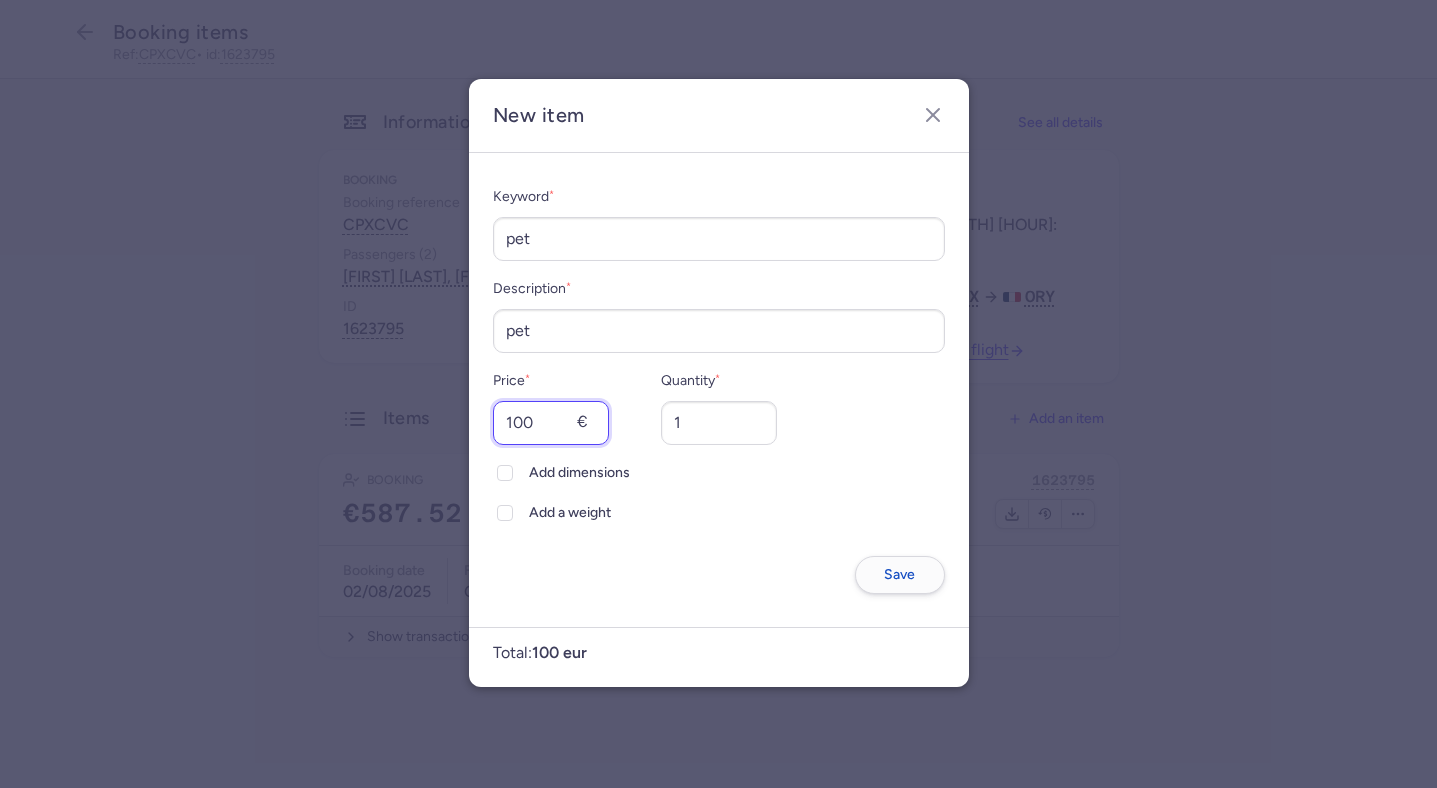 type on "100" 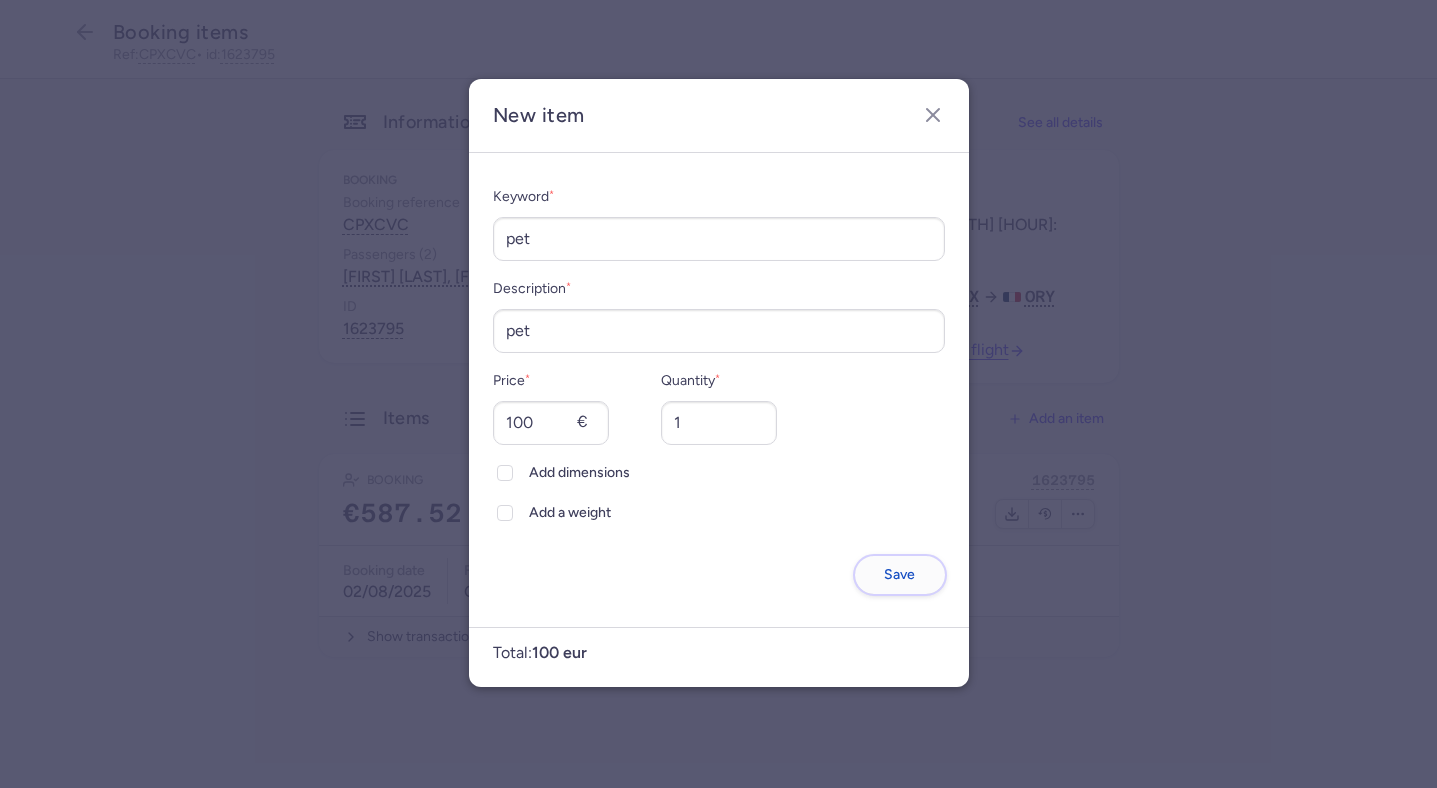 click on "Save" at bounding box center (899, 574) 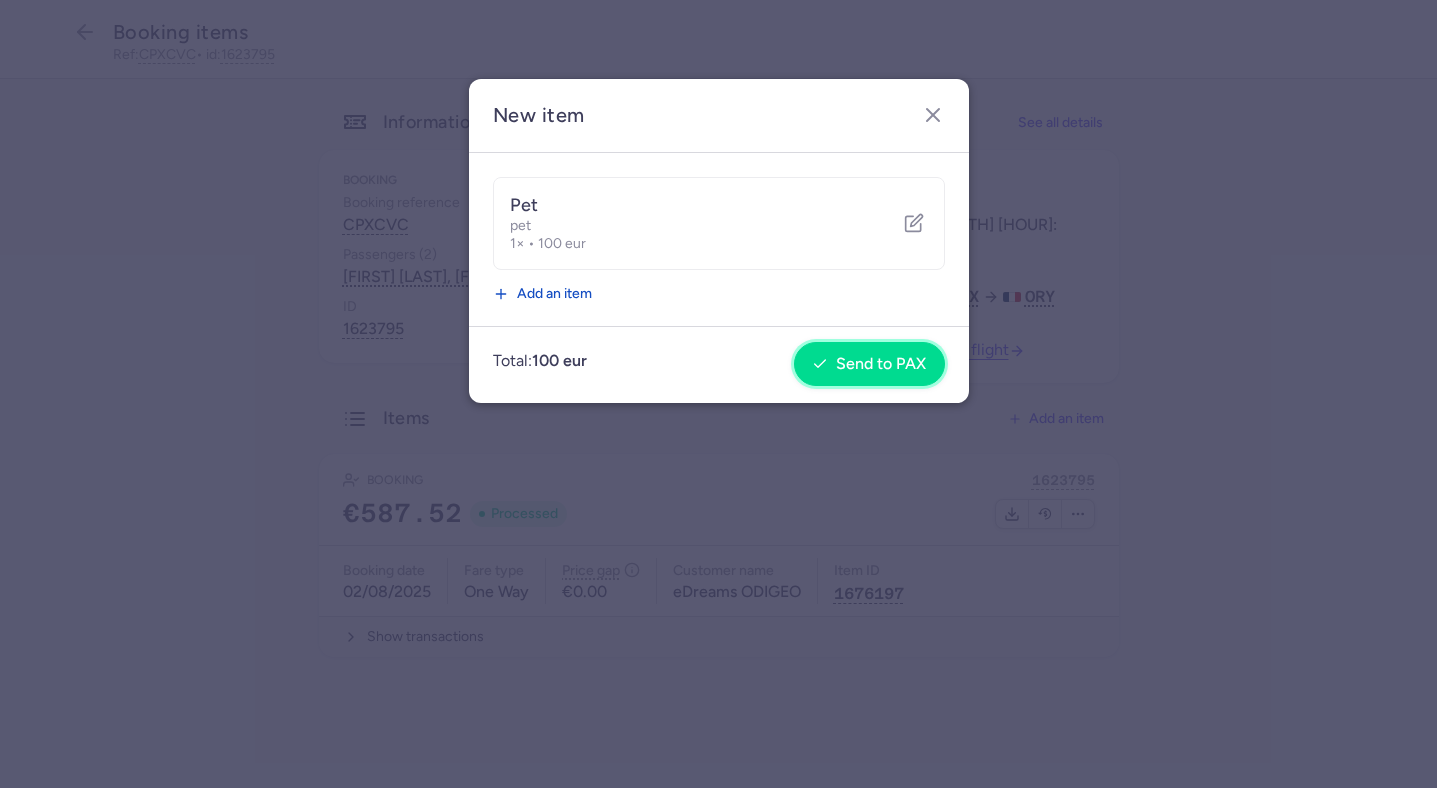 click on "Send to PAX" at bounding box center (869, 364) 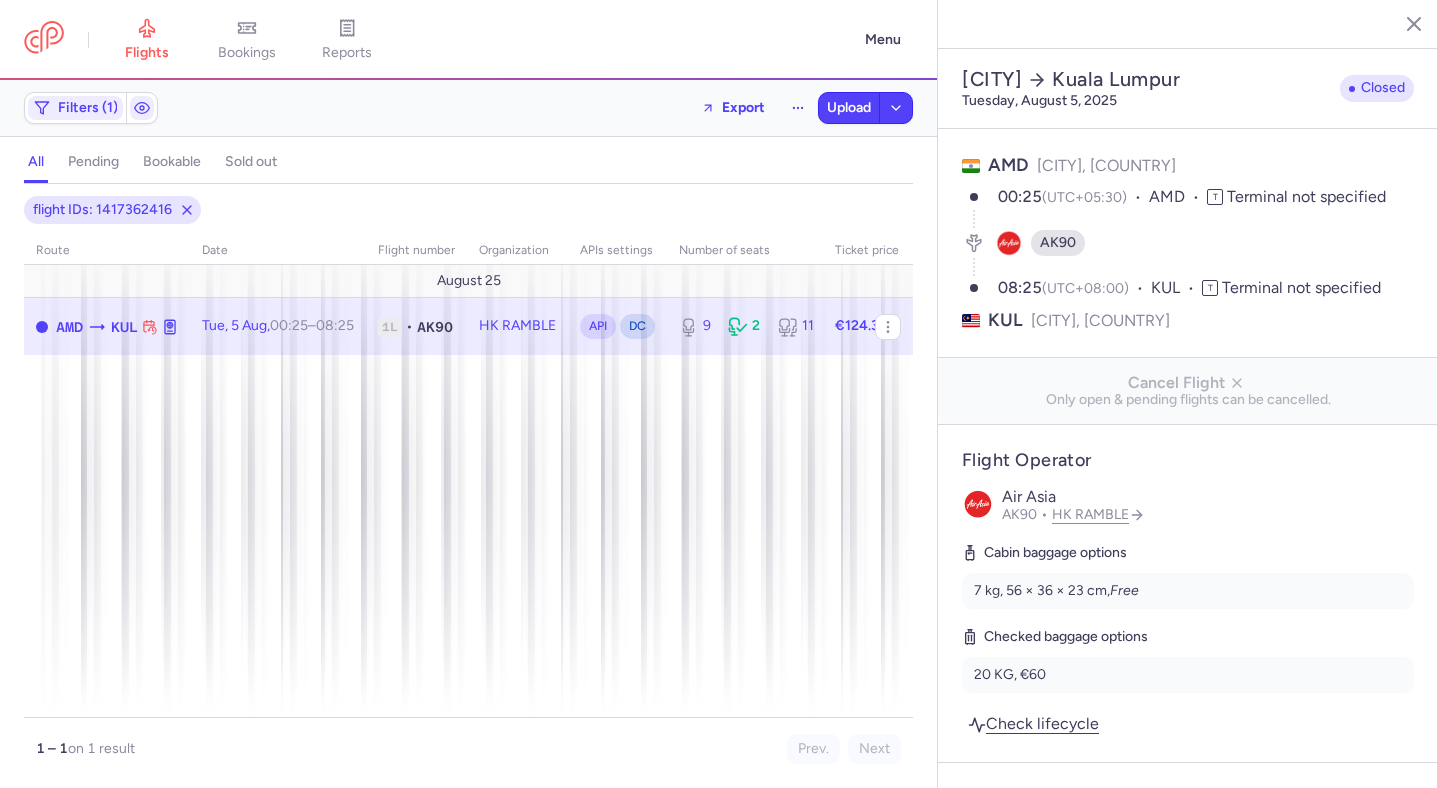 select on "days" 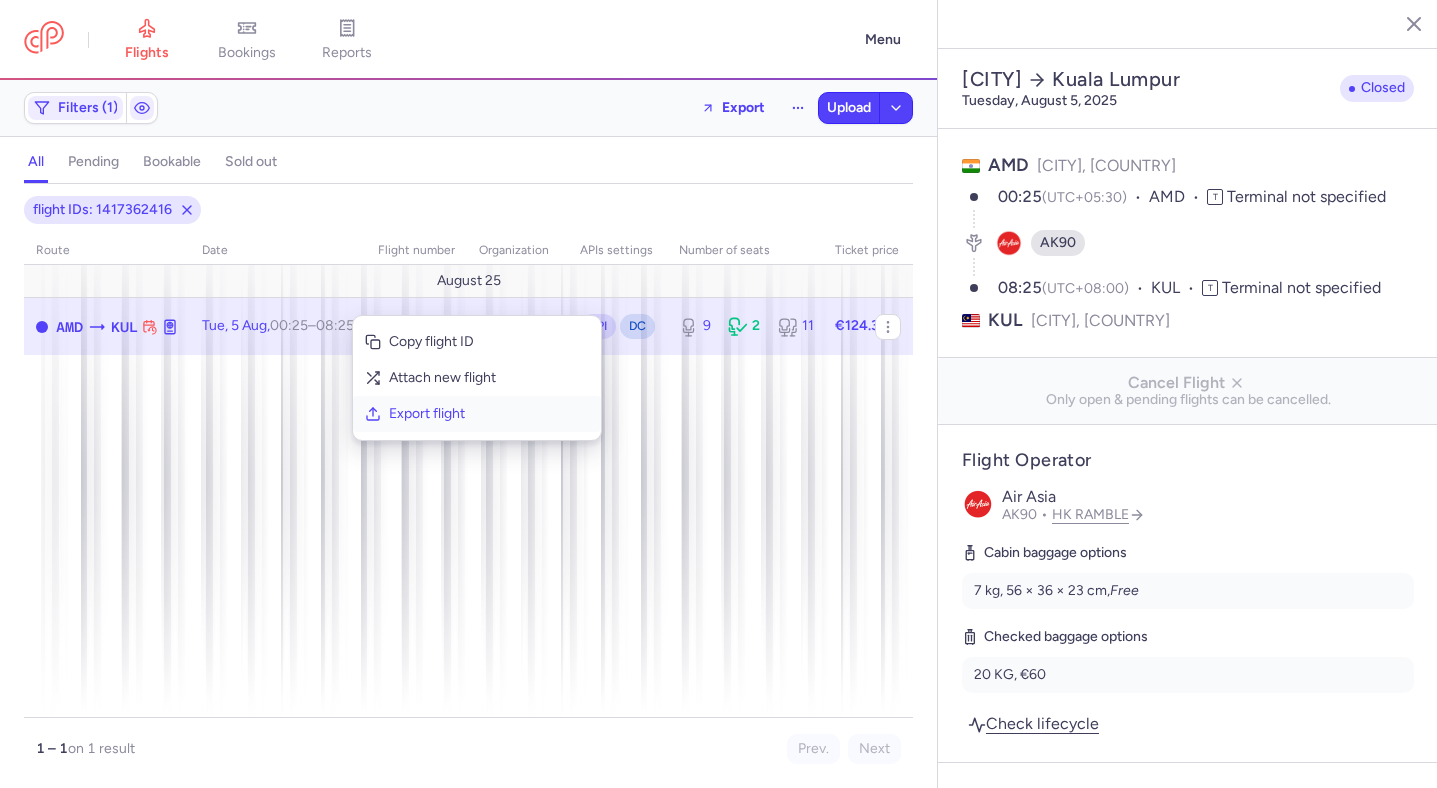click on "Export flight" at bounding box center [489, 414] 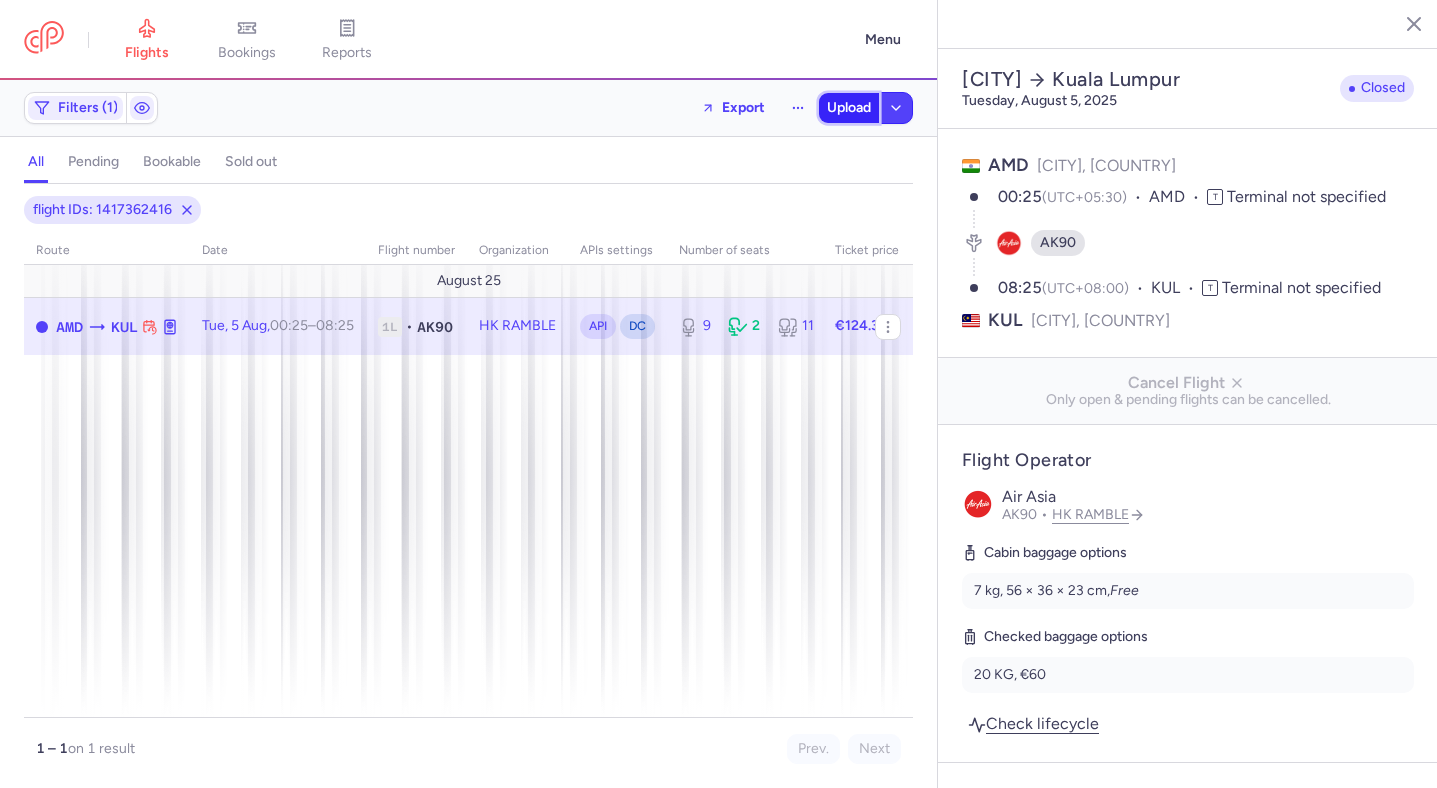 click on "Upload" at bounding box center (849, 108) 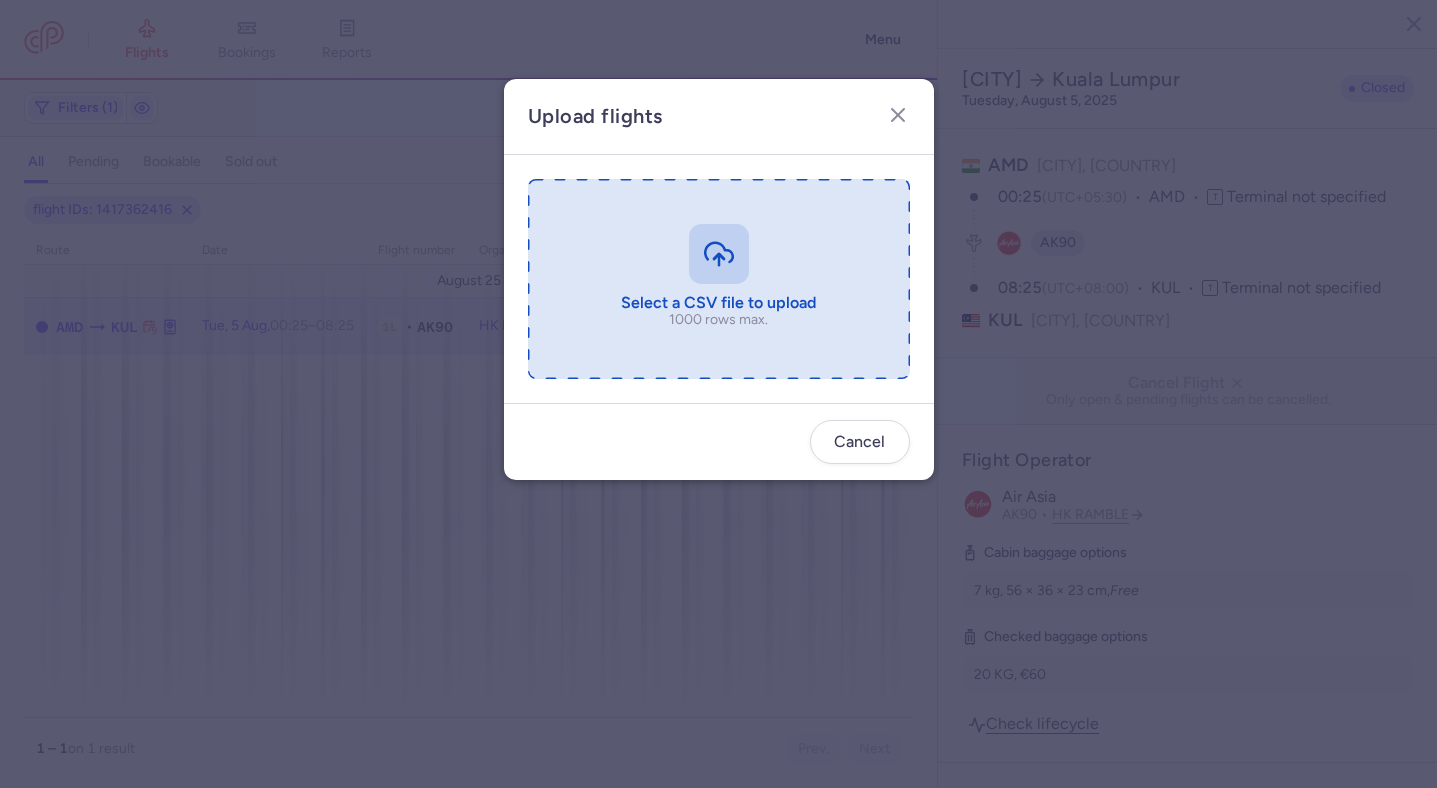 type on "C:\fakepath\export_flight_AK90_20250804,1042.csv" 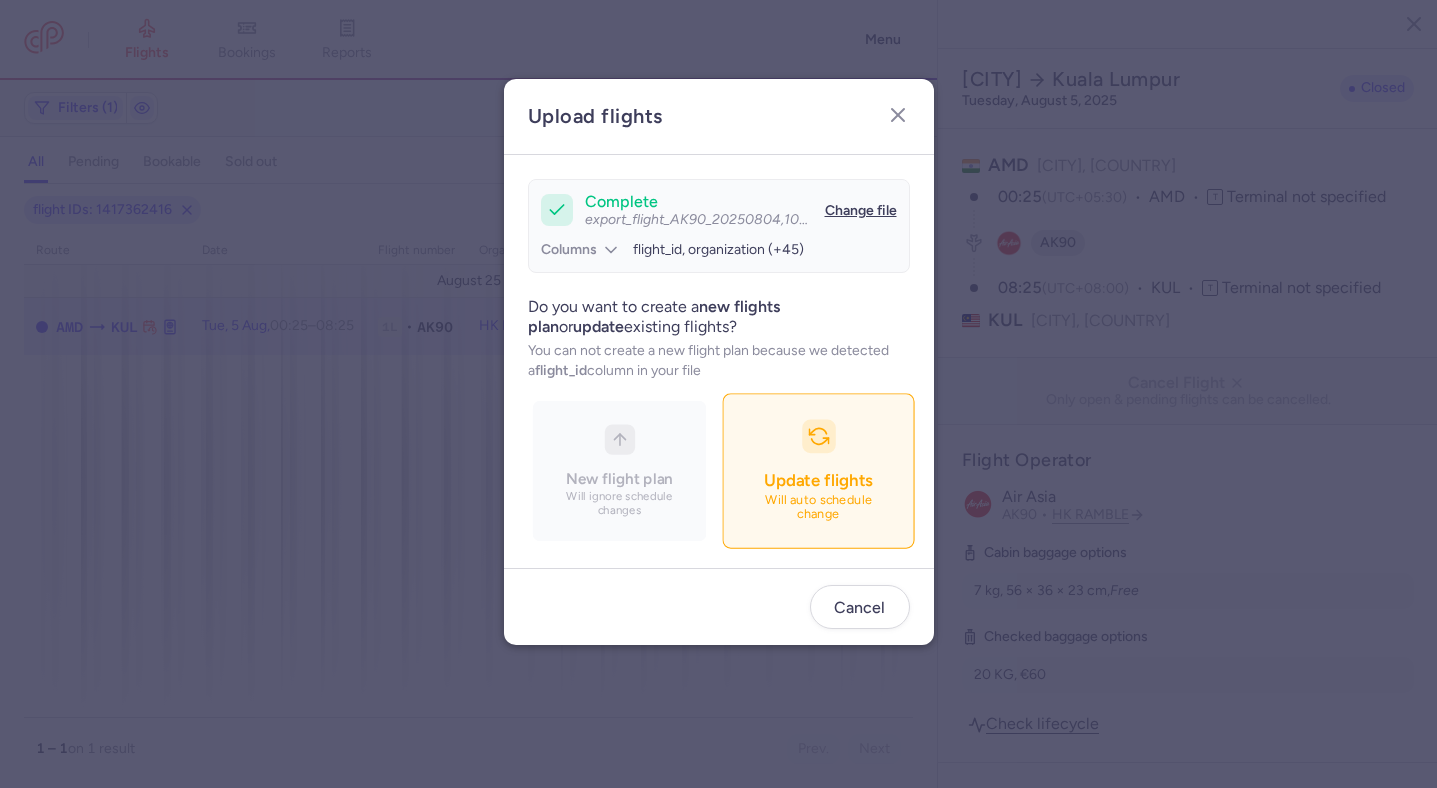click on "Update flights Will auto schedule change" at bounding box center [818, 470] 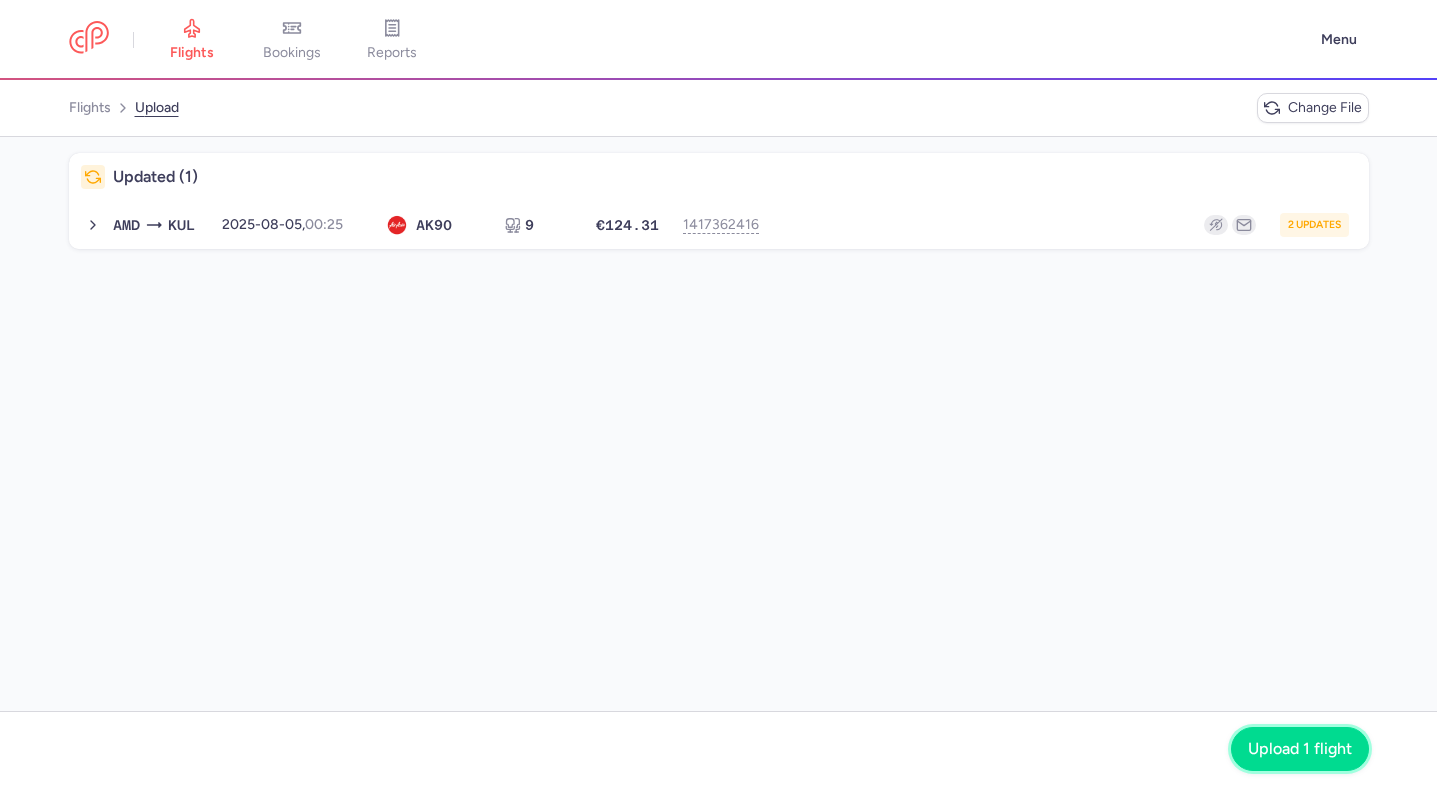 click on "Upload 1 flight" at bounding box center [1300, 749] 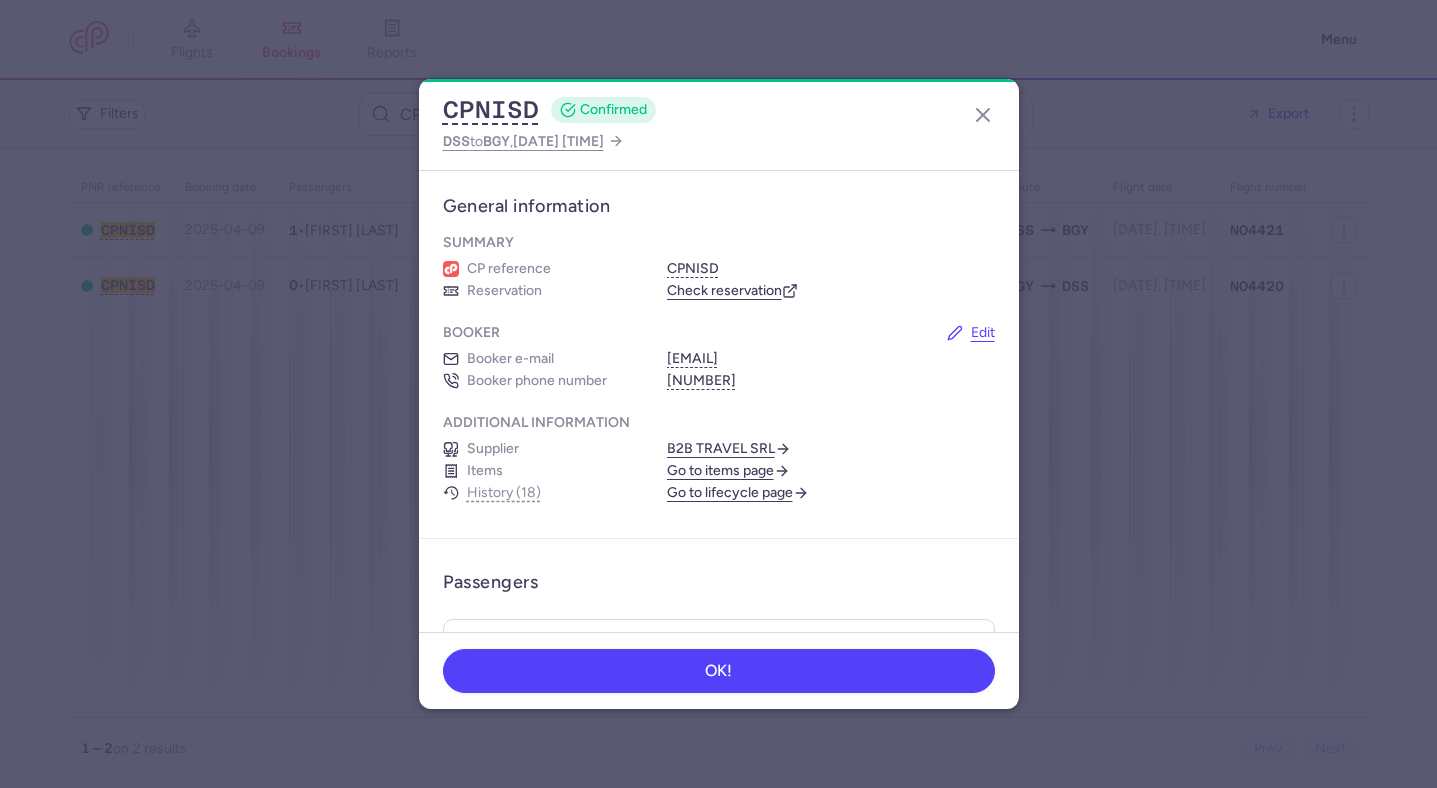 scroll, scrollTop: 0, scrollLeft: 0, axis: both 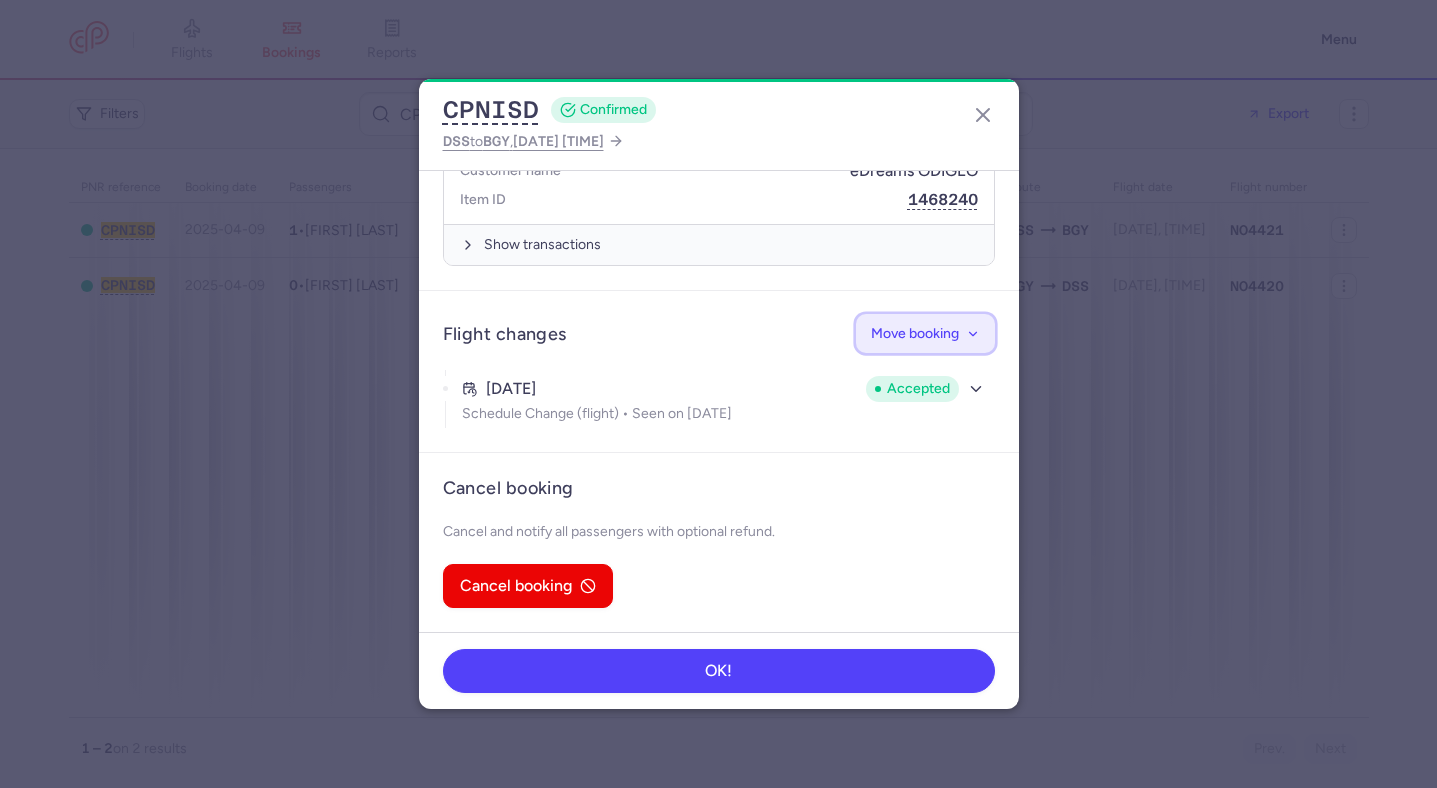 click on "Move booking" at bounding box center (915, 333) 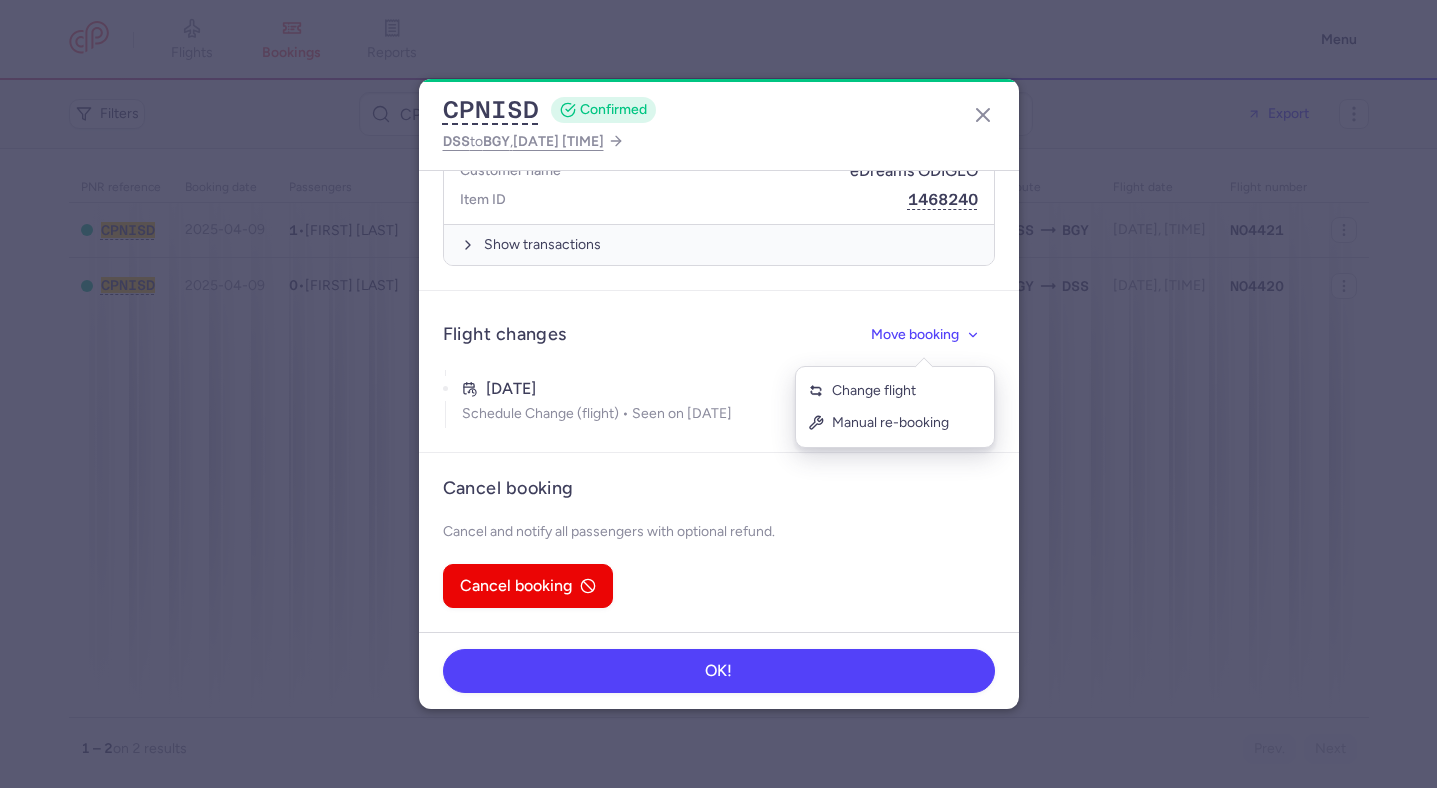 click on "Change flight" at bounding box center (874, 391) 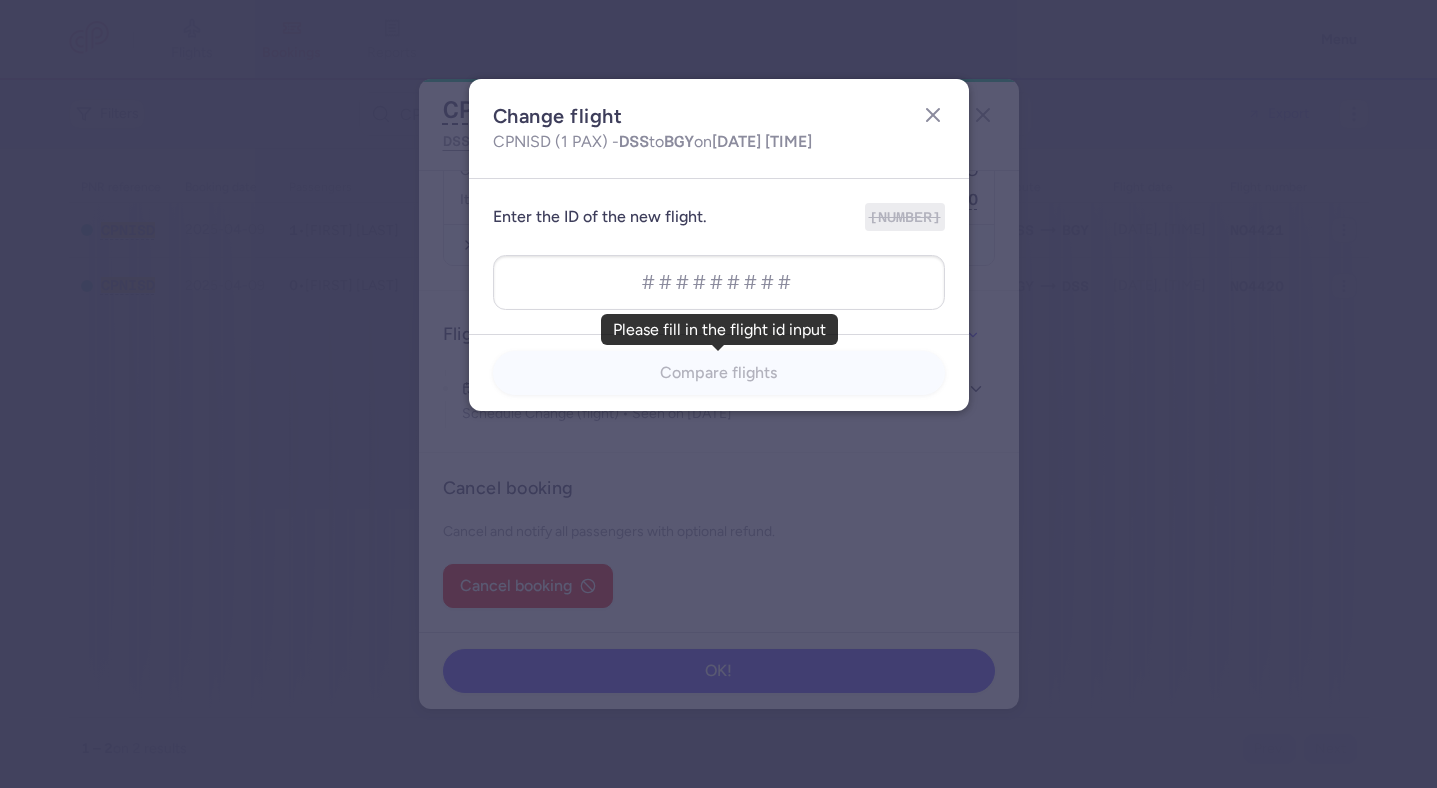 type on "1169834082" 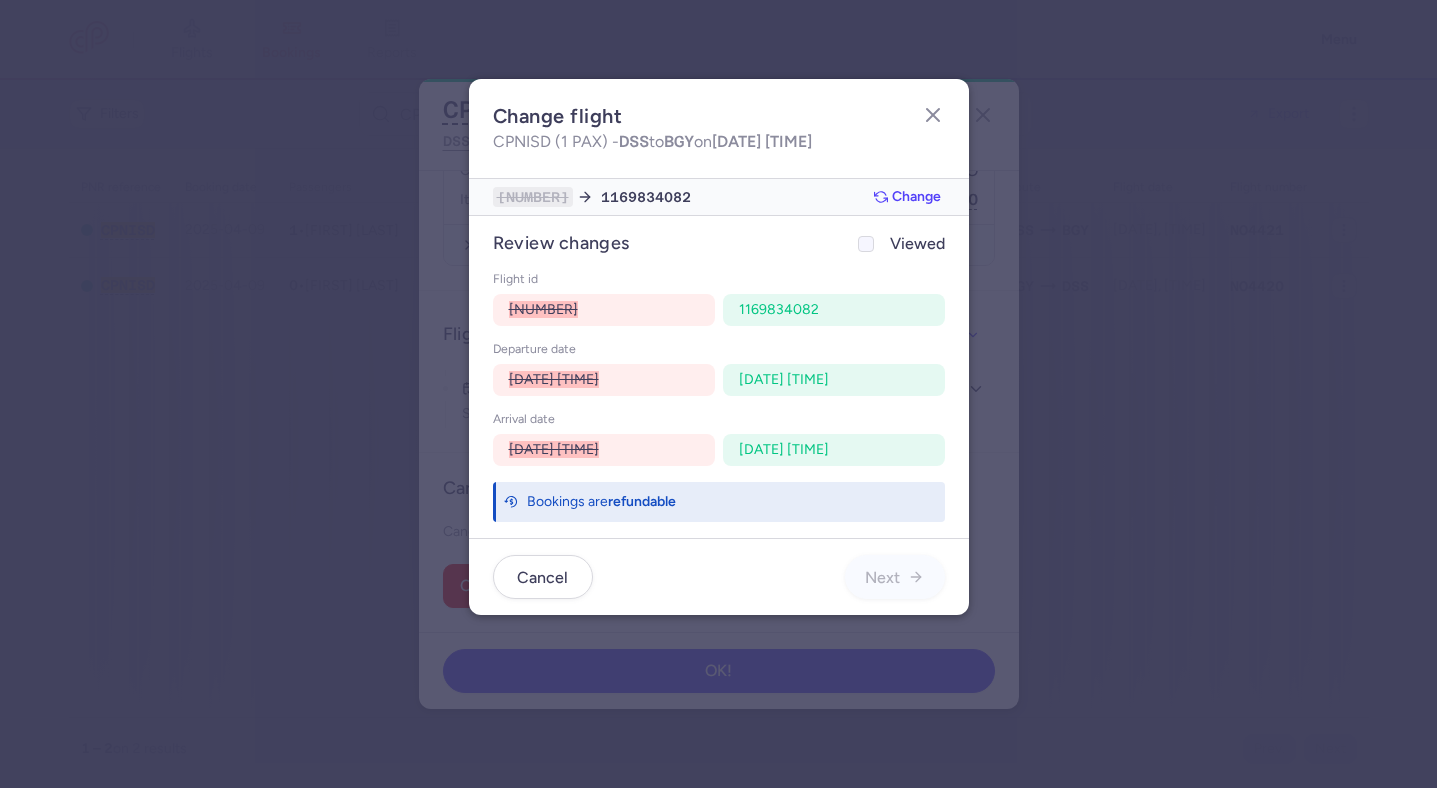 click on "Viewed" 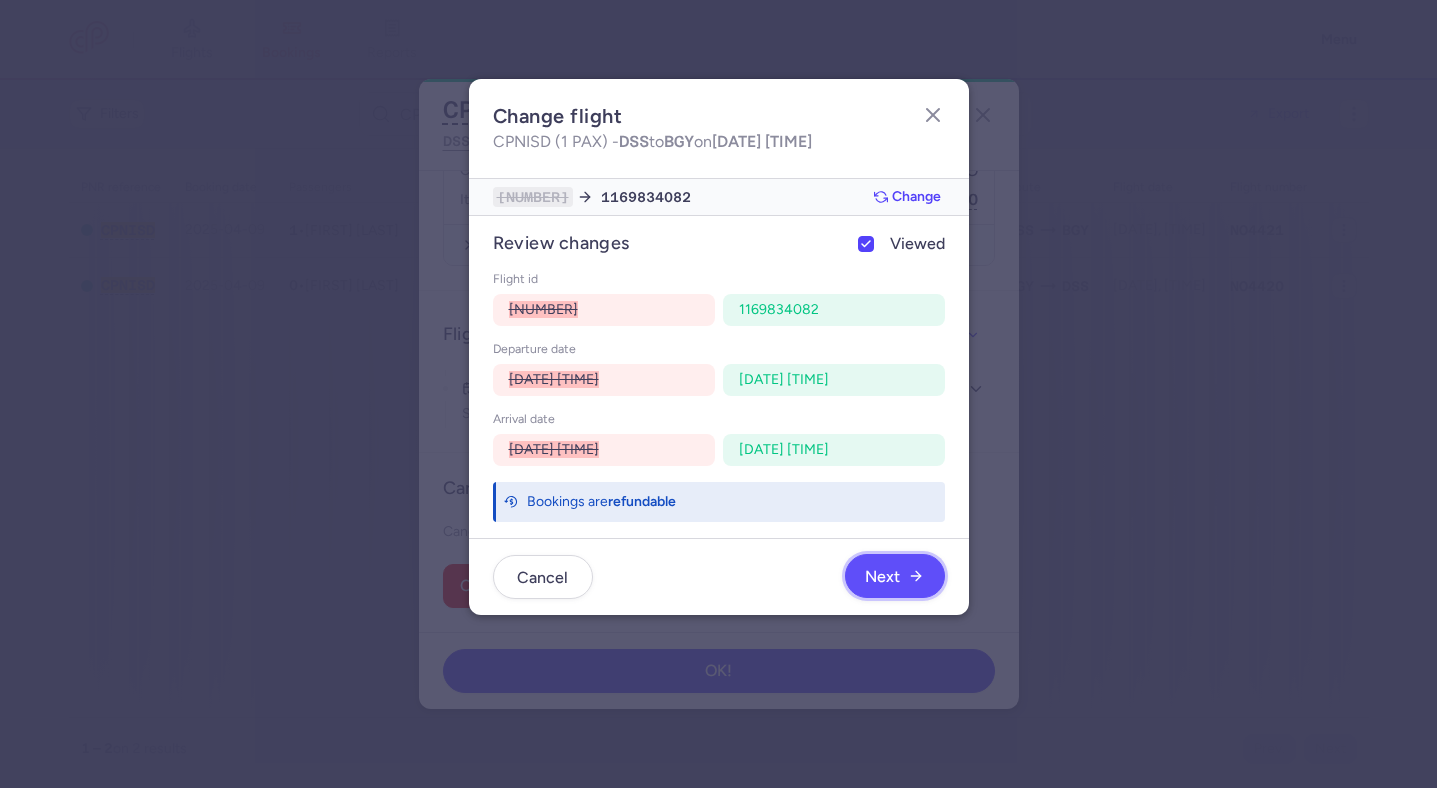click 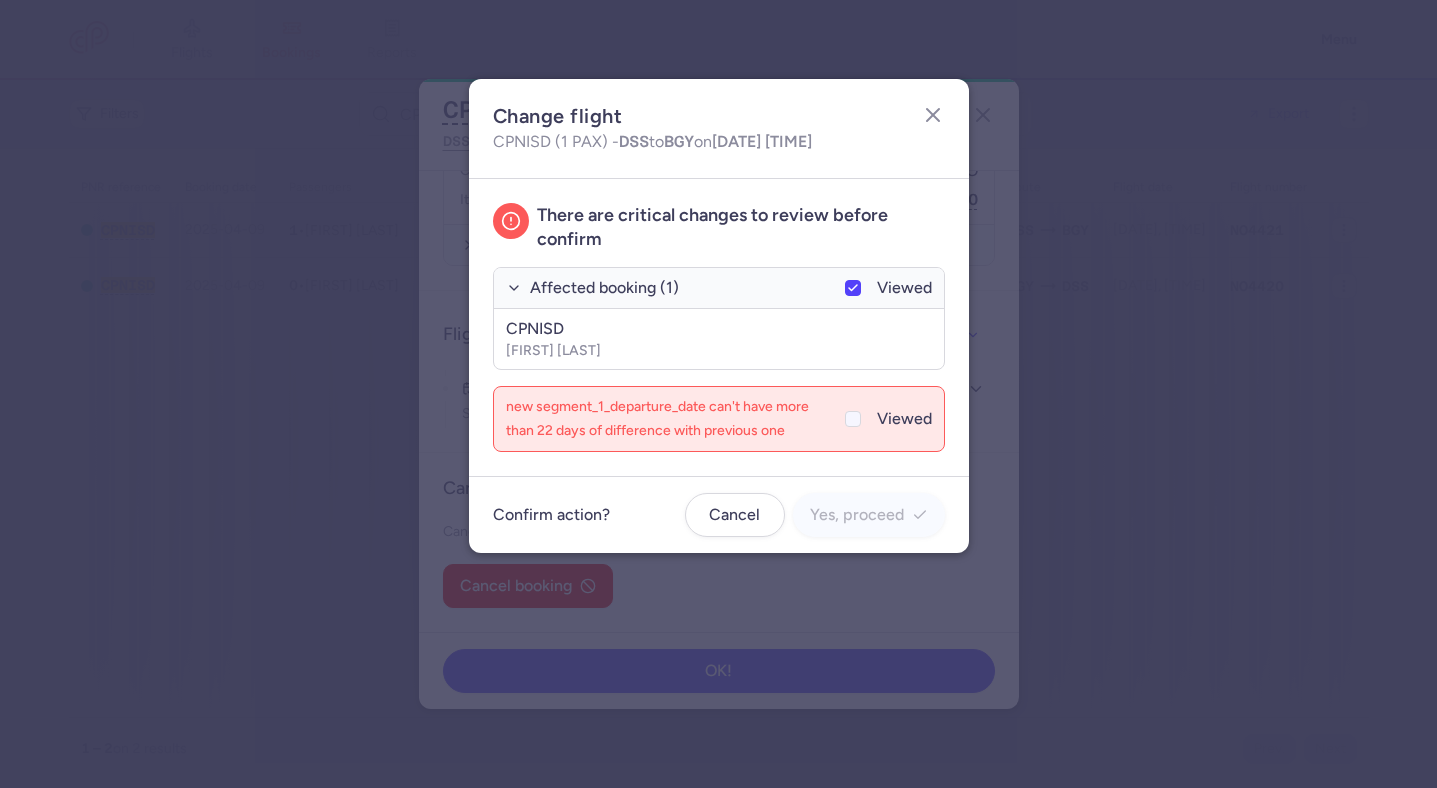 click on "Viewed" 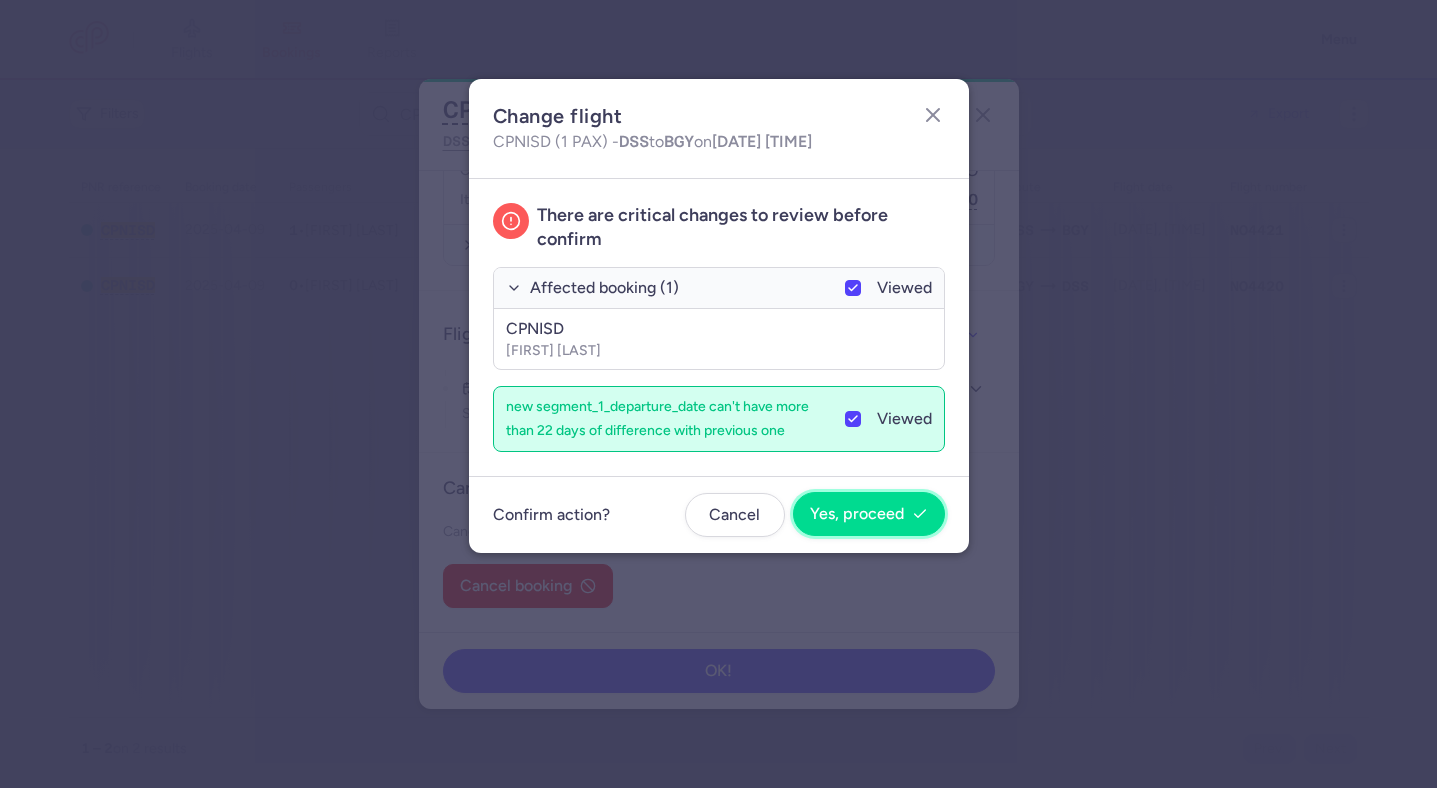 click on "Yes, proceed" at bounding box center (869, 514) 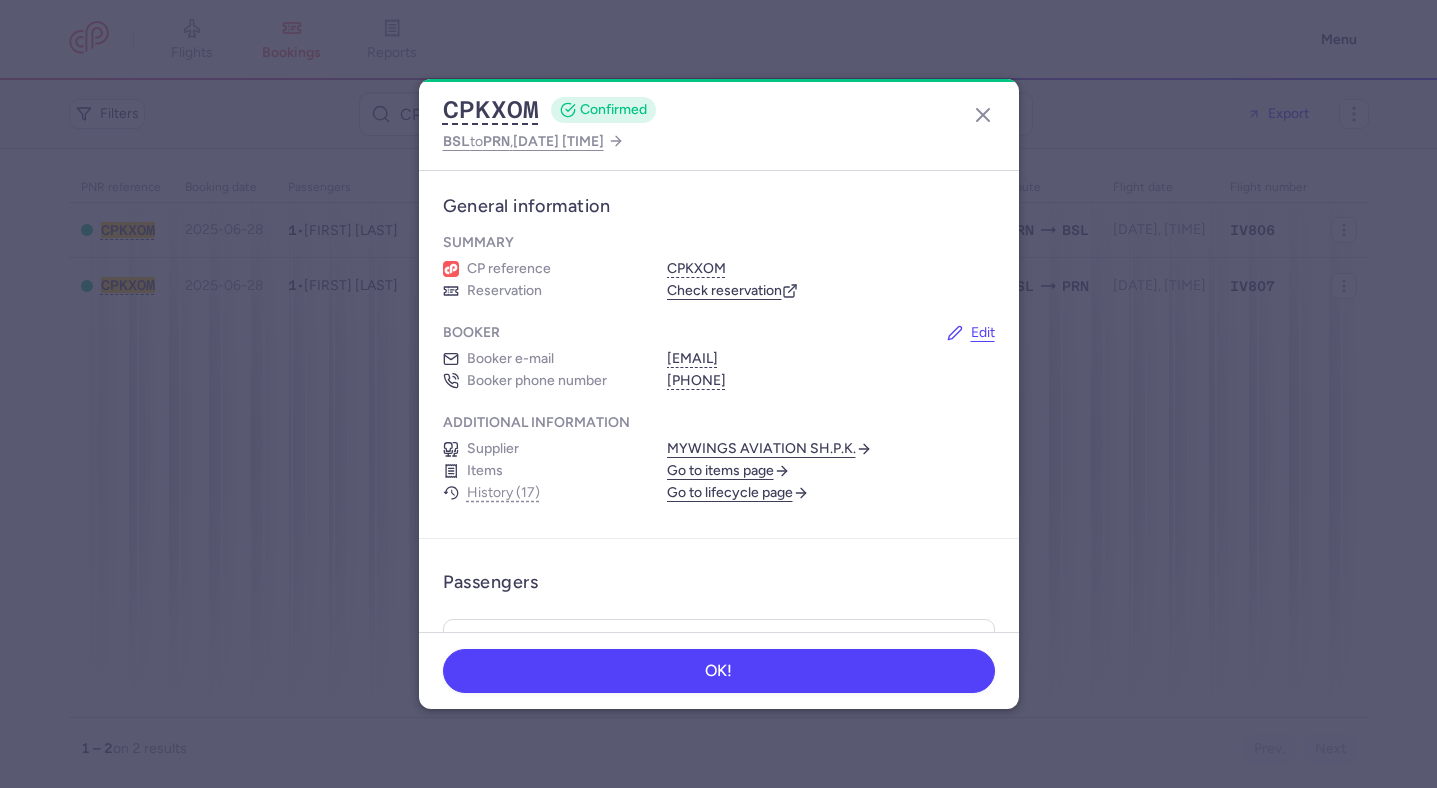 scroll, scrollTop: 0, scrollLeft: 0, axis: both 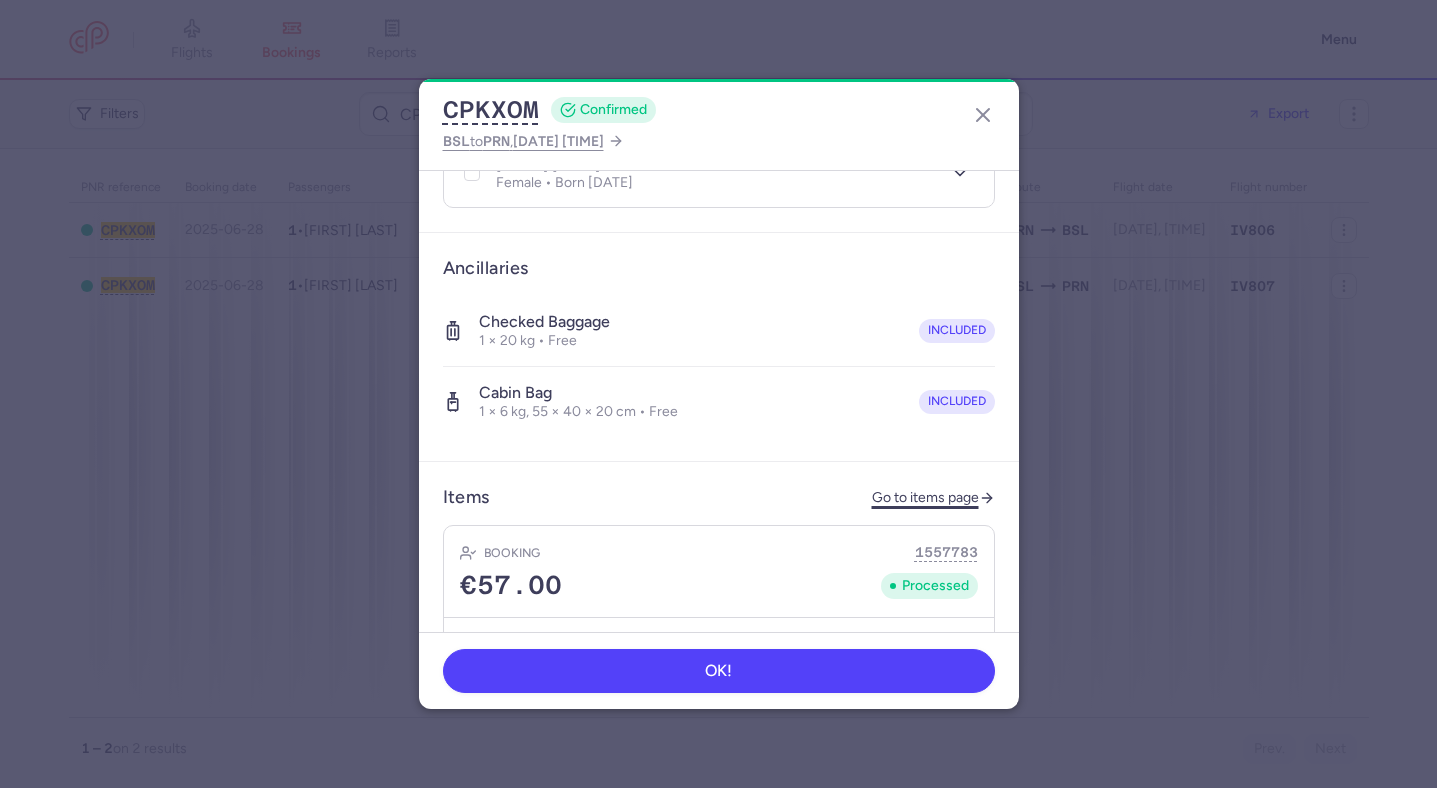 click on "Go to items page" 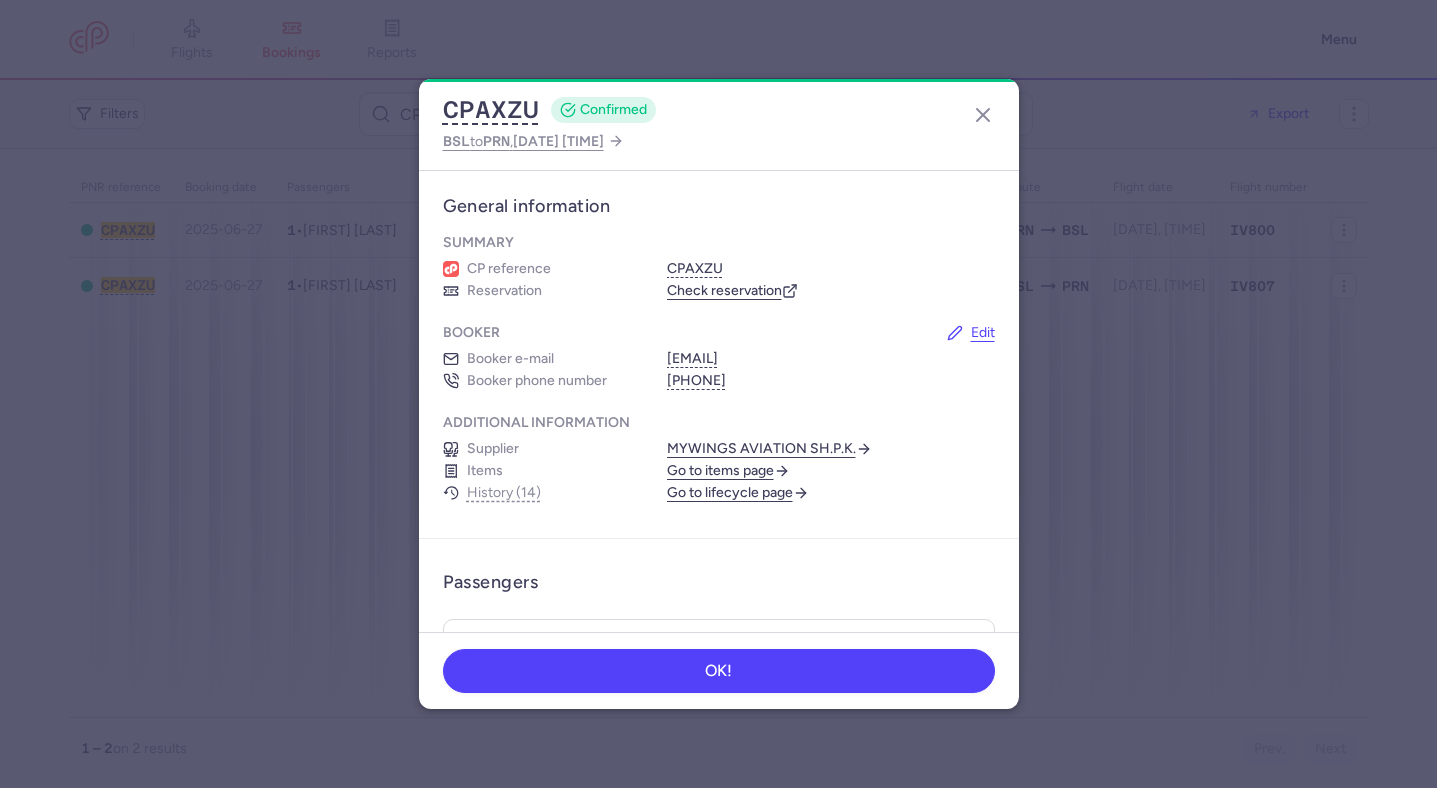 scroll, scrollTop: 0, scrollLeft: 0, axis: both 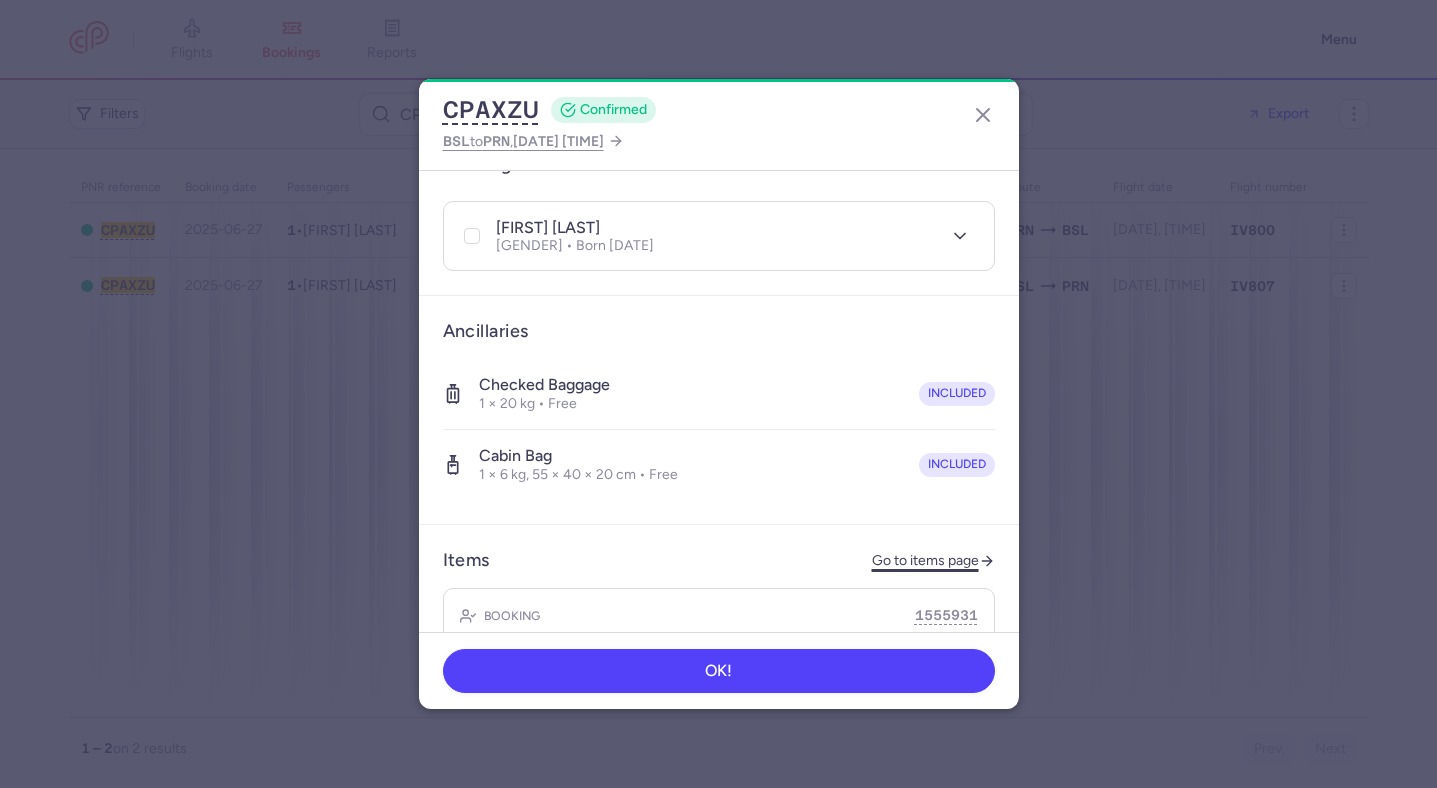 click on "Go to items page" 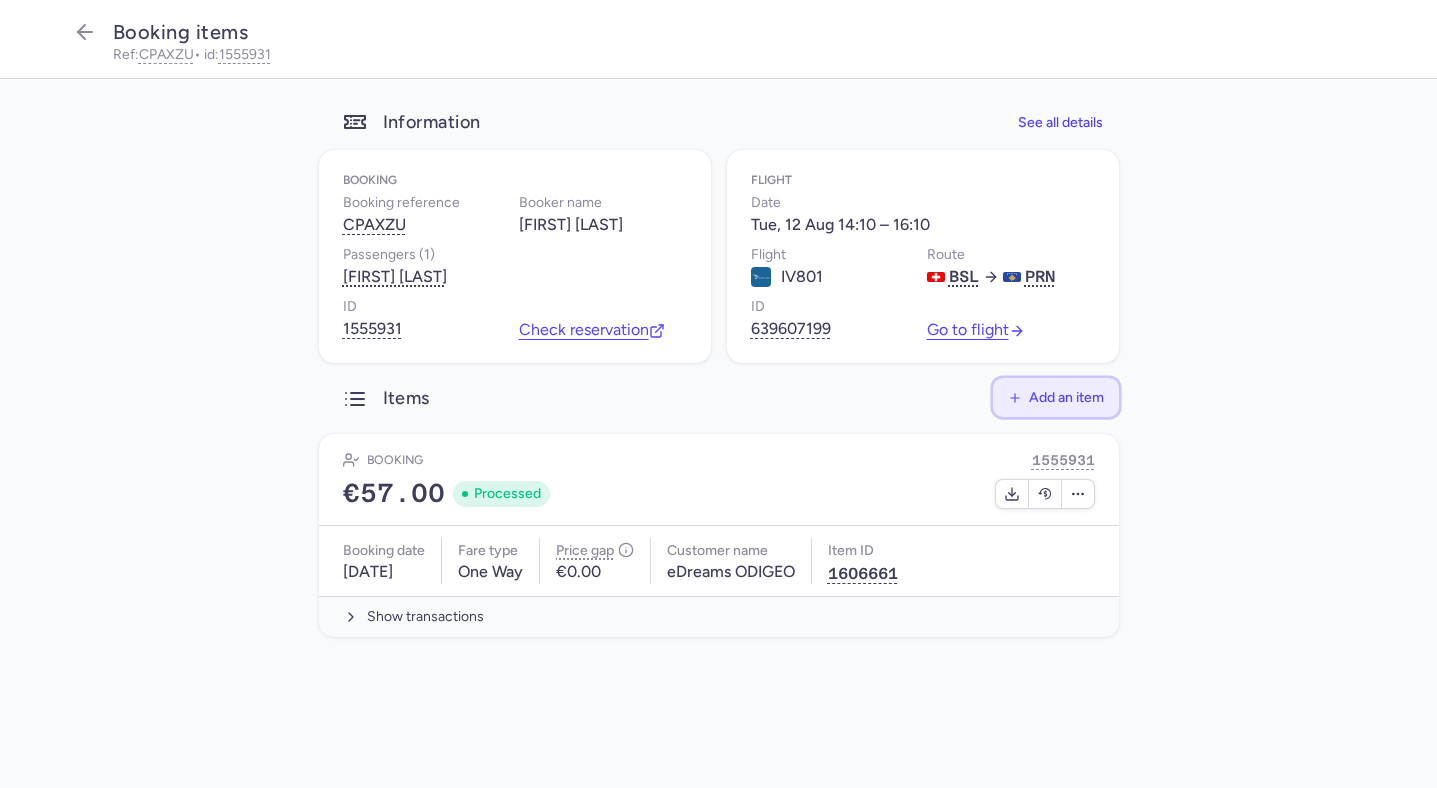 click on "Add an item" at bounding box center (1066, 397) 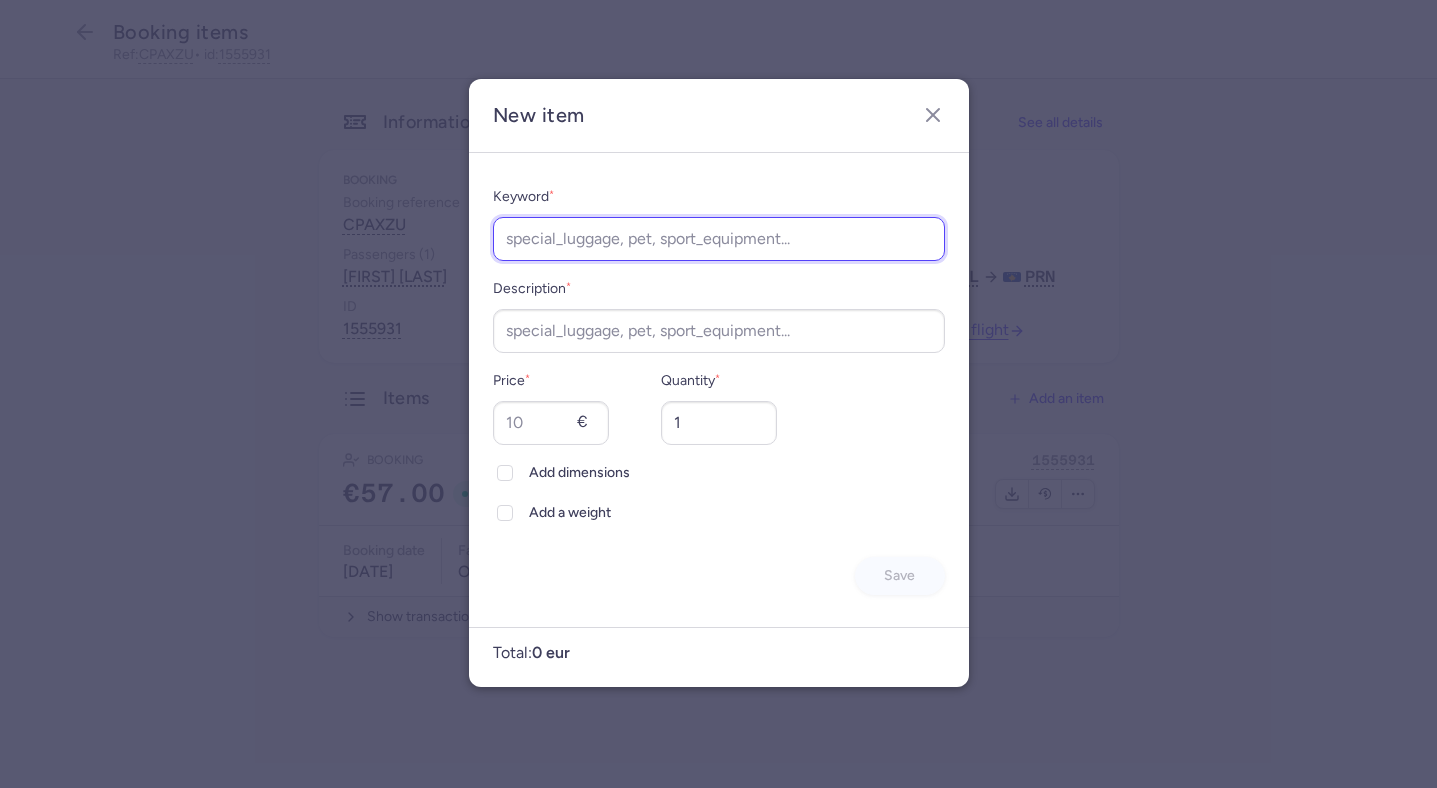 click on "Keyword  *" at bounding box center (719, 239) 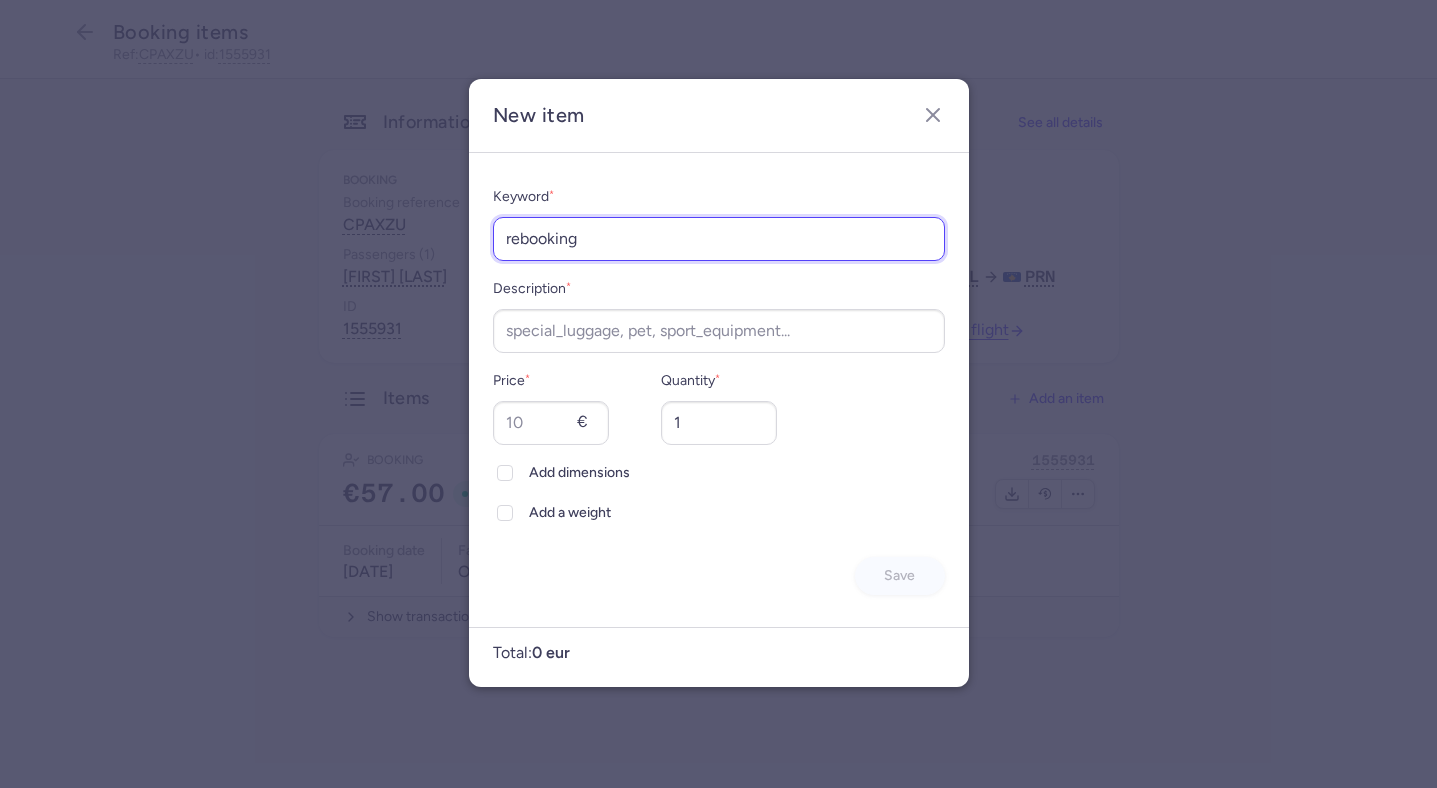 type on "rebooking" 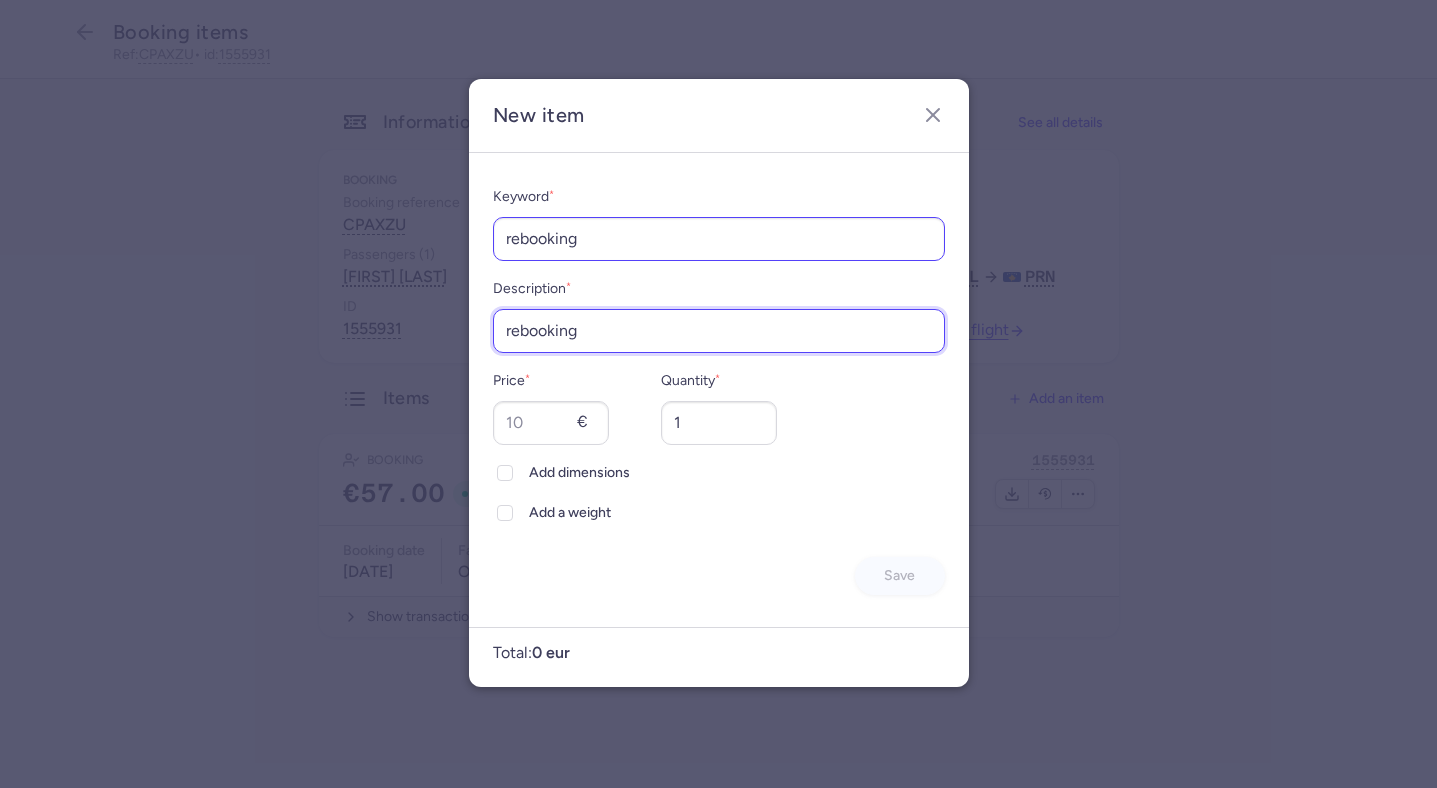 type on "rebooking" 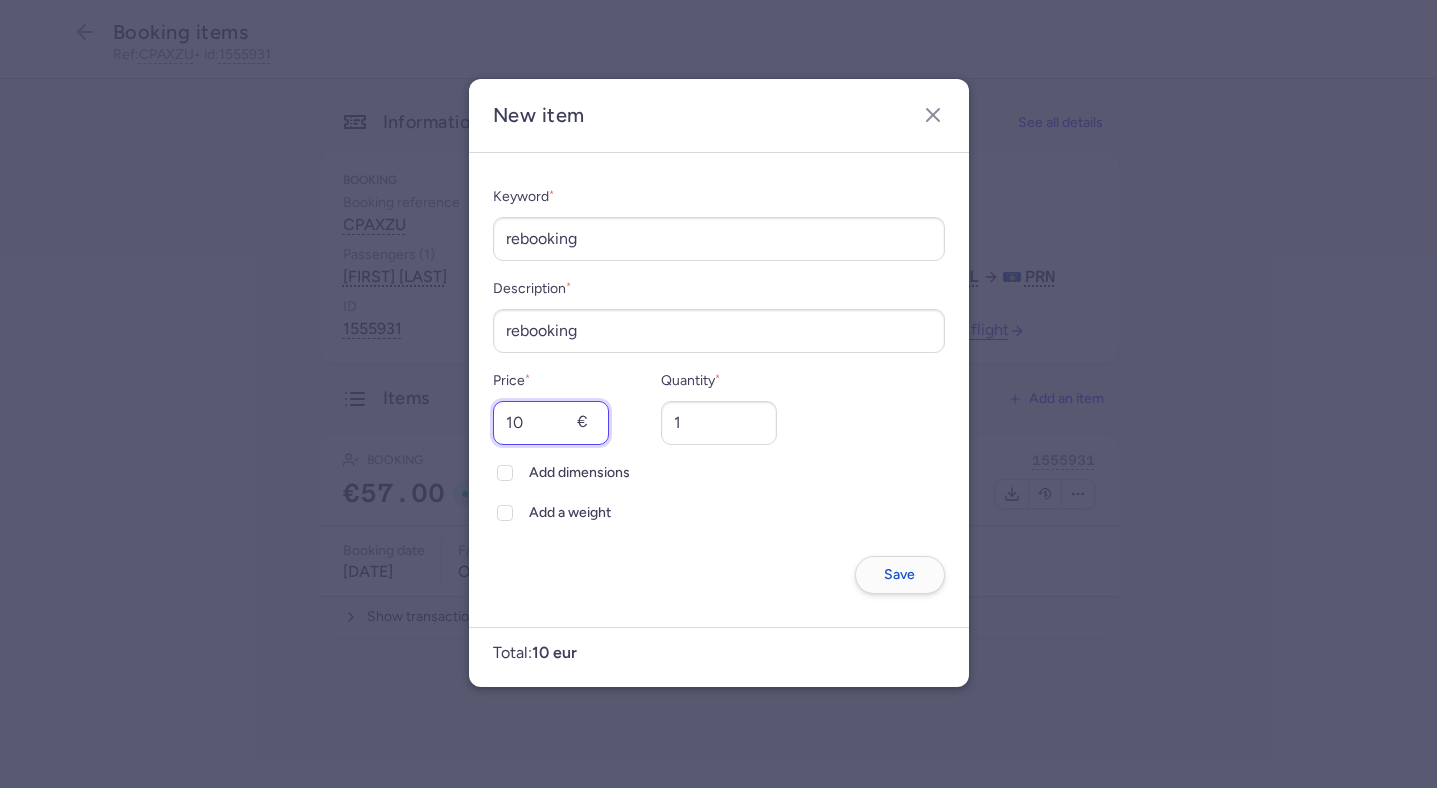 type on "10" 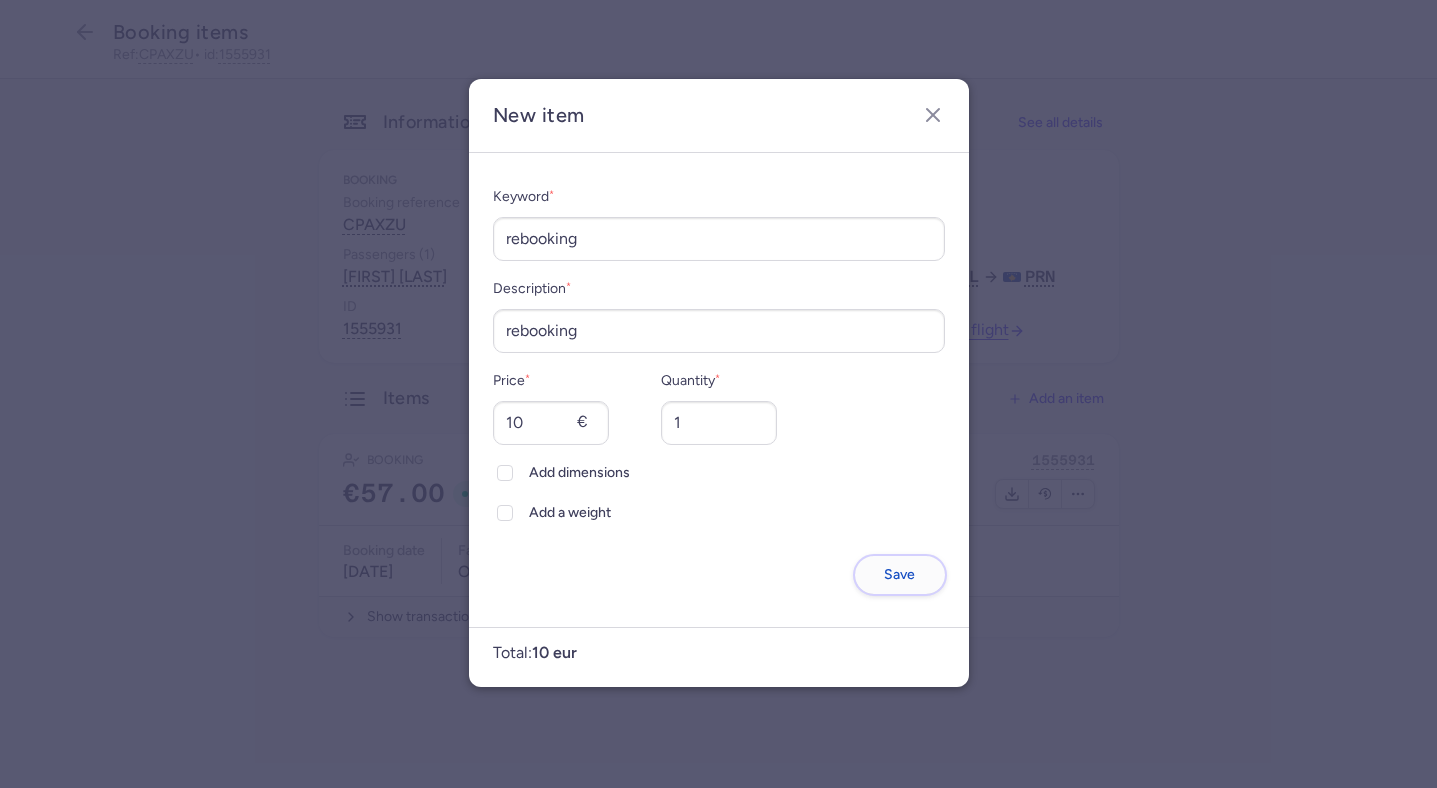 click on "Save" at bounding box center [900, 575] 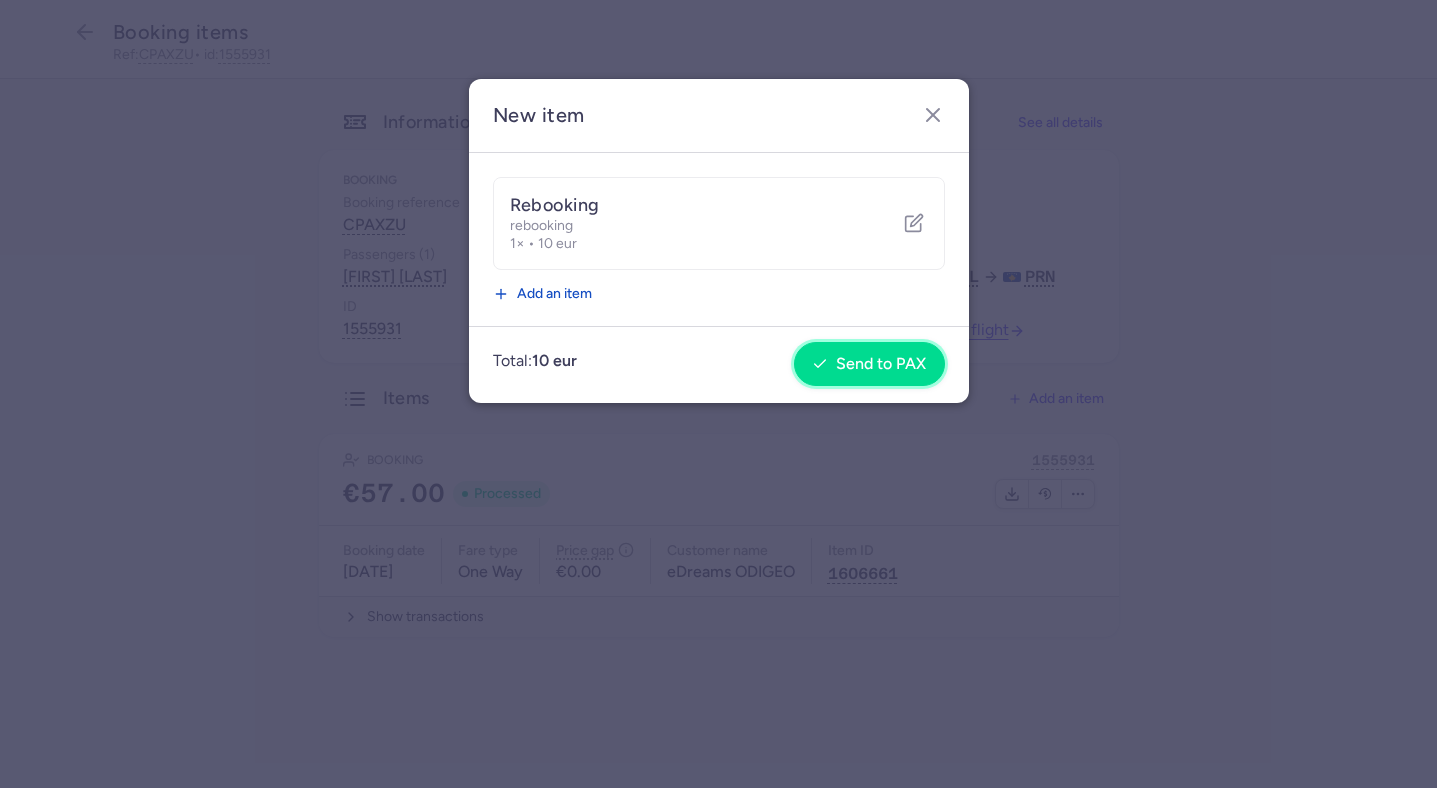 click on "Send to PAX" at bounding box center [881, 364] 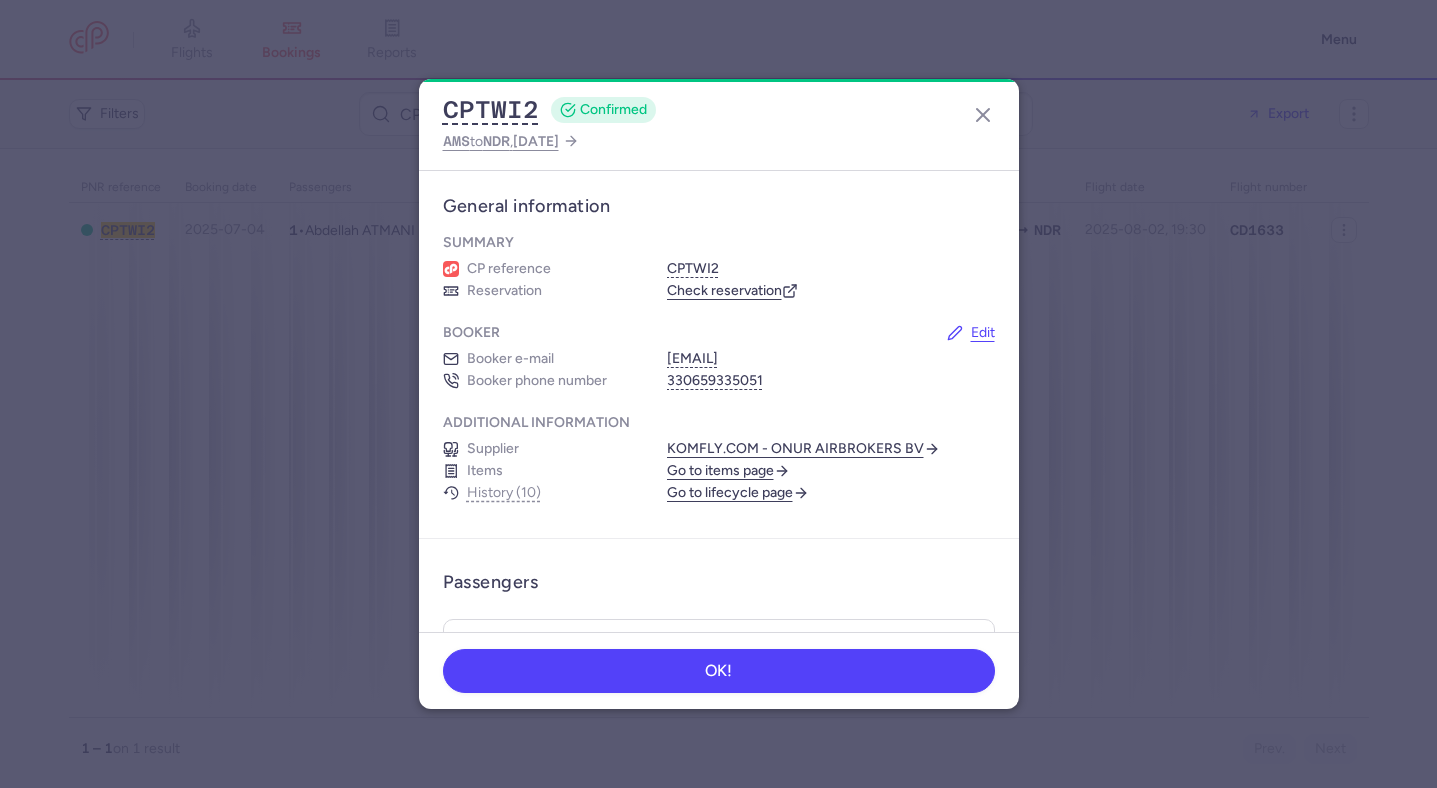 scroll, scrollTop: 0, scrollLeft: 0, axis: both 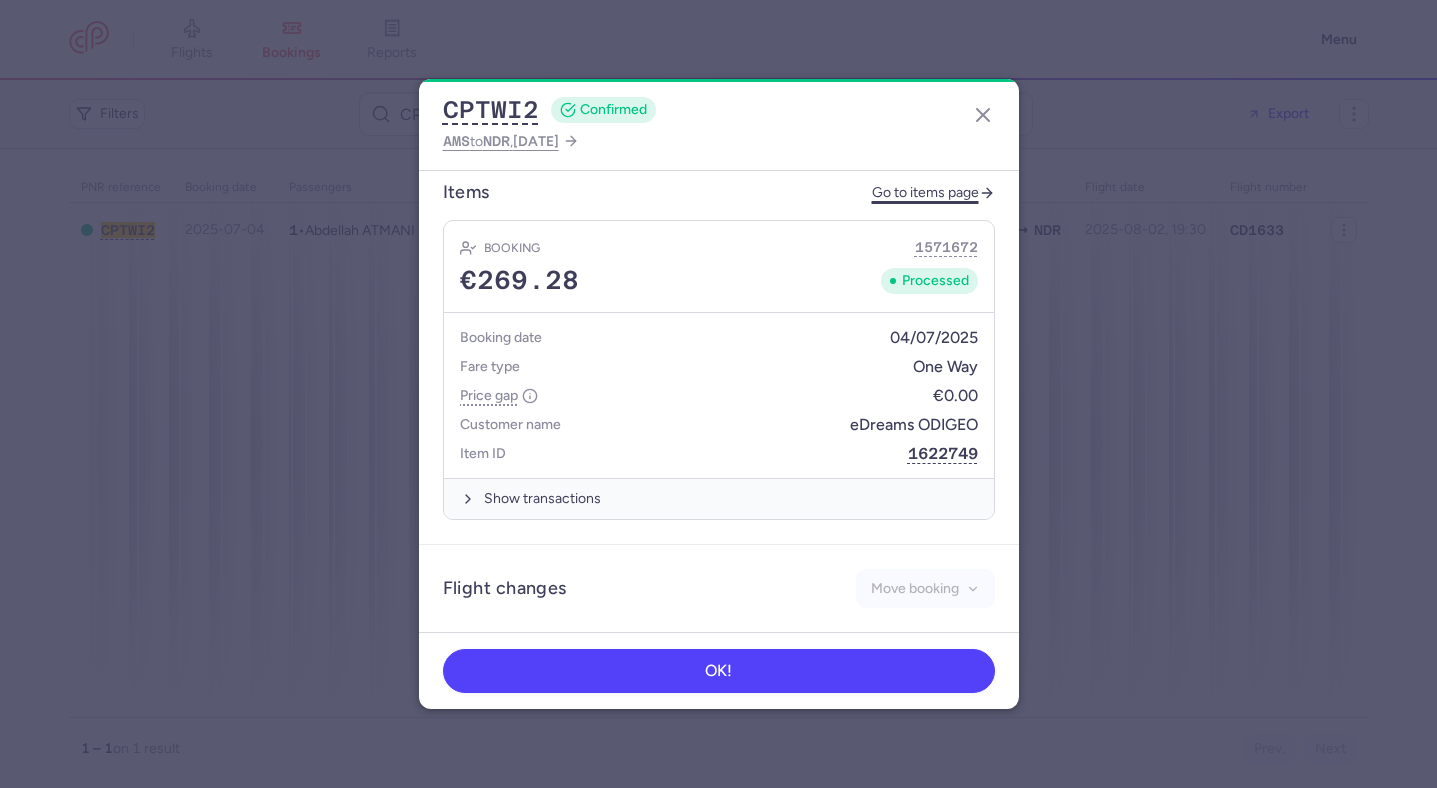 click on "Go to items page" 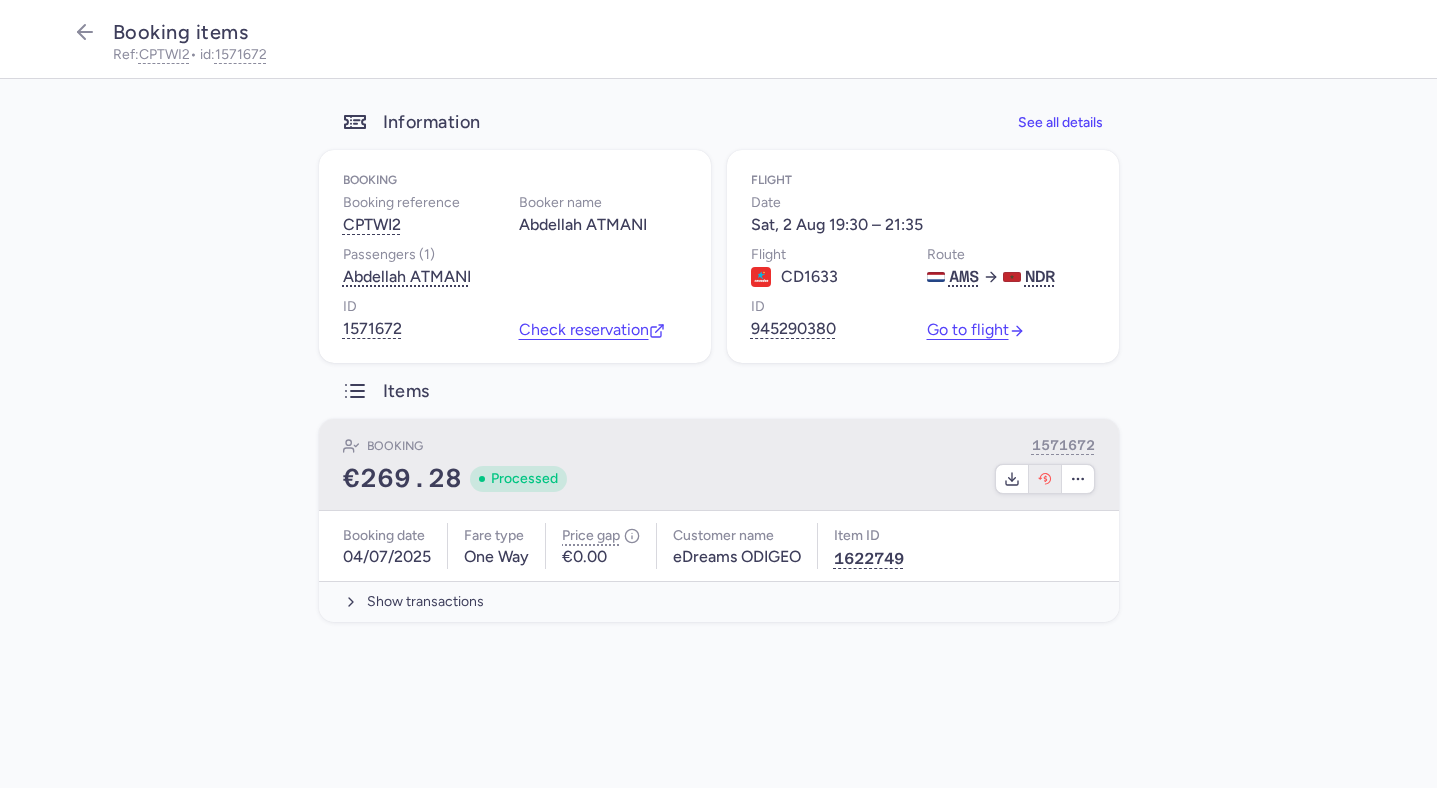 click 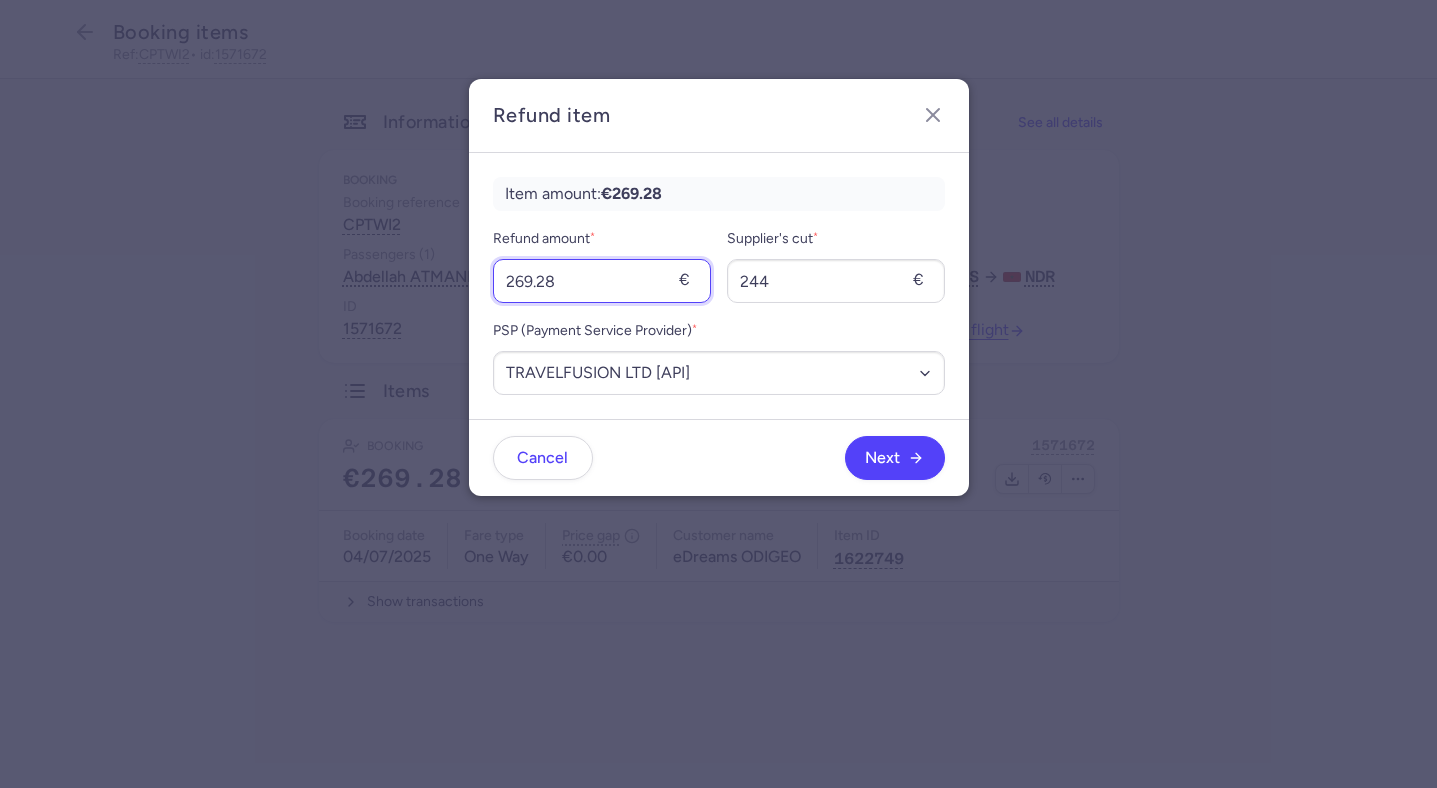 click on "269.28" at bounding box center [602, 281] 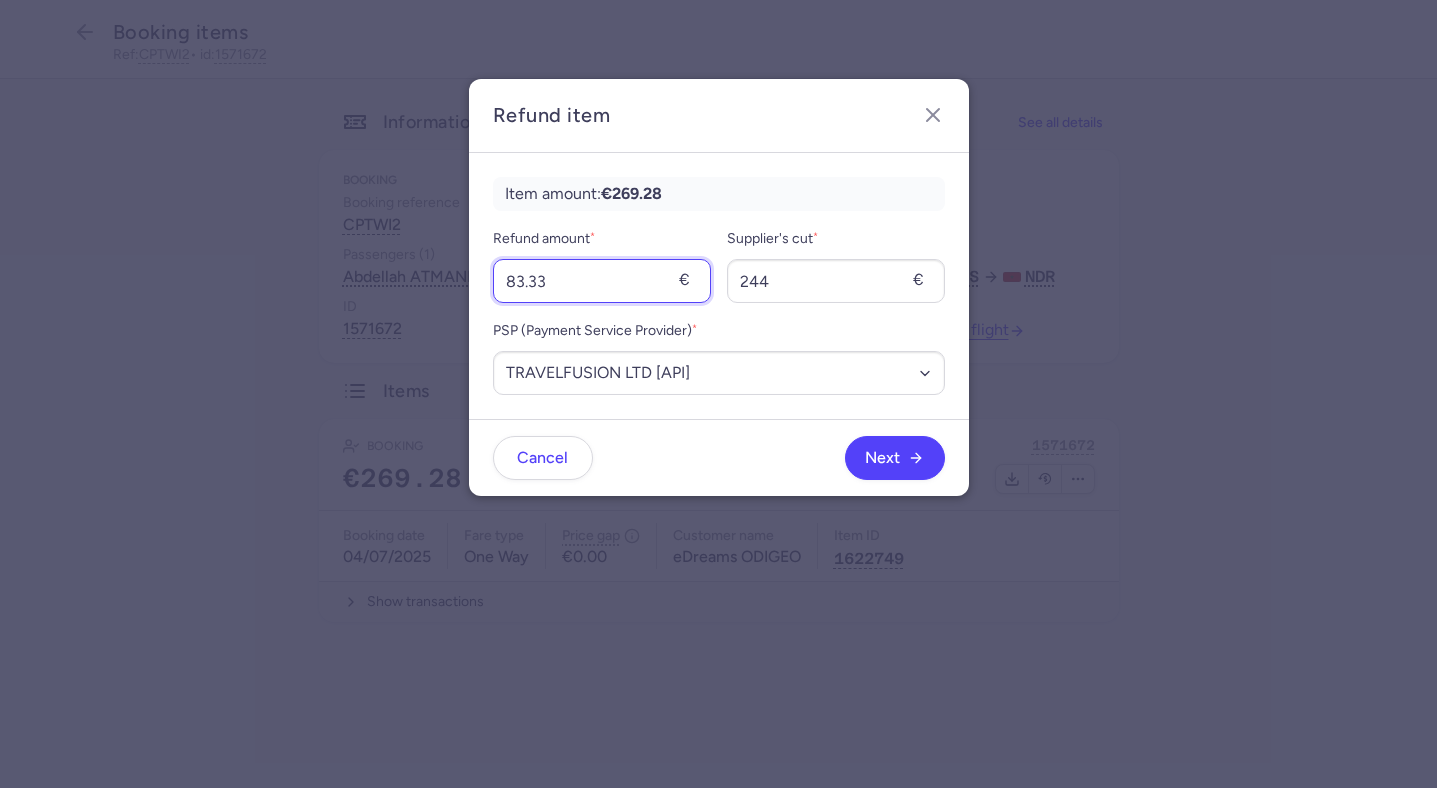 type on "83.33" 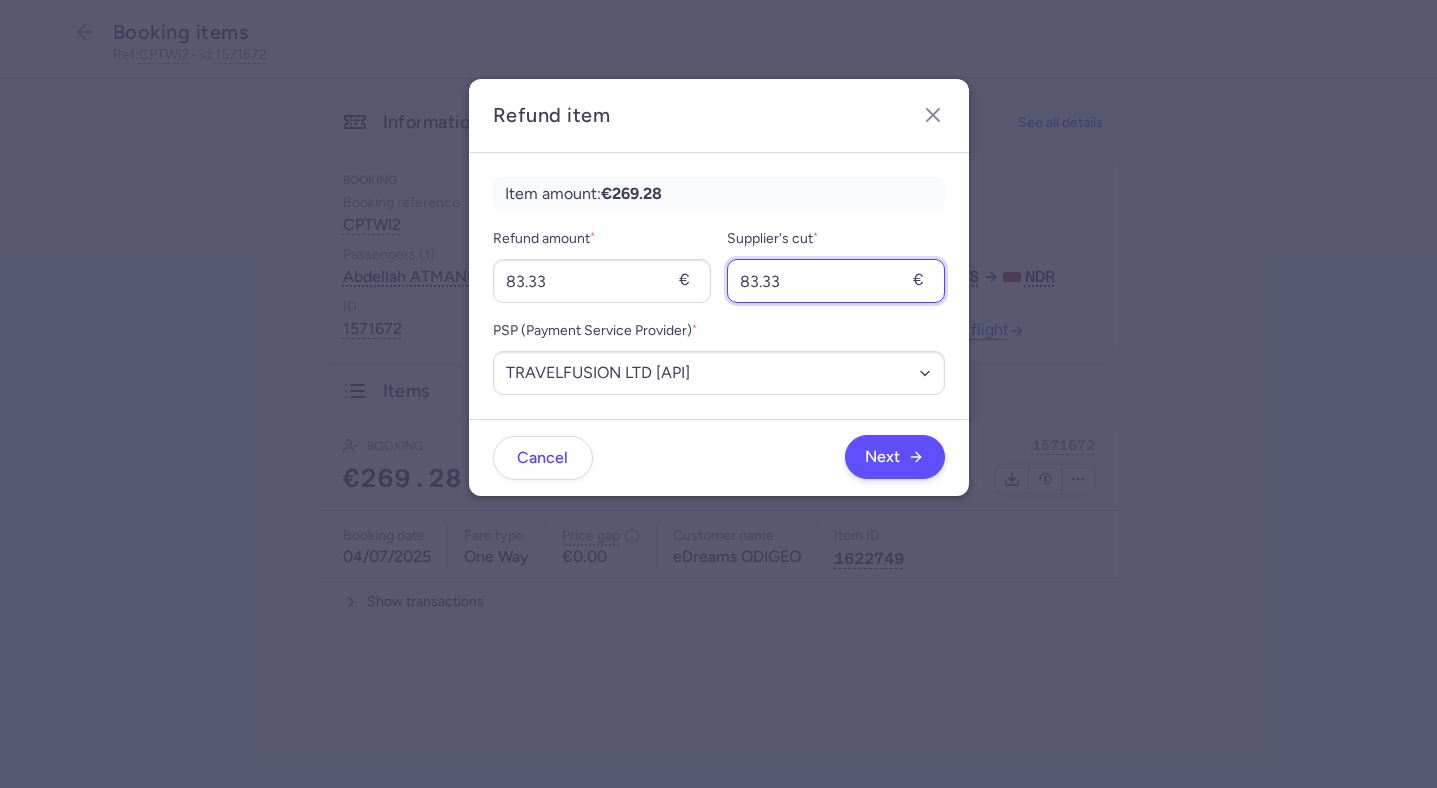 type on "83.33" 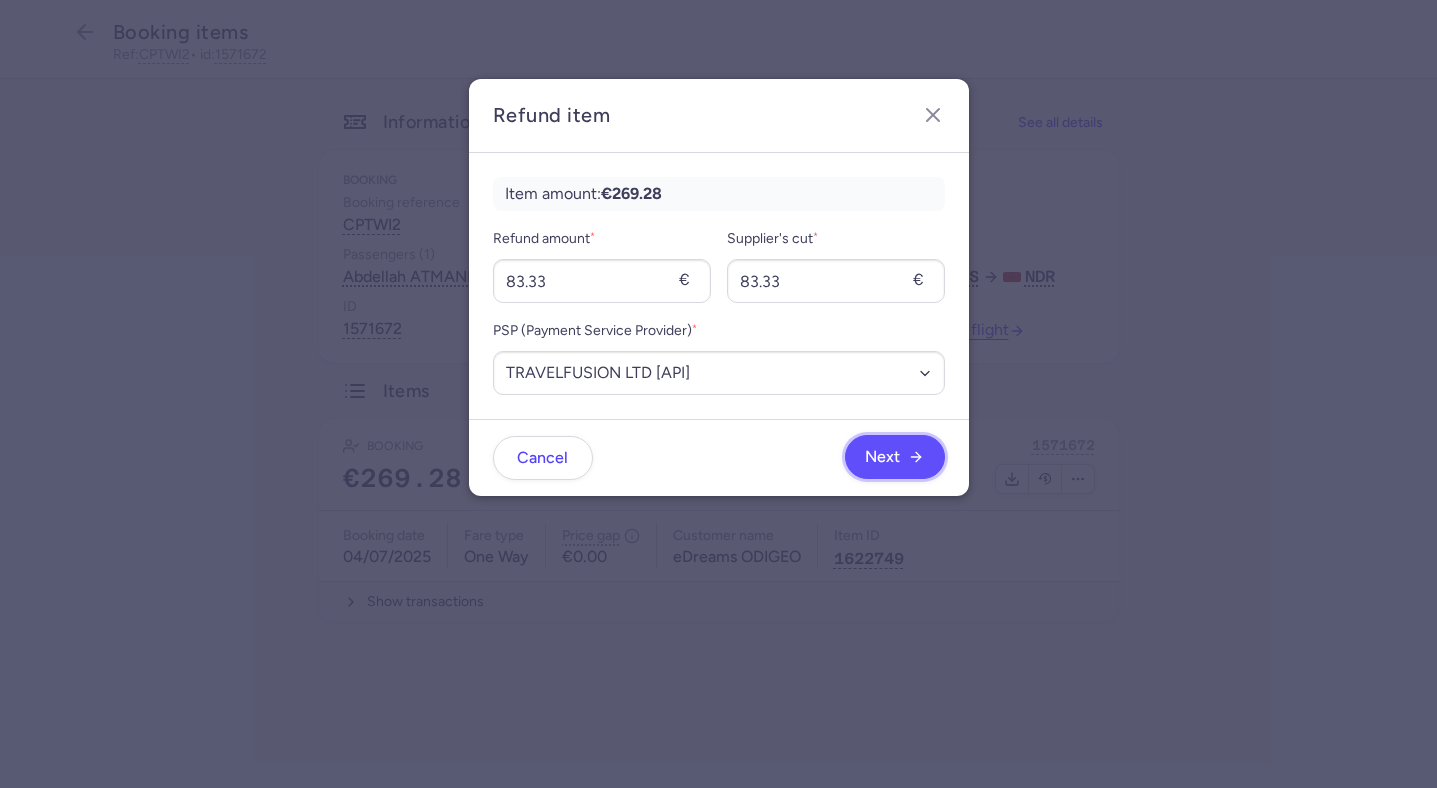 click on "Next" at bounding box center (895, 457) 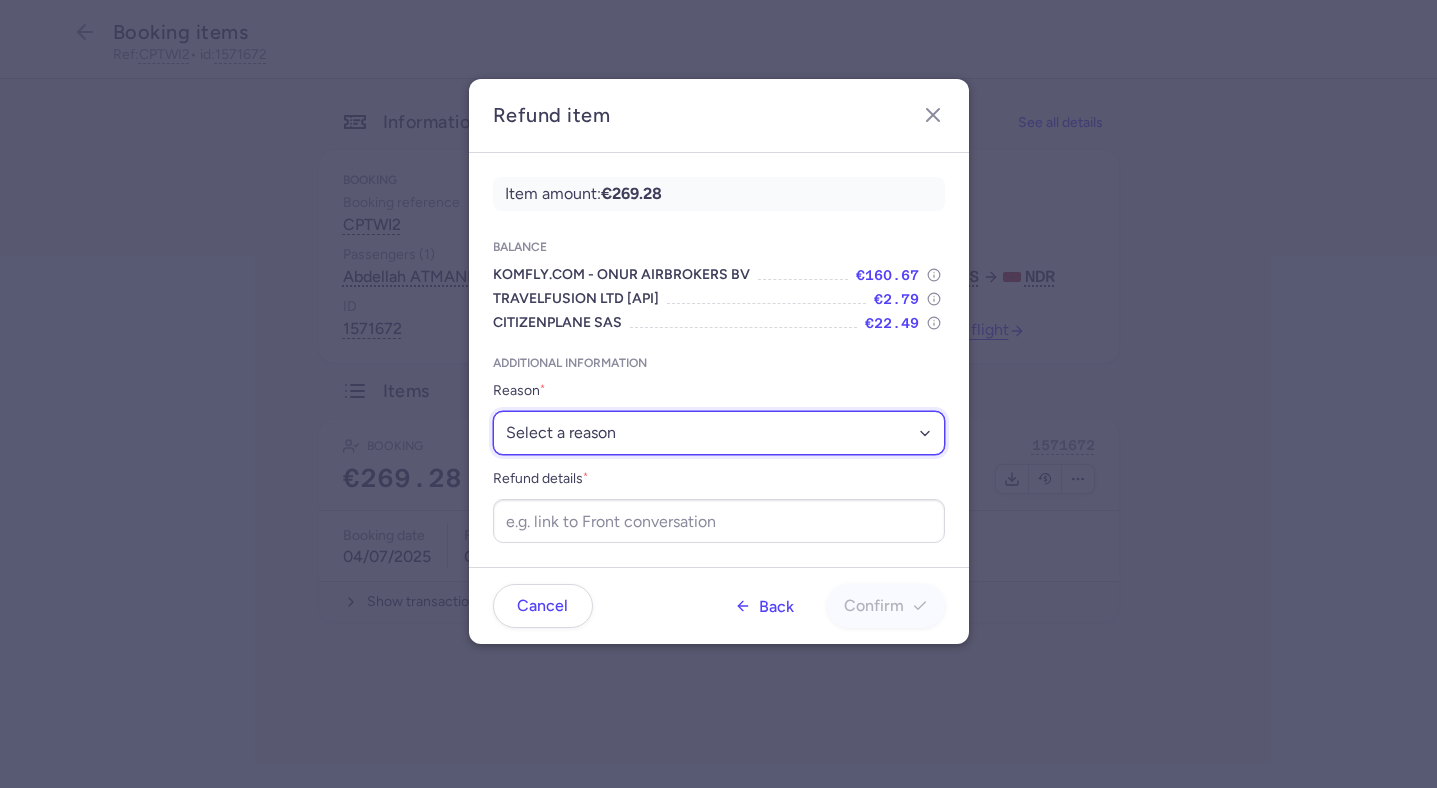 click on "Select a reason ✈️ Airline ceasing ops 💼 Ancillary issue 📄 APIS missing ⚙️ CitizenPlane error ⛔️ Denied boarding 🔁 Duplicate ❌ Flight canceled 🕵🏼‍♂️ Fraud 🎁 Goodwill 🎫 Goodwill allowance 🙃 Other 💺 Overbooking 💸 Refund with penalty 🙅 Schedule change not accepted 🤕 Supplier error 💵 Tax refund ❓ Unconfirmed booking" at bounding box center (719, 433) 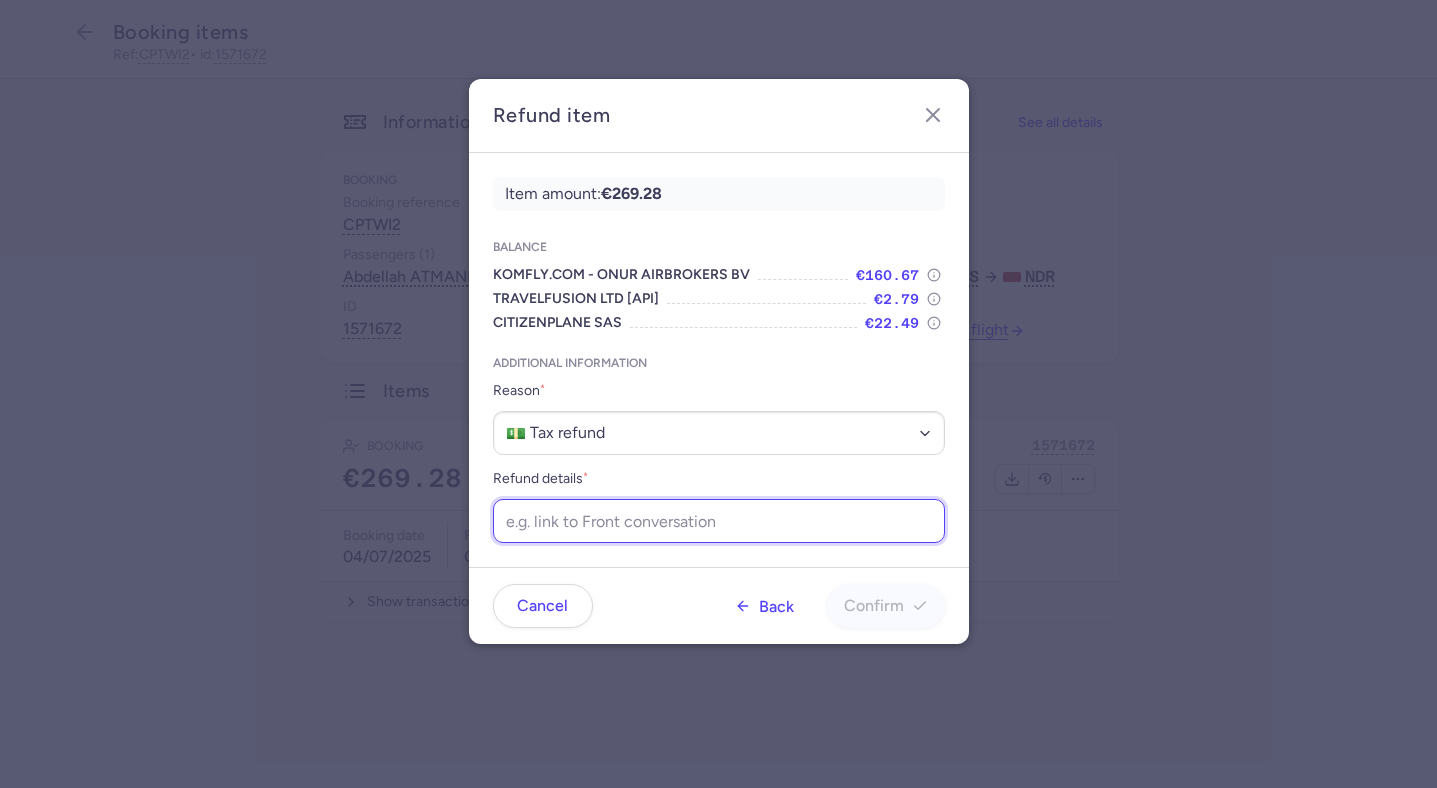 click on "Refund details  *" at bounding box center [719, 521] 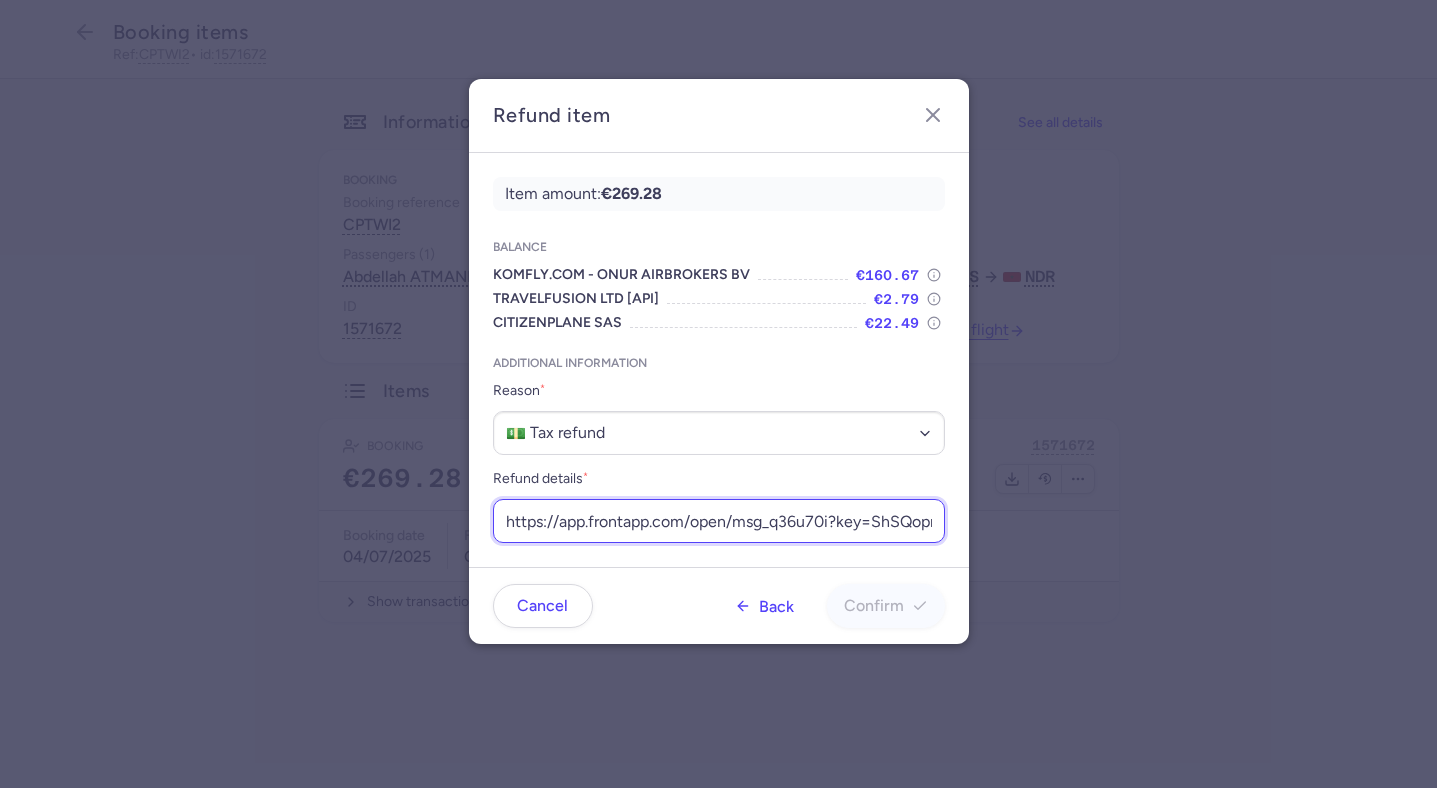 scroll, scrollTop: 0, scrollLeft: 246, axis: horizontal 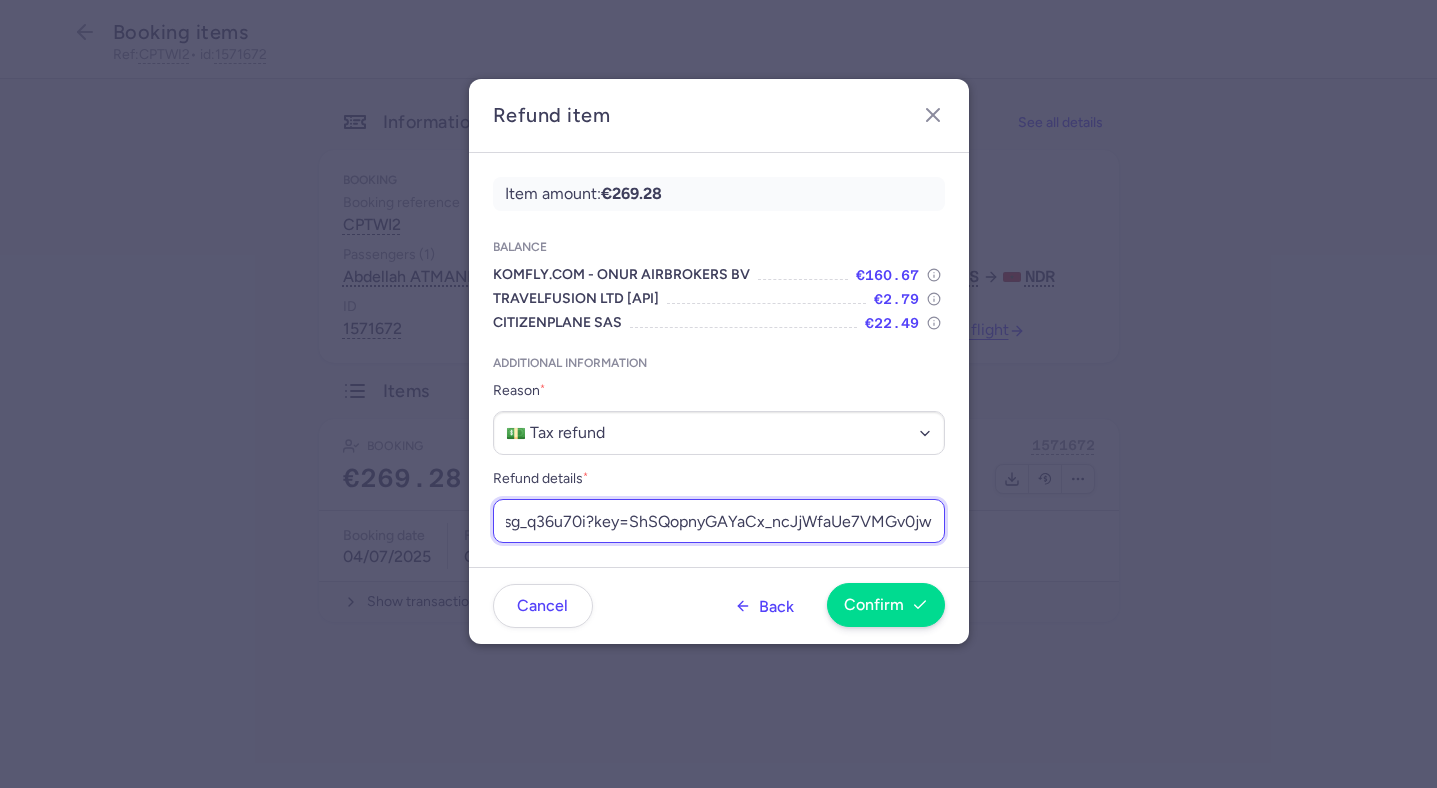 type on "https://app.frontapp.com/open/msg_q36u70i?key=ShSQopnyGAYaCx_ncJjWfaUe7VMGv0jw" 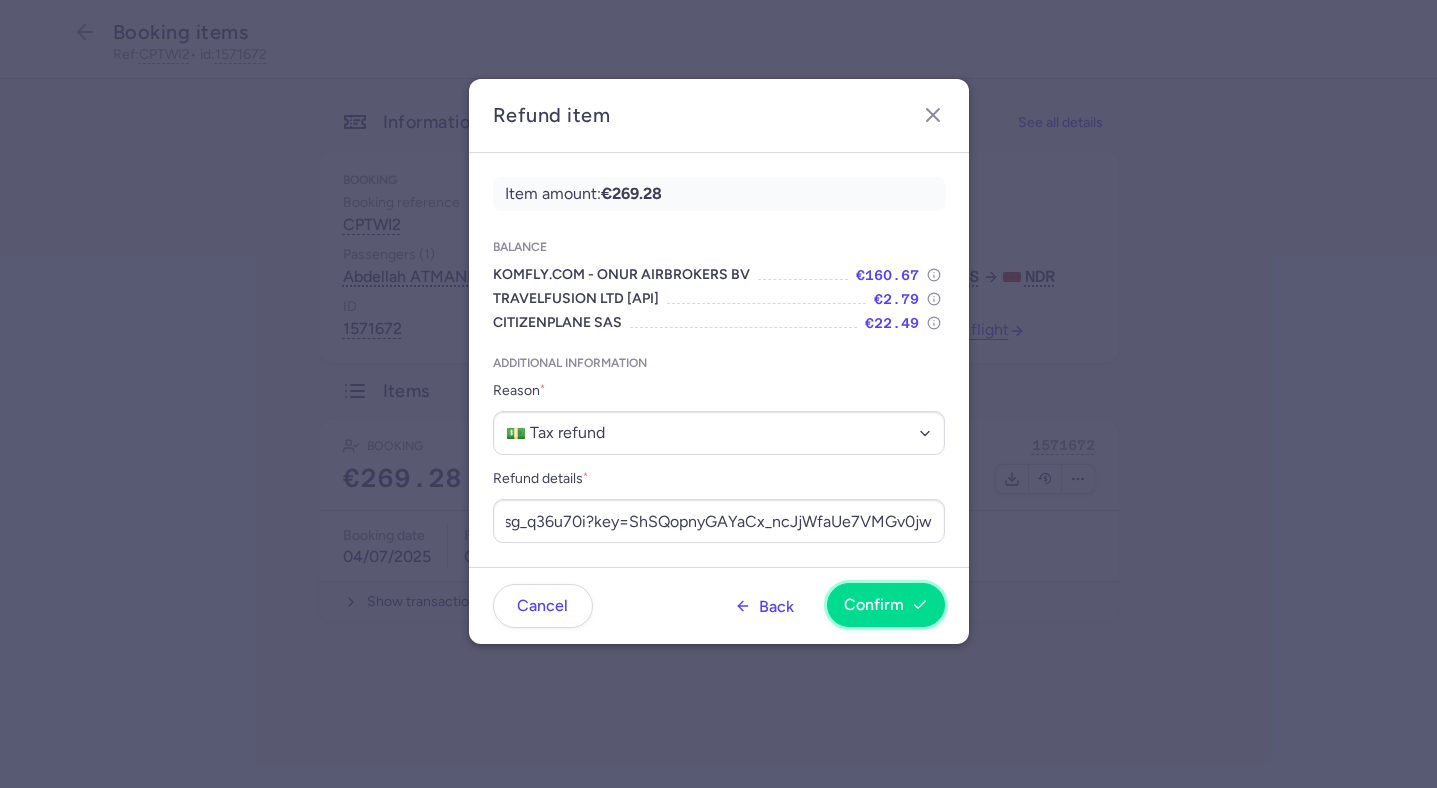 scroll, scrollTop: 0, scrollLeft: 0, axis: both 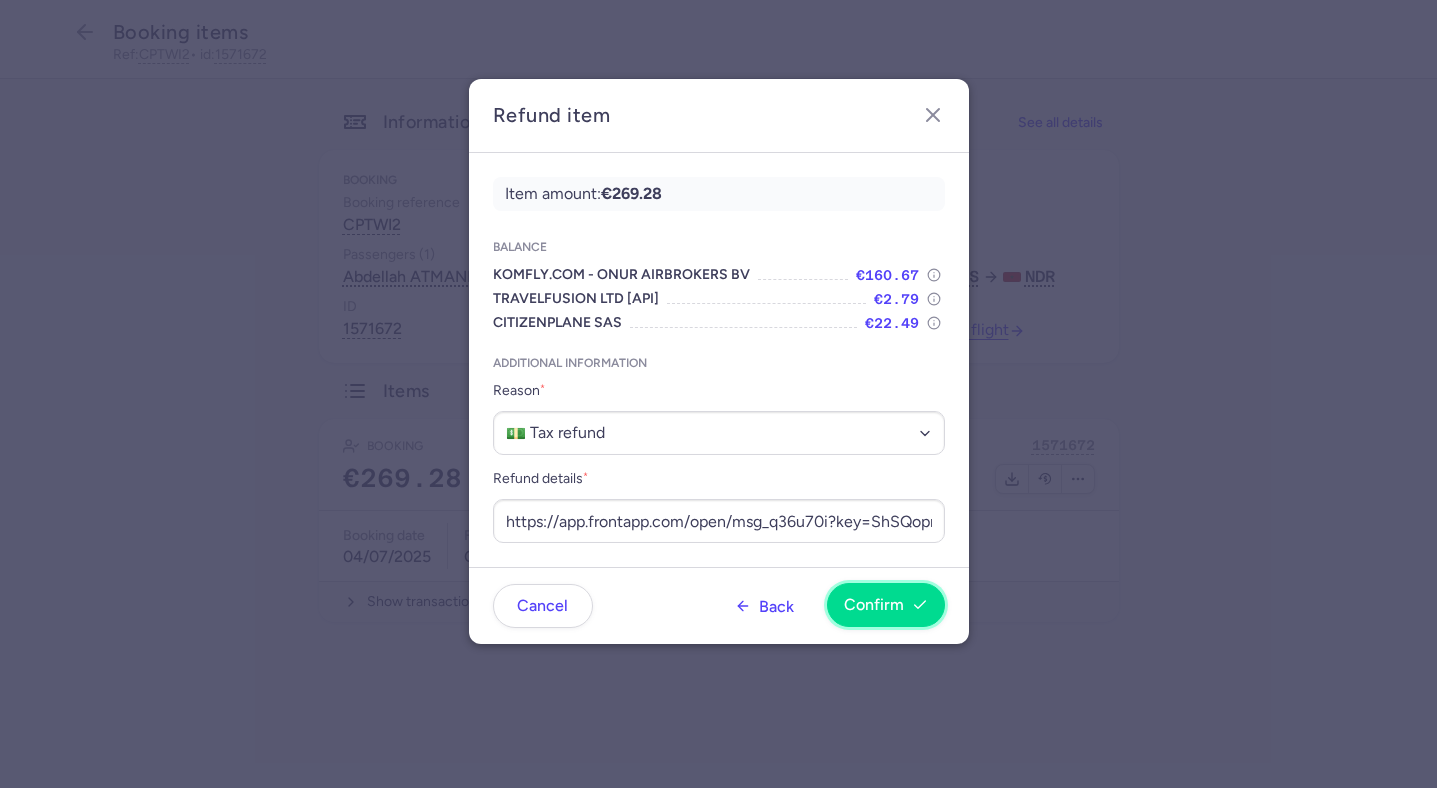 click on "Confirm" at bounding box center [874, 605] 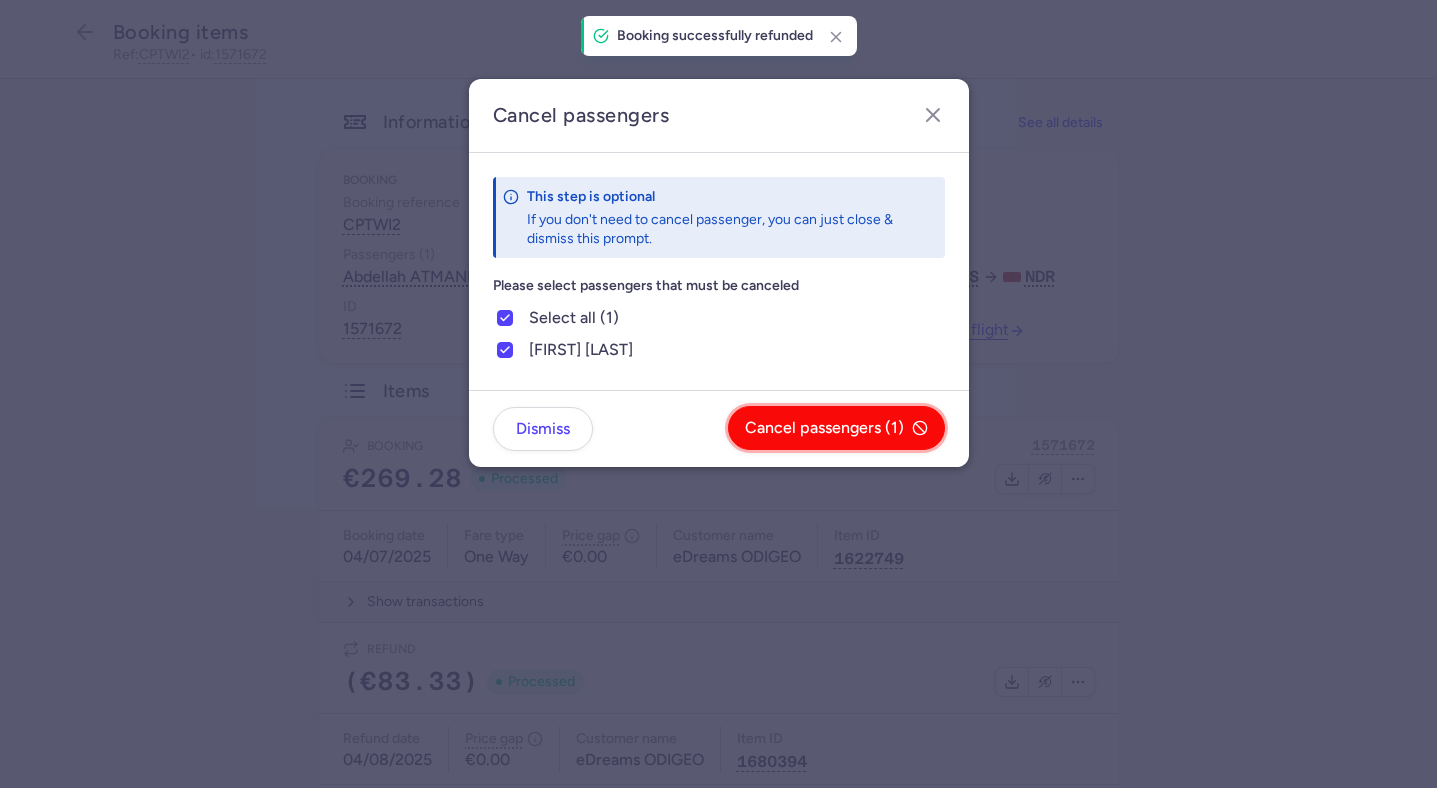 click on "Cancel passengers (1)" at bounding box center [824, 428] 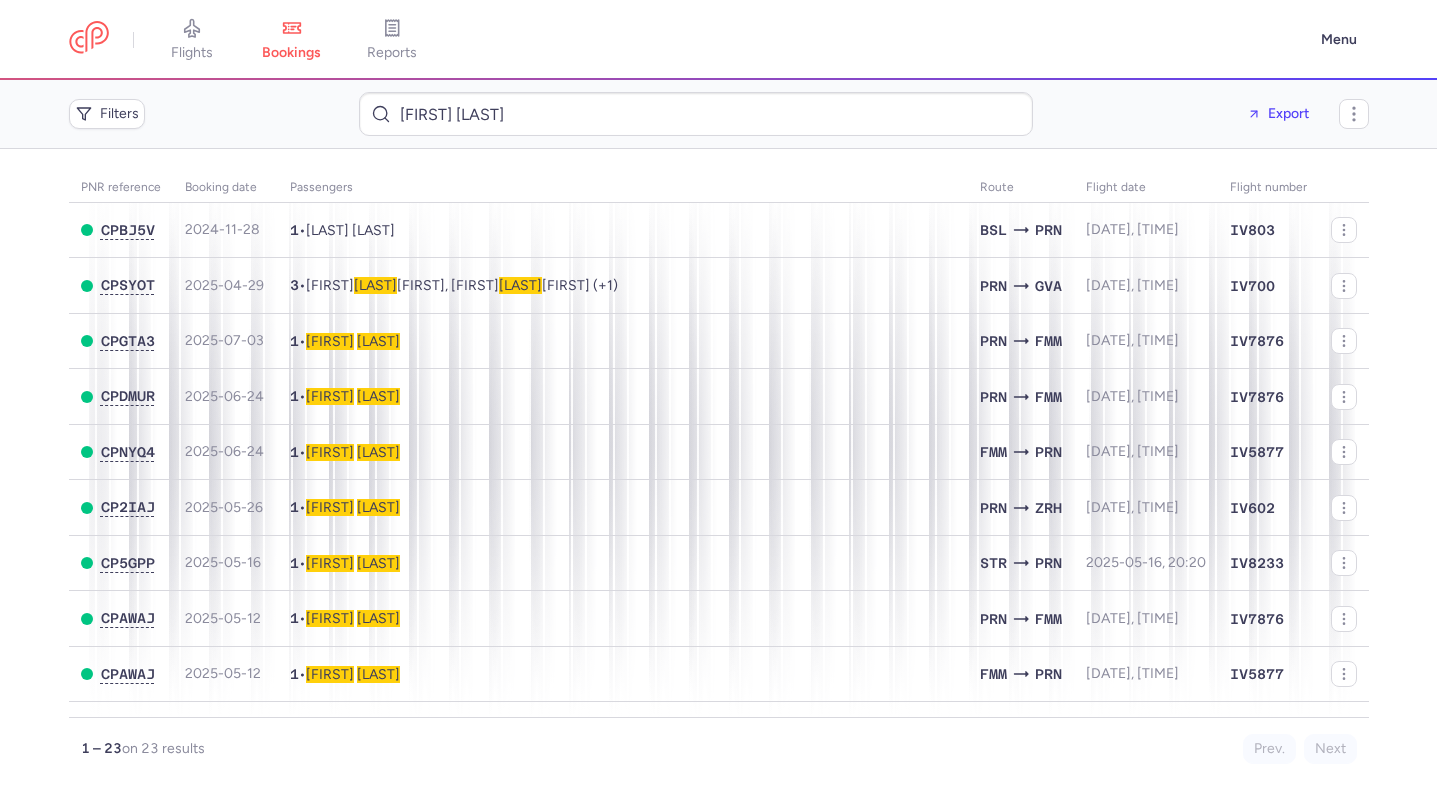 scroll, scrollTop: 0, scrollLeft: 0, axis: both 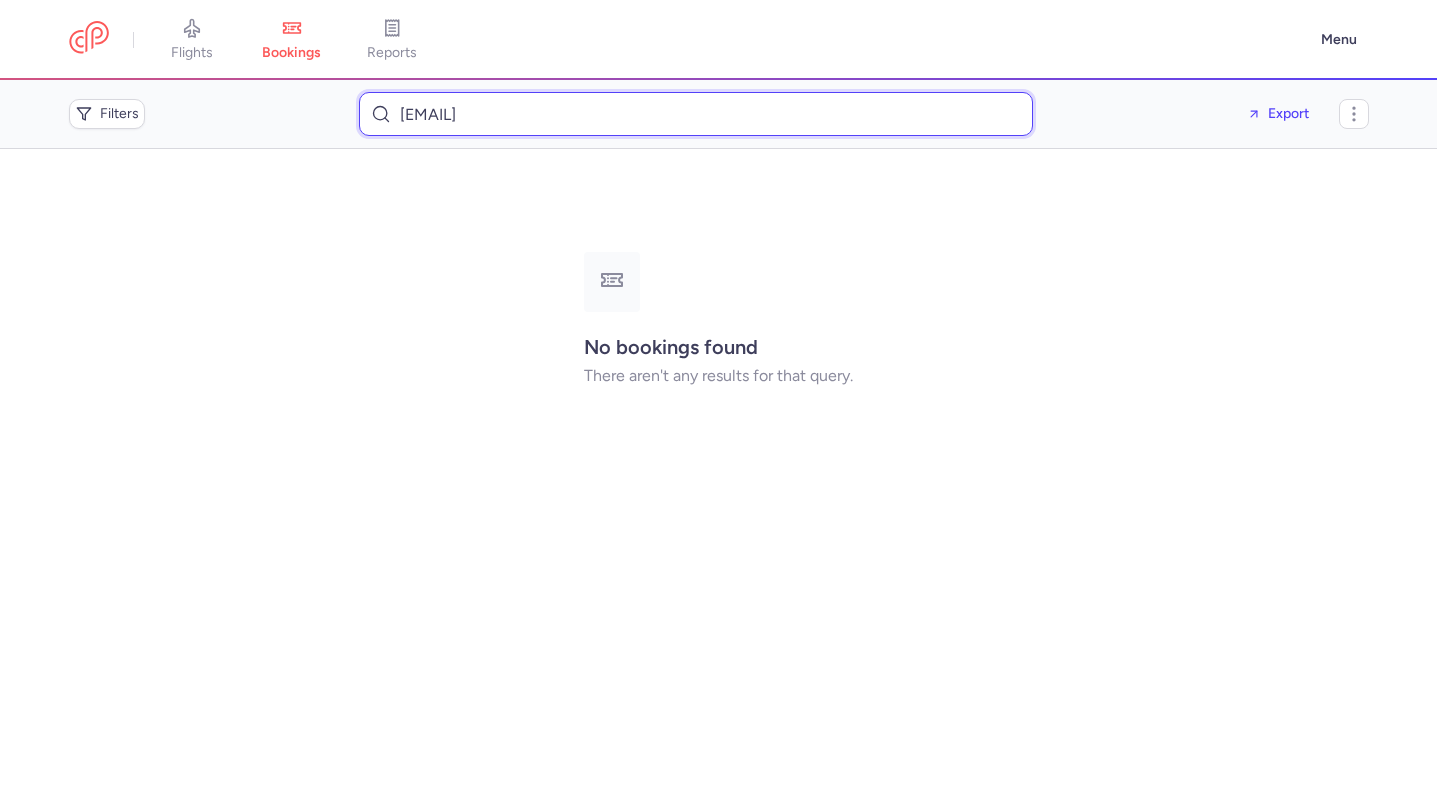 click on "mamaitata_1@hotmail.com" at bounding box center [696, 114] 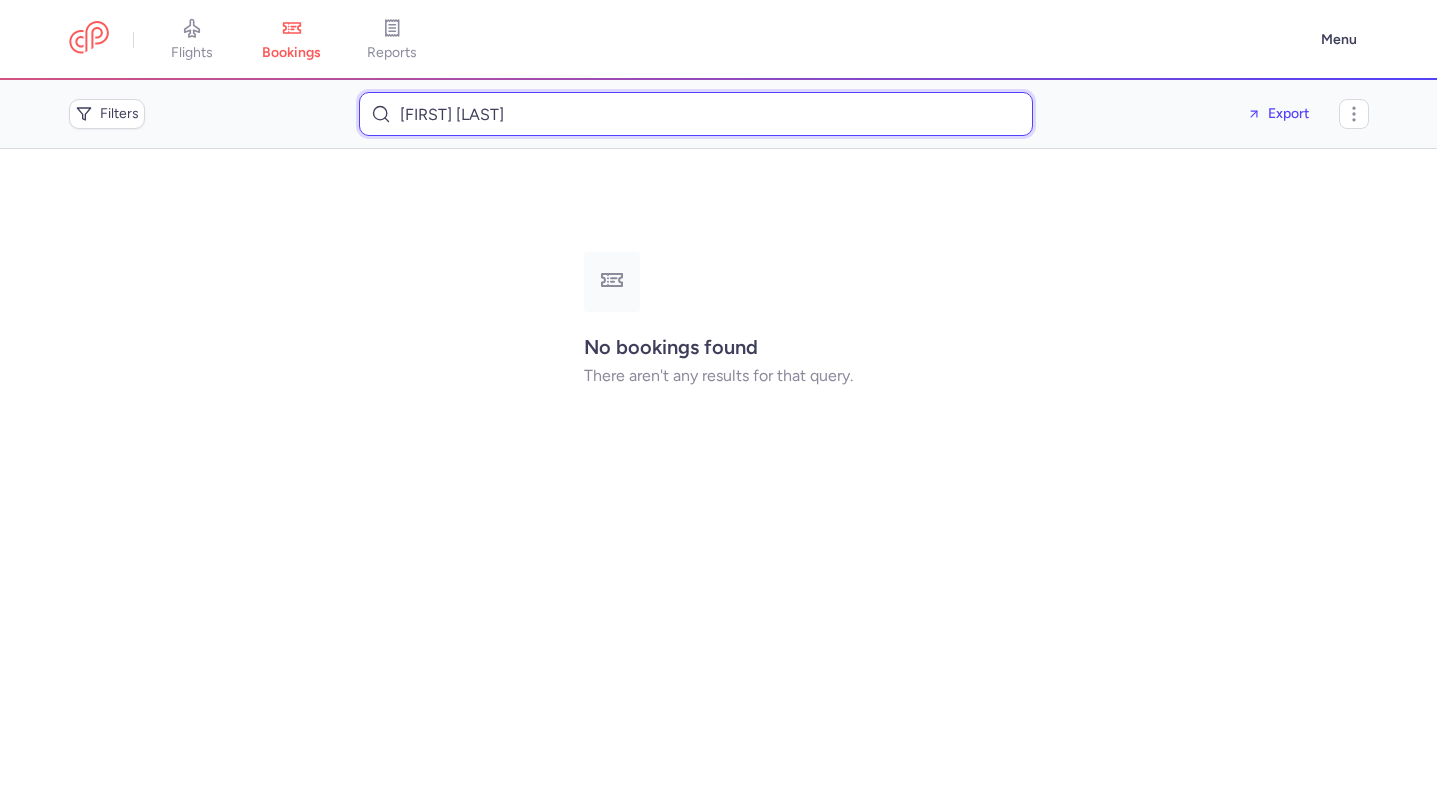 click on "Zoran Toljaga" at bounding box center [696, 114] 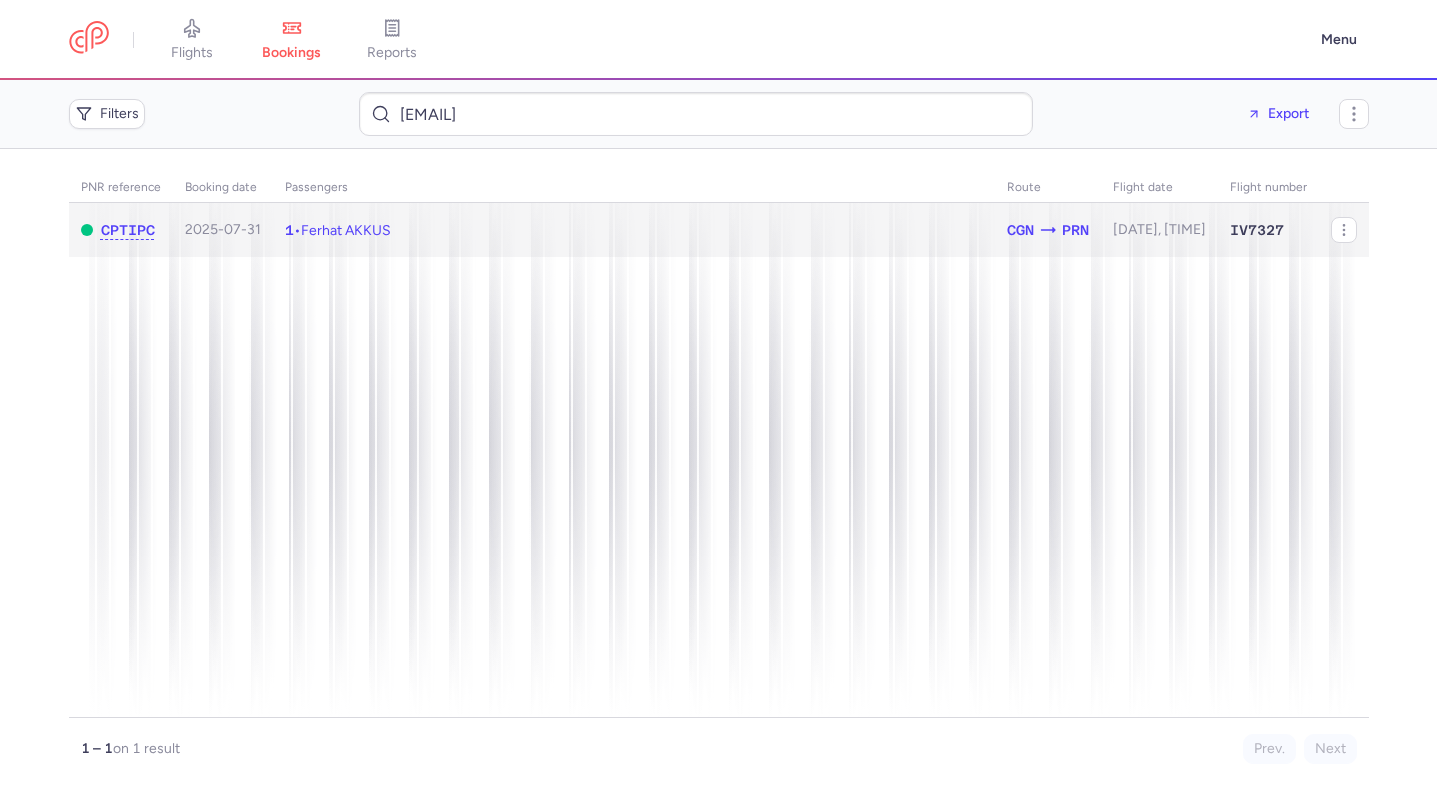 click on "1  •  Ferhat AKKUS" 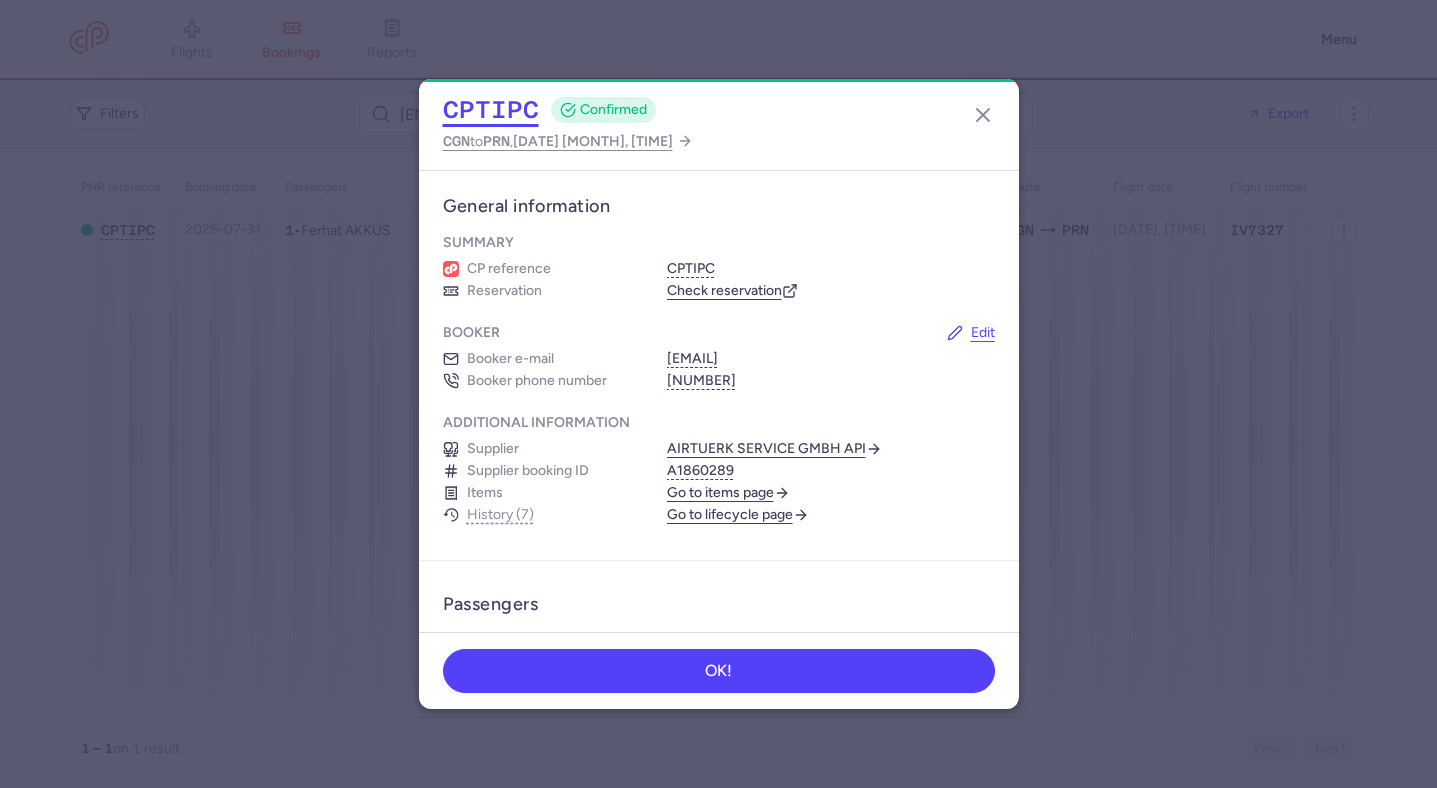 click on "CPTIPC" 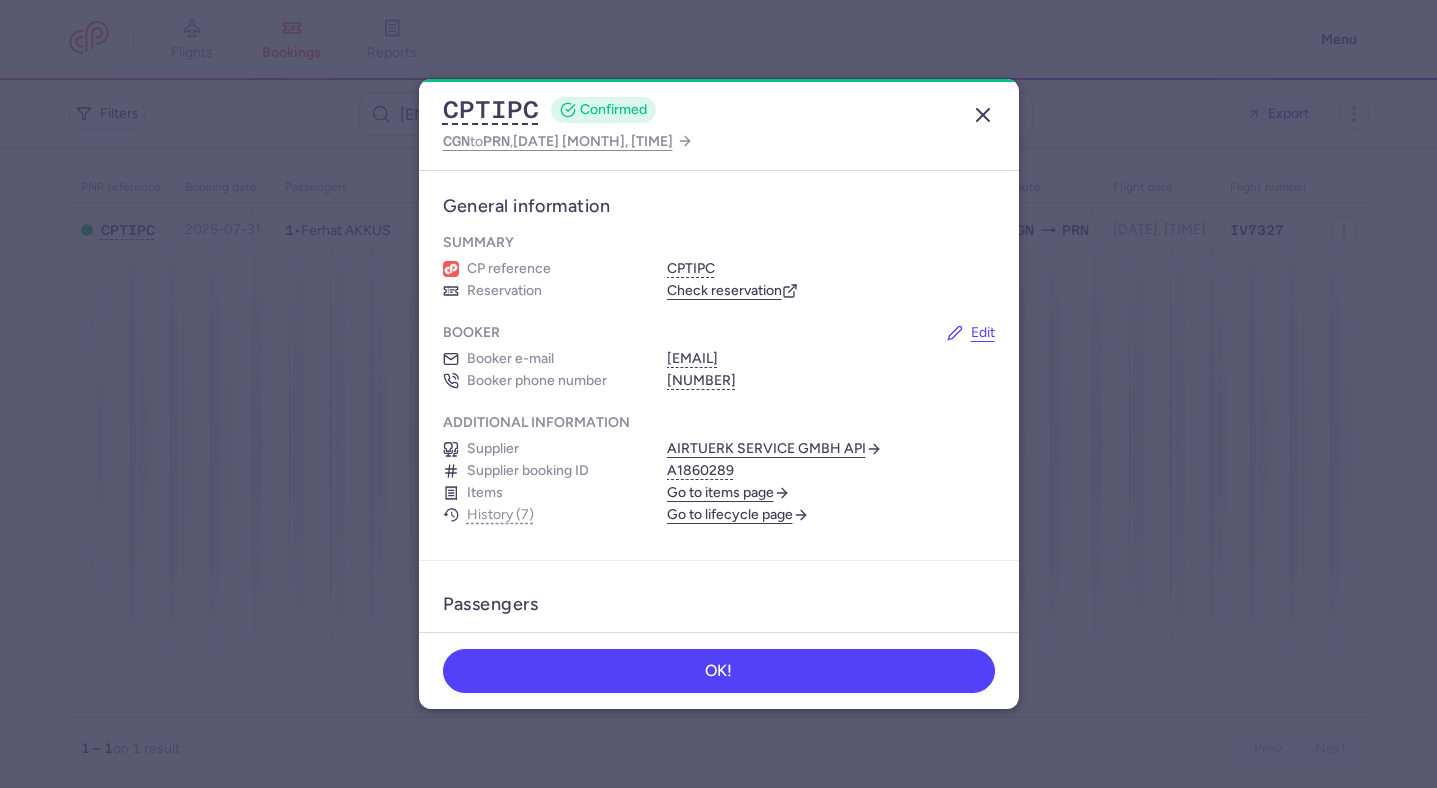 click 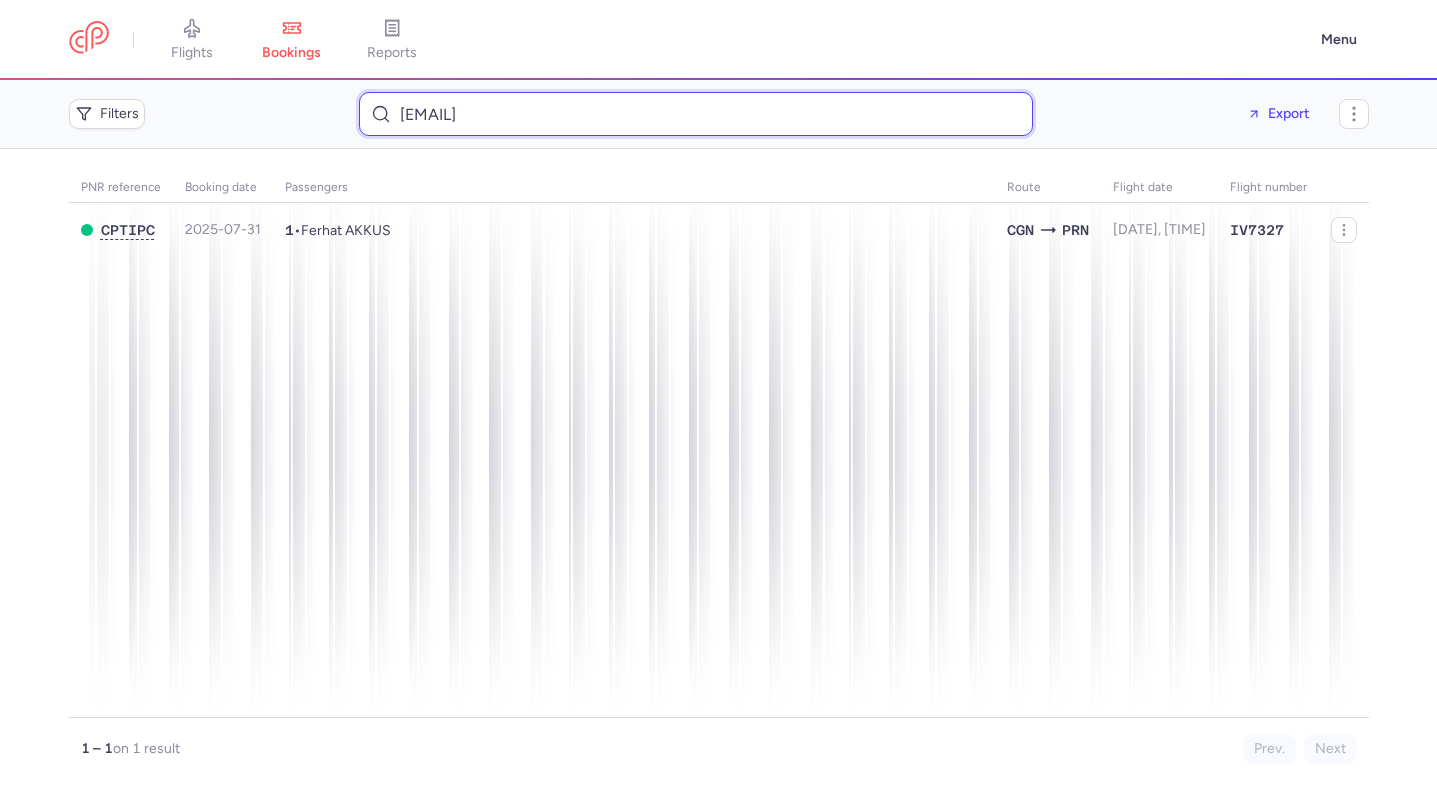 click on "ferido_ferido@hotmail.de" at bounding box center (696, 114) 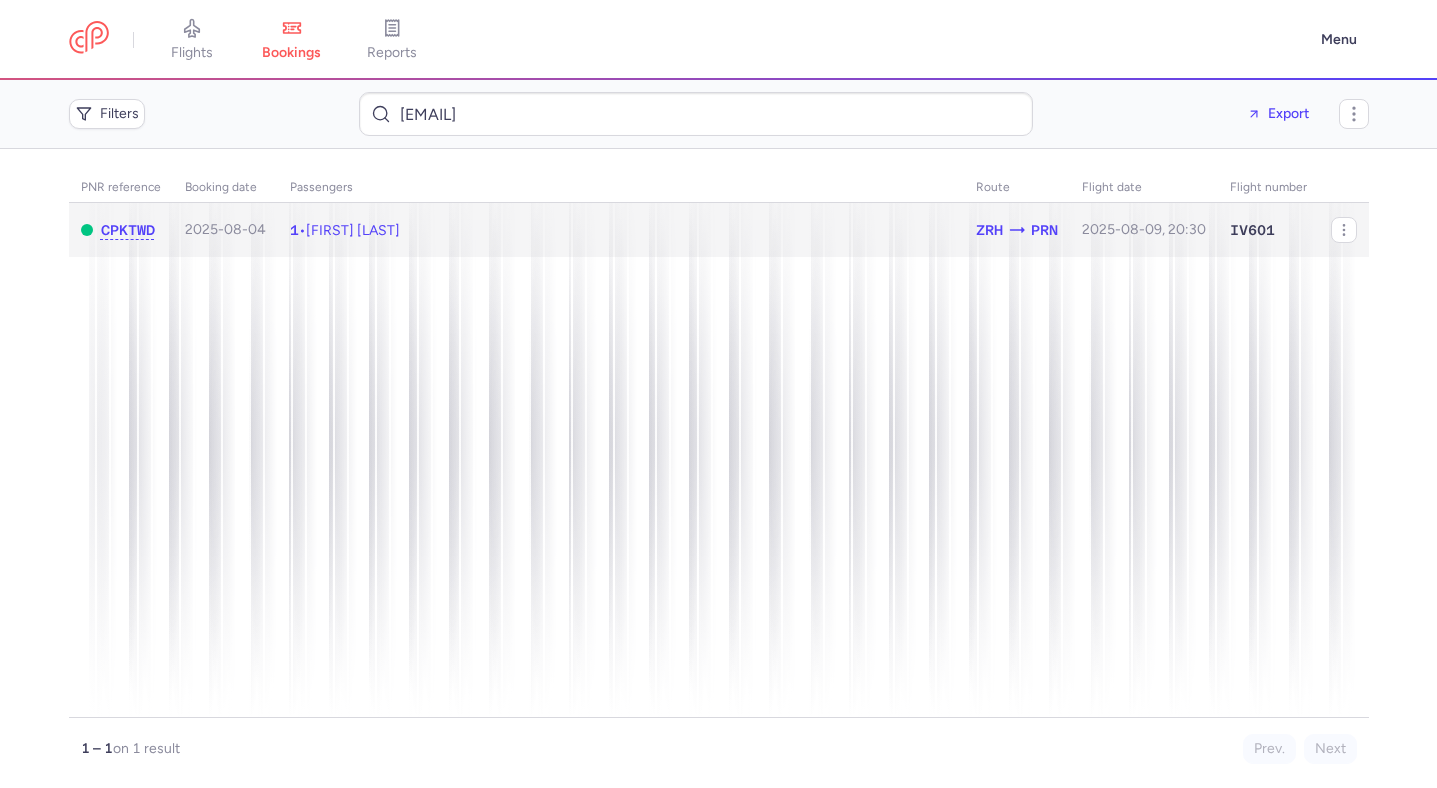 click on "1  •  Kevin SLEIMAN" 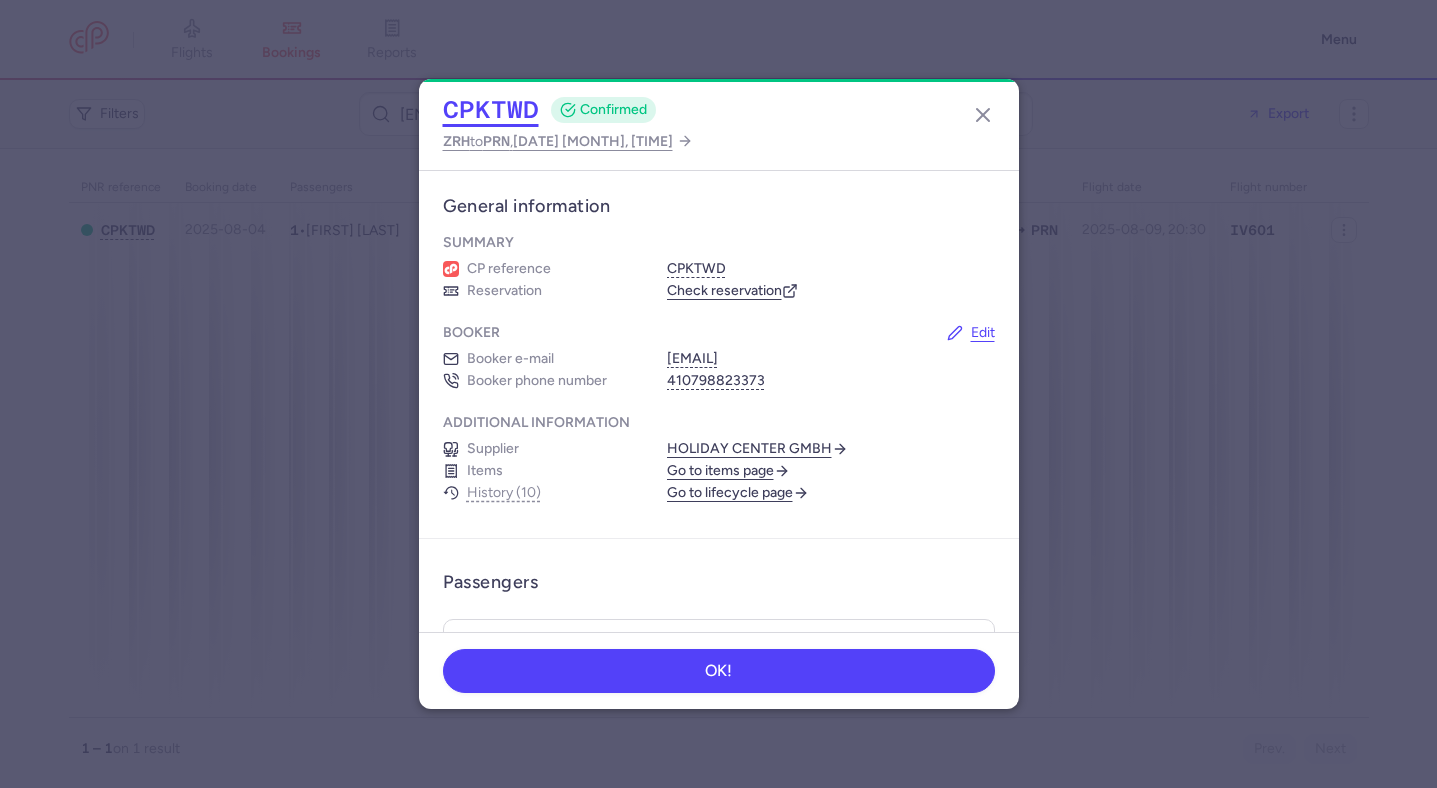 click on "CPKTWD" 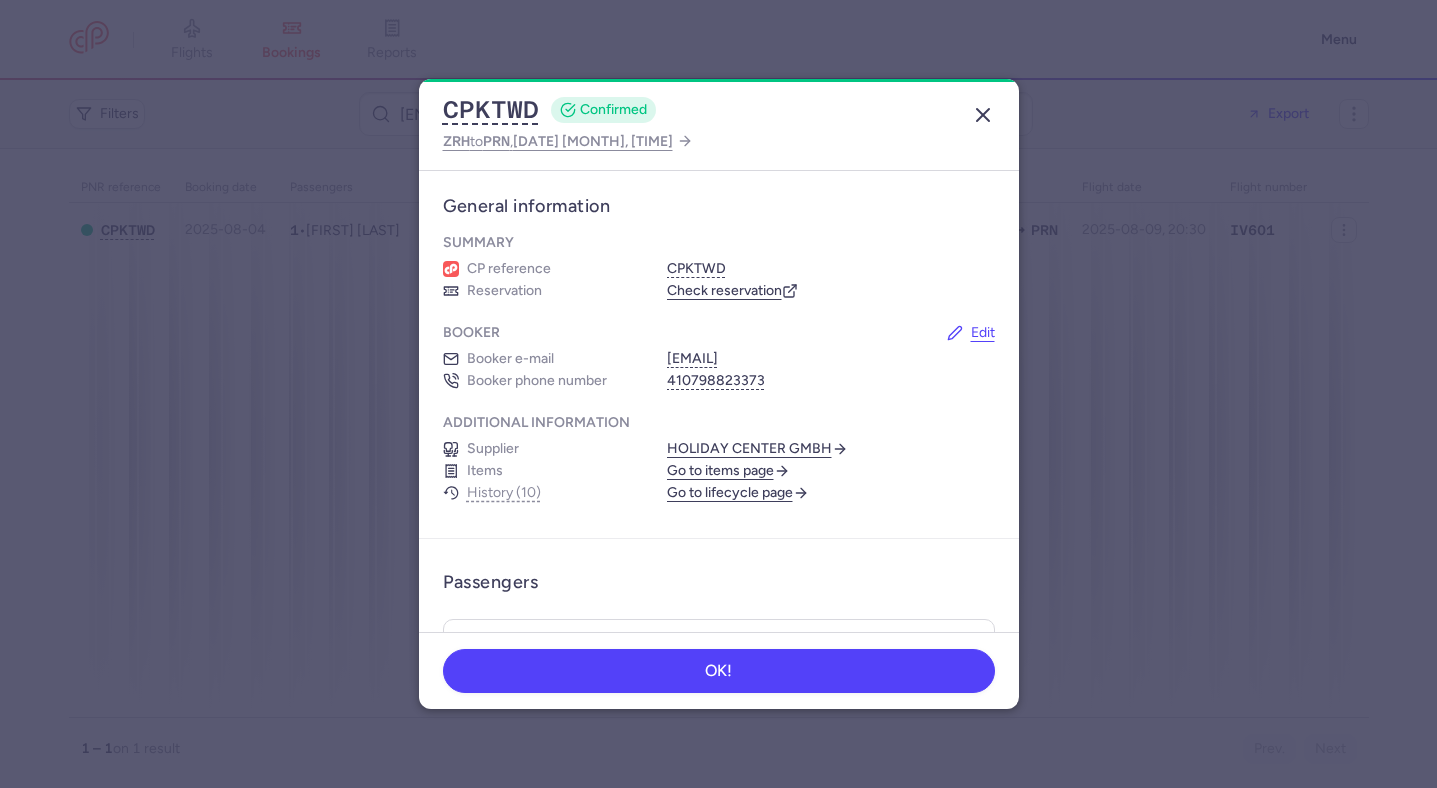 click 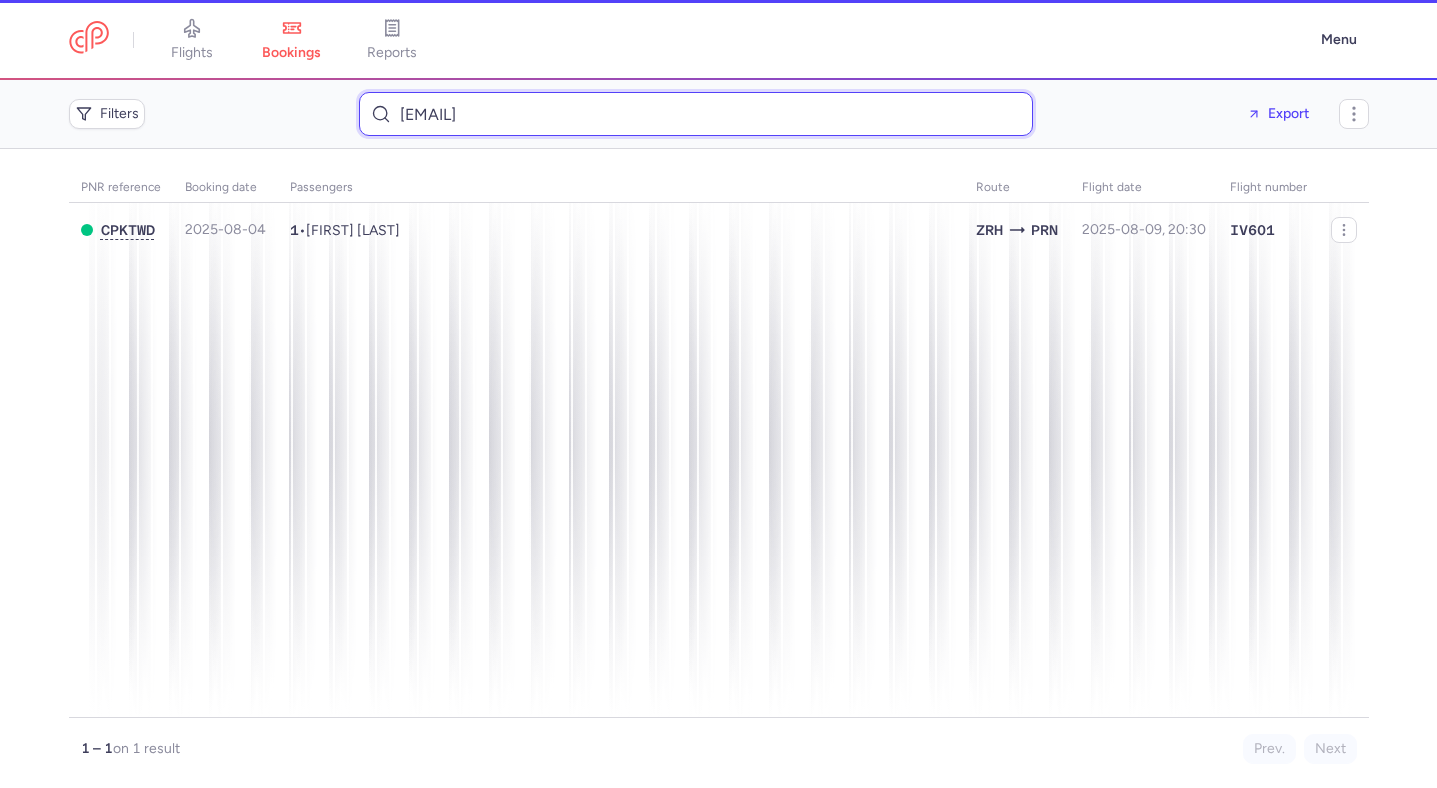 click on "laurinda.k06@icloud.com" at bounding box center [696, 114] 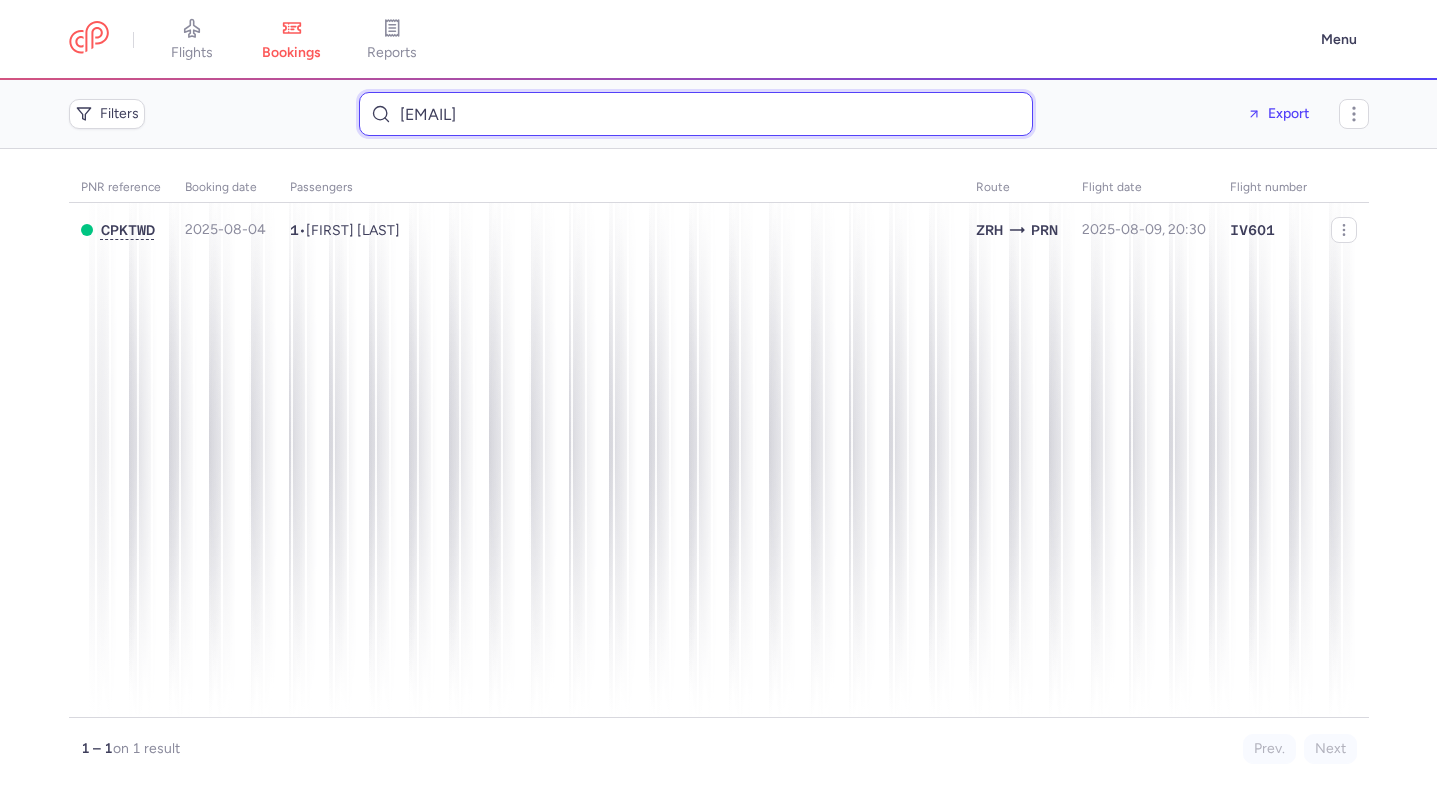 click on "laurinda.k06@icloud.com" at bounding box center [696, 114] 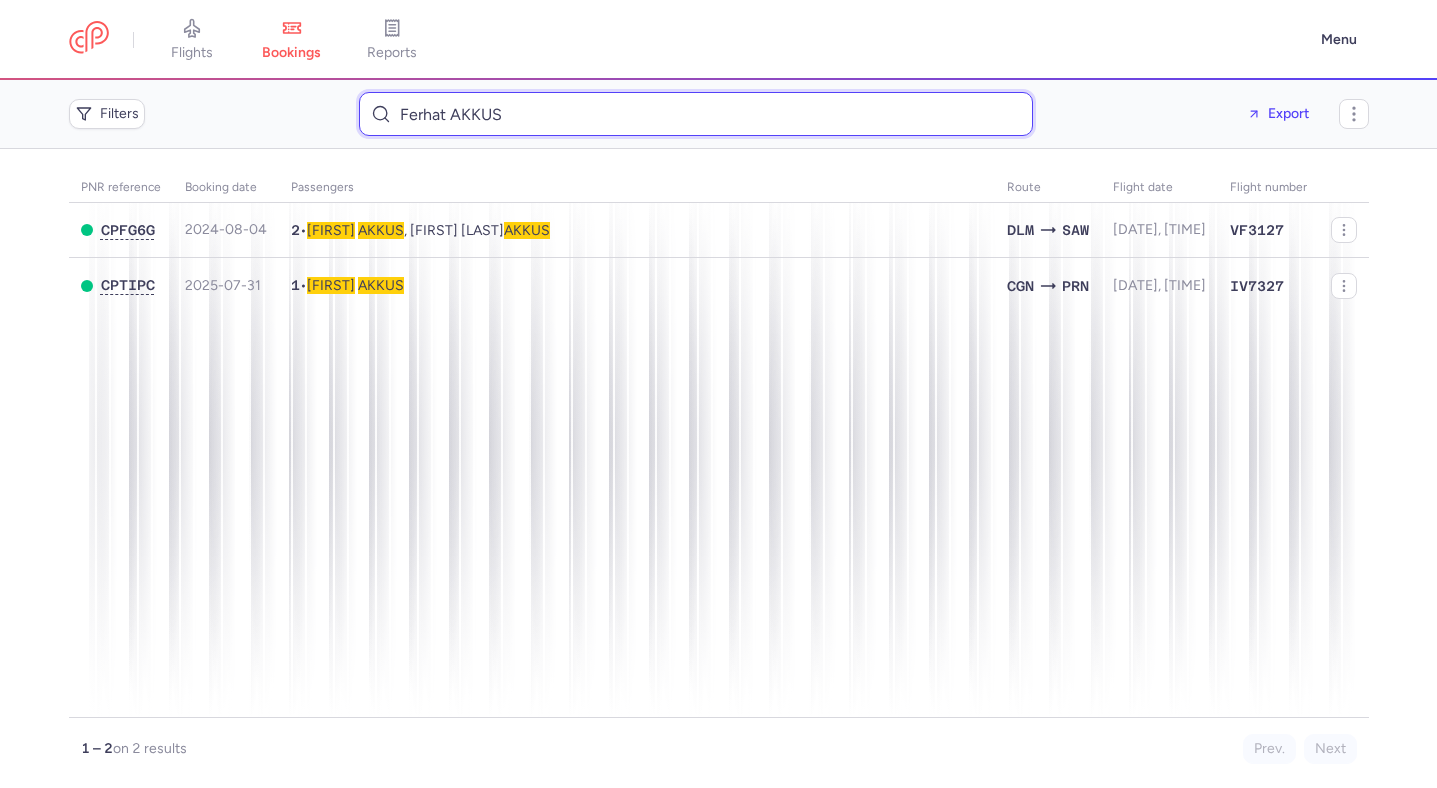 click on "Ferhat AKKUS" at bounding box center (696, 114) 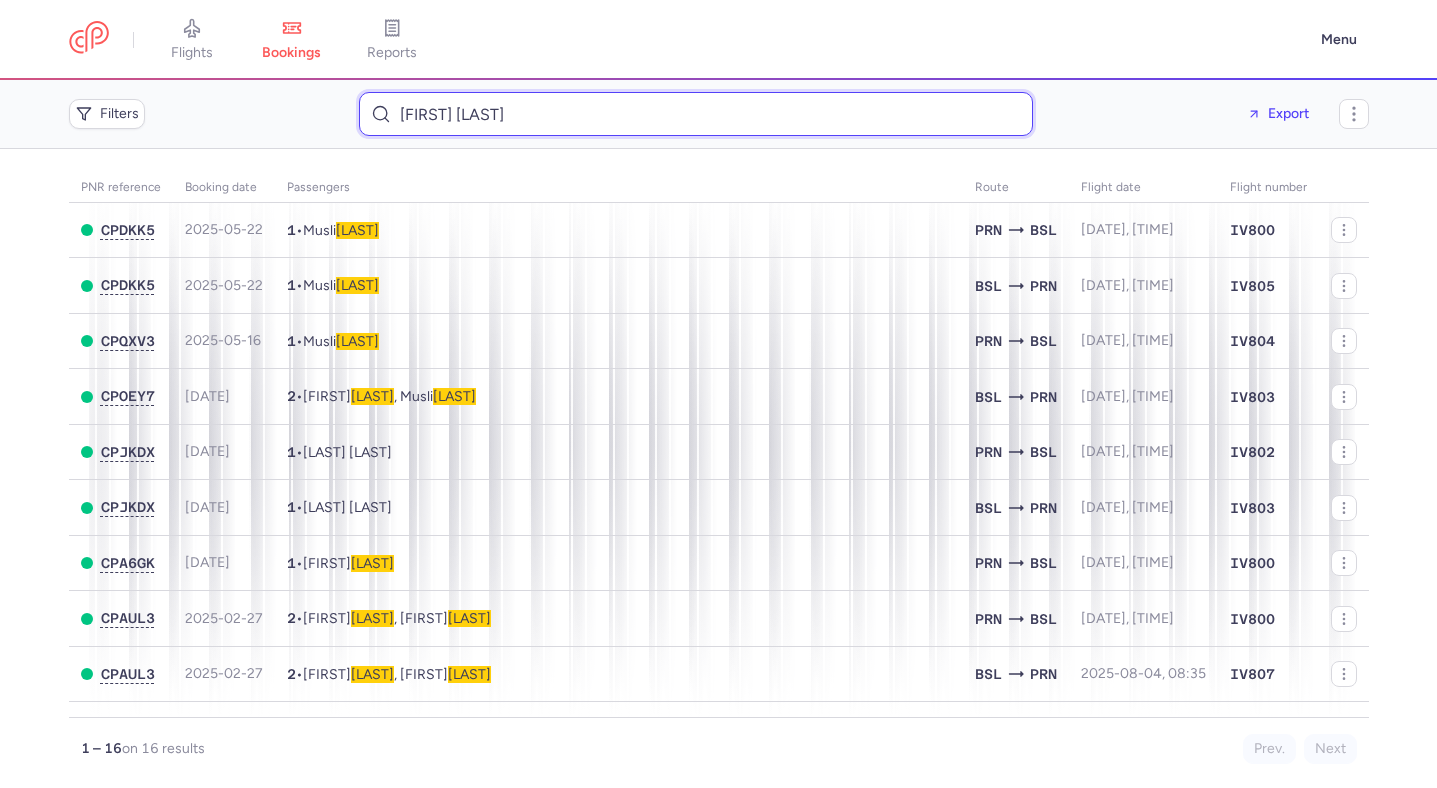 type on "Muhamet Zhushi" 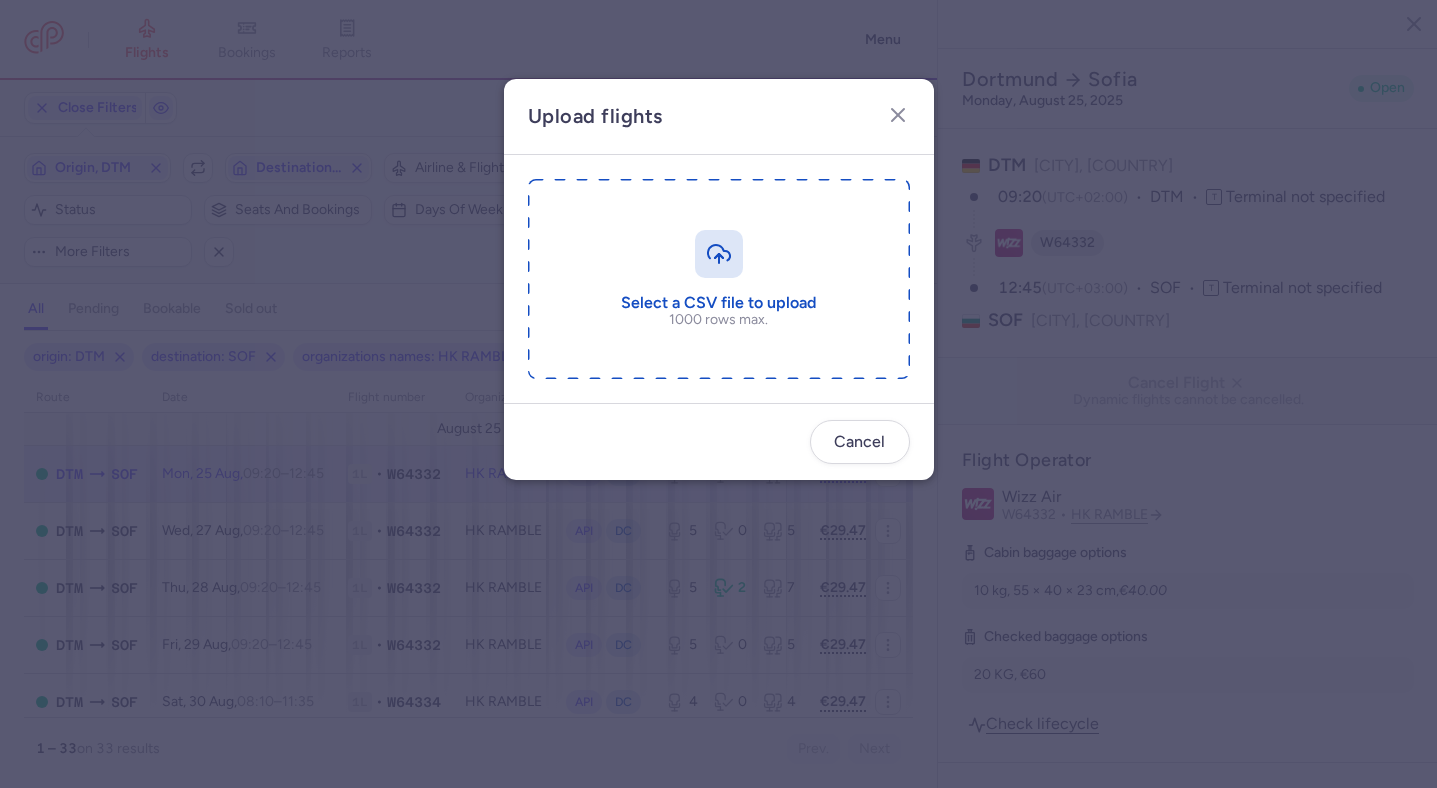 select on "days" 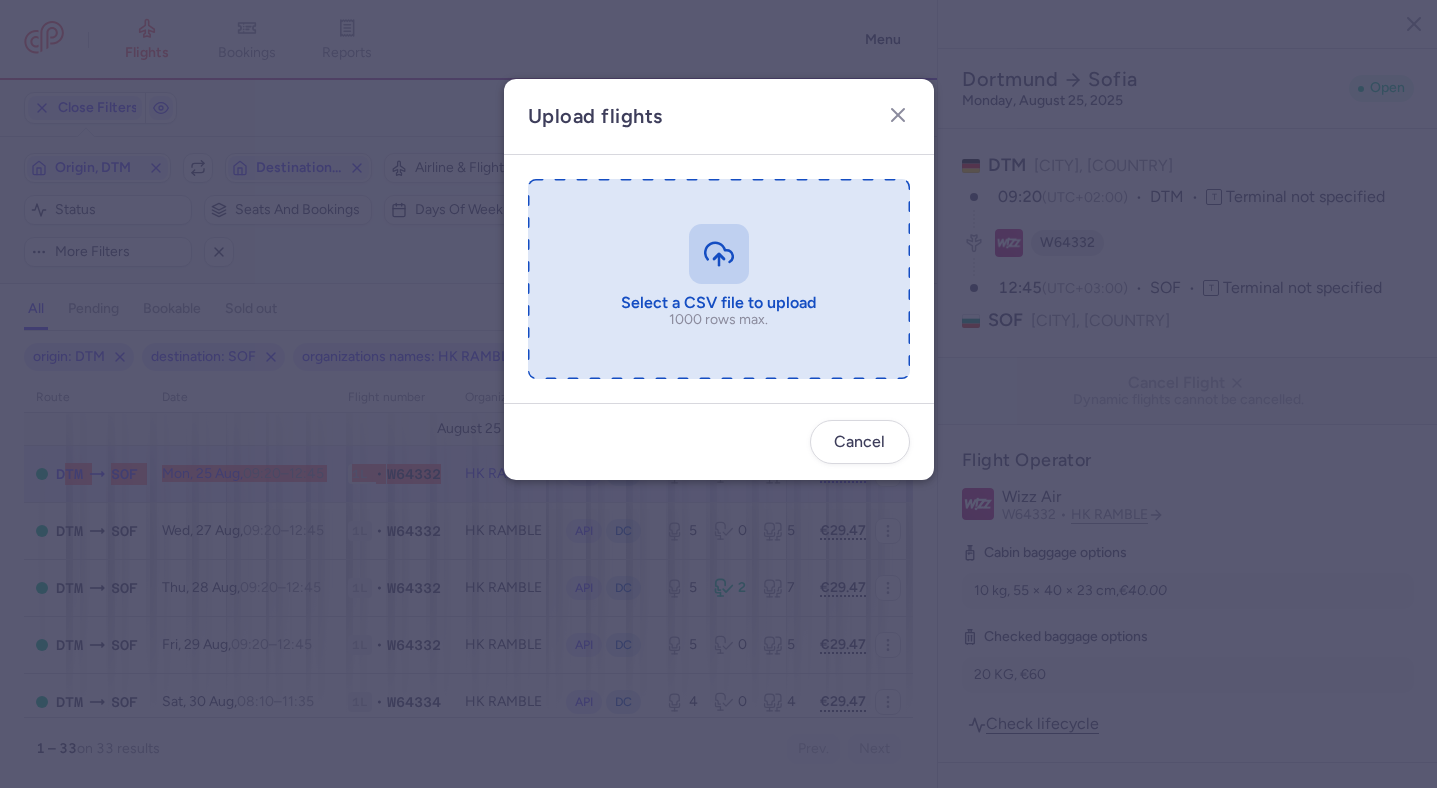 type on "C:\fakepath\export_flights_20250804,1116.csv" 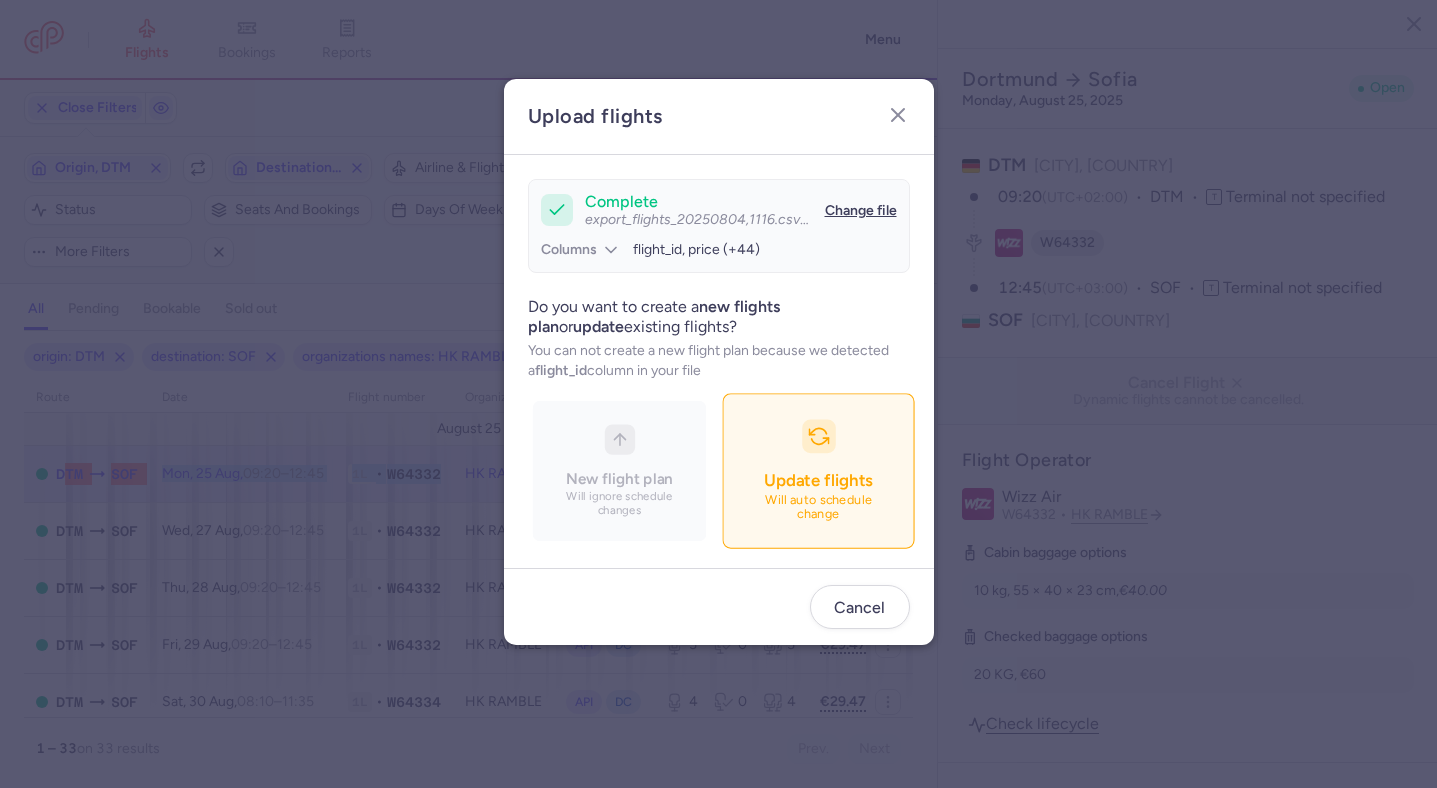 click on "Update flights" at bounding box center [818, 480] 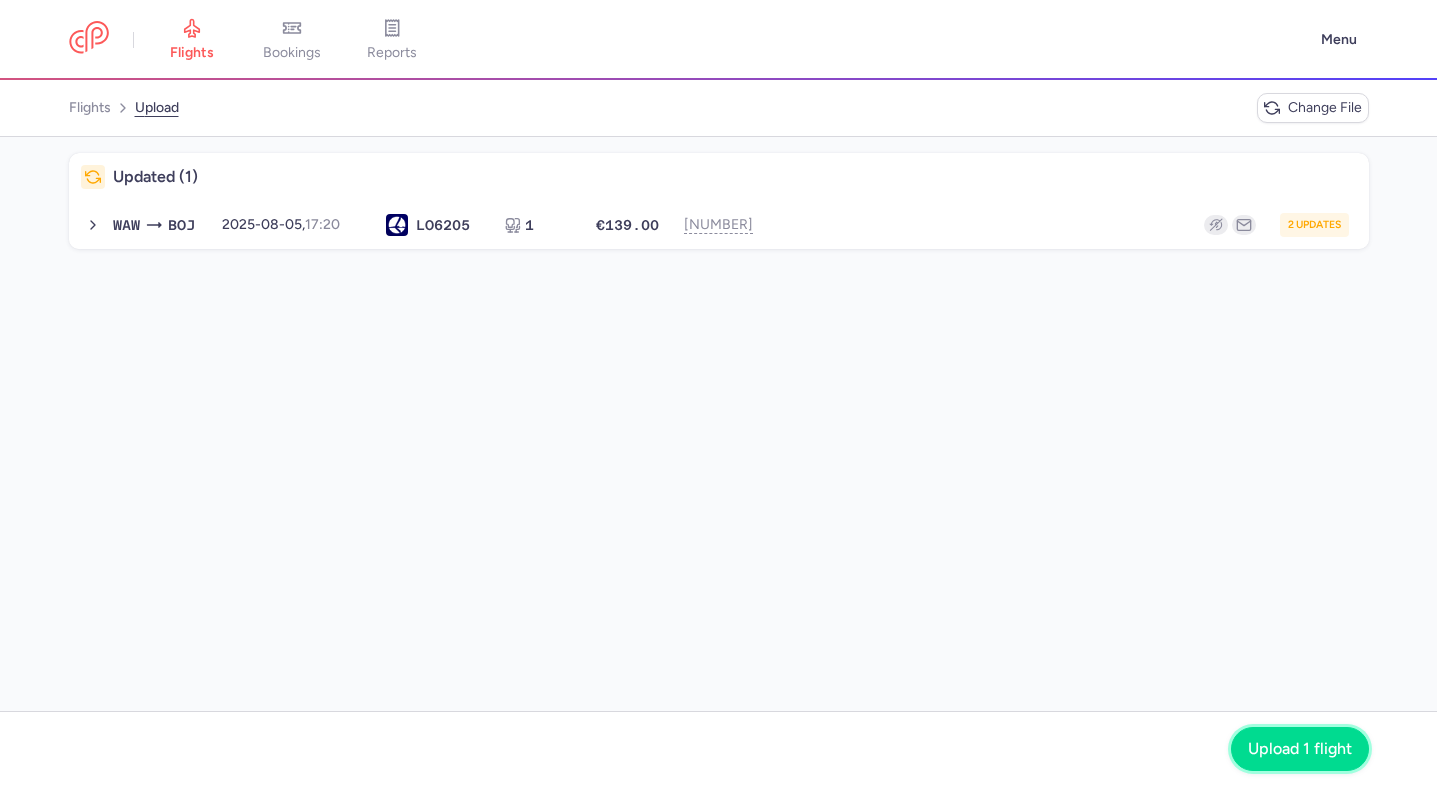 click on "Upload 1 flight" at bounding box center [1300, 749] 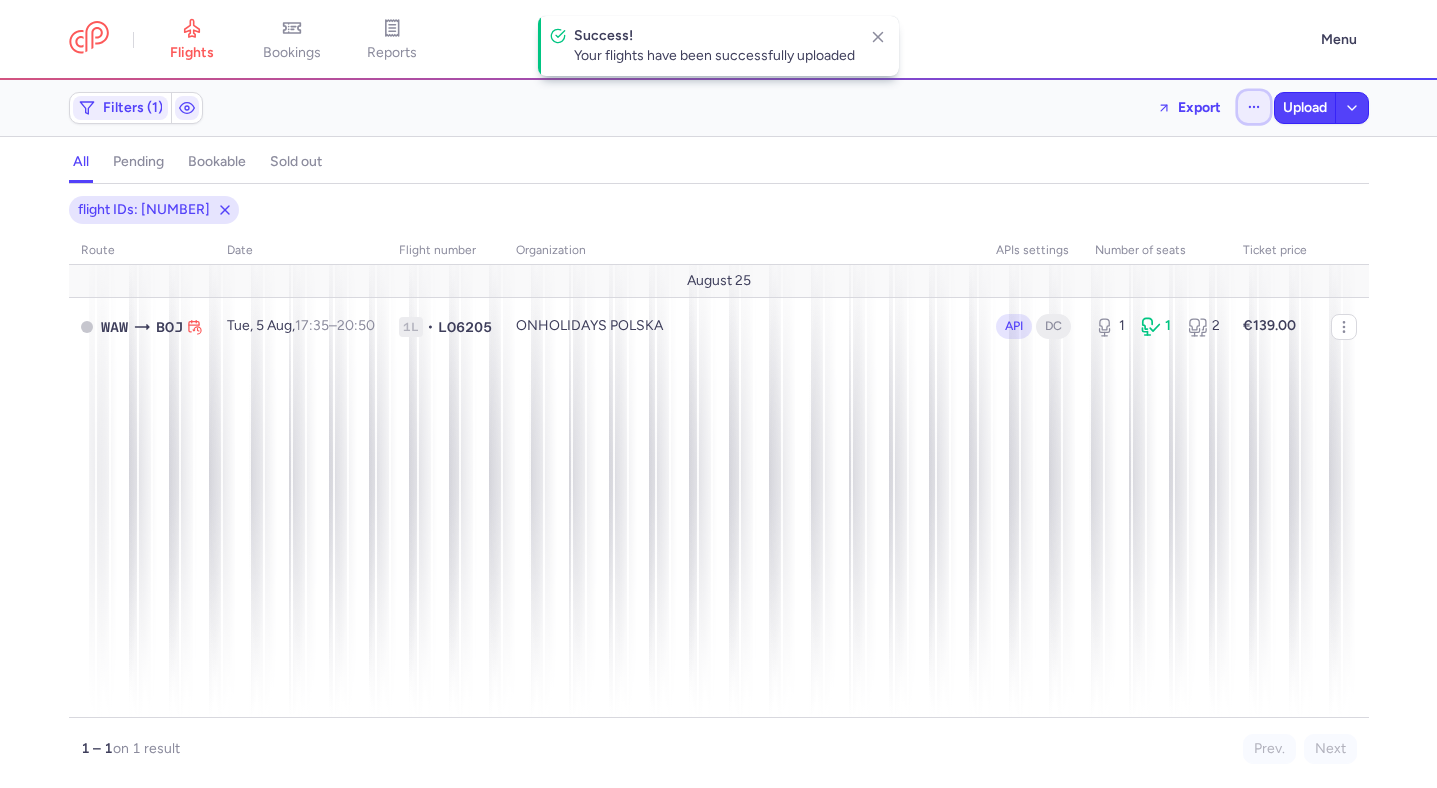 click 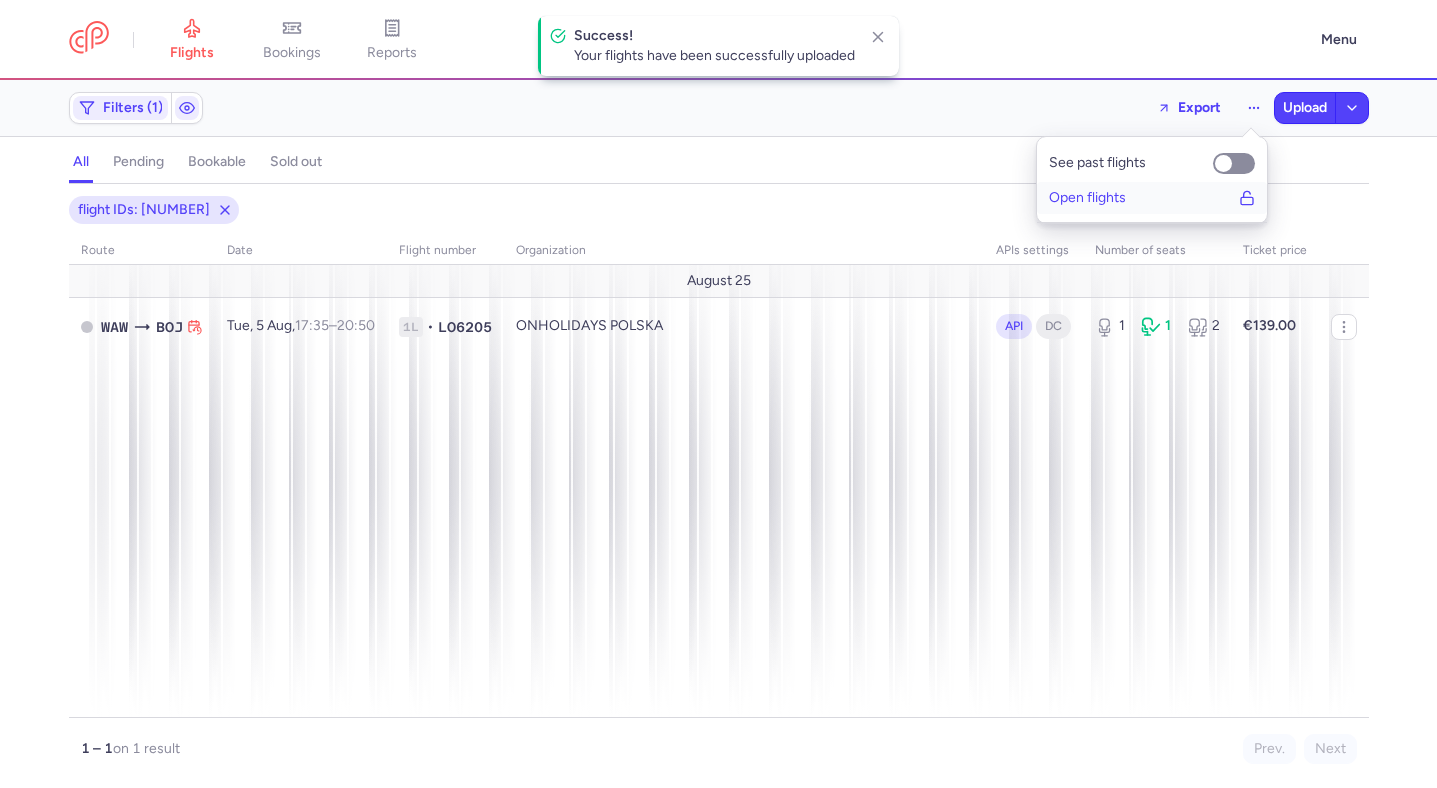 click on "Open flights" at bounding box center (1152, 198) 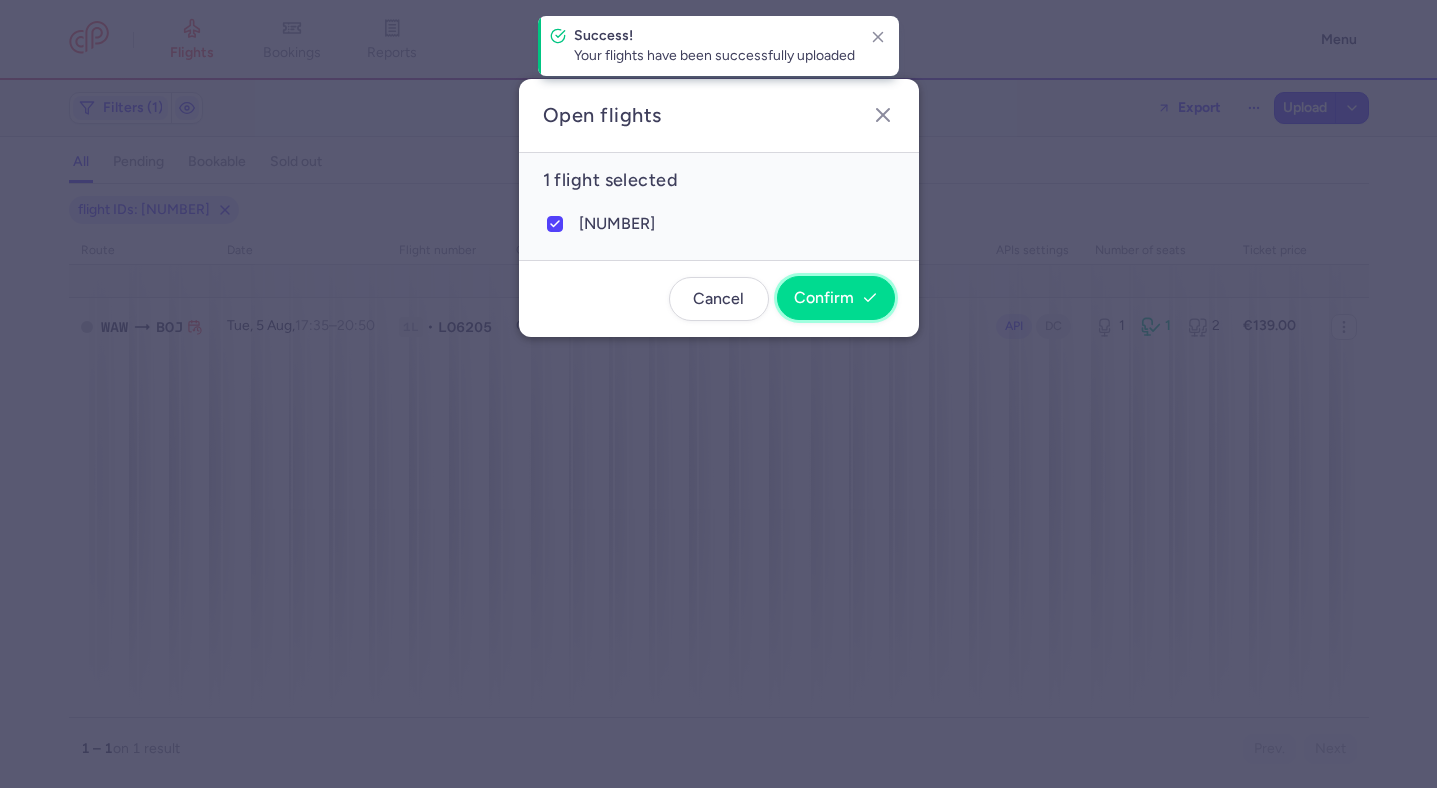 click 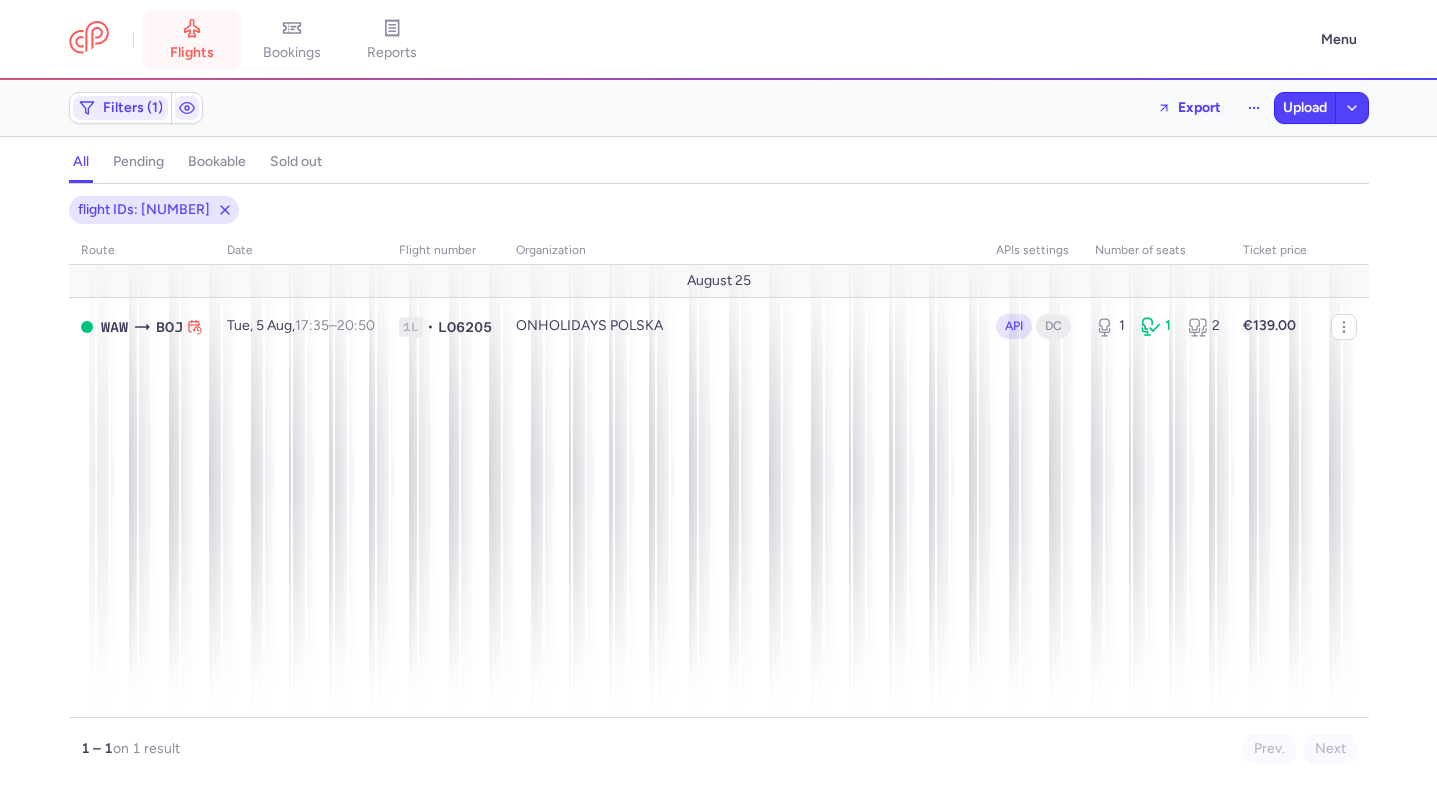 click on "flights" at bounding box center [192, 53] 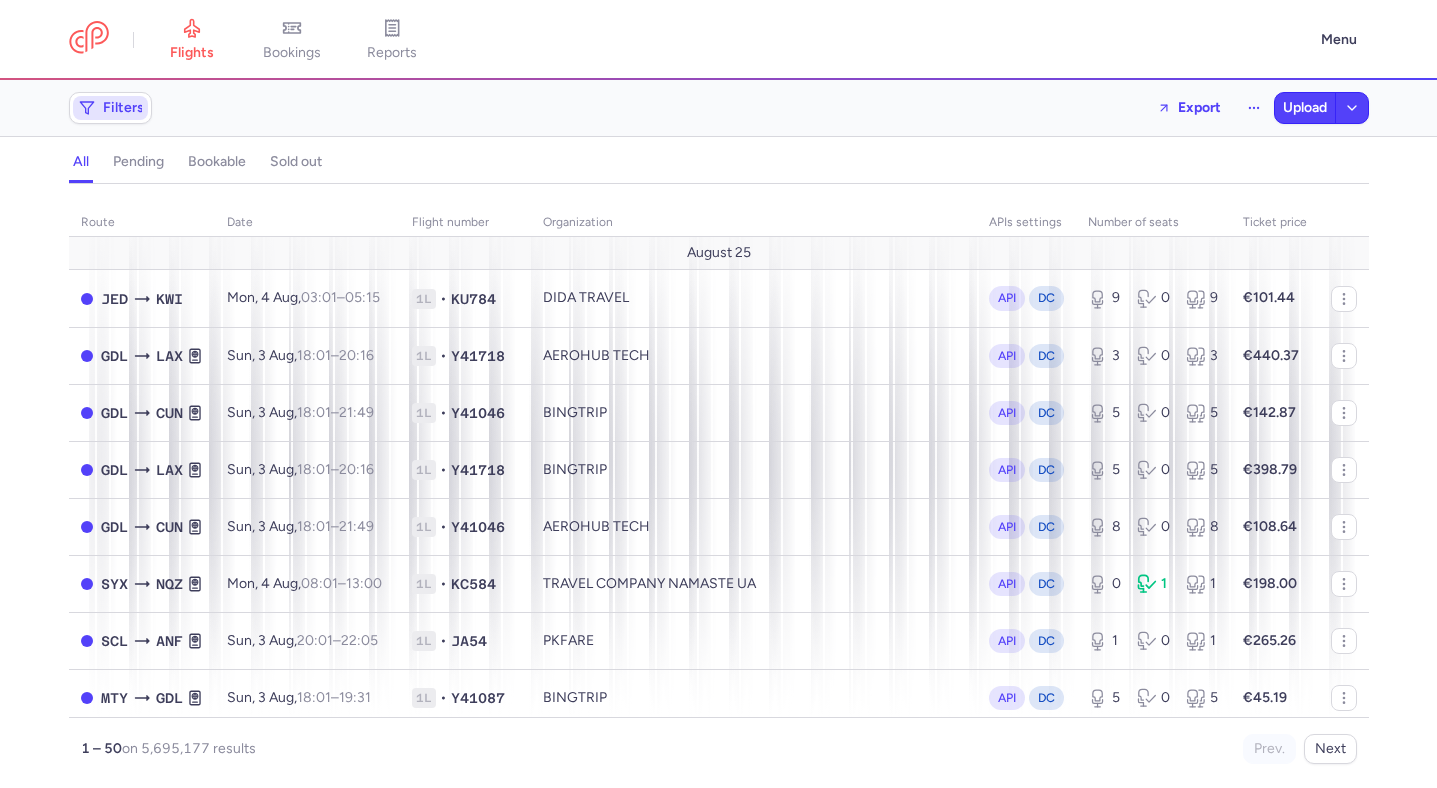 click on "Filters" 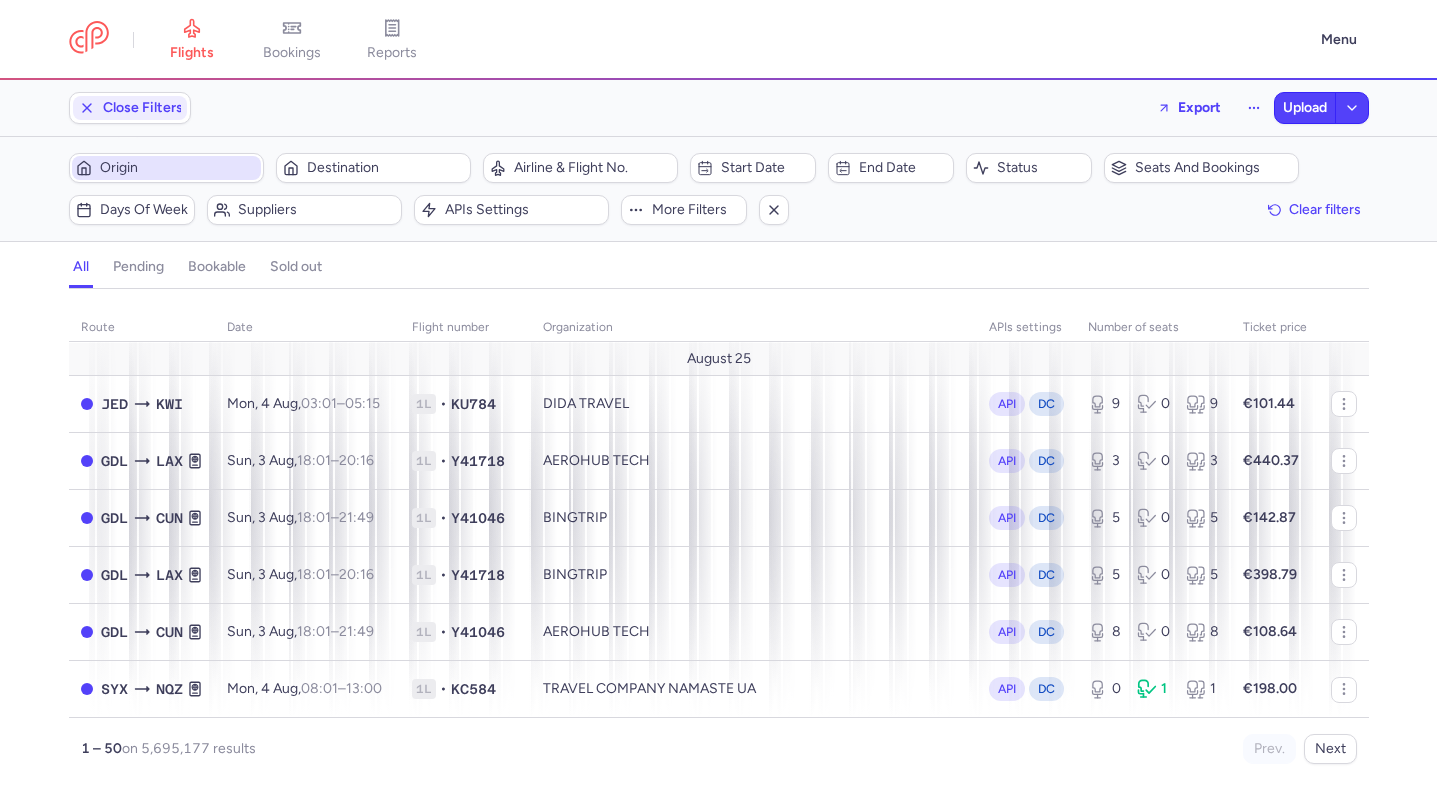 scroll, scrollTop: 0, scrollLeft: 0, axis: both 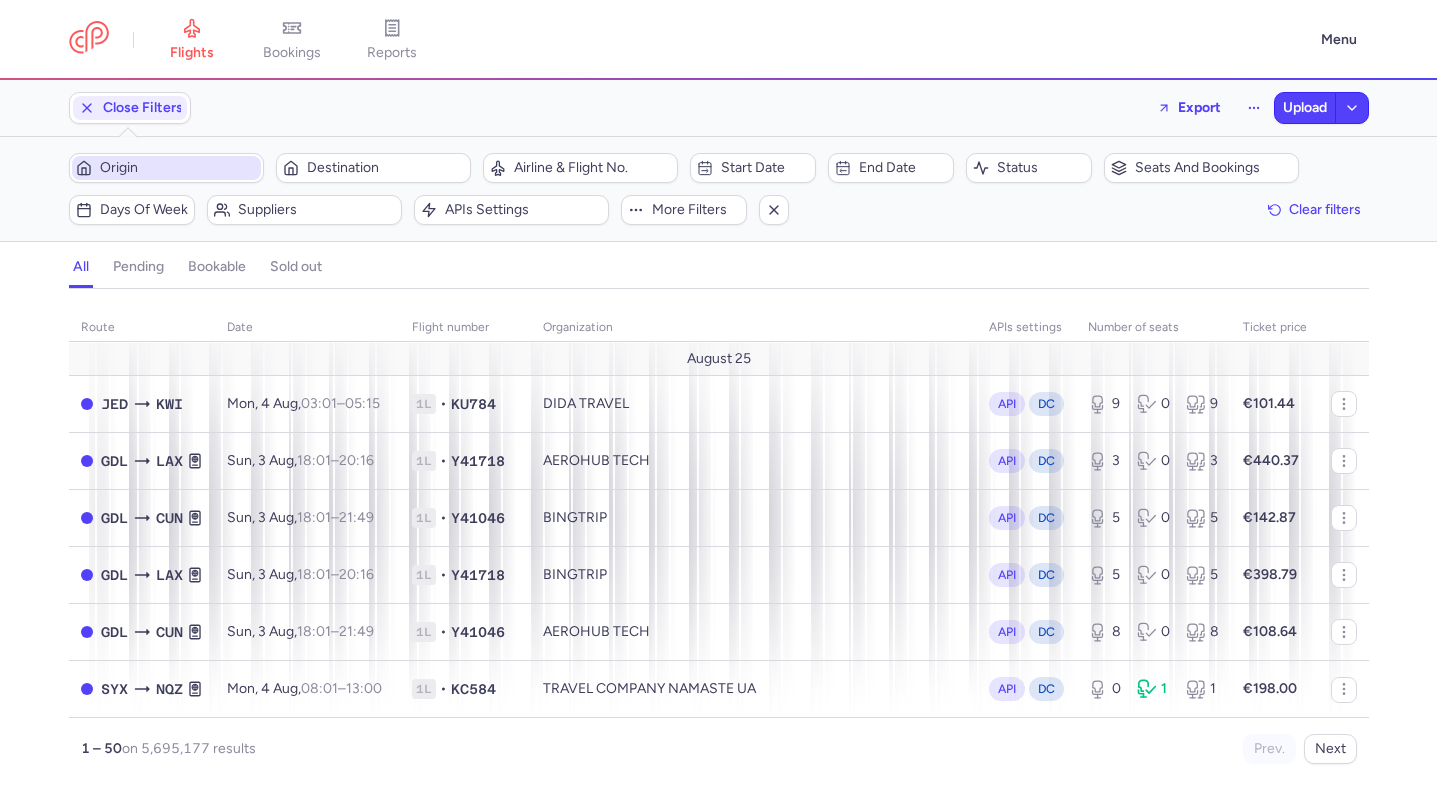 click on "Origin" at bounding box center (178, 168) 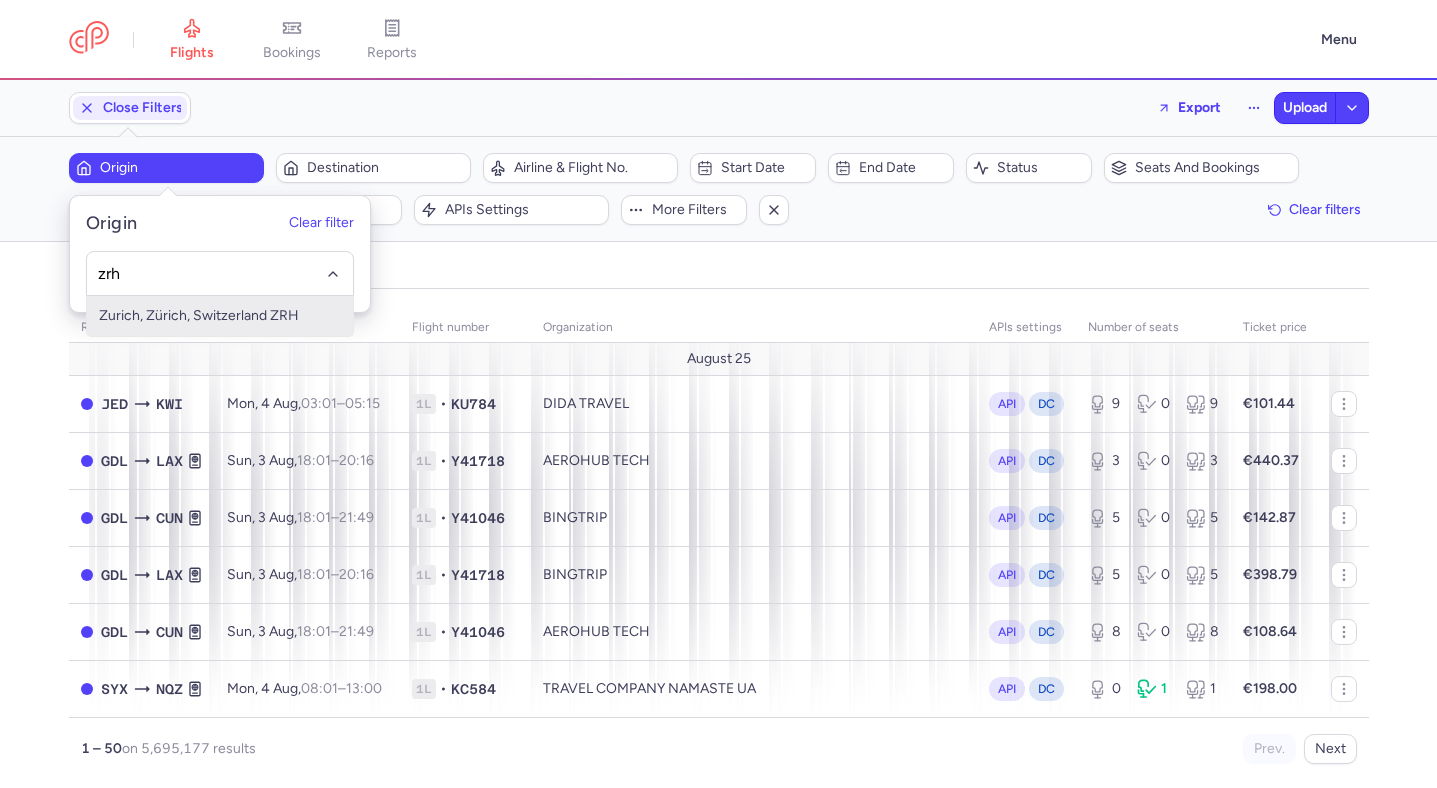type on "zrh" 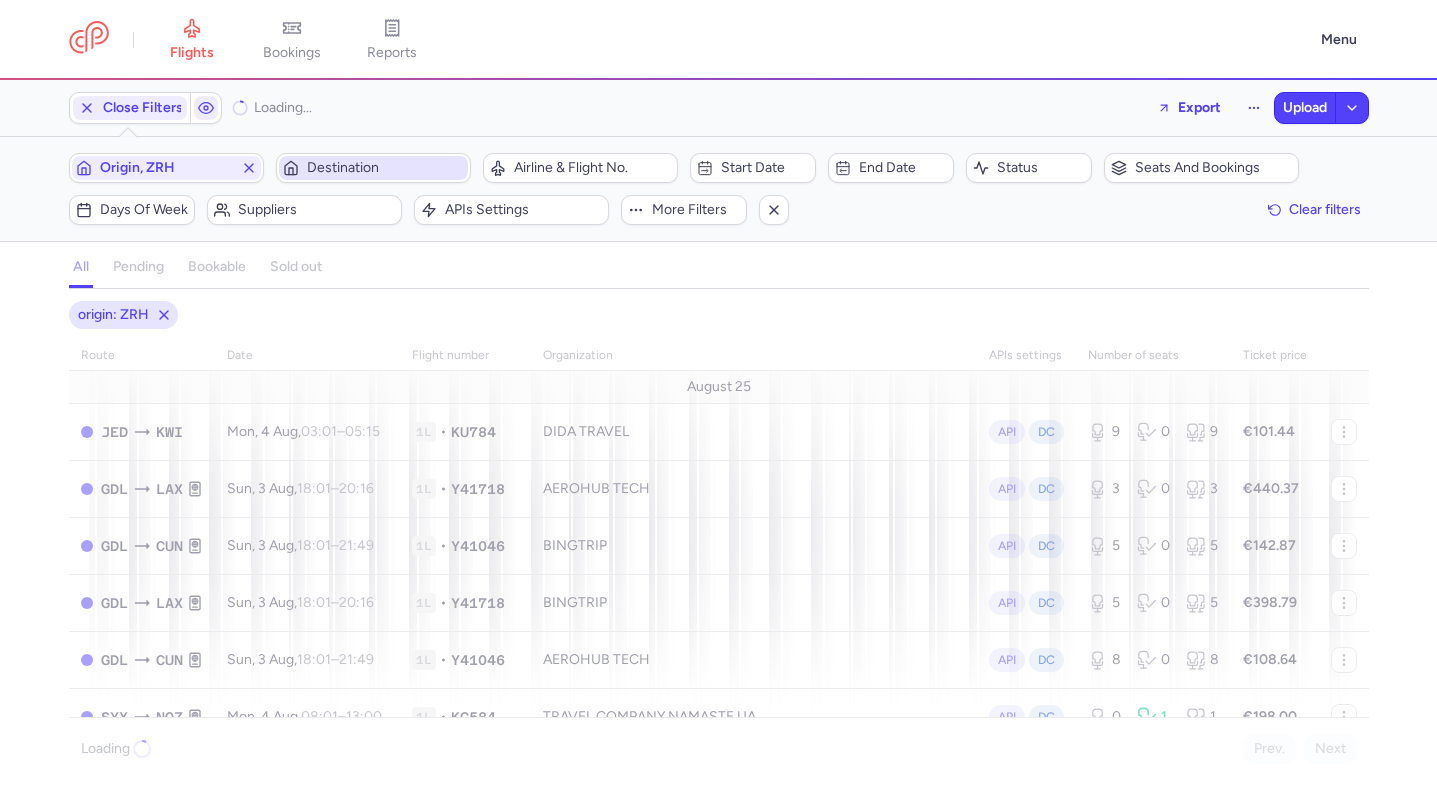 click on "Destination" at bounding box center [373, 168] 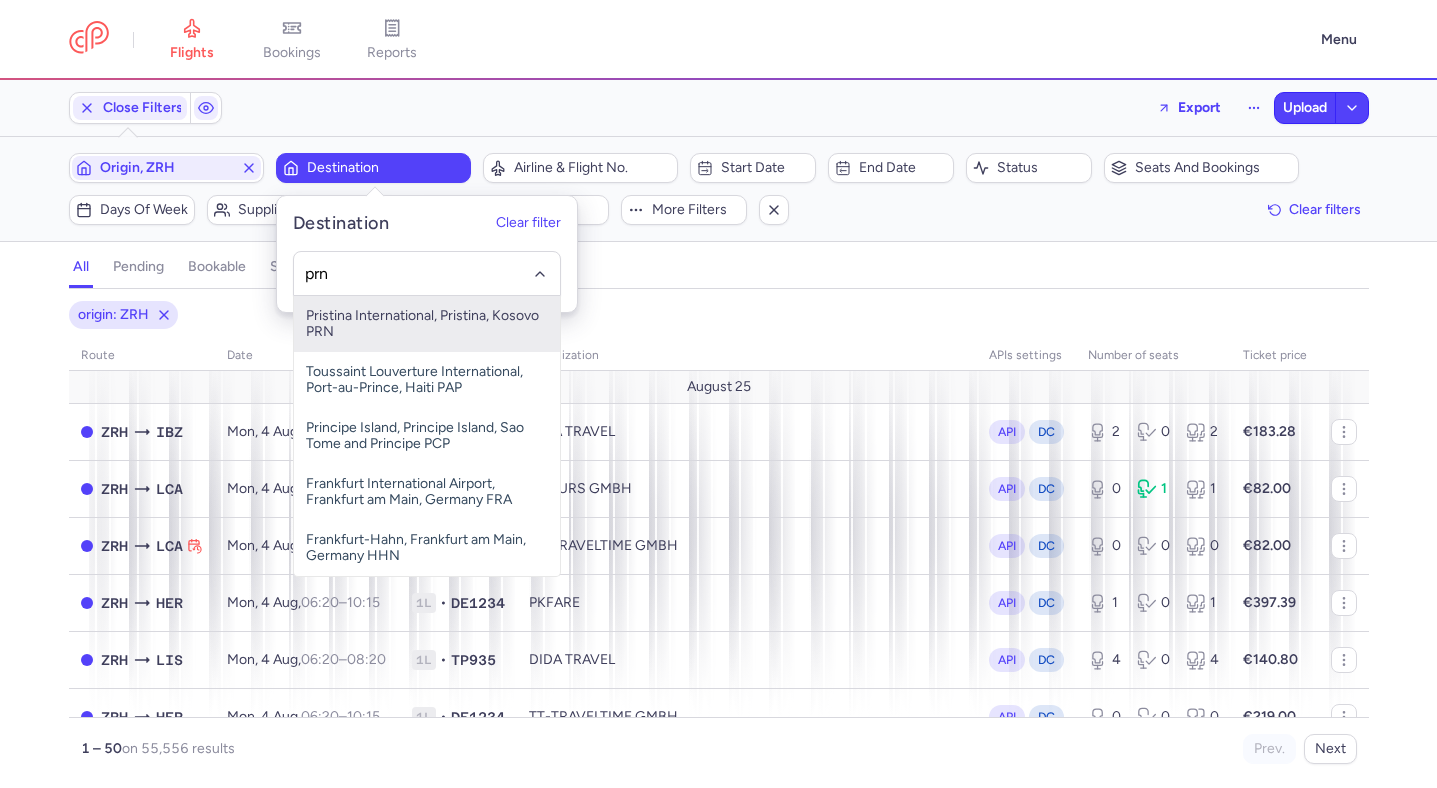 click on "Pristina International, Pristina, Kosovo PRN" at bounding box center [427, 324] 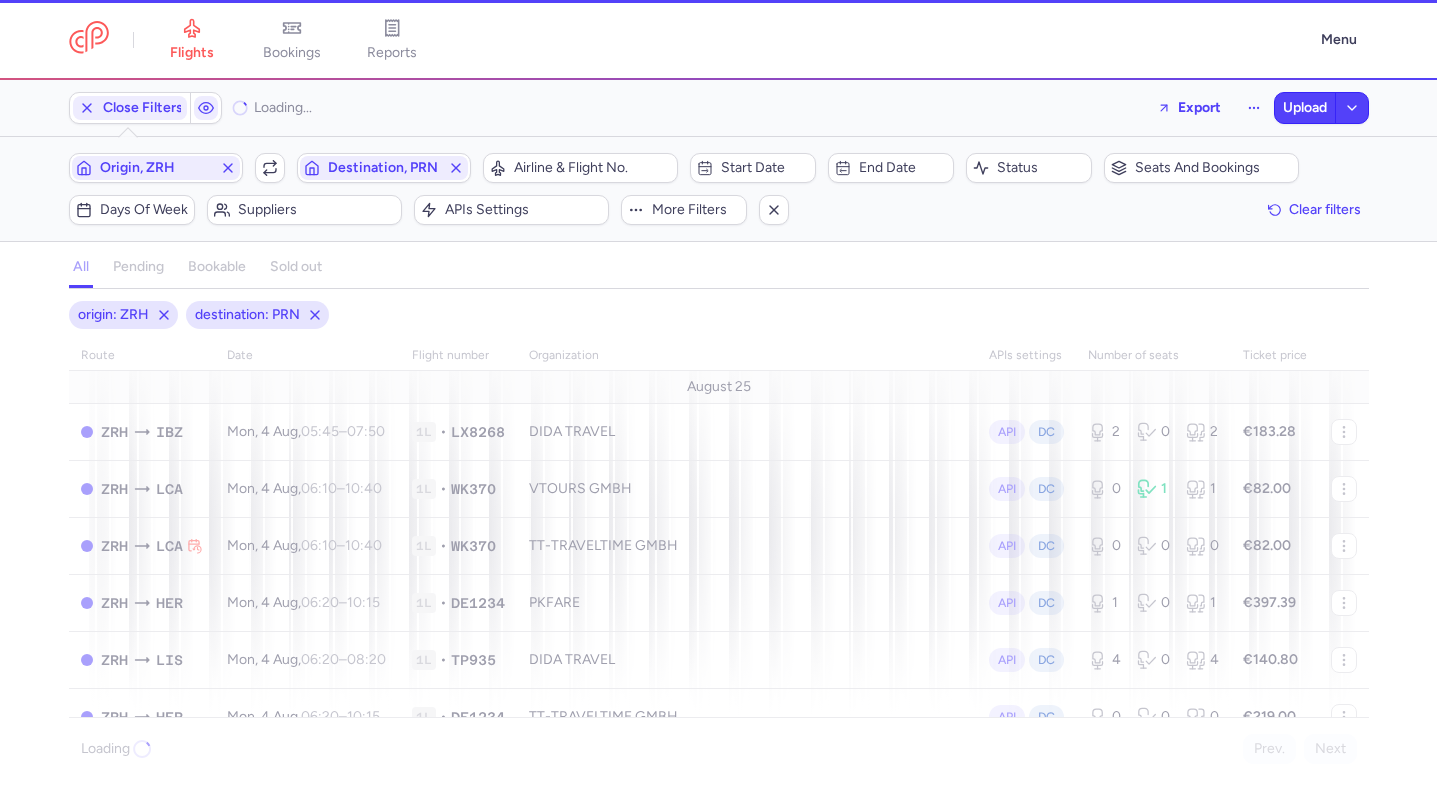type 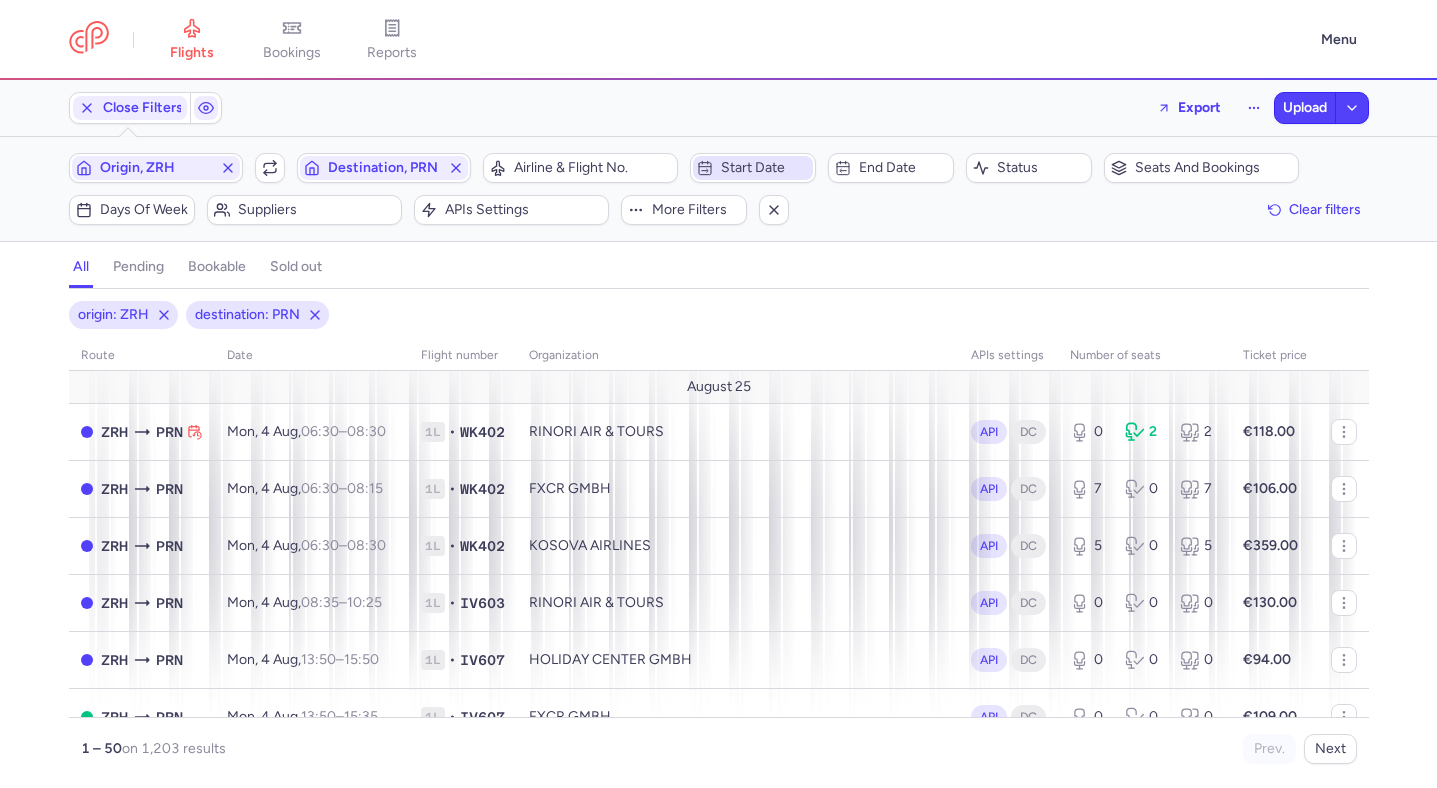click on "Start date" at bounding box center [753, 168] 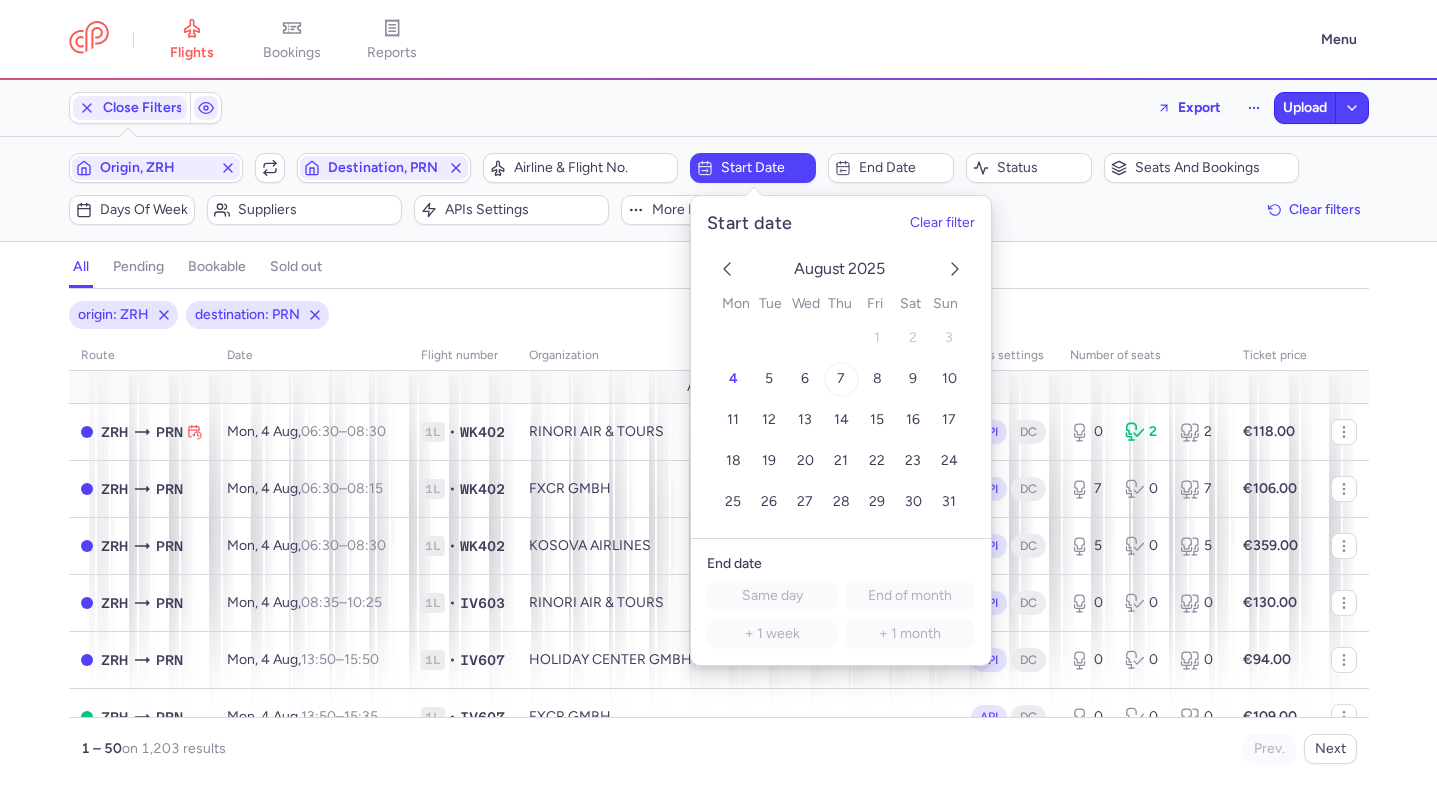 click on "7" at bounding box center [840, 379] 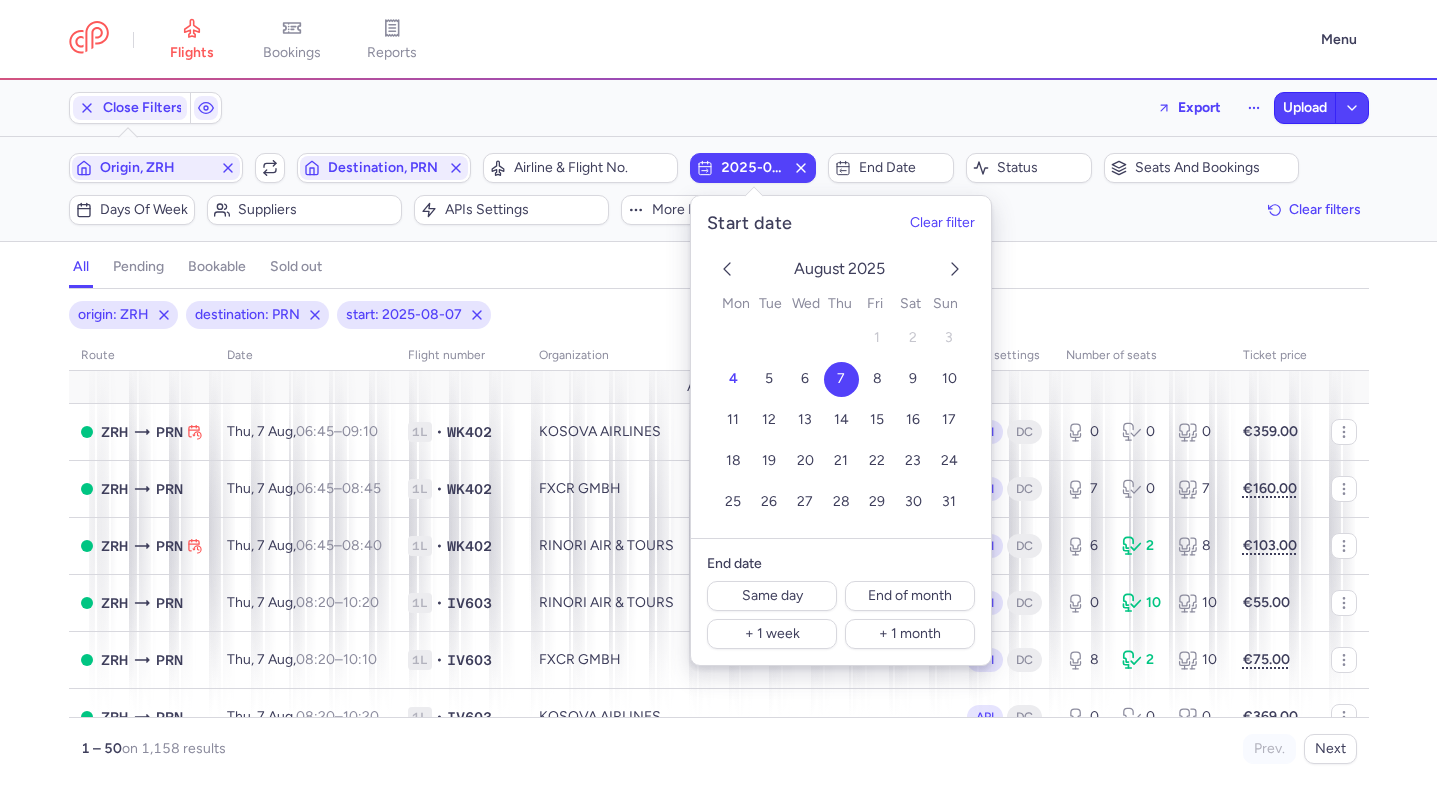 click on "origin: ZRH destination: PRN start: 2025-08-07 route date Flight number organization APIs settings number of seats Ticket price August 25  ZRH  PRN Thu, 7 Aug,  06:45  –  09:10  +0 1L • WK402 KOSOVA AIRLINES API DC 0 0 0 €359.00  ZRH  PRN Thu, 7 Aug,  06:45  –  08:45  +0 1L • WK402 FXCR GMBH API DC 7 0 7 €160.00  ZRH  PRN Thu, 7 Aug,  06:45  –  08:40  +0 1L • WK402 RINORI AIR & TOURS API DC 6 2 8 €103.00  ZRH  PRN Thu, 7 Aug,  08:20  –  10:20  +0 1L • IV603 RINORI AIR & TOURS API DC 0 10 10 €55.00  ZRH  PRN Thu, 7 Aug,  08:20  –  10:10  +0 1L • IV603 FXCR GMBH API DC 8 2 10 €75.00  ZRH  PRN Thu, 7 Aug,  08:20  –  10:20  +0 1L • IV603 KOSOVA AIRLINES API DC 0 0 0 €369.00  ZRH  PRN Thu, 7 Aug,  08:20  –  10:20  +0 1L • IV603 HOLIDAY CENTER GMBH API DC 19 31 50 €66.00  ZRH  PRN Thu, 7 Aug,  17:45  –  19:30  +0 1L • WK404 FXCR GMBH API DC 7 0 7 €148.00  ZRH  PRN Thu, 7 Aug,  17:45  –  19:45  +0 1L • WK404 RINORI AIR & TOURS API DC 3 3 6 €114.00  ZRH  PRN 17:45" 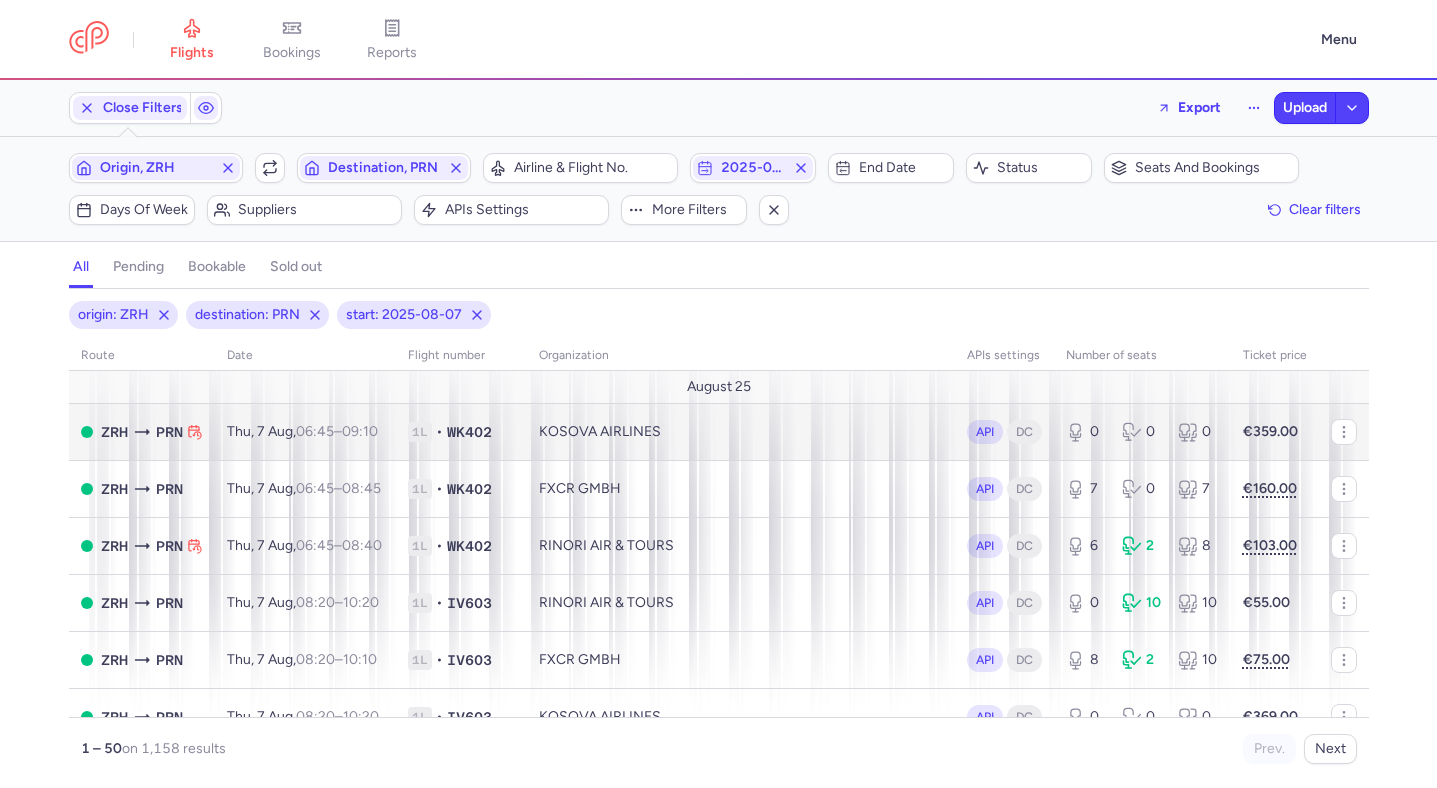 scroll, scrollTop: 184, scrollLeft: 0, axis: vertical 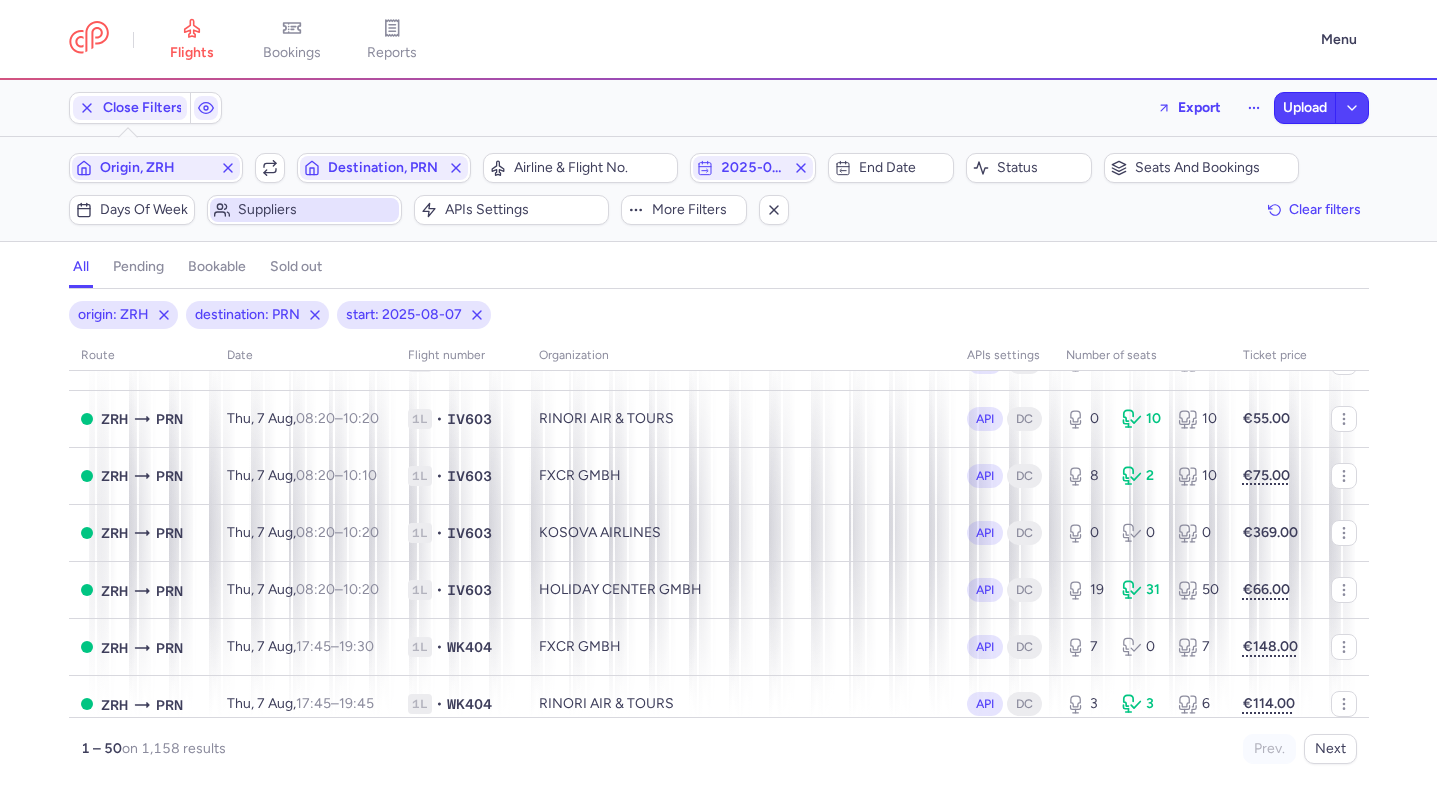 click on "Suppliers" at bounding box center [316, 210] 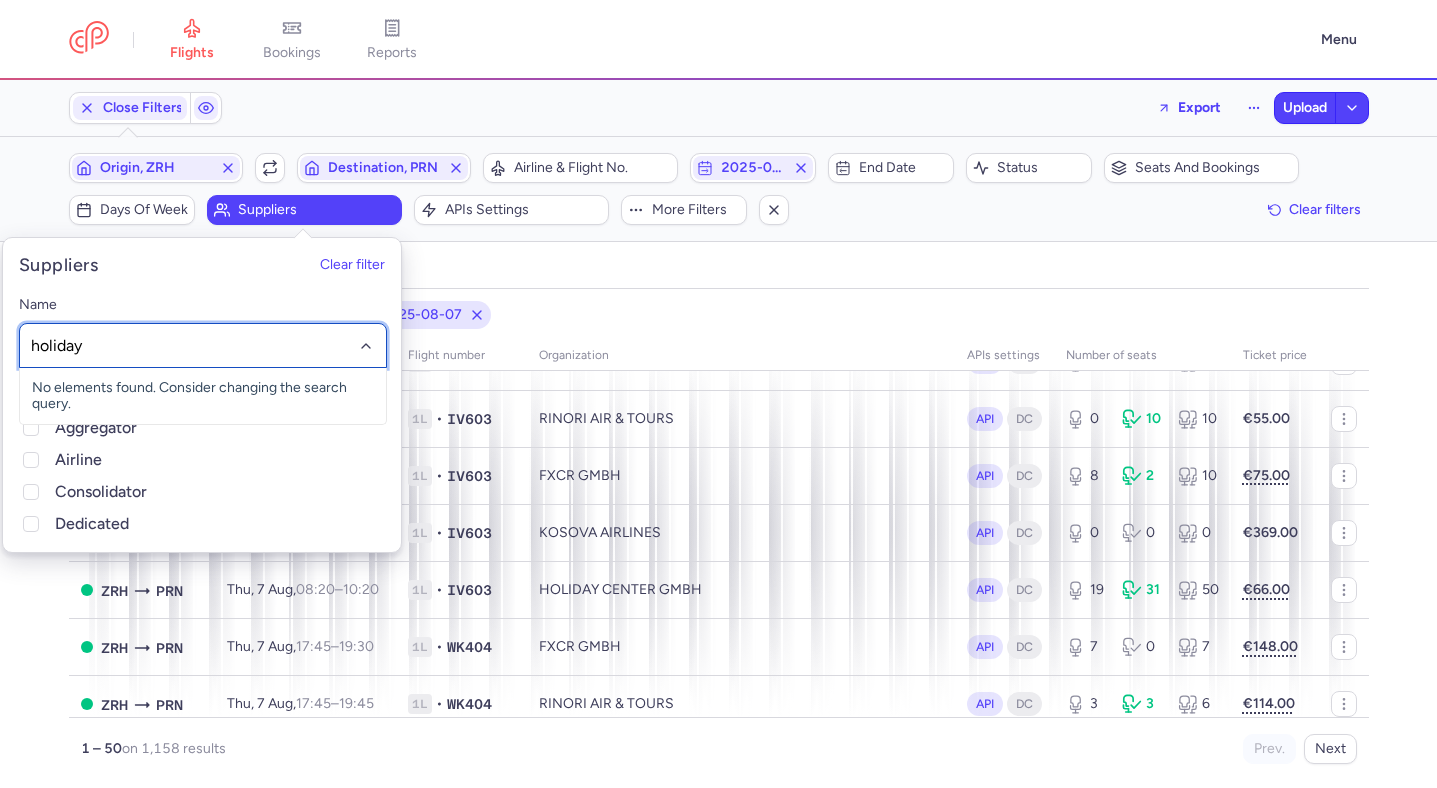 type on "holiday c" 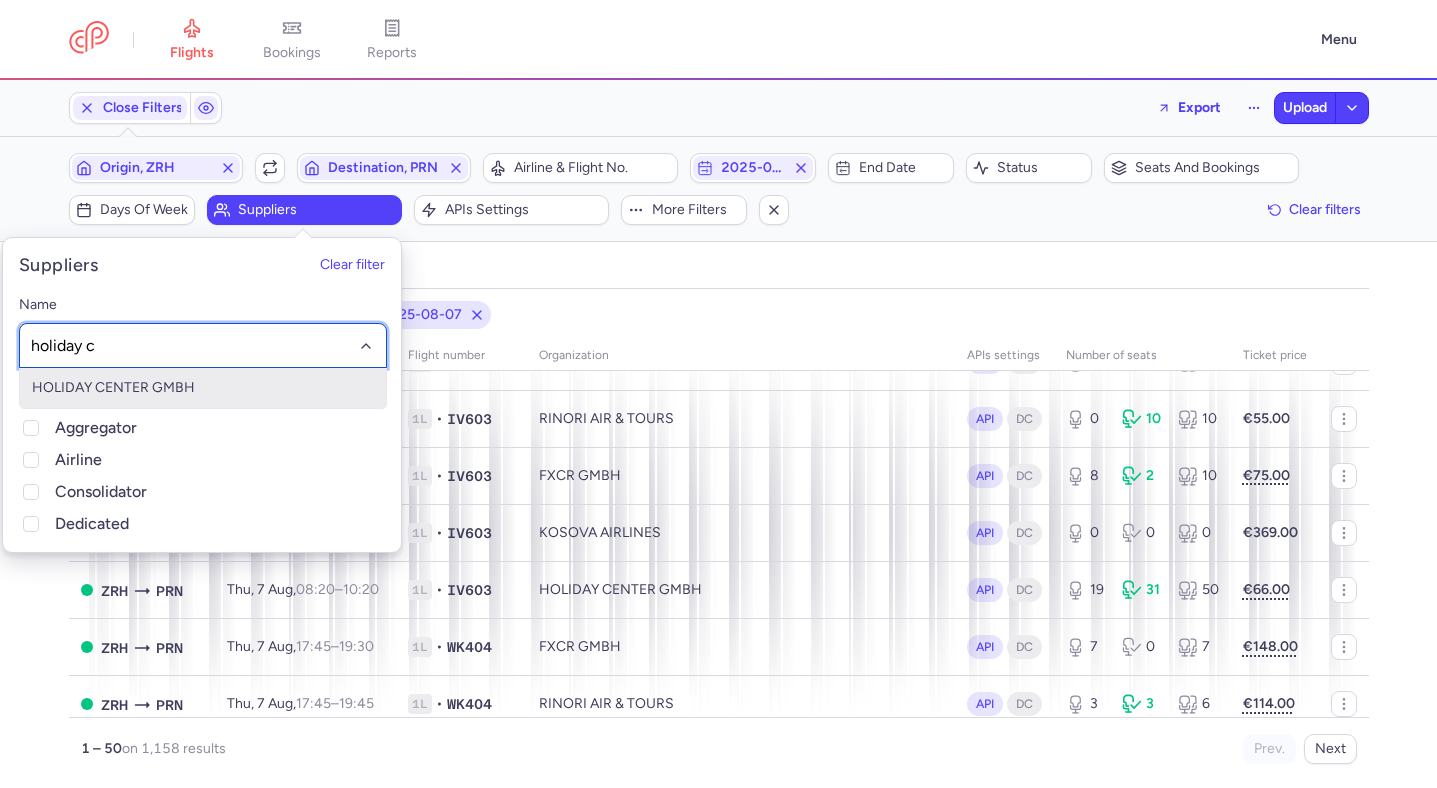 type 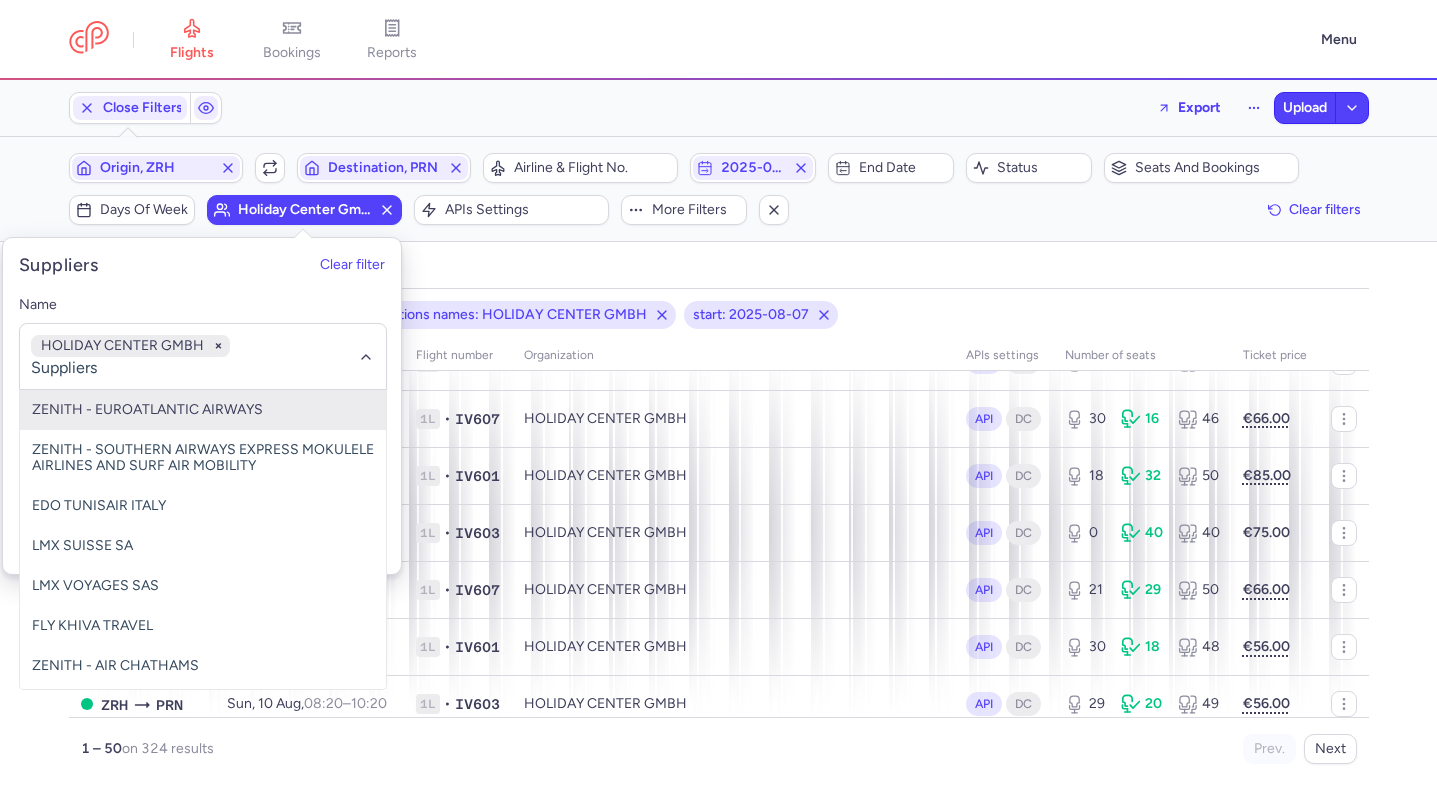 click on "origin: ZRH destination: PRN organizations names: HOLIDAY CENTER GMBH start: 2025-08-07" at bounding box center (719, 315) 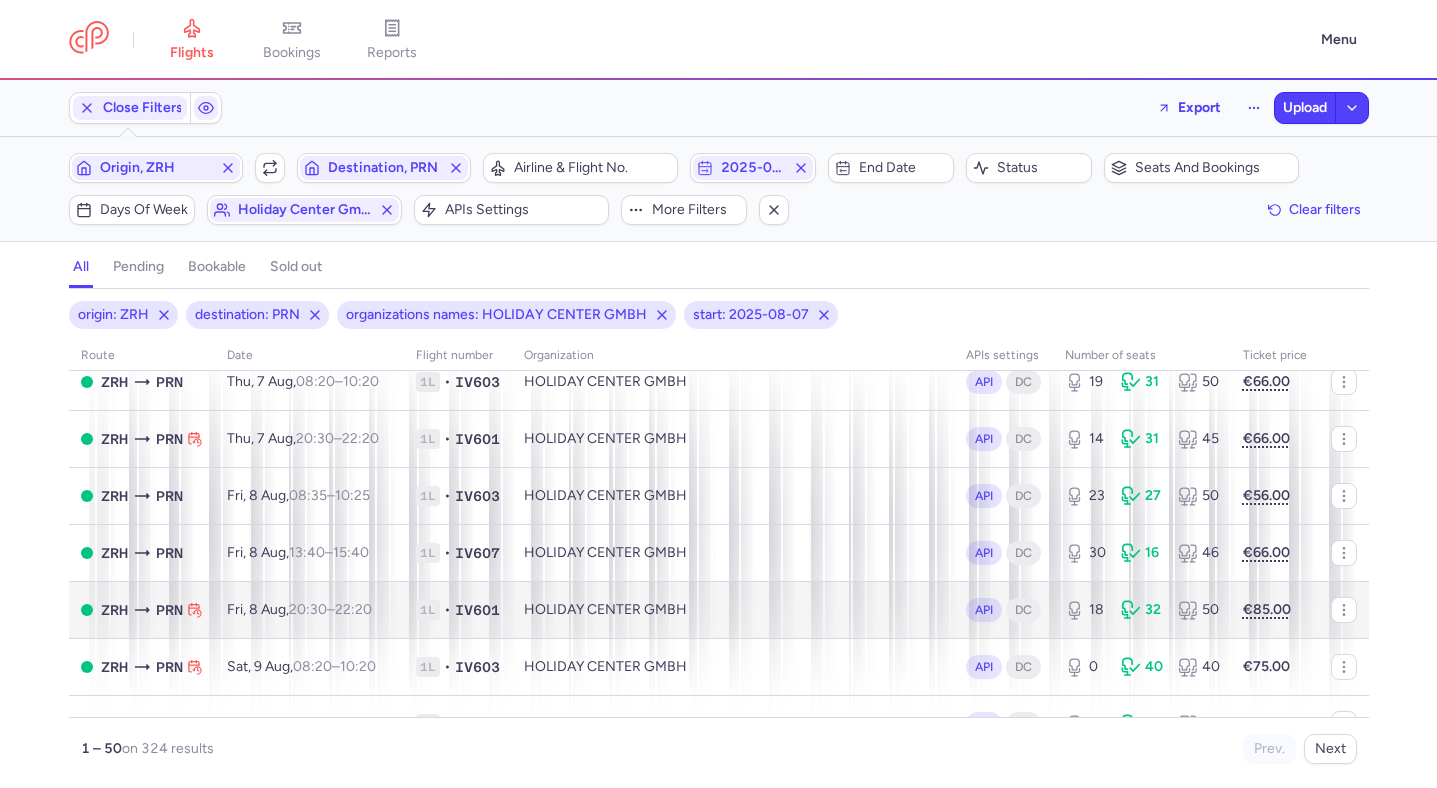 scroll, scrollTop: 0, scrollLeft: 0, axis: both 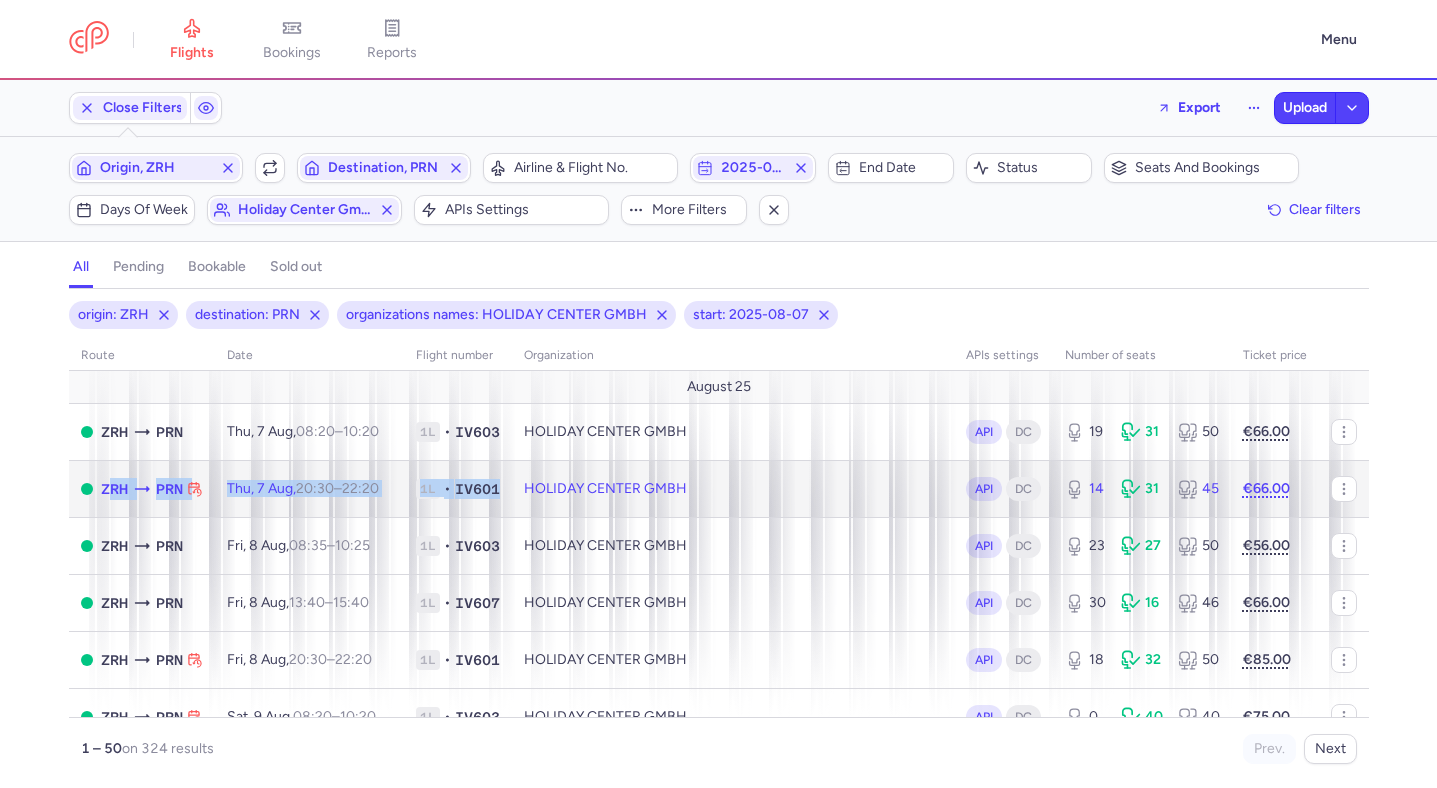 drag, startPoint x: 100, startPoint y: 495, endPoint x: 512, endPoint y: 494, distance: 412.00122 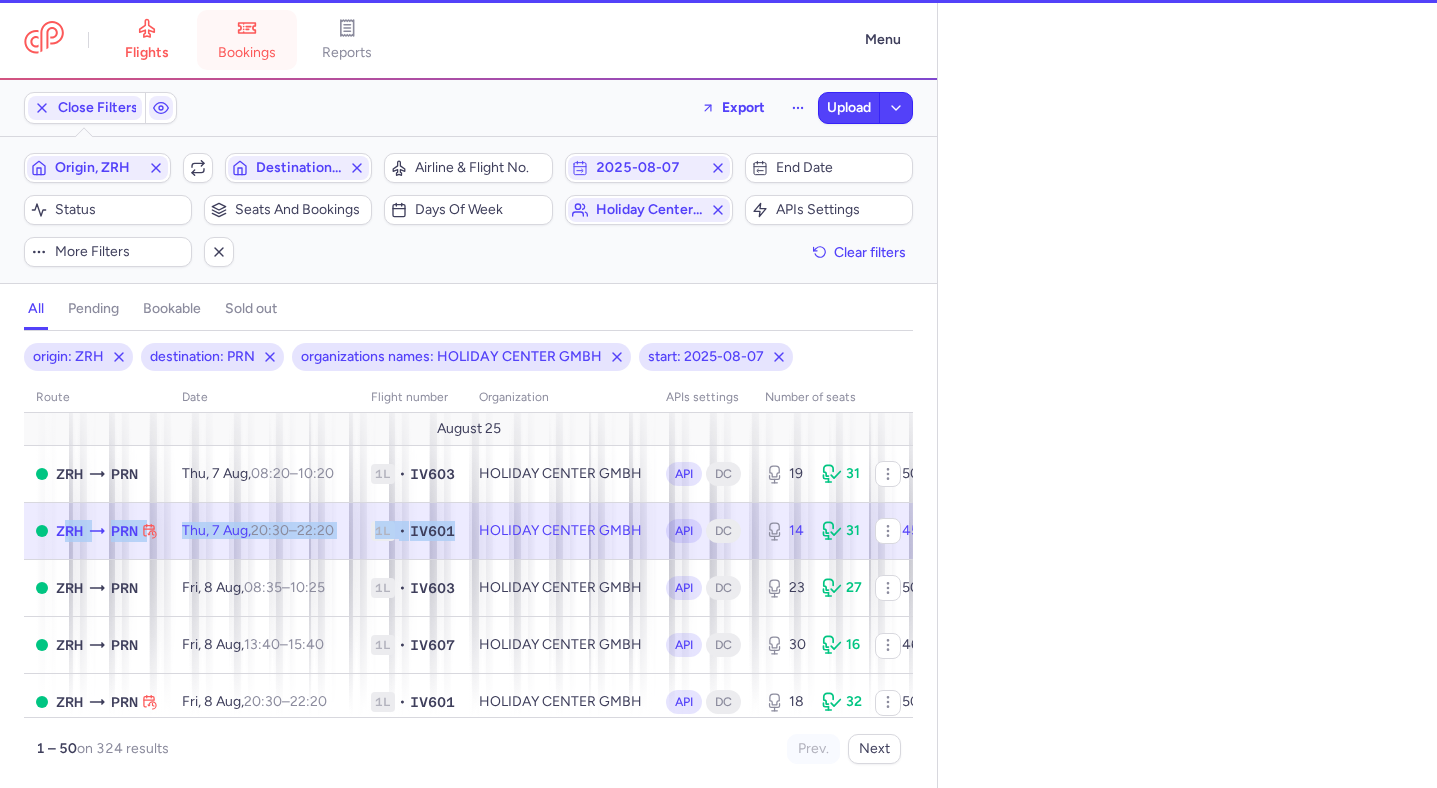 select on "hours" 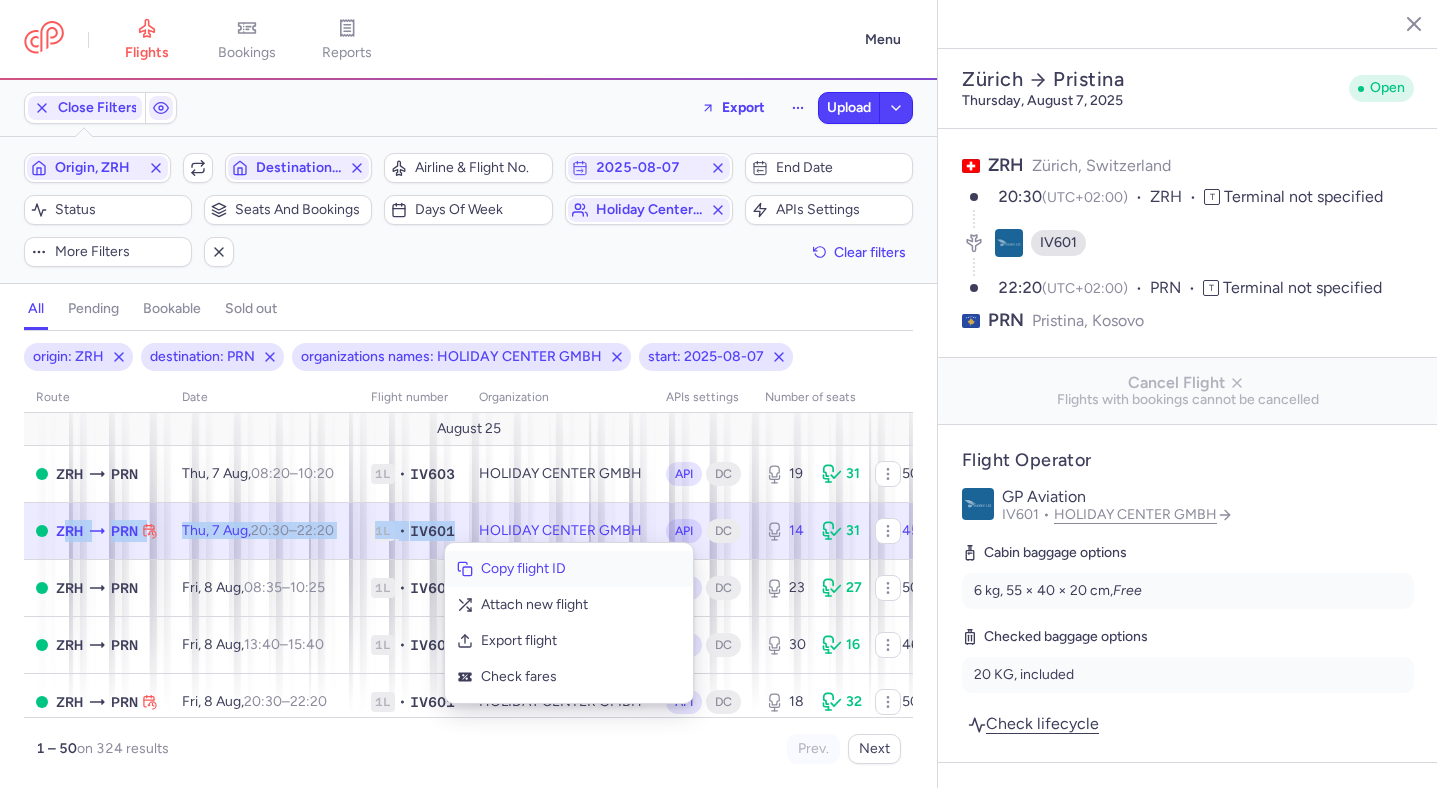 click on "Copy flight ID" at bounding box center [581, 569] 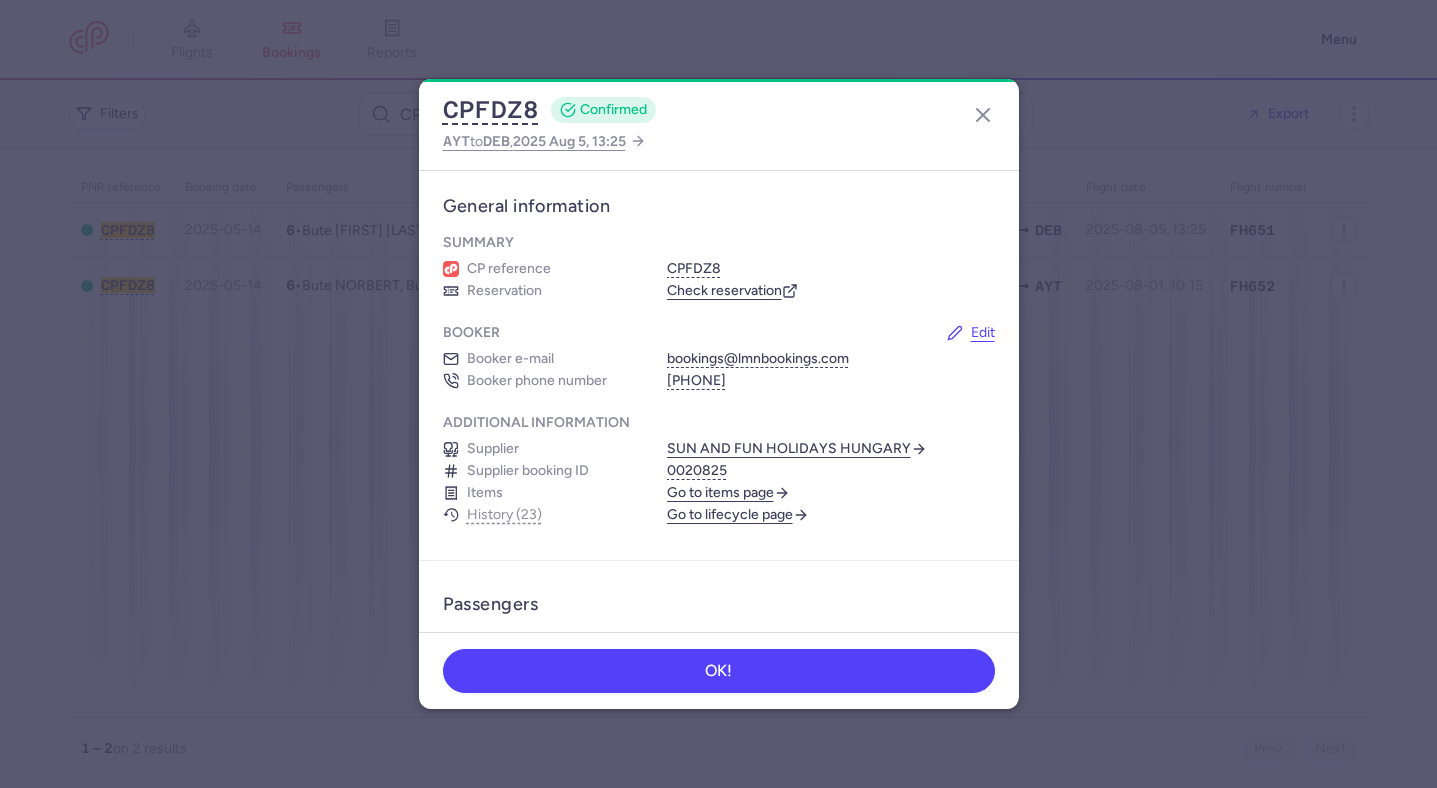 scroll, scrollTop: 0, scrollLeft: 0, axis: both 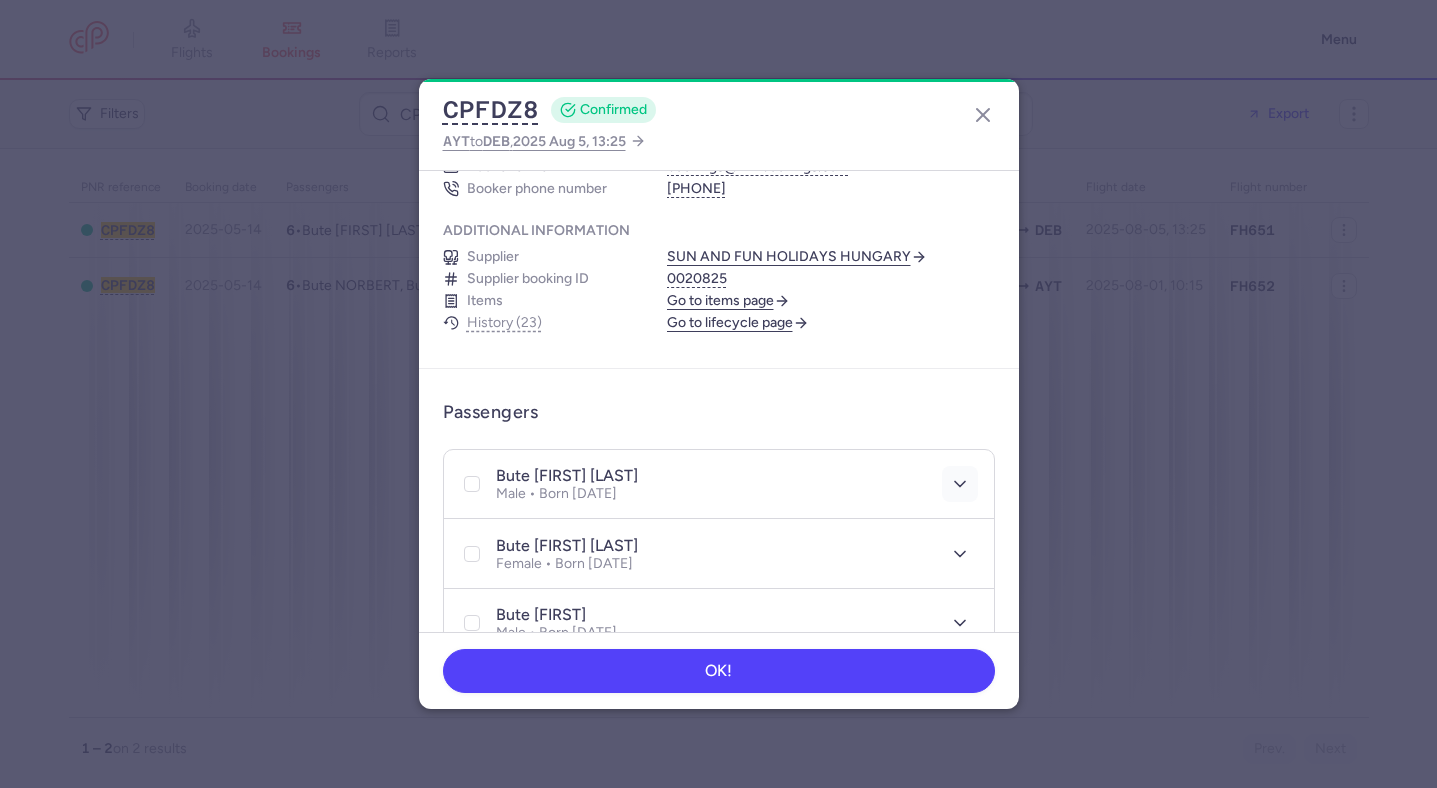 click at bounding box center [960, 484] 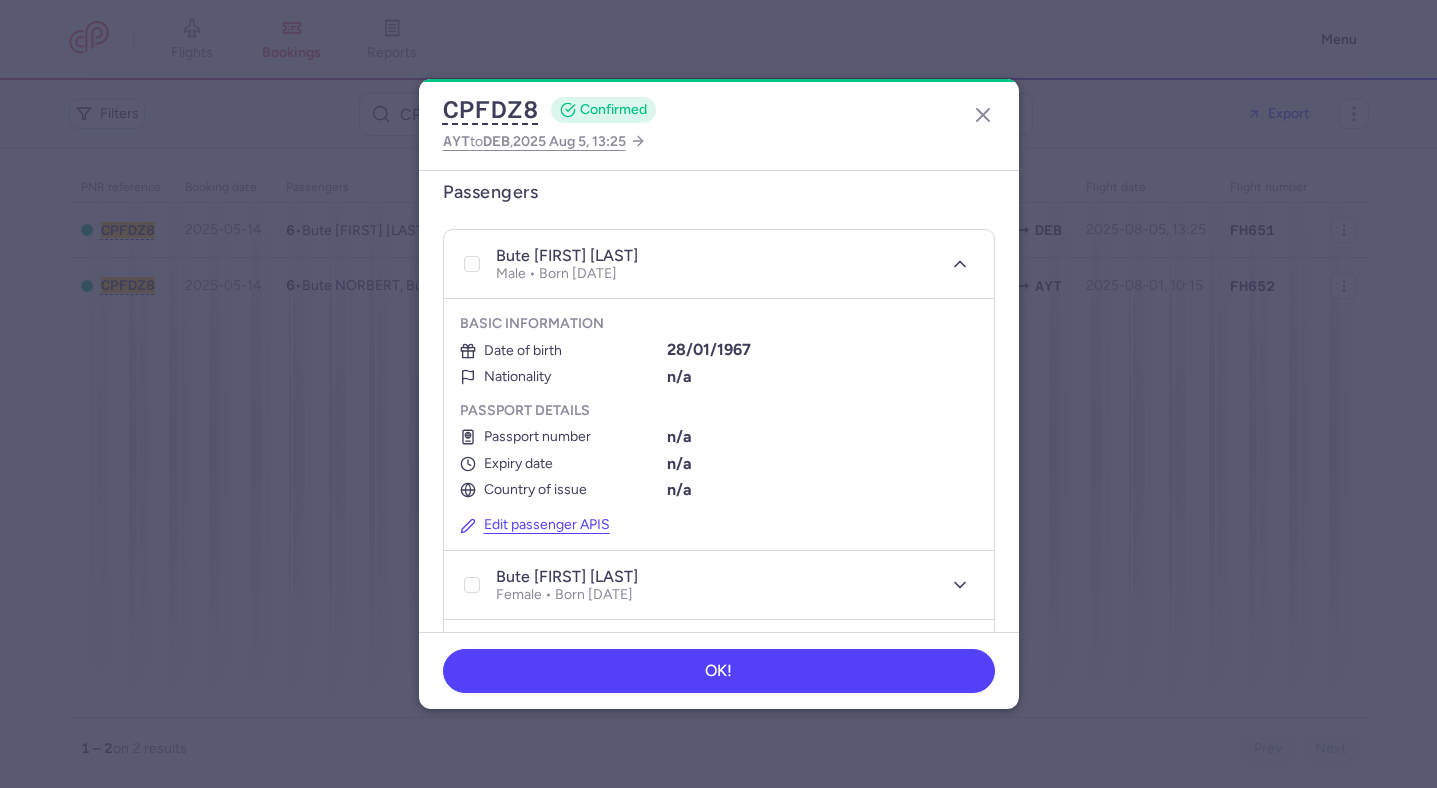 scroll, scrollTop: 428, scrollLeft: 0, axis: vertical 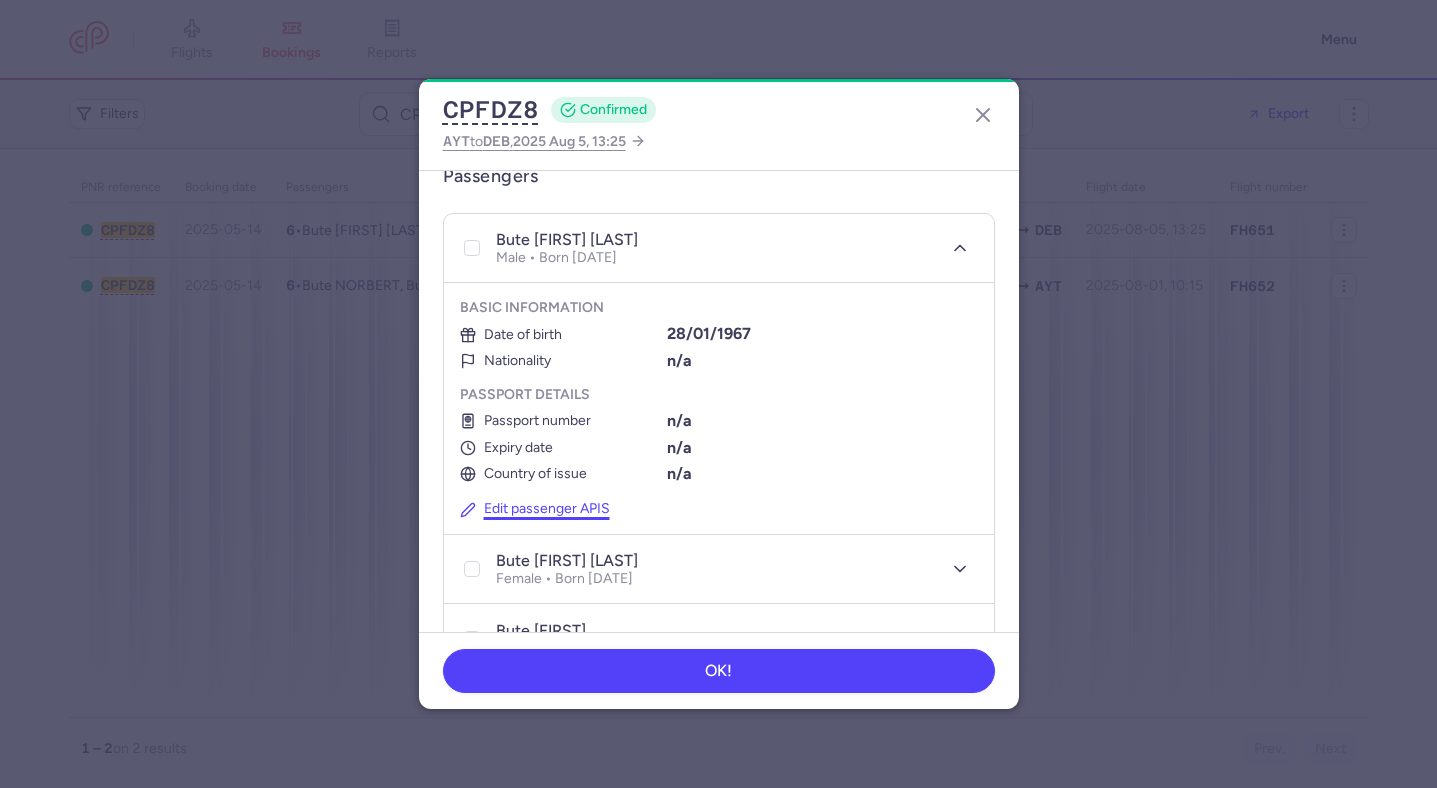 click on "Edit passenger APIS" at bounding box center (535, 509) 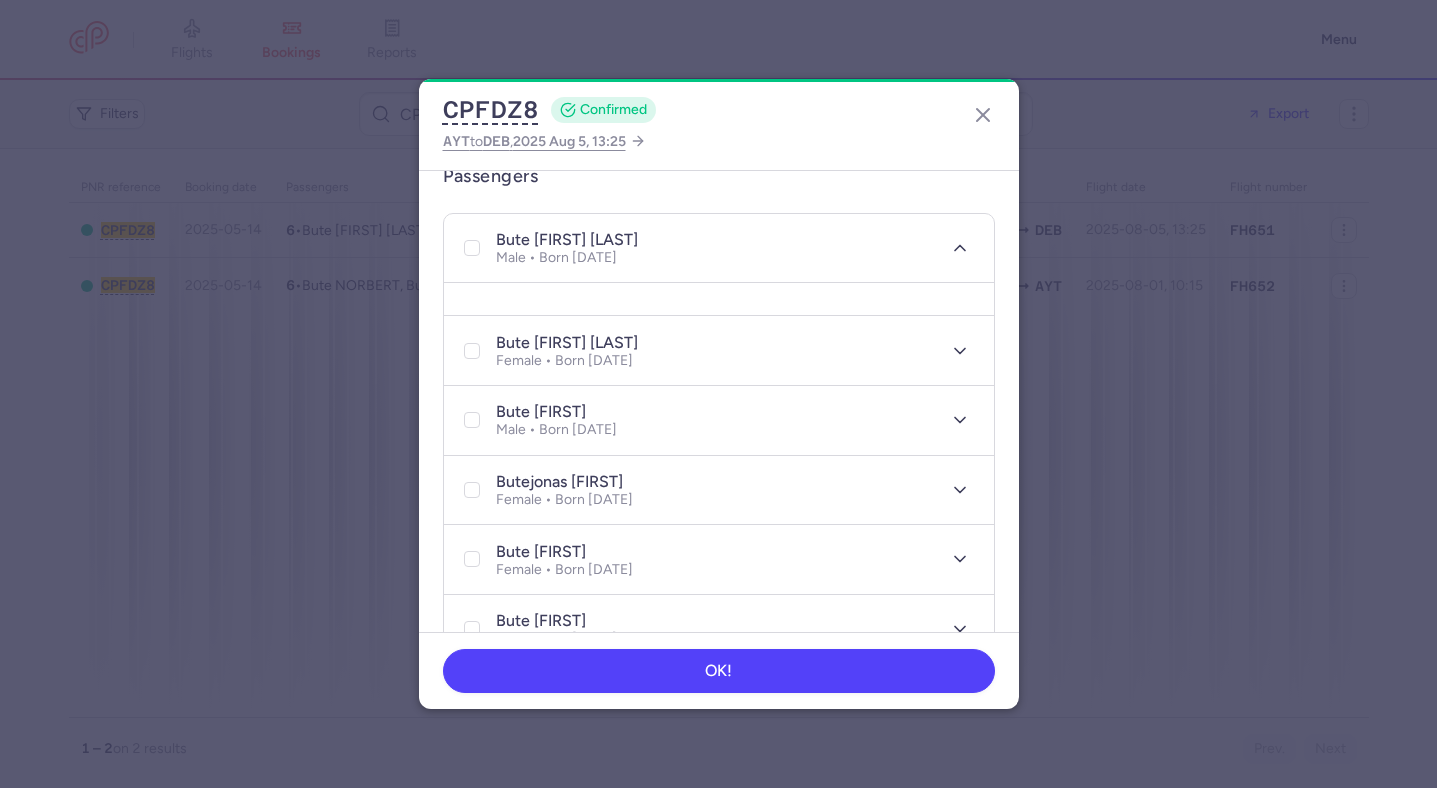 select on "1" 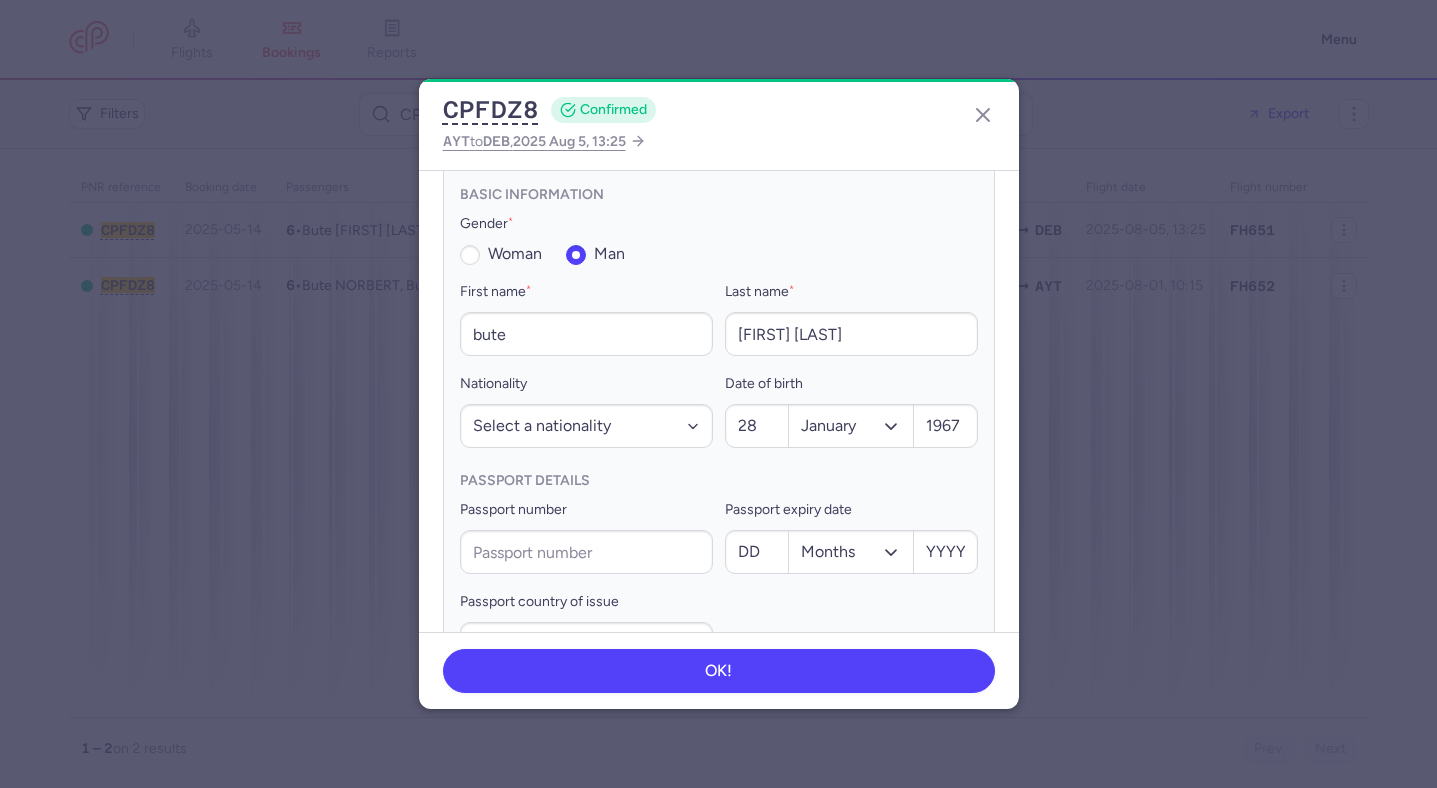 scroll, scrollTop: 542, scrollLeft: 0, axis: vertical 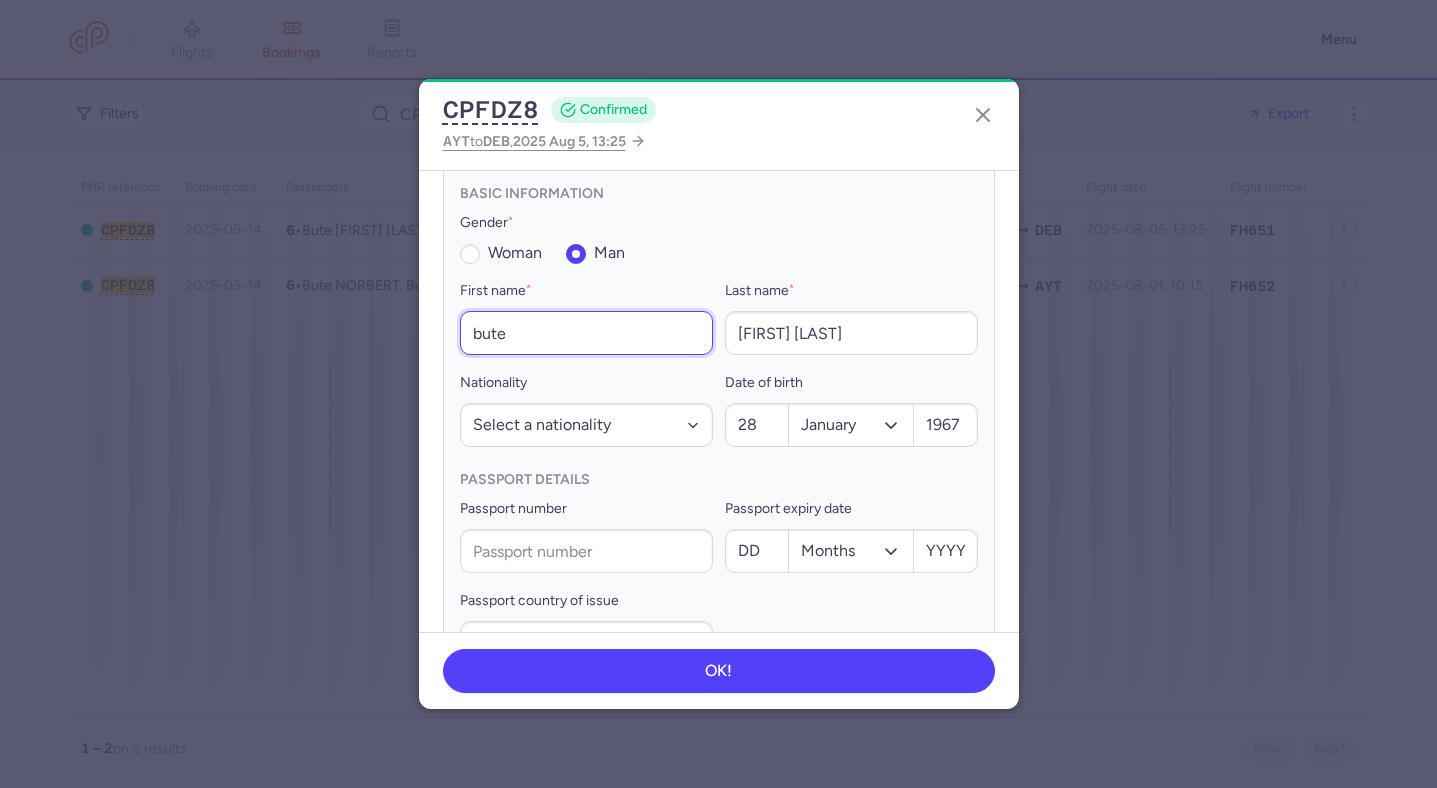 click on "bute" at bounding box center [586, 333] 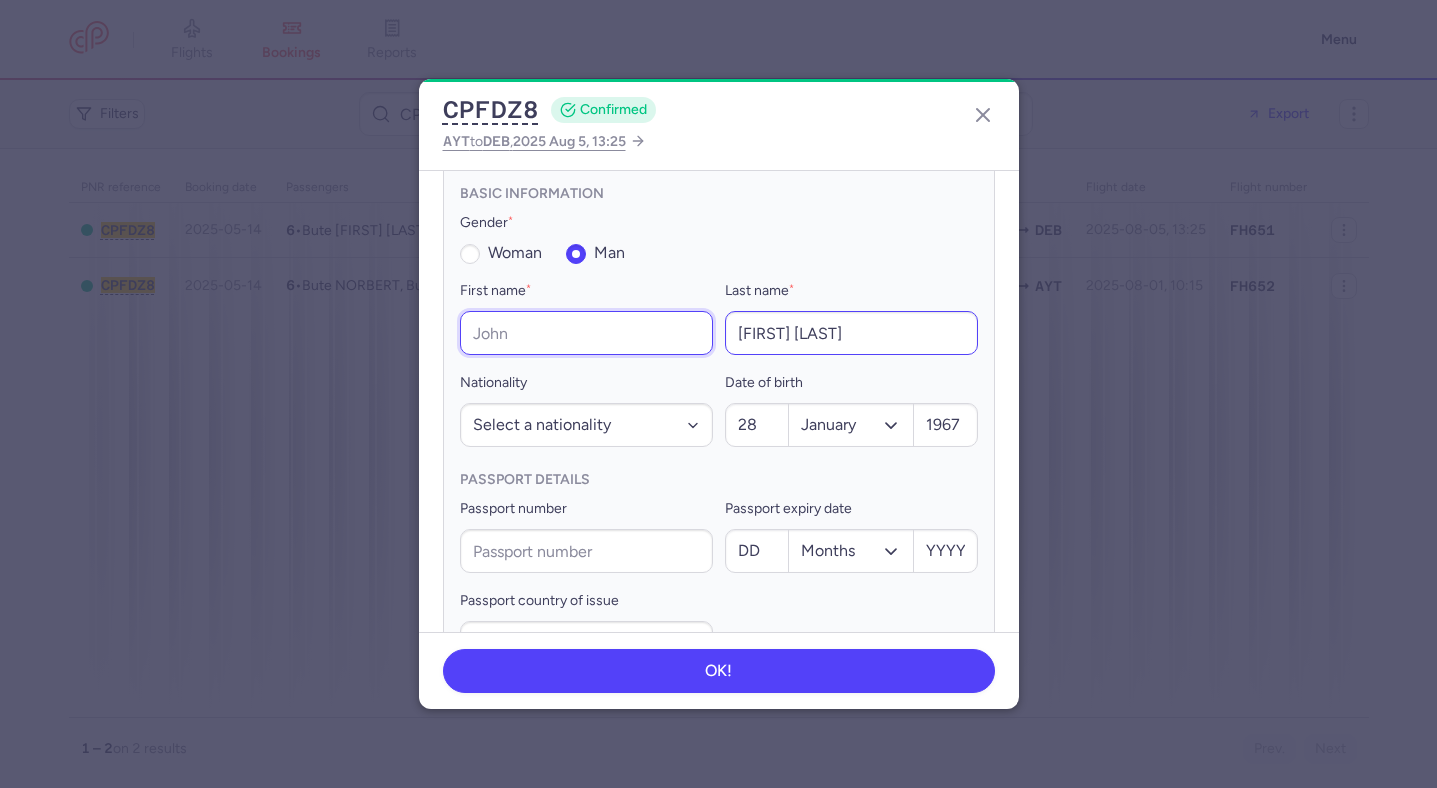 type 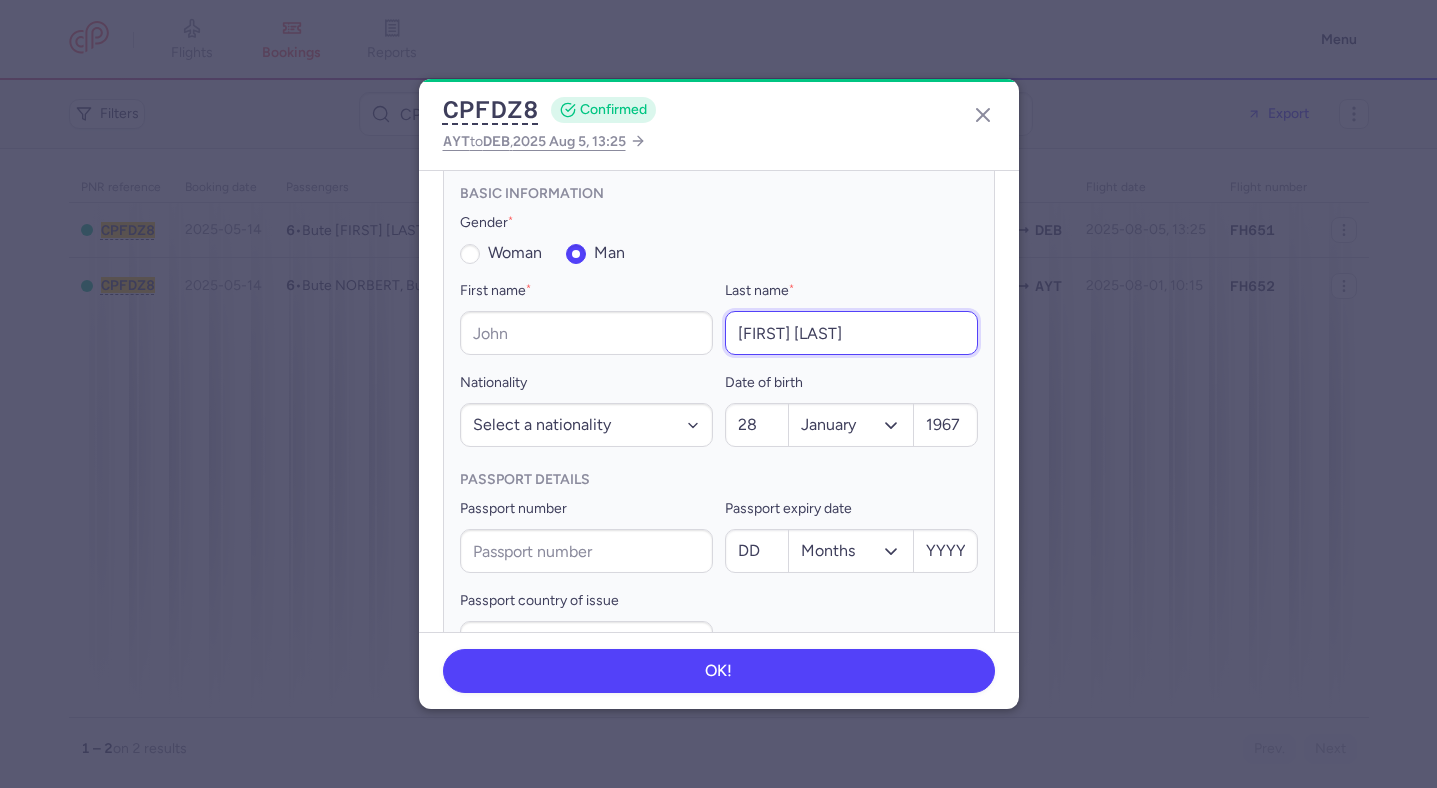 click on "laszlo gabor" at bounding box center [851, 333] 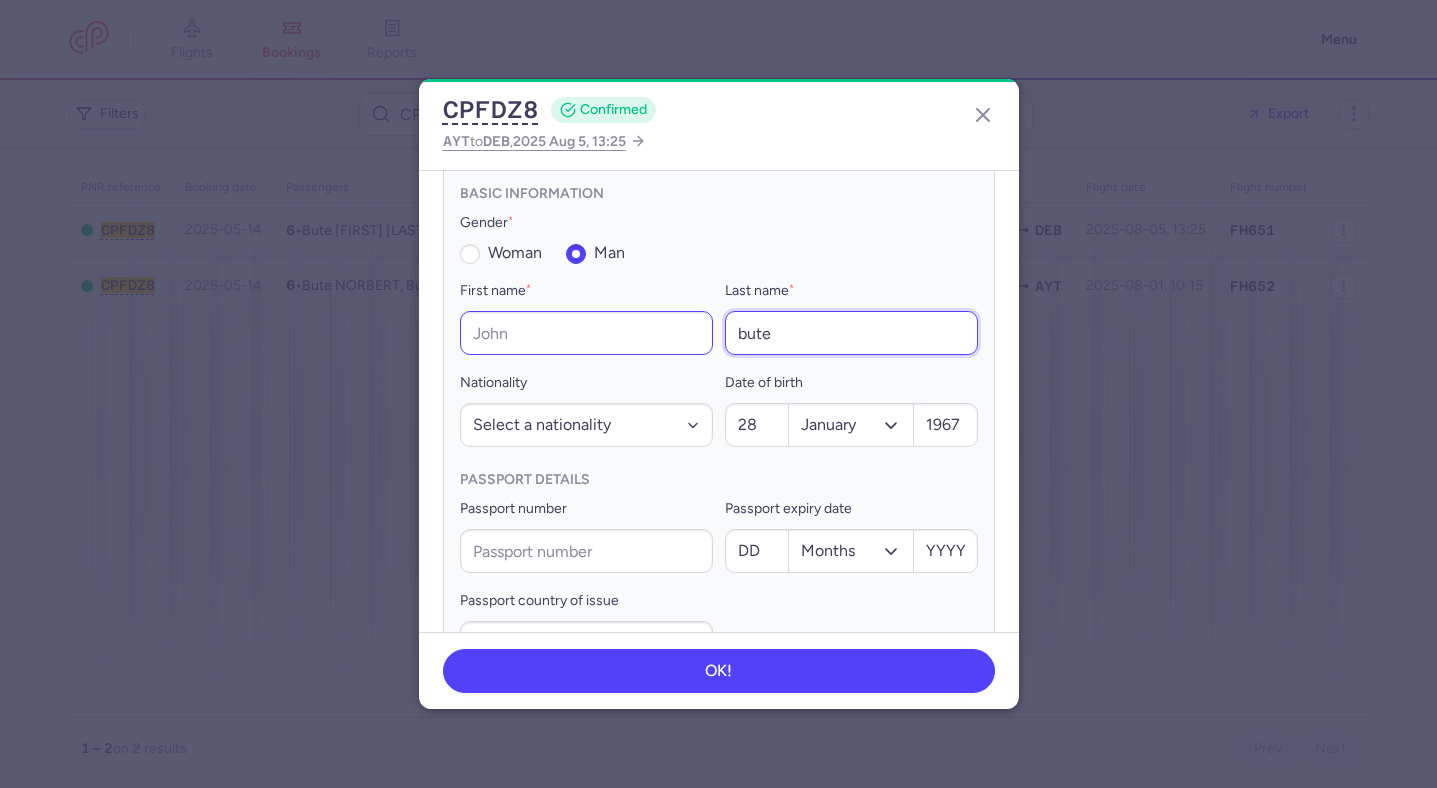 type on "bute" 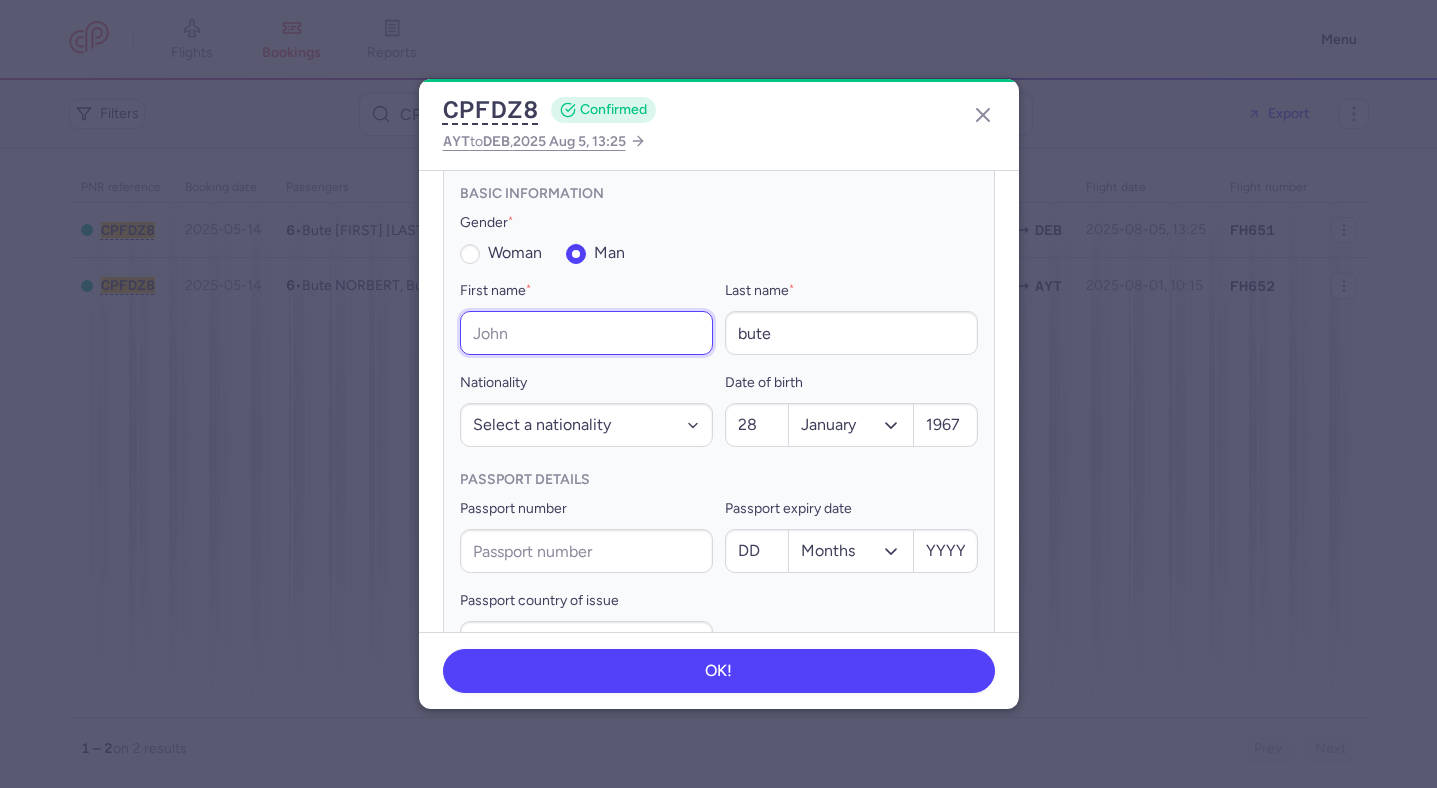 click on "First name  *" at bounding box center [586, 333] 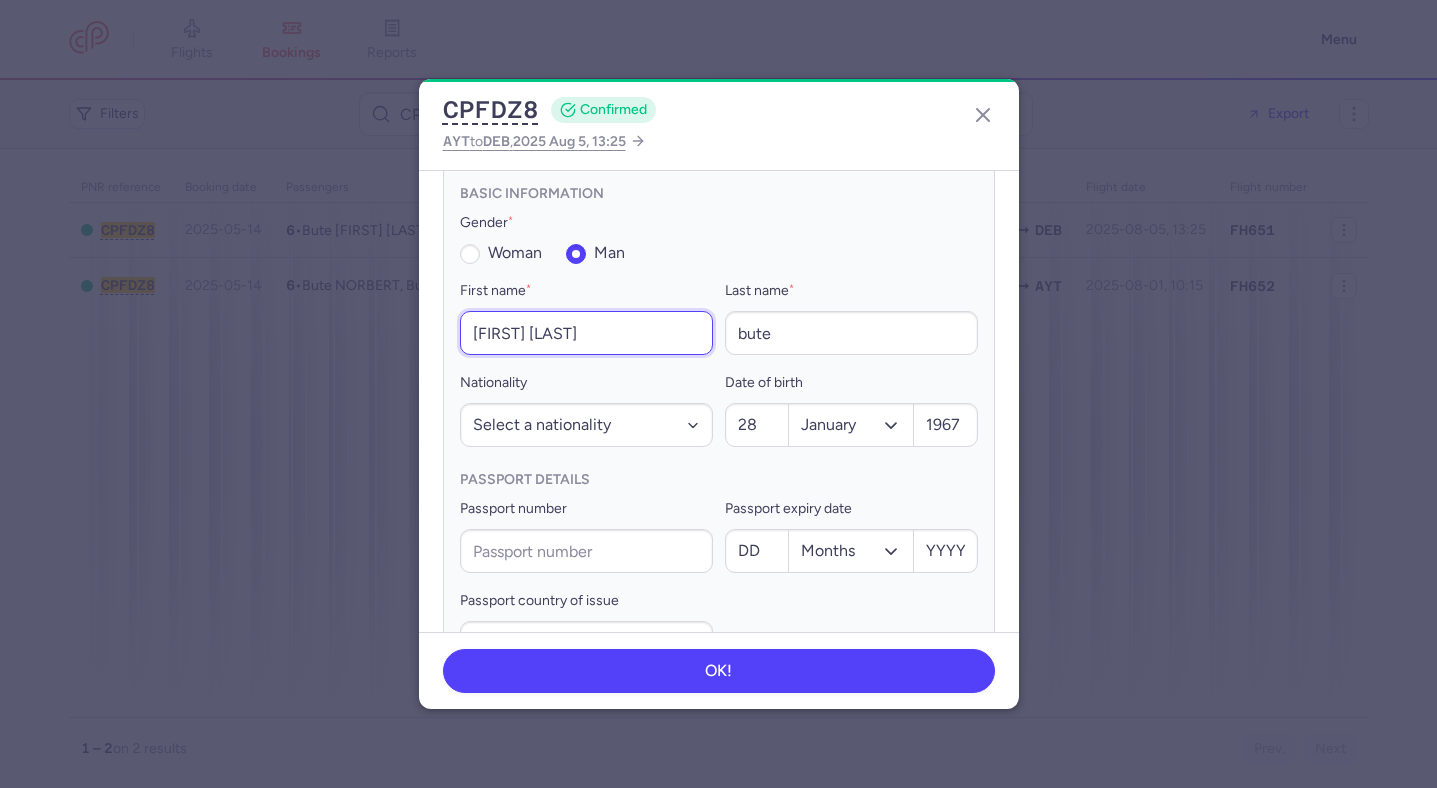 scroll, scrollTop: 795, scrollLeft: 0, axis: vertical 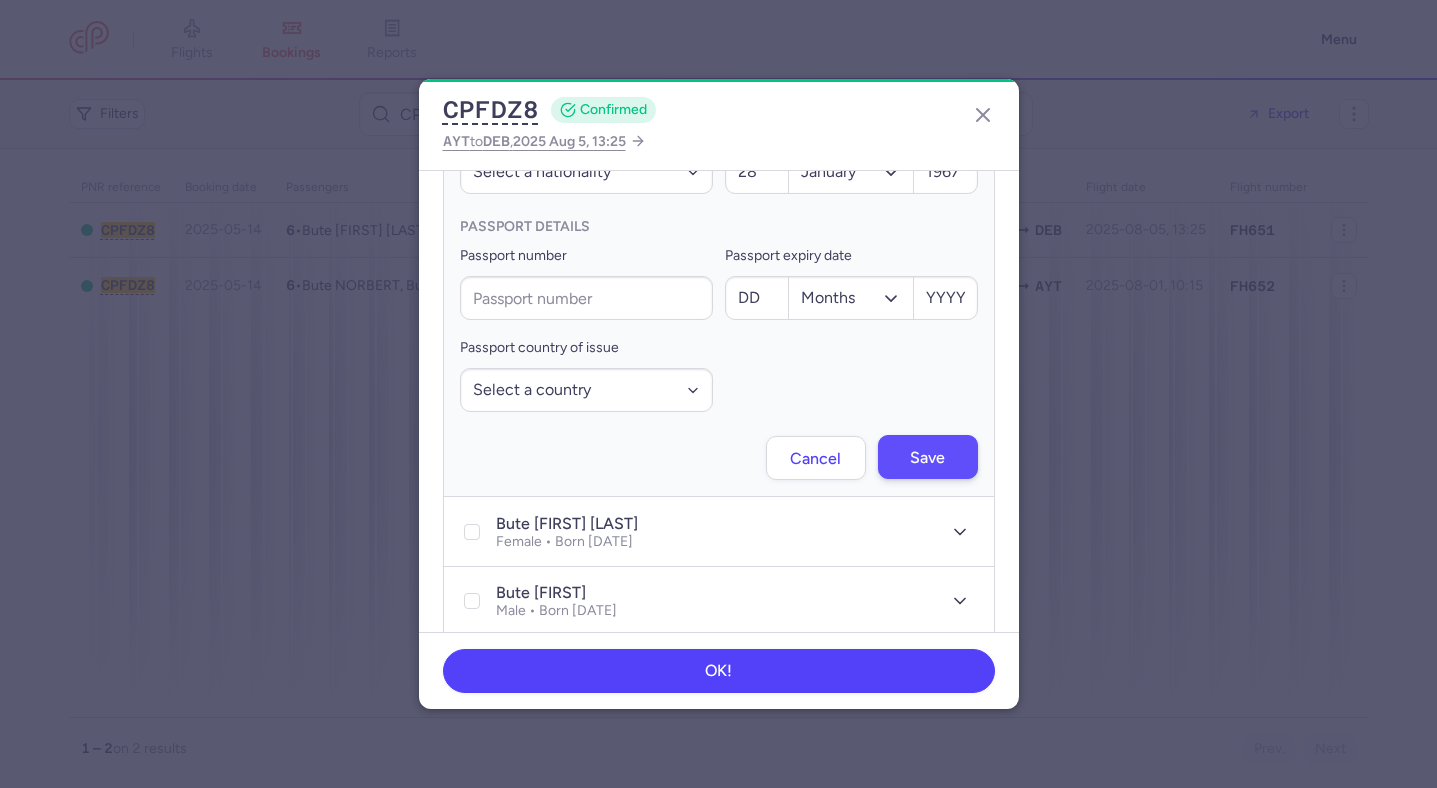 type on "laszlo gabor" 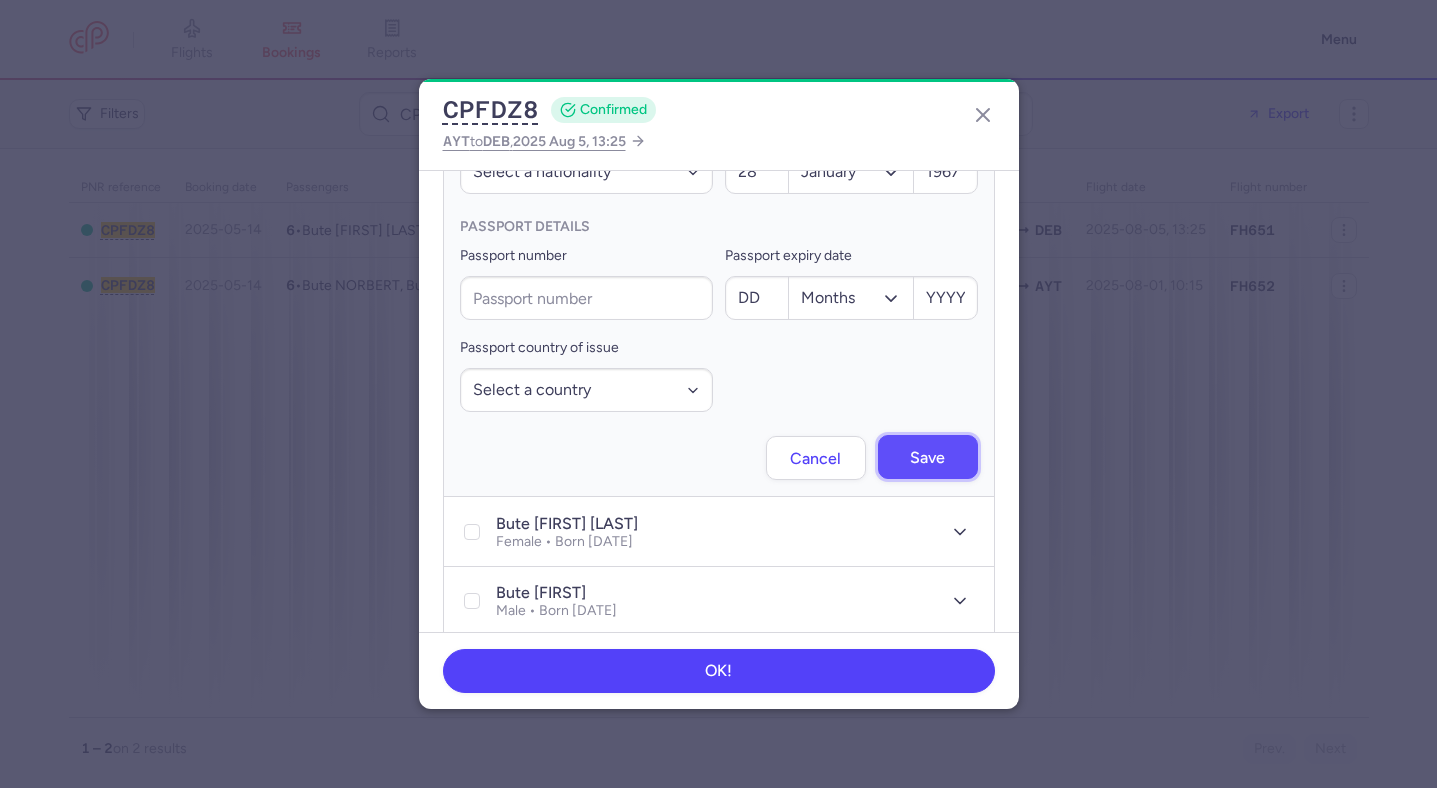 click on "Save" at bounding box center [927, 458] 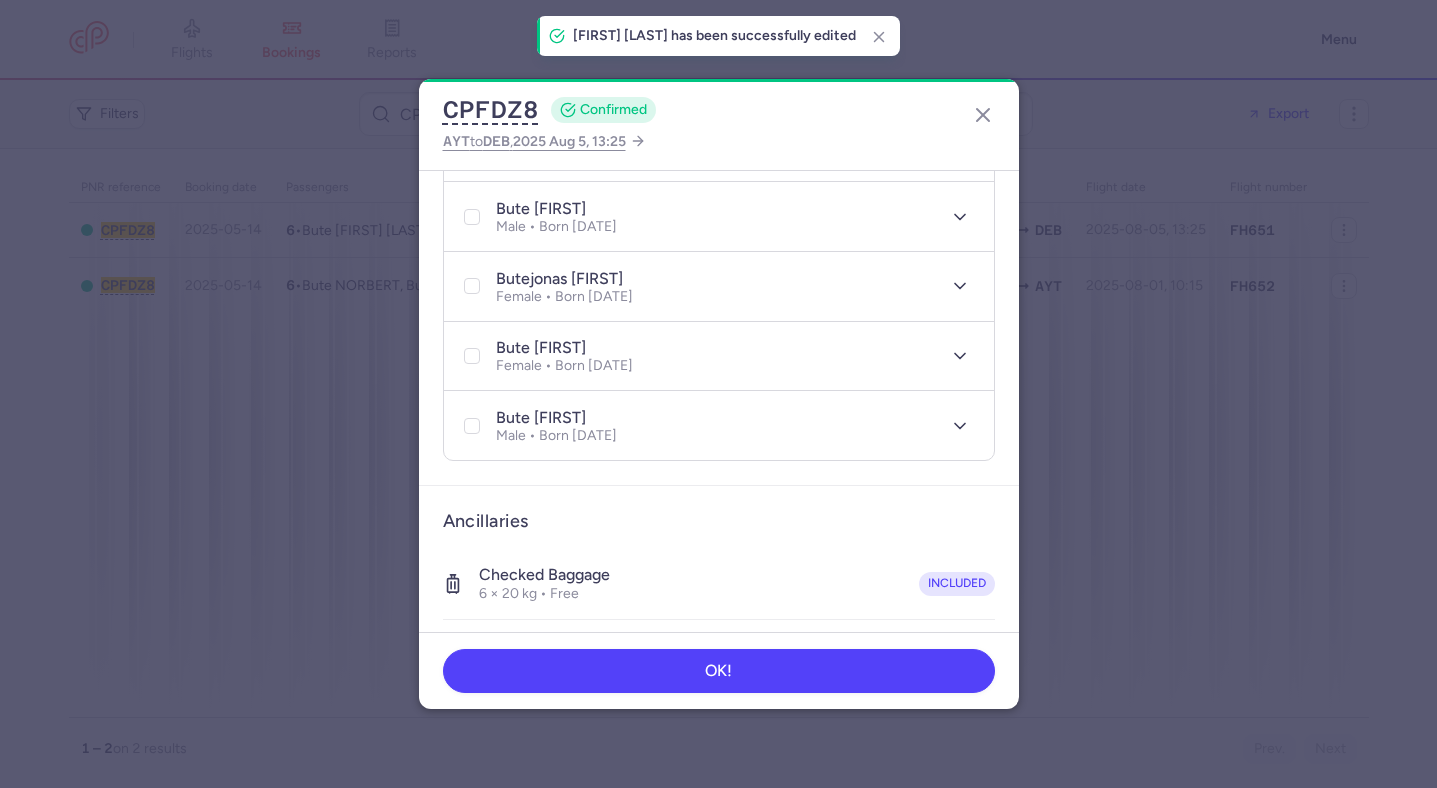 scroll, scrollTop: 786, scrollLeft: 0, axis: vertical 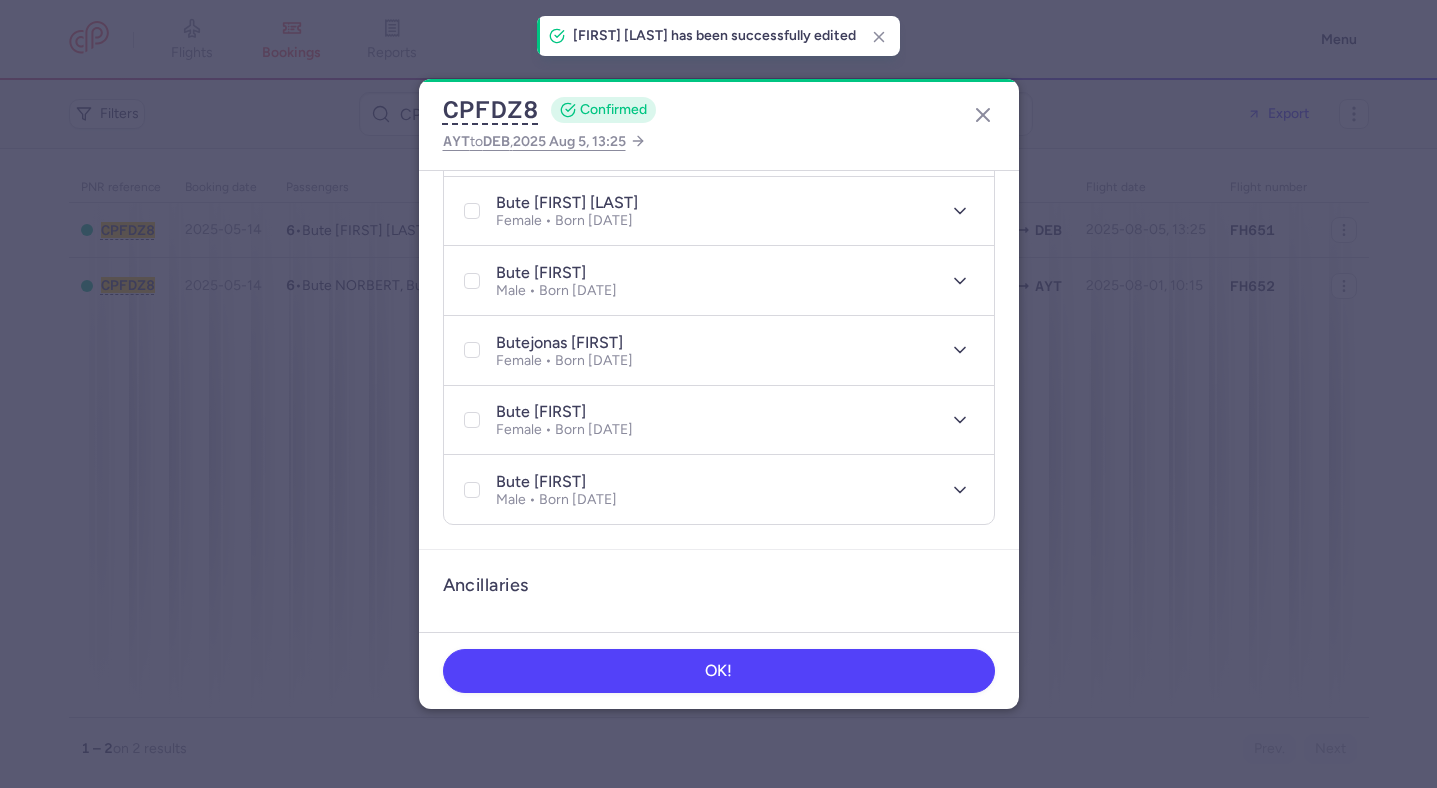 click on "bute JAZMIN  Female • Born 14/06/2021" at bounding box center (719, 420) 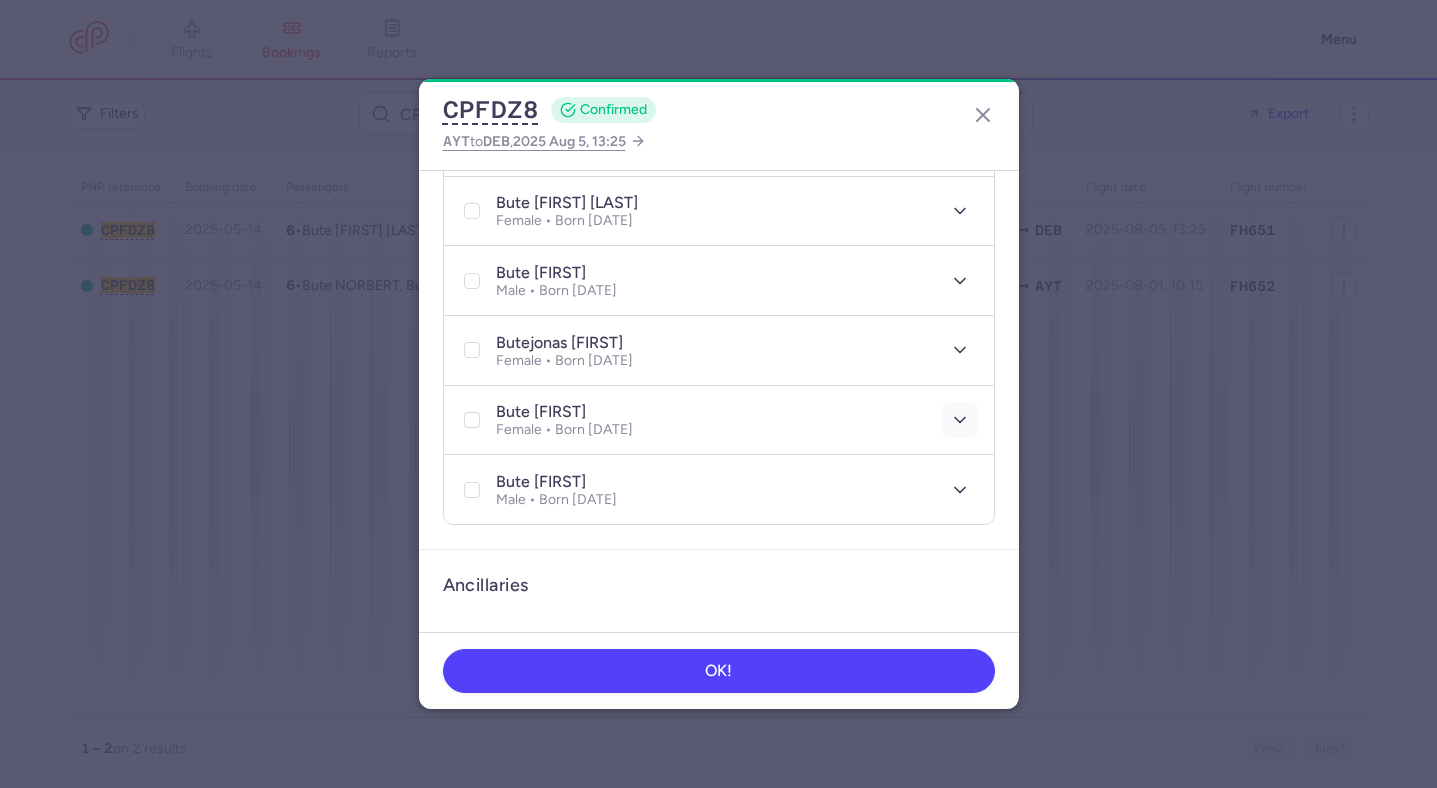 click at bounding box center [960, 420] 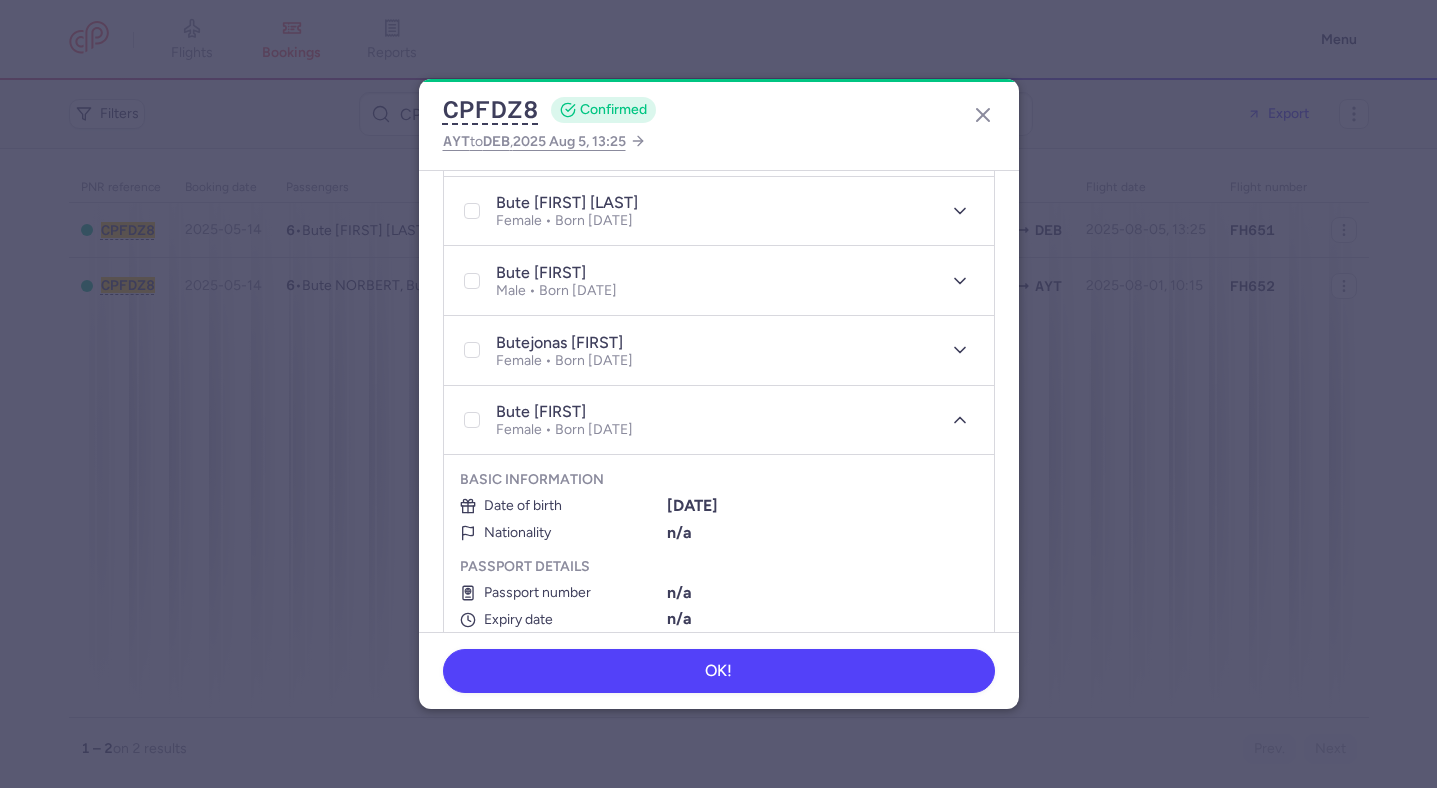 scroll, scrollTop: 938, scrollLeft: 0, axis: vertical 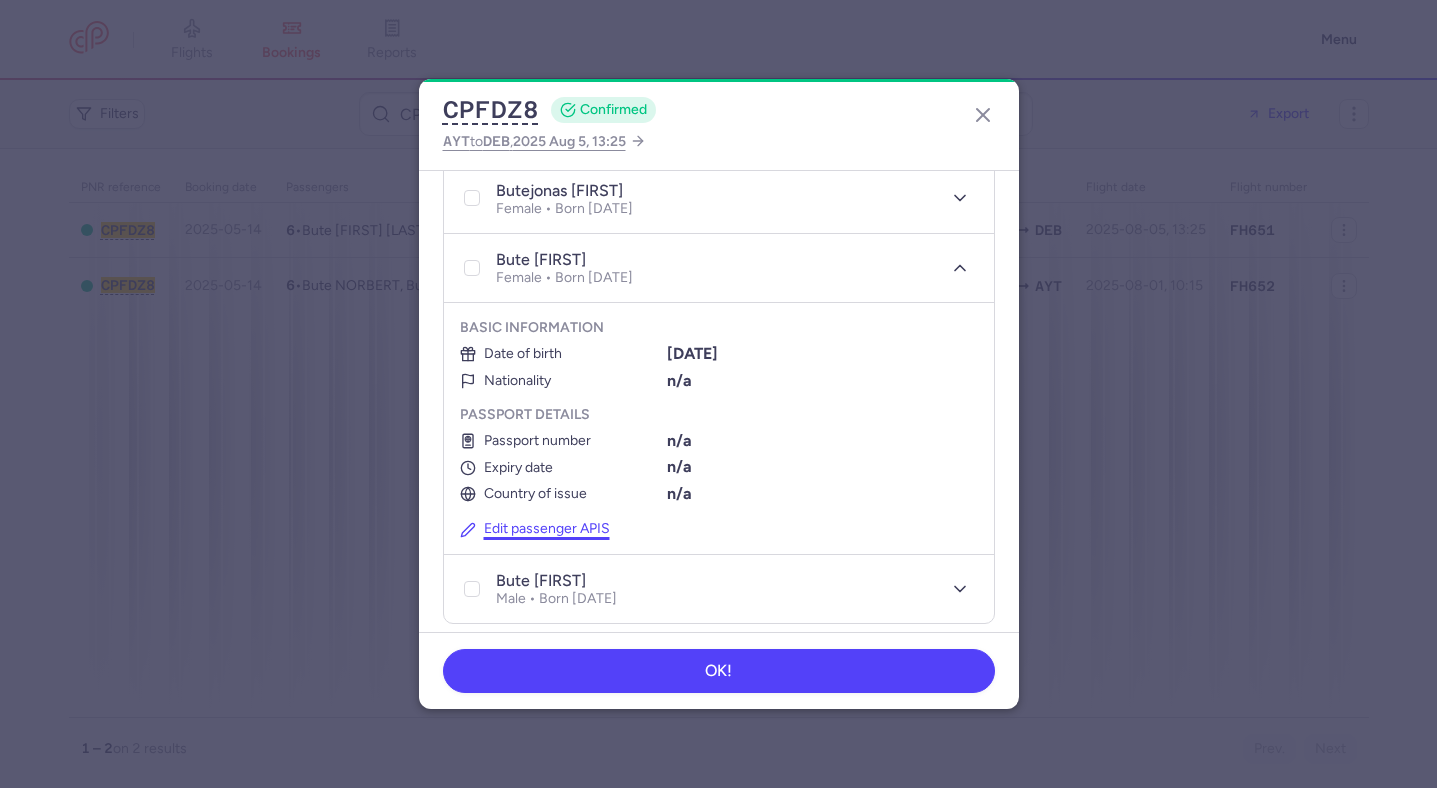 click on "Edit passenger APIS" at bounding box center [535, 529] 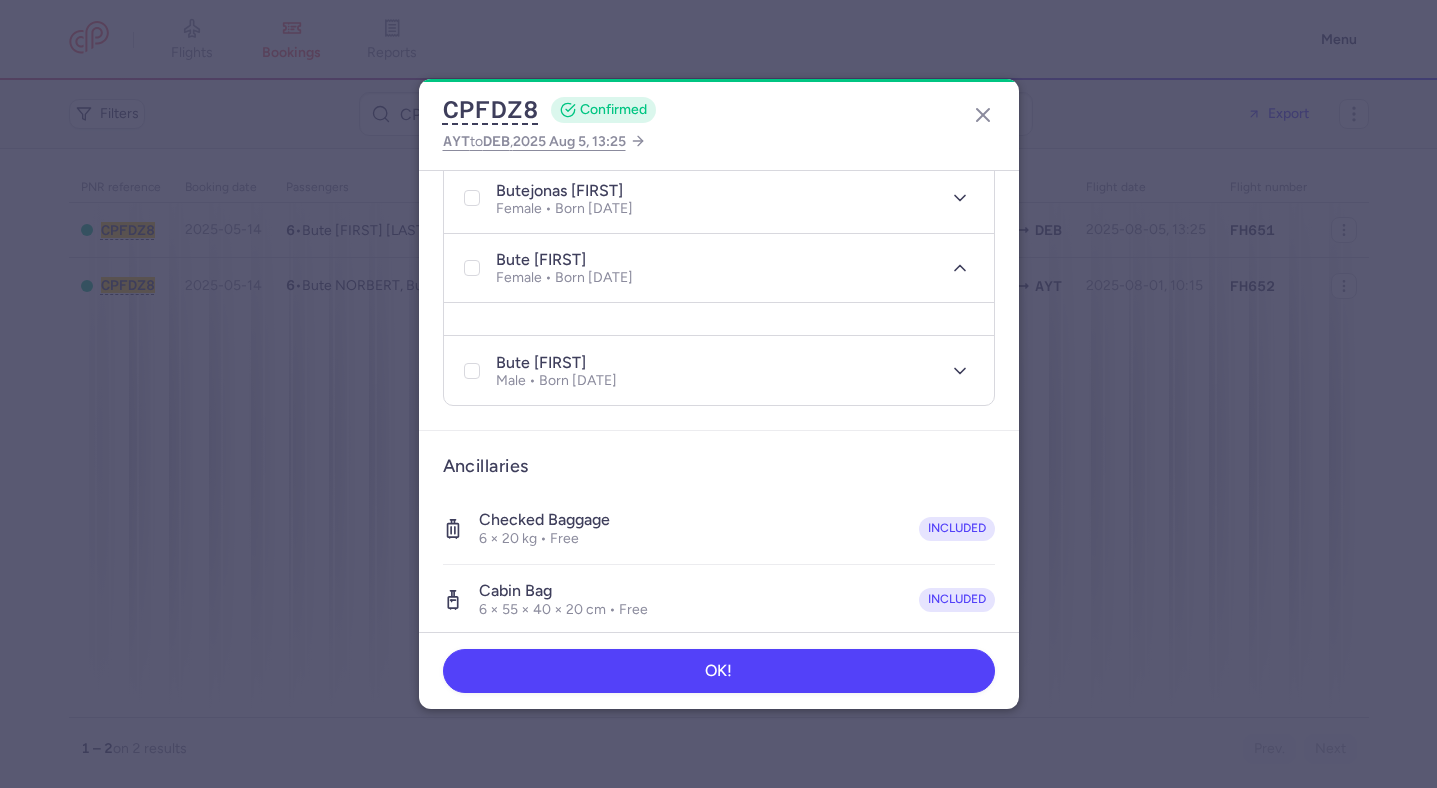 select on "6" 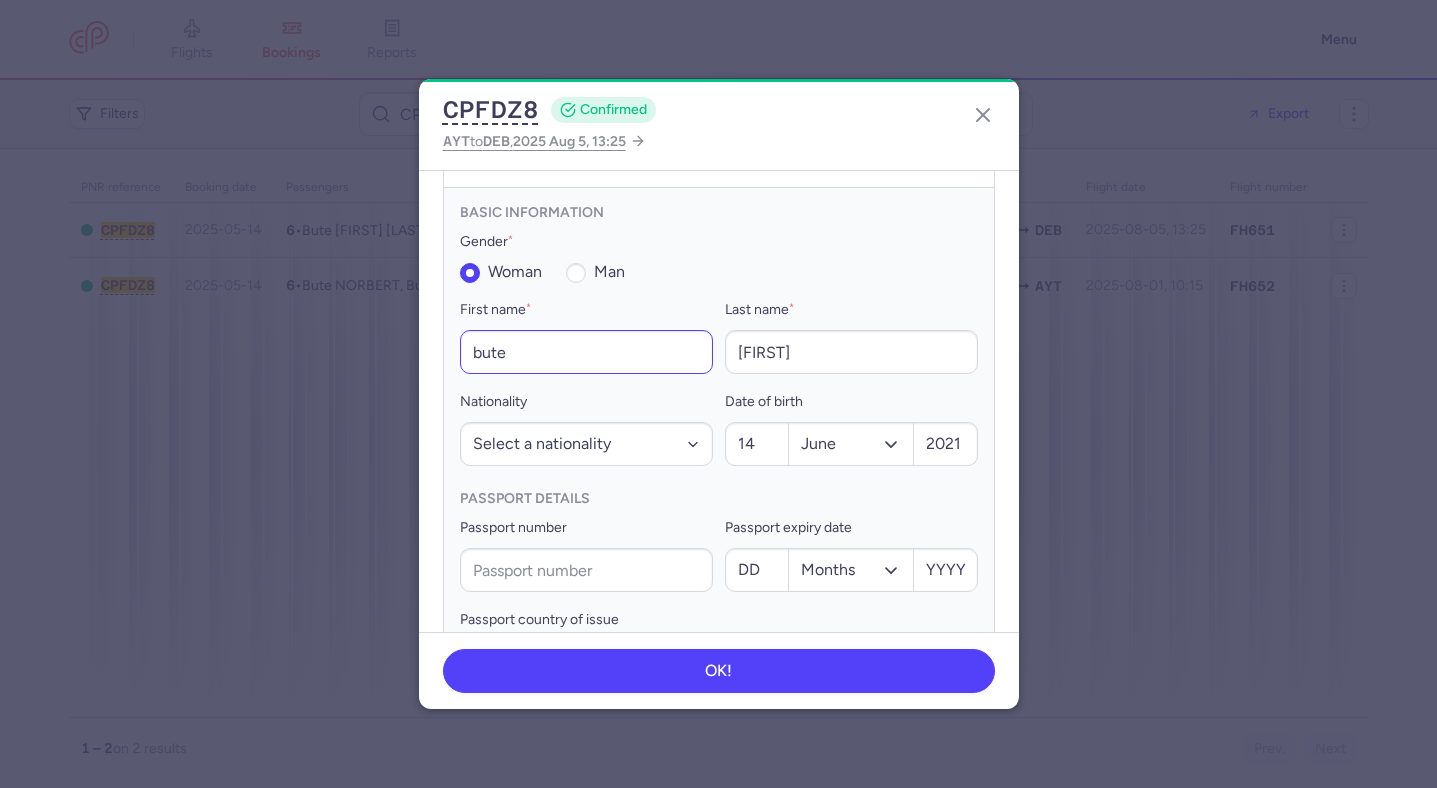 scroll, scrollTop: 1073, scrollLeft: 0, axis: vertical 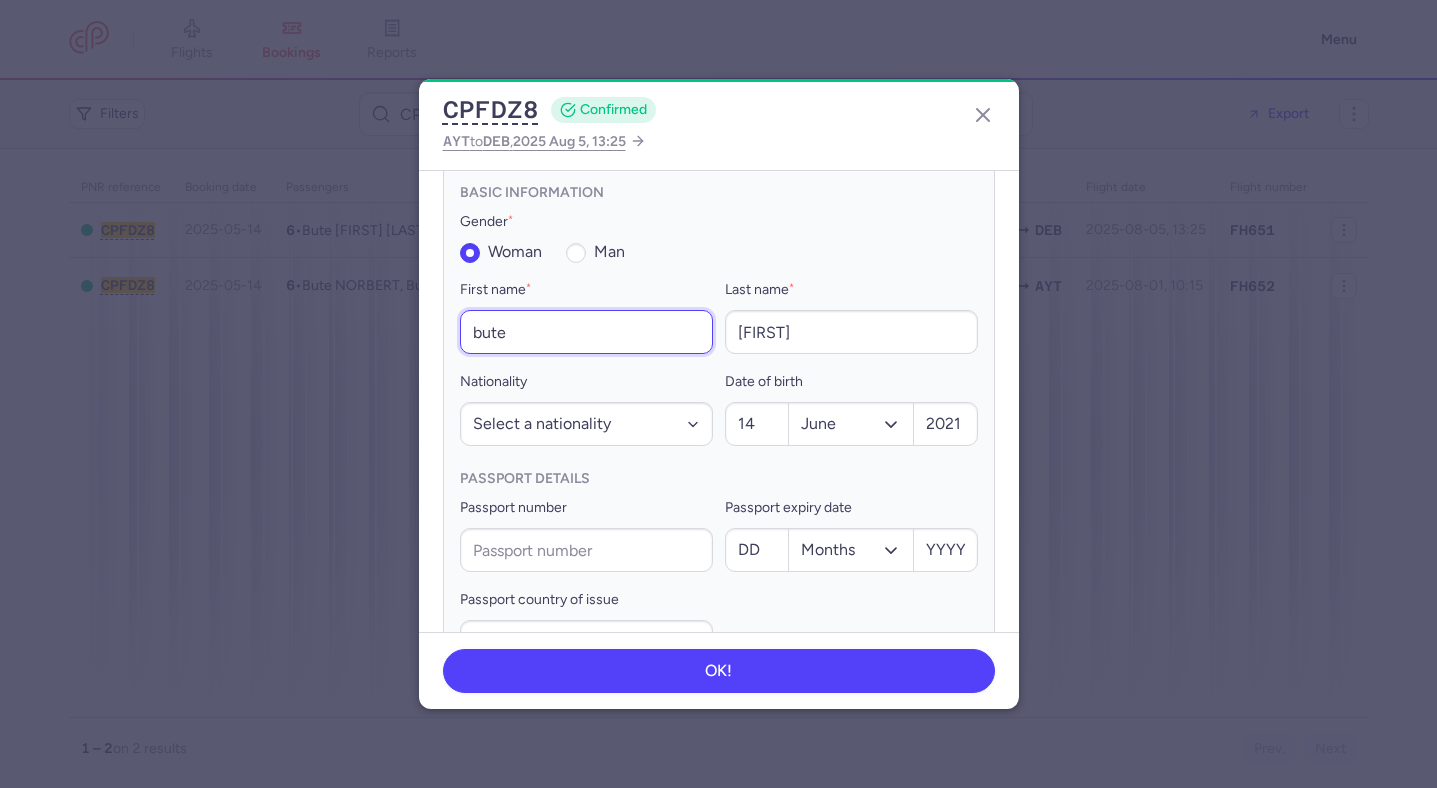 click on "bute" at bounding box center (586, 332) 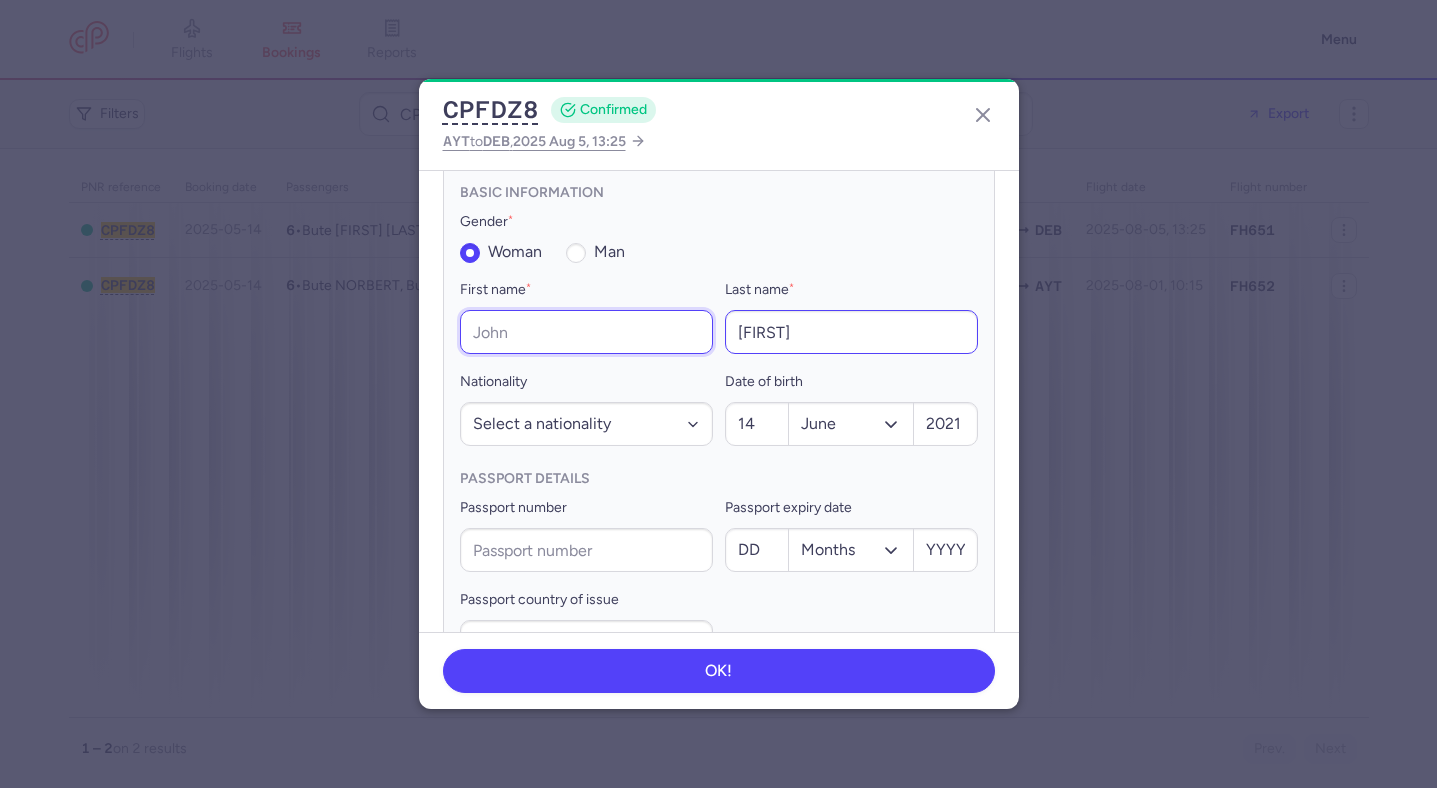 type 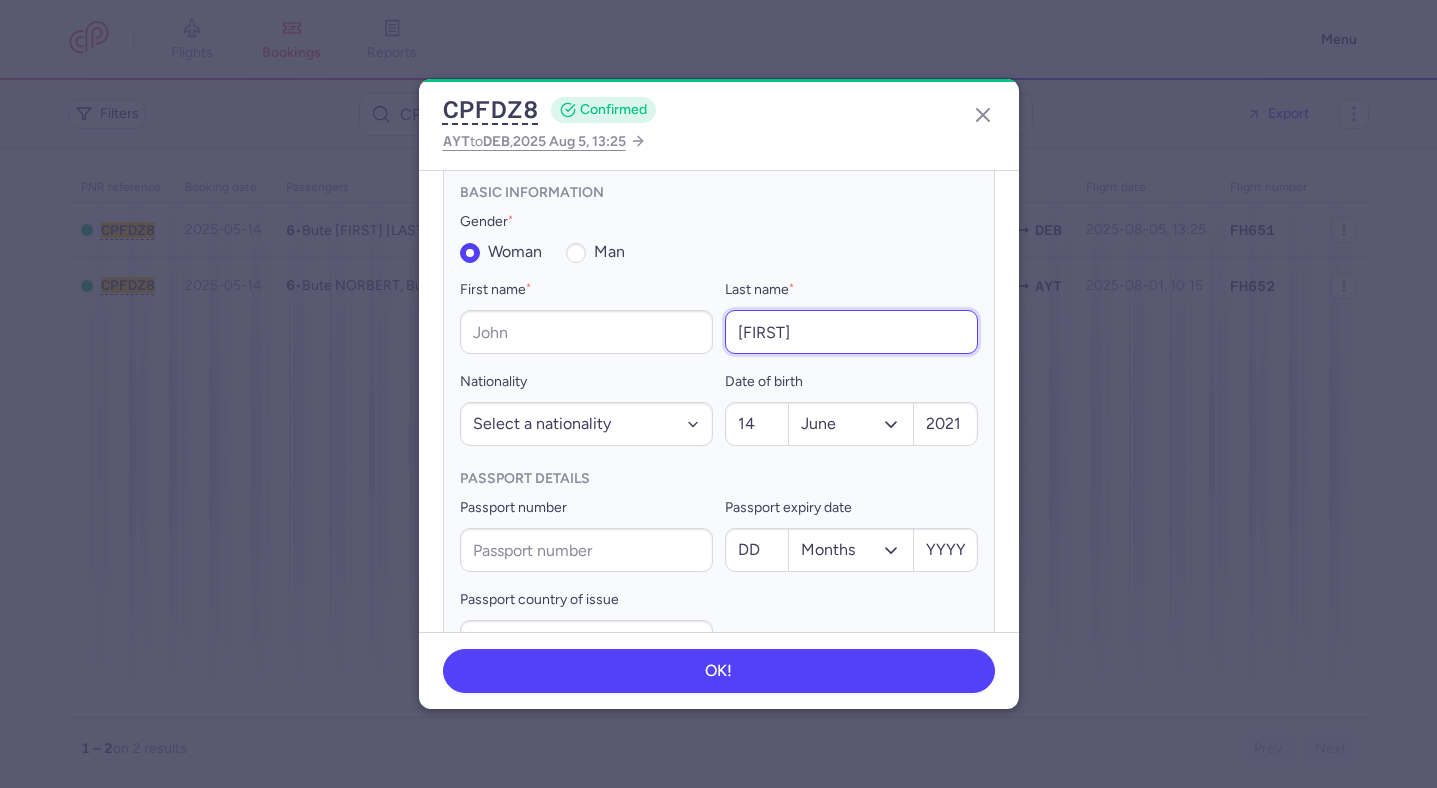 click on "jazmin" at bounding box center [851, 332] 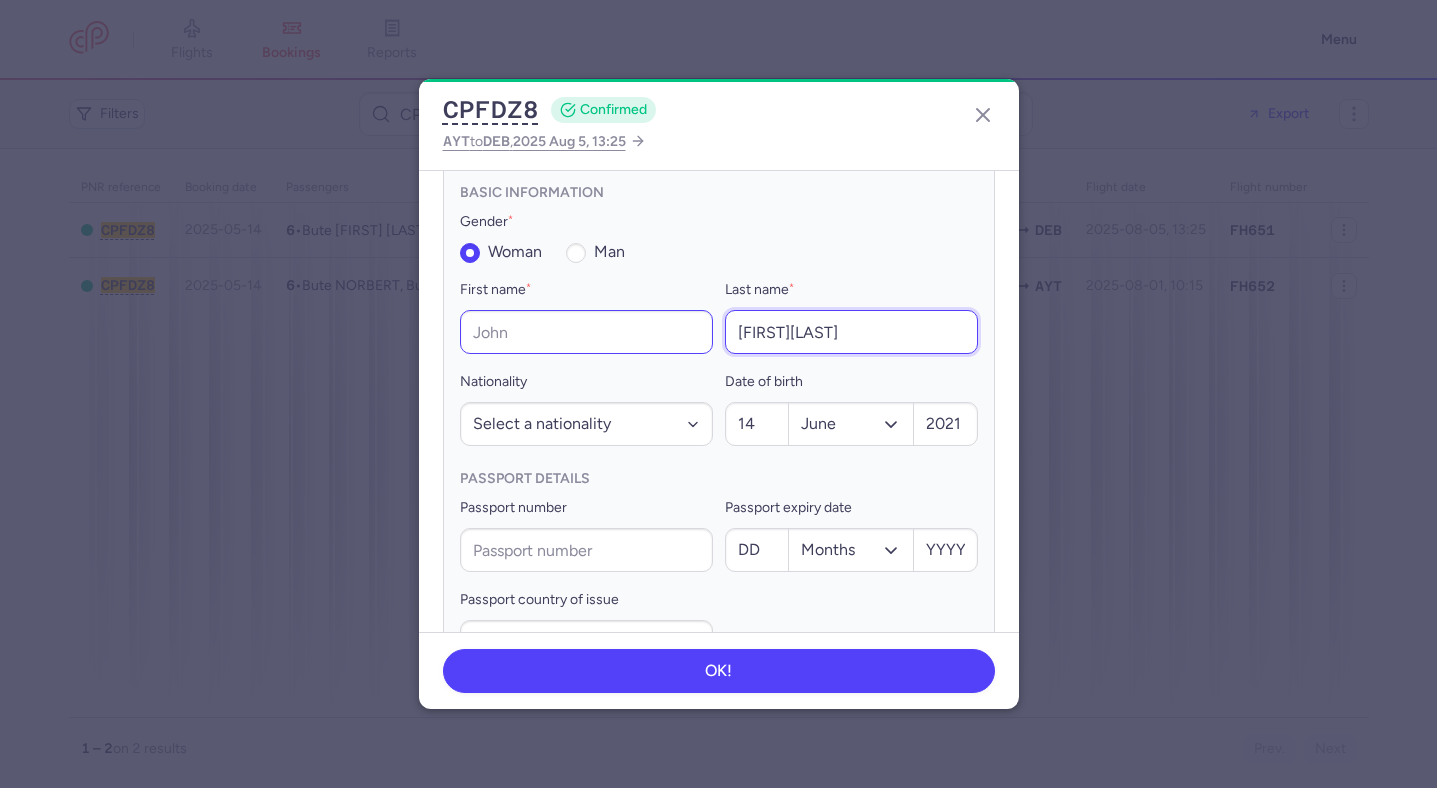 drag, startPoint x: 785, startPoint y: 336, endPoint x: 696, endPoint y: 336, distance: 89 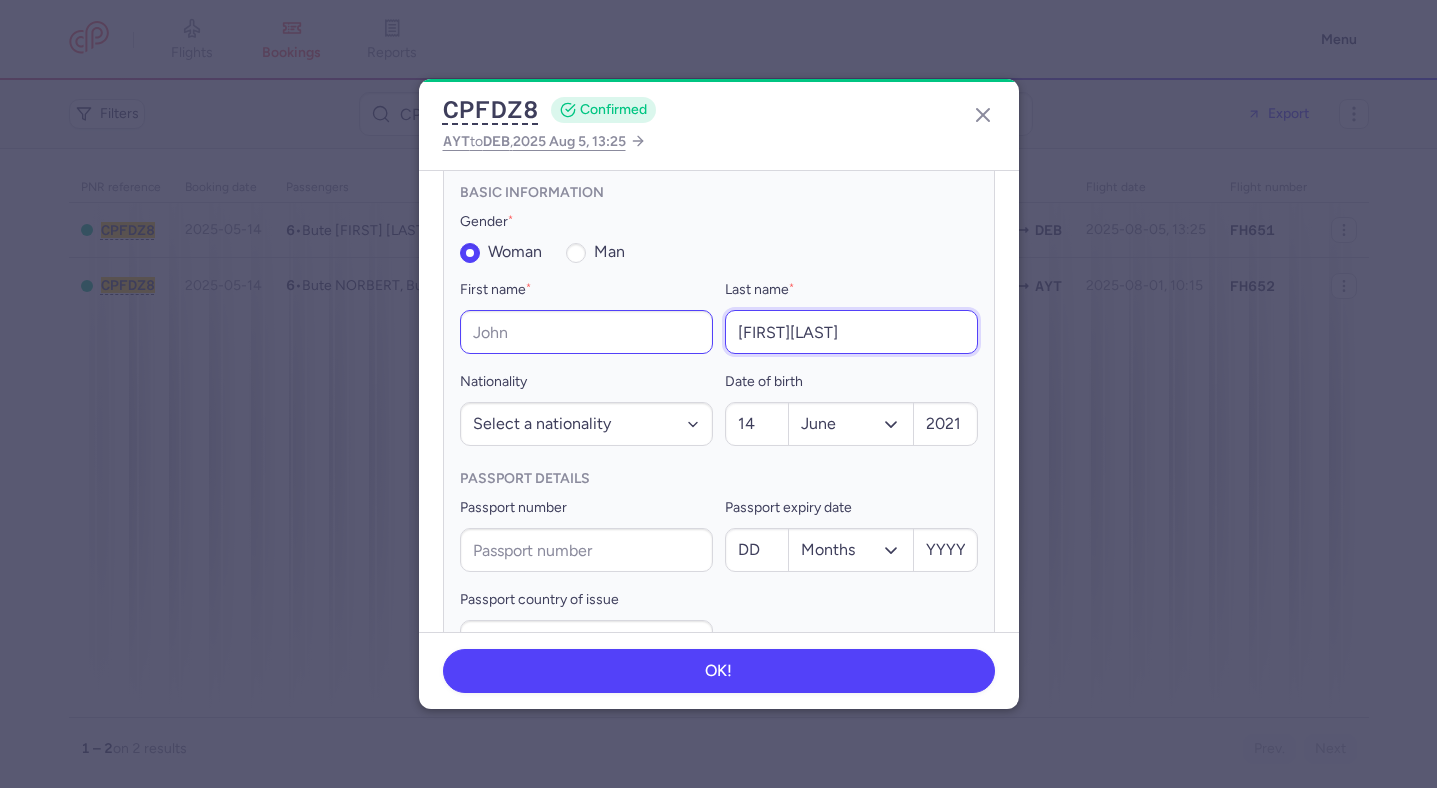 click on "First name  * Last name  * jazminbute" at bounding box center (719, 316) 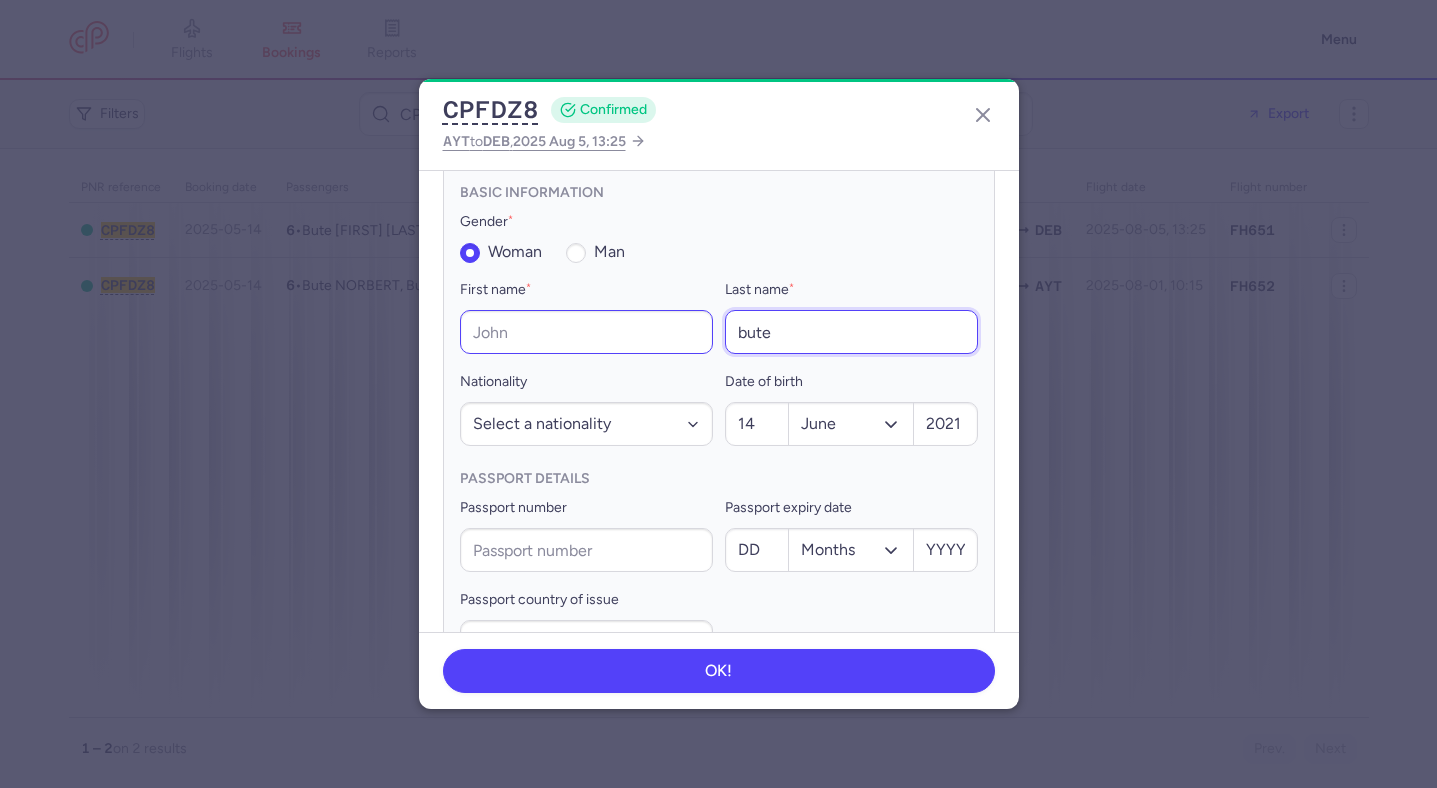 type on "bute" 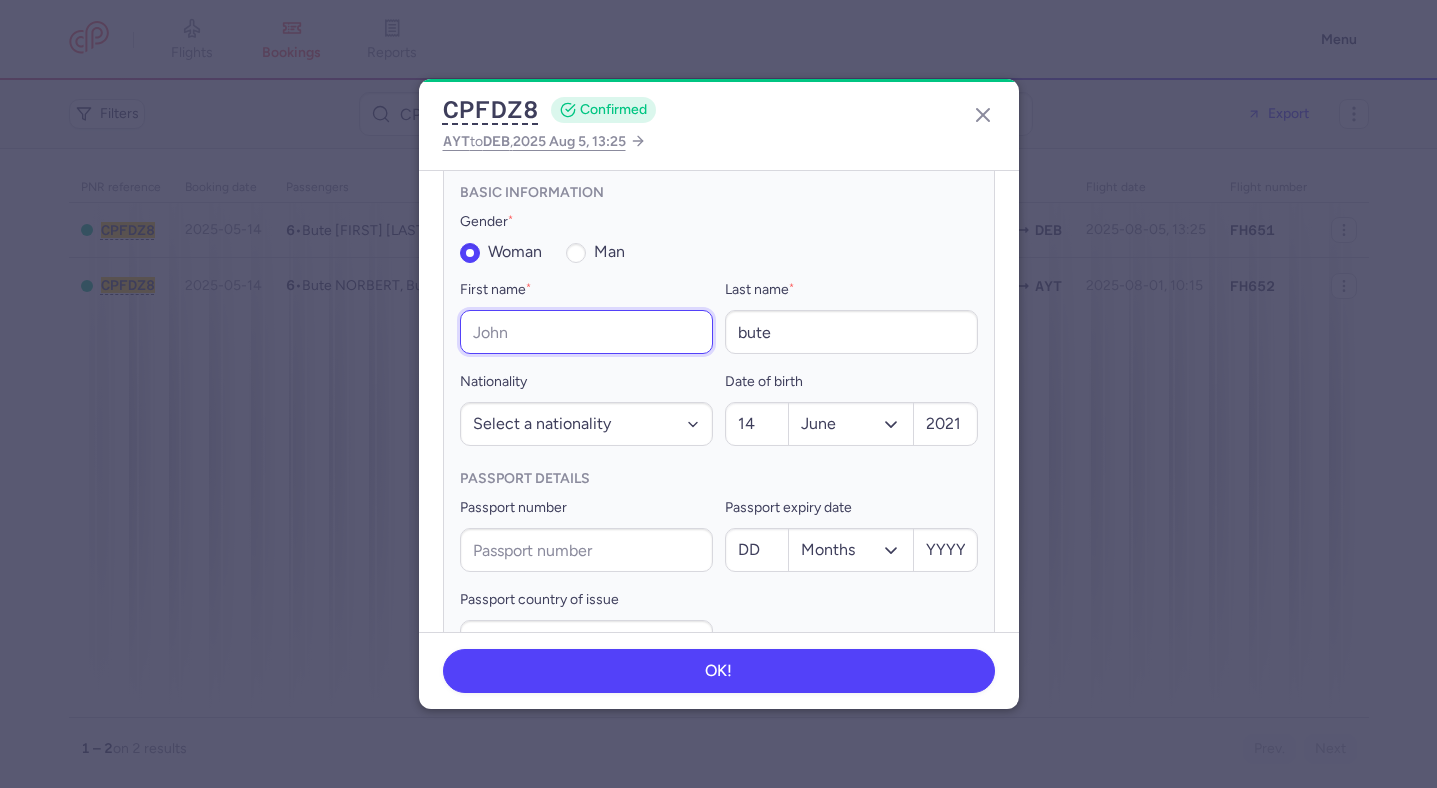 click on "First name  *" at bounding box center [586, 332] 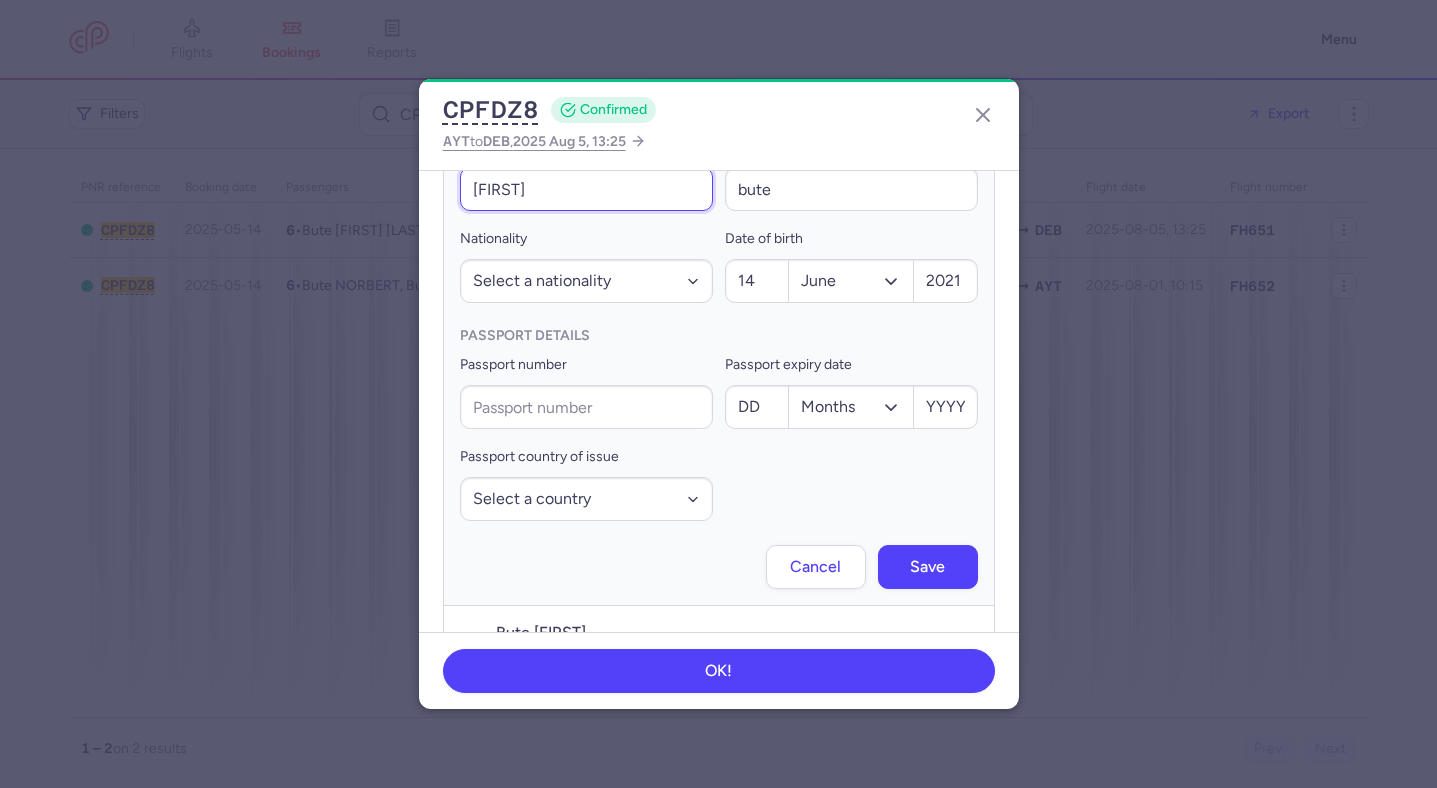 scroll, scrollTop: 1252, scrollLeft: 0, axis: vertical 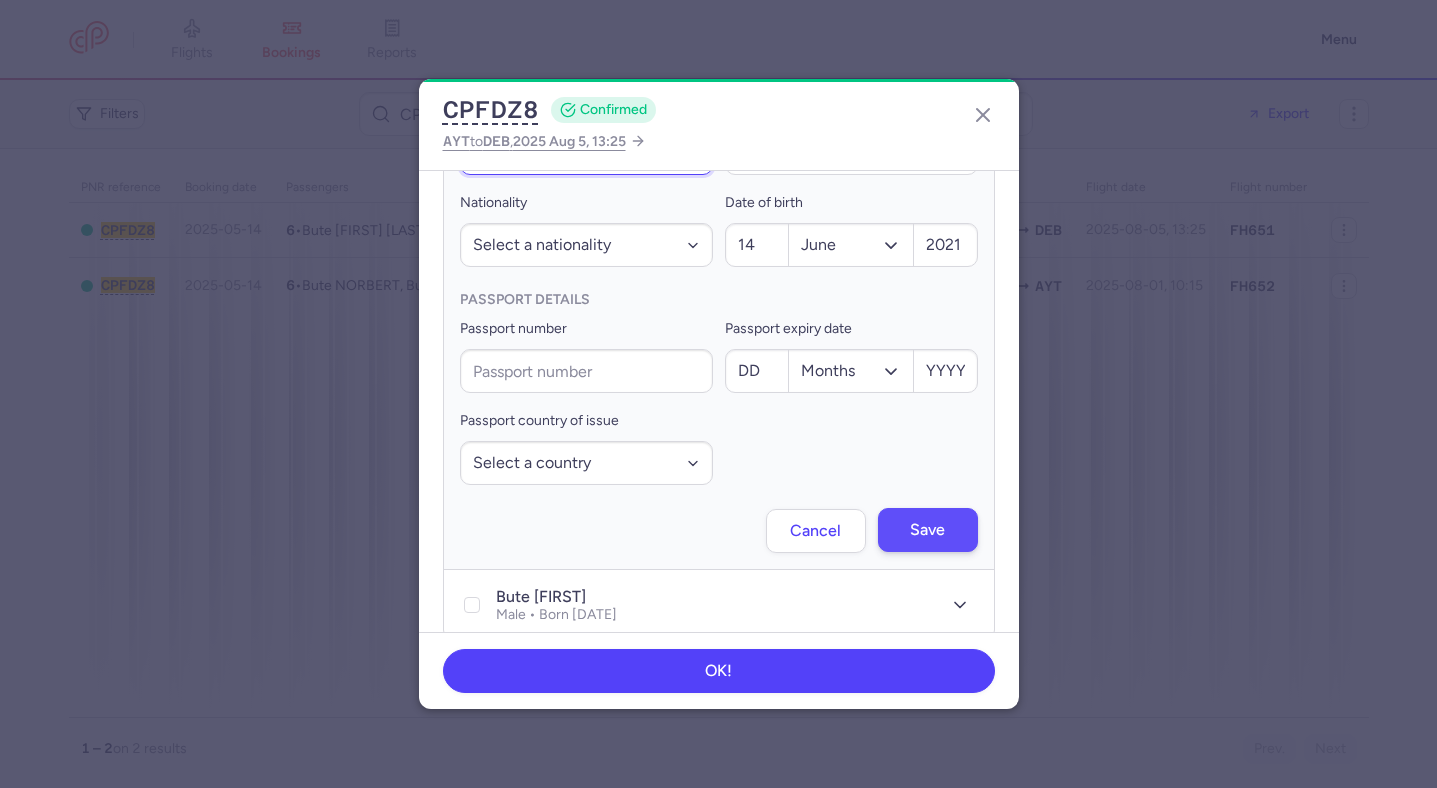 type on "jazmin" 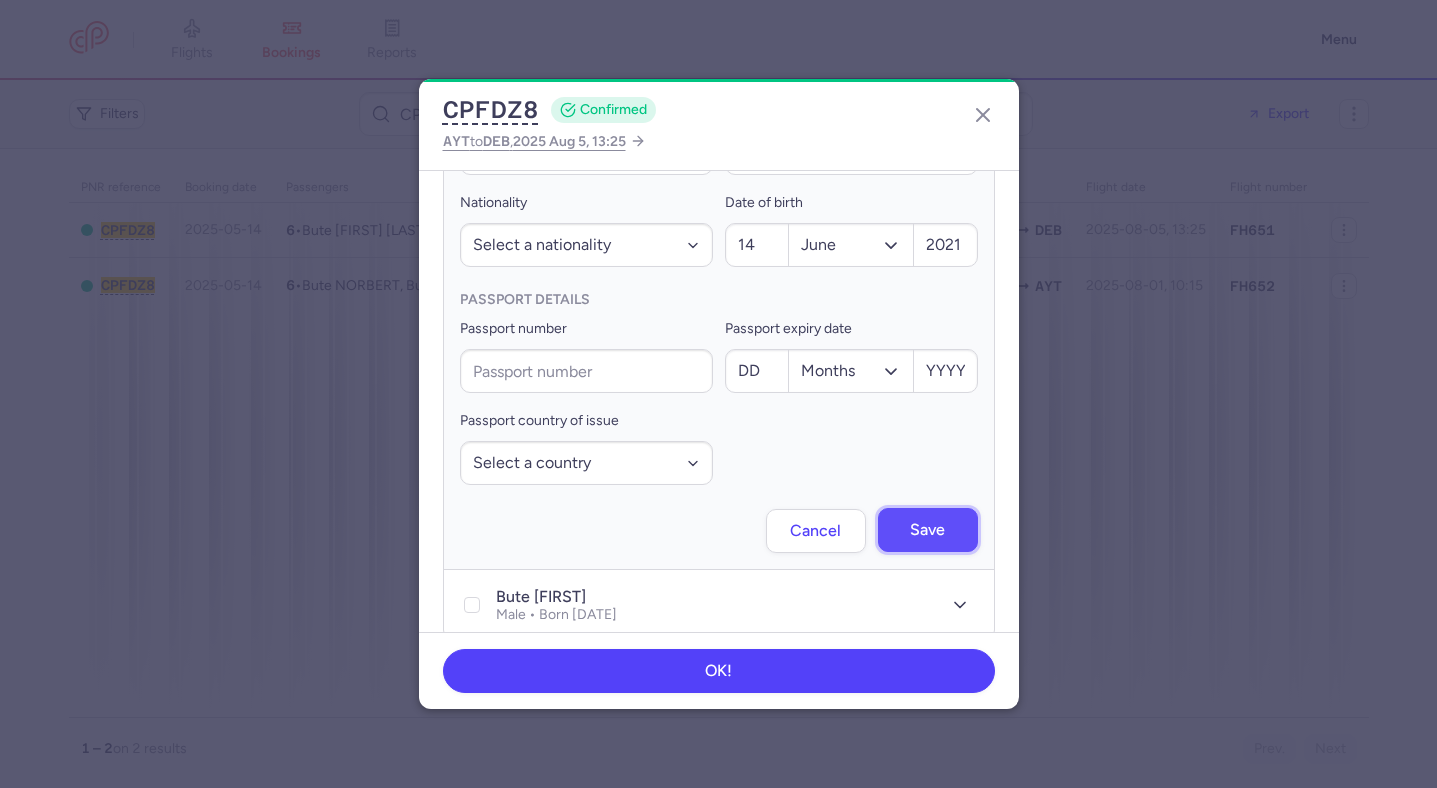click on "Save" at bounding box center (928, 530) 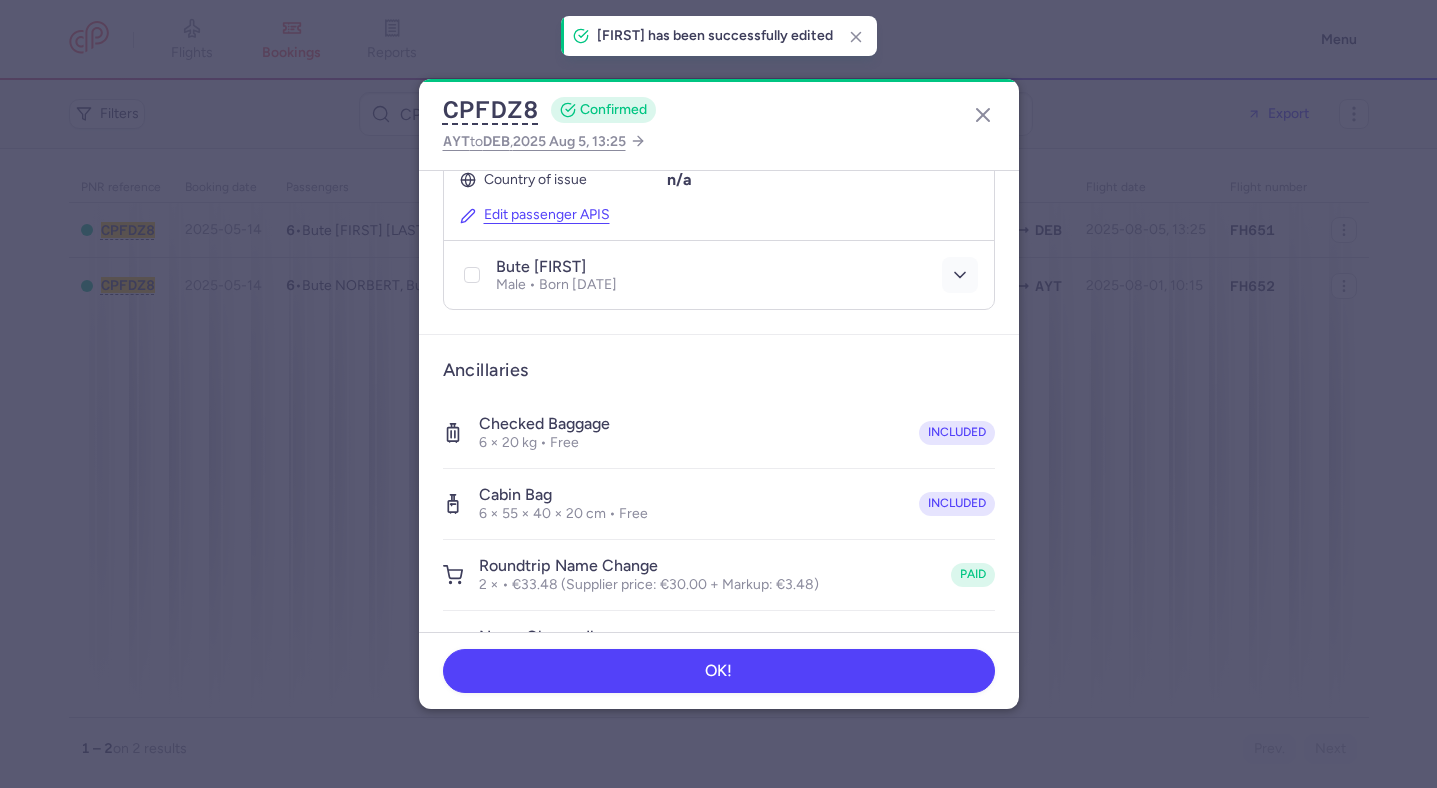 click 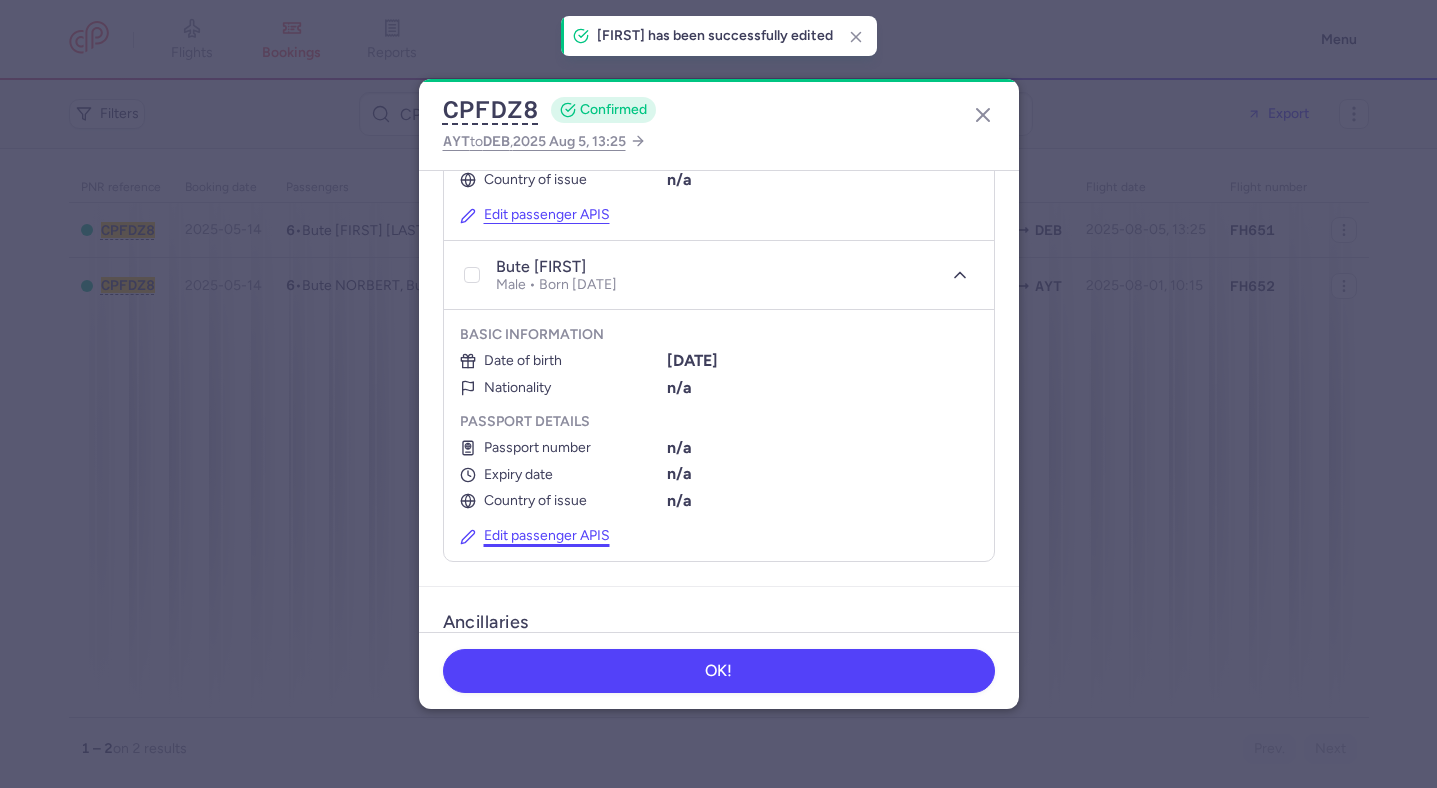 click on "Edit passenger APIS" at bounding box center (535, 536) 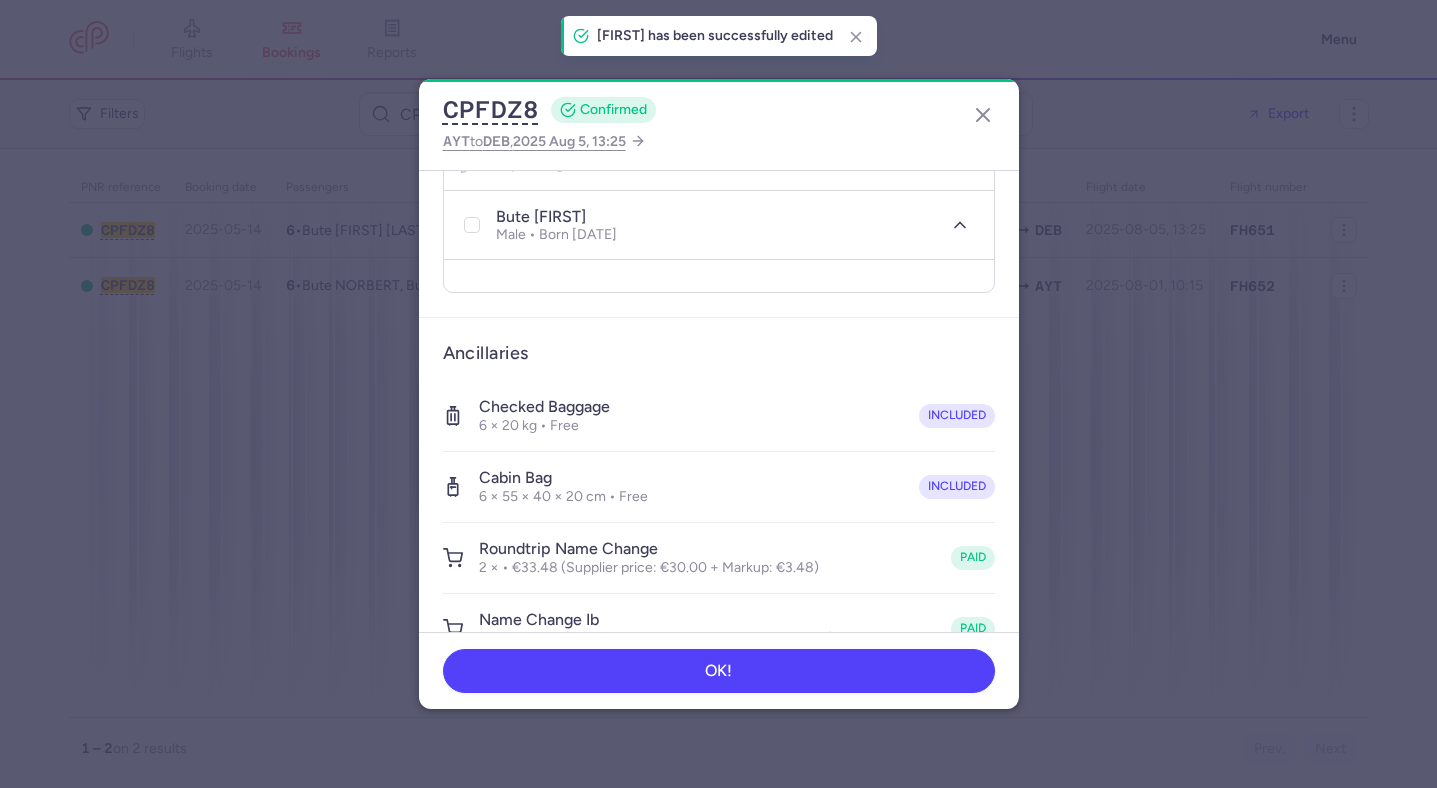 select on "1" 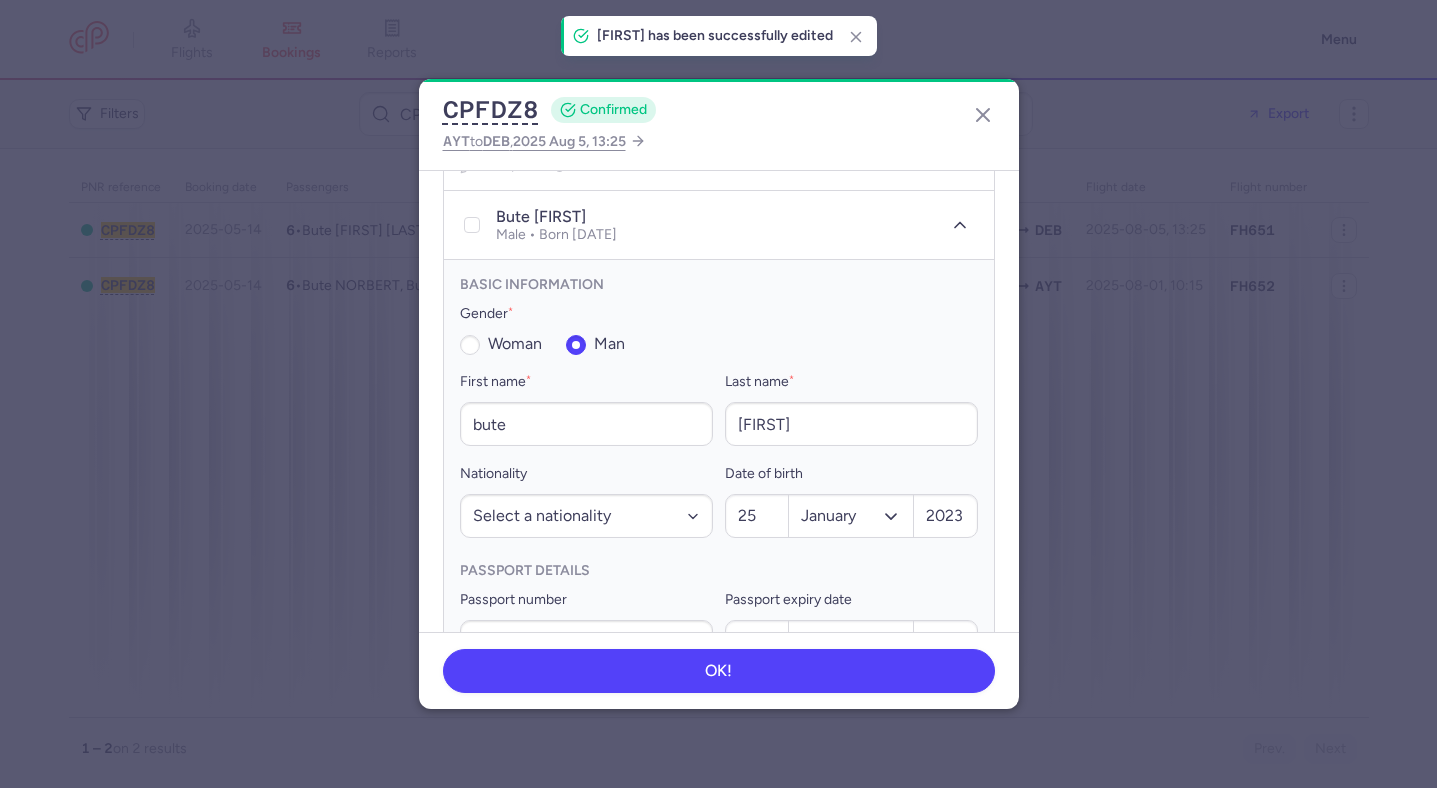 scroll, scrollTop: 1394, scrollLeft: 0, axis: vertical 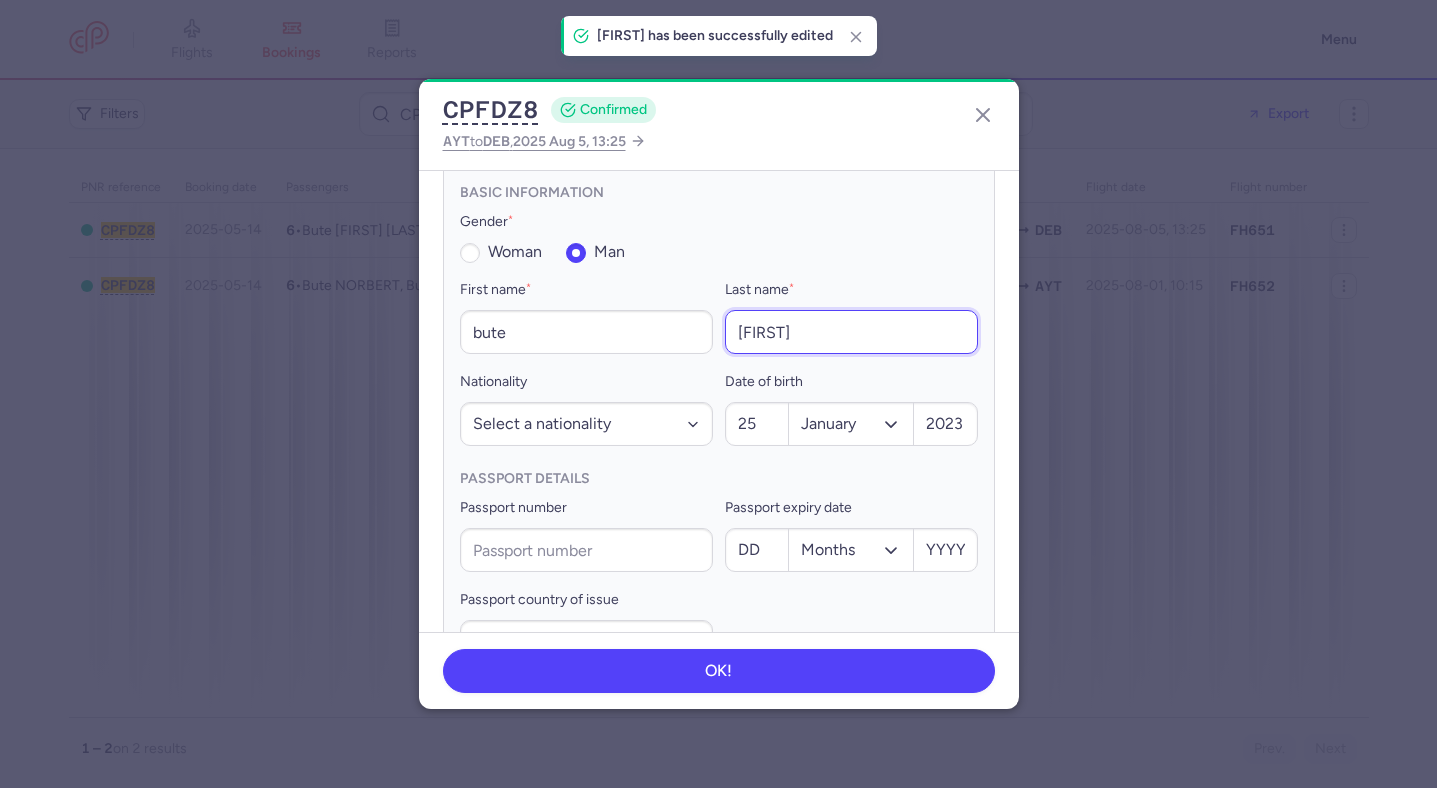 click on "bence" at bounding box center [851, 332] 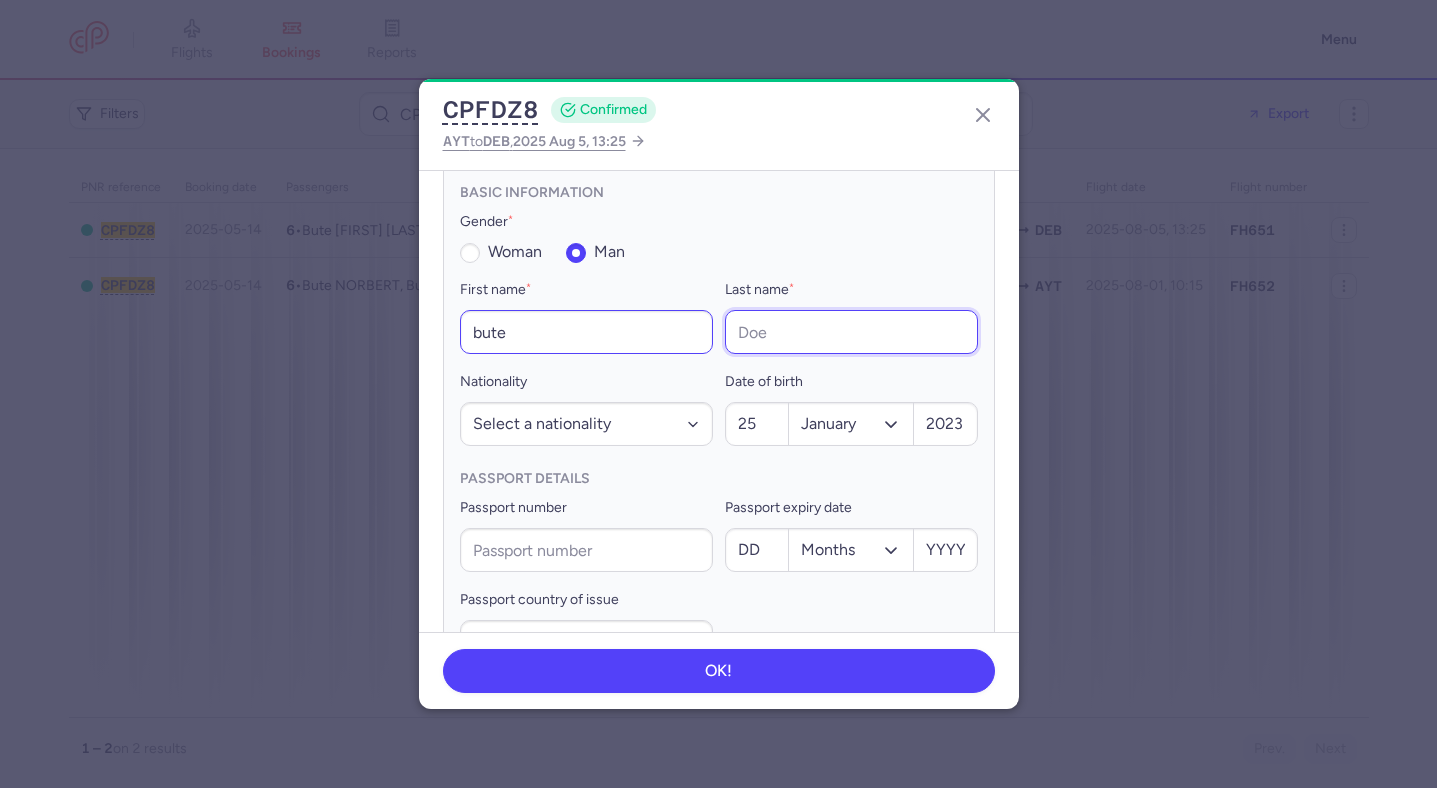 type 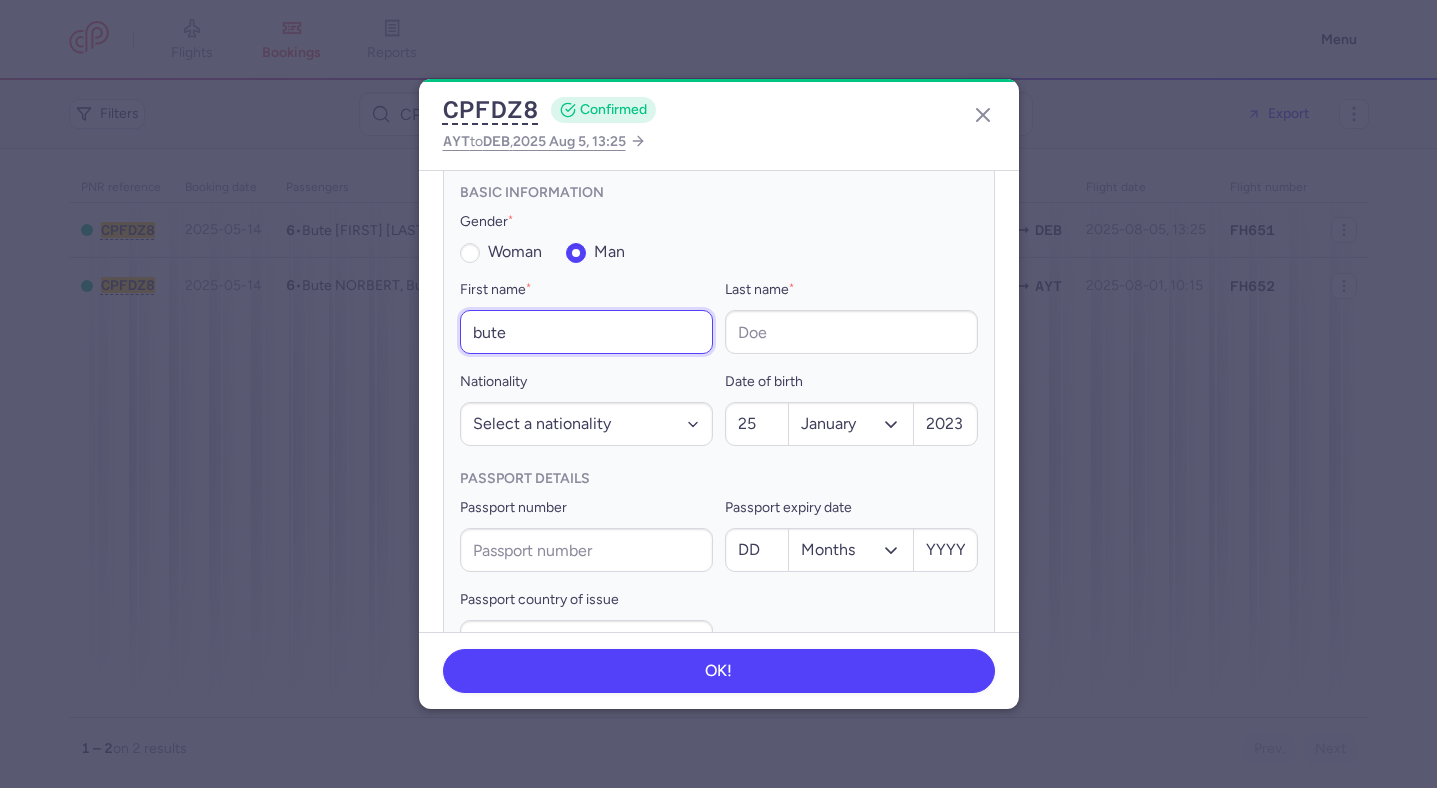 click on "bute" at bounding box center [586, 332] 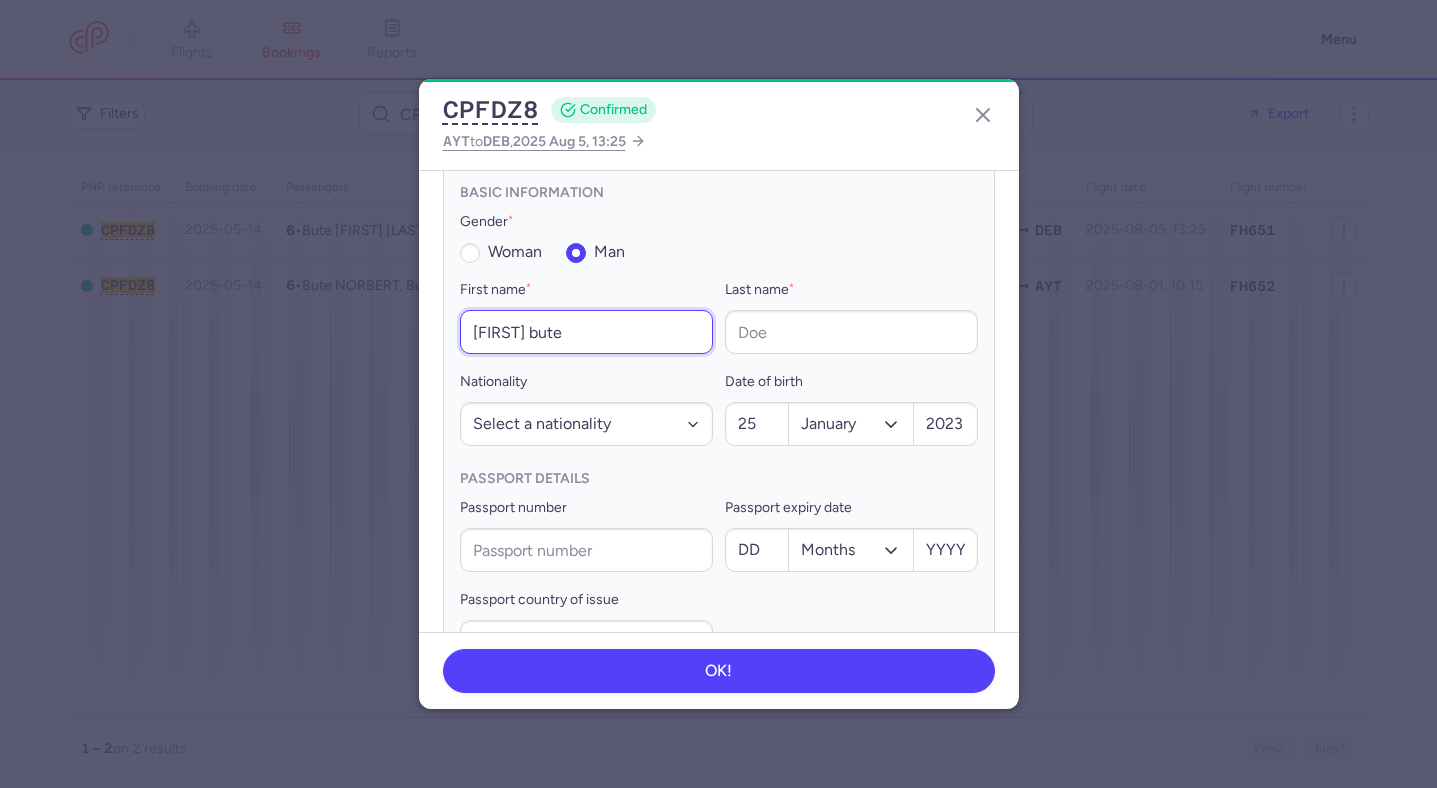 click on "bence bute" at bounding box center [586, 332] 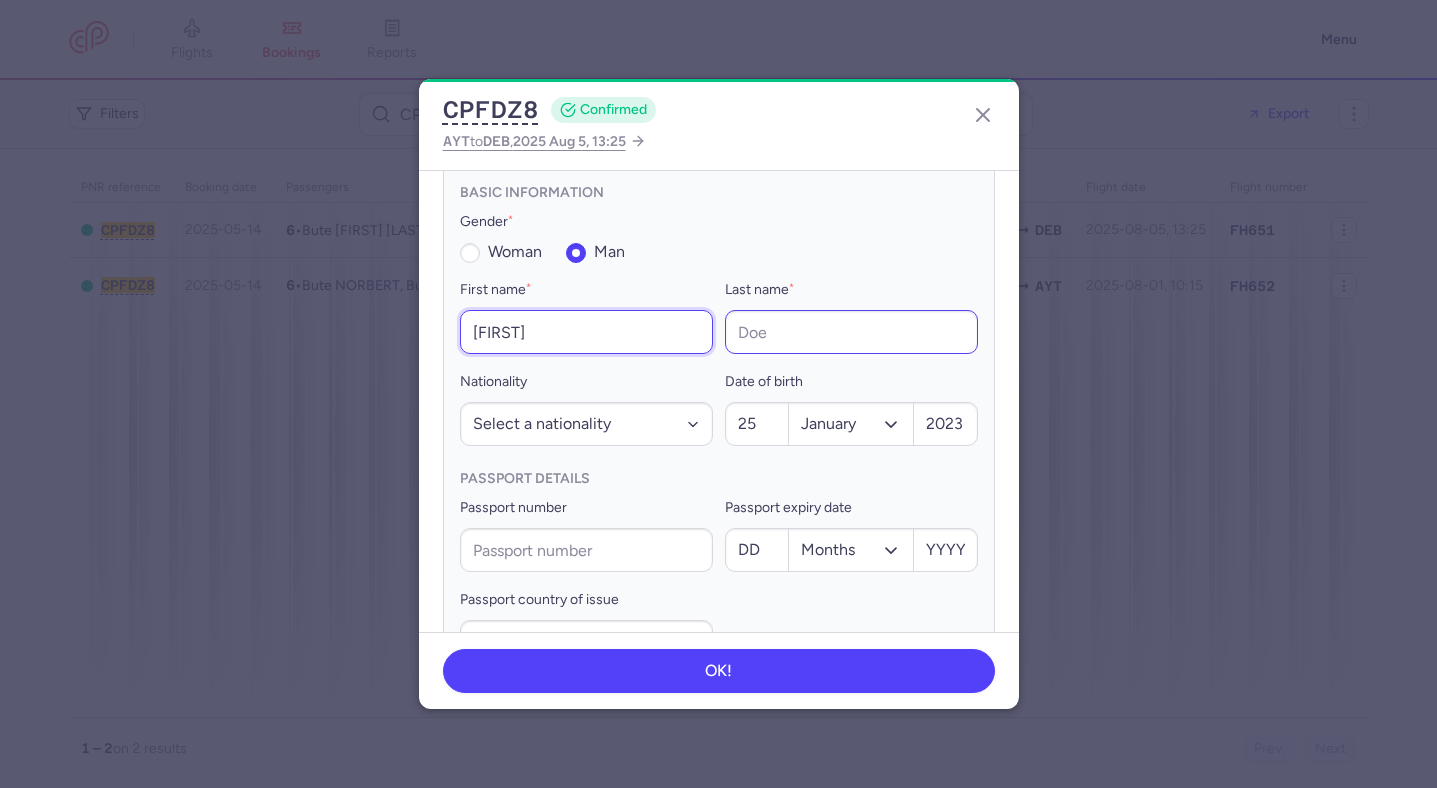 type on "bence" 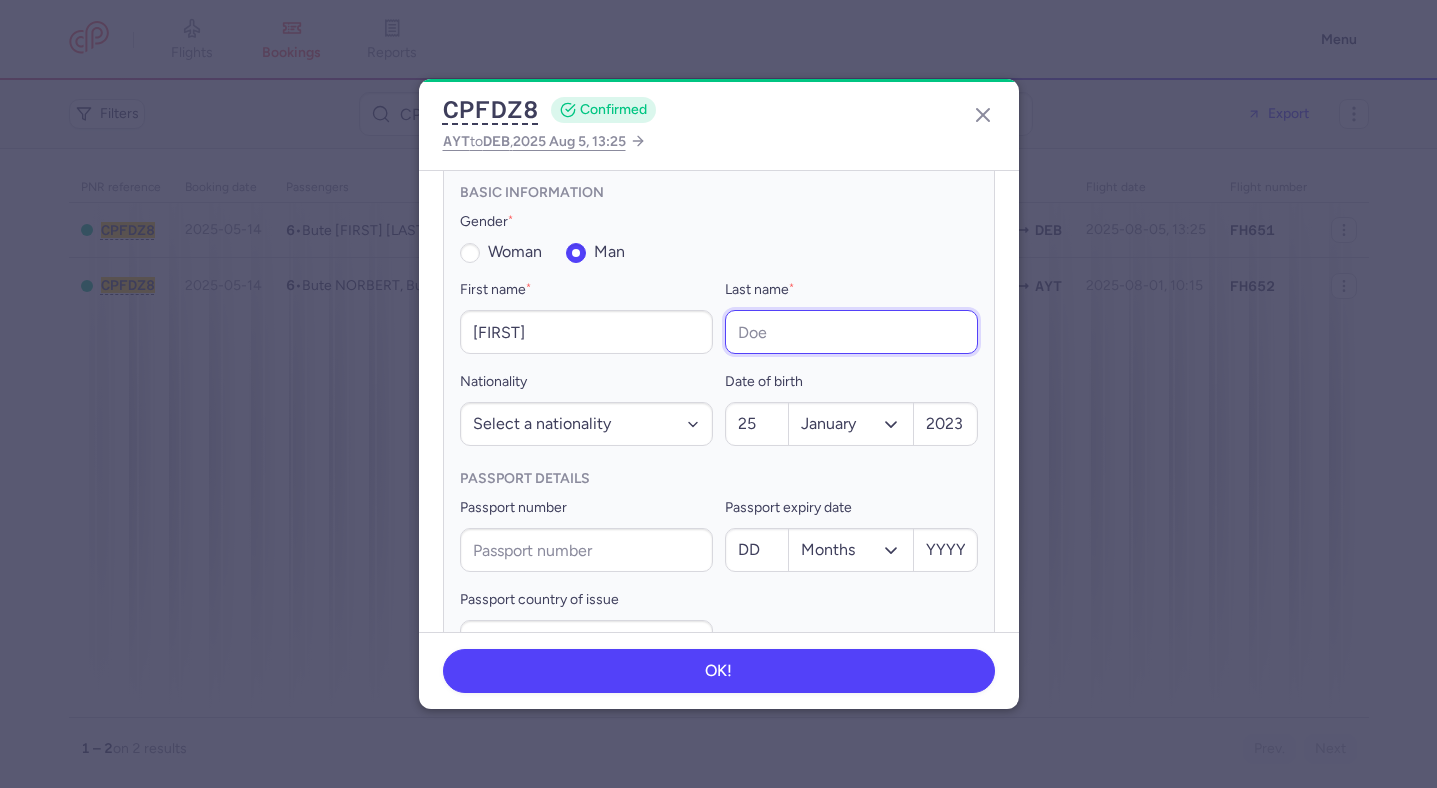 click on "Last name  *" at bounding box center [851, 332] 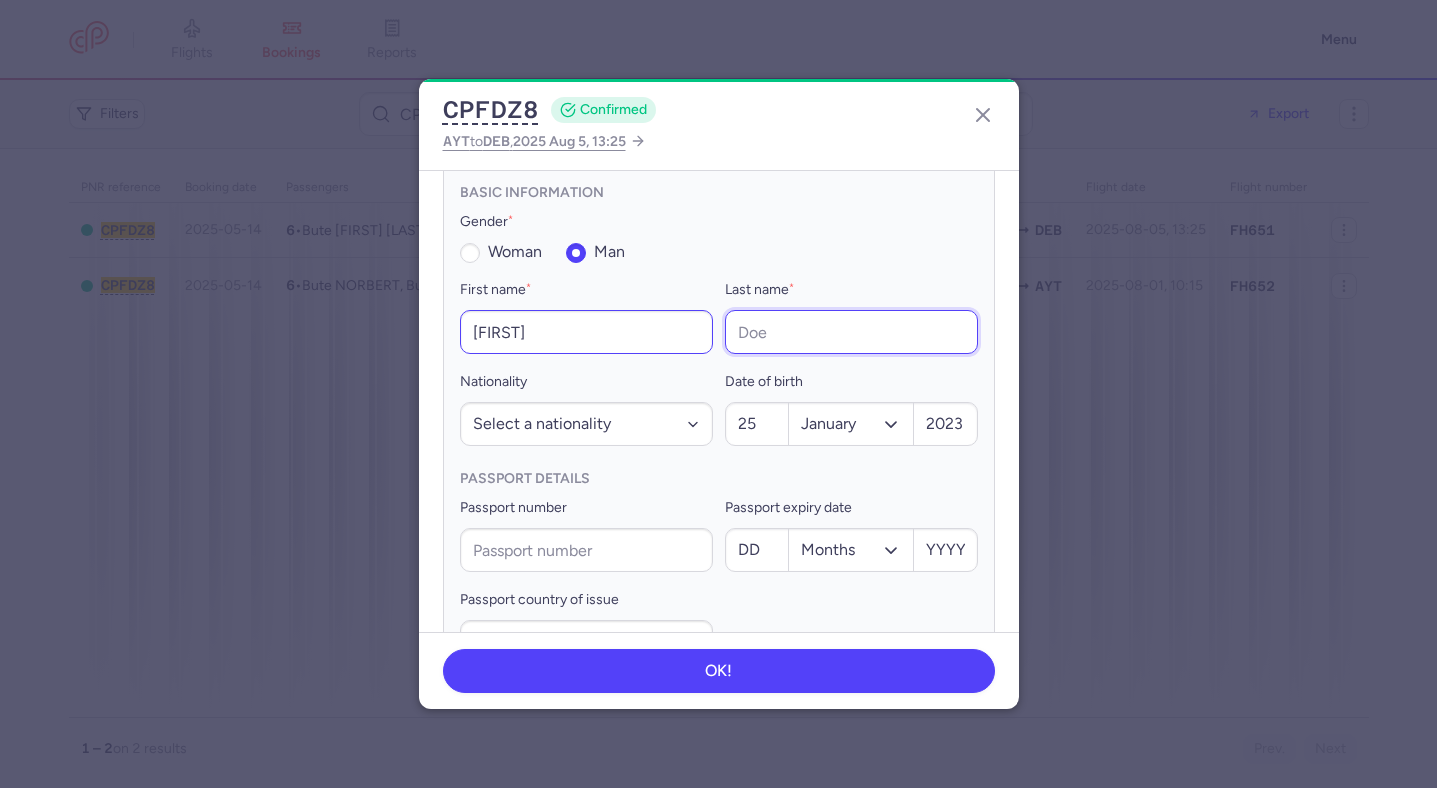 paste on "bute" 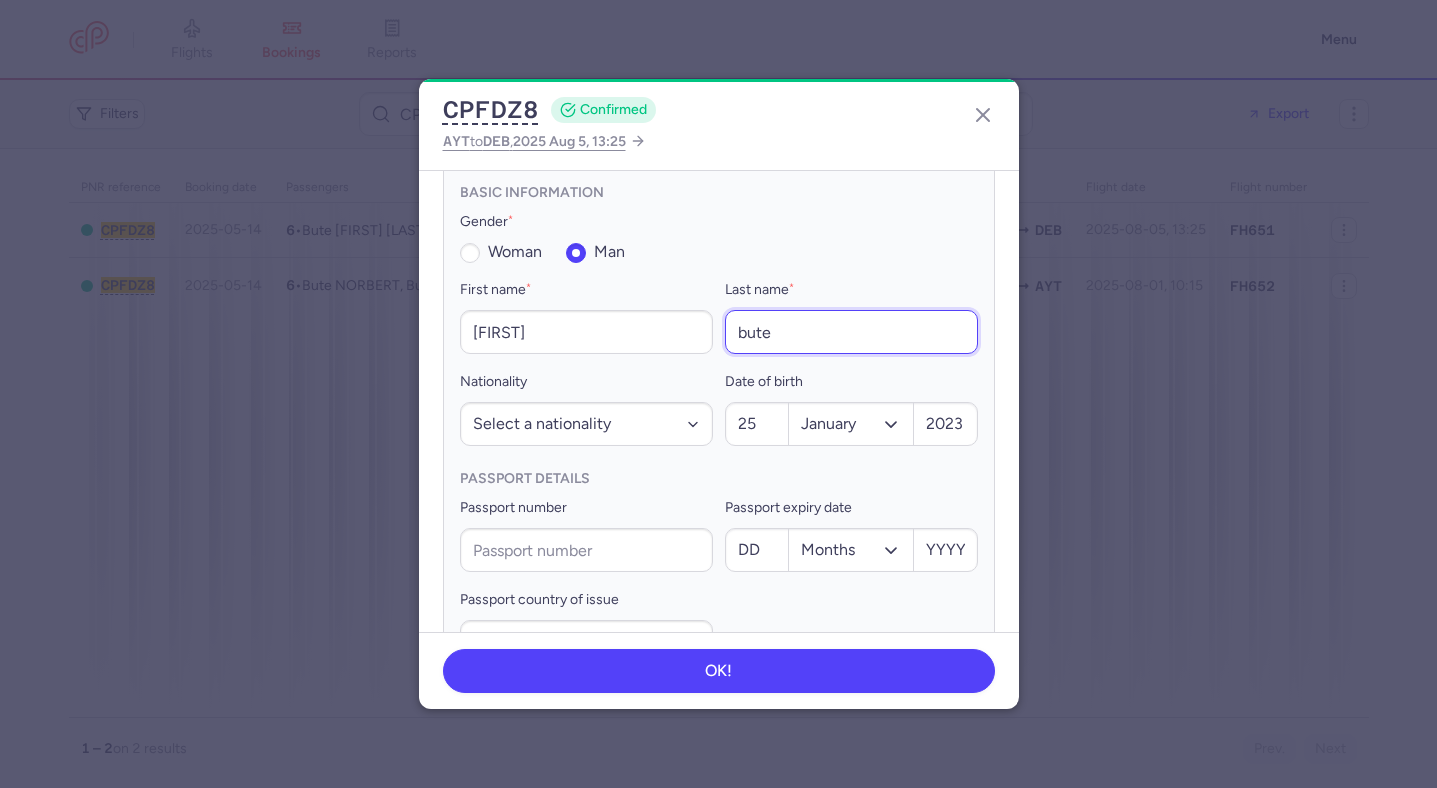 type on "bute" 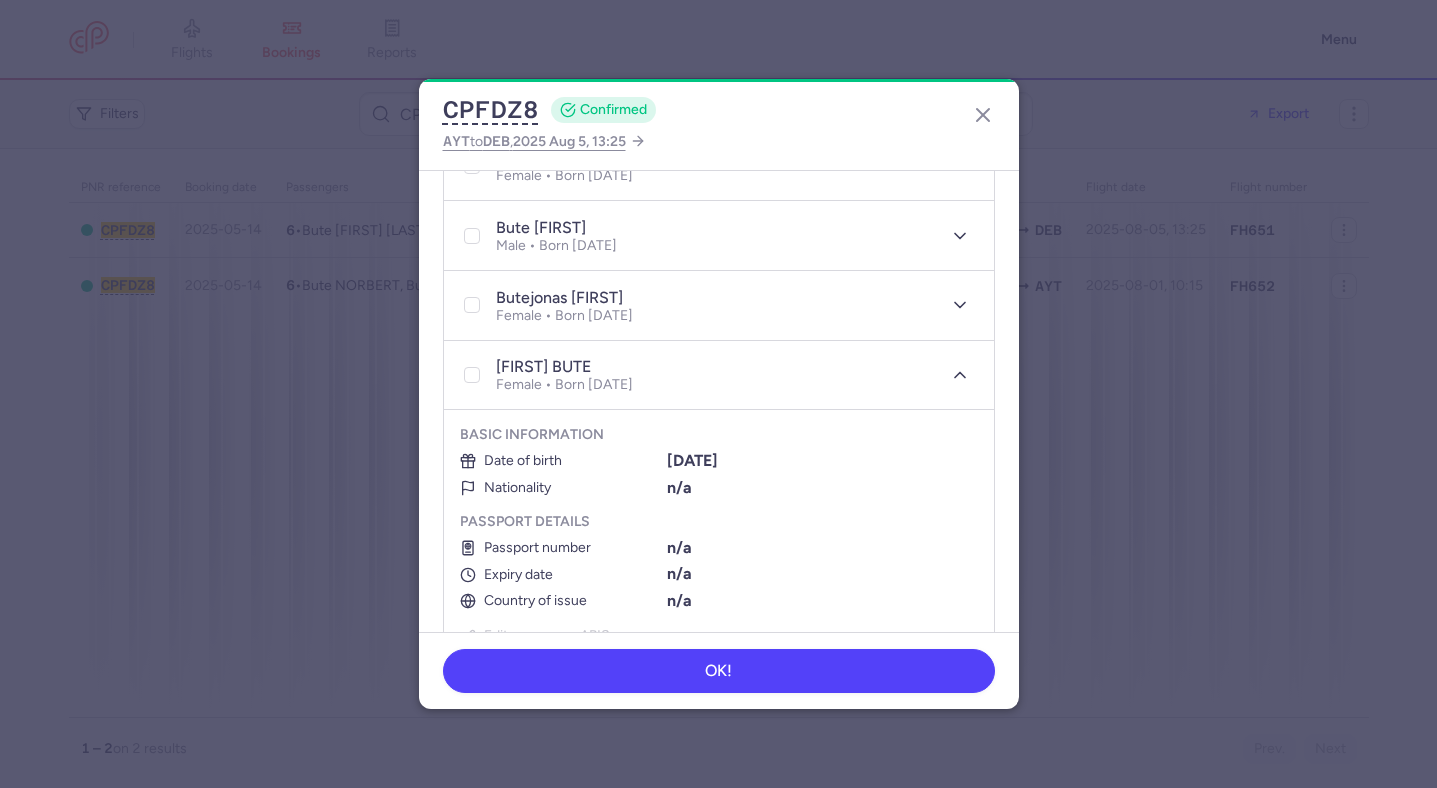scroll, scrollTop: 779, scrollLeft: 0, axis: vertical 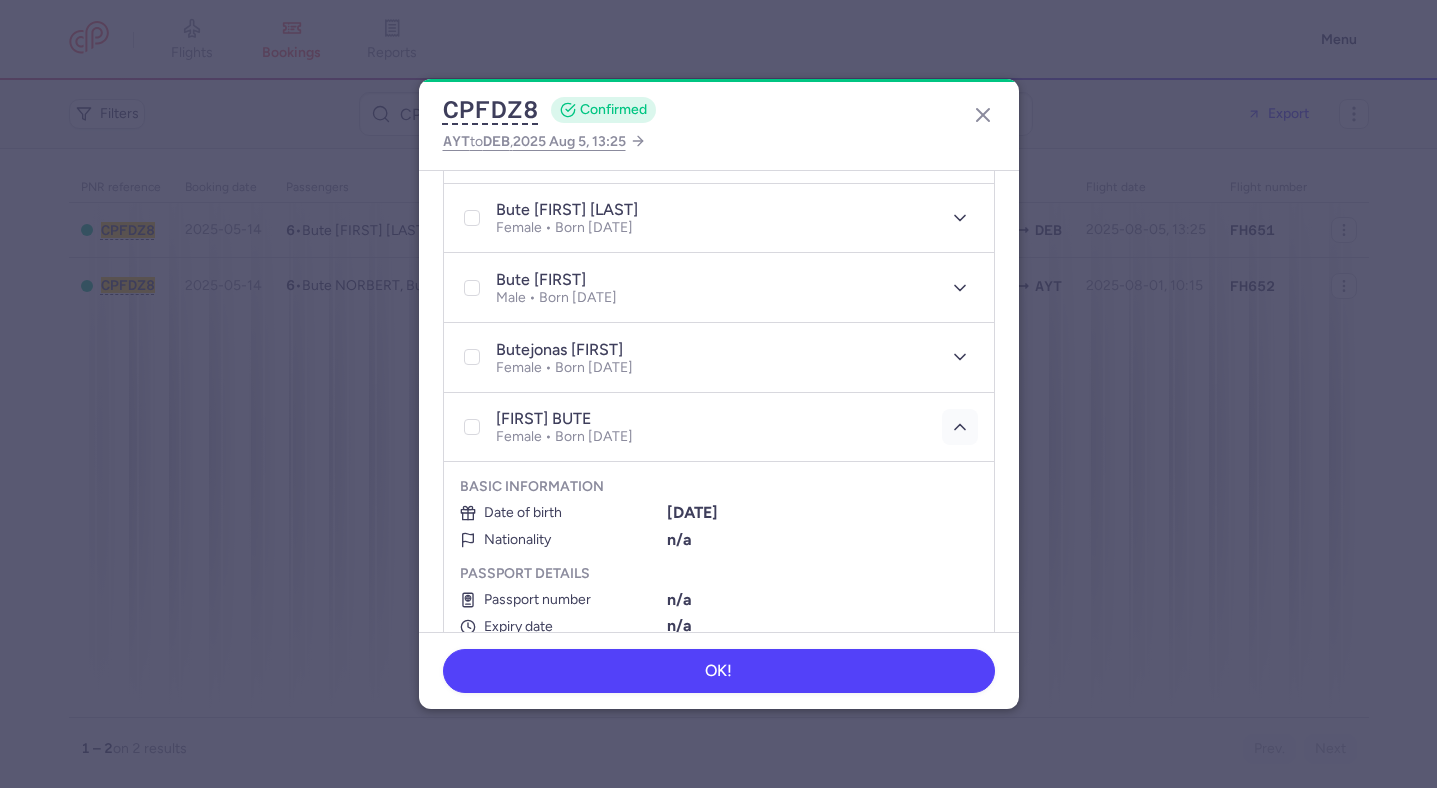 click 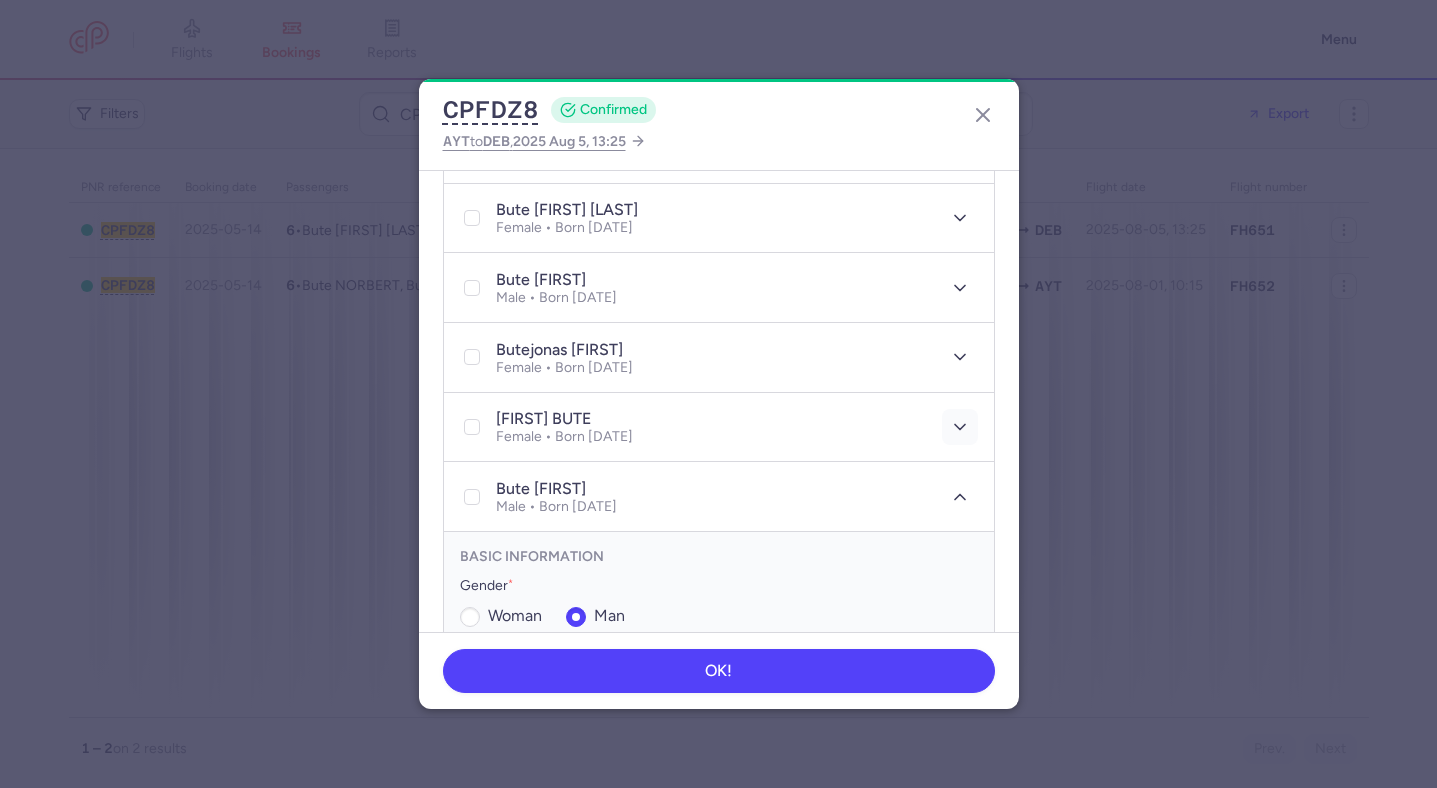 click 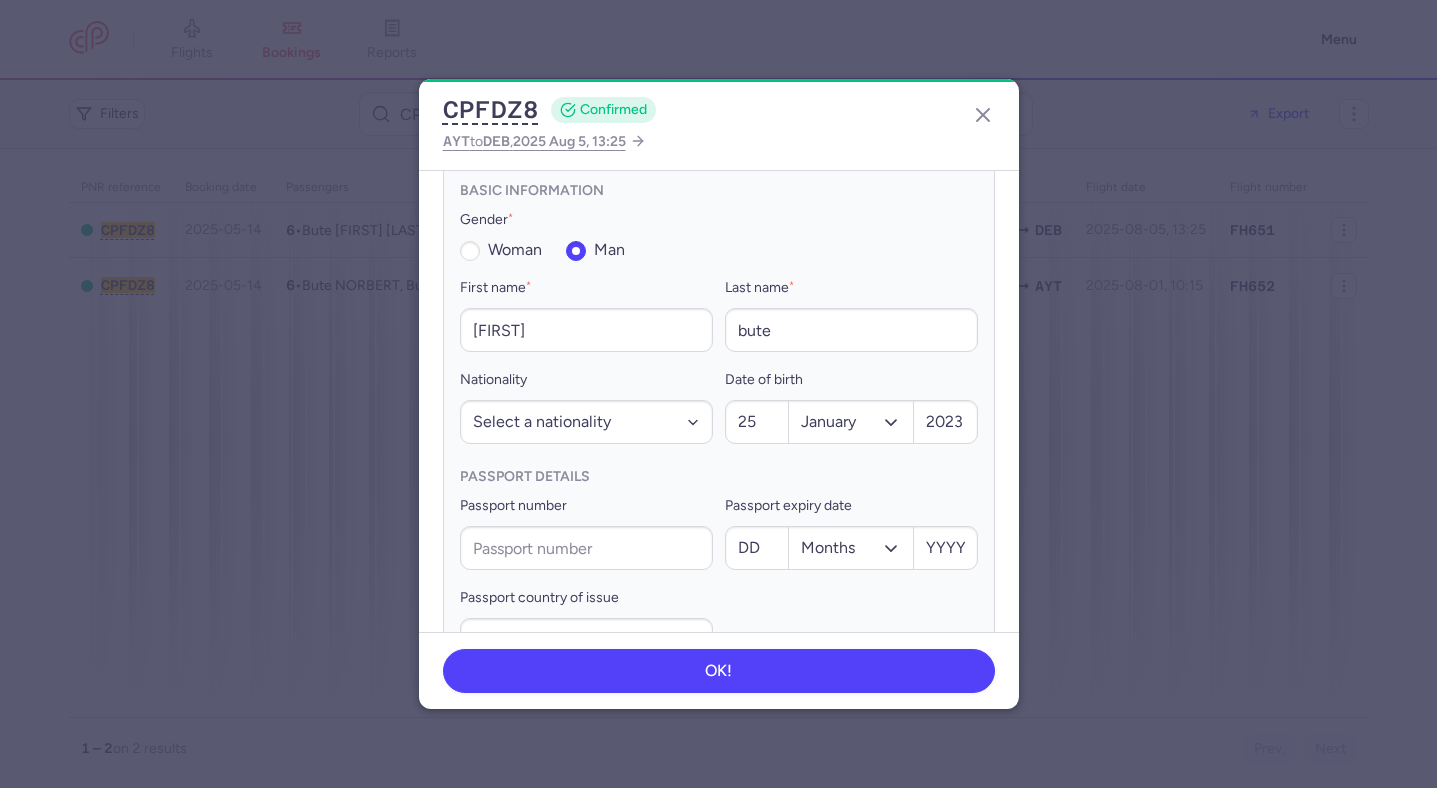 scroll, scrollTop: 1709, scrollLeft: 0, axis: vertical 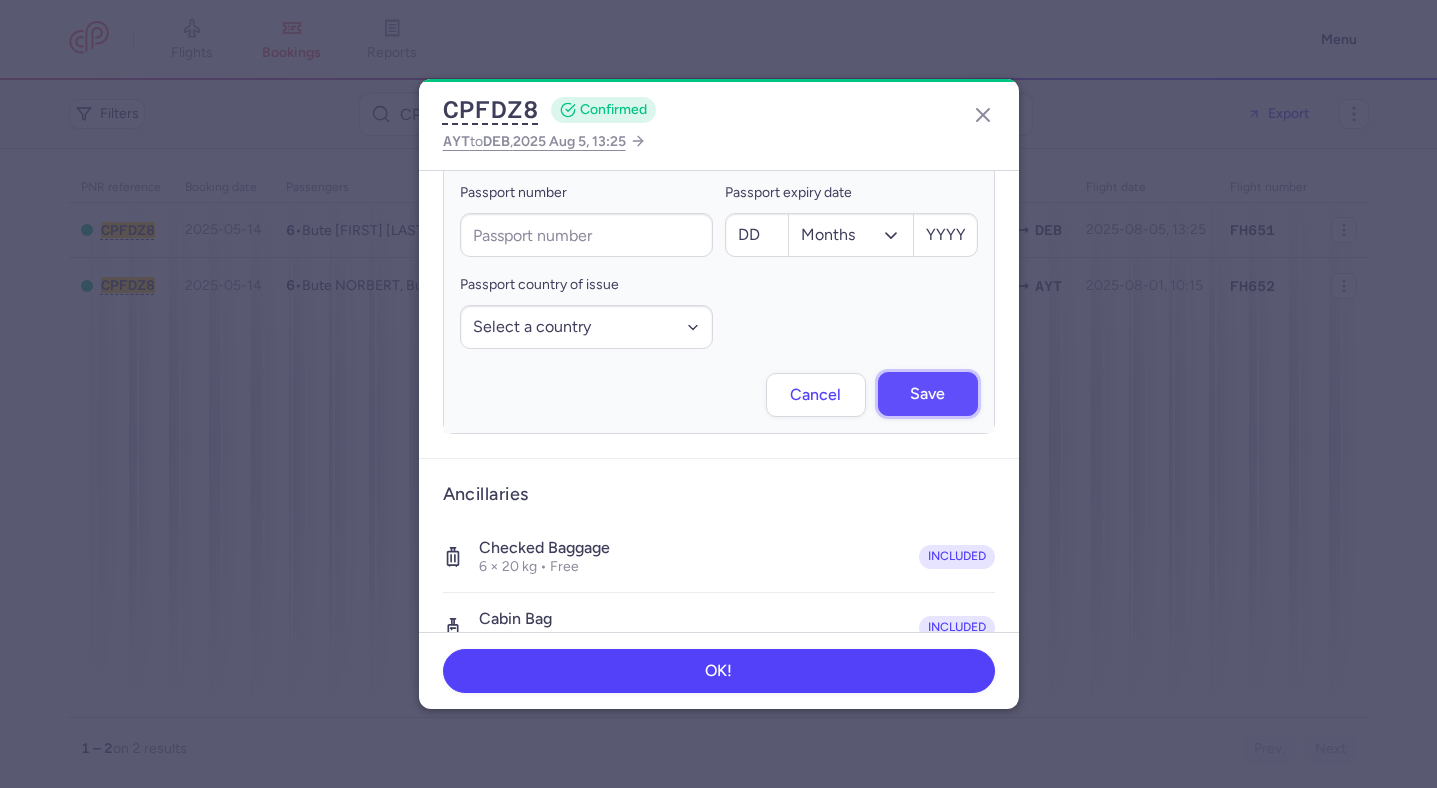 click on "Save" at bounding box center [928, 394] 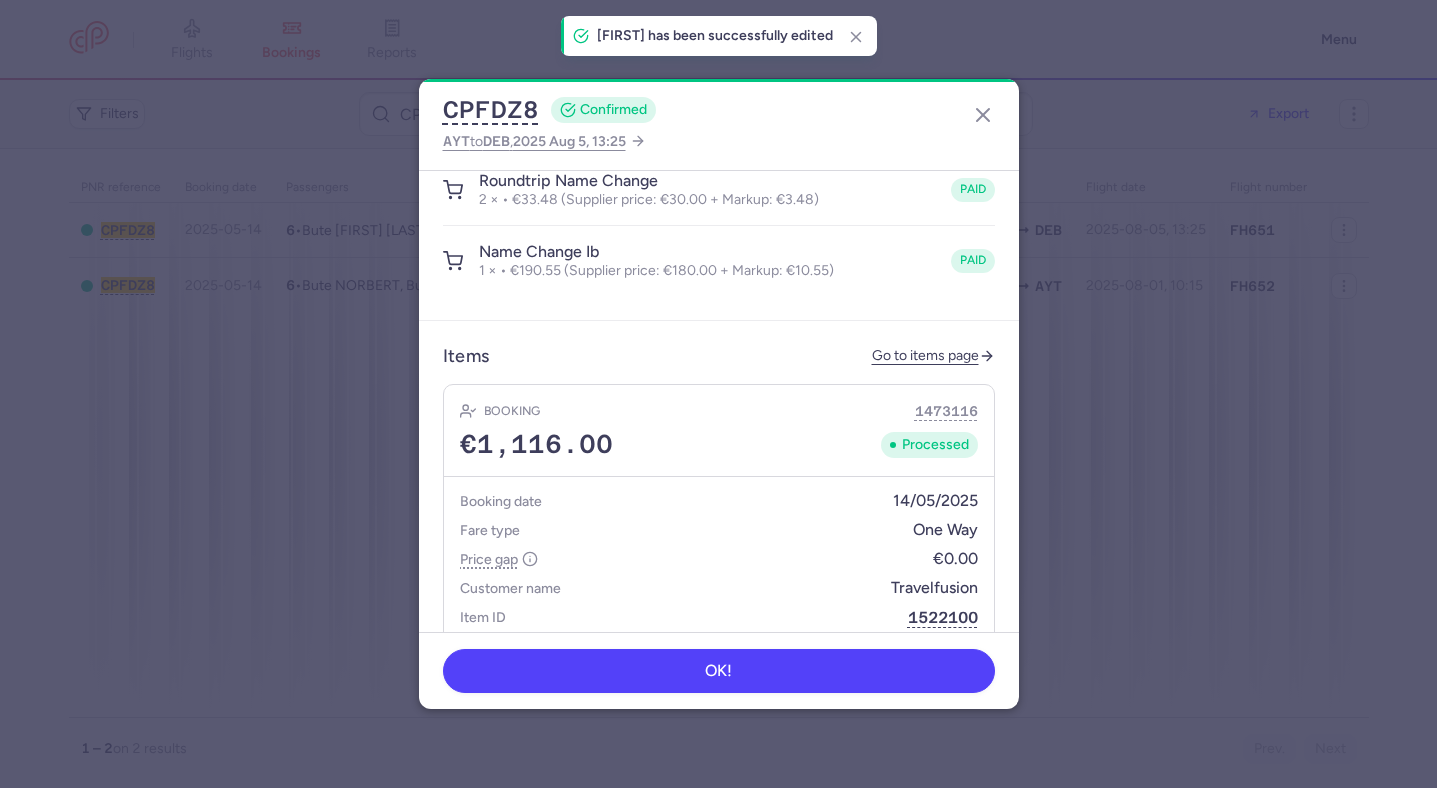 scroll, scrollTop: 1928, scrollLeft: 0, axis: vertical 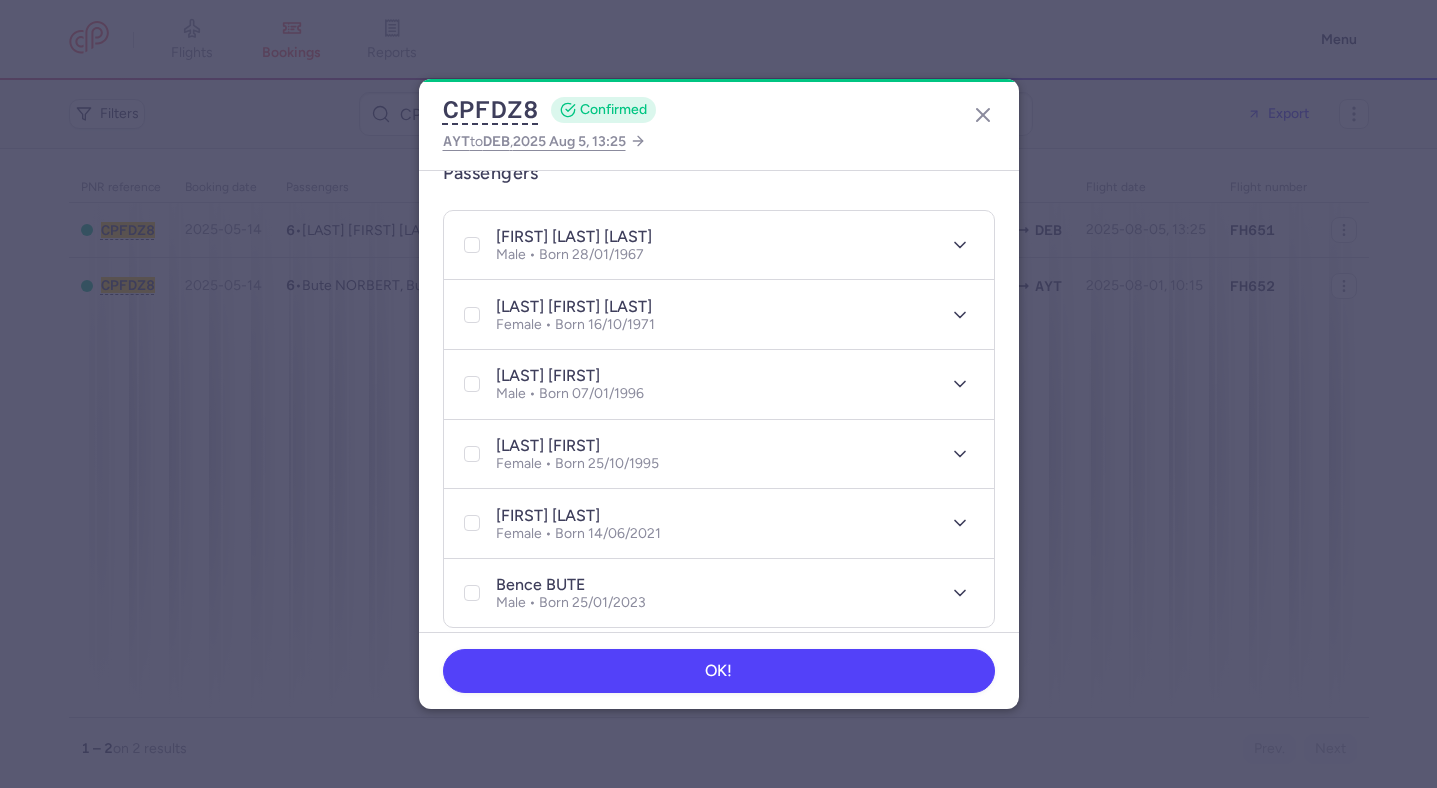 click on "[LAST] [FIRST]  Male • Born 07/01/1996" at bounding box center (697, 384) 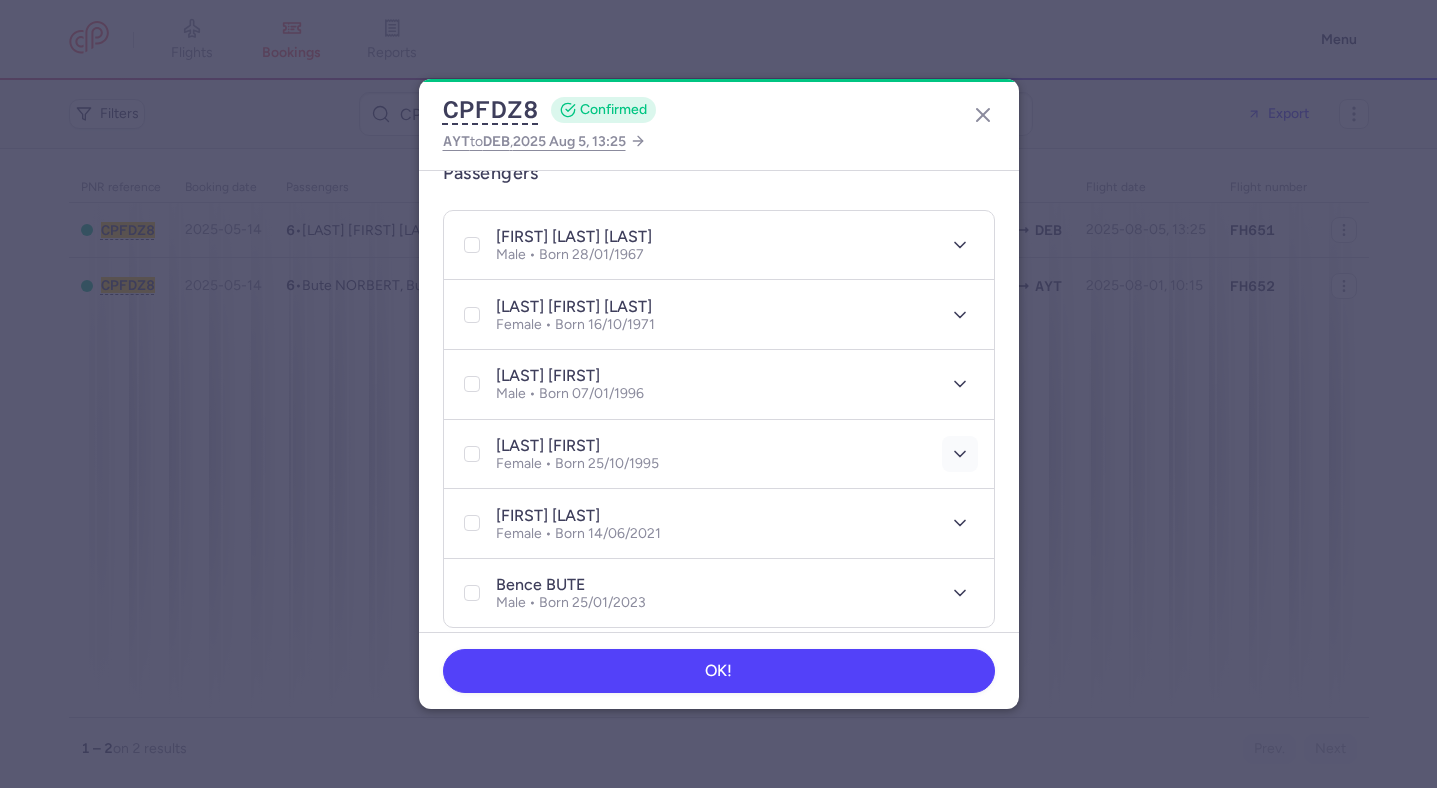click at bounding box center [960, 454] 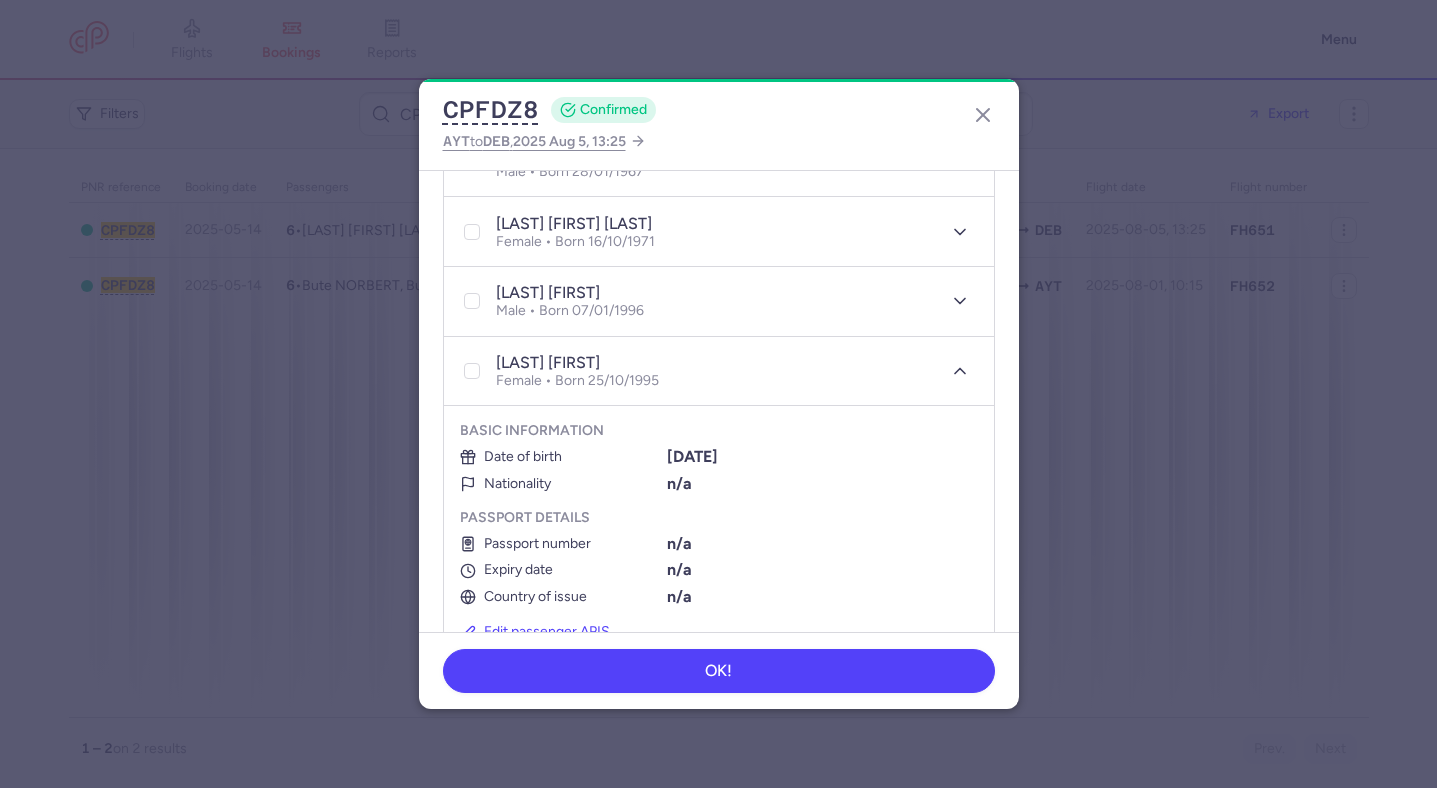 scroll, scrollTop: 612, scrollLeft: 0, axis: vertical 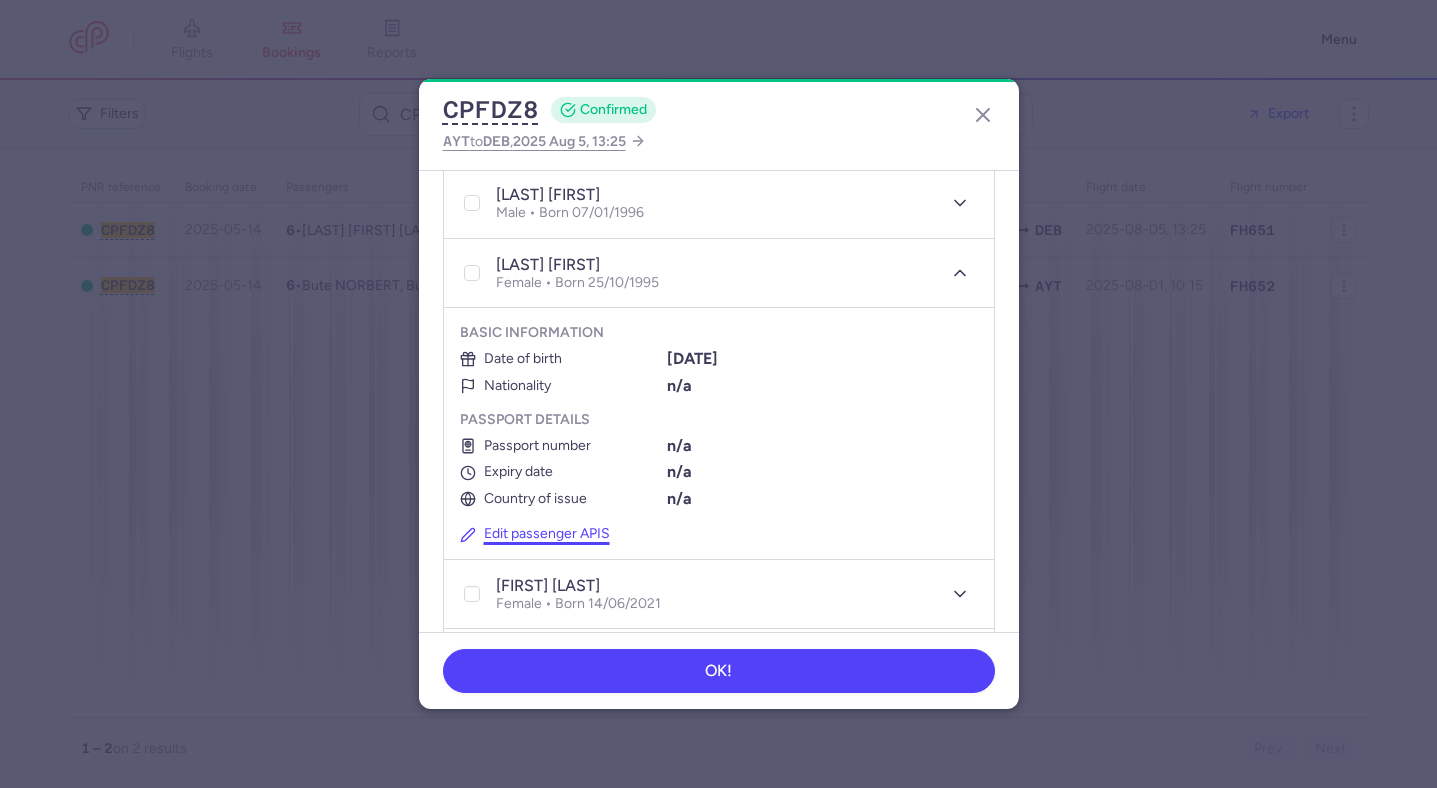 click on "Edit passenger APIS" at bounding box center (535, 534) 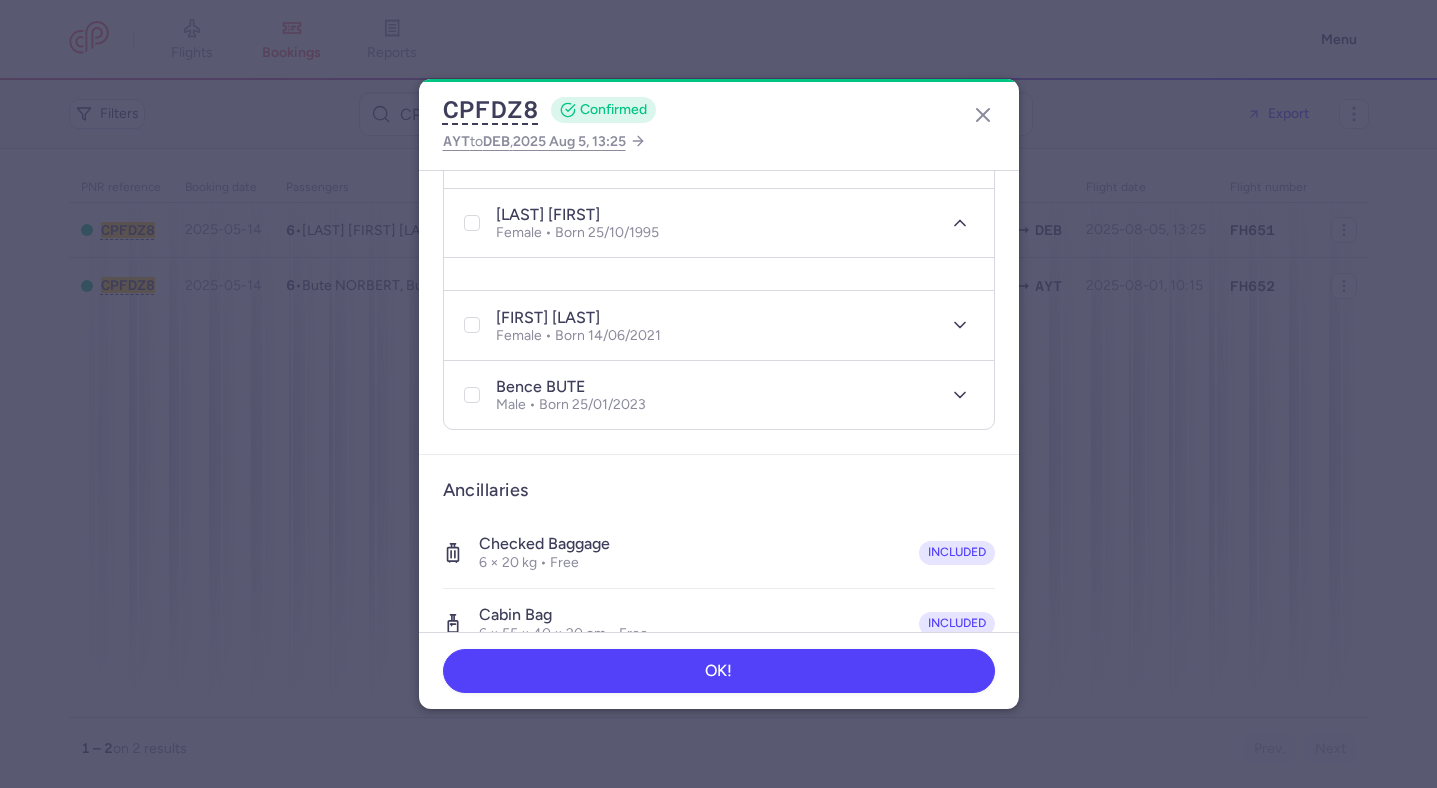 select on "10" 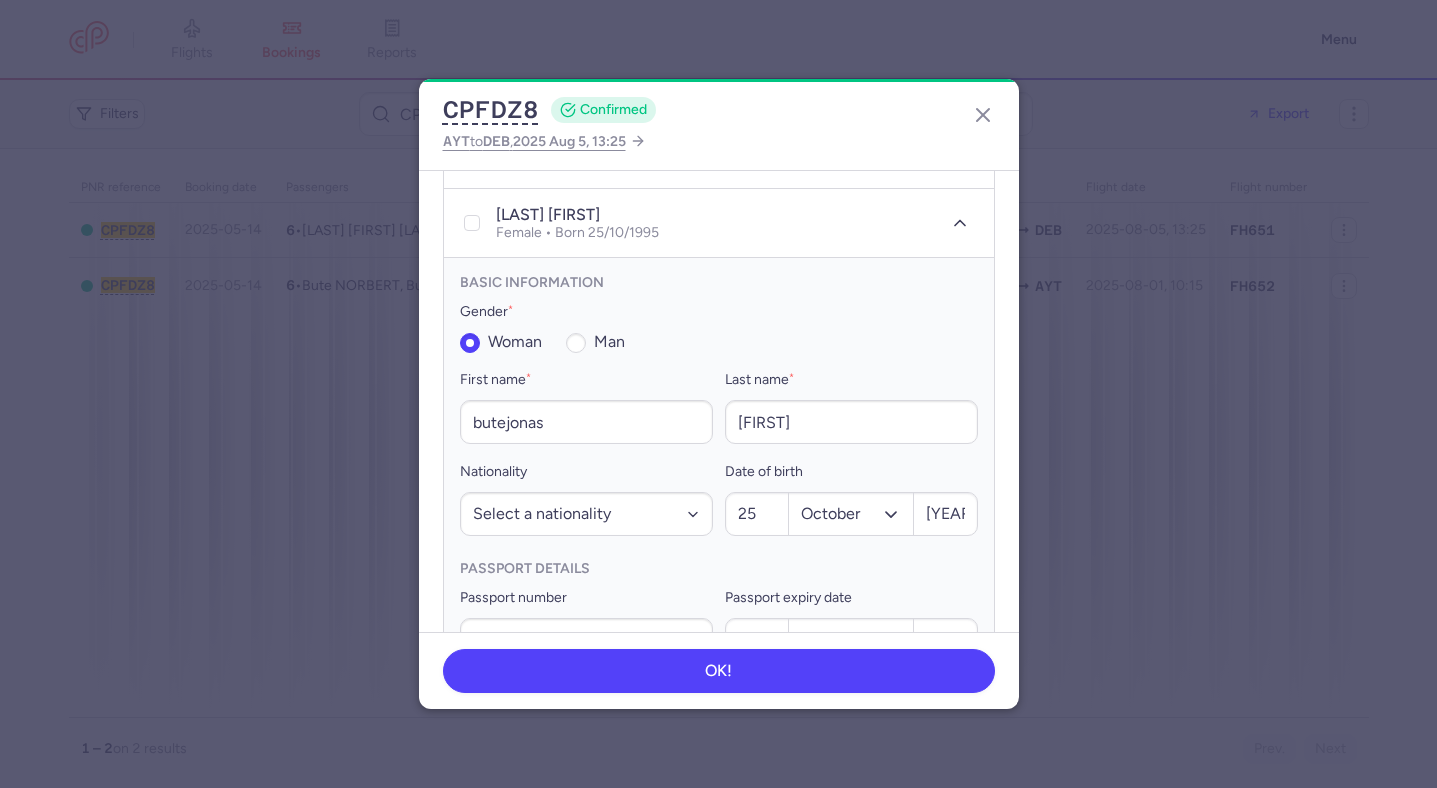 scroll, scrollTop: 751, scrollLeft: 0, axis: vertical 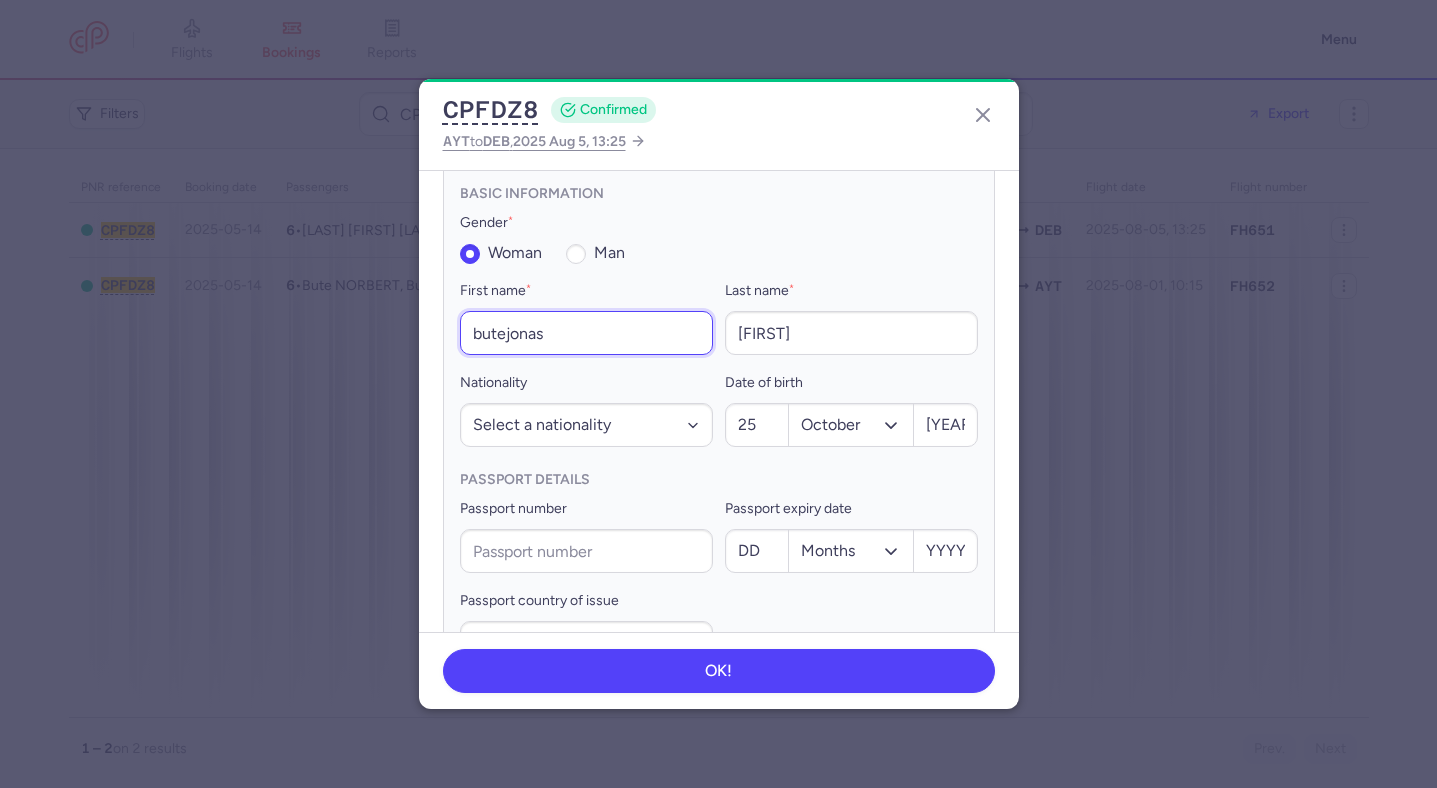 click on "butejonas" at bounding box center (586, 333) 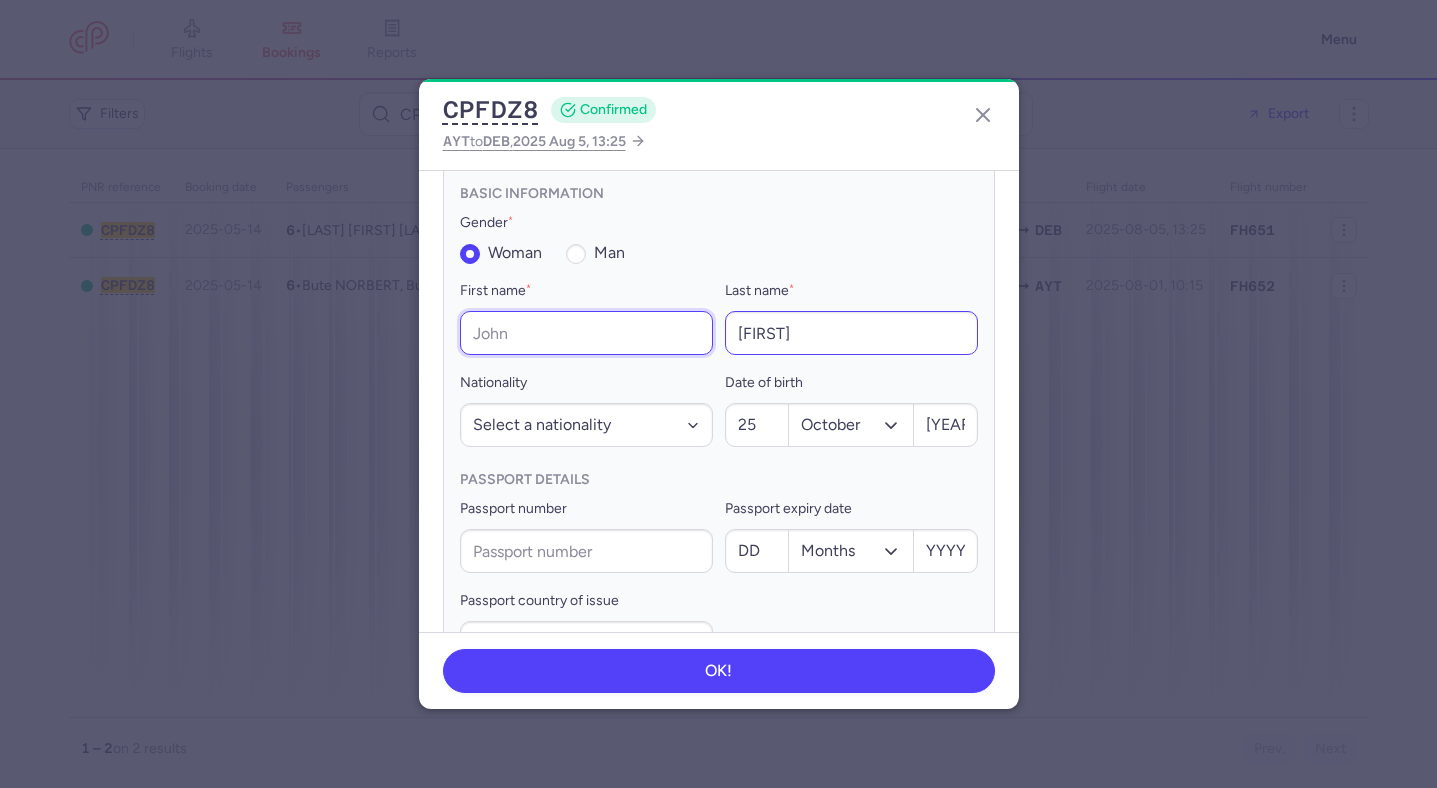 type 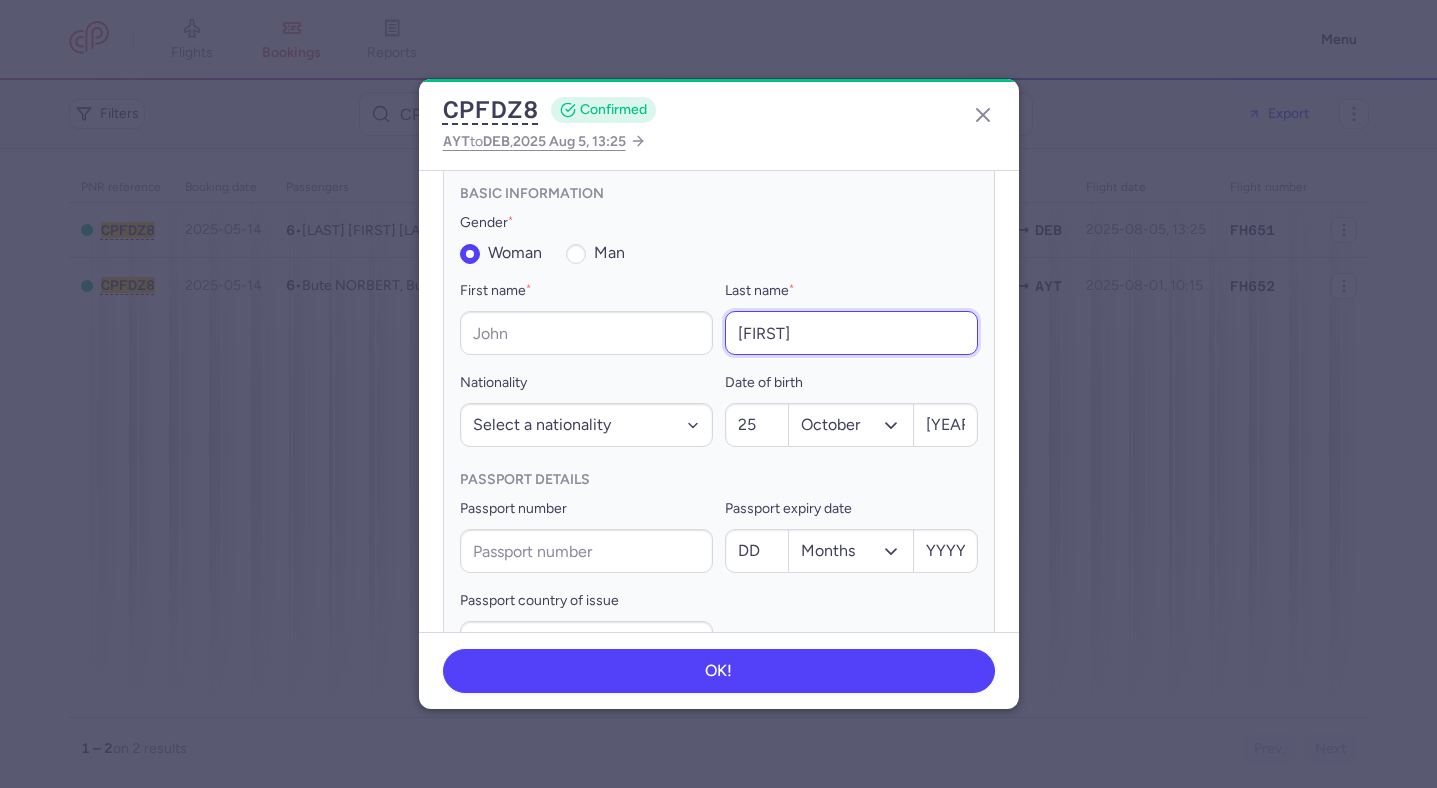 click on "[FIRST]" at bounding box center (851, 333) 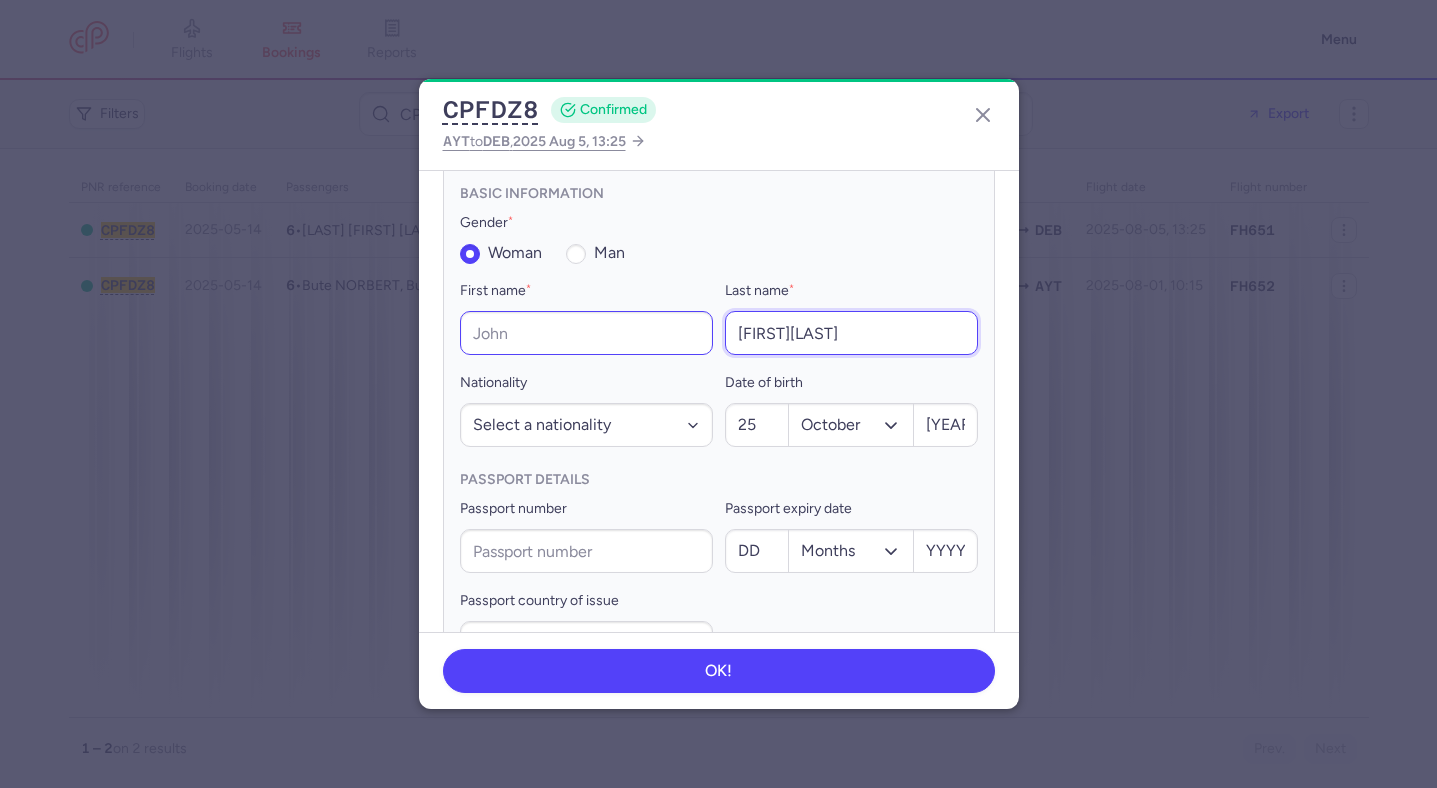 drag, startPoint x: 812, startPoint y: 333, endPoint x: 686, endPoint y: 328, distance: 126.09917 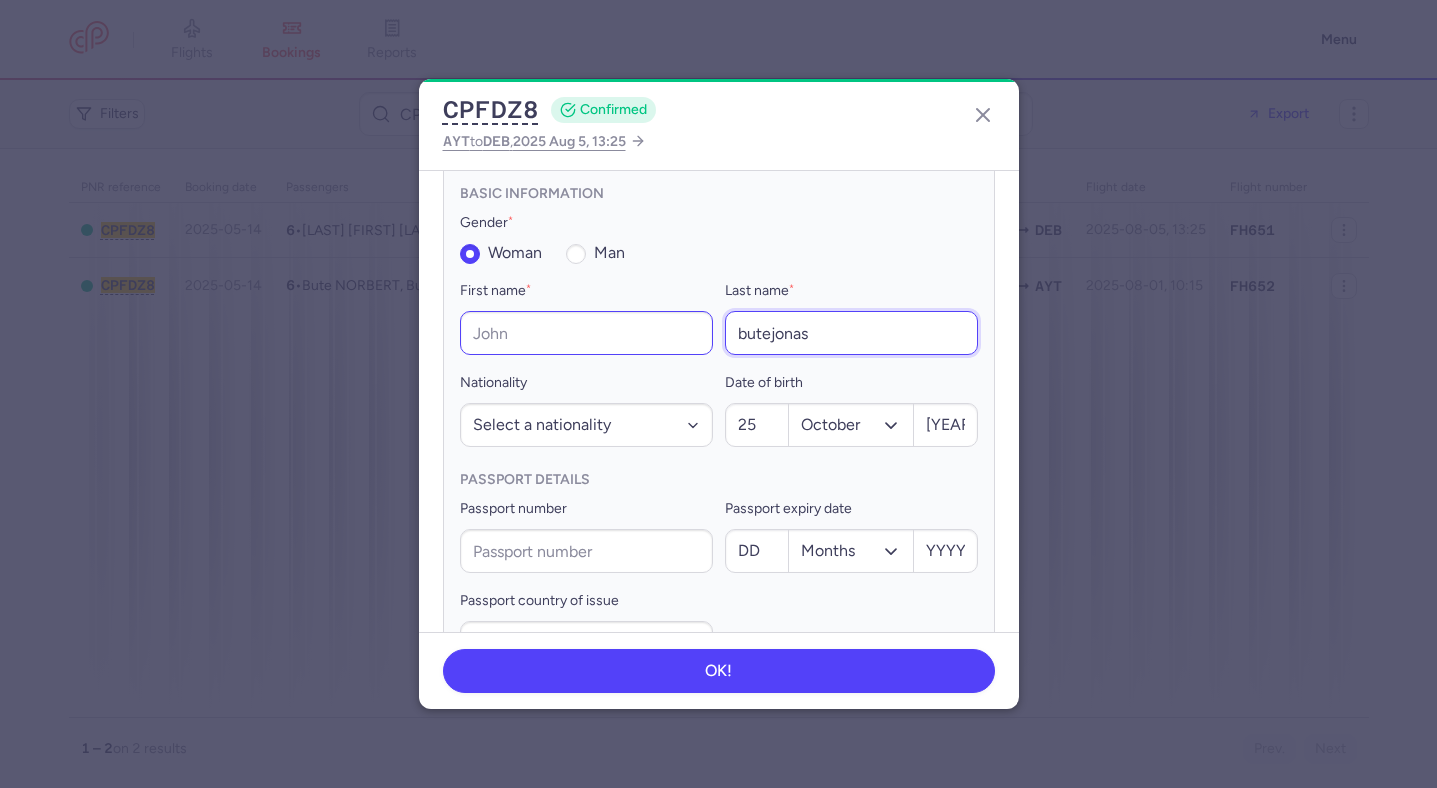 type on "butejonas" 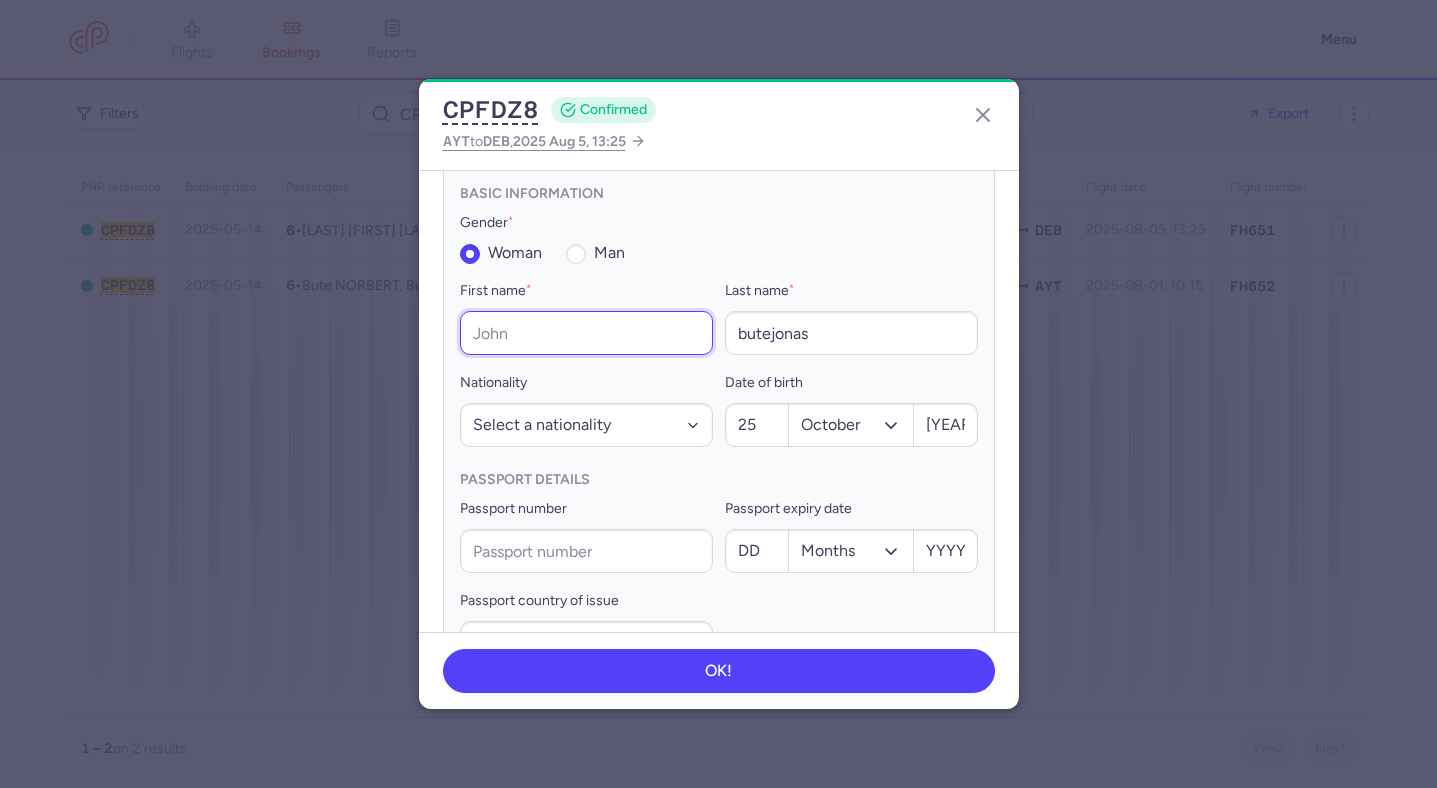 click on "First name  *" at bounding box center (586, 333) 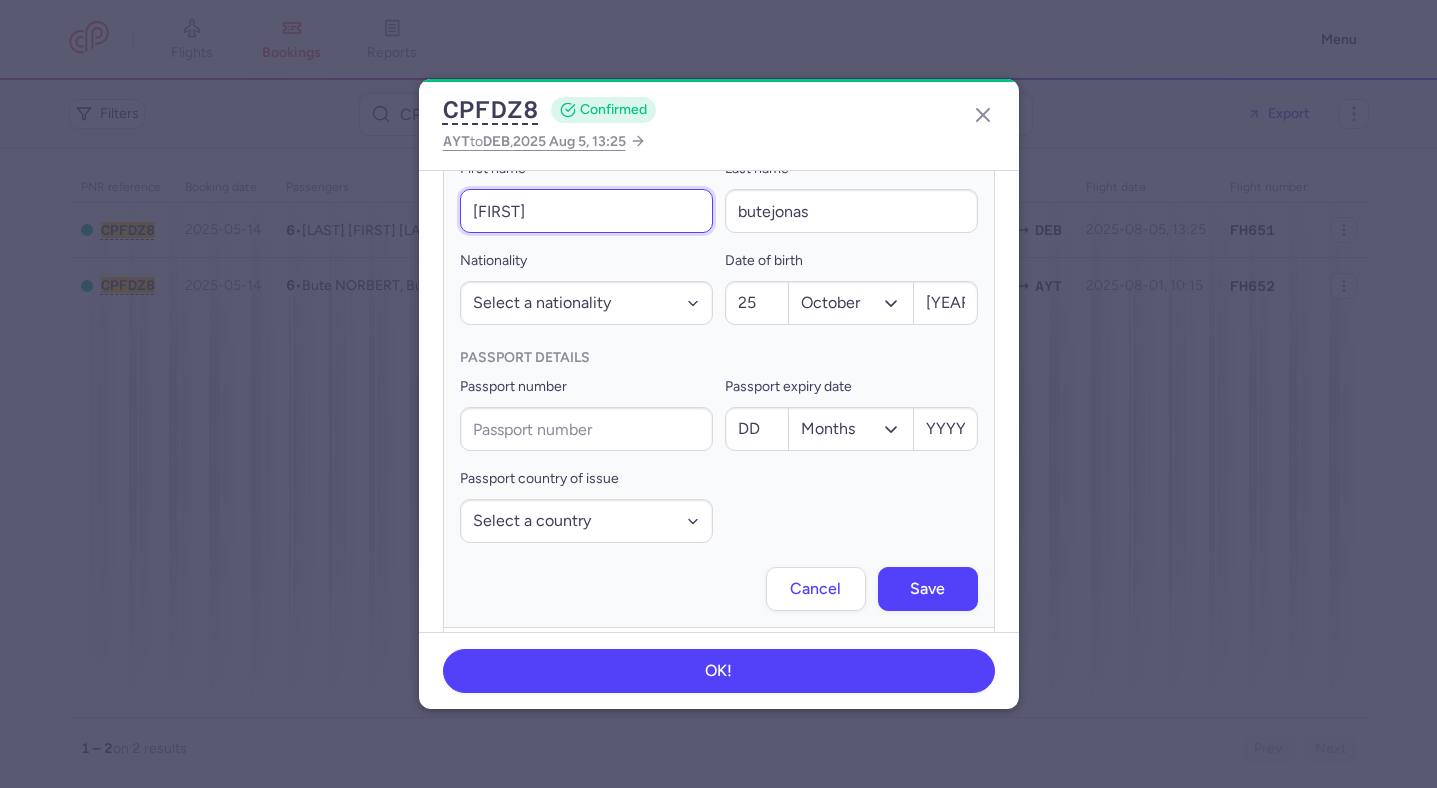 scroll, scrollTop: 902, scrollLeft: 0, axis: vertical 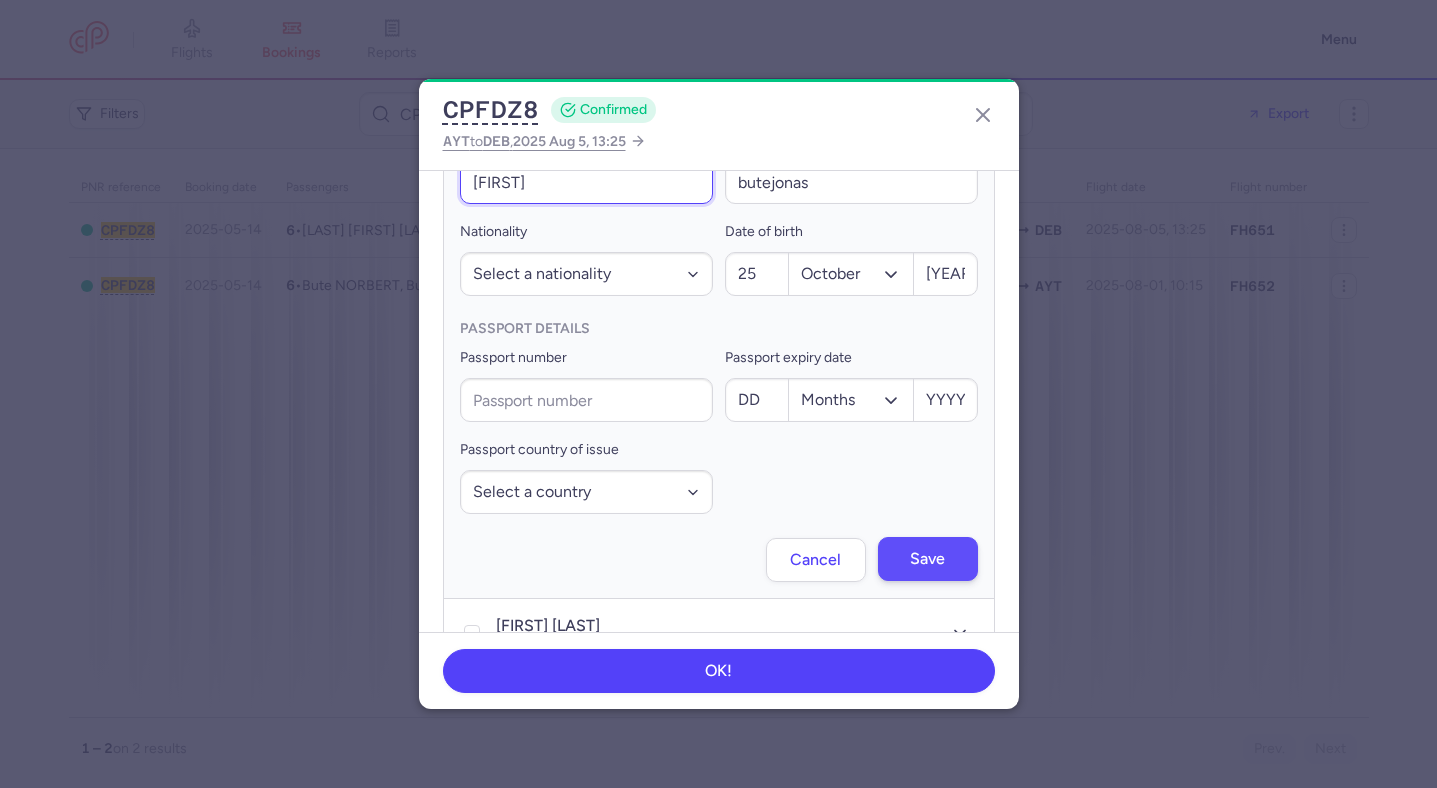 type on "[FIRST]" 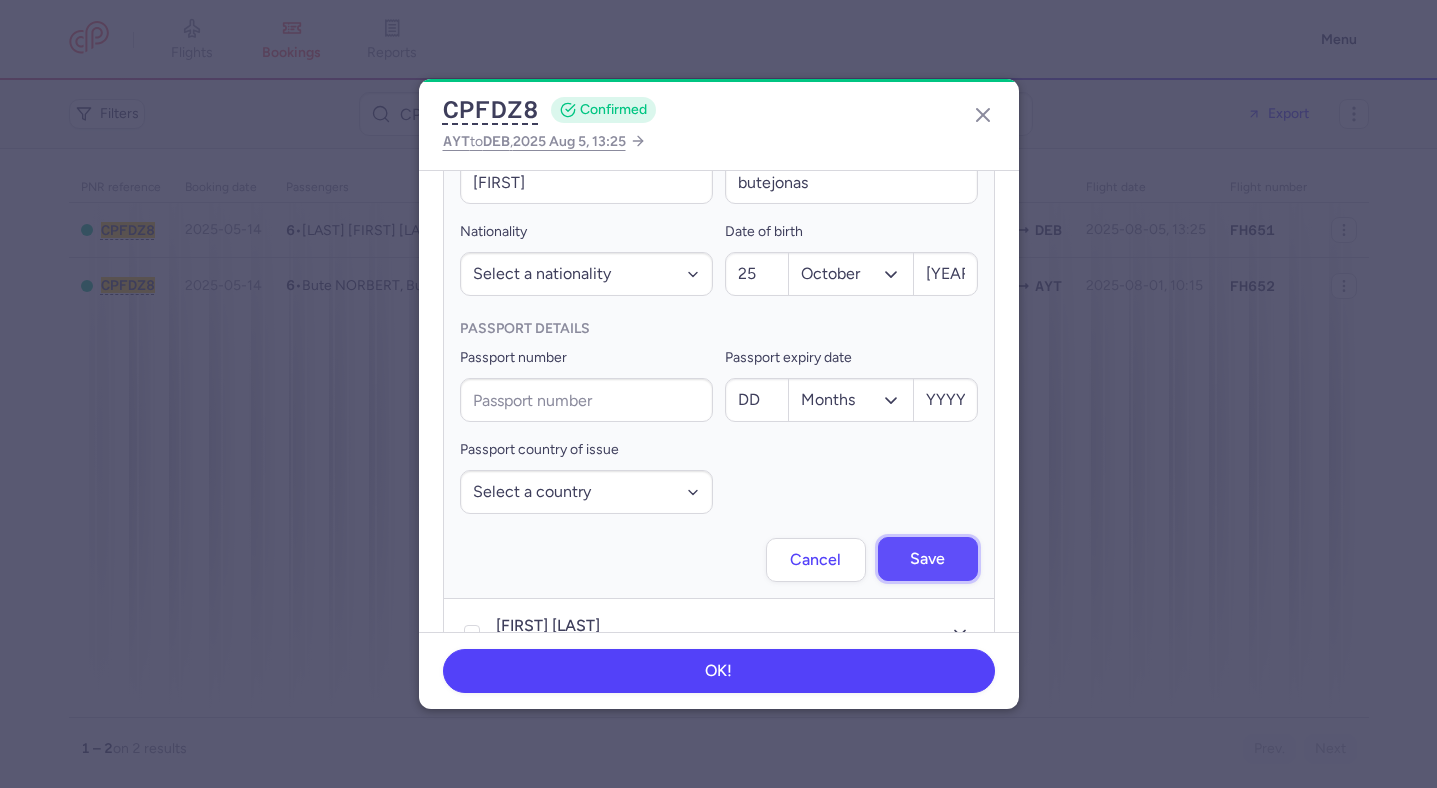 click on "Save" at bounding box center [928, 559] 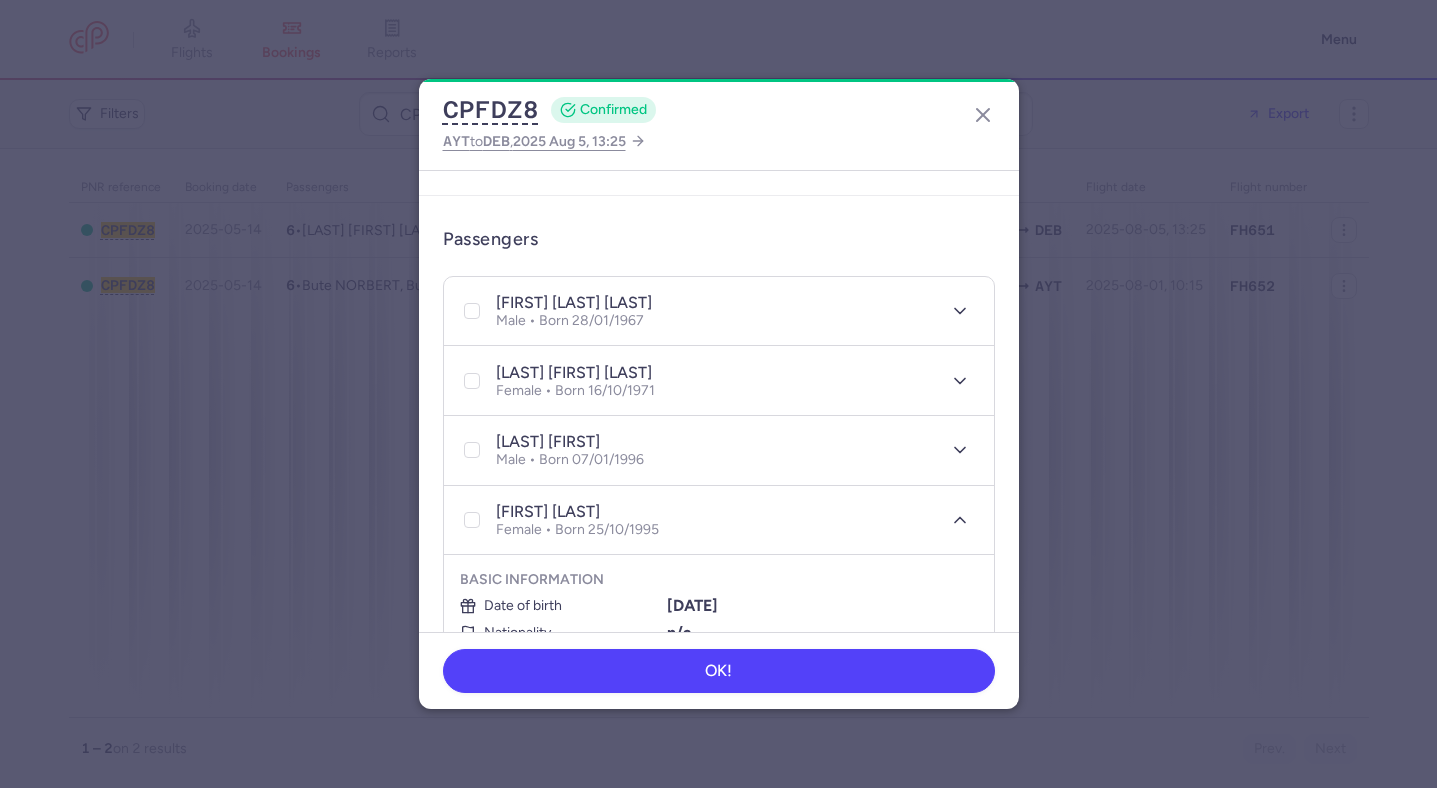 scroll, scrollTop: 362, scrollLeft: 0, axis: vertical 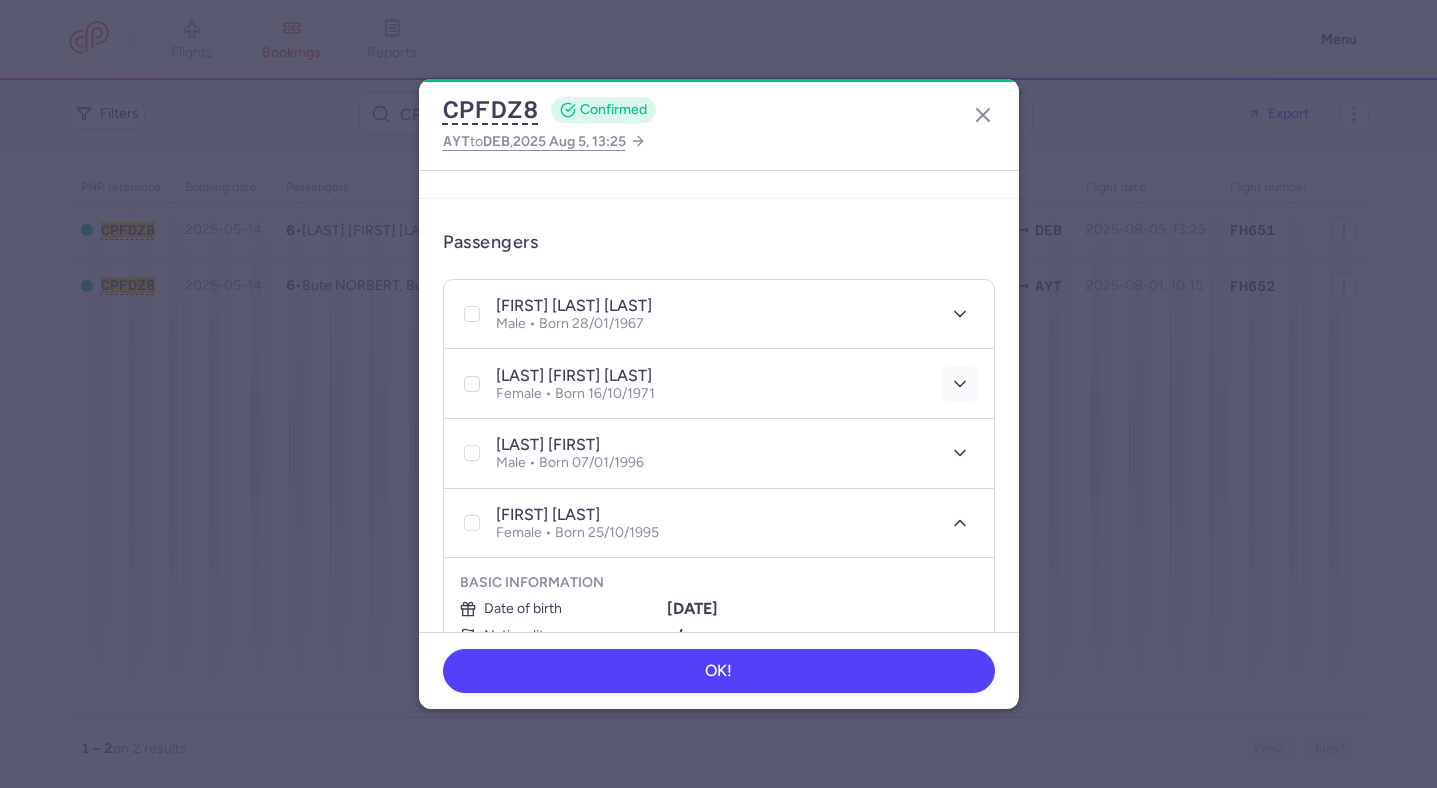 click at bounding box center [960, 384] 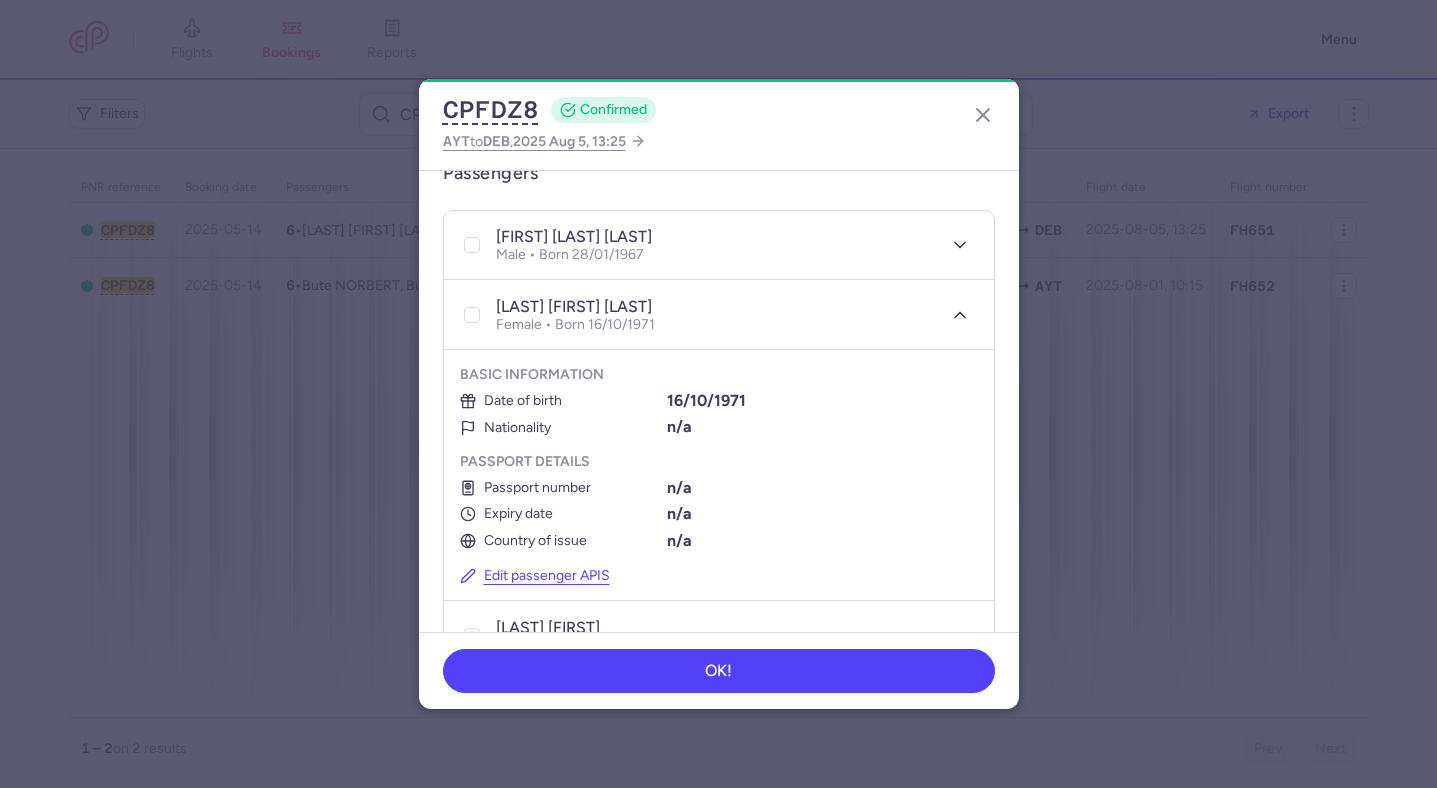 scroll, scrollTop: 446, scrollLeft: 0, axis: vertical 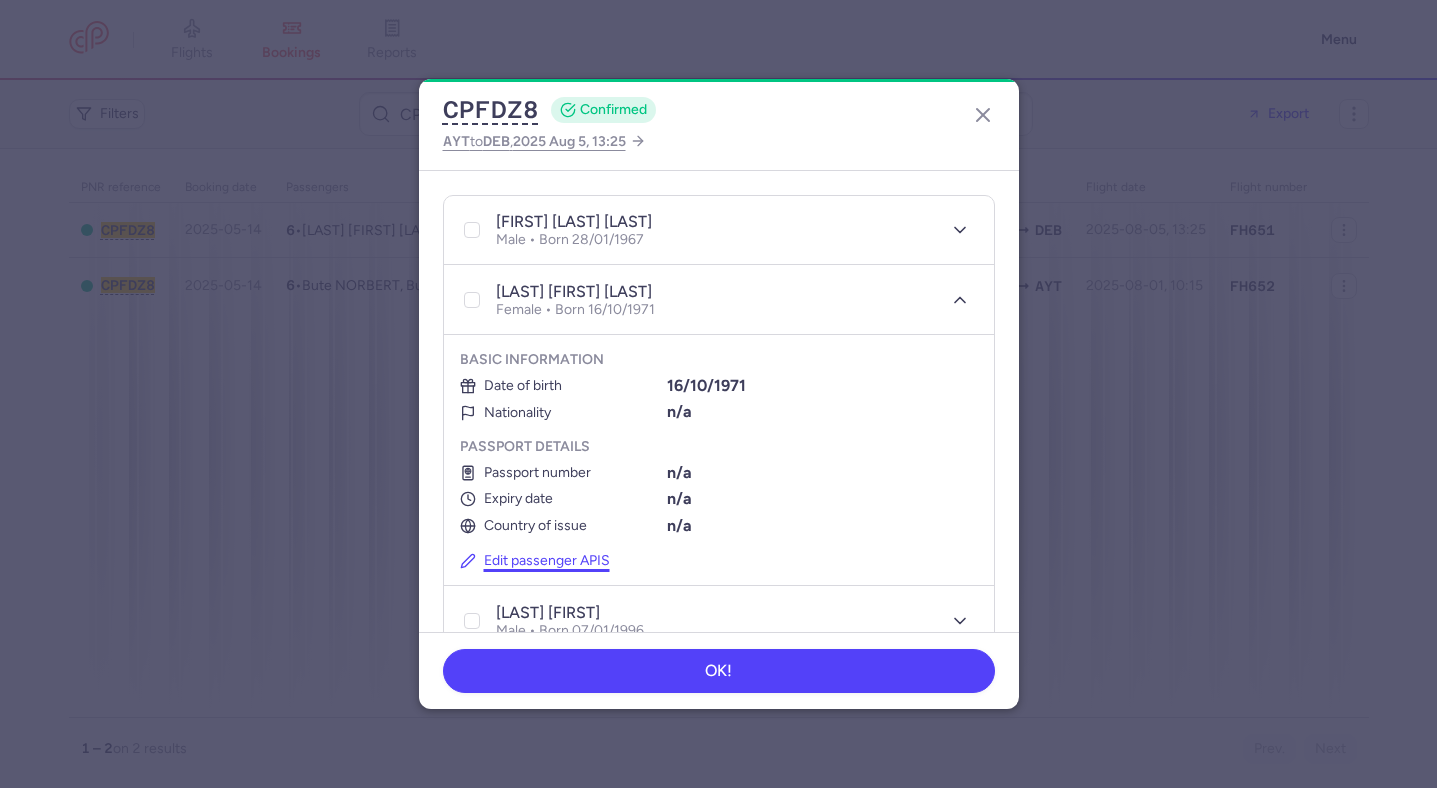 click on "Edit passenger APIS" at bounding box center (535, 561) 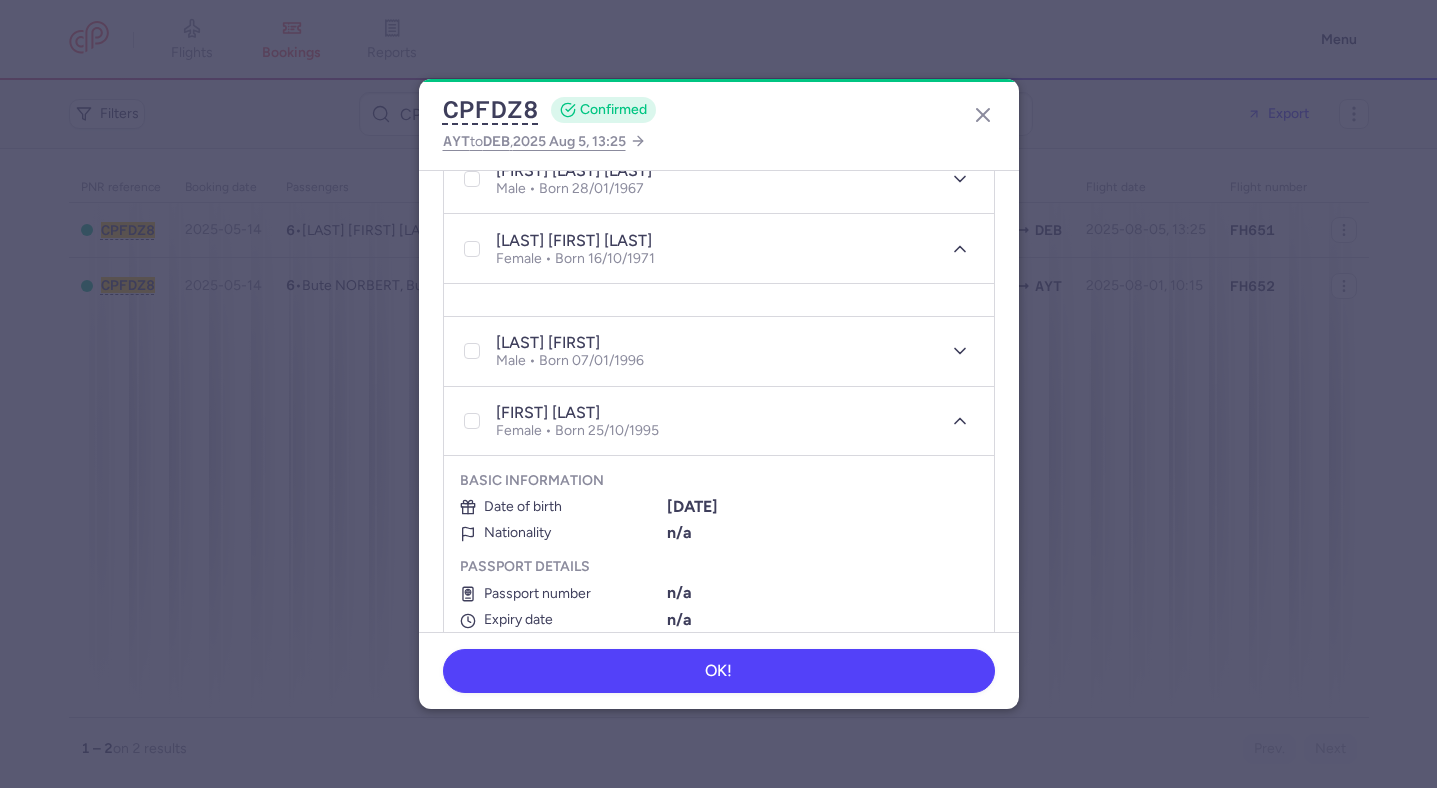 select on "10" 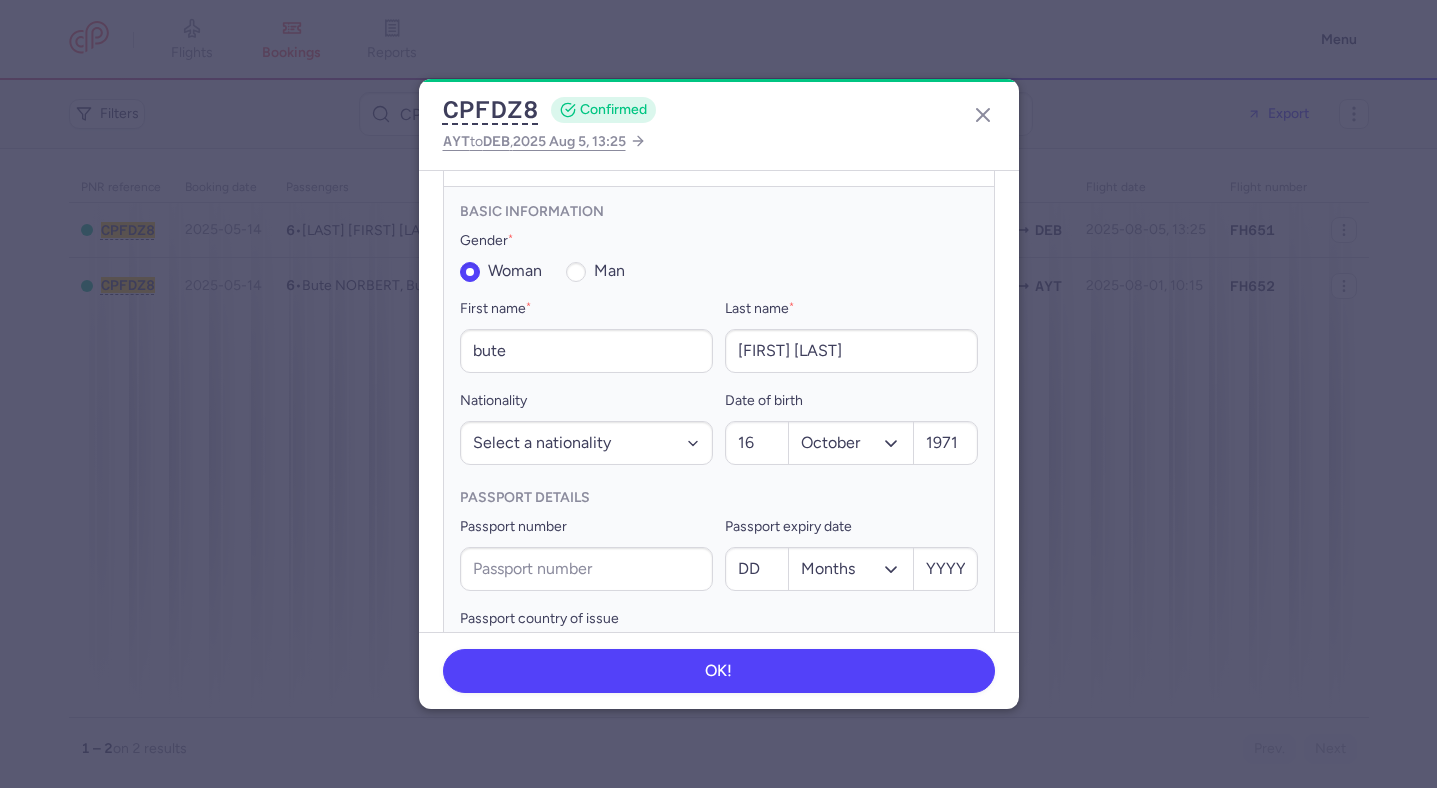scroll, scrollTop: 612, scrollLeft: 0, axis: vertical 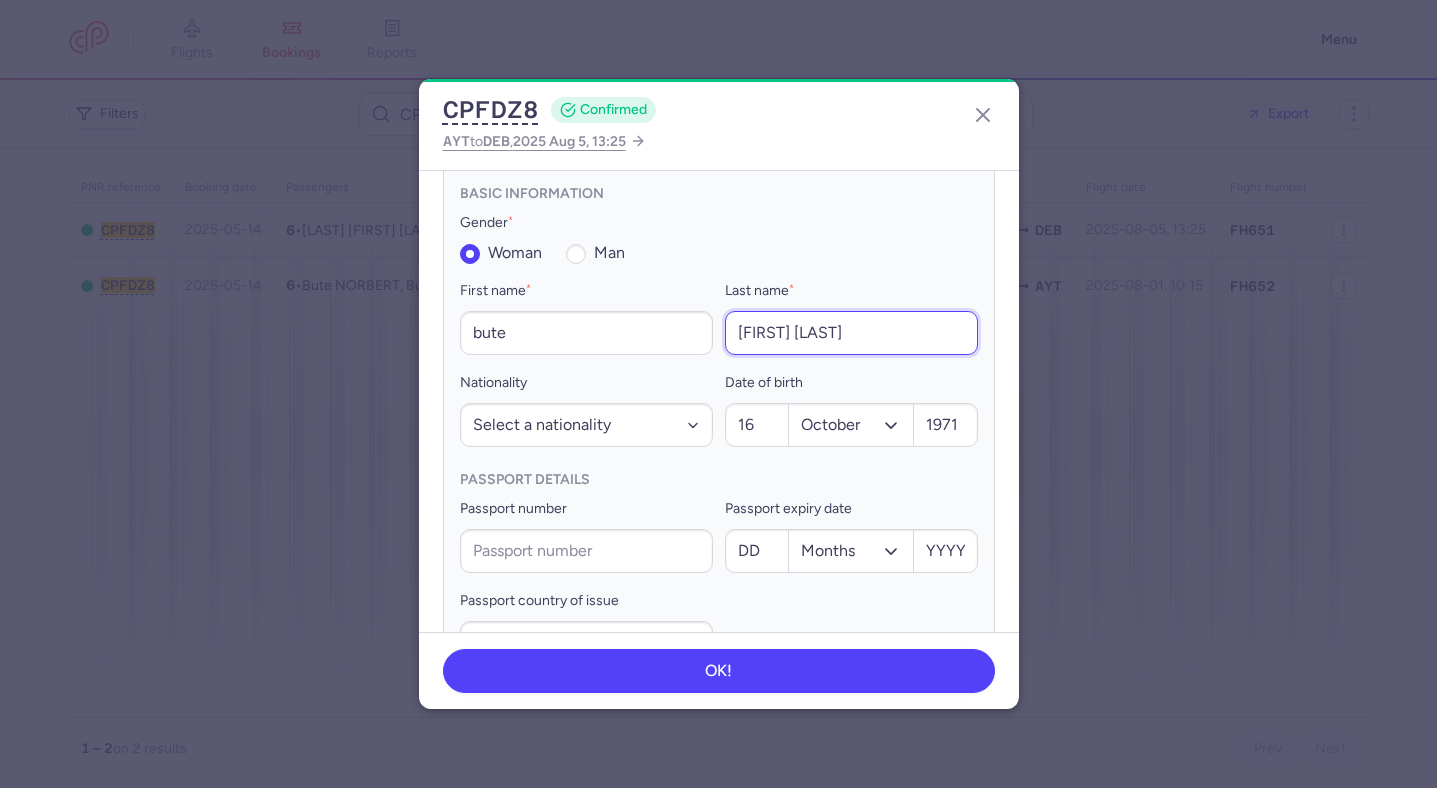 drag, startPoint x: 860, startPoint y: 327, endPoint x: 724, endPoint y: 327, distance: 136 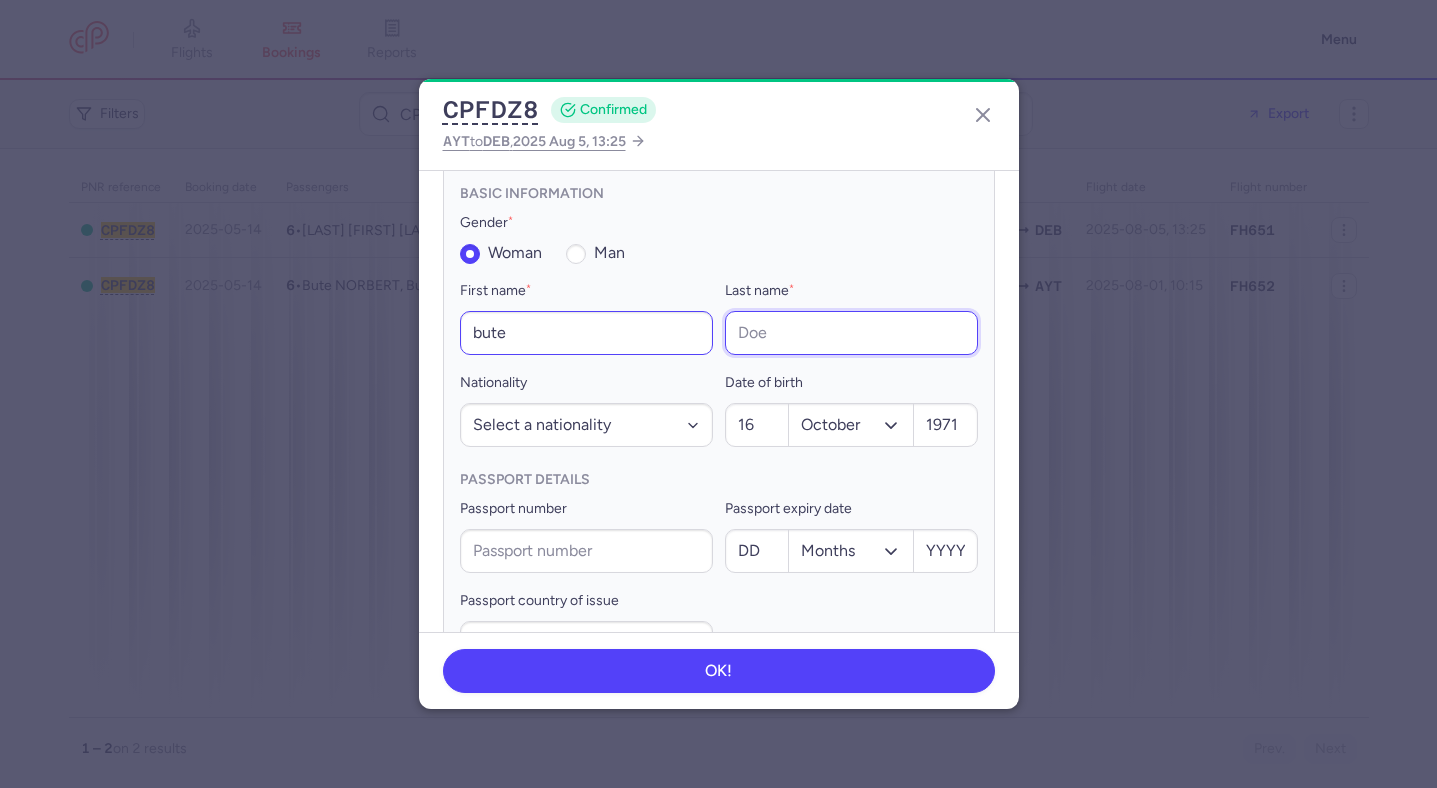 type 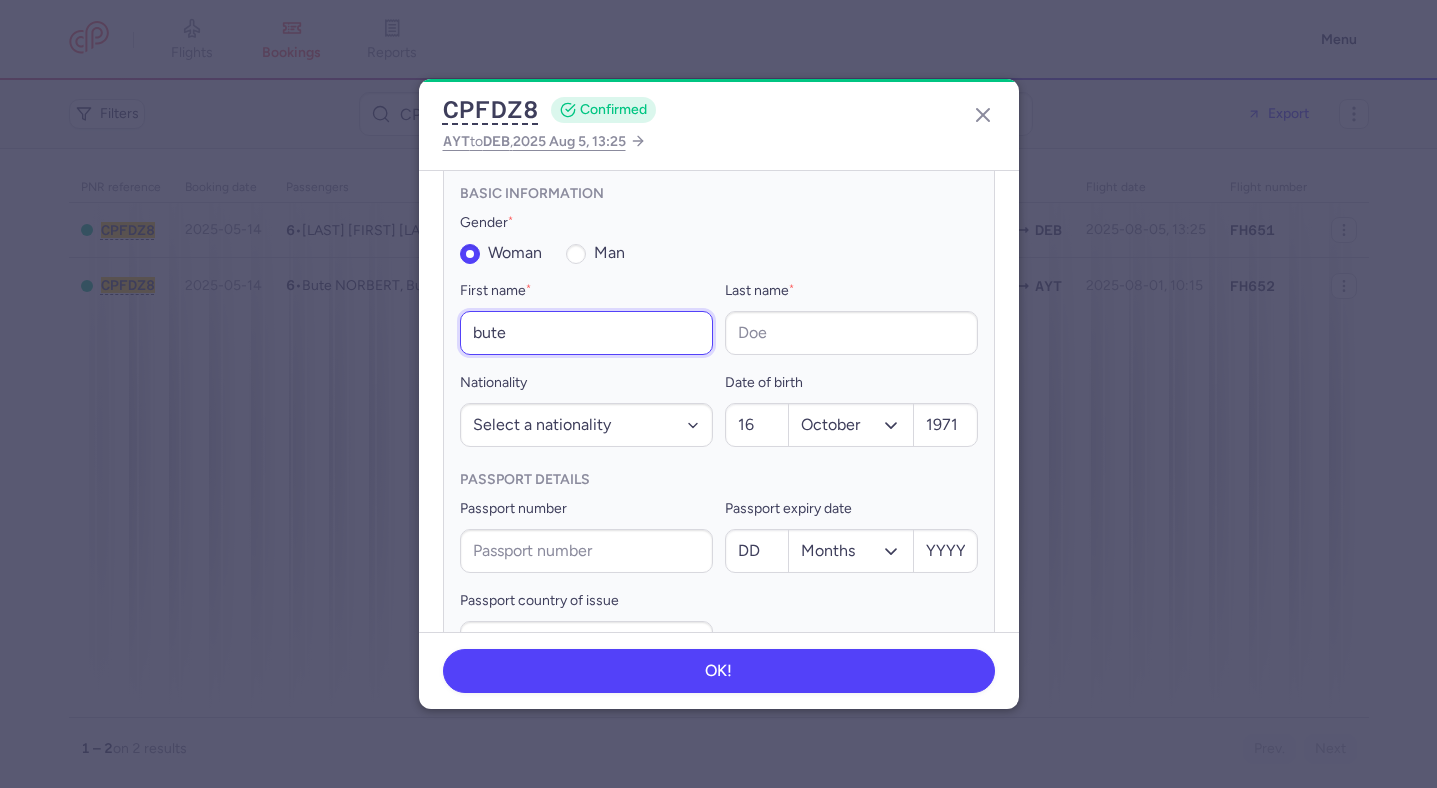 click on "bute" at bounding box center (586, 333) 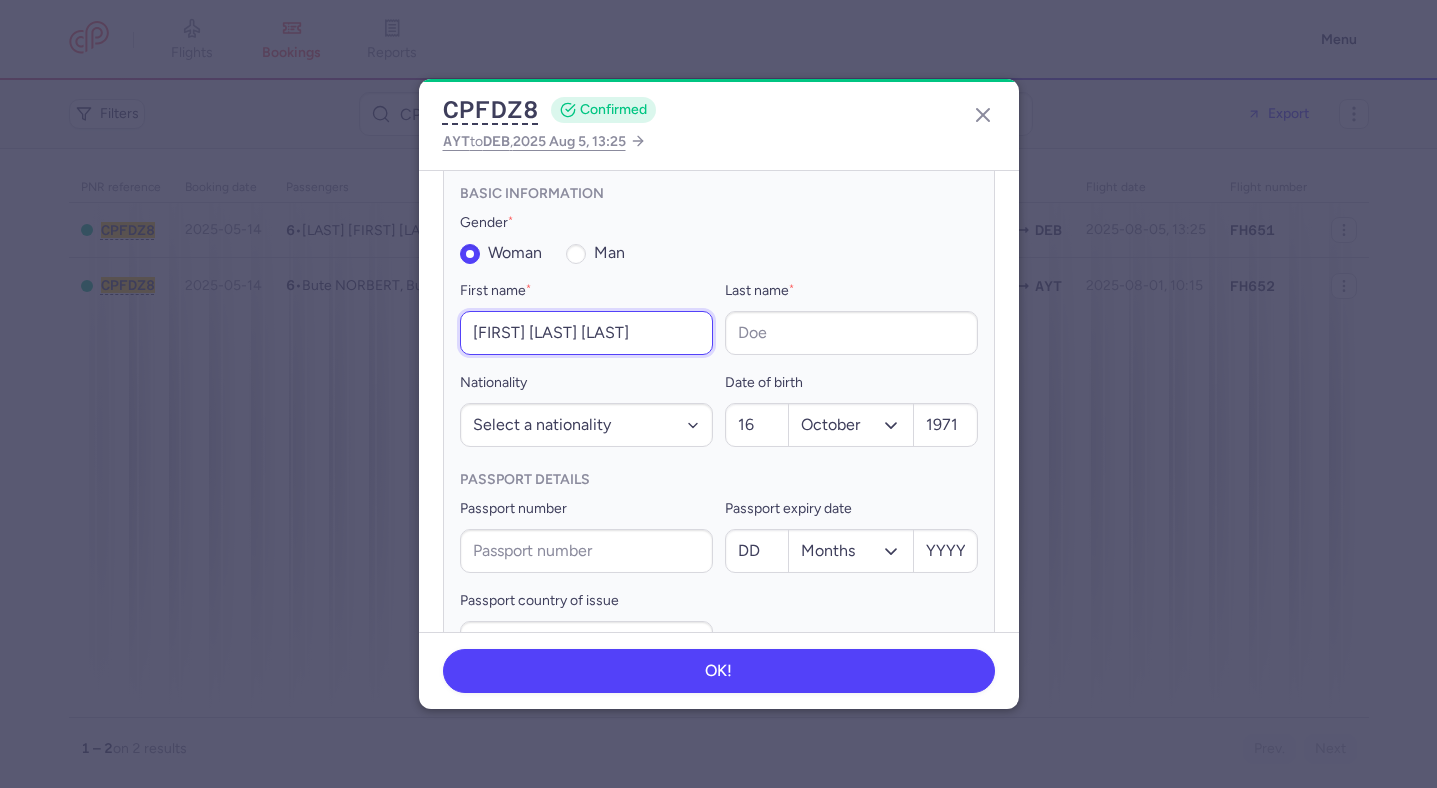 click on "[FIRST] [LAST] [LAST]" at bounding box center (586, 333) 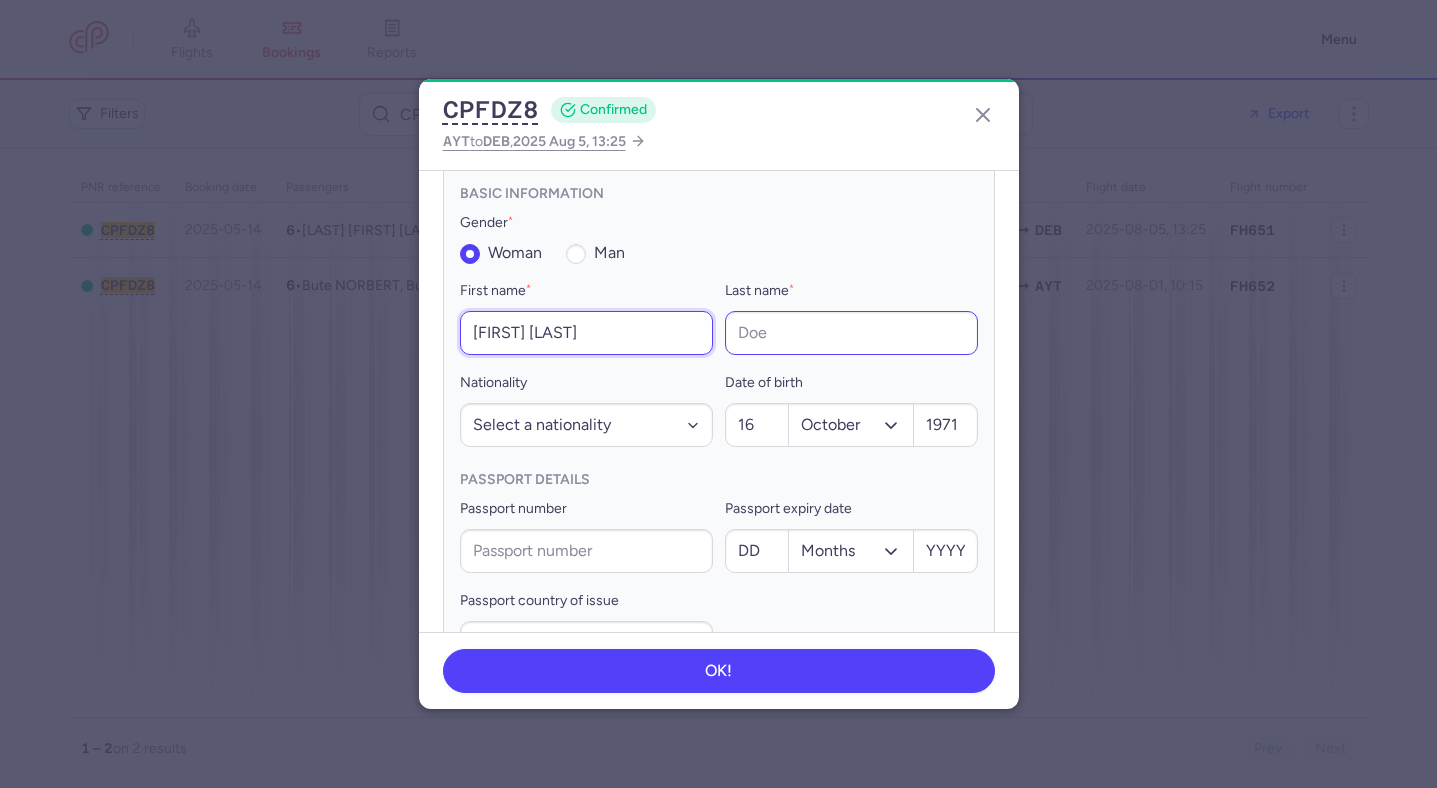 type on "laszlo garborne" 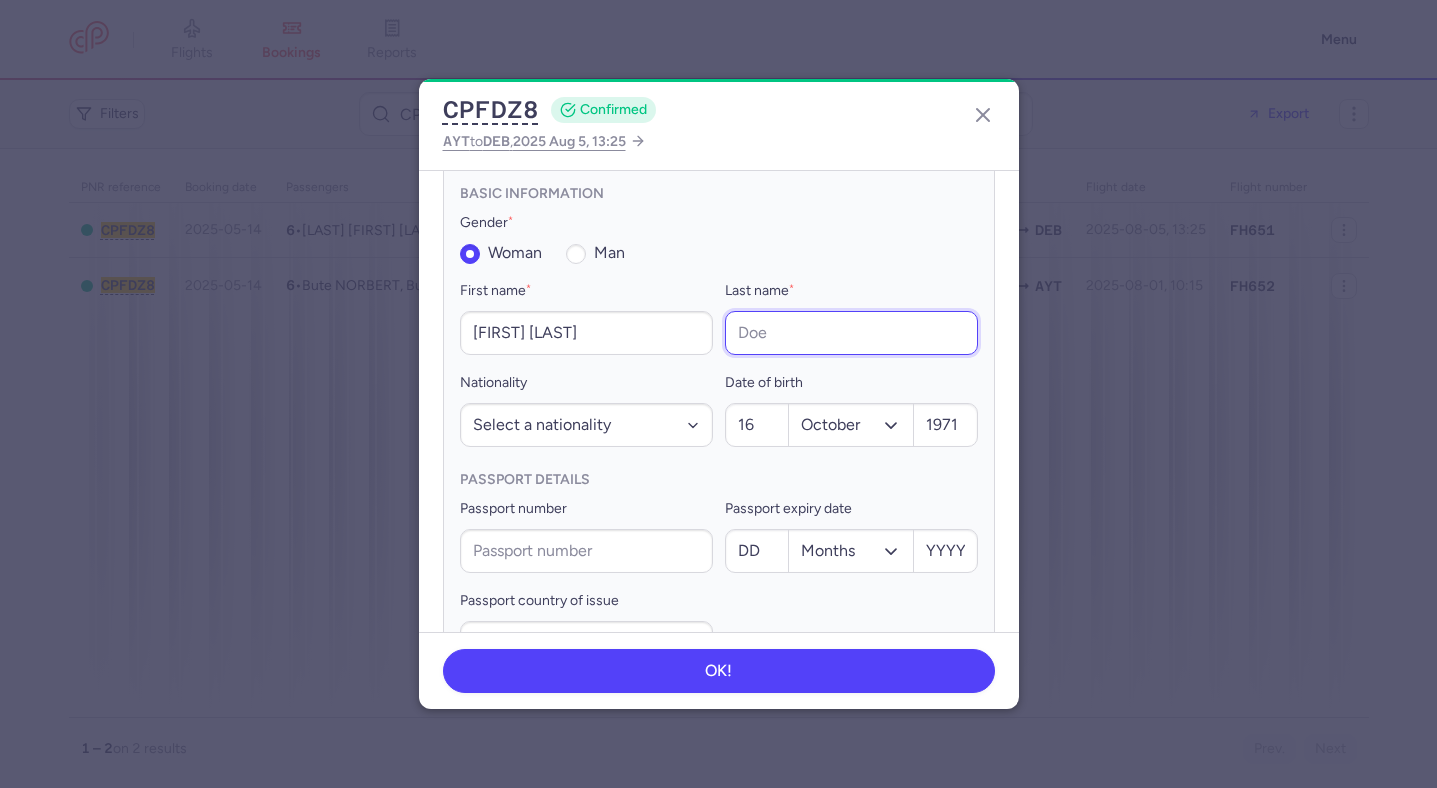 click on "Last name  *" at bounding box center (851, 333) 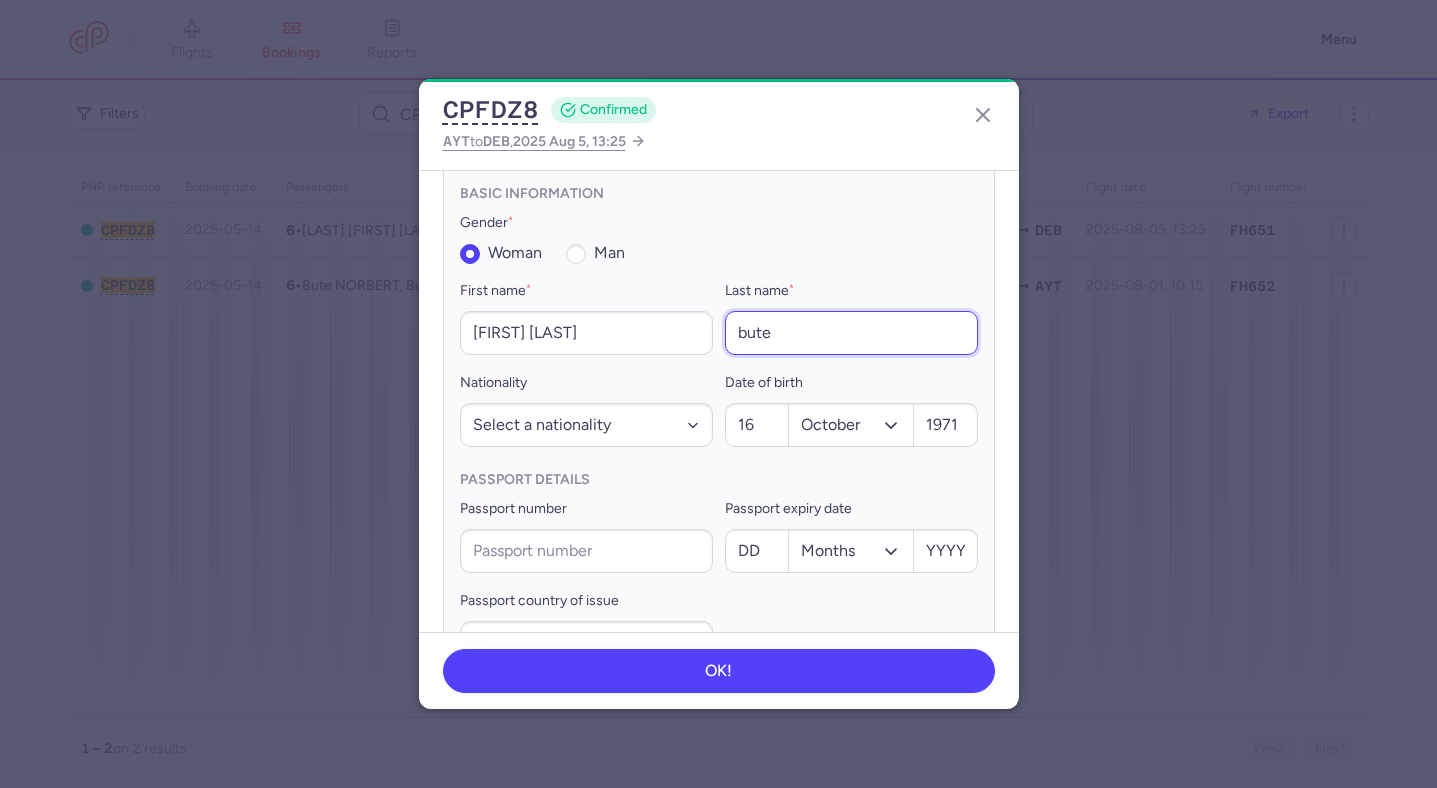 scroll, scrollTop: 810, scrollLeft: 0, axis: vertical 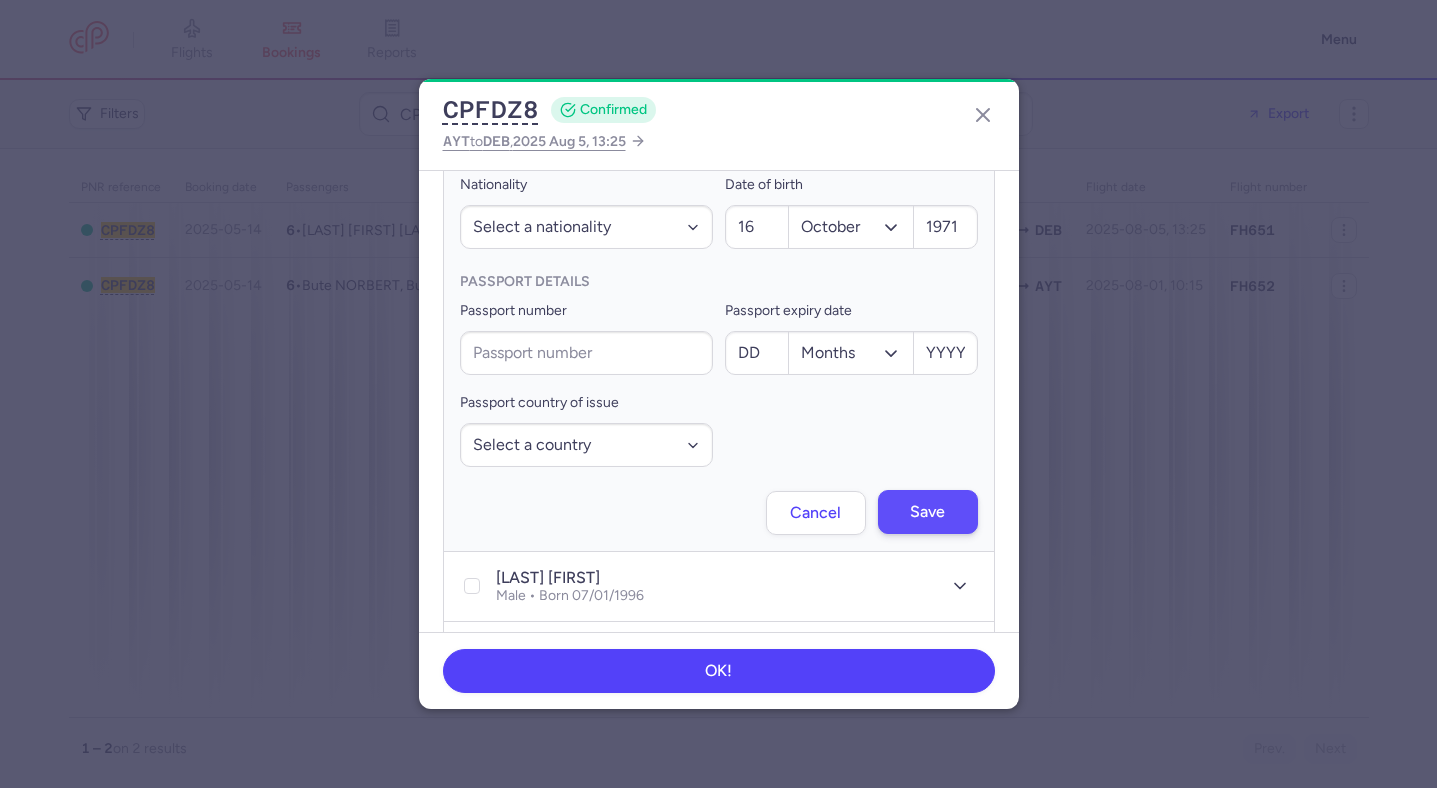 type on "bute" 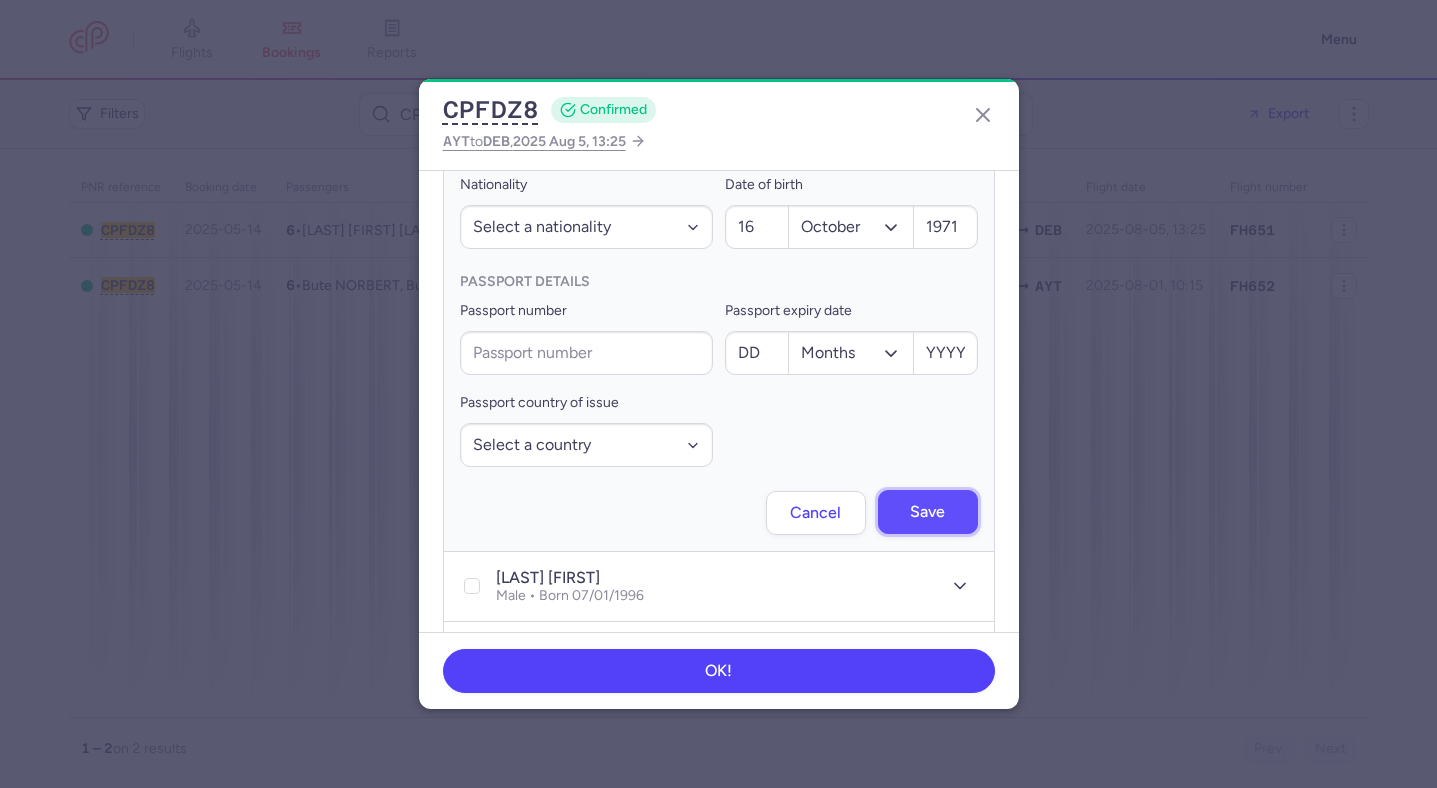 click on "Save" at bounding box center (928, 512) 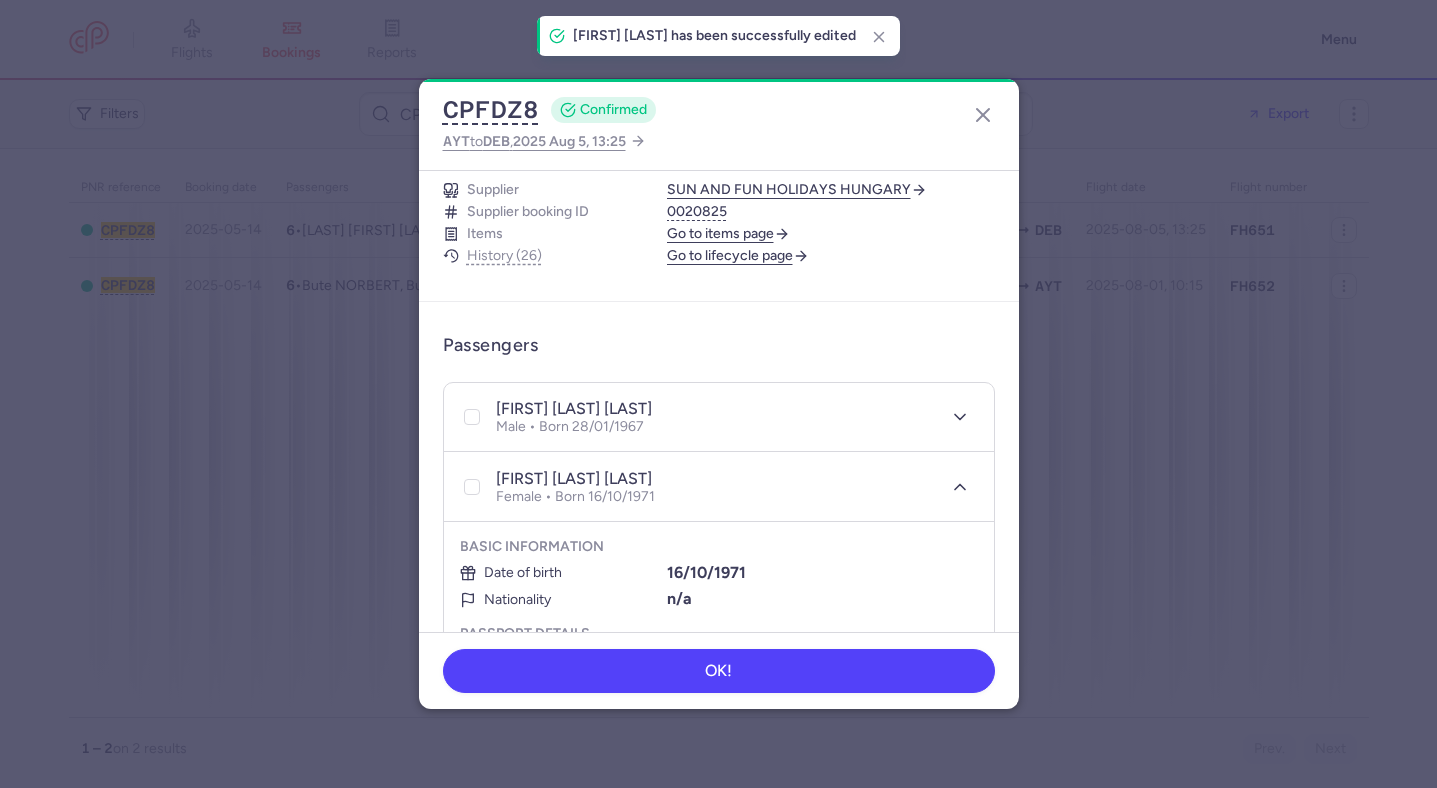 scroll, scrollTop: 268, scrollLeft: 0, axis: vertical 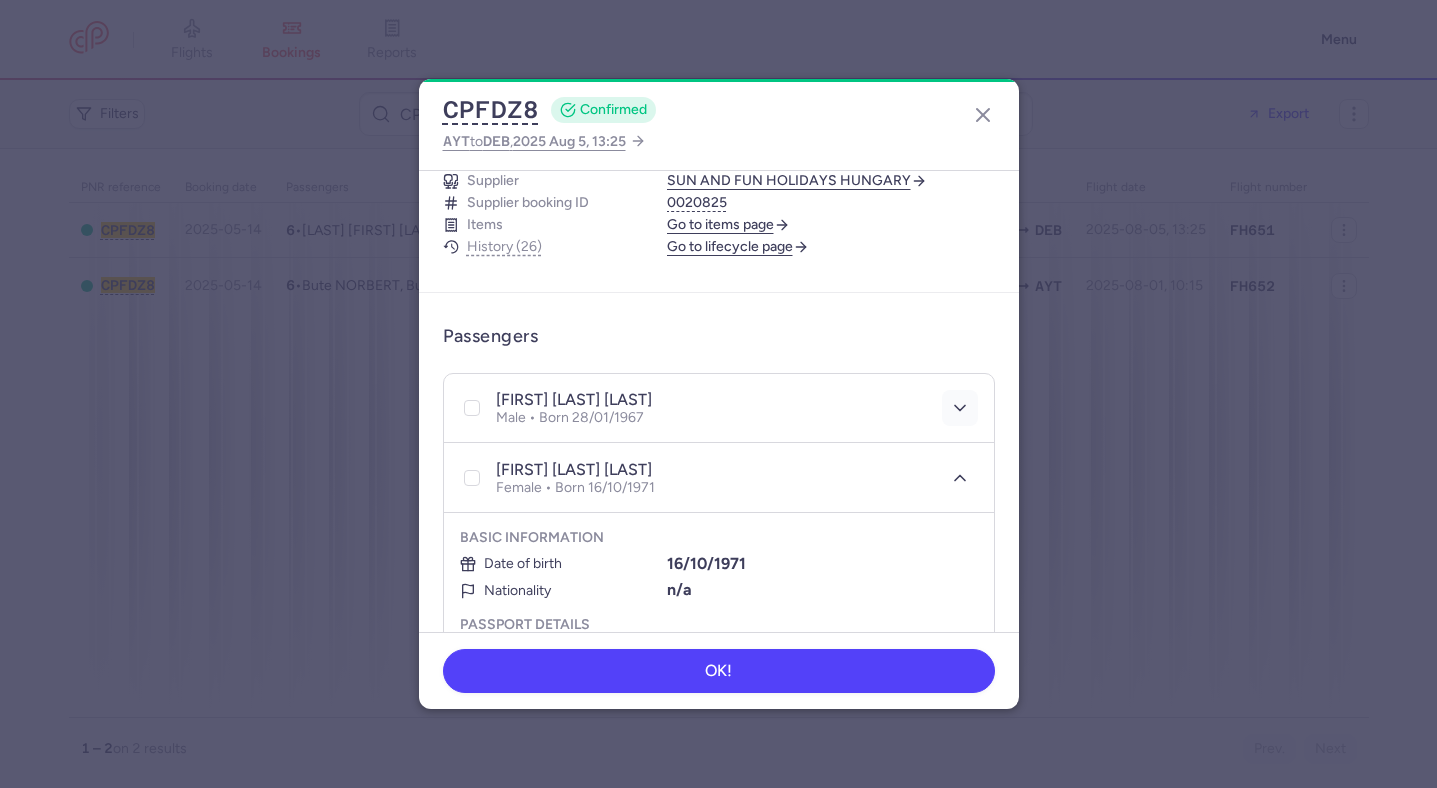 click 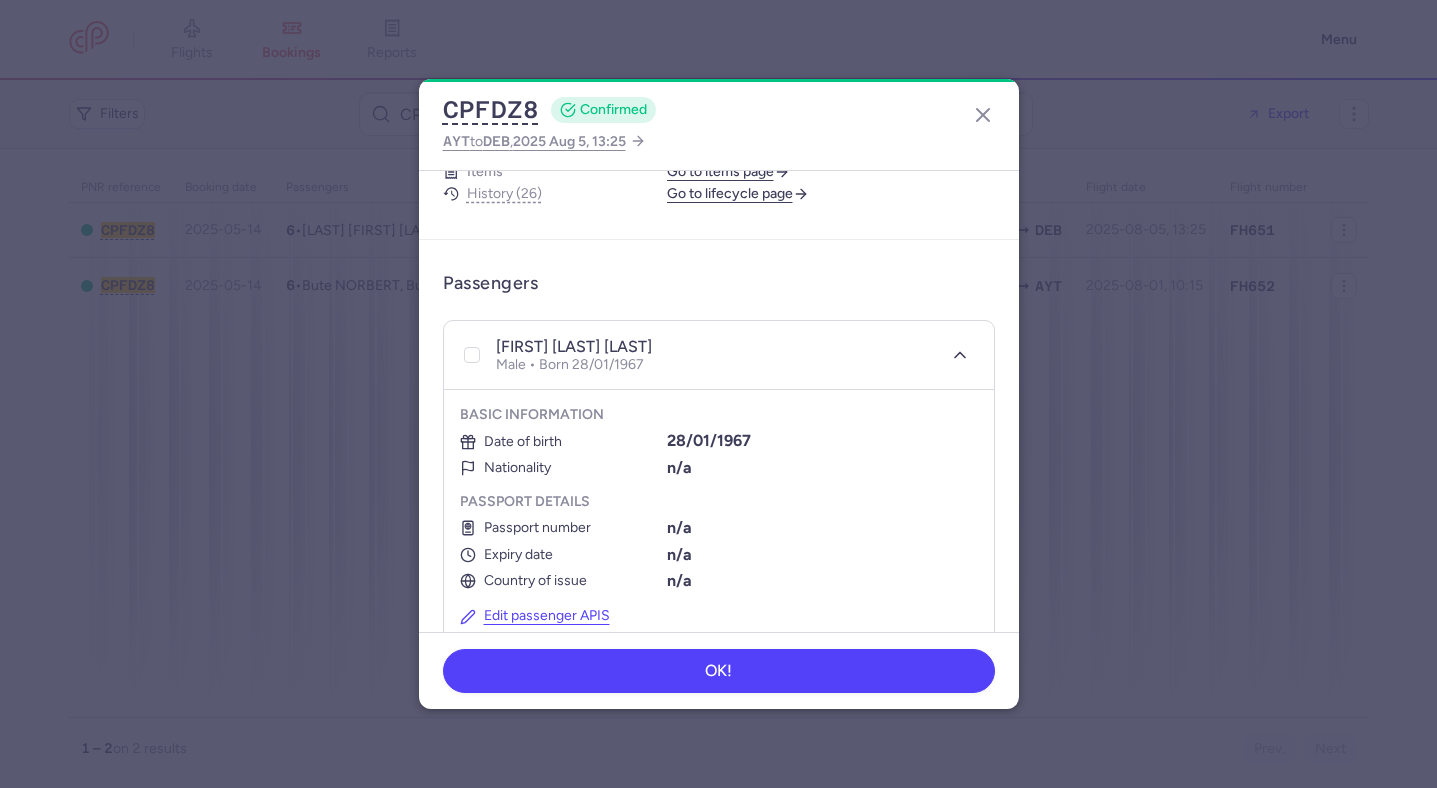 scroll, scrollTop: 330, scrollLeft: 0, axis: vertical 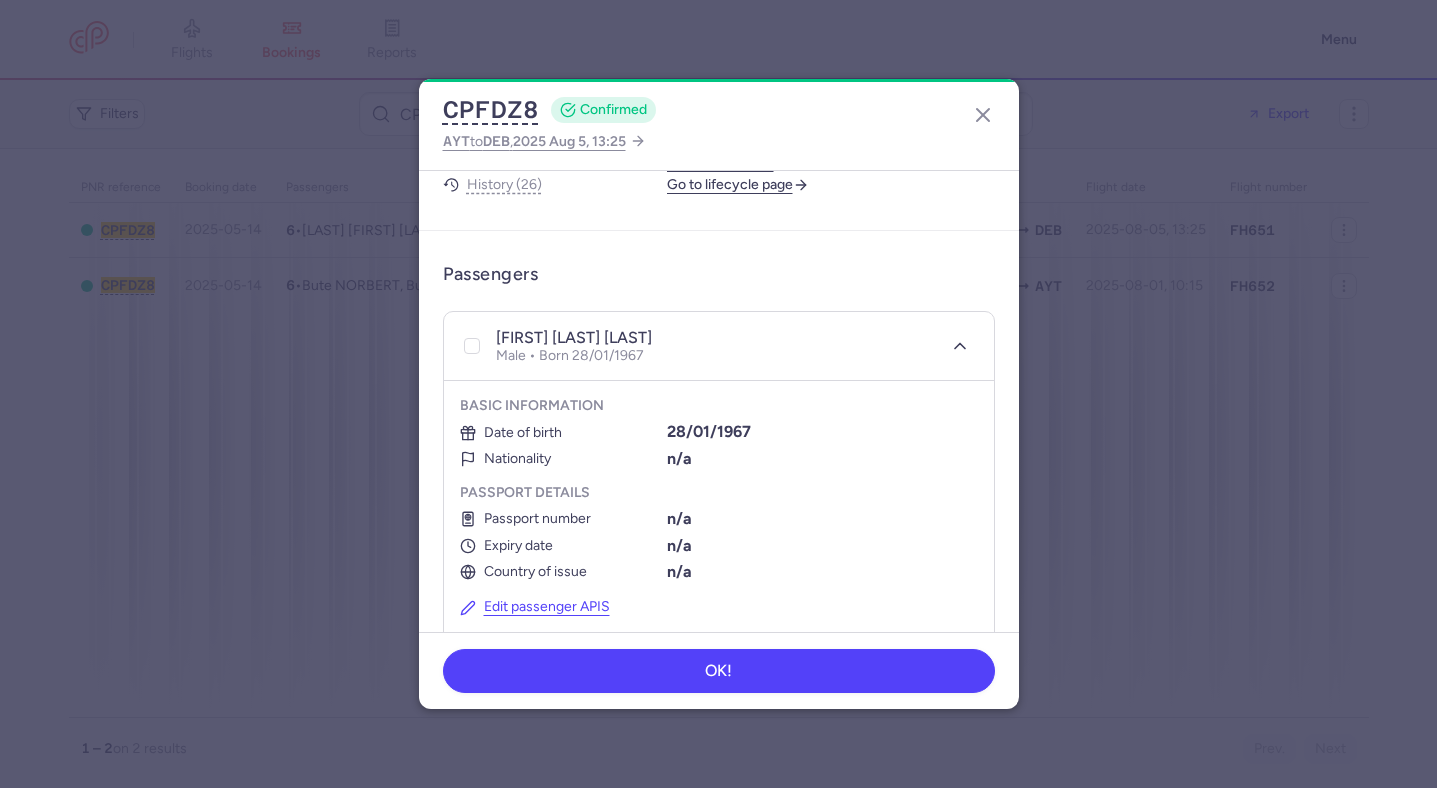click on "Basic information   Date of birth 28/01/1967  Nationality n/a  Passport details   Passport number n/a  Expiry date n/a  Country of issue n/a Edit passenger APIS" 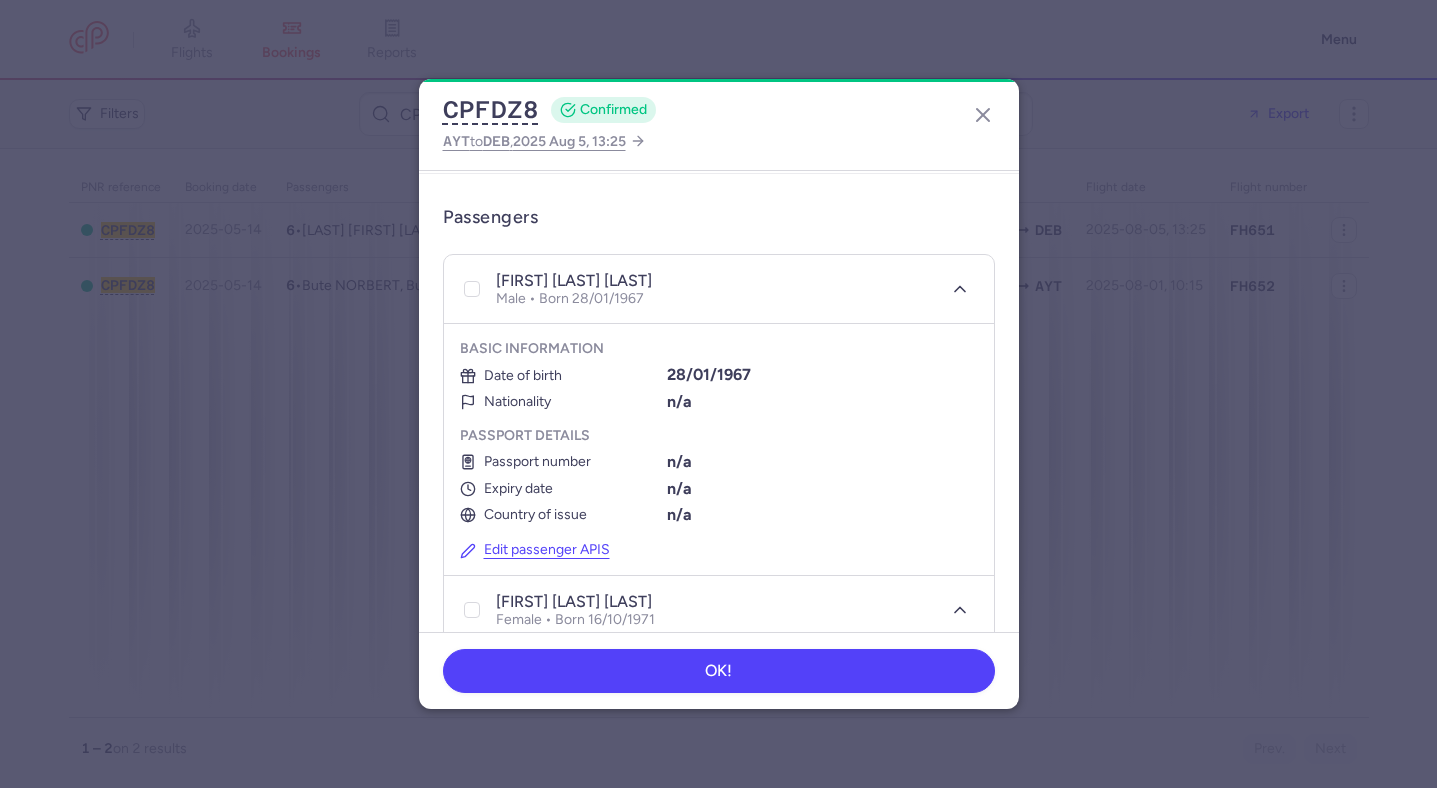 scroll, scrollTop: 379, scrollLeft: 0, axis: vertical 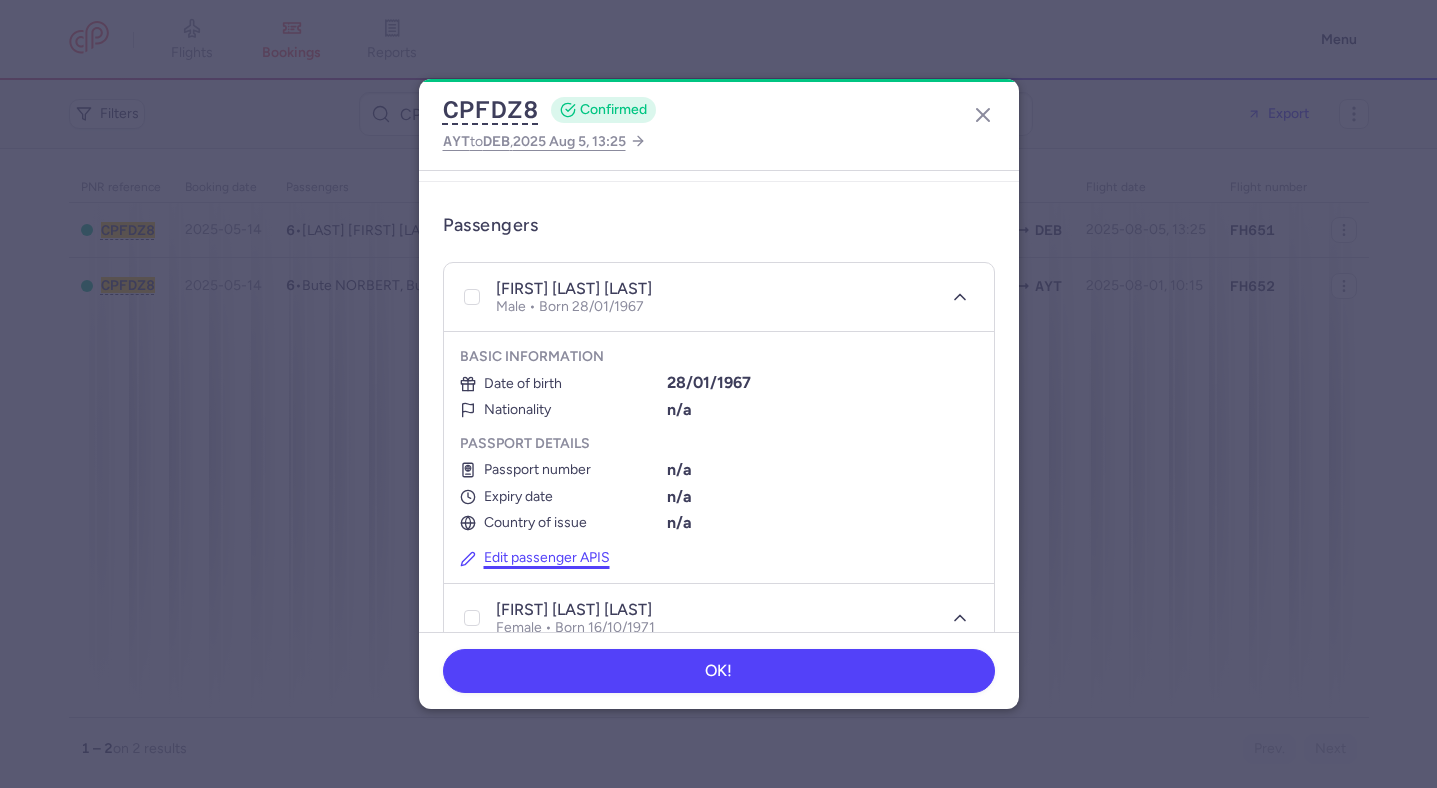 click on "Edit passenger APIS" at bounding box center [535, 558] 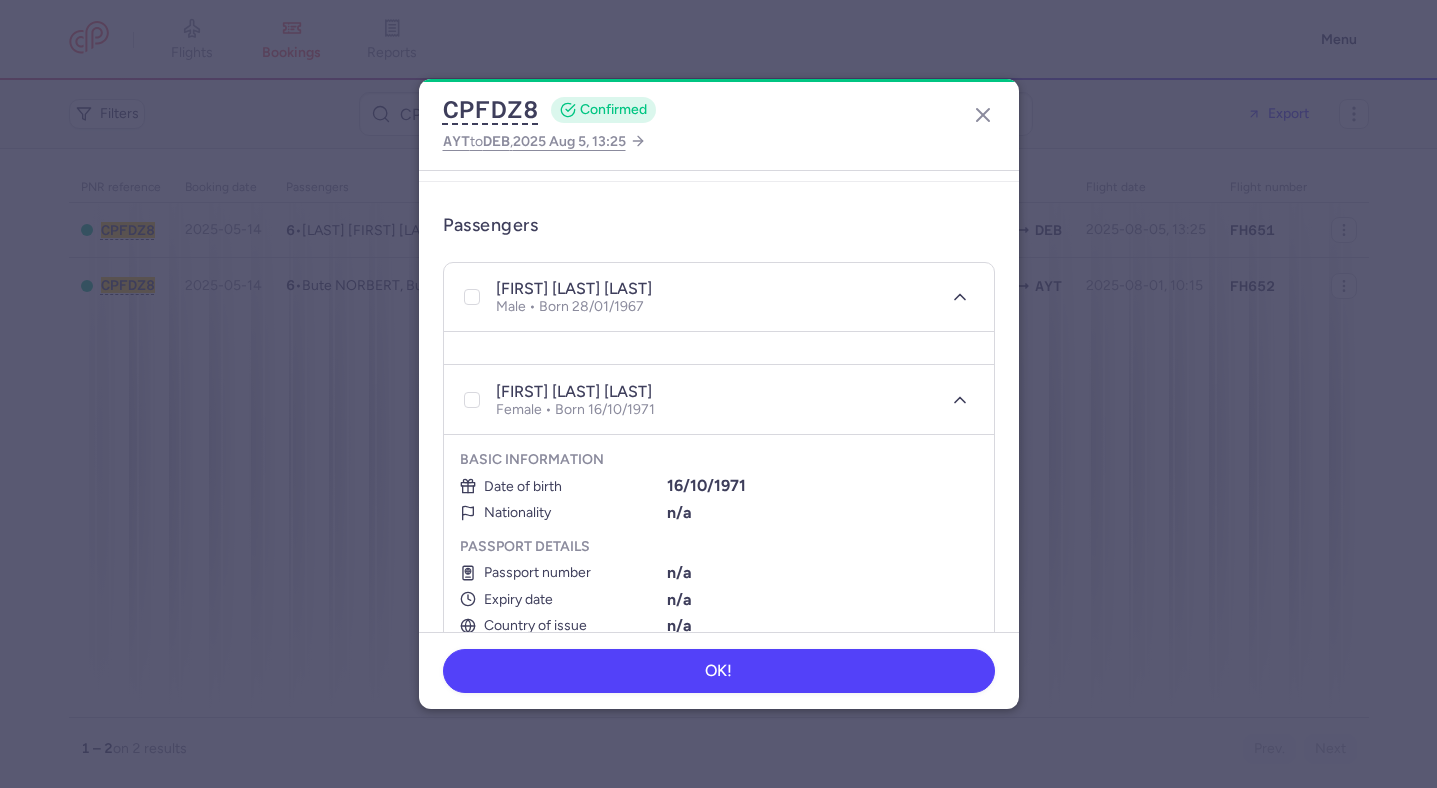 select on "1" 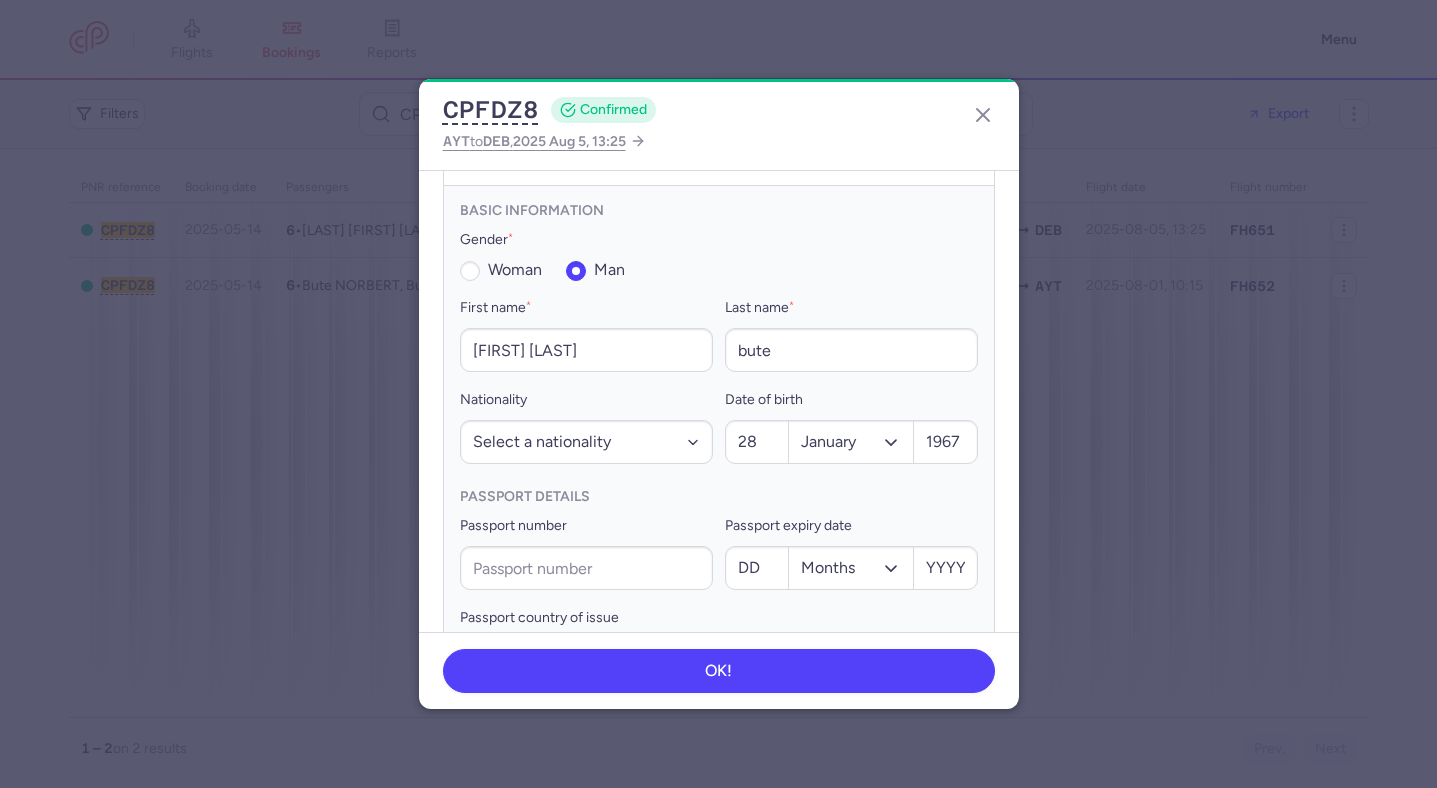 scroll, scrollTop: 542, scrollLeft: 0, axis: vertical 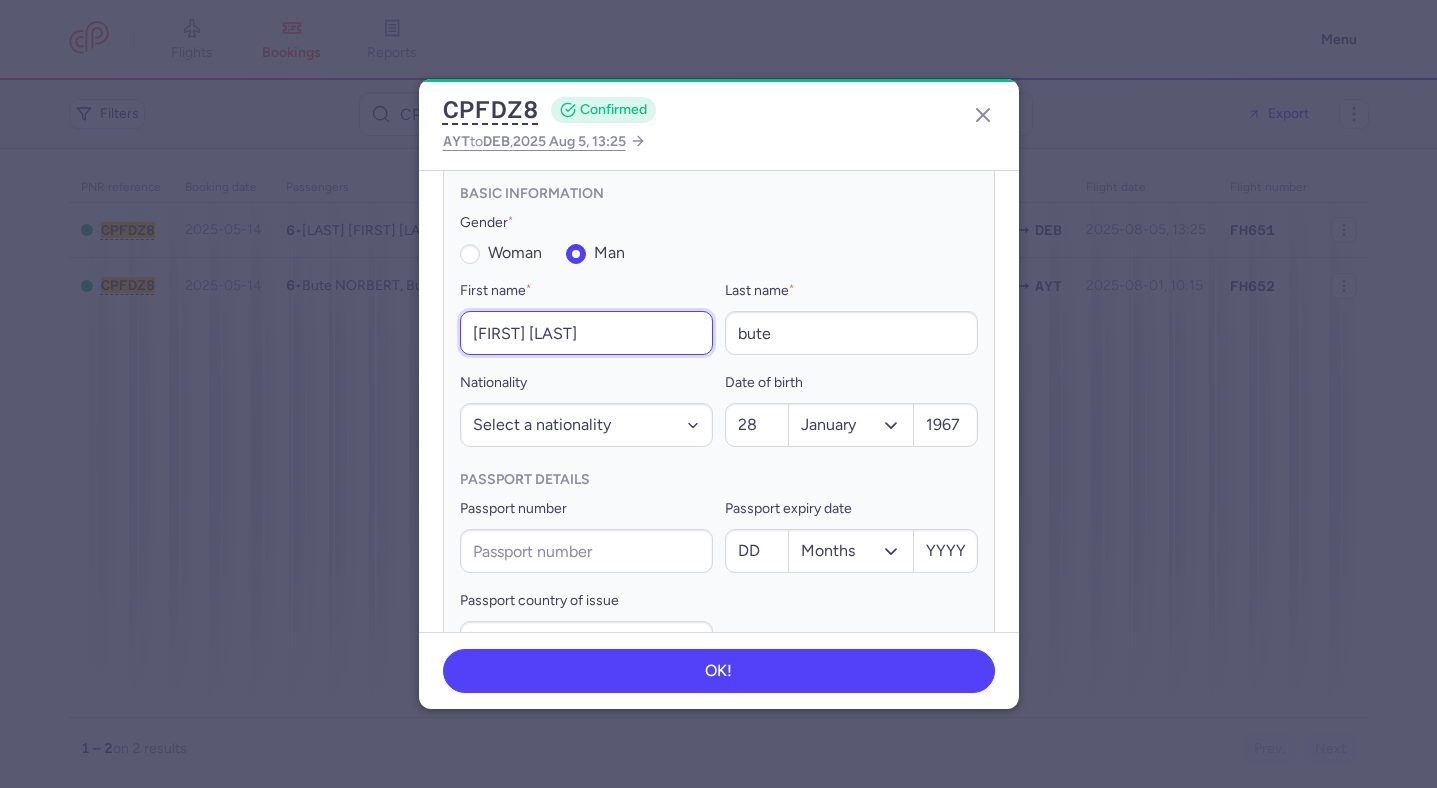 drag, startPoint x: 642, startPoint y: 332, endPoint x: 517, endPoint y: 333, distance: 125.004 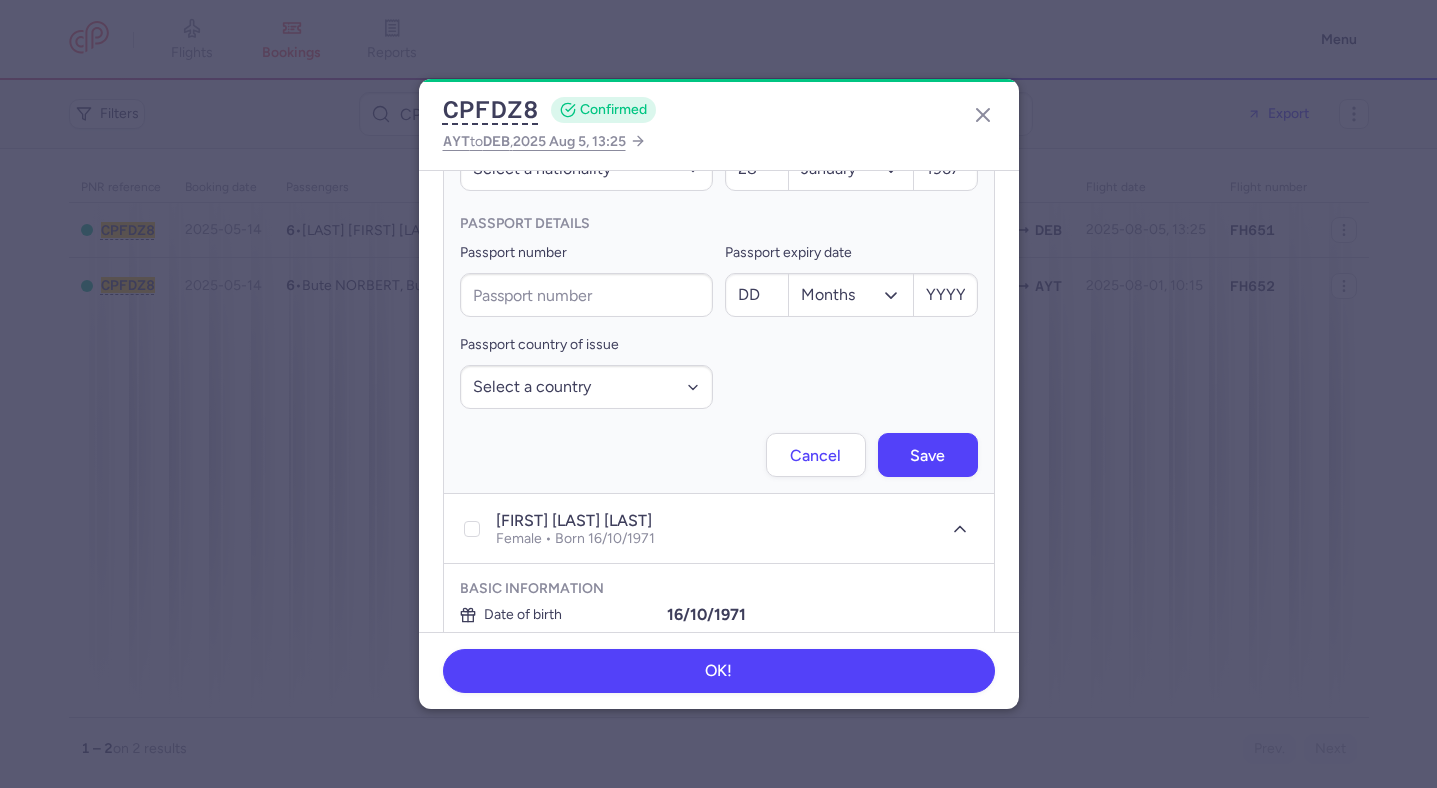 scroll, scrollTop: 894, scrollLeft: 0, axis: vertical 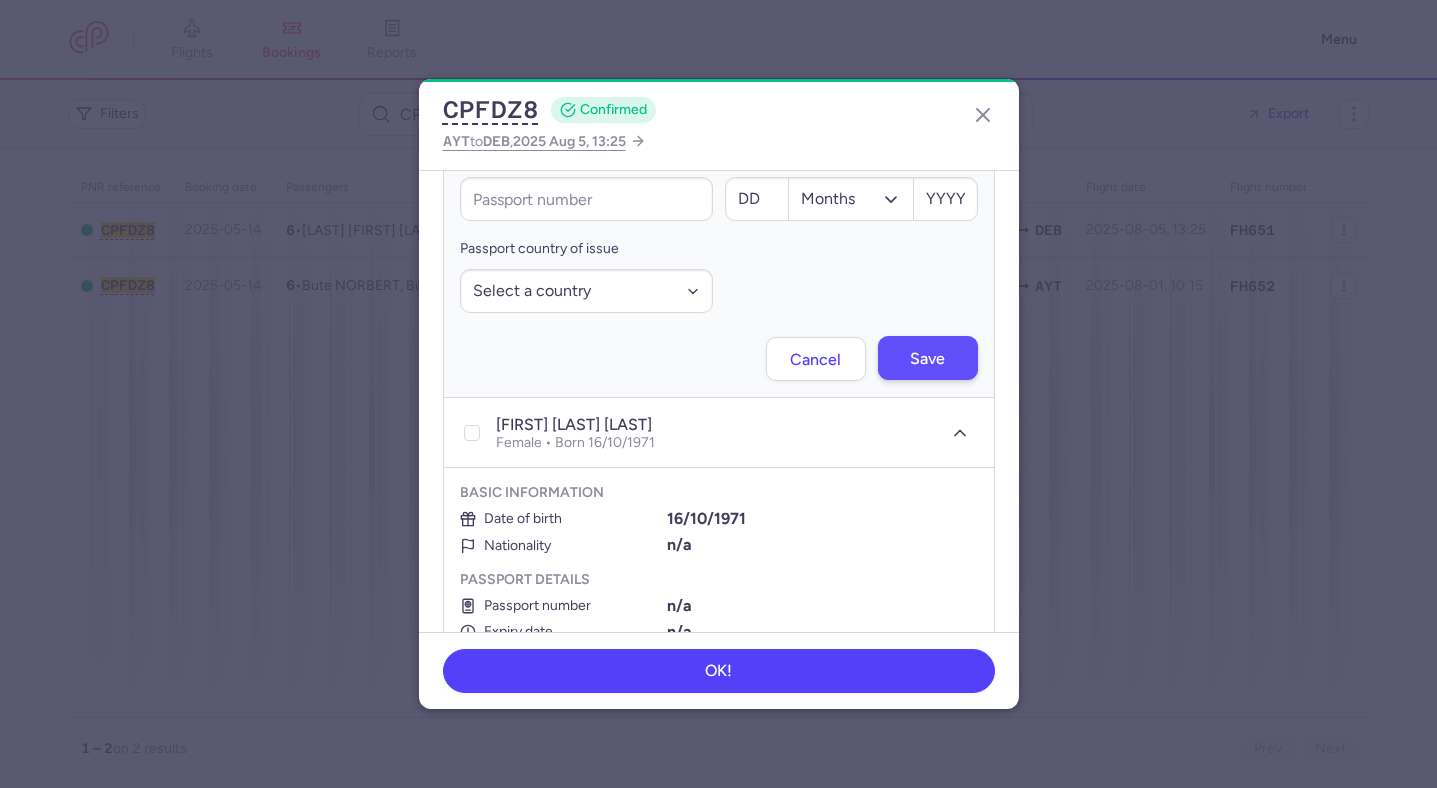 type on "laszlo" 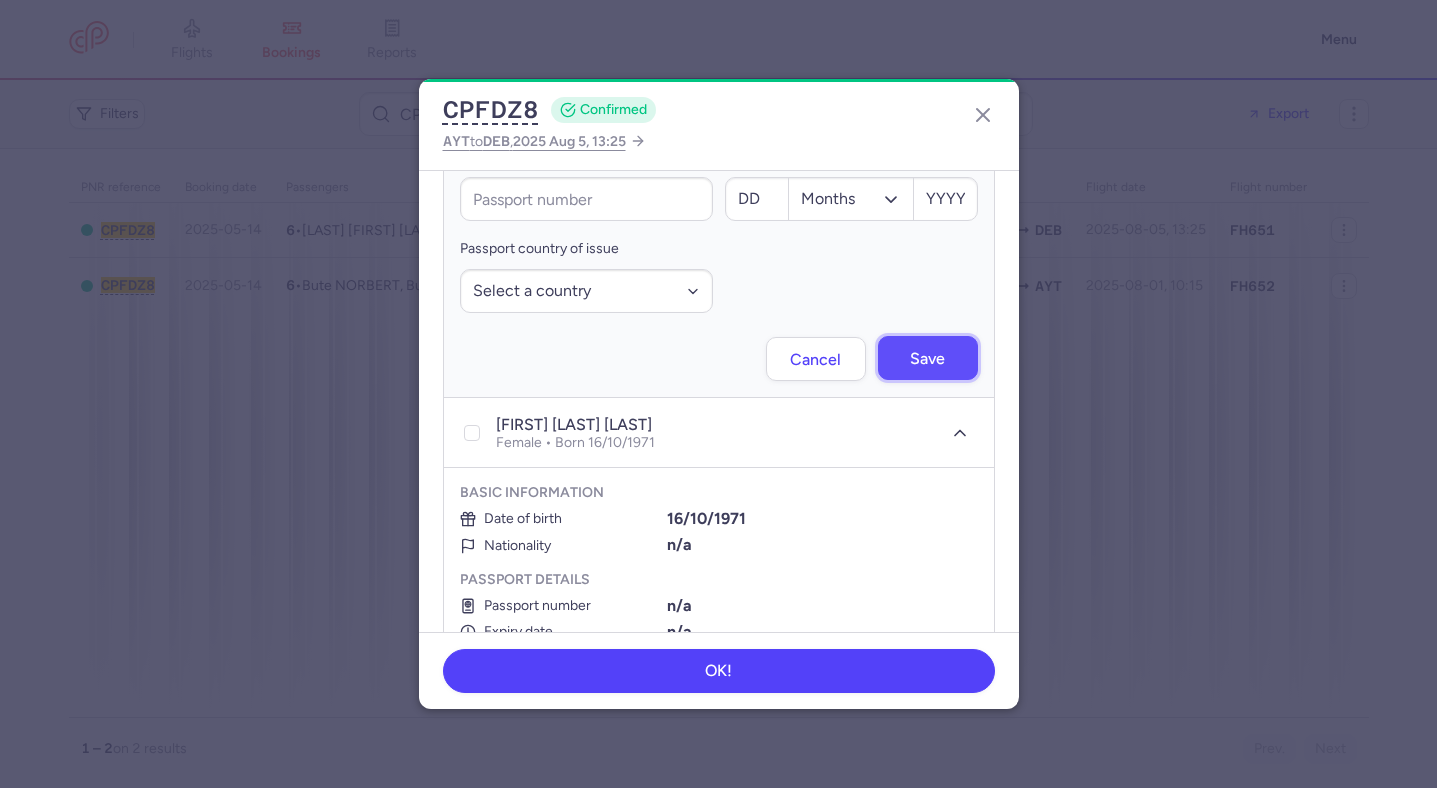click on "Save" at bounding box center (928, 358) 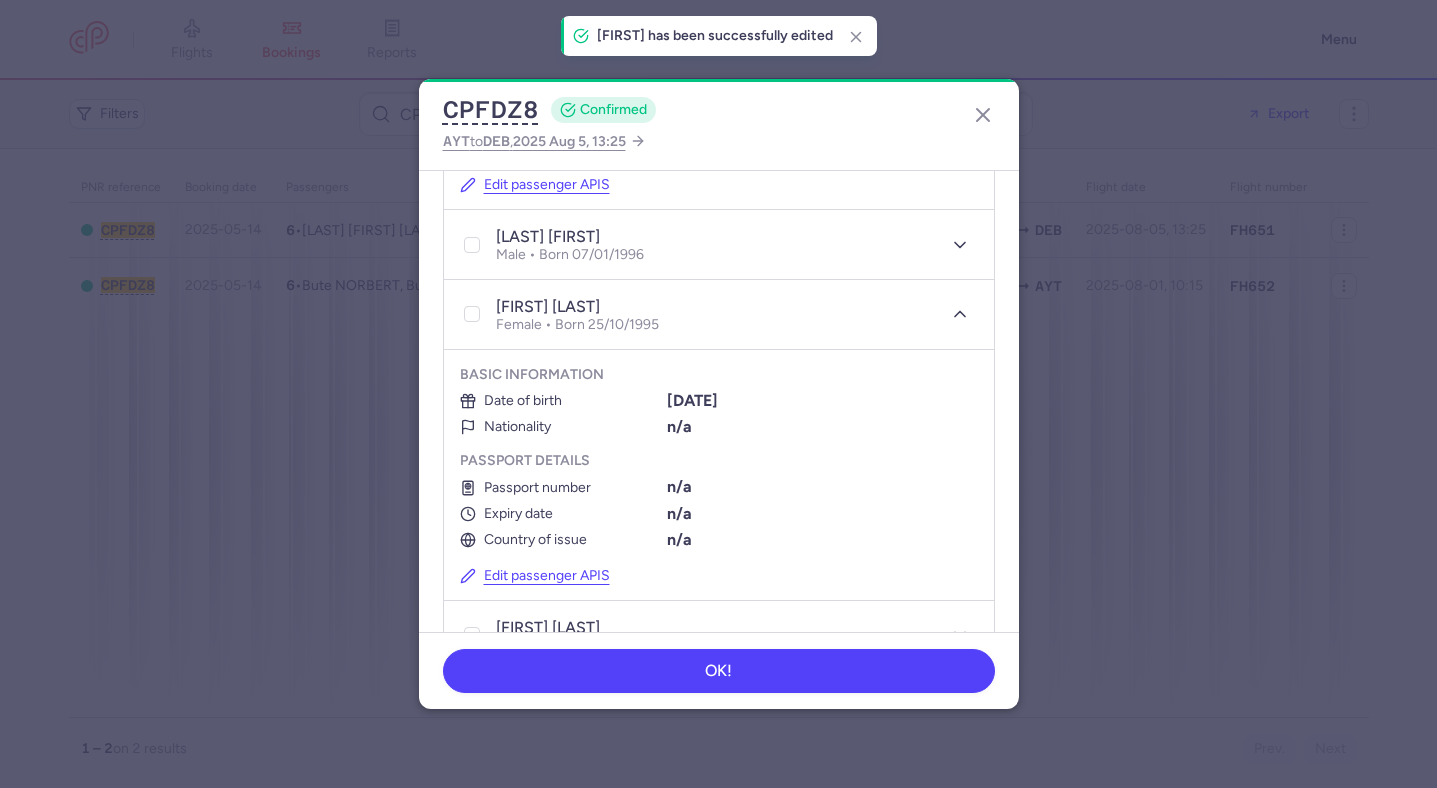 scroll, scrollTop: 1113, scrollLeft: 0, axis: vertical 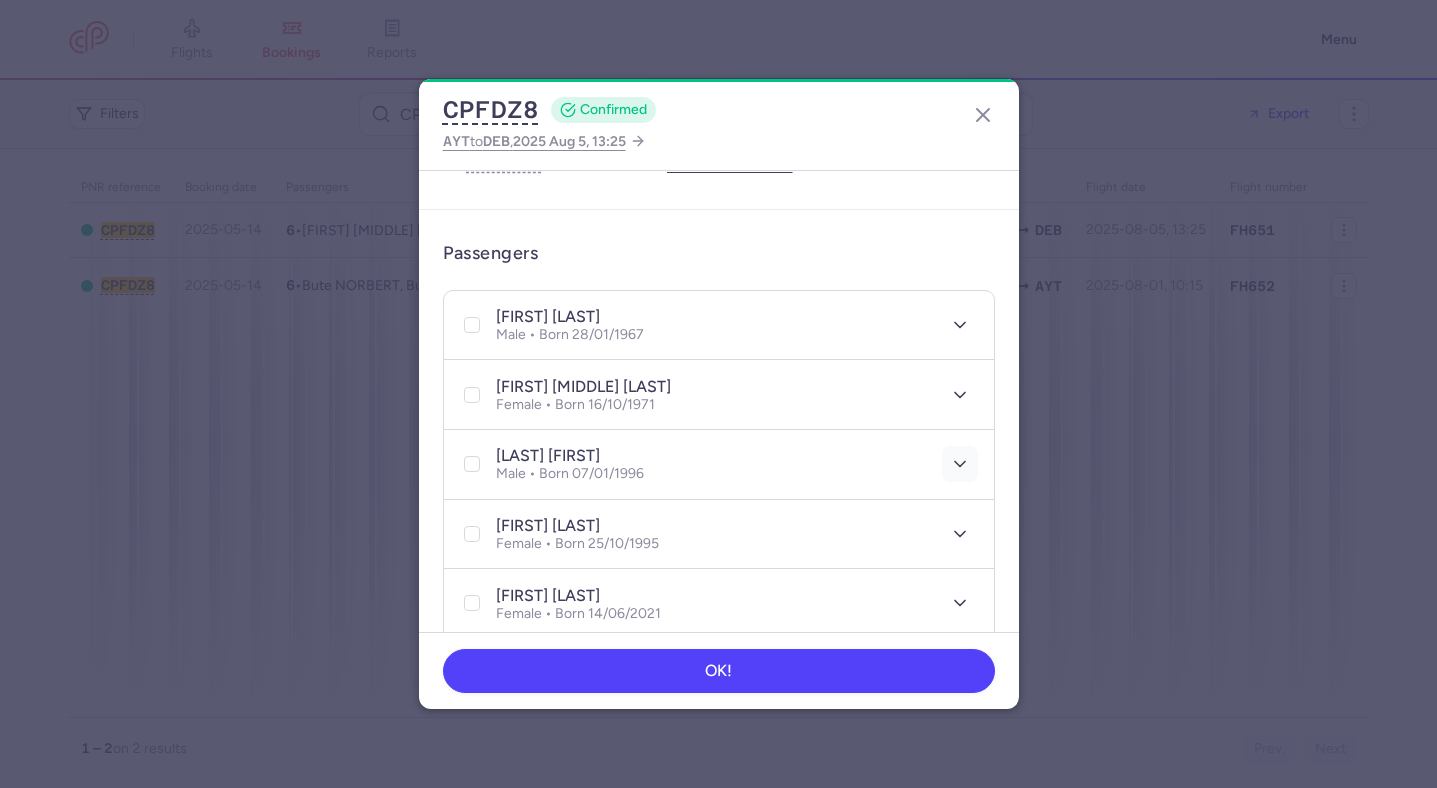 click 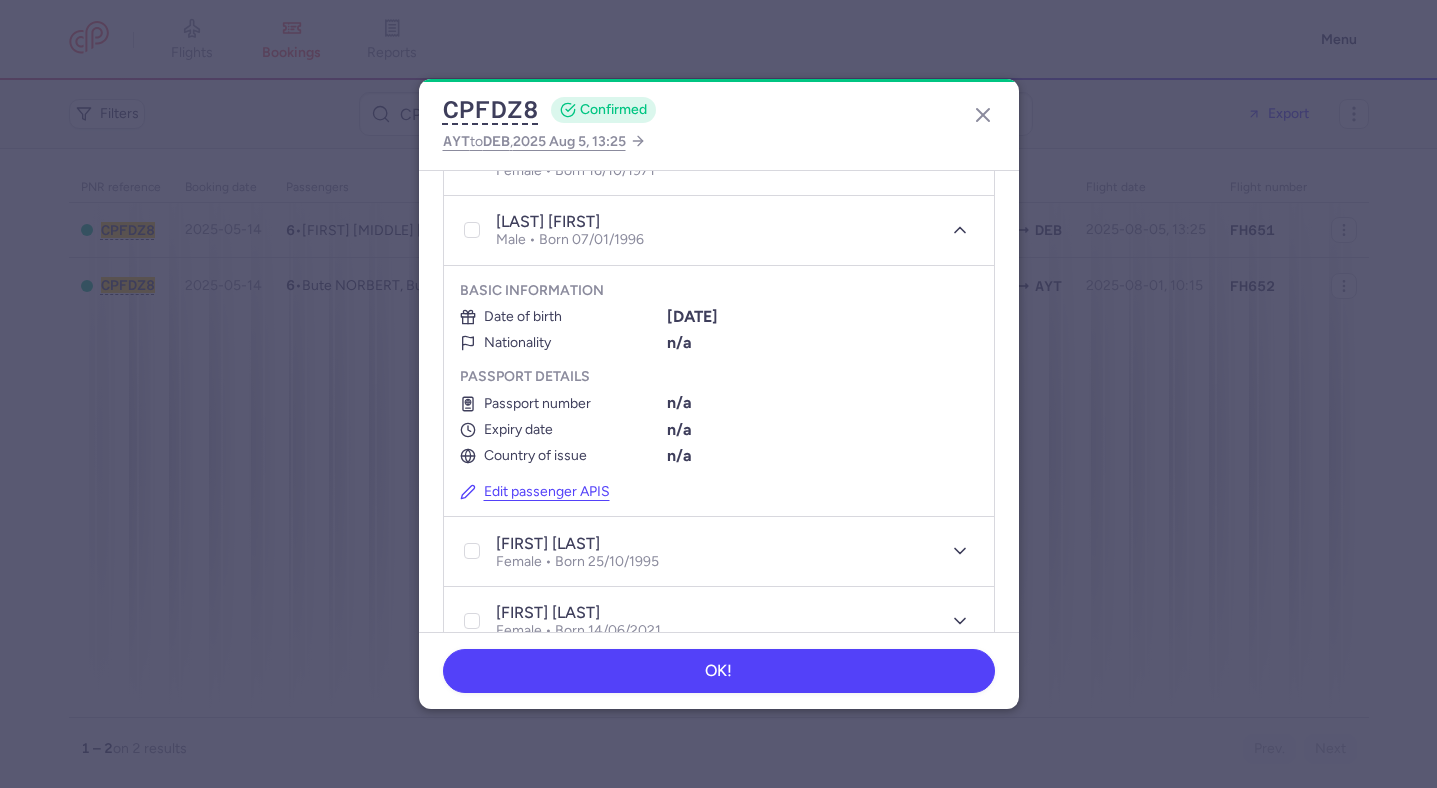 scroll, scrollTop: 681, scrollLeft: 0, axis: vertical 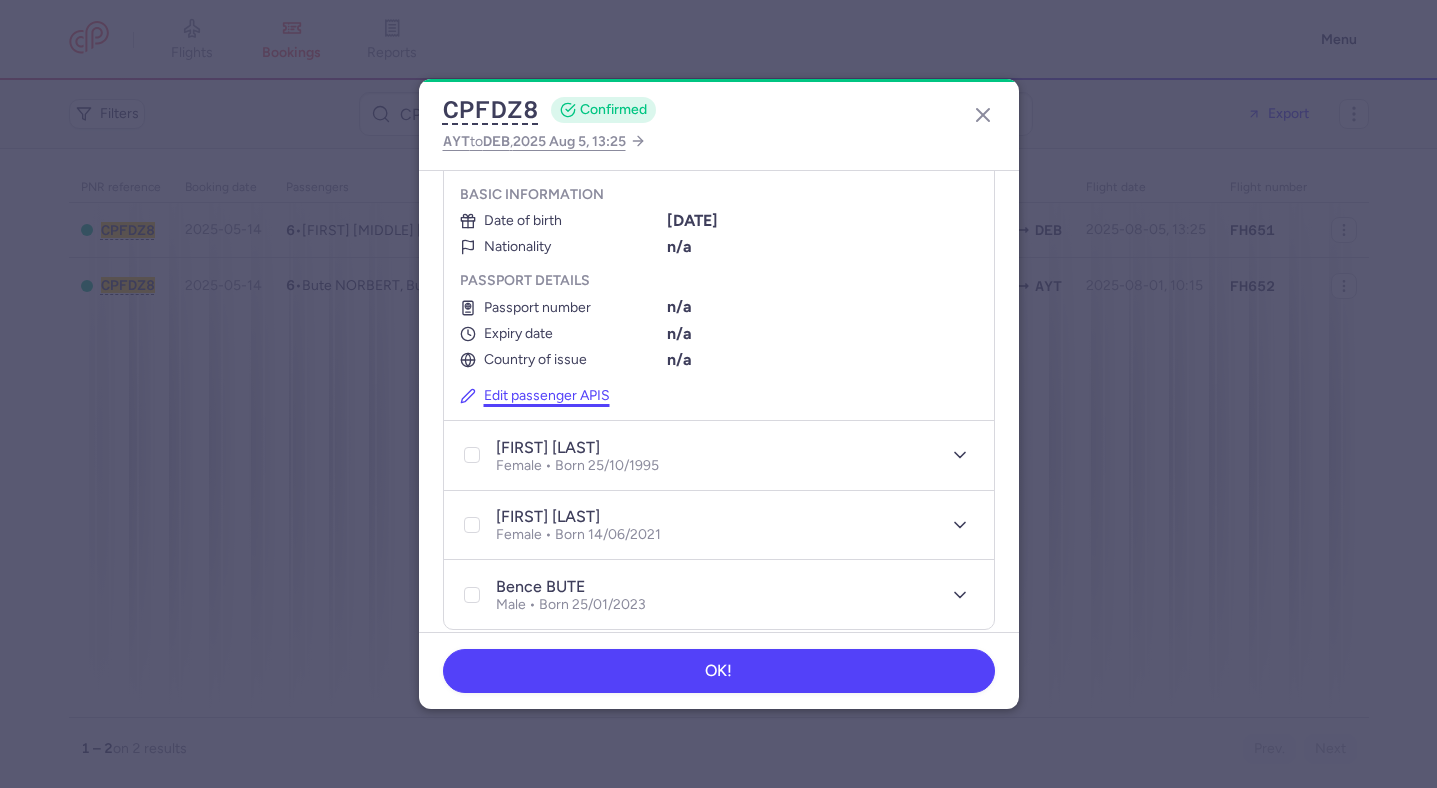 click on "Edit passenger APIS" at bounding box center [535, 396] 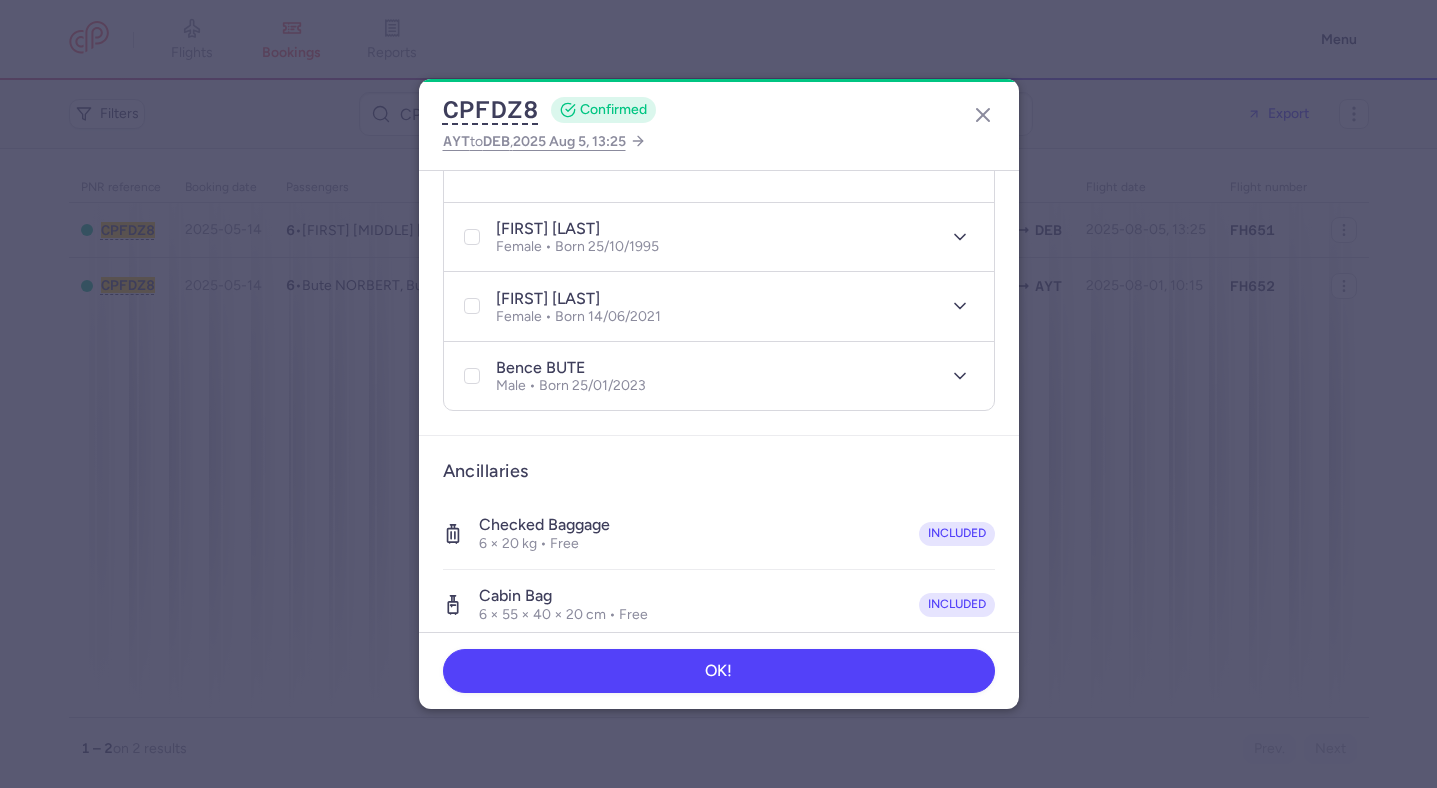 scroll, scrollTop: 682, scrollLeft: 0, axis: vertical 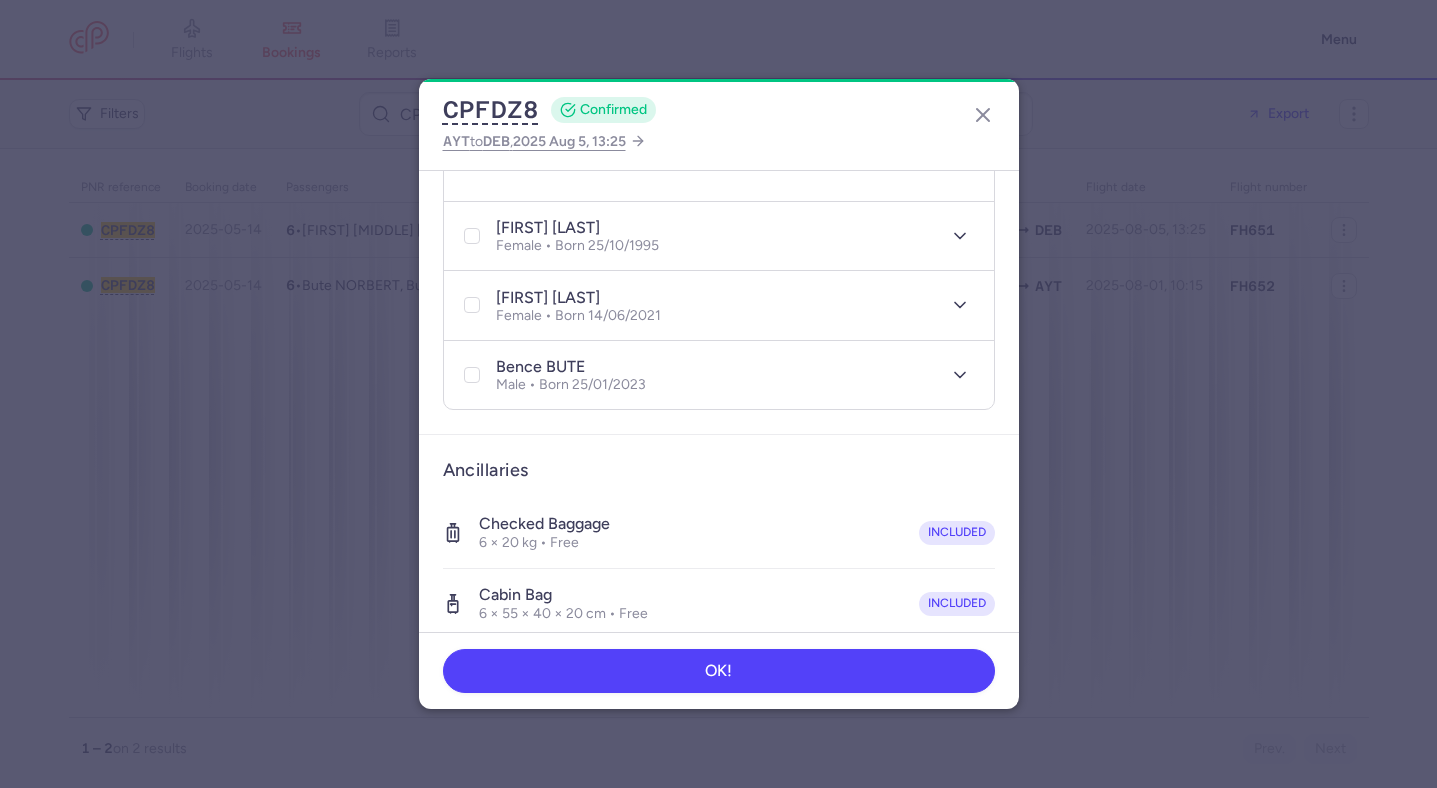 select on "1" 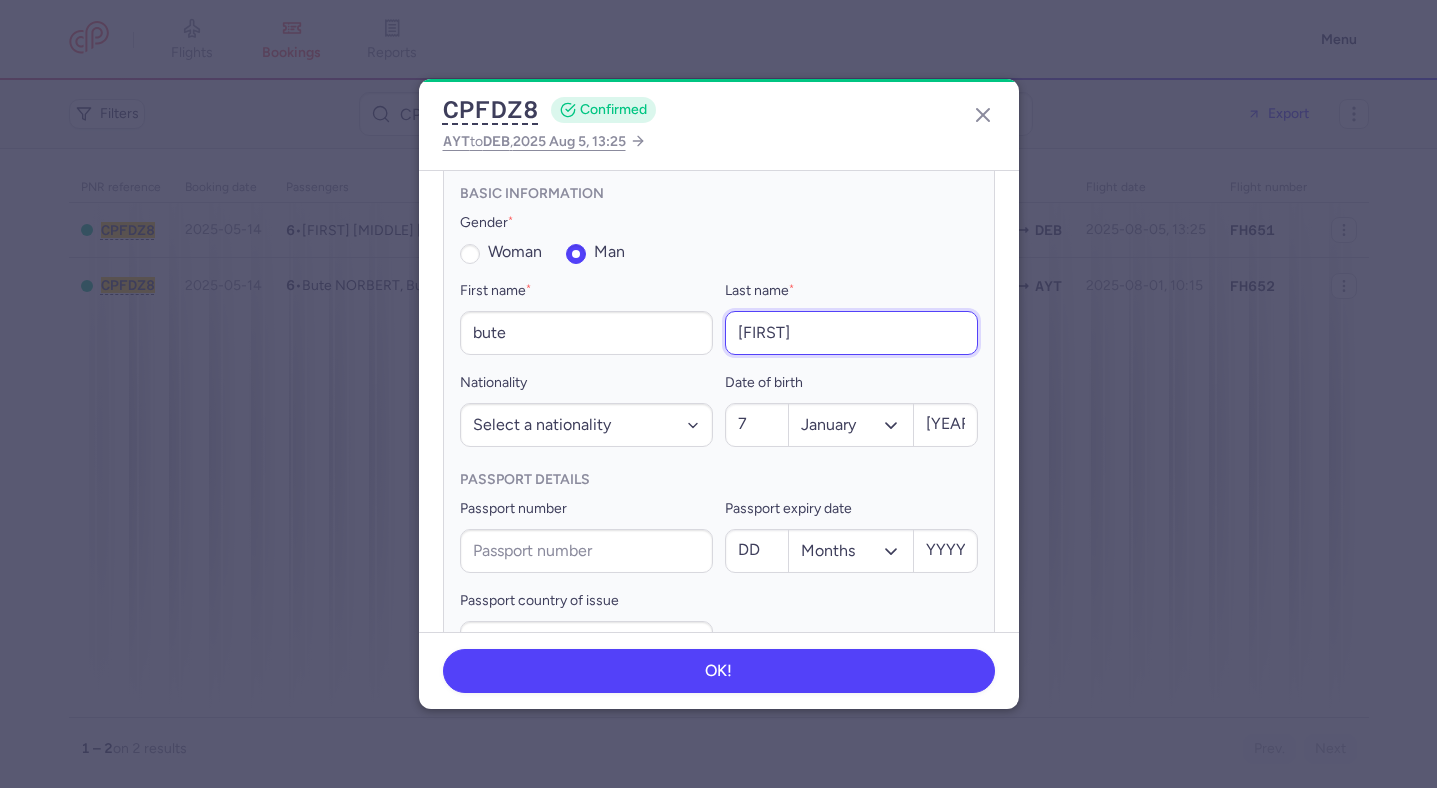 click on "norbert" at bounding box center (851, 333) 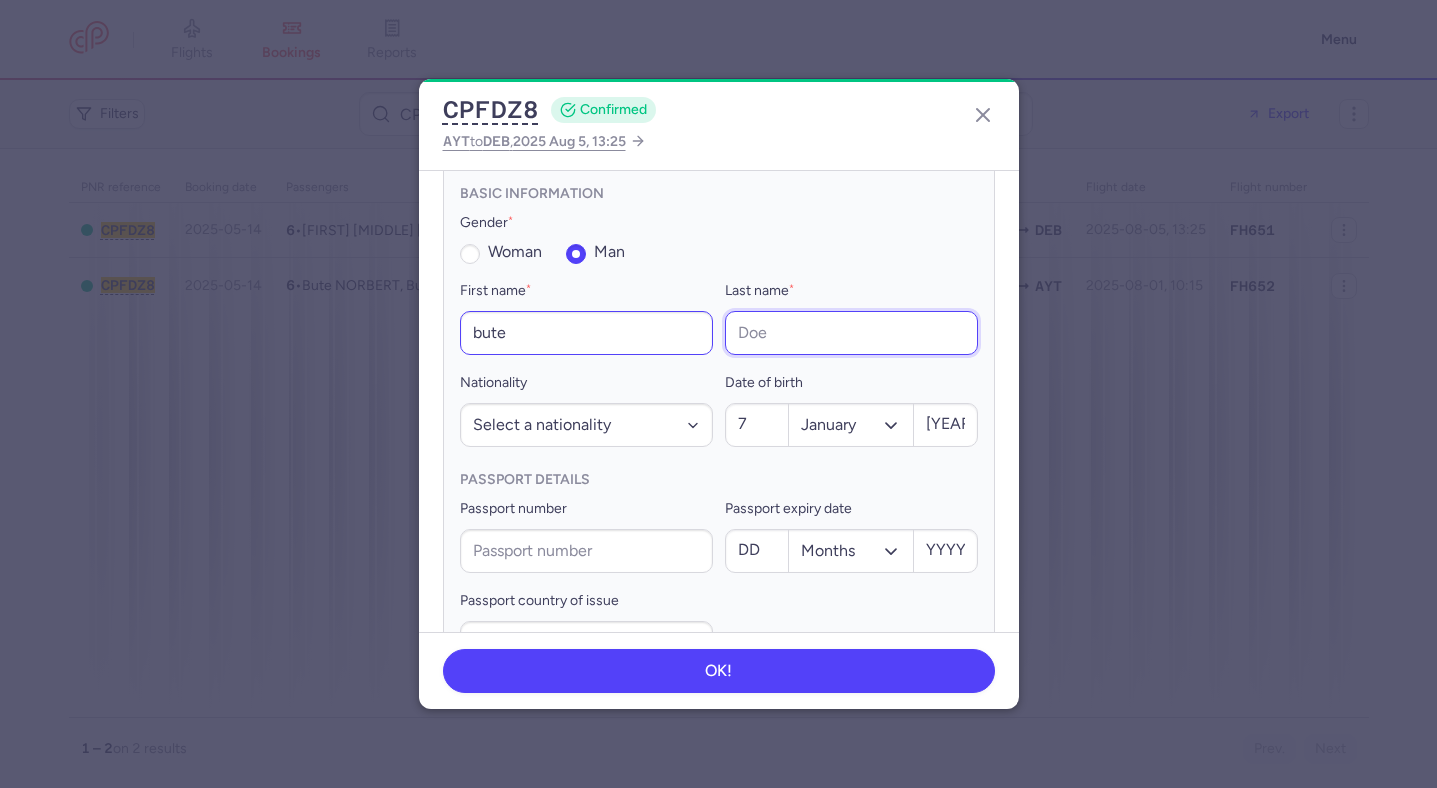 type 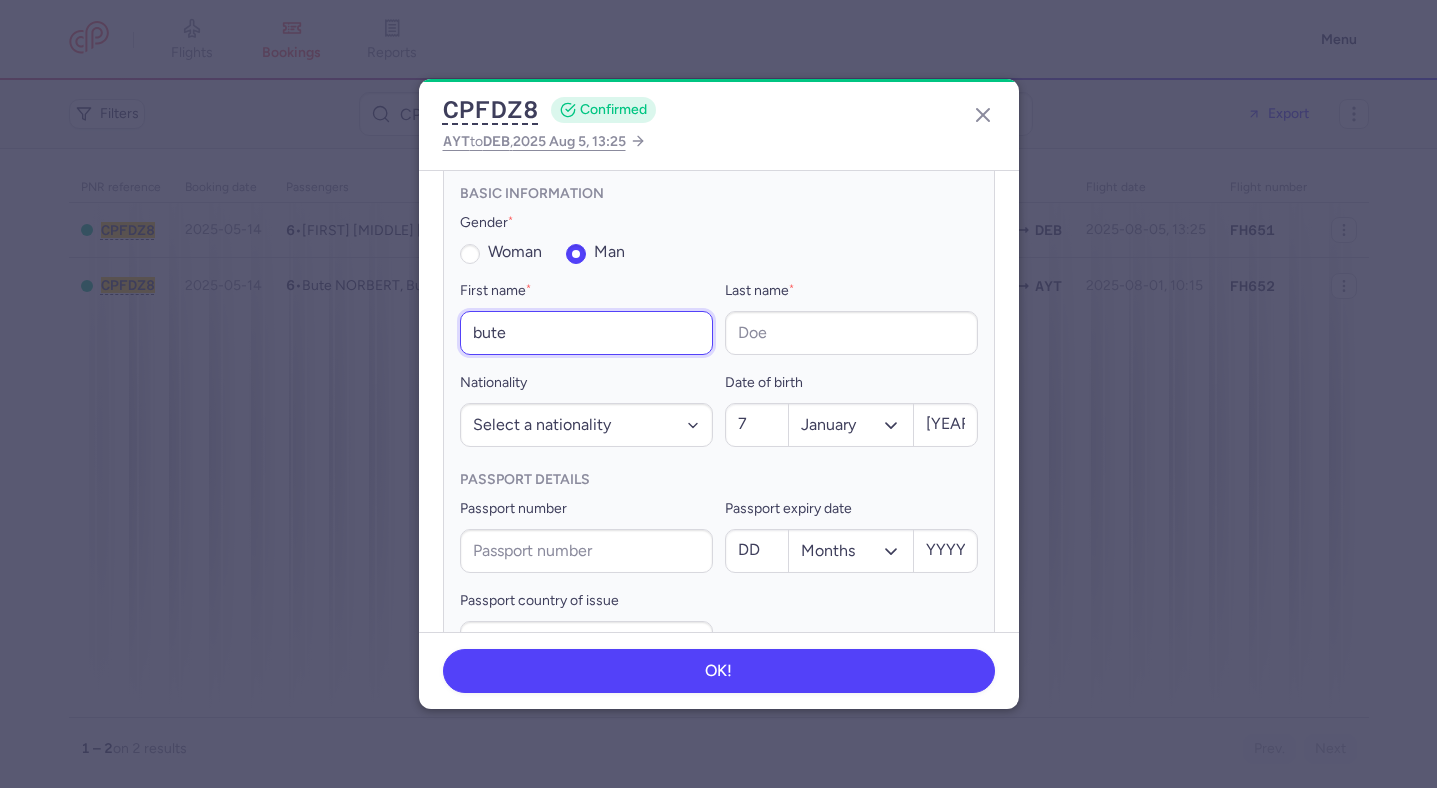 click on "bute" at bounding box center [586, 333] 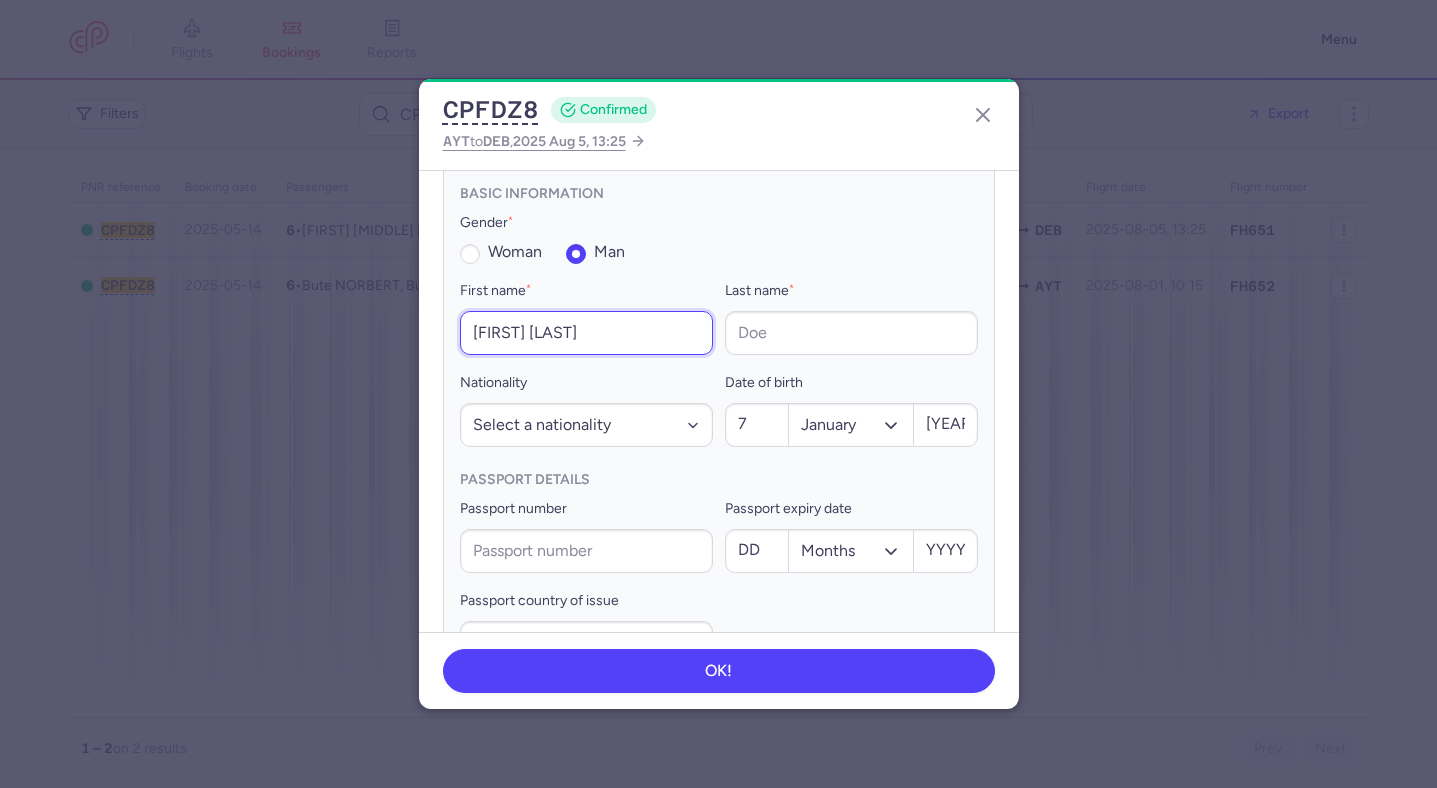 click on "norbert bute" at bounding box center (586, 333) 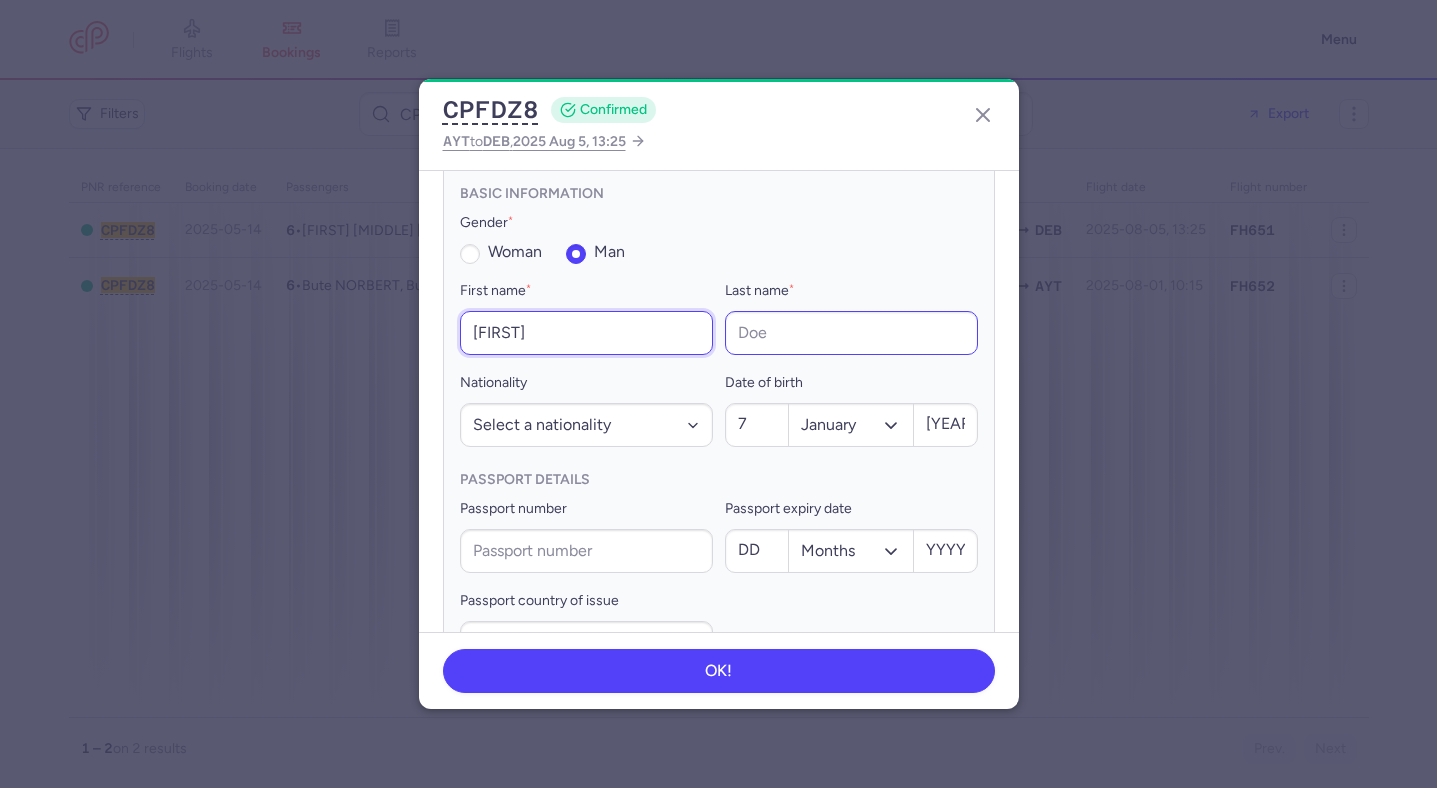 type on "norbert" 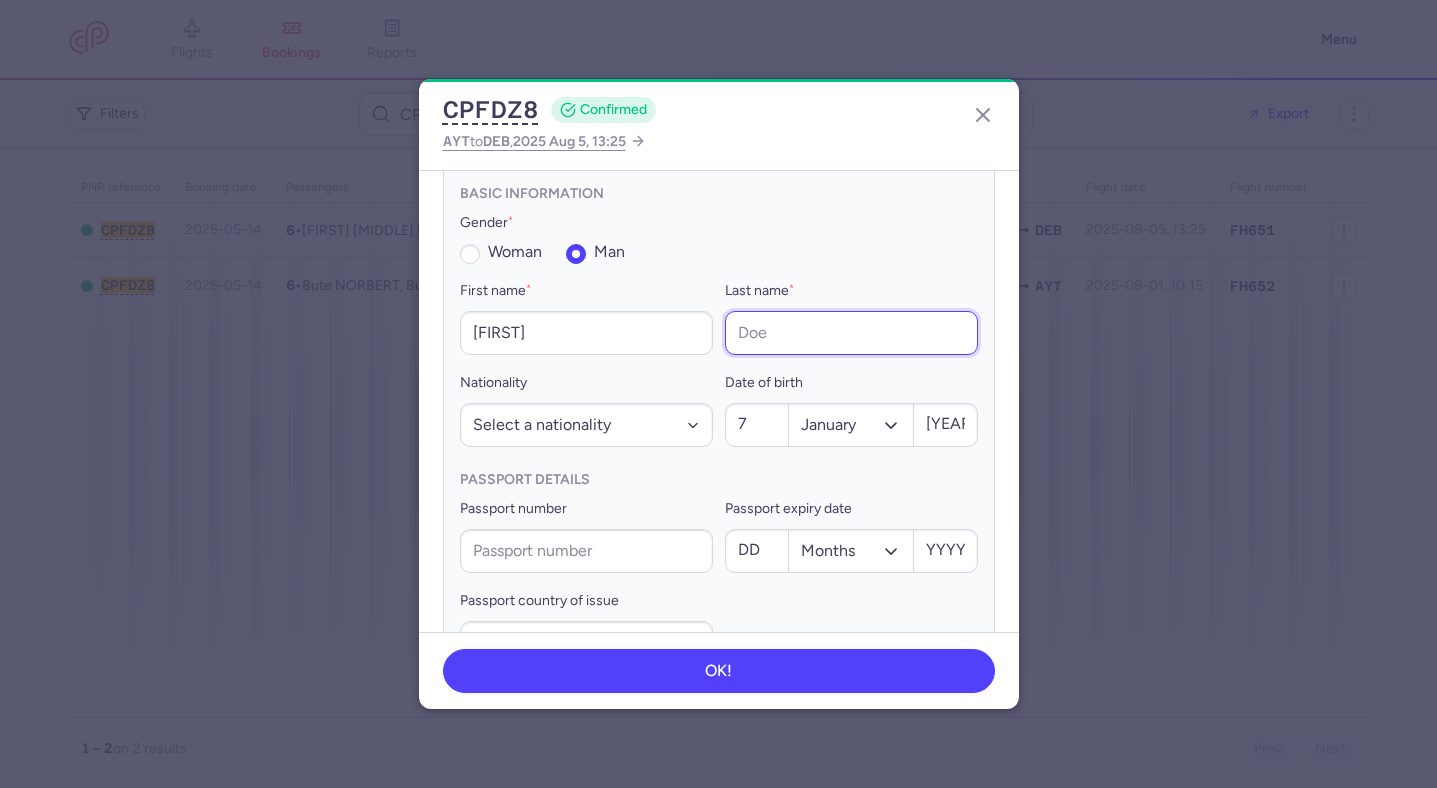 click on "Last name  *" at bounding box center (851, 333) 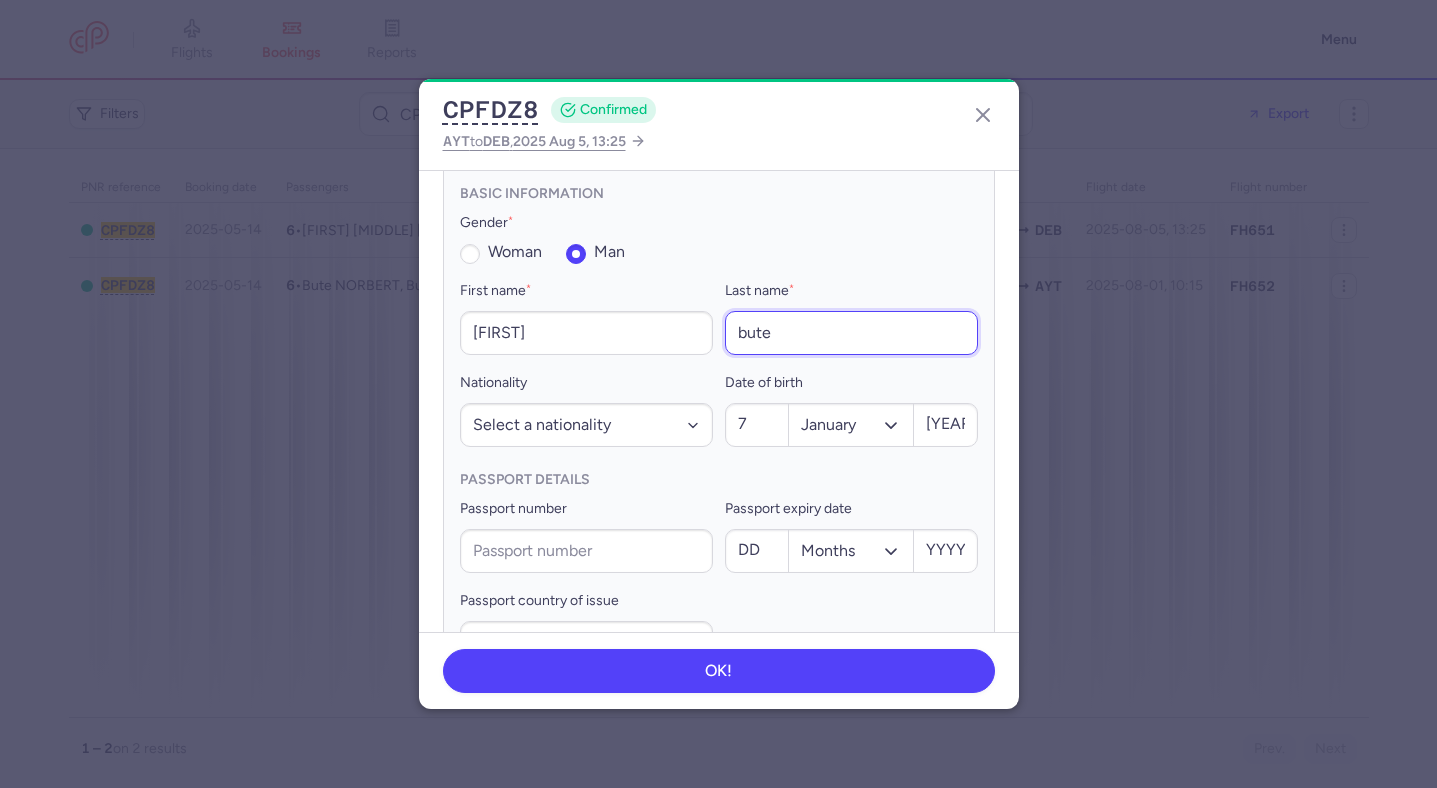 scroll, scrollTop: 1013, scrollLeft: 0, axis: vertical 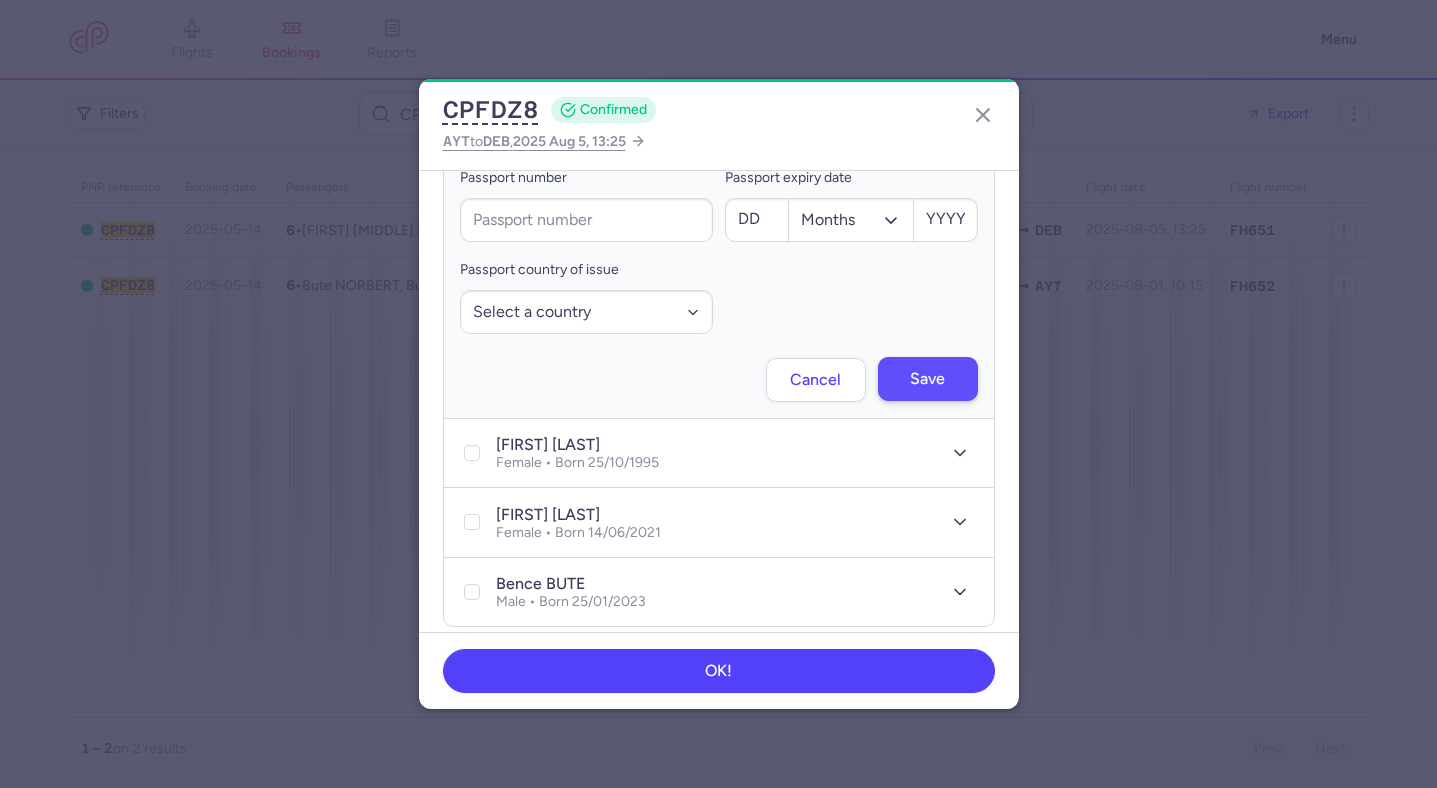 type on "bute" 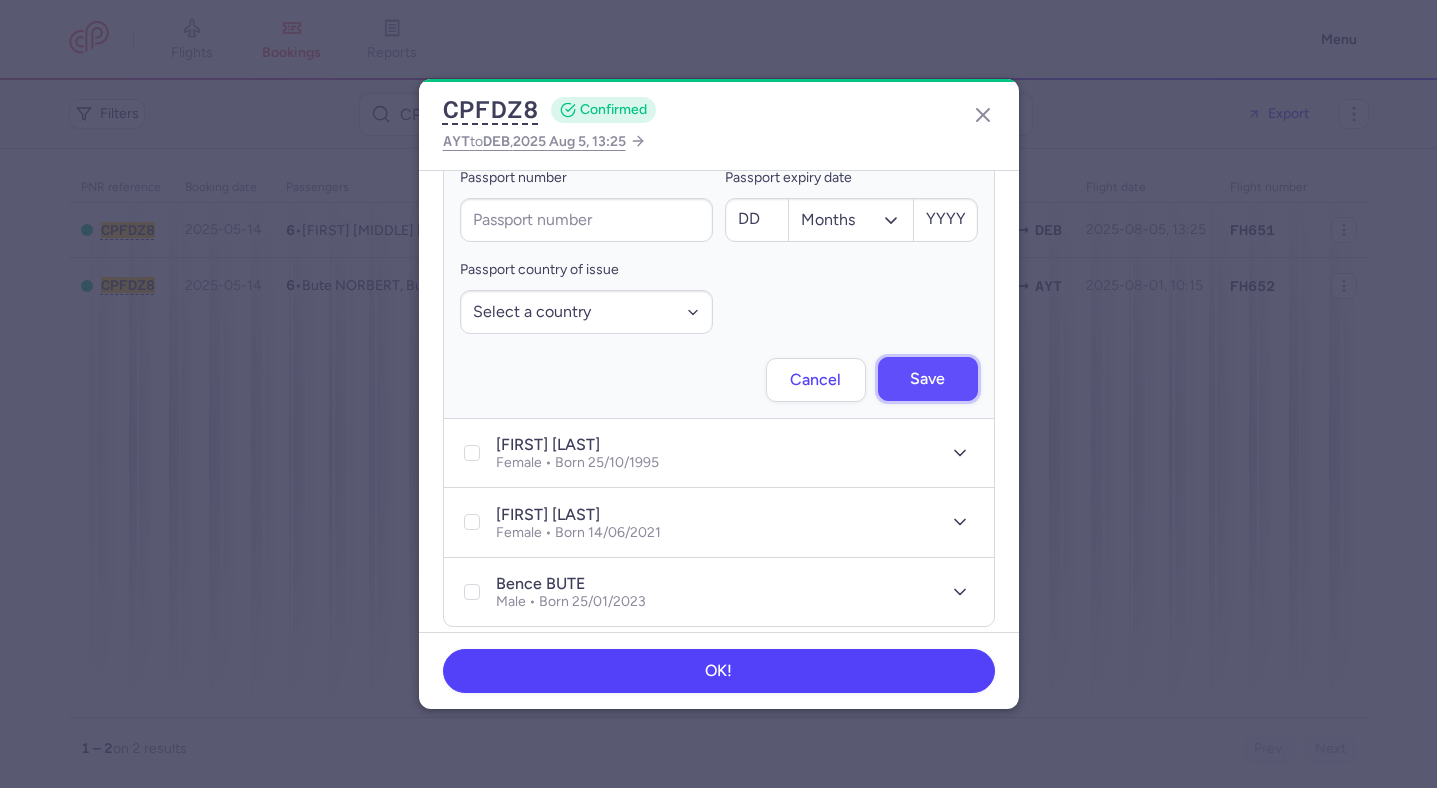 click on "Save" at bounding box center (928, 379) 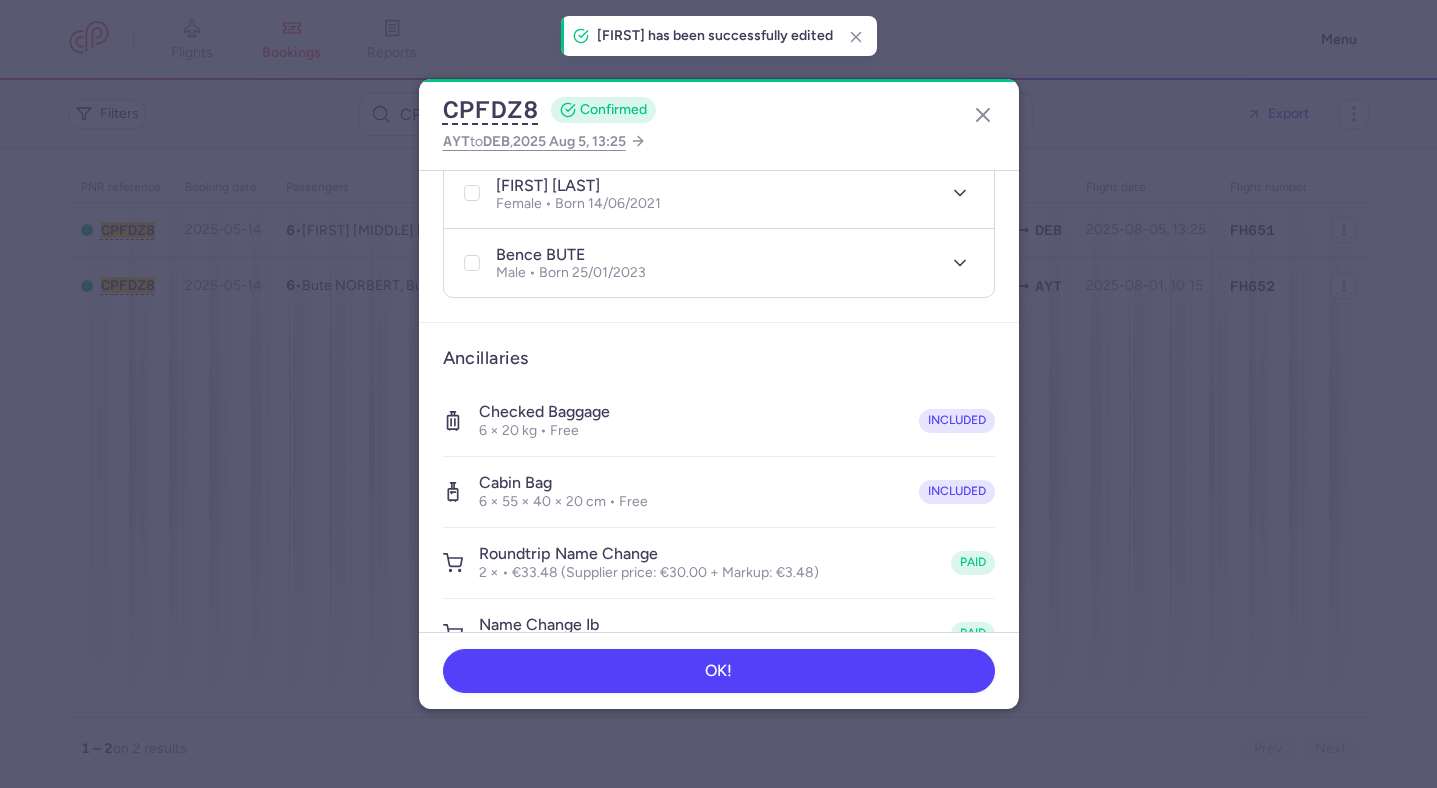 scroll, scrollTop: 1232, scrollLeft: 0, axis: vertical 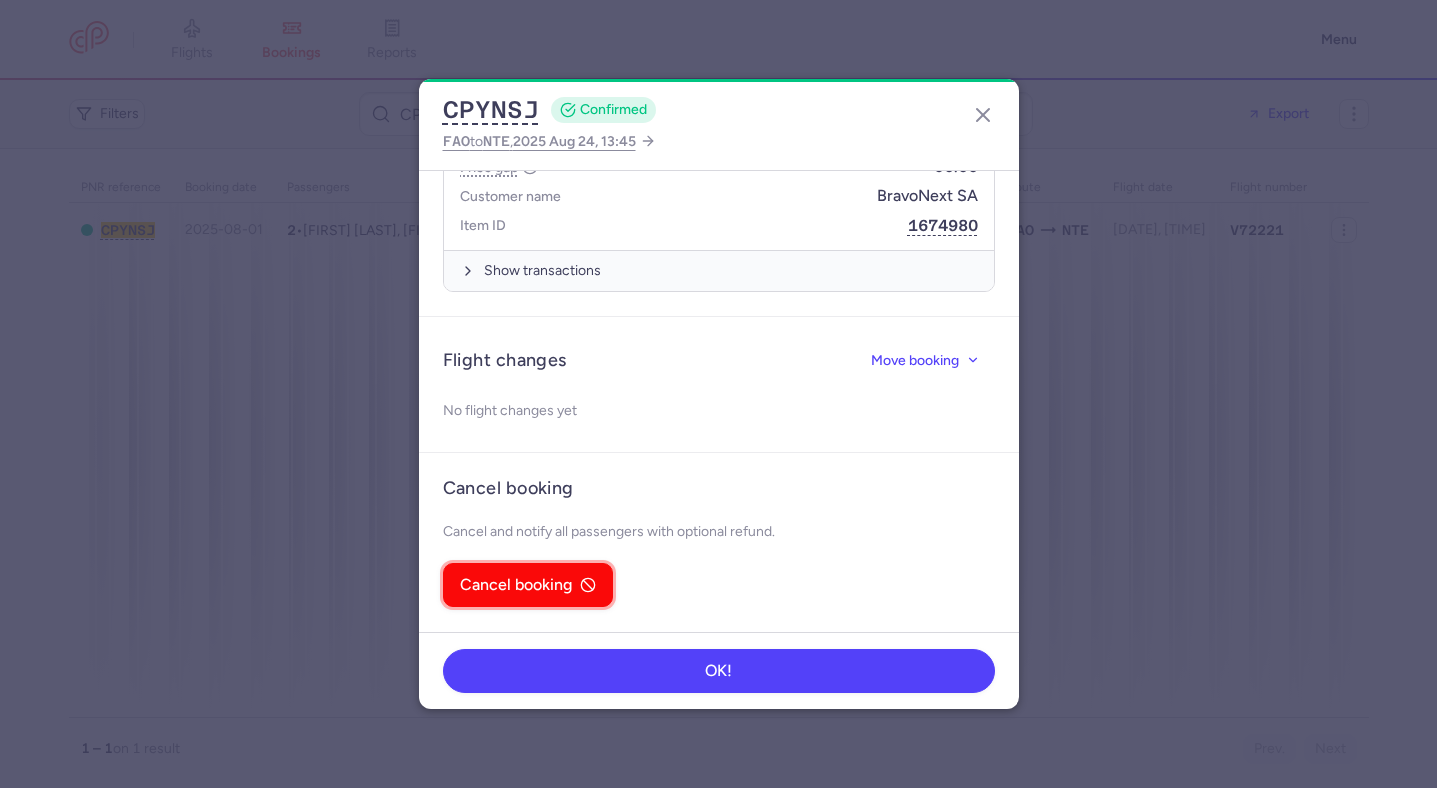 click on "Cancel booking" at bounding box center [528, 585] 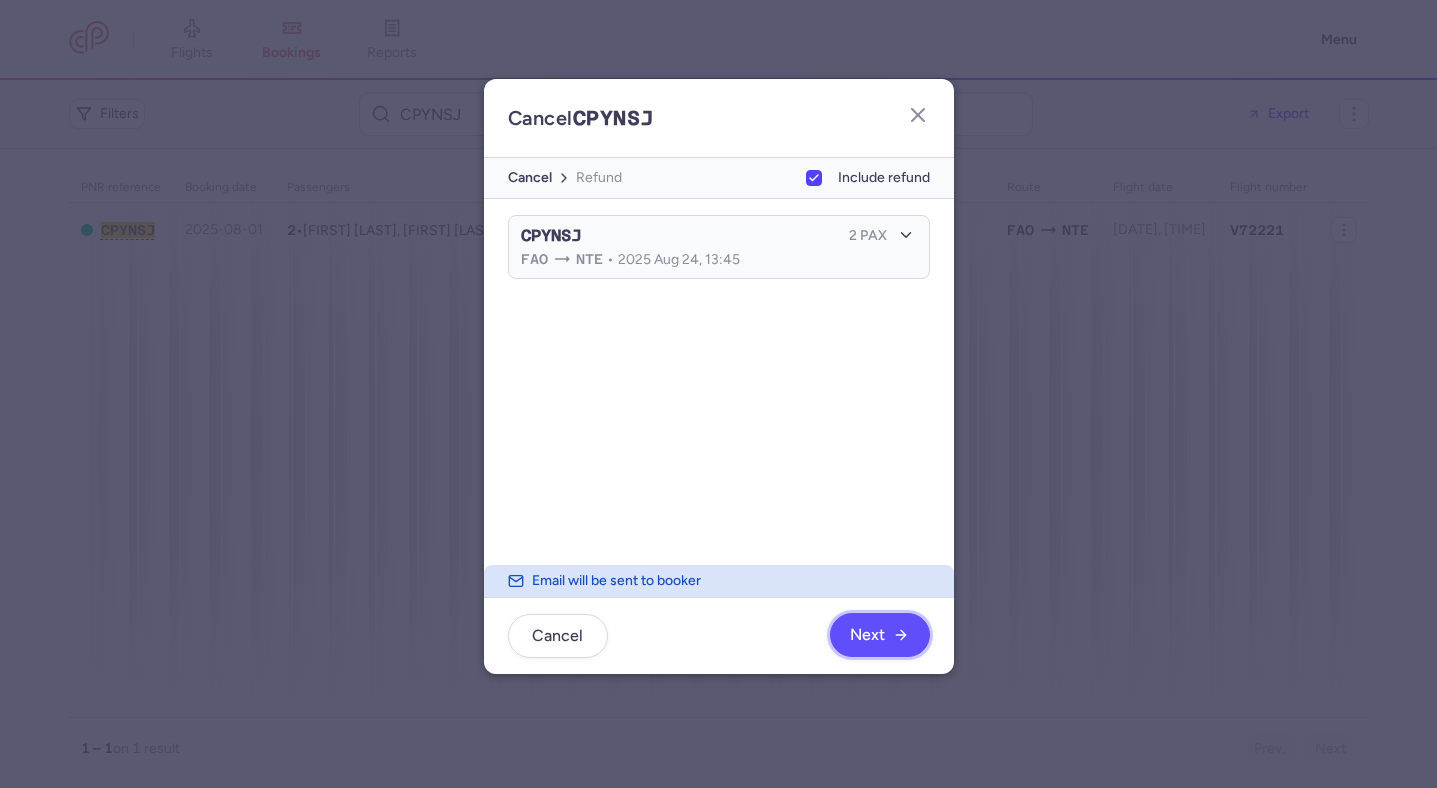 click on "Next" 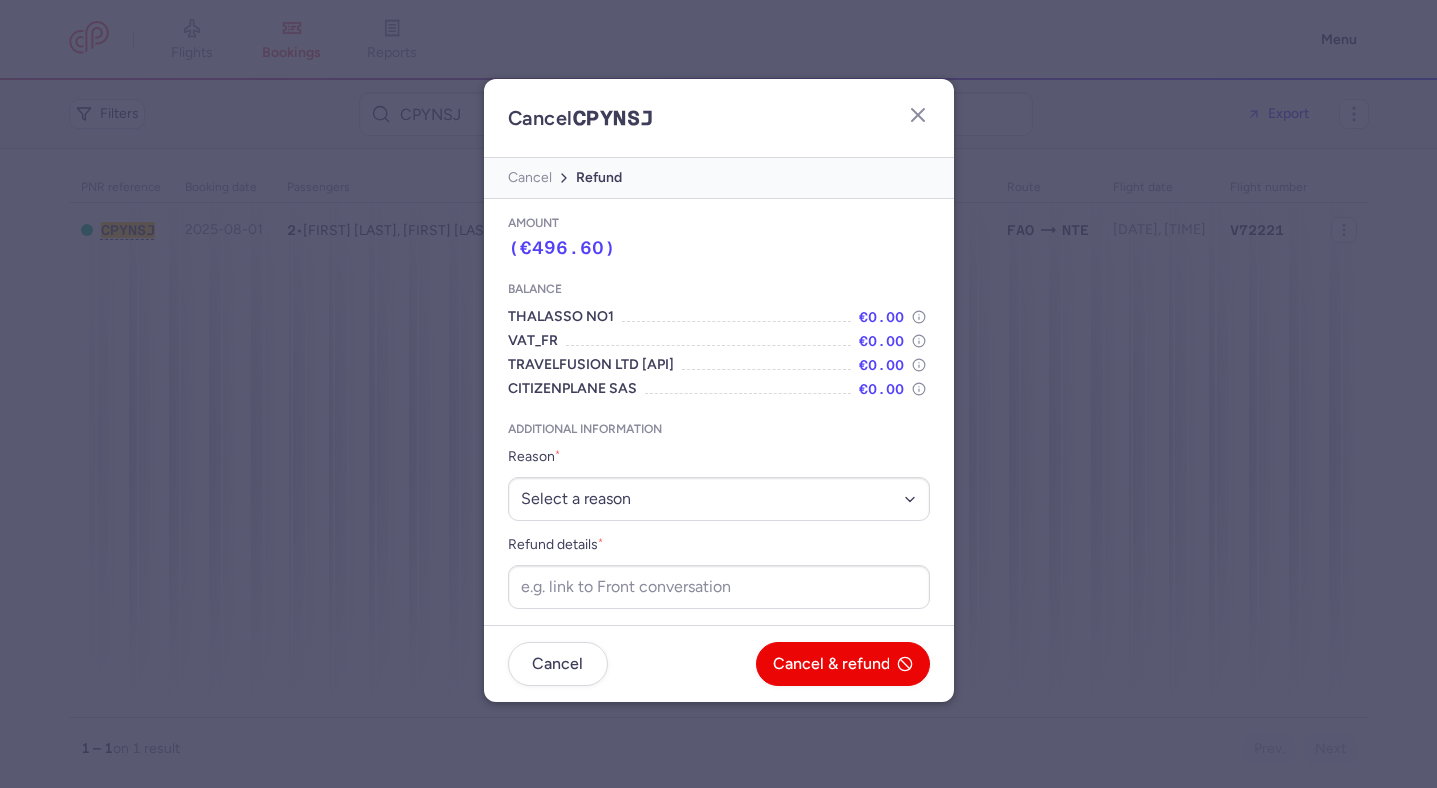 click on "Additional information Reason  * Select a reason ⛔️ Unconfirmed booking ❌ Flight canceled 🙅 Schedule change not accepted Refund details  *" at bounding box center (719, 515) 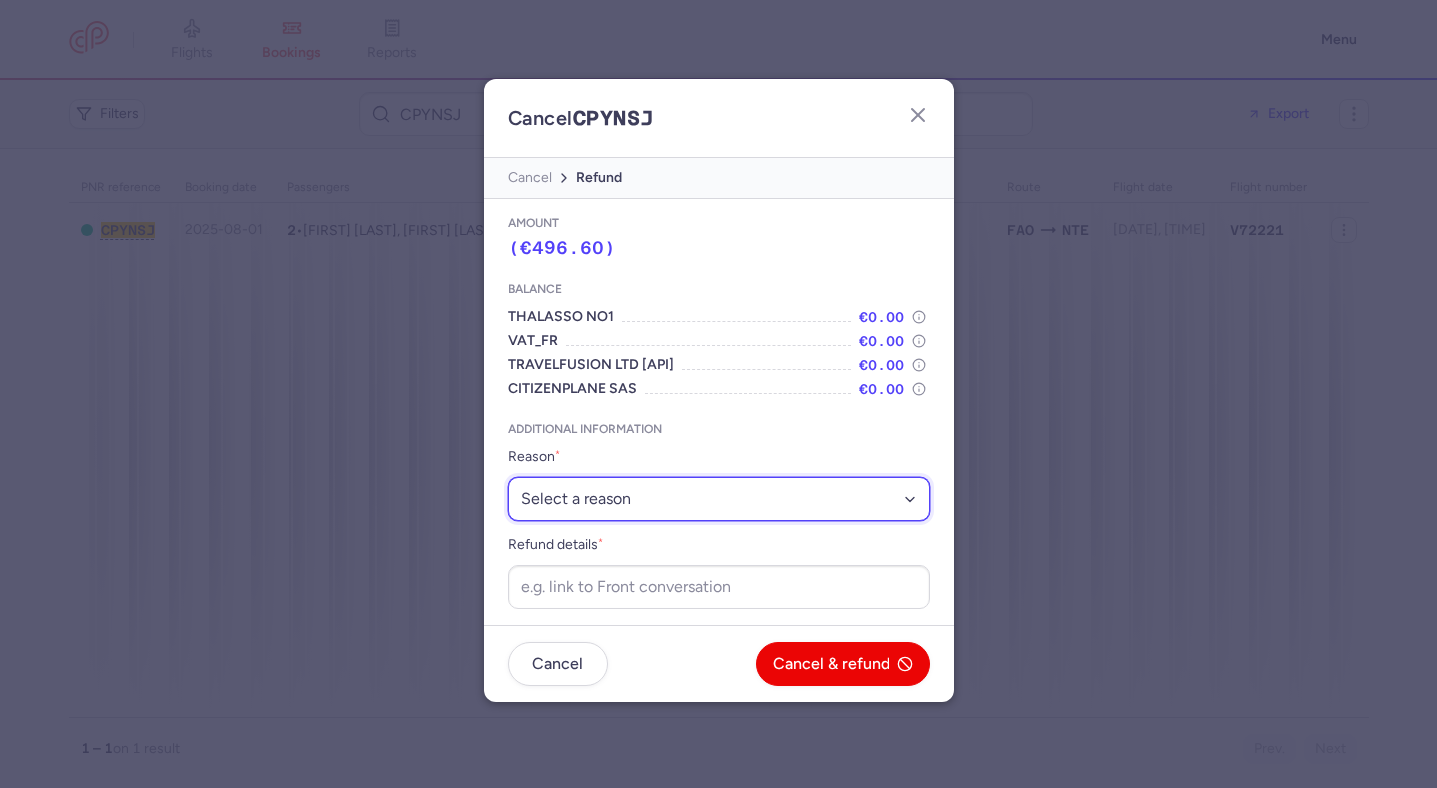 click on "Select a reason ⛔️ Unconfirmed booking ❌ Flight canceled 🙅 Schedule change not accepted" at bounding box center [719, 499] 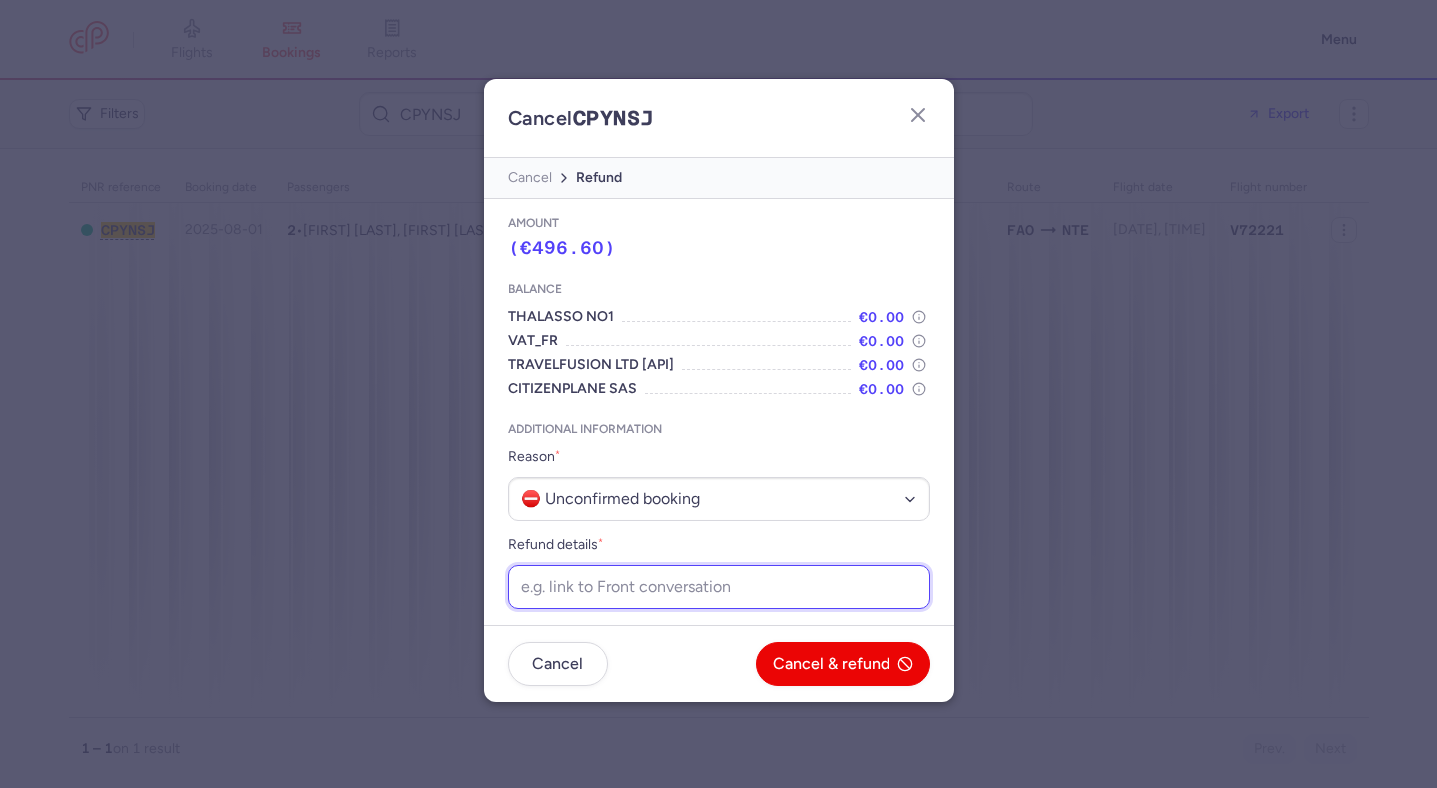click on "Refund details  *" at bounding box center (719, 587) 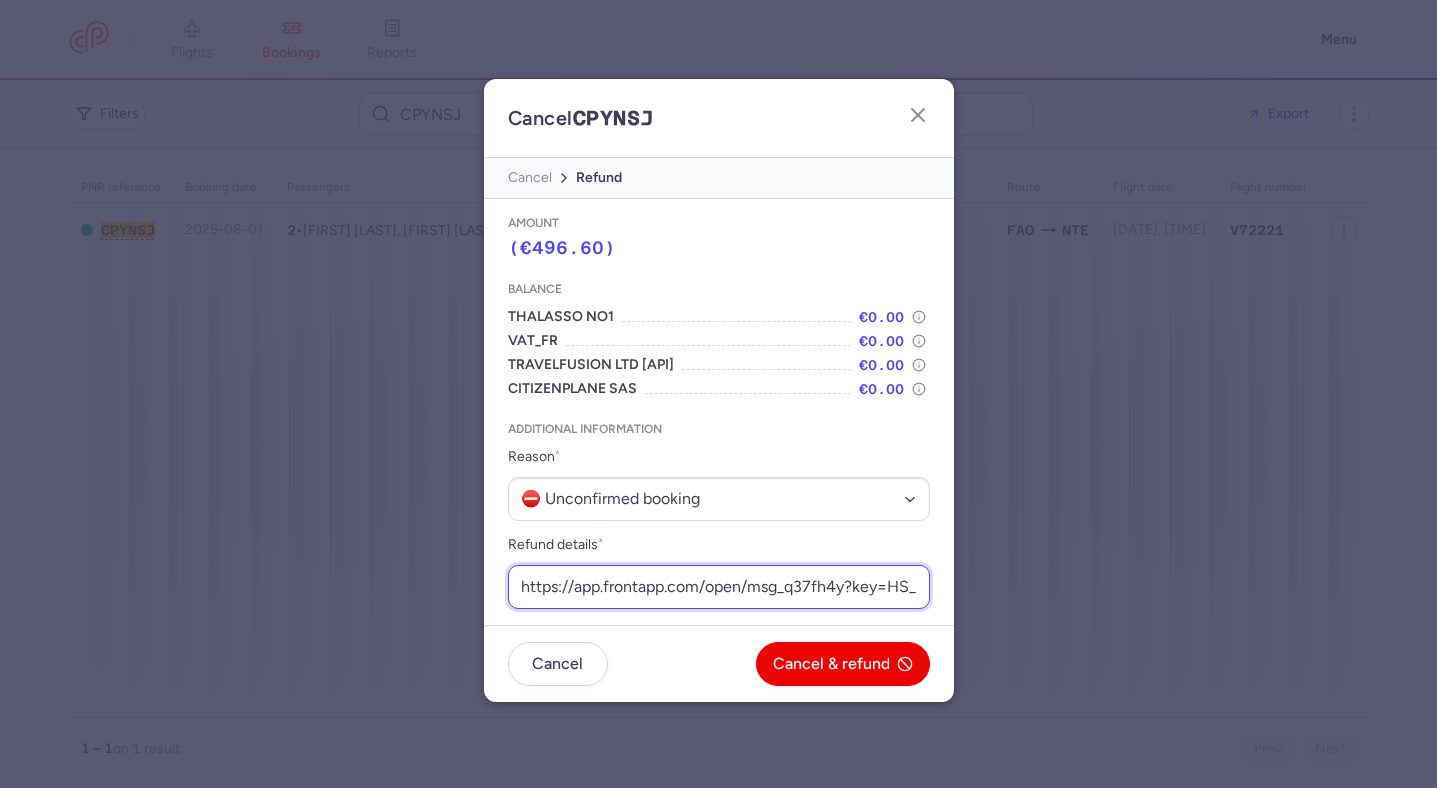 scroll, scrollTop: 0, scrollLeft: 291, axis: horizontal 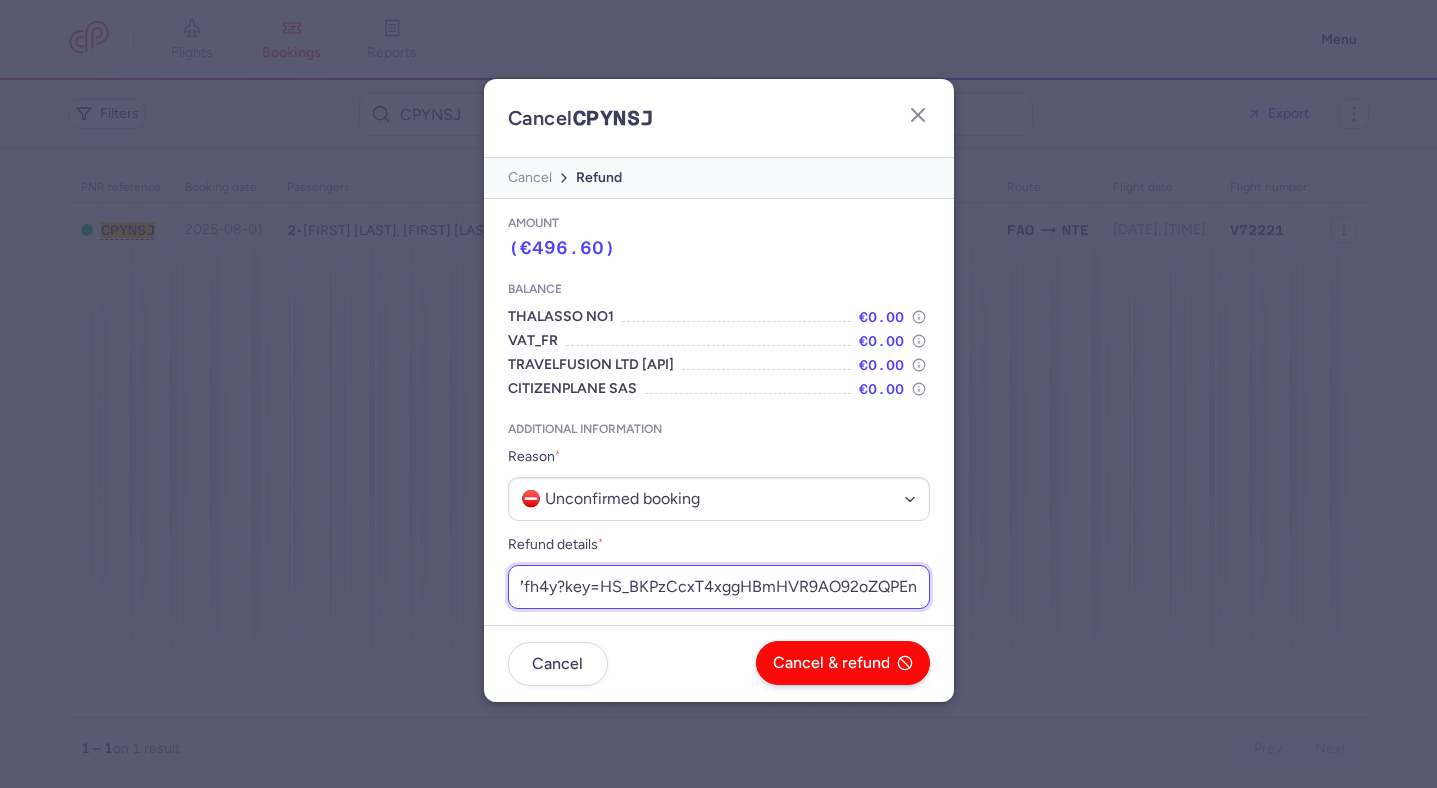 type on "https://app.frontapp.com/open/msg_q37fh4y?key=HS_BKPzCcxT4xggHBmHVR9AO92oZQPEn" 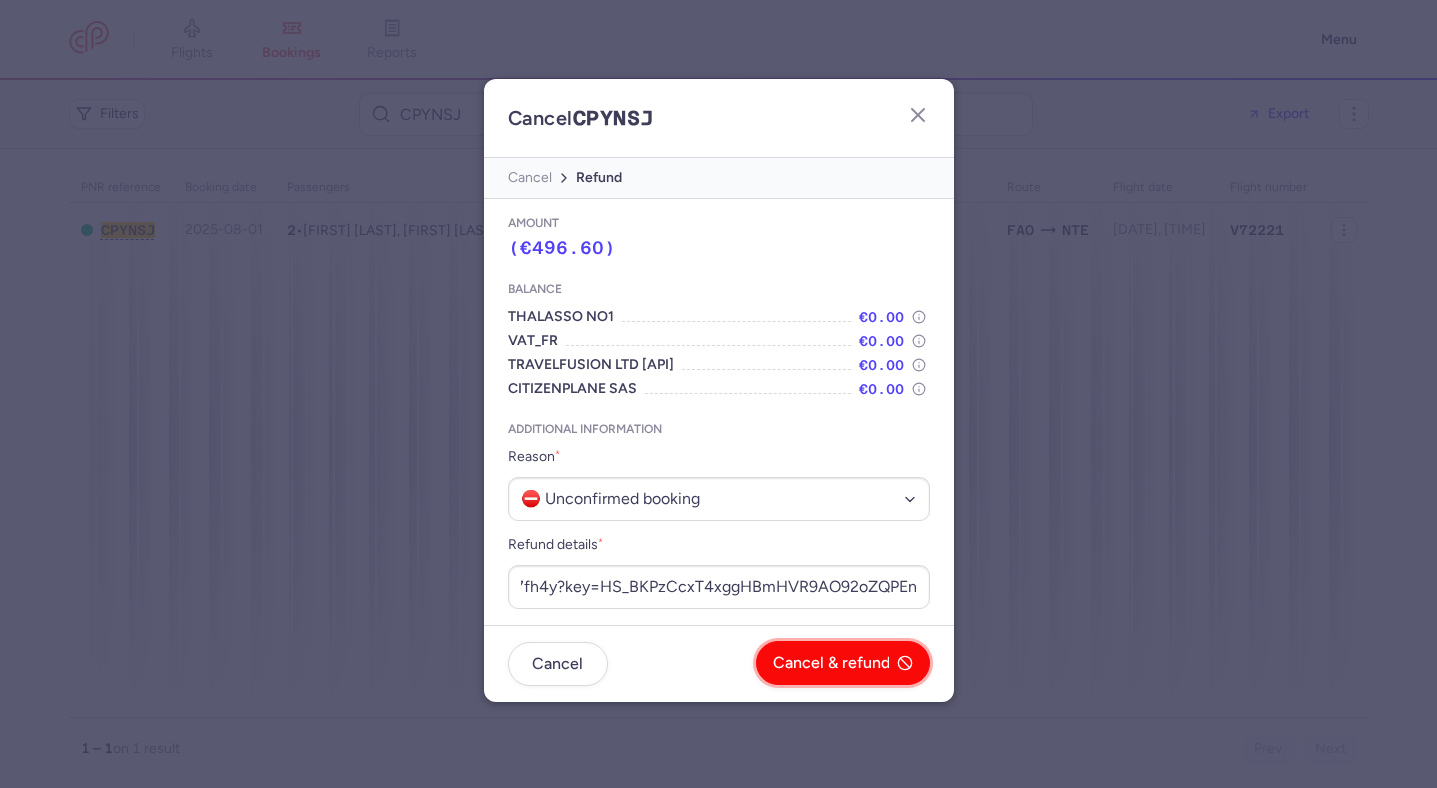 scroll, scrollTop: 0, scrollLeft: 0, axis: both 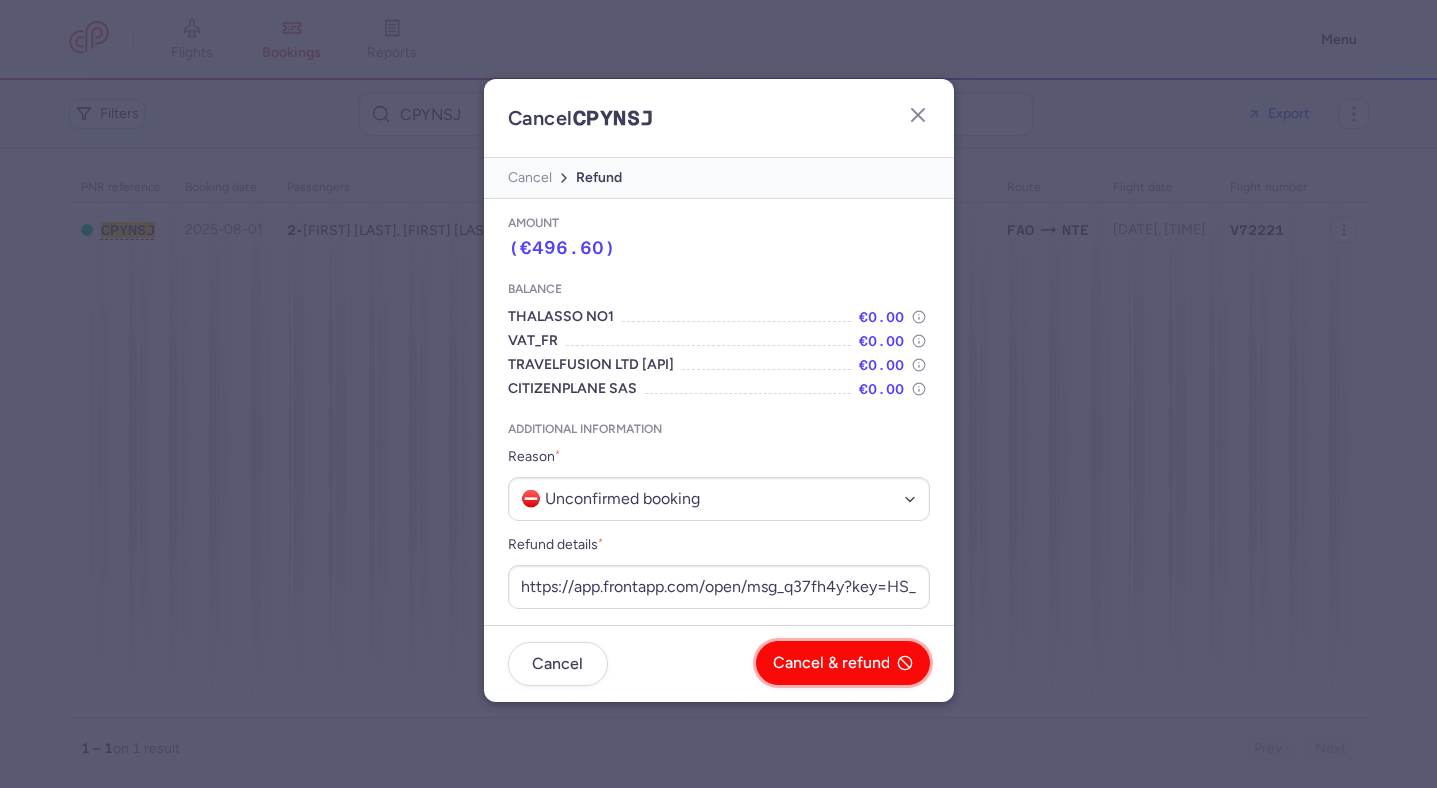 click on "Cancel & refund" 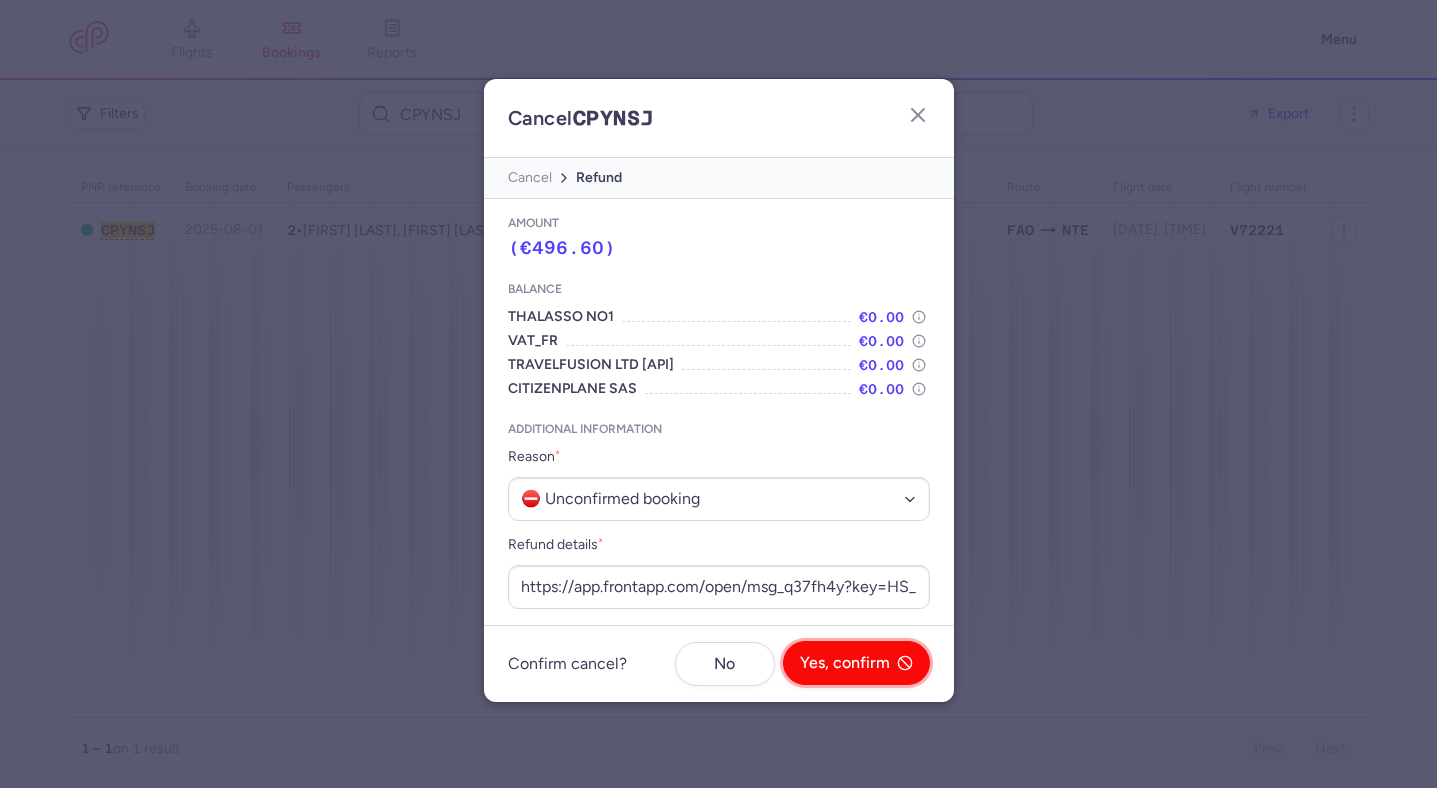 click on "Yes, confirm" 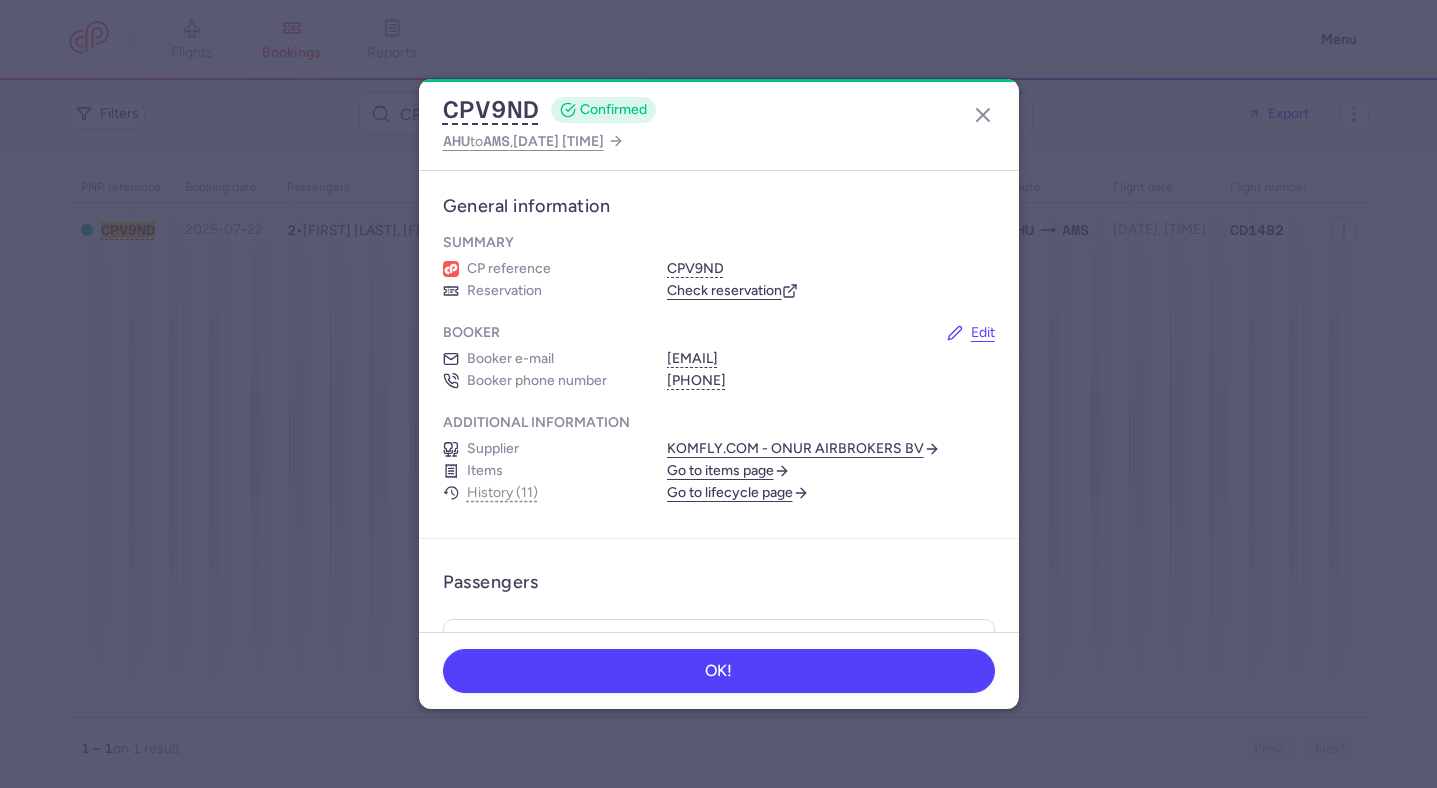 scroll, scrollTop: 0, scrollLeft: 0, axis: both 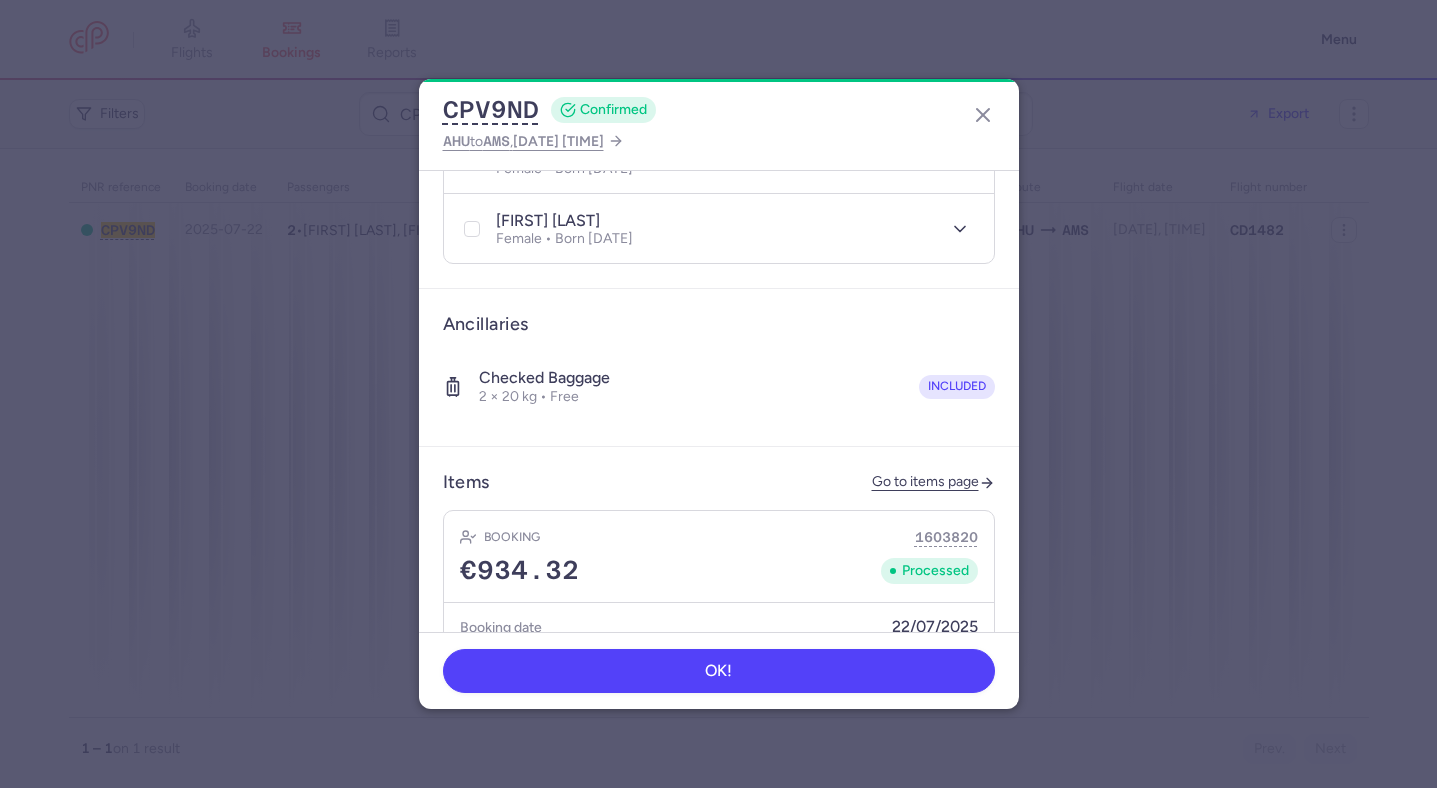 click on "Items  Go to items page  Booking 1603820 €934.32 Processed Booking date  [DATE] Fare type  One Way Price gap  €0.00 Customer name  eDreams ODIGEO Item ID  1655711  Show transactions" at bounding box center [719, 641] 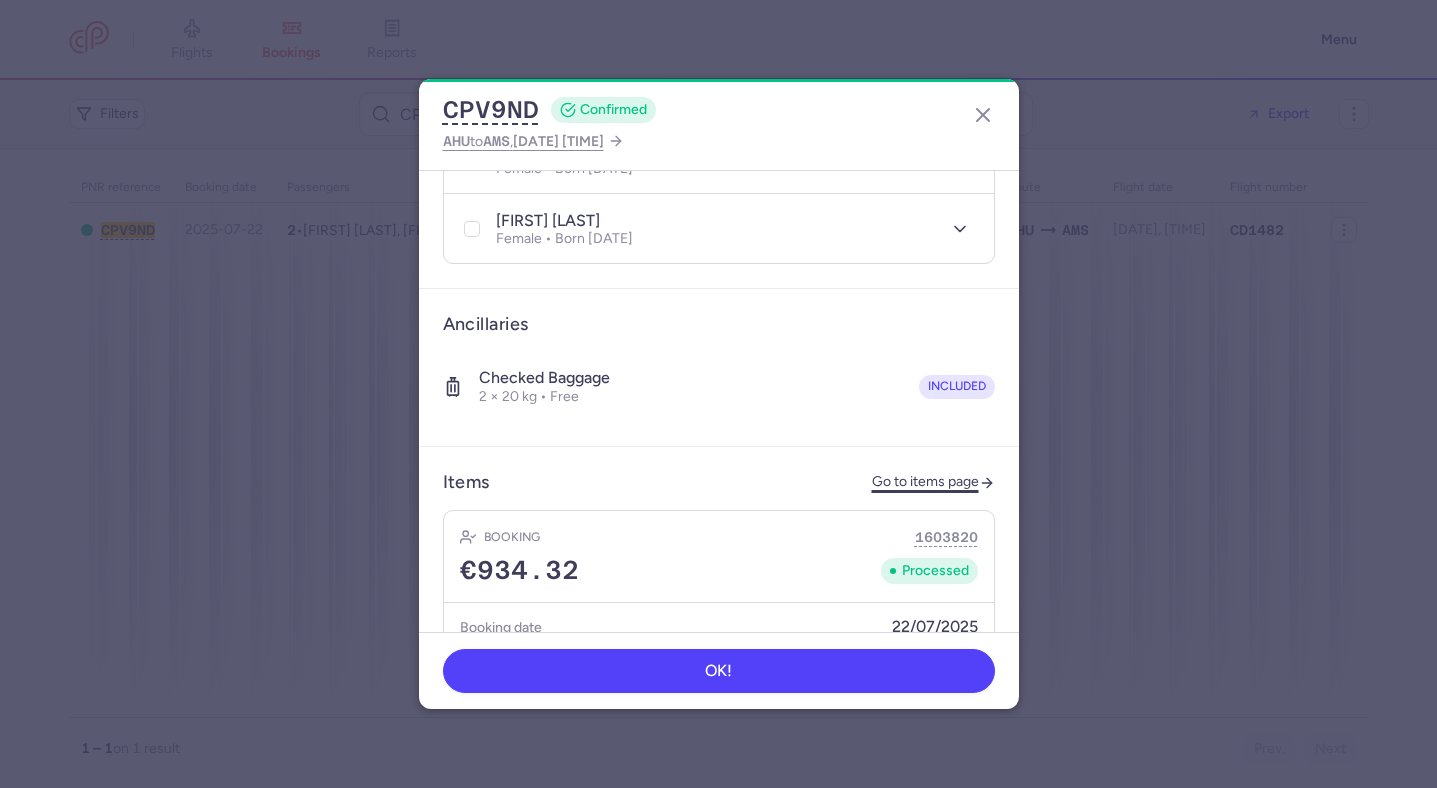 click on "Go to items page" 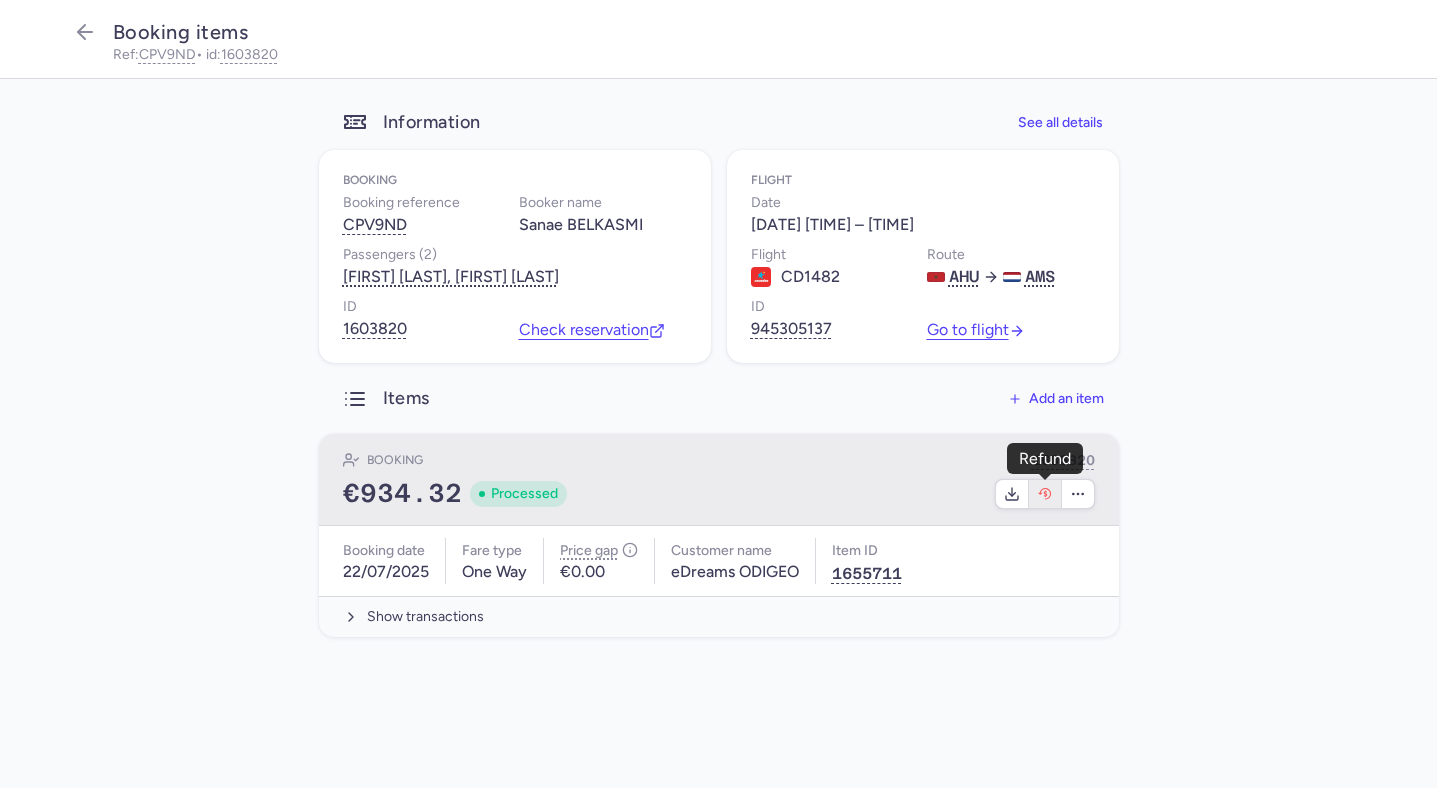 click 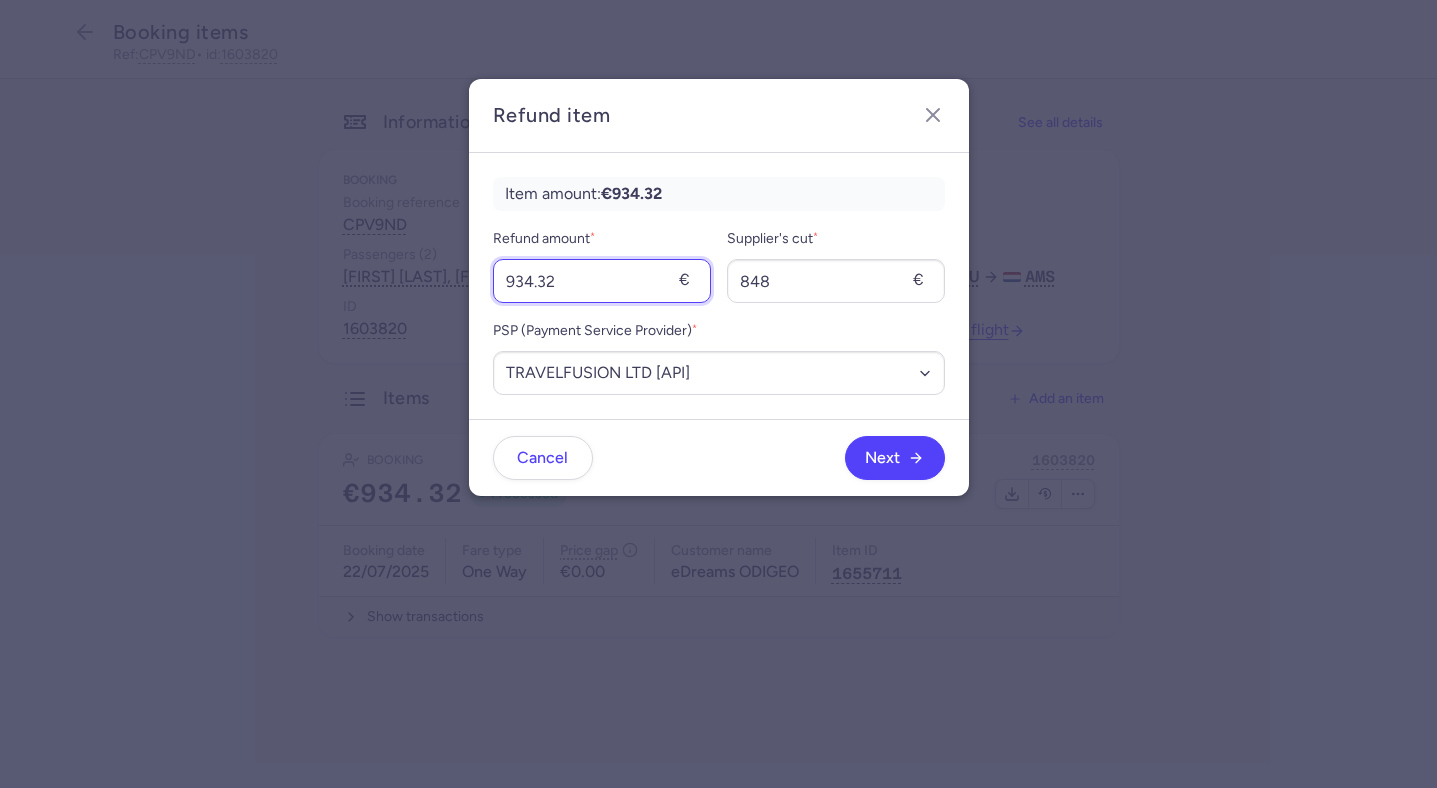click on "934.32" at bounding box center [602, 281] 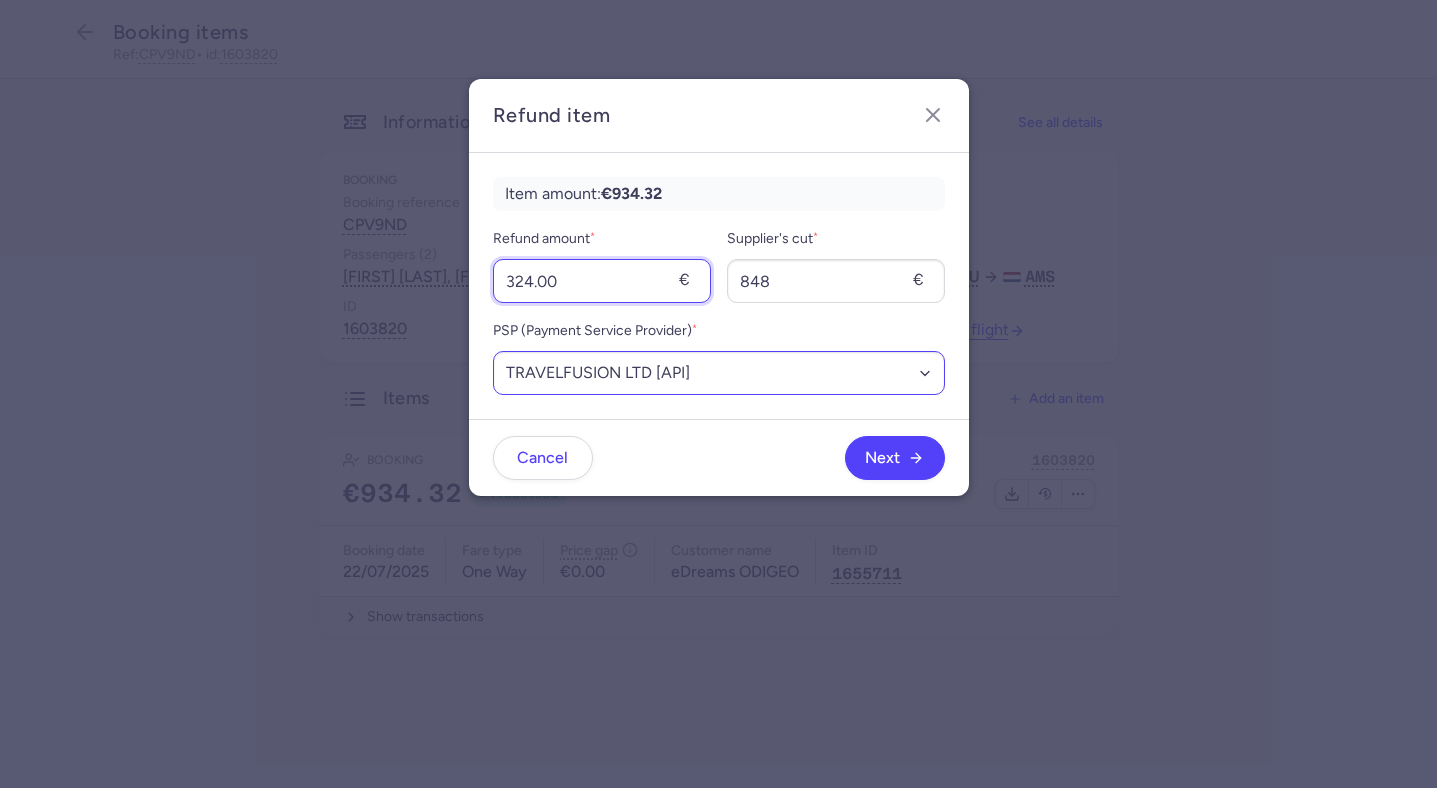 type on "324.00" 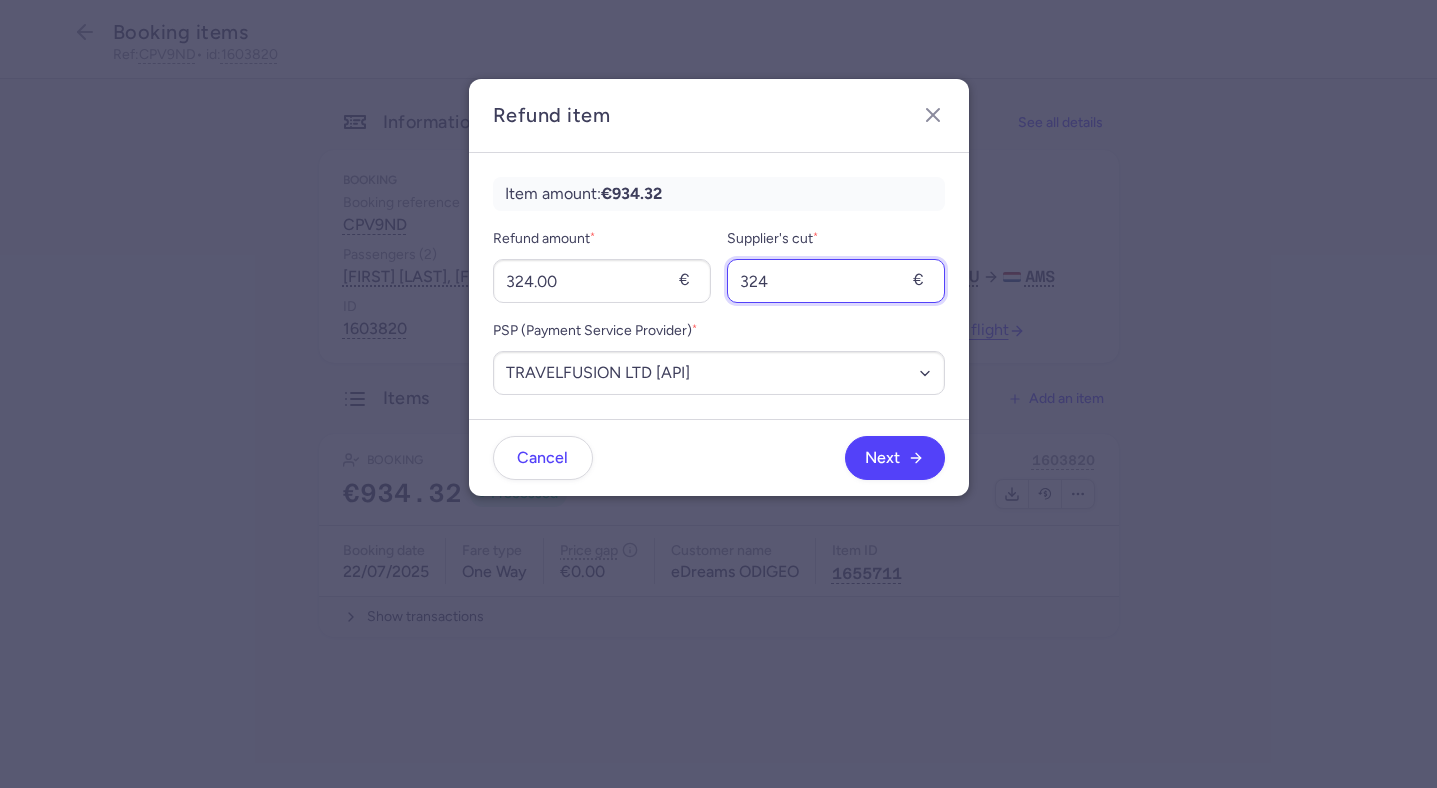 type on "324" 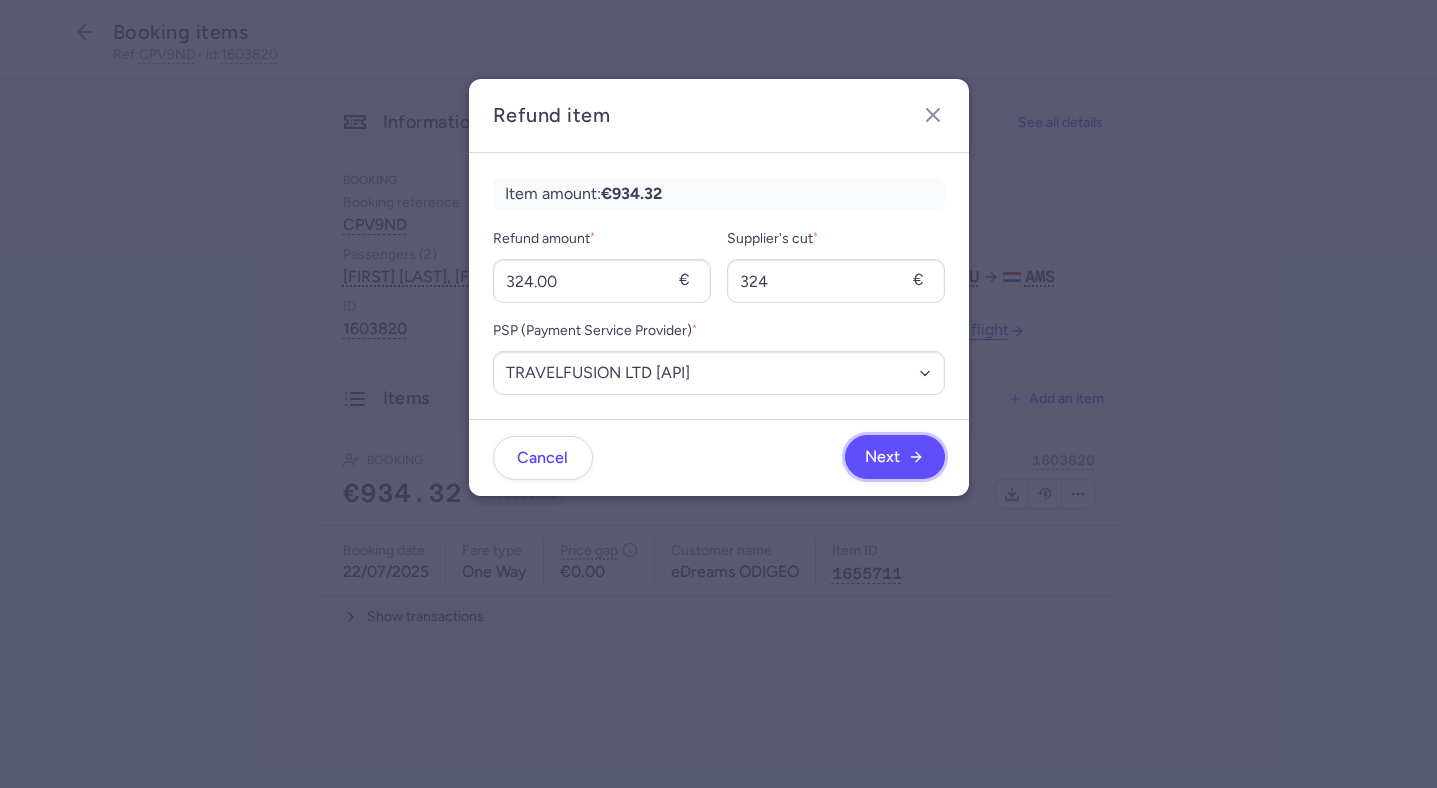 click on "Next" at bounding box center [895, 457] 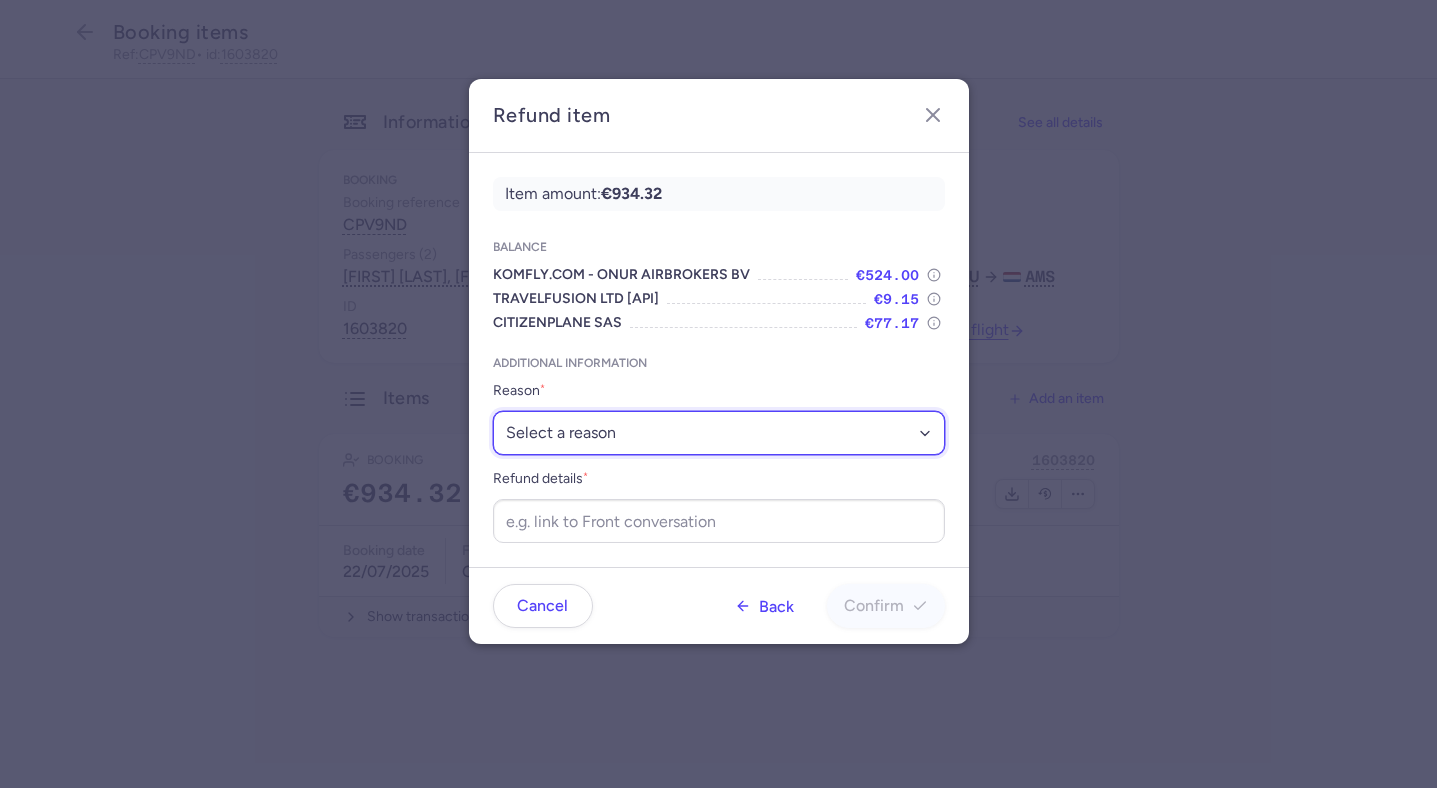 click on "Select a reason ✈️ Airline ceasing ops 💼 Ancillary issue 📄 APIS missing ⚙️ CitizenPlane error ⛔️ Denied boarding 🔁 Duplicate ❌ Flight canceled 🕵🏼‍♂️ Fraud 🎁 Goodwill 🎫 Goodwill allowance 🙃 Other 💺 Overbooking 💸 Refund with penalty 🙅 Schedule change not accepted 🤕 Supplier error 💵 Tax refund ❓ Unconfirmed booking" at bounding box center [719, 433] 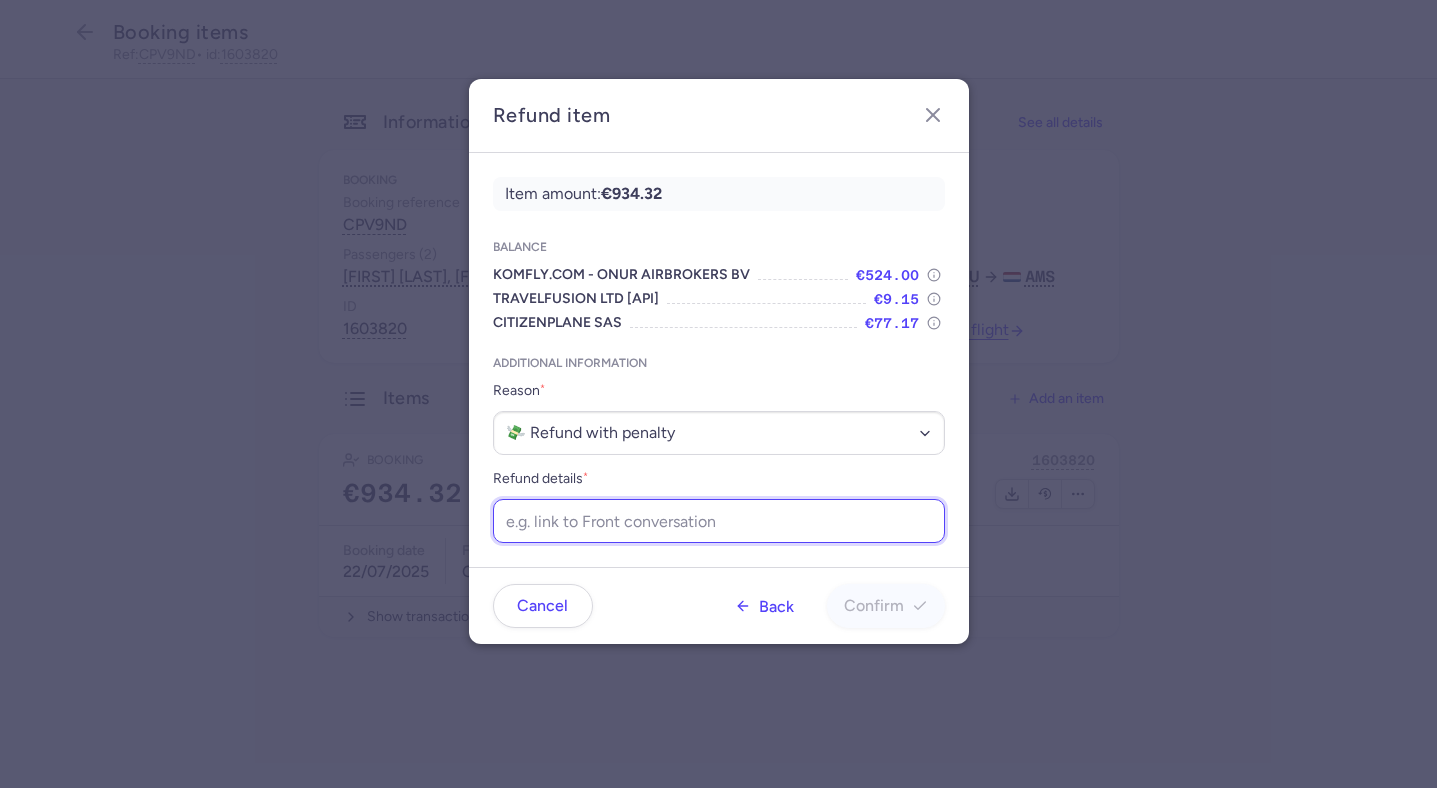 click on "Refund details  *" at bounding box center (719, 521) 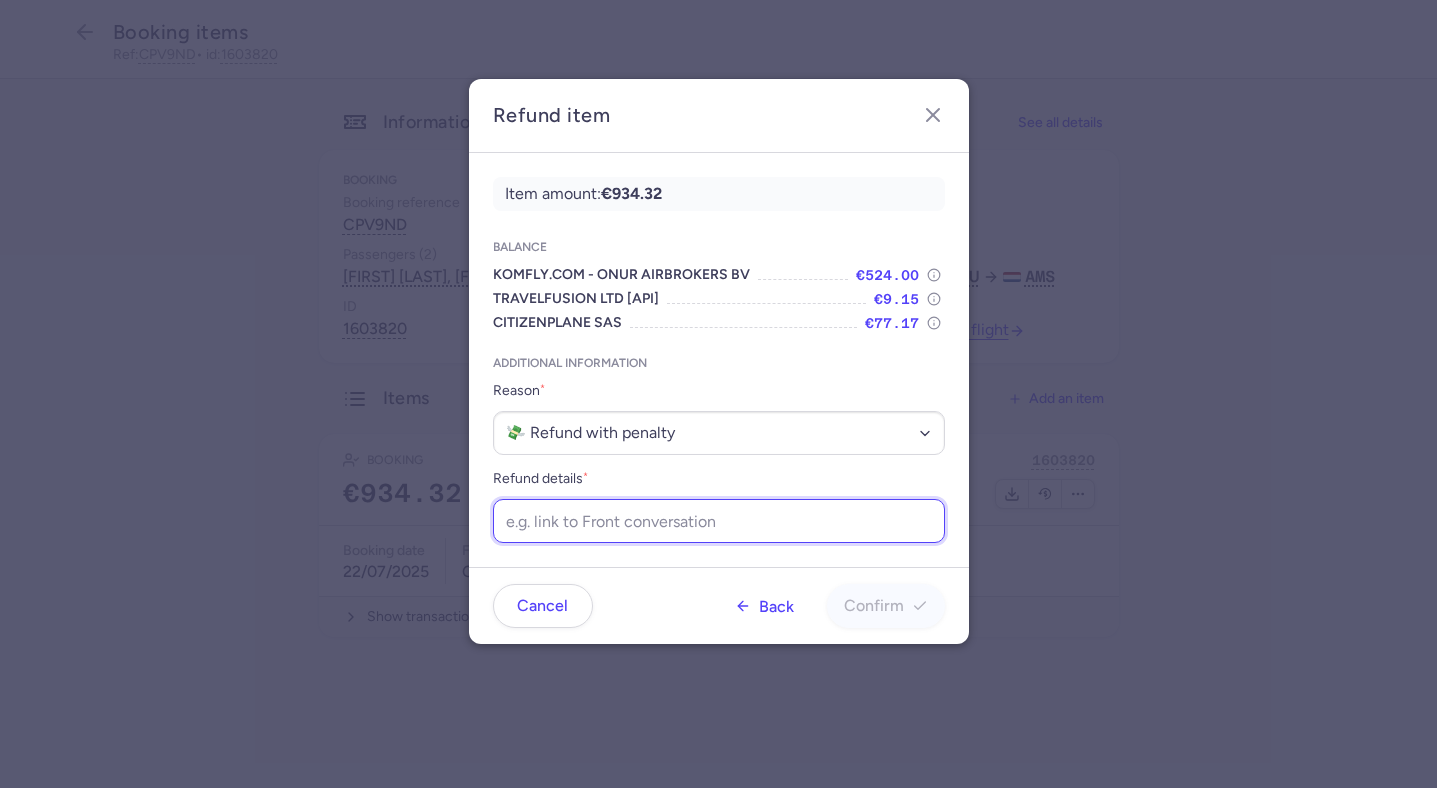 paste on "https://app.frontapp.com/open/msg_q36oa9u?key=qq3vDIT2F8-2Egk-WHA1KEk7hxVPT4W5" 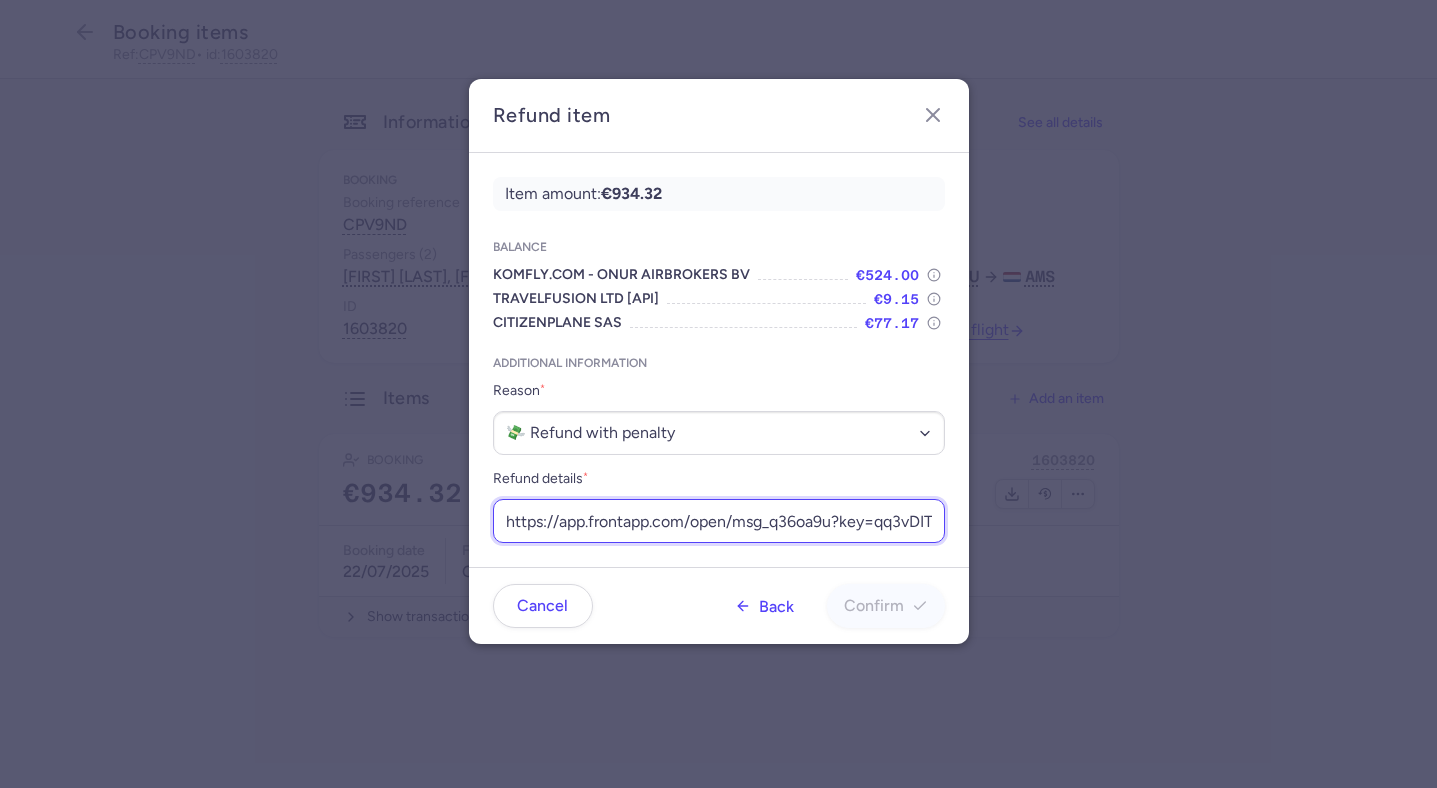 scroll, scrollTop: 0, scrollLeft: 244, axis: horizontal 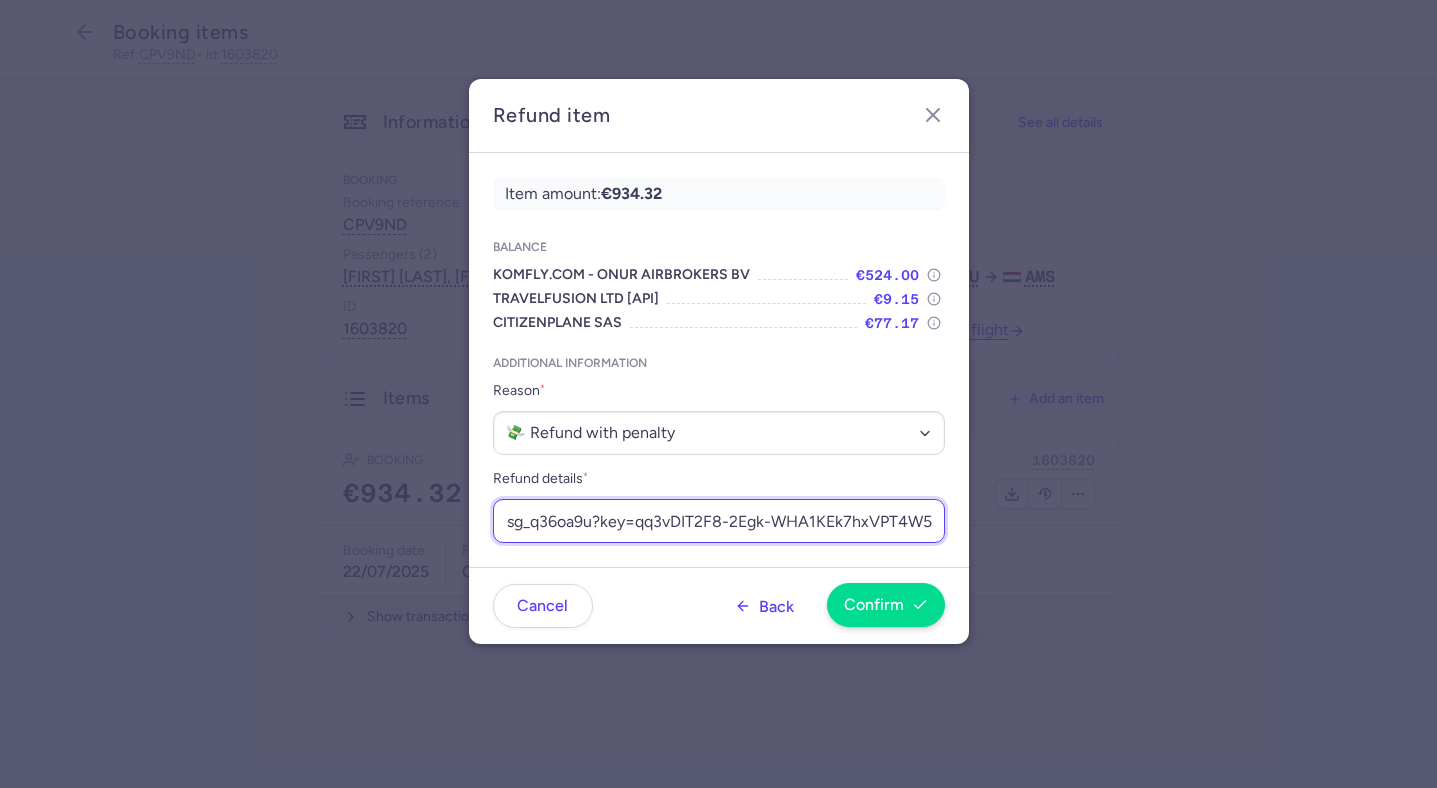type on "https://app.frontapp.com/open/msg_q36oa9u?key=qq3vDIT2F8-2Egk-WHA1KEk7hxVPT4W5" 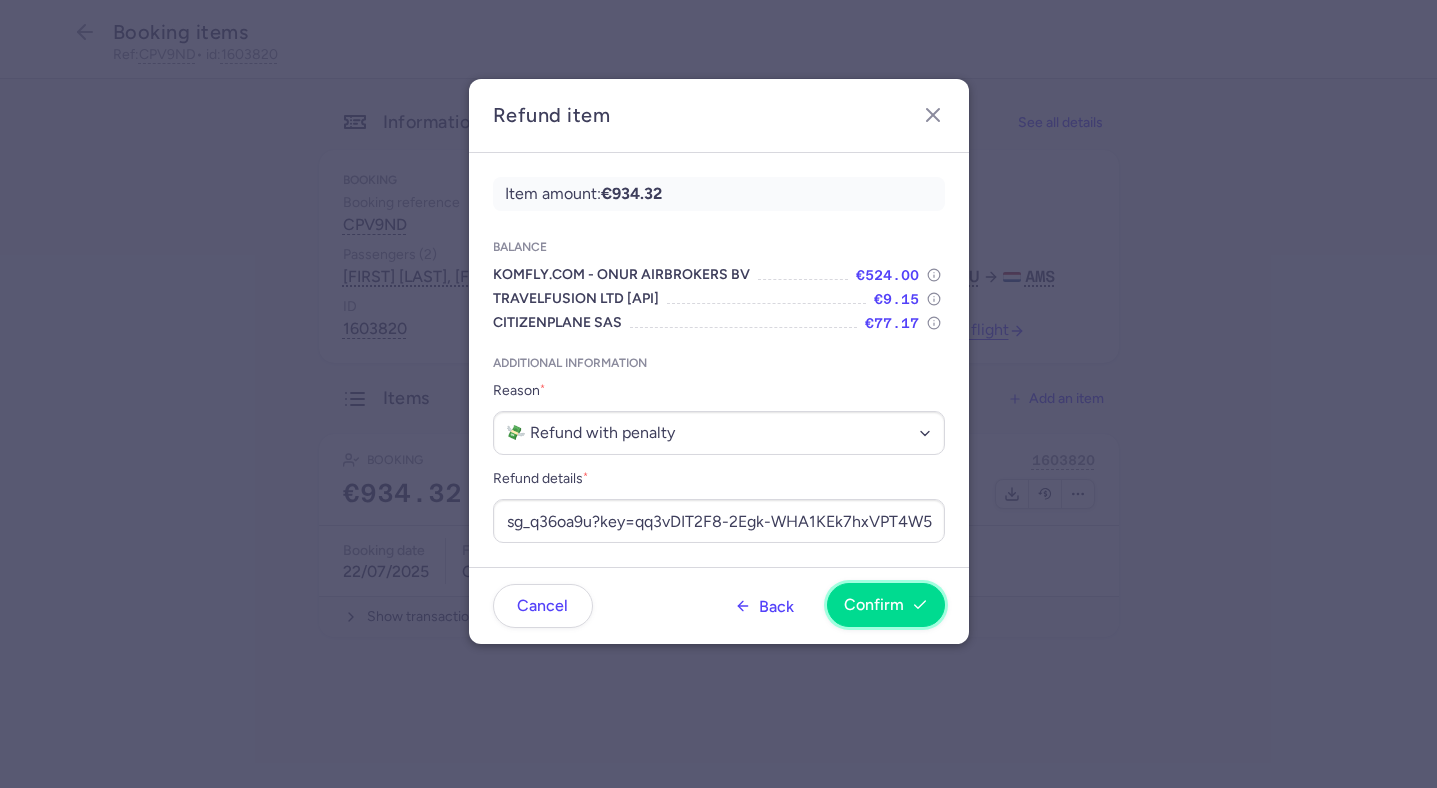 scroll, scrollTop: 0, scrollLeft: 0, axis: both 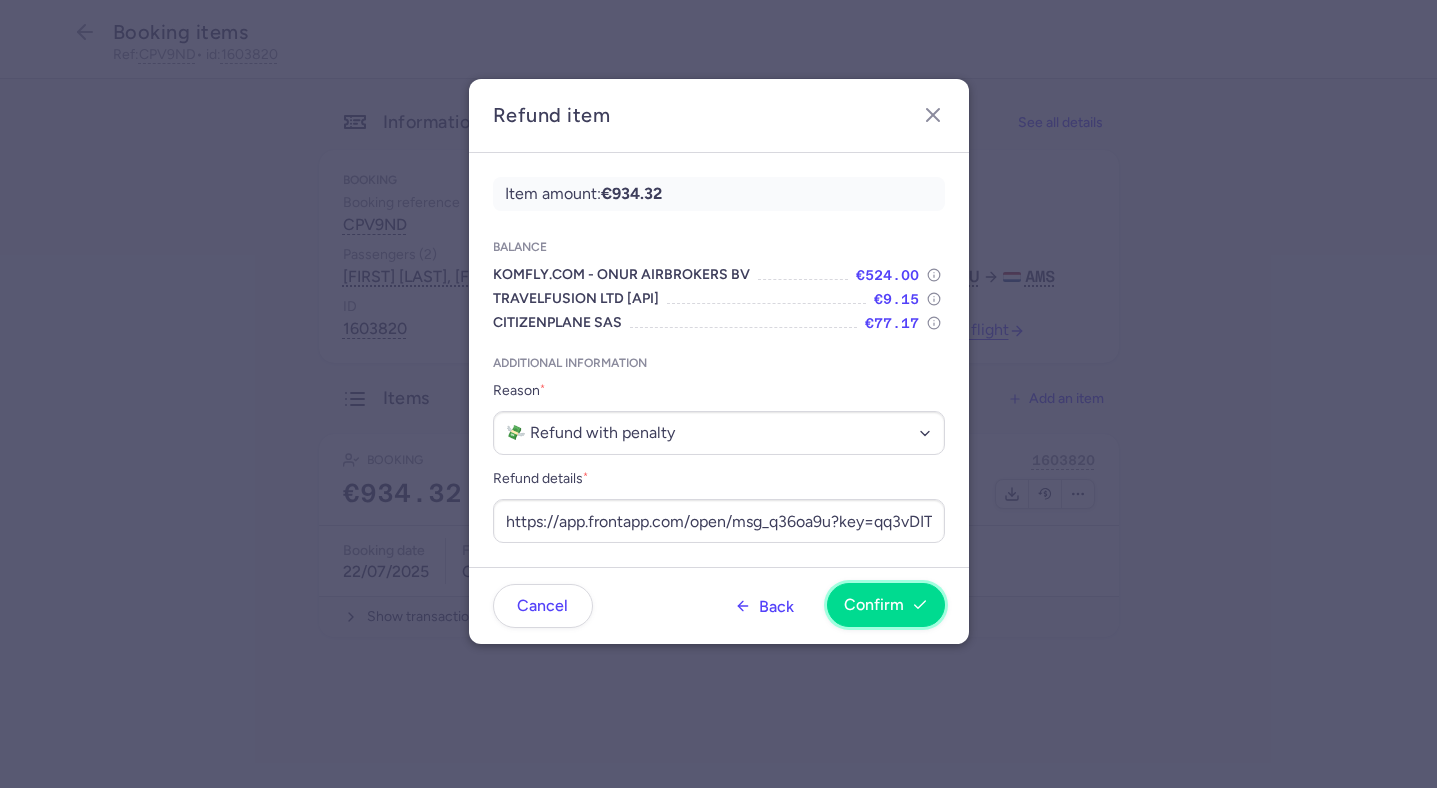 click on "Confirm" at bounding box center (874, 605) 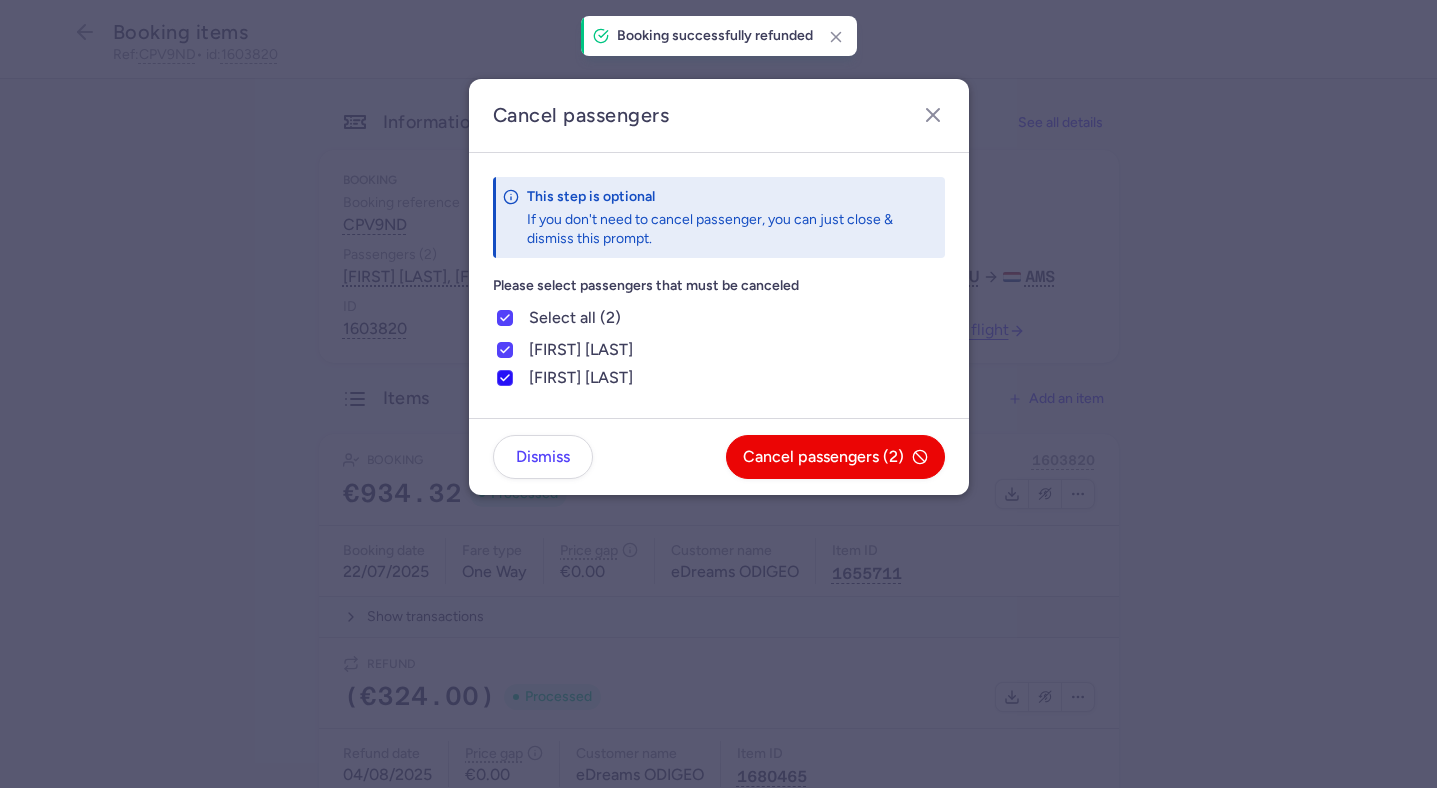 click on "[FIRST] [LAST]" 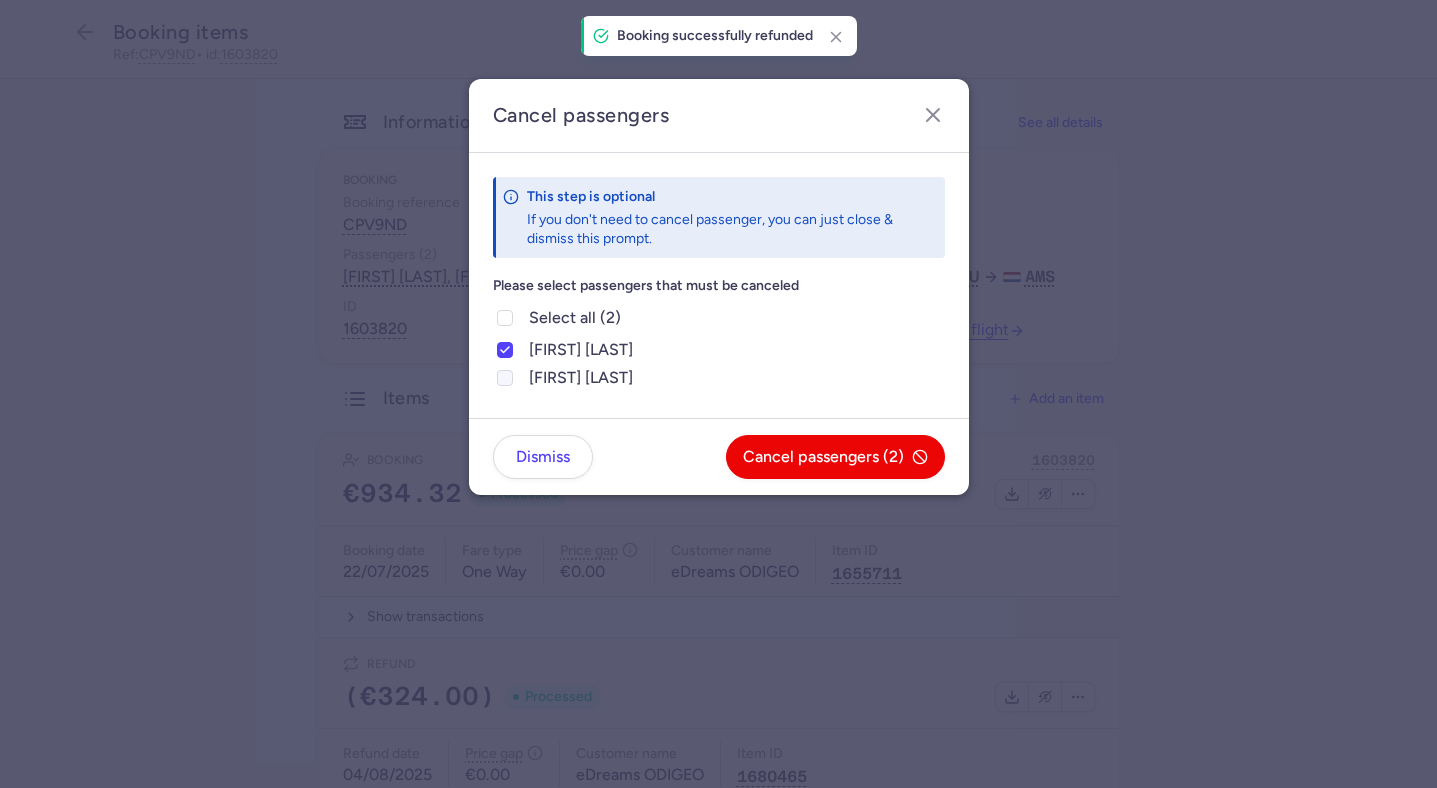 checkbox on "false" 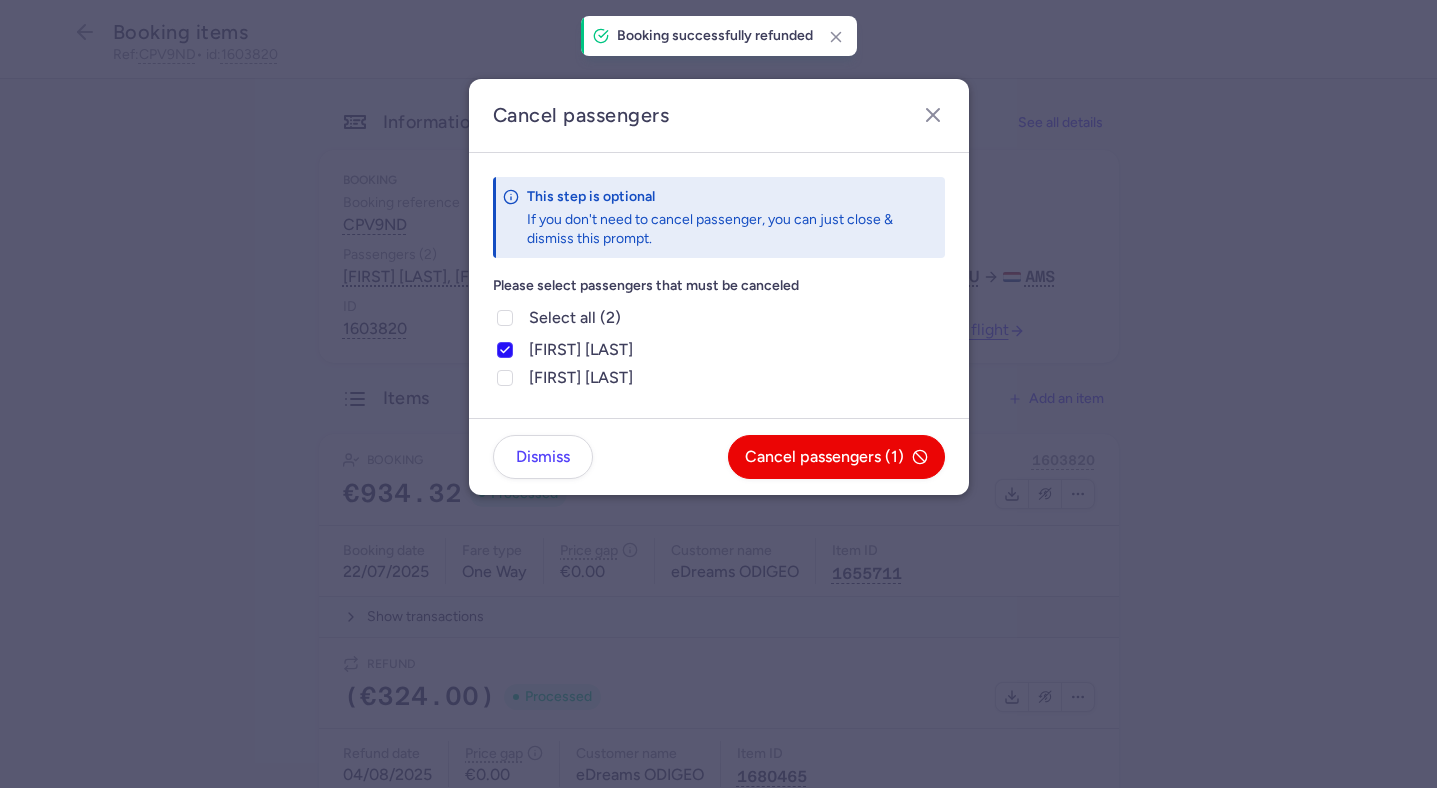 click on "[FIRST] [LAST]" 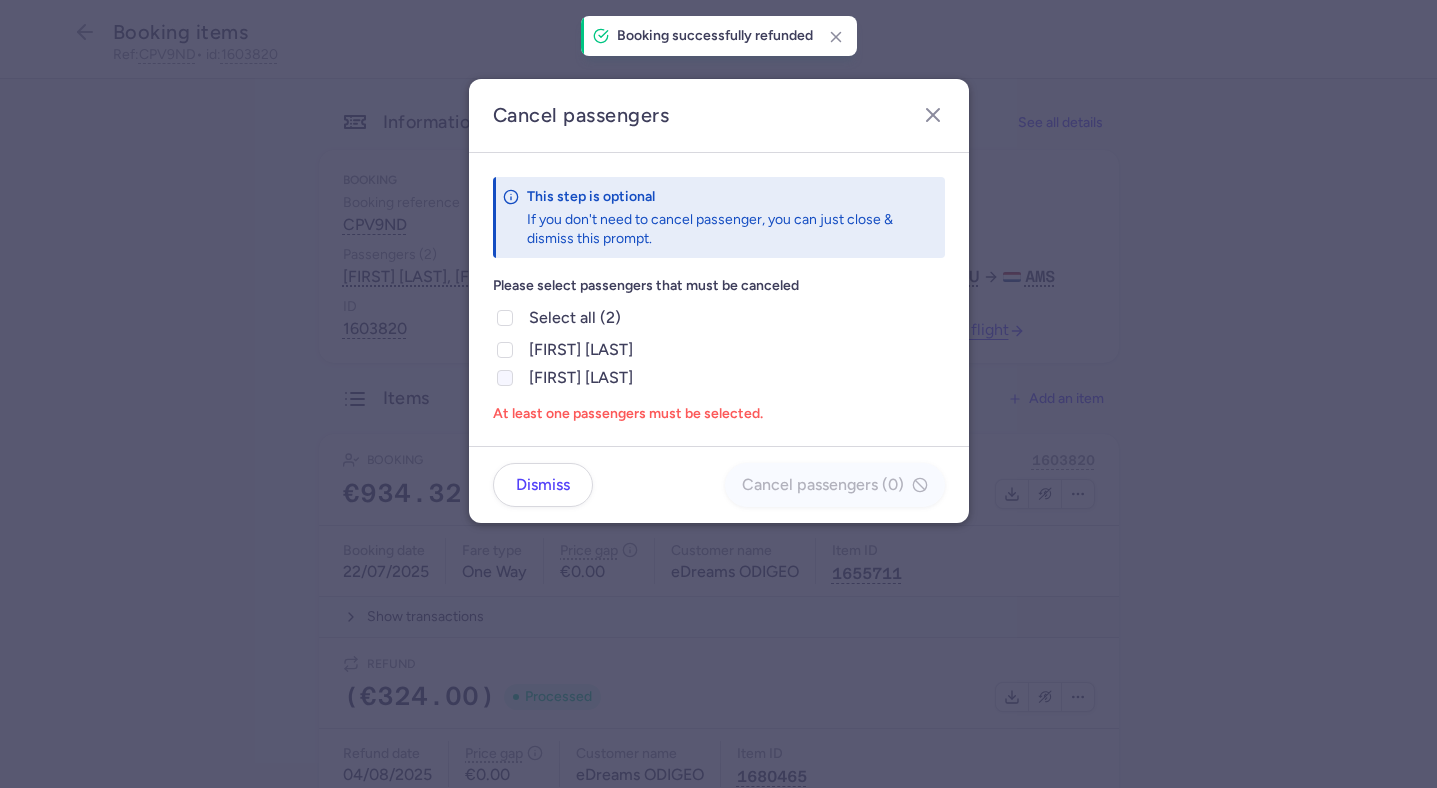 click on "[FIRST] [LAST]" 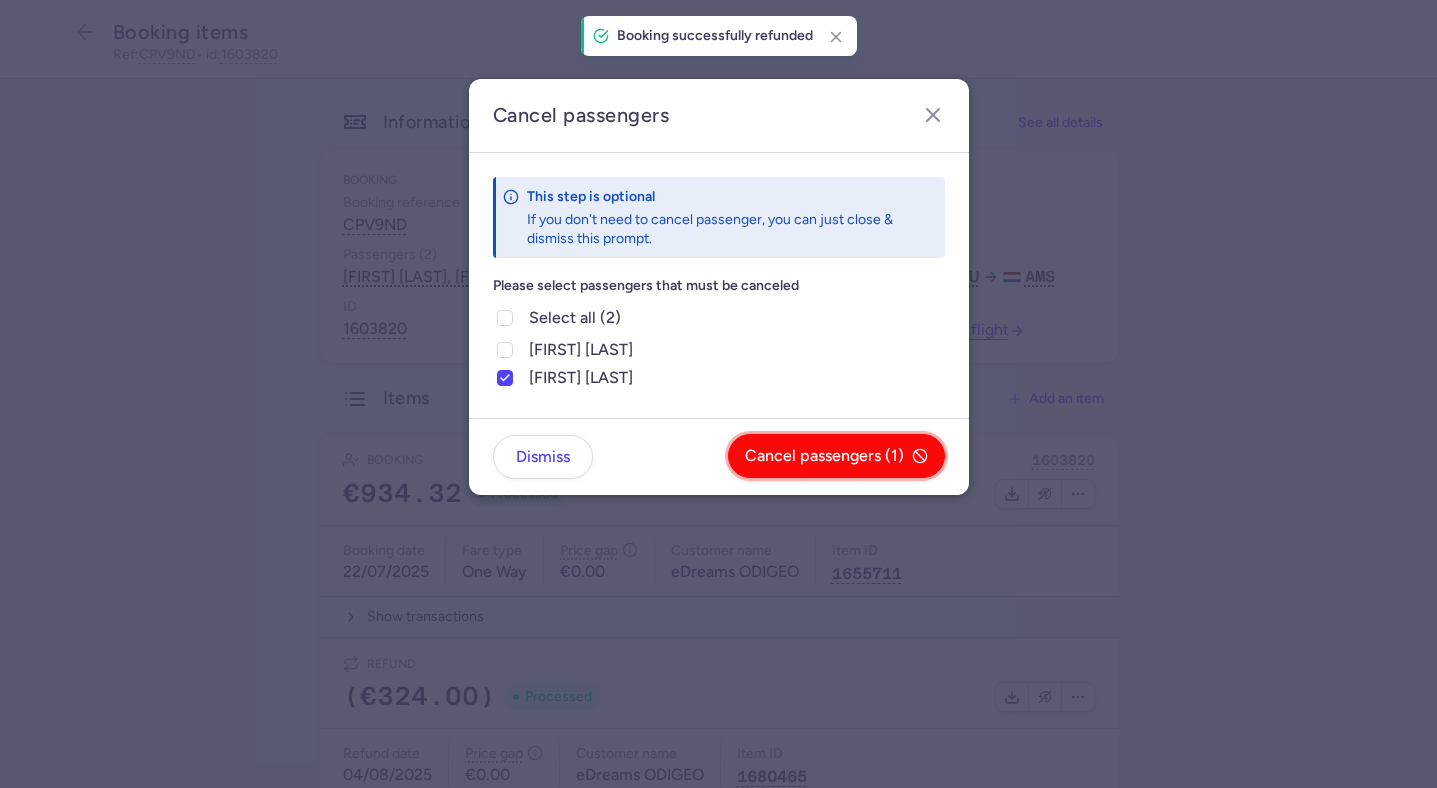 click on "Cancel passengers (1)" at bounding box center (836, 456) 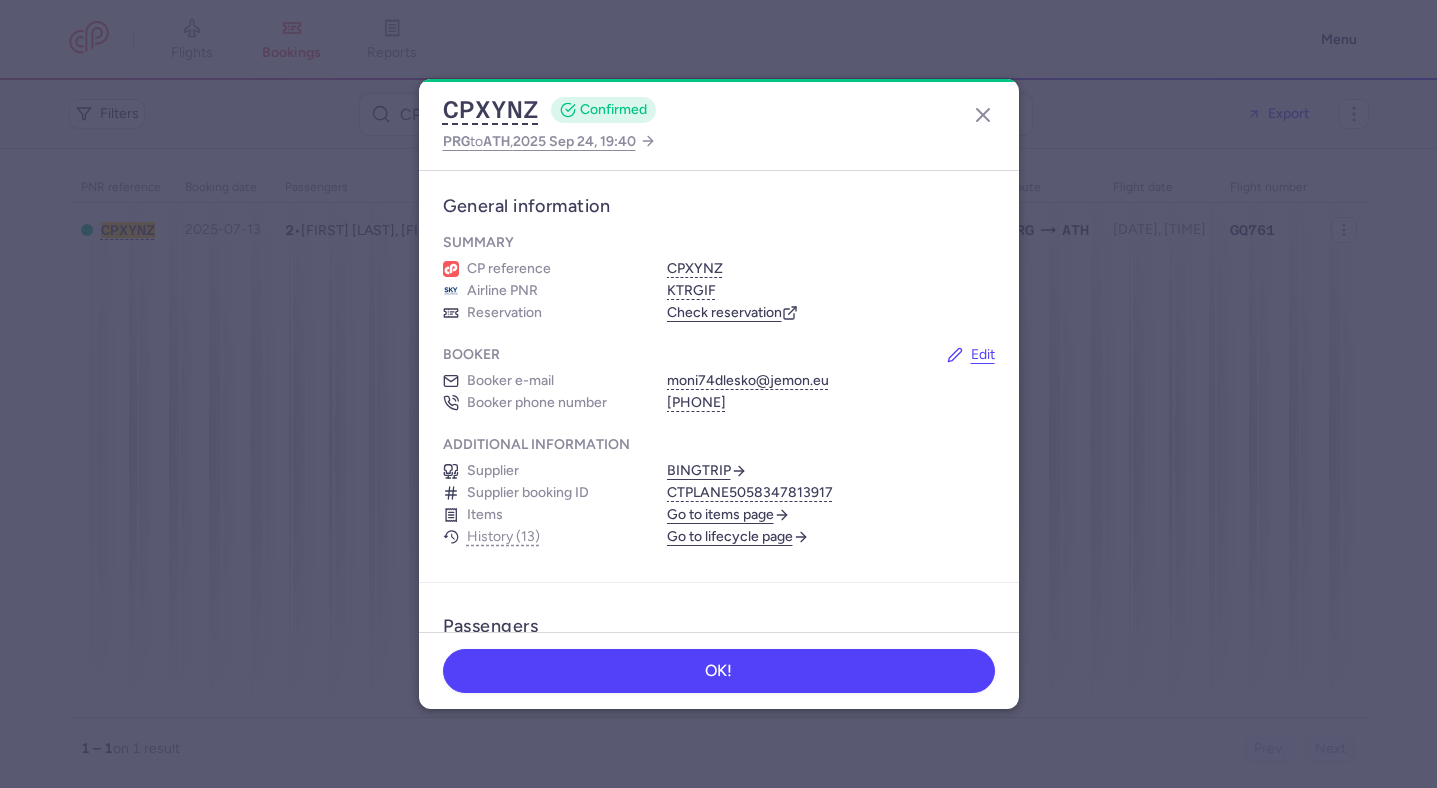 scroll, scrollTop: 0, scrollLeft: 0, axis: both 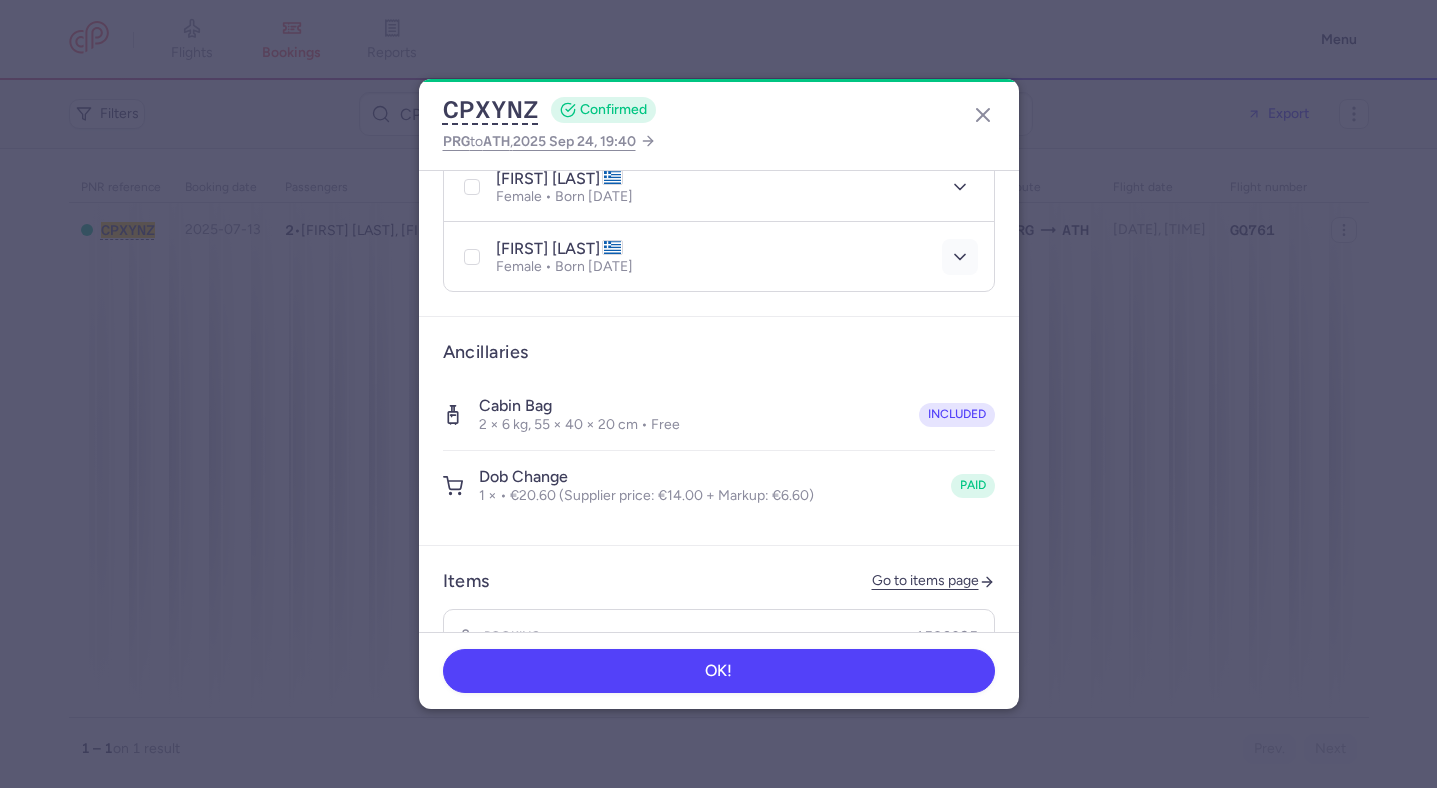 click 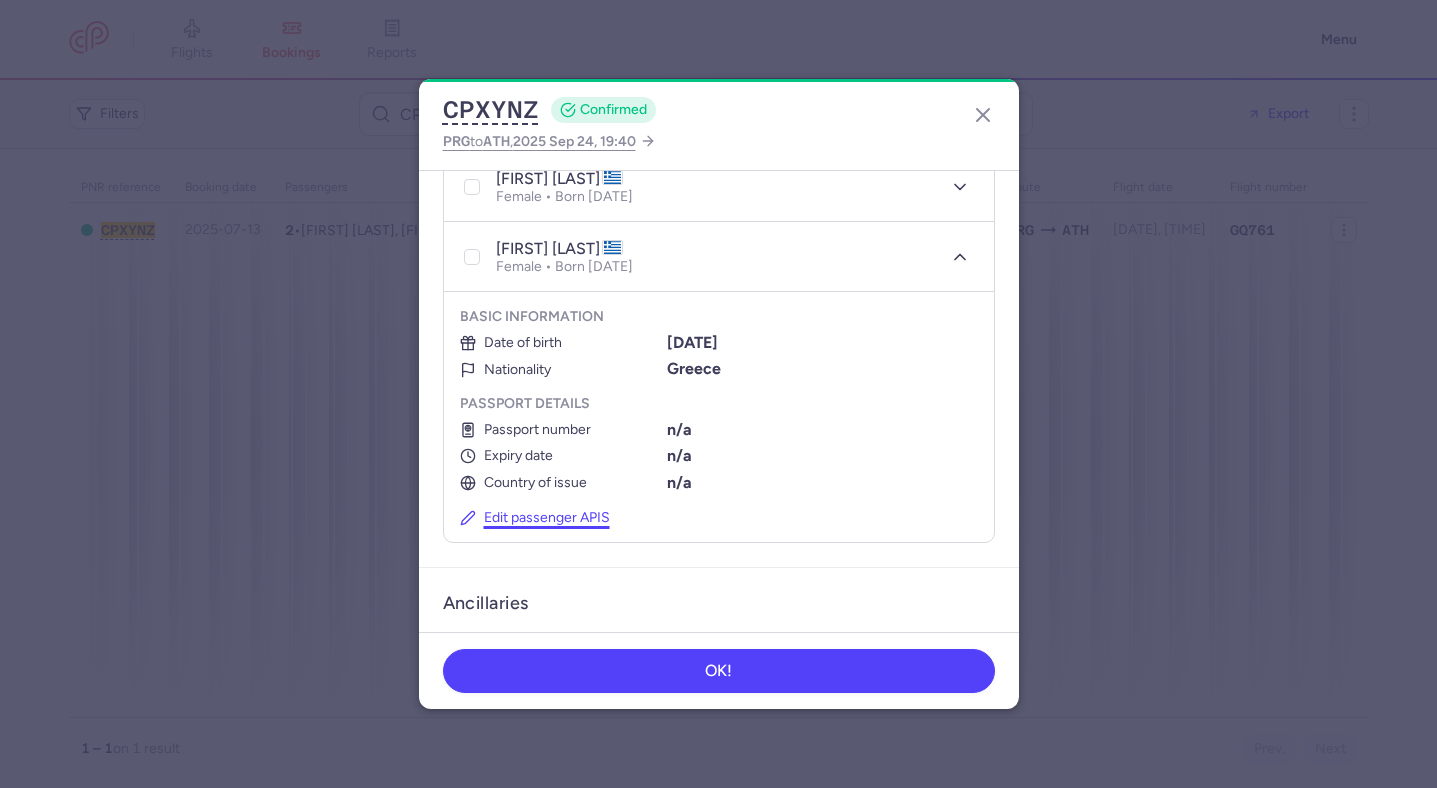 click on "Edit passenger APIS" at bounding box center (535, 518) 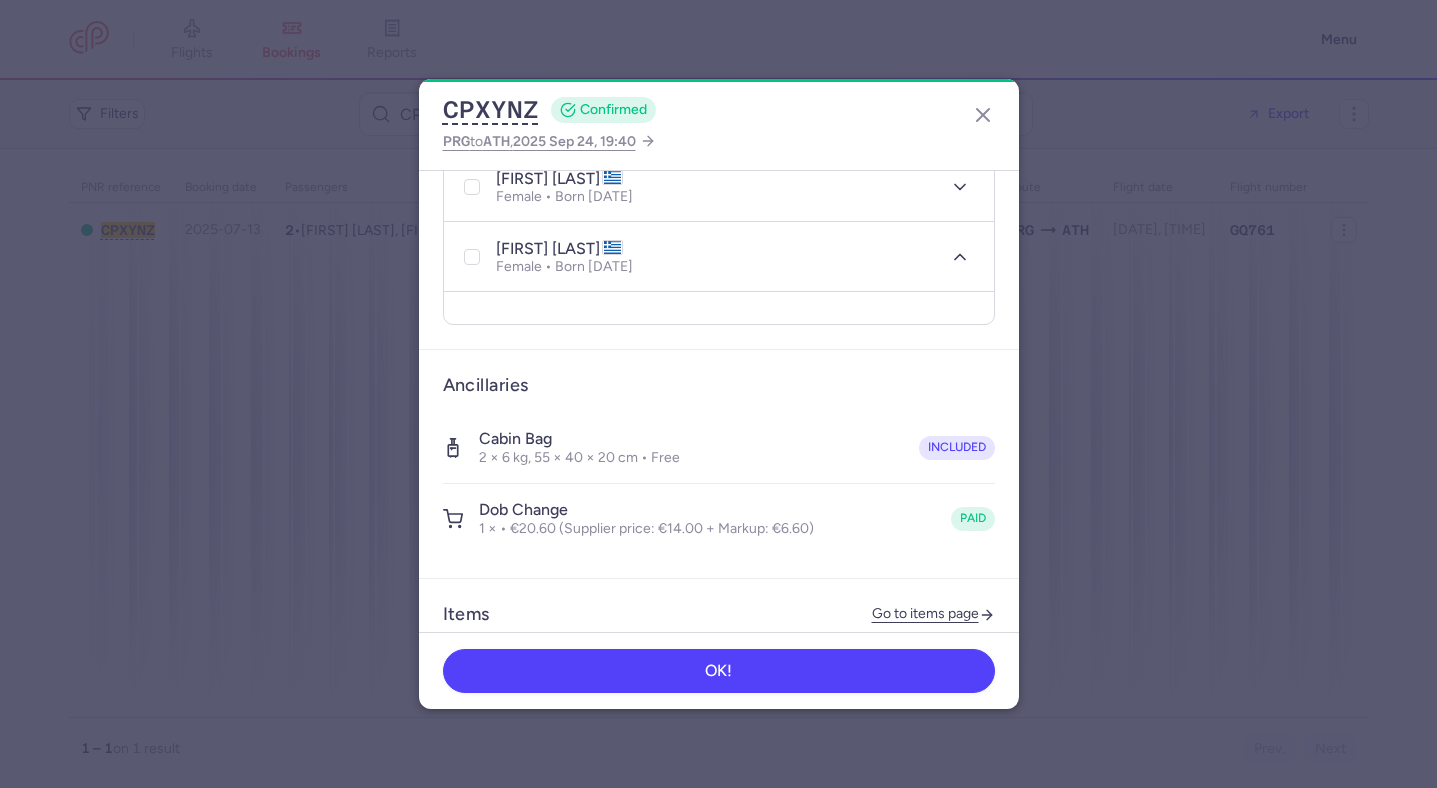 select on "gr" 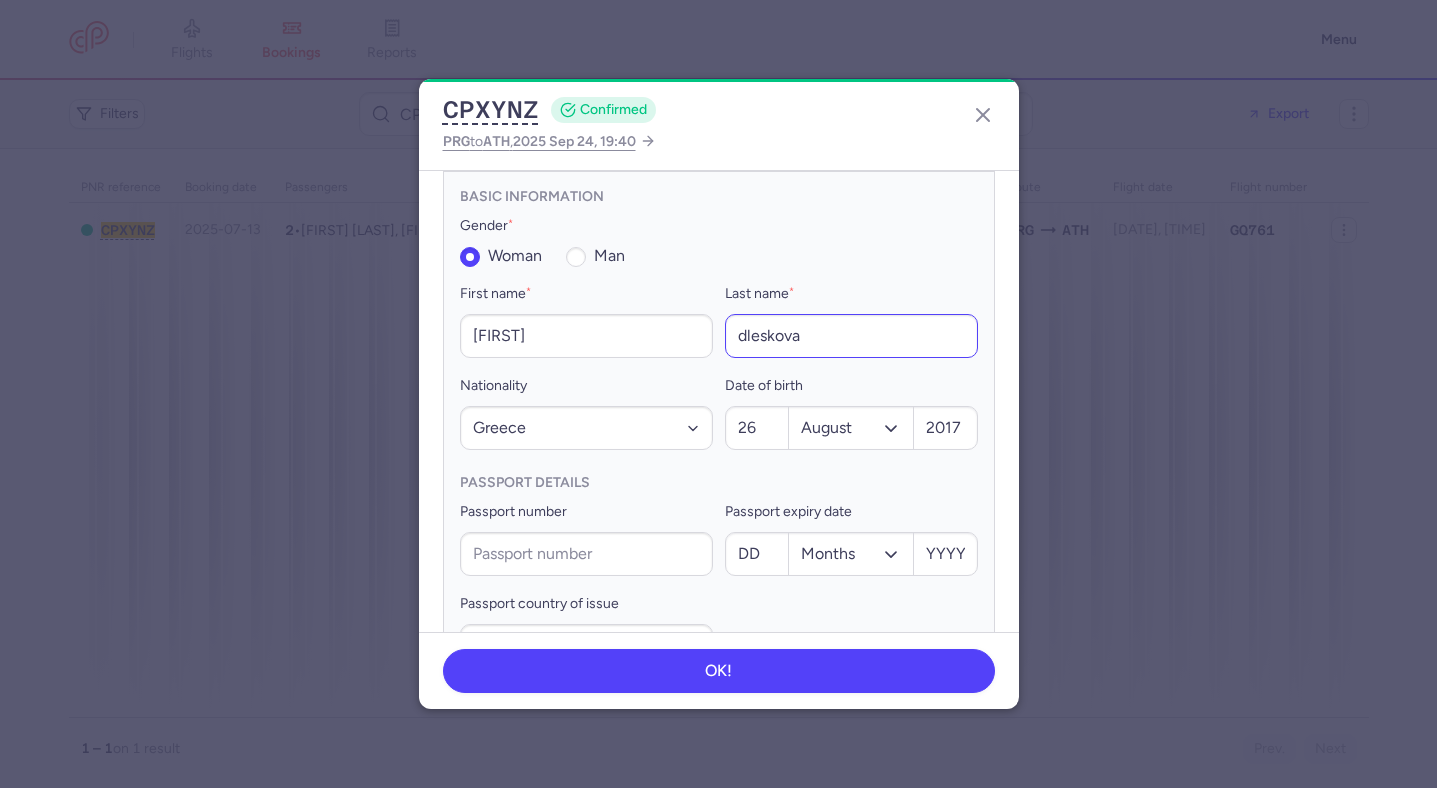 scroll, scrollTop: 634, scrollLeft: 0, axis: vertical 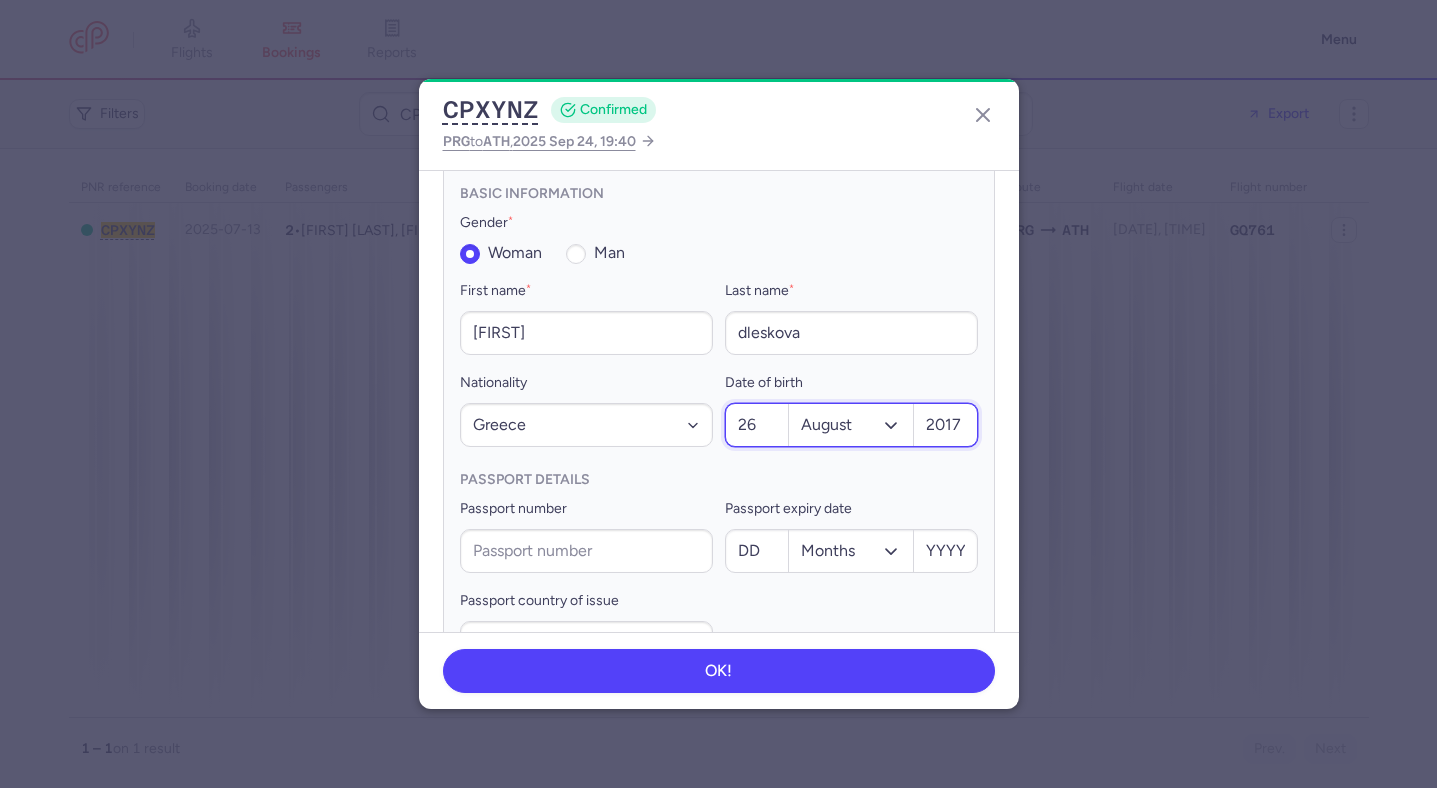 click on "2017" at bounding box center [945, 425] 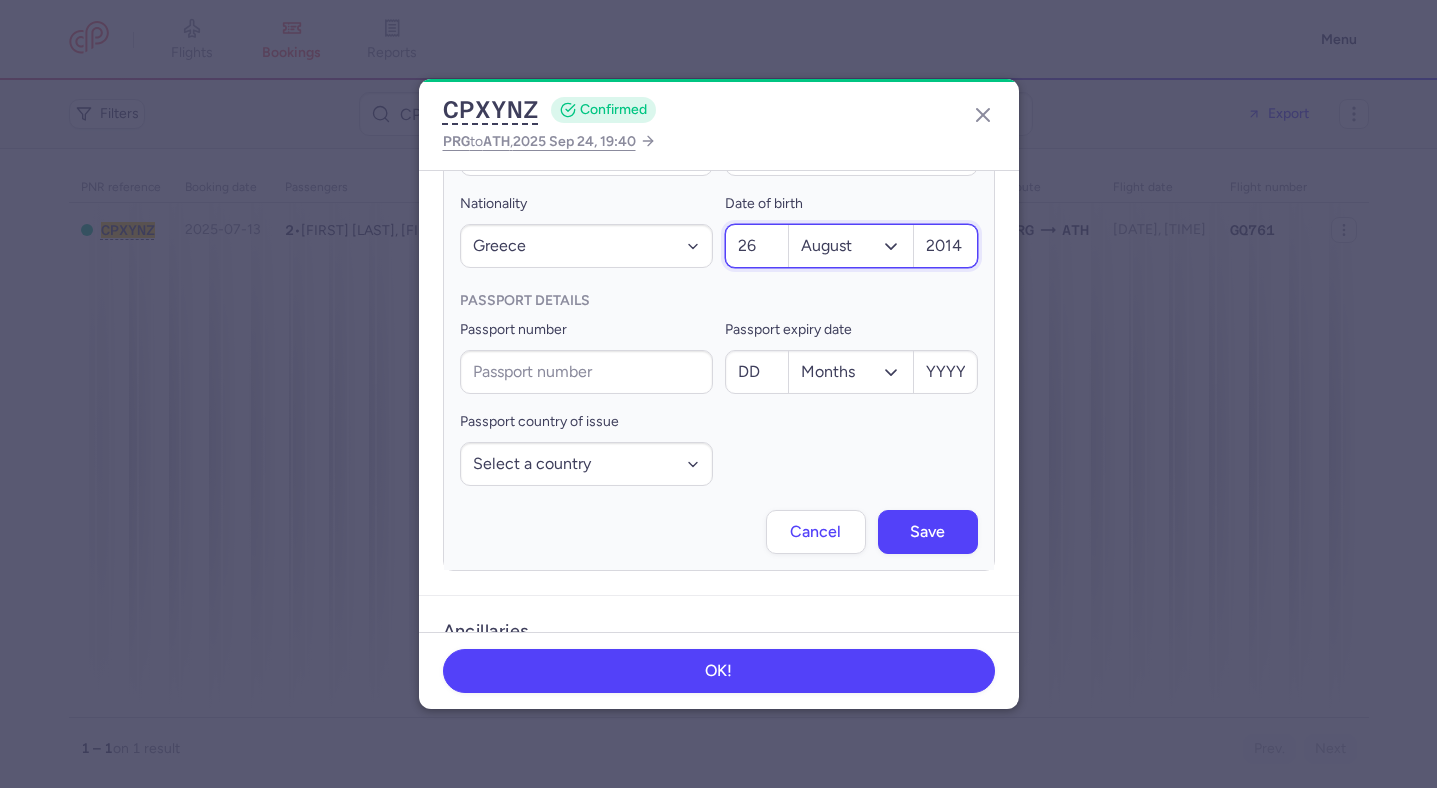 scroll, scrollTop: 831, scrollLeft: 0, axis: vertical 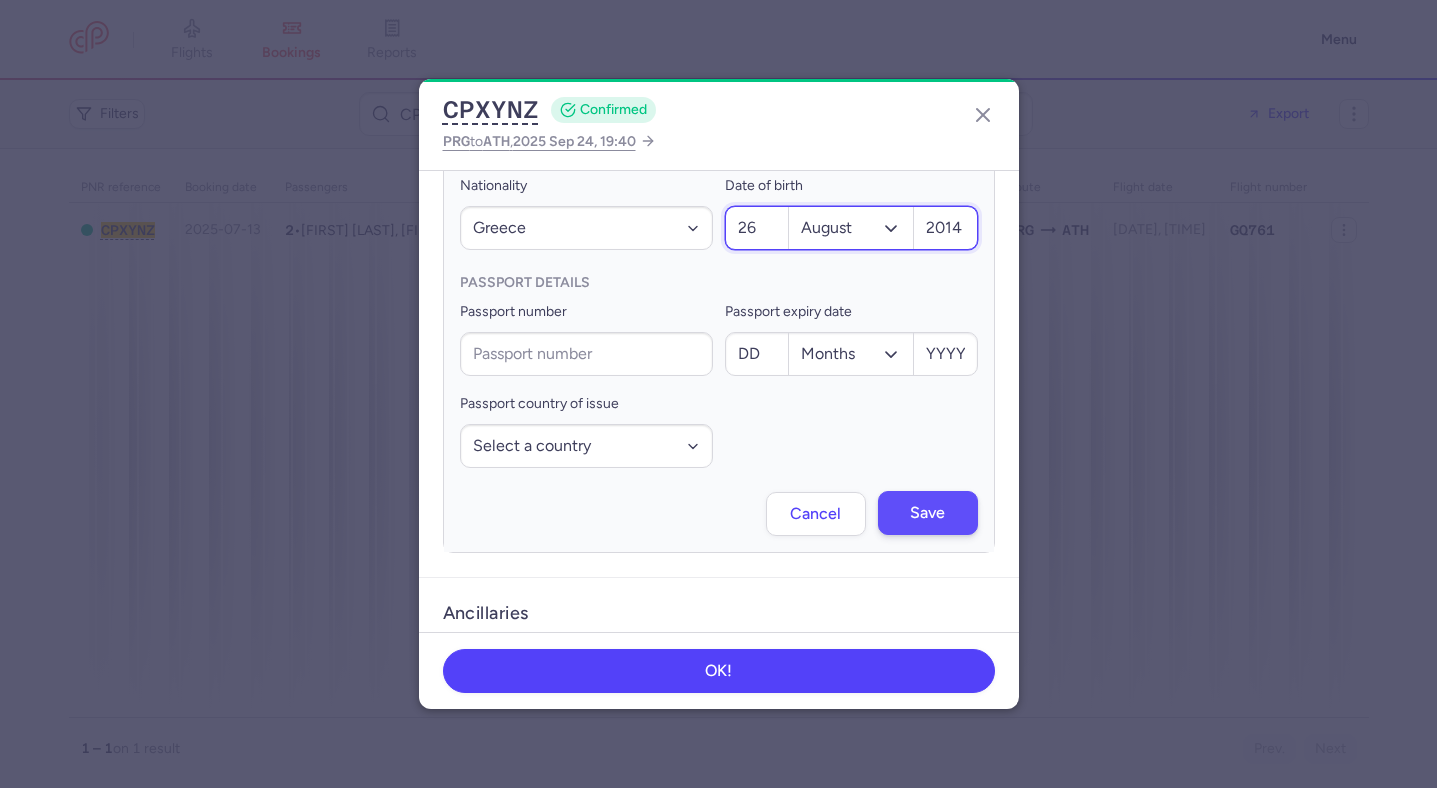 type on "2014" 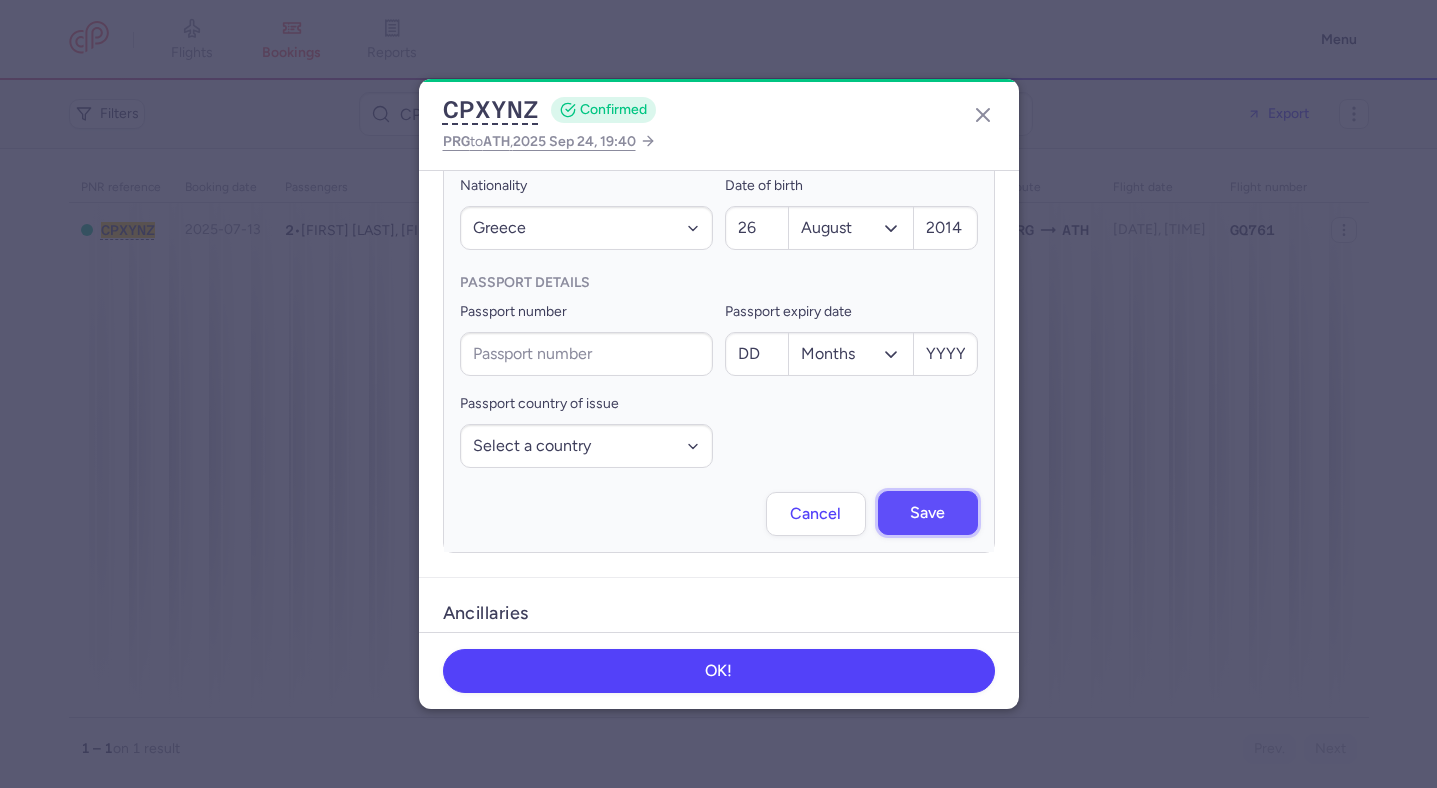 click on "Save" at bounding box center [928, 513] 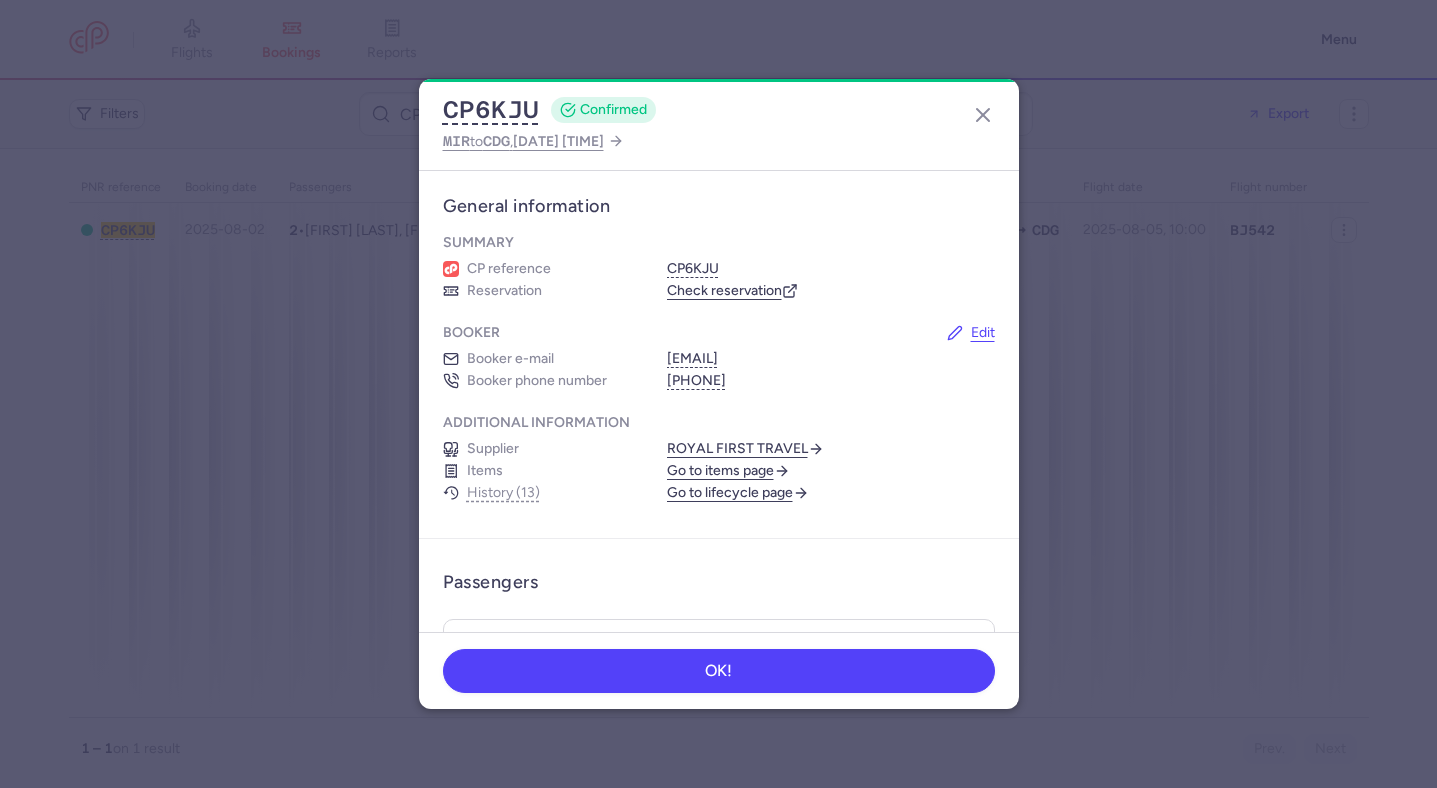 scroll, scrollTop: 0, scrollLeft: 0, axis: both 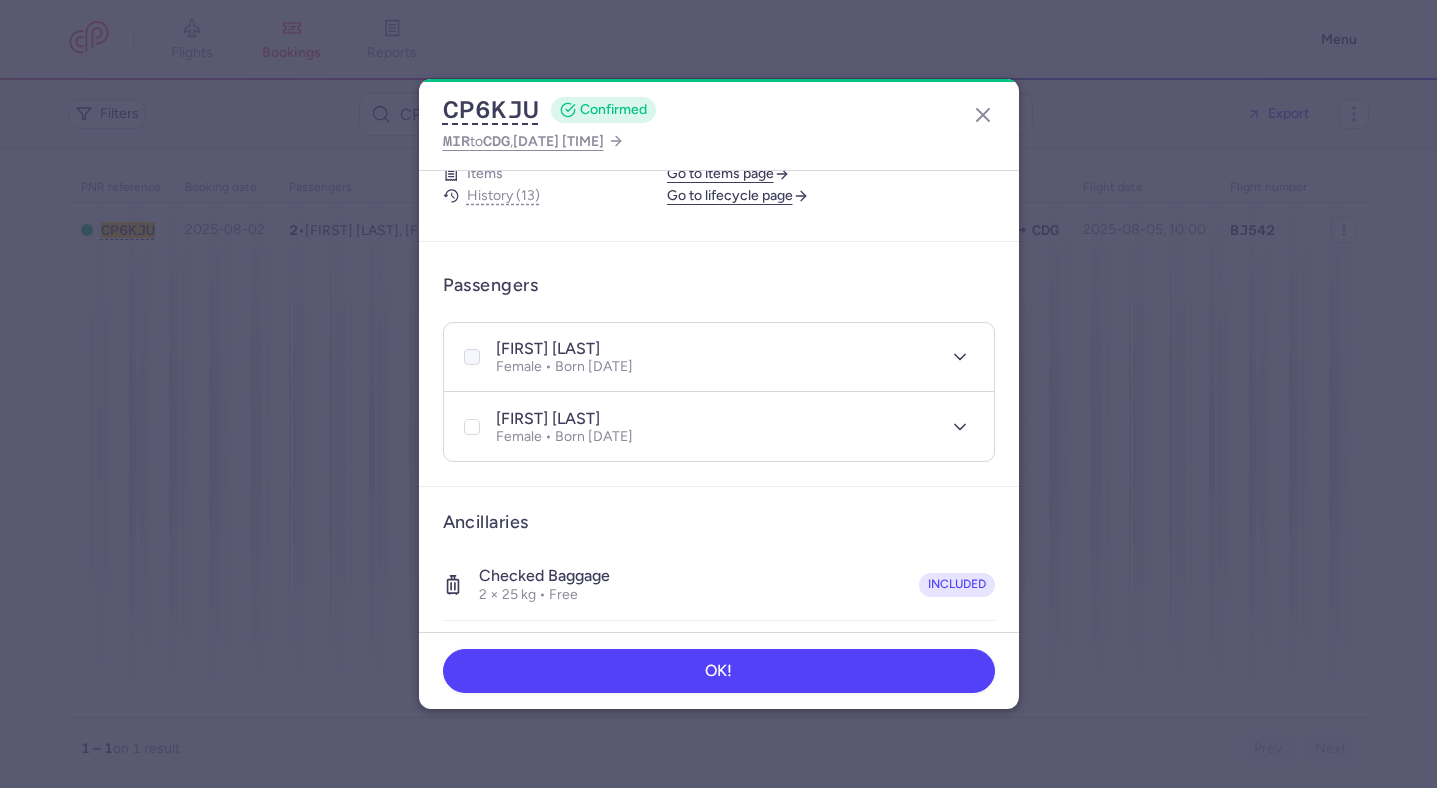 click at bounding box center (472, 357) 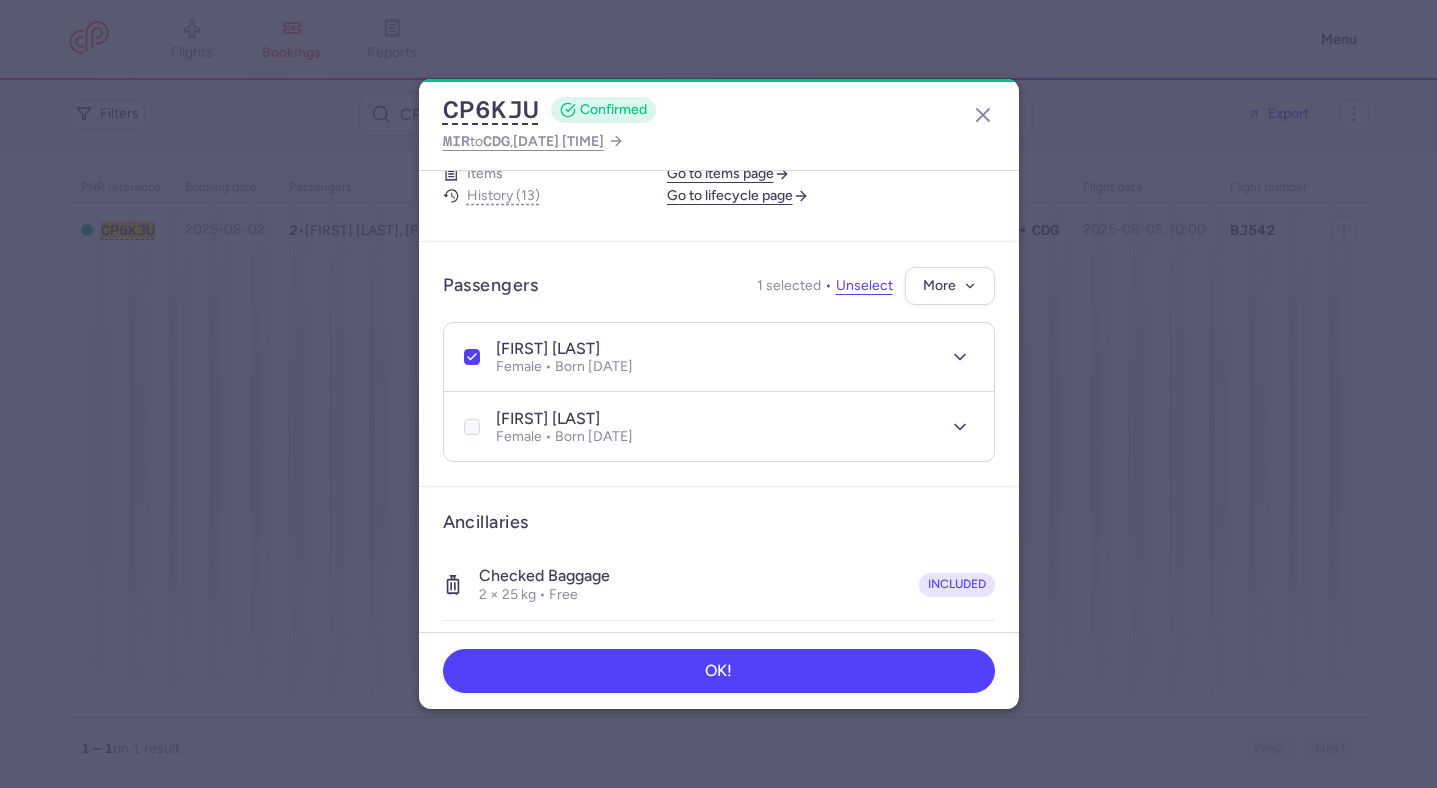 click at bounding box center [472, 427] 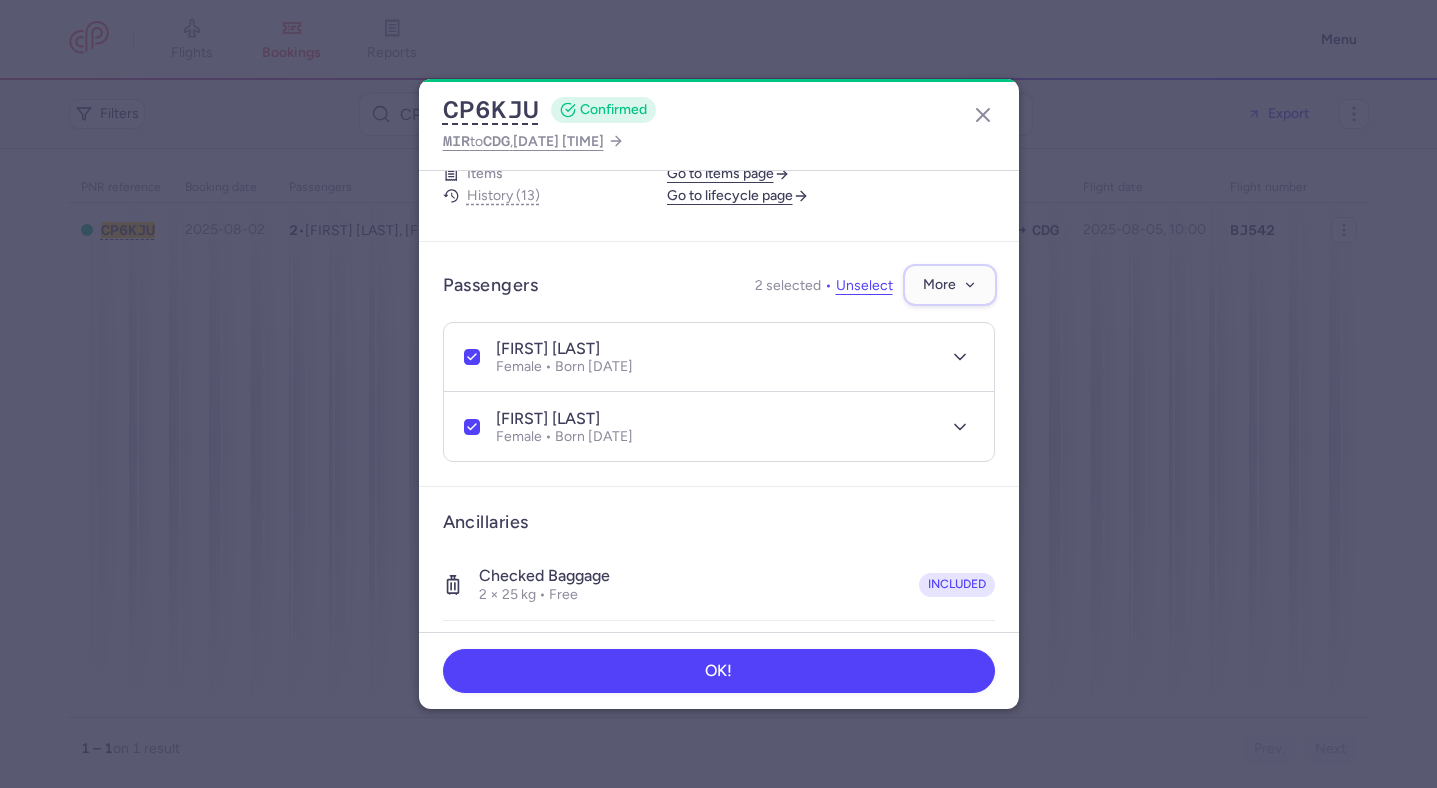 click on "More" 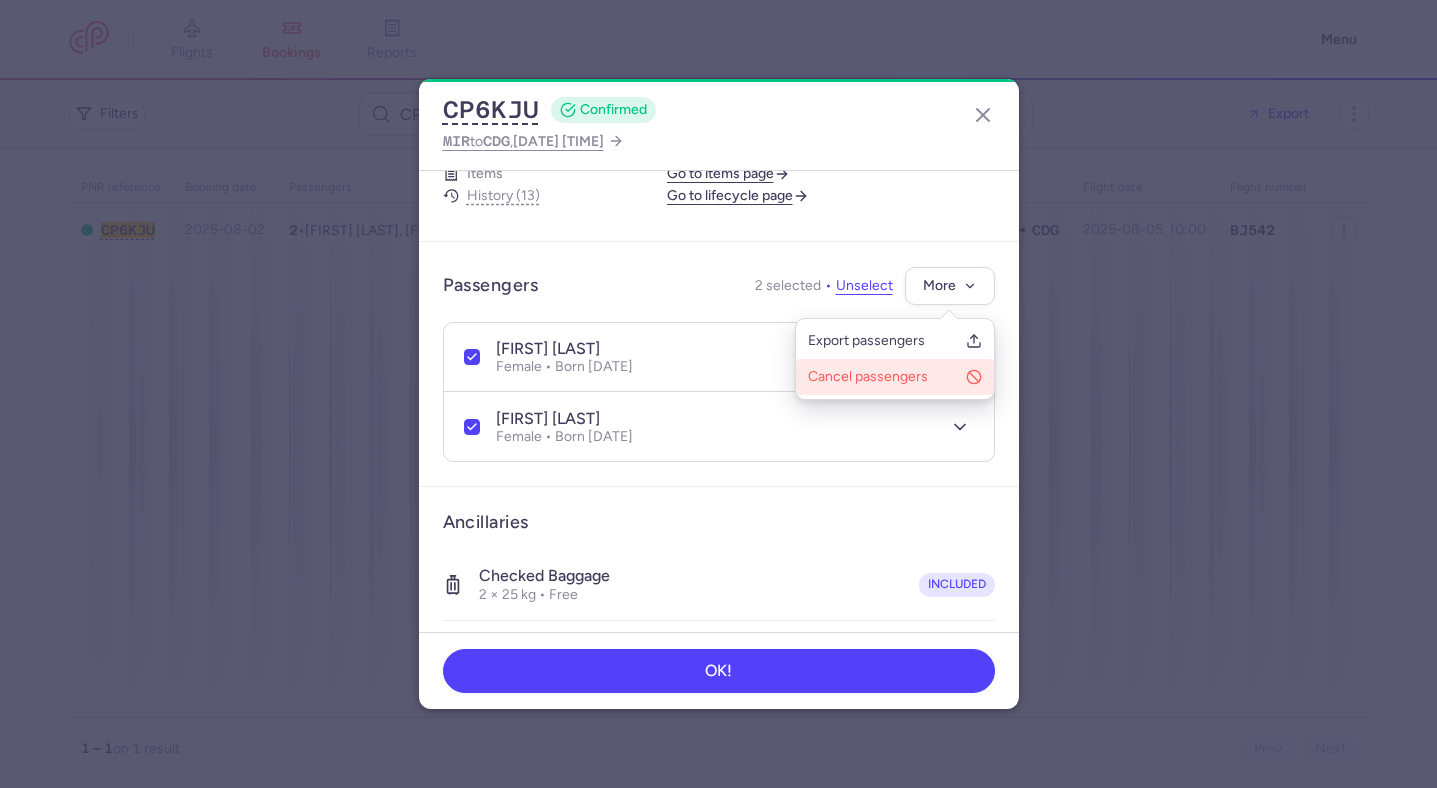 click on "Cancel passengers" at bounding box center (883, 377) 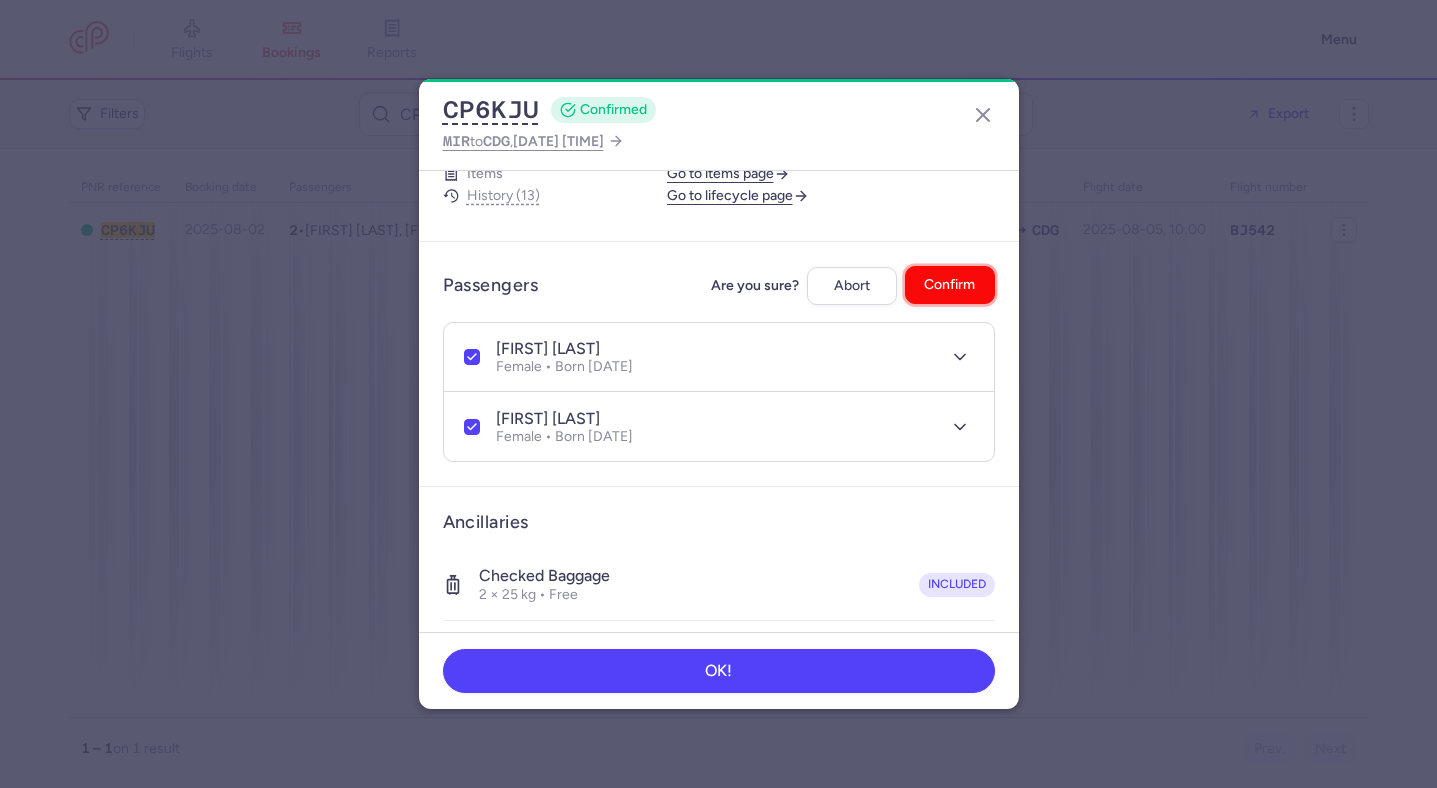 click on "Confirm" at bounding box center (950, 285) 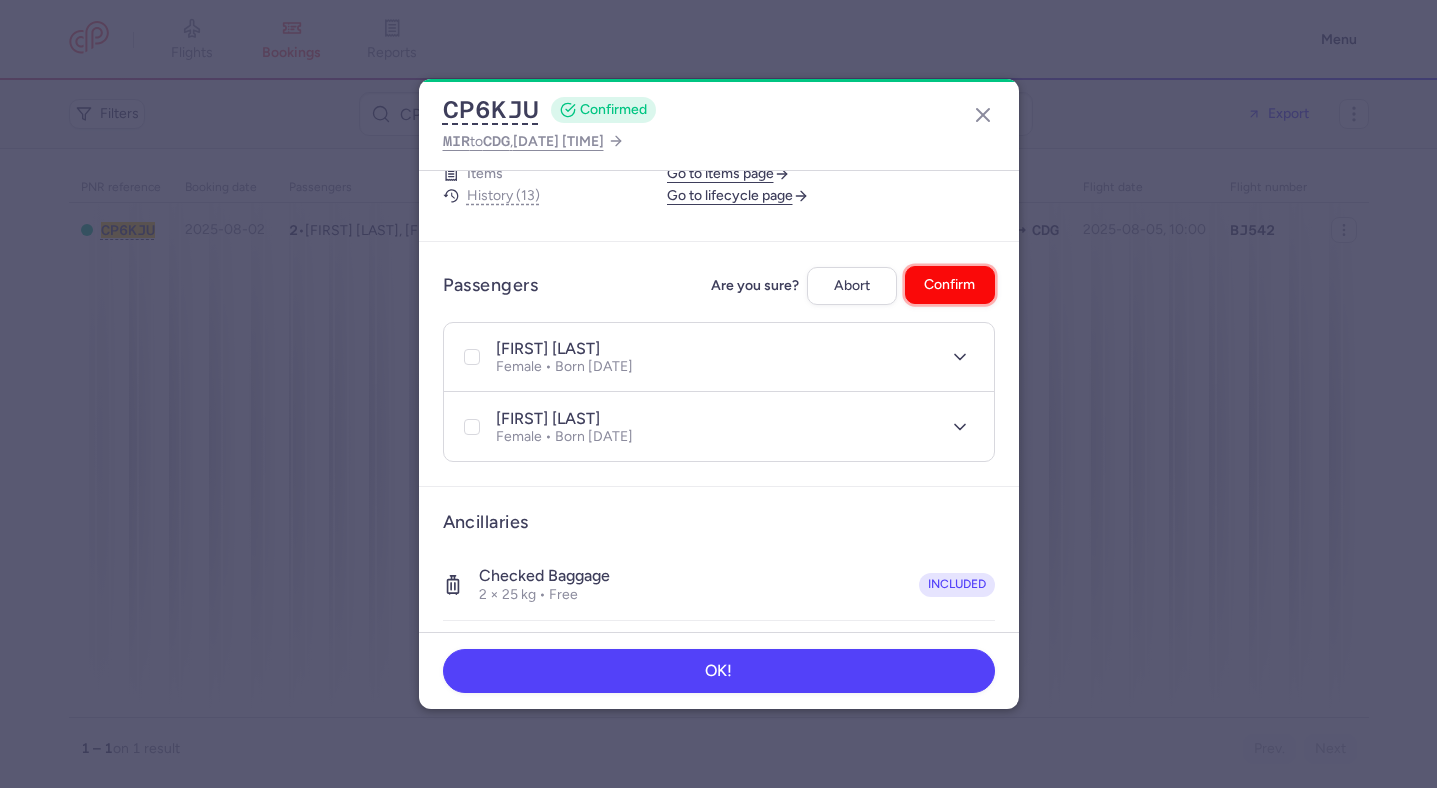 checkbox on "false" 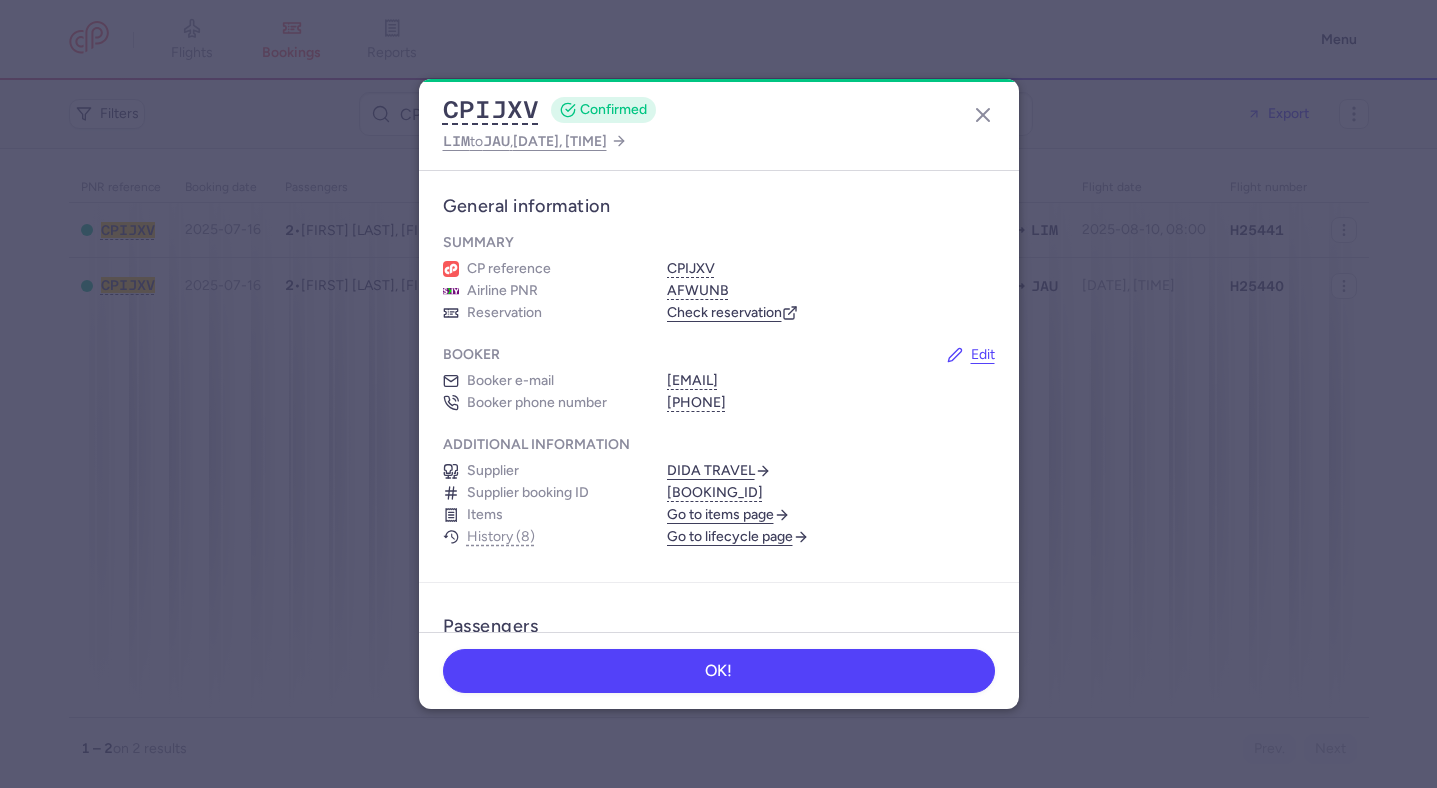 scroll, scrollTop: 0, scrollLeft: 0, axis: both 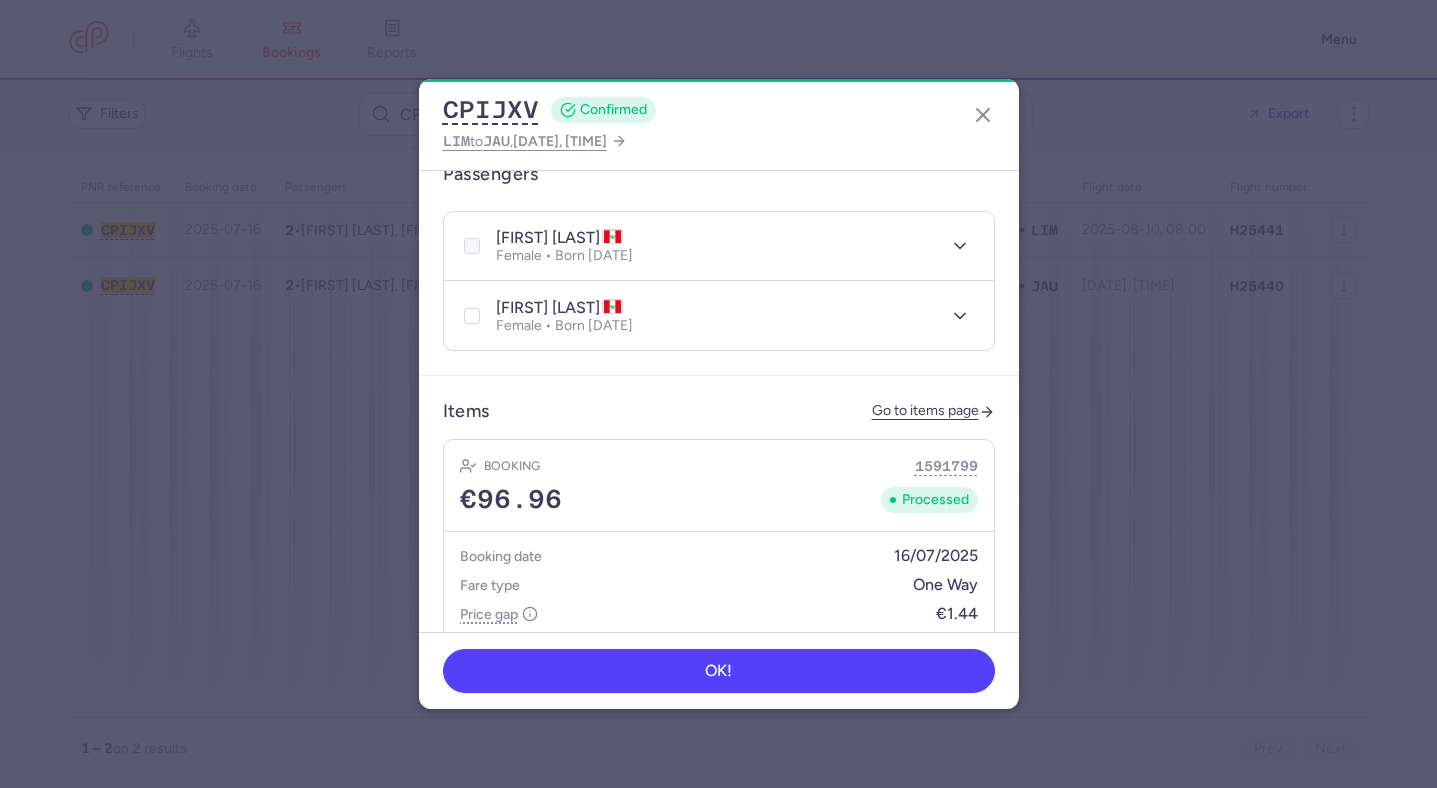 click 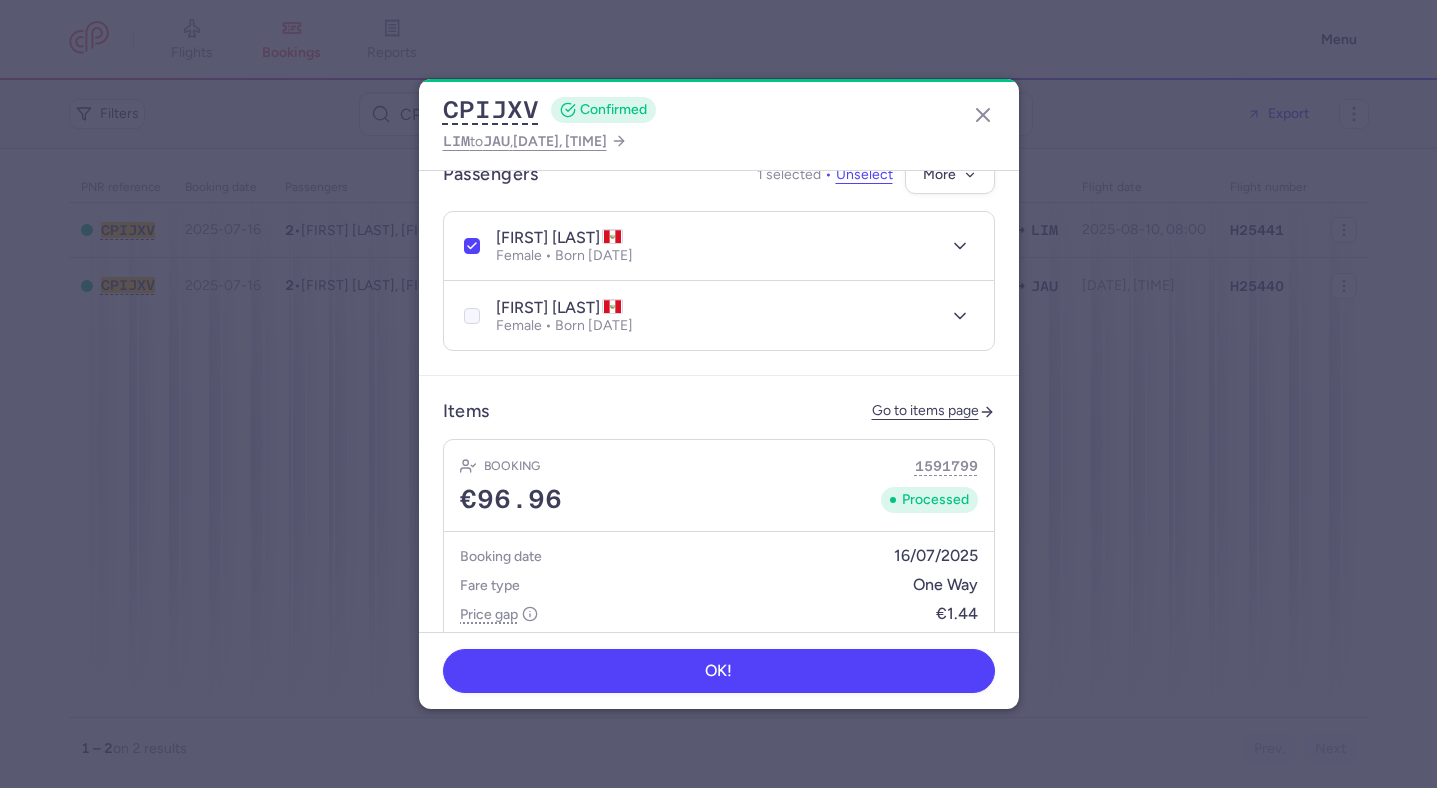 click at bounding box center (472, 316) 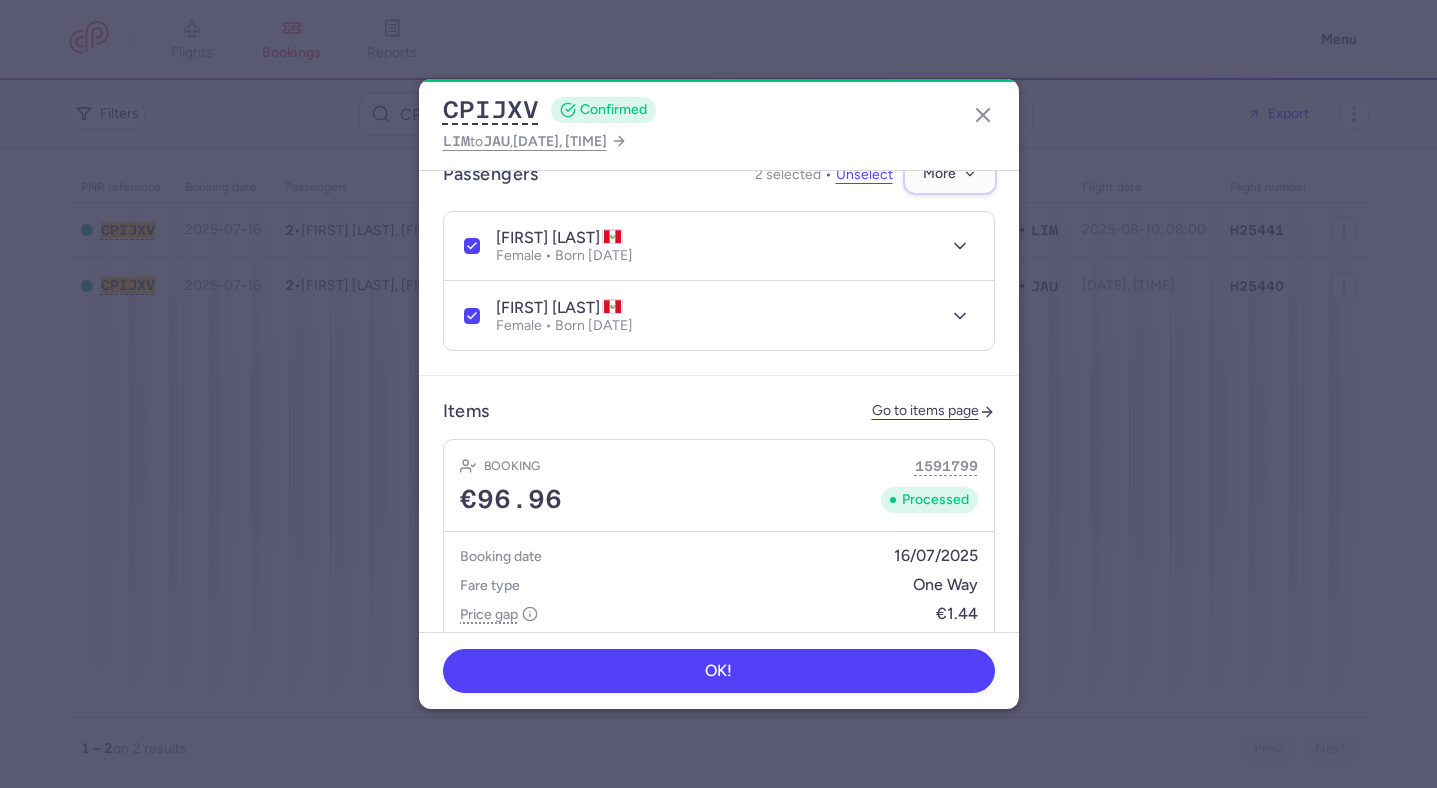 click on "More" 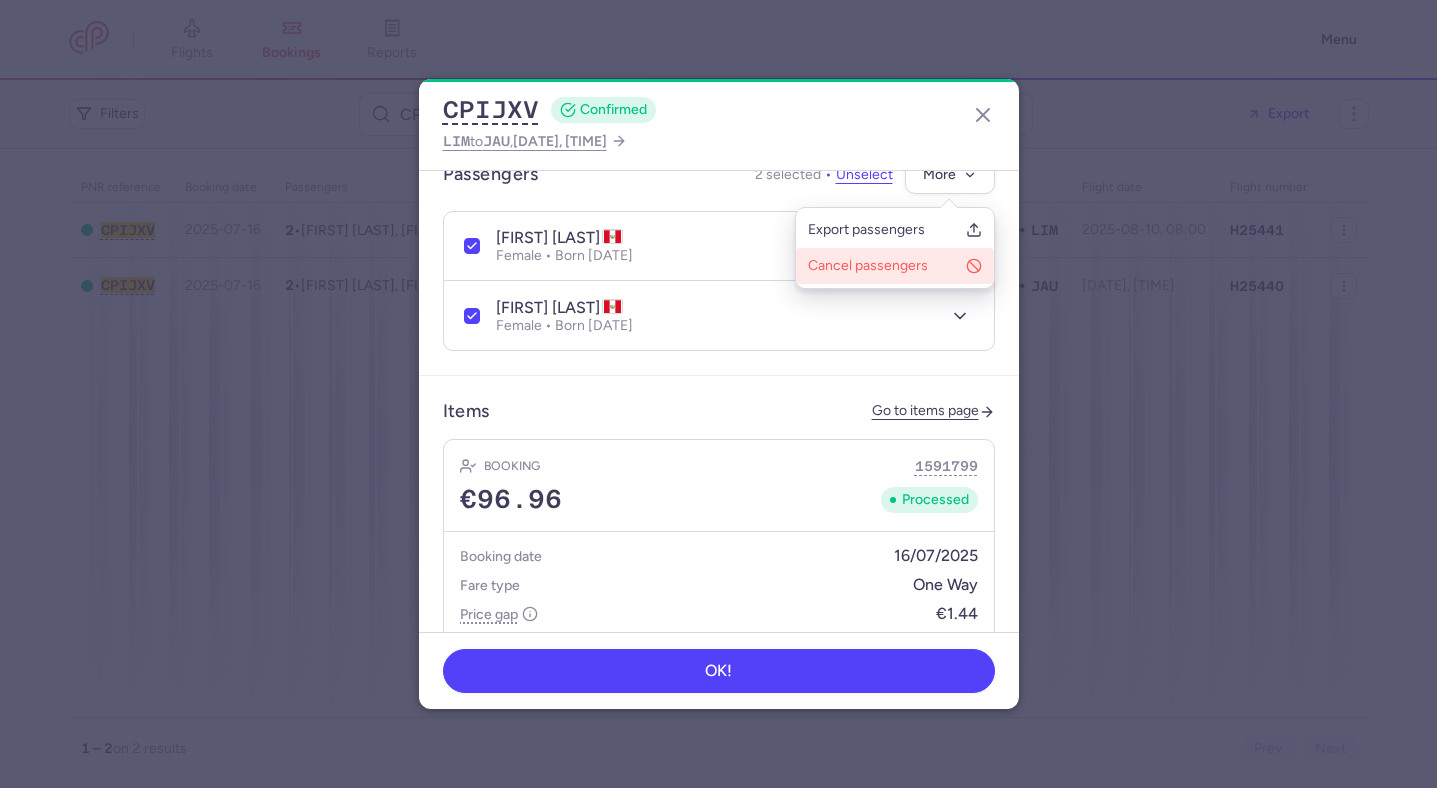 click on "Cancel passengers" 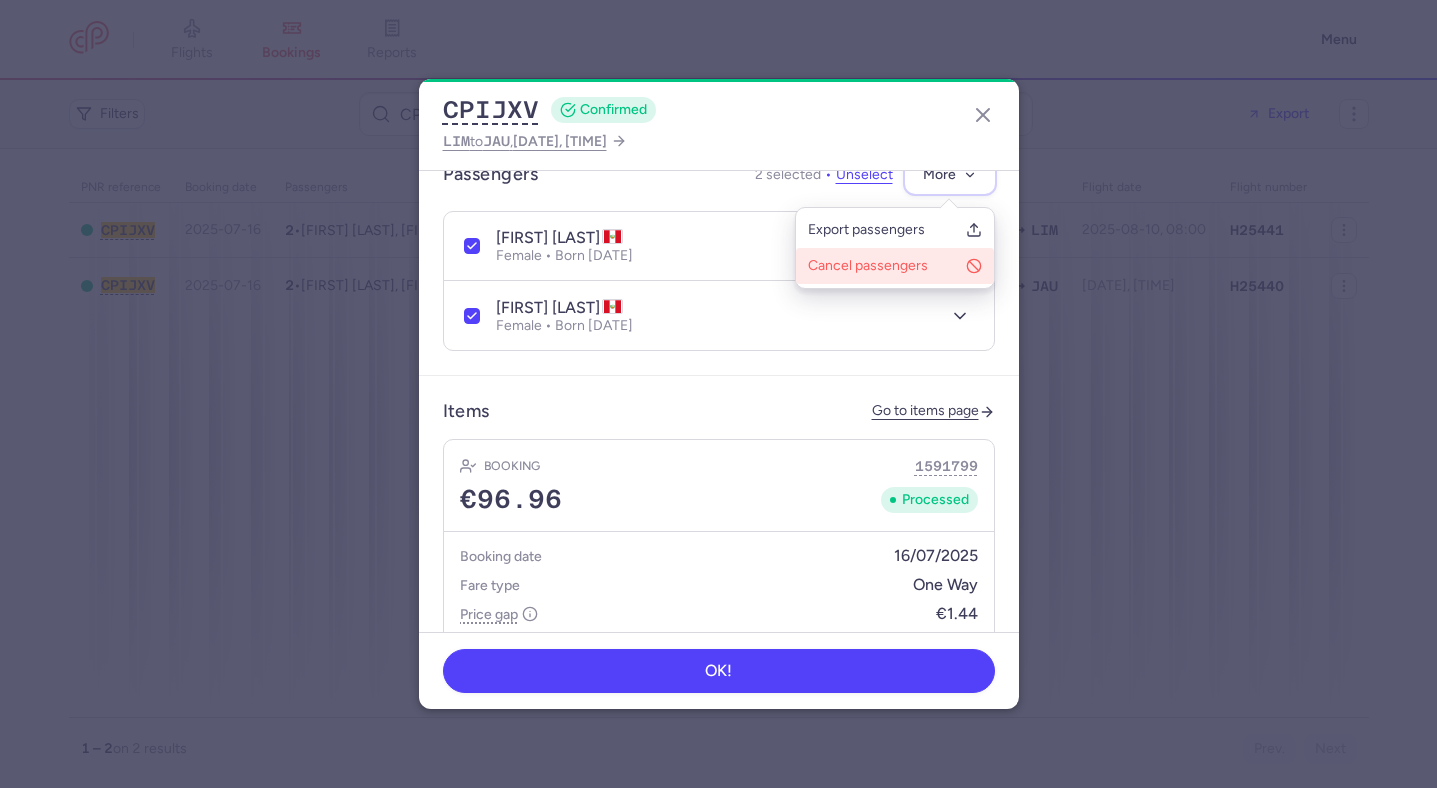 scroll, scrollTop: 439, scrollLeft: 0, axis: vertical 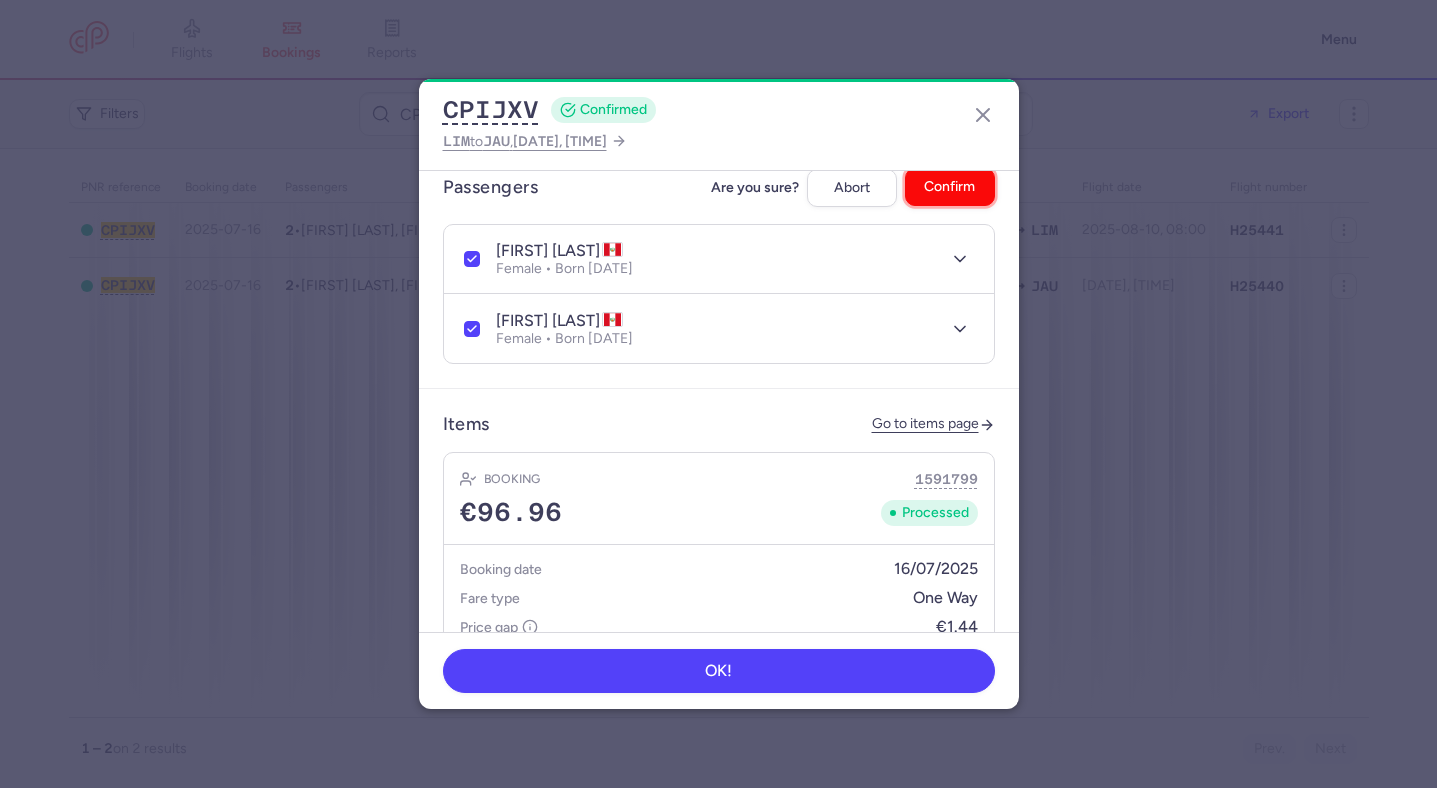 click on "Confirm" at bounding box center (950, 187) 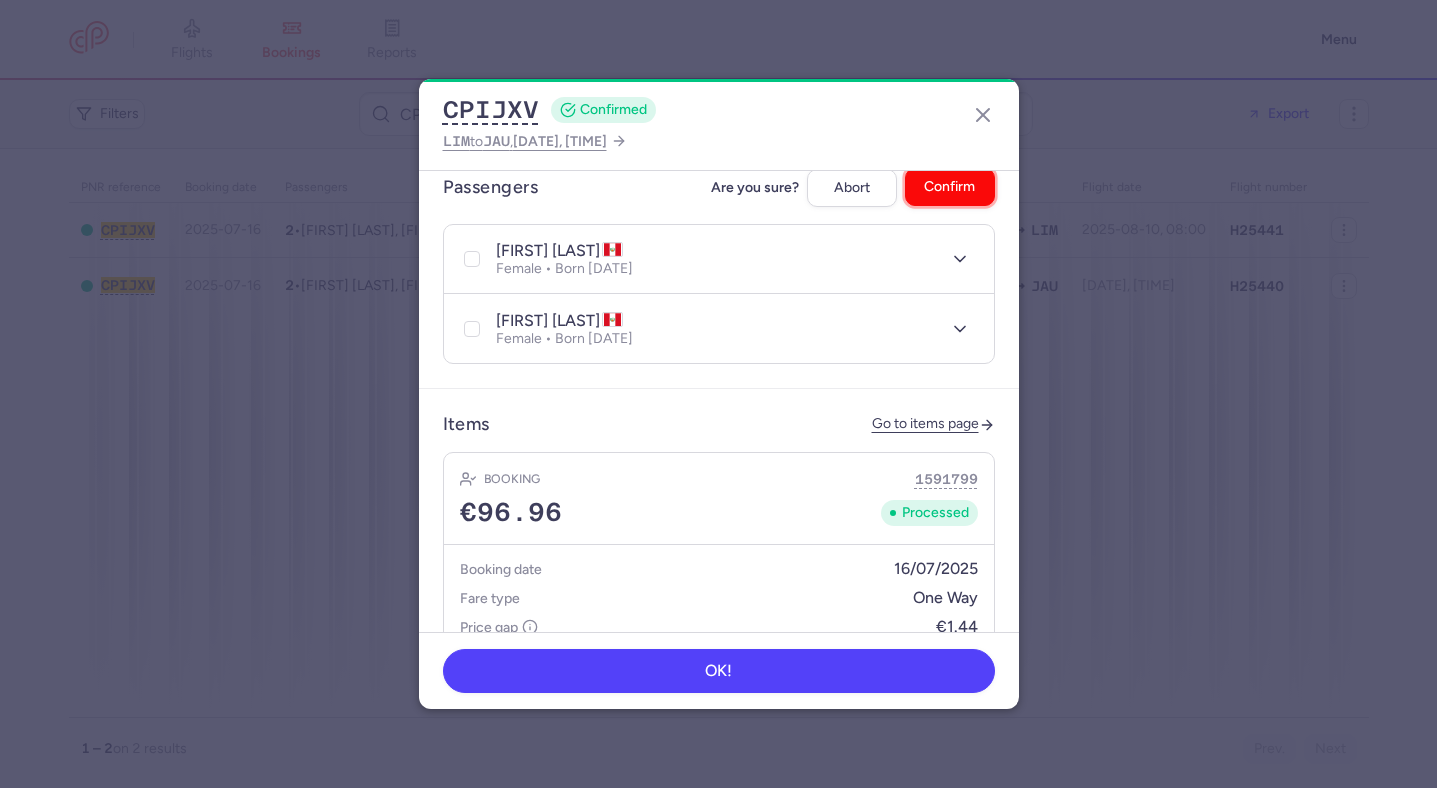 checkbox on "false" 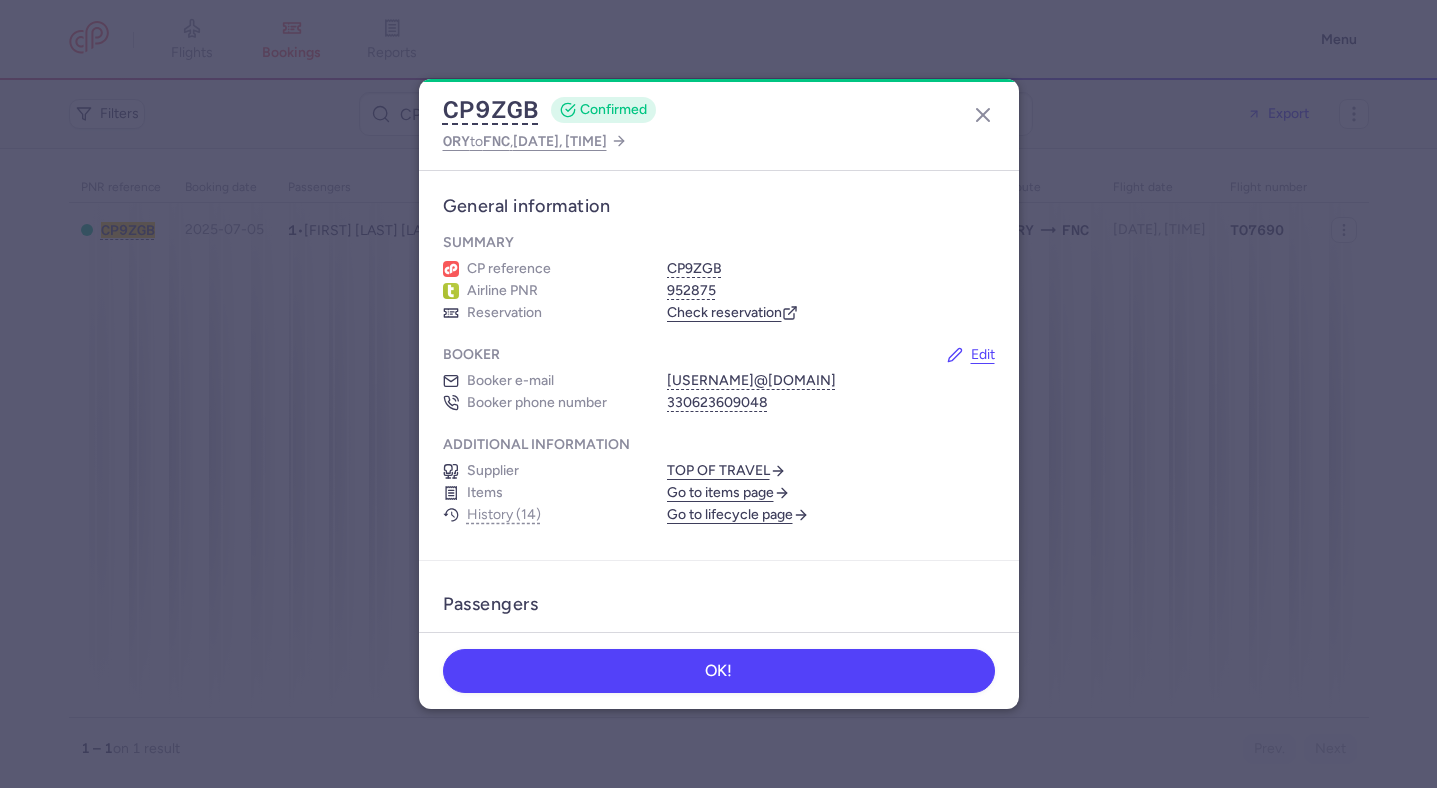 scroll, scrollTop: 0, scrollLeft: 0, axis: both 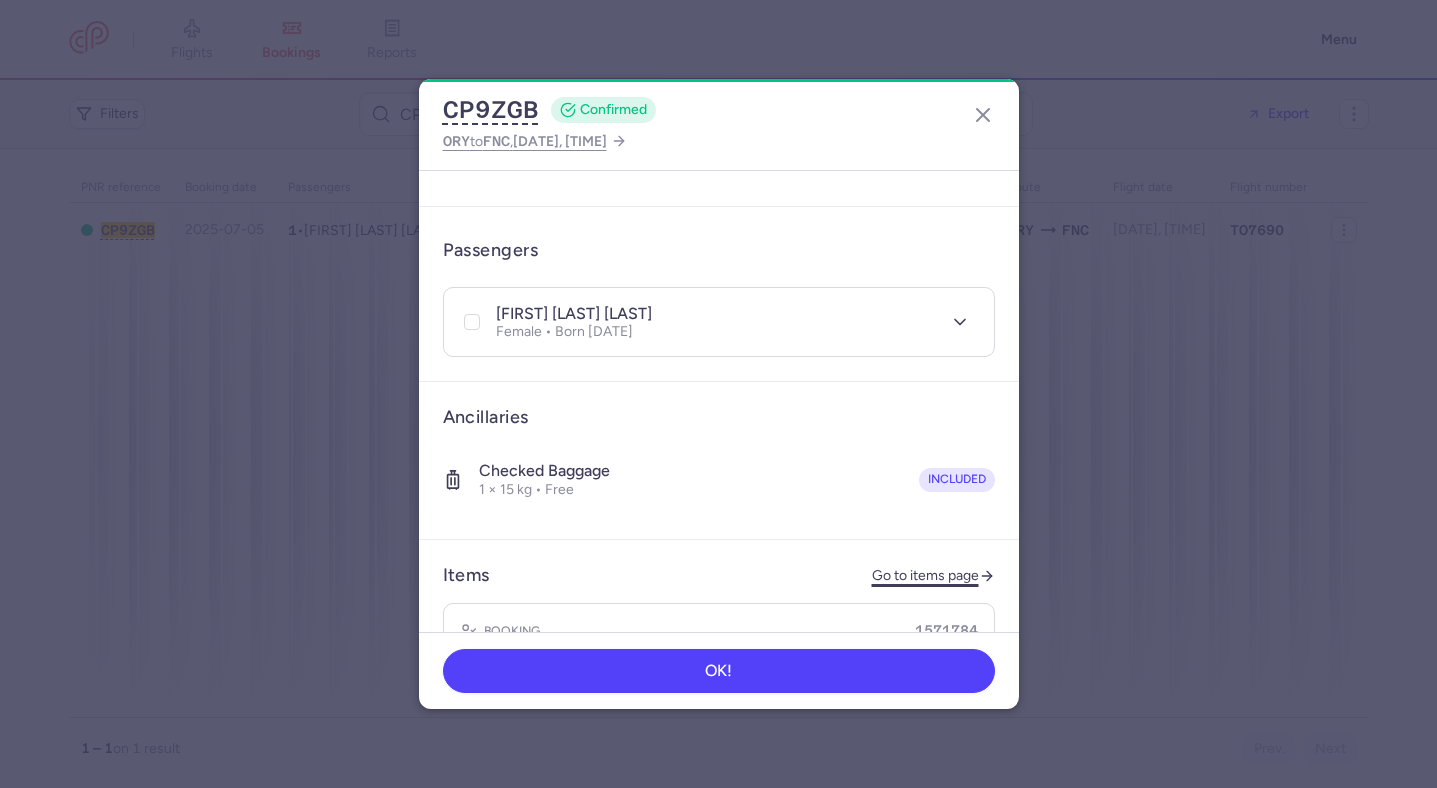 click on "Go to items page" 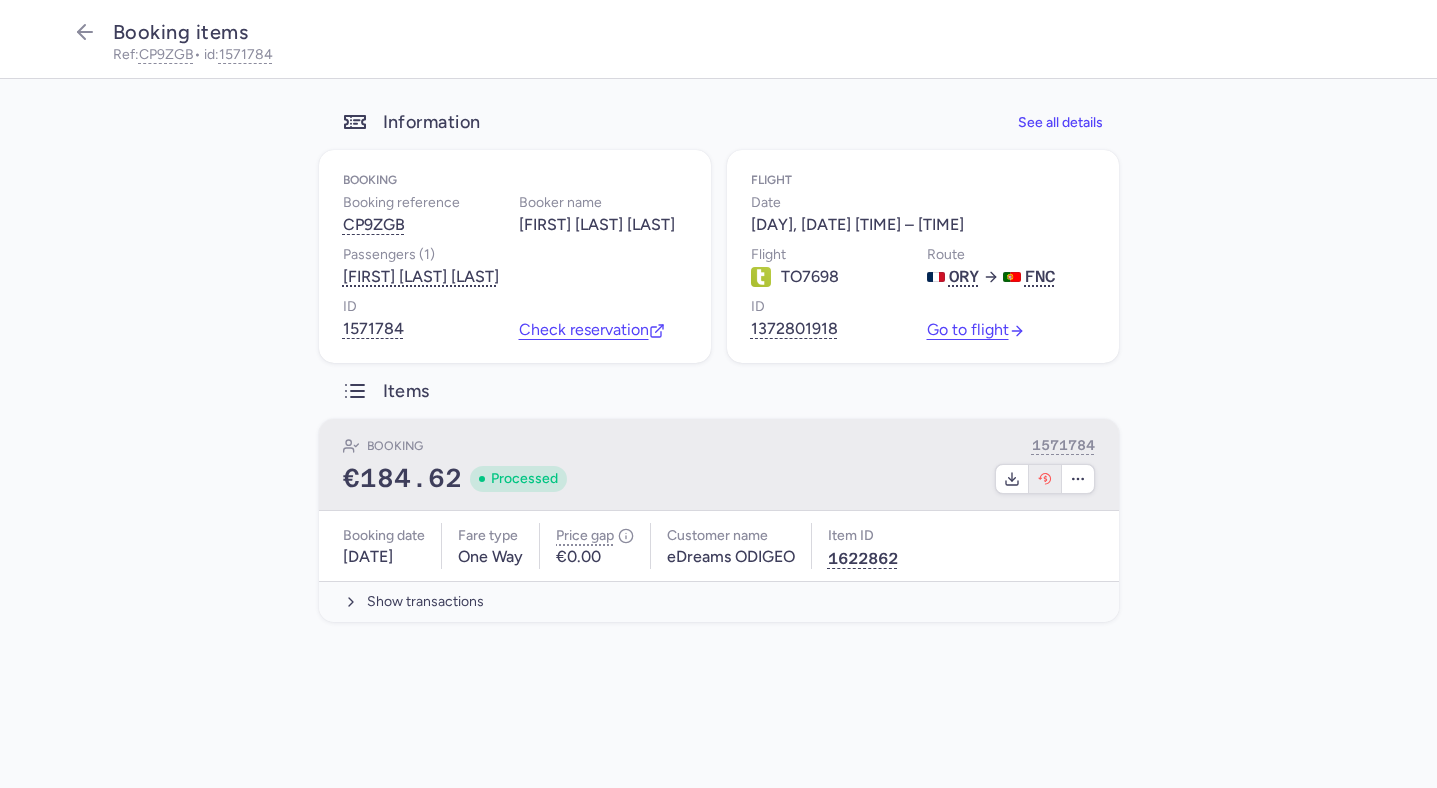 click 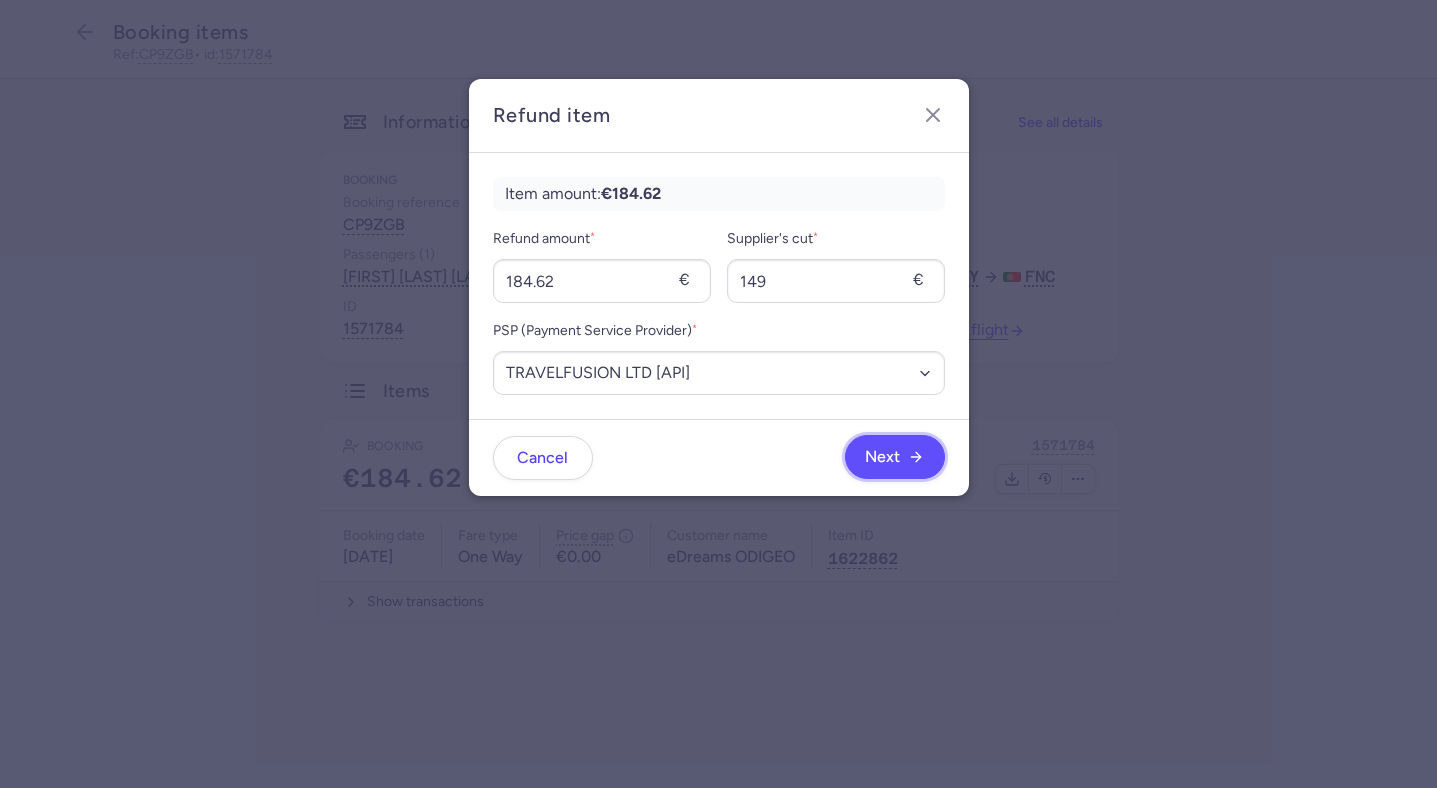 click on "Next" at bounding box center (882, 457) 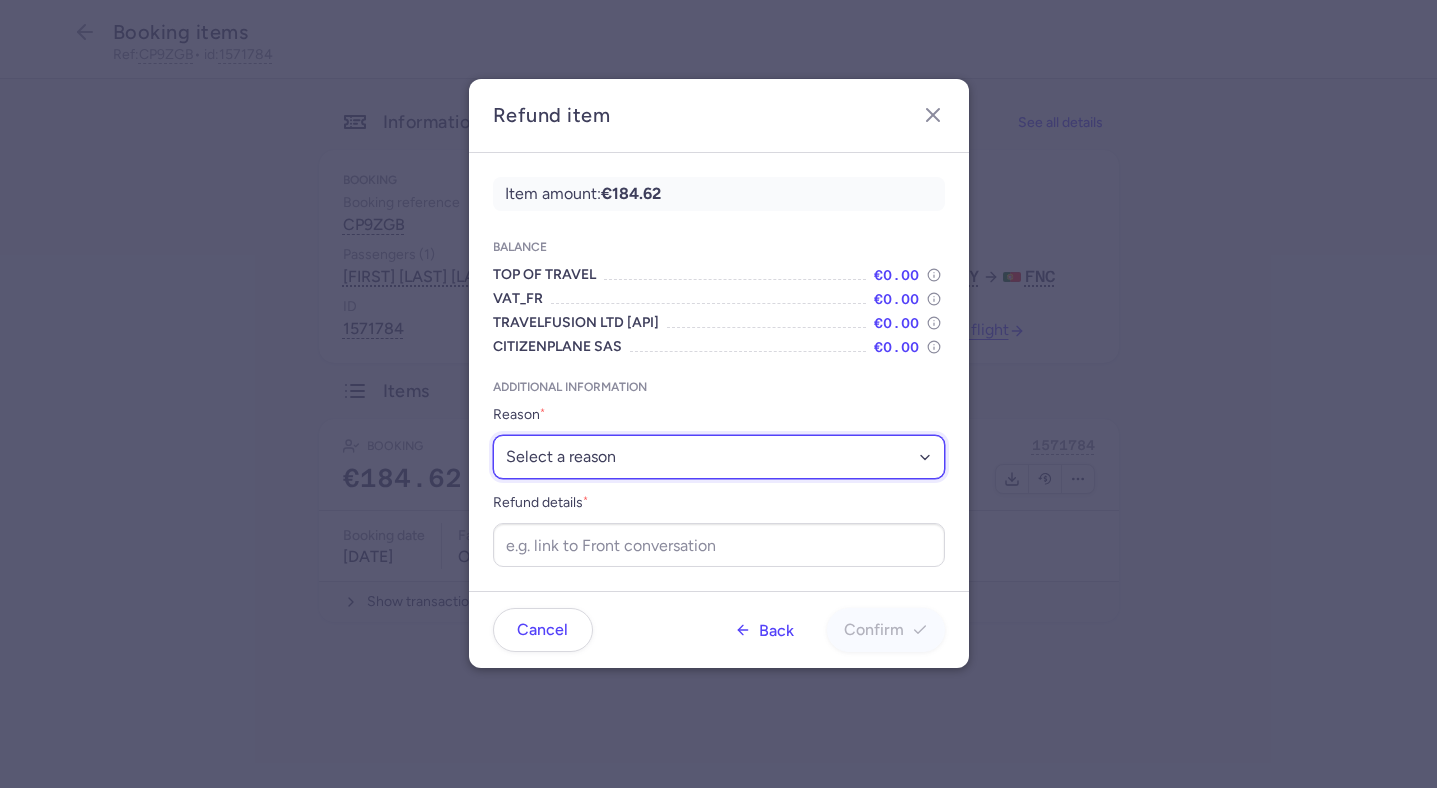 click on "Select a reason ✈️ Airline ceasing ops 💼 Ancillary issue 📄 APIS missing ⚙️ CitizenPlane error ⛔️ Denied boarding 🔁 Duplicate ❌ Flight canceled 🕵🏼‍♂️ Fraud 🎁 Goodwill 🎫 Goodwill allowance 🙃 Other 💺 Overbooking 💸 Refund with penalty 🙅 Schedule change not accepted 🤕 Supplier error 💵 Tax refund ❓ Unconfirmed booking" at bounding box center [719, 457] 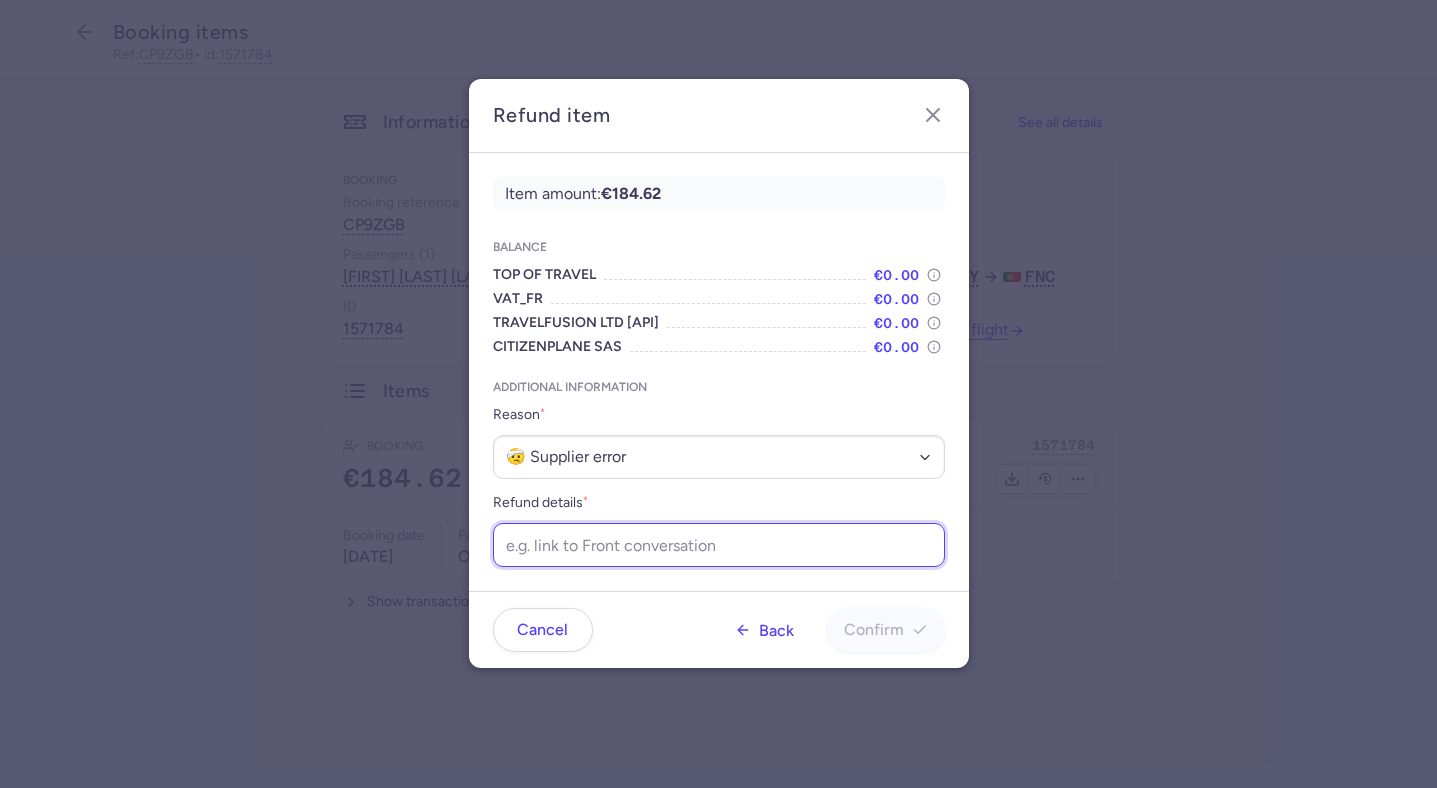 click on "Refund details  *" at bounding box center (719, 545) 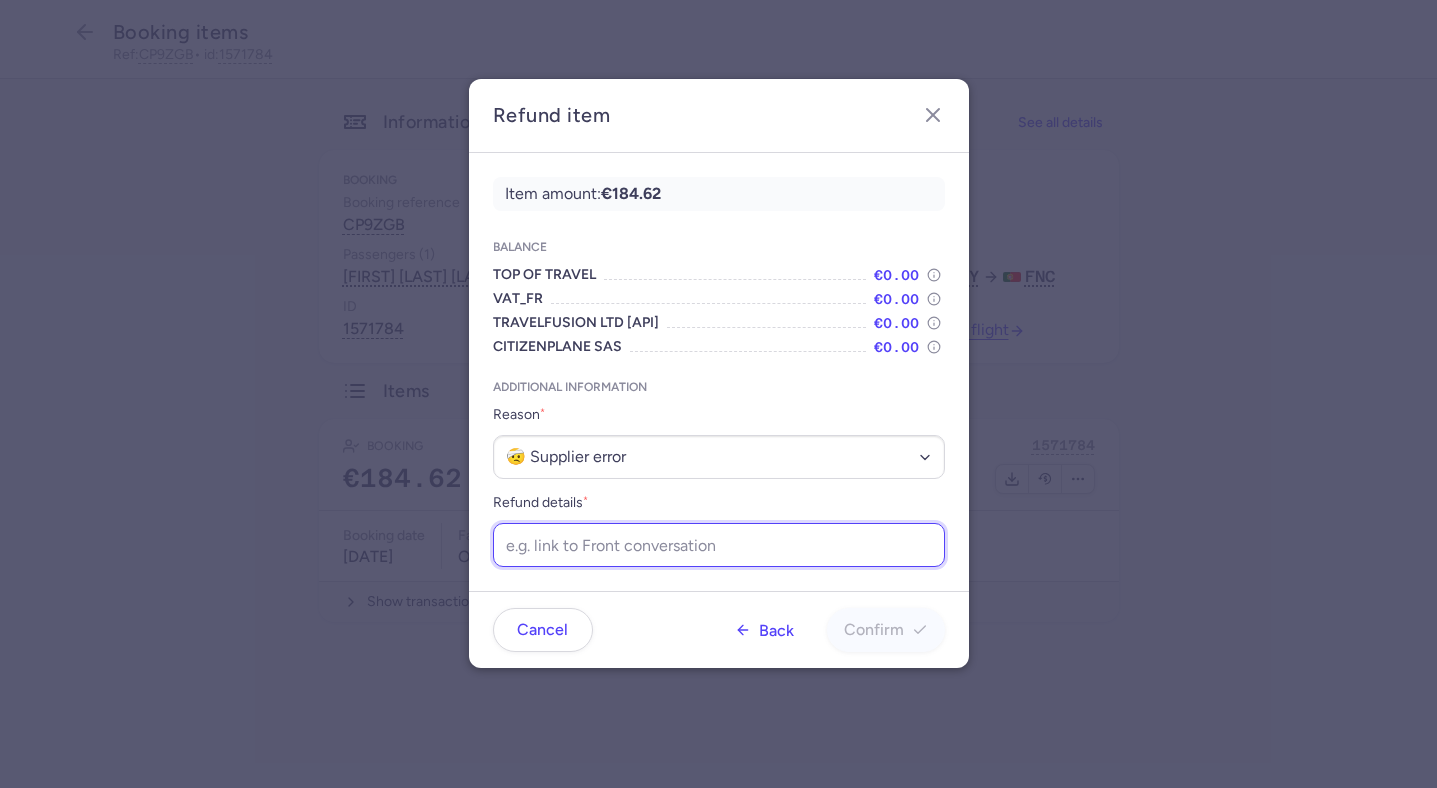 paste on "https://app.frontapp.com/open/msg_q38a742?key=vO3-Z-CUhb8ajC0Ed5mvImsjz-Hyjpwn" 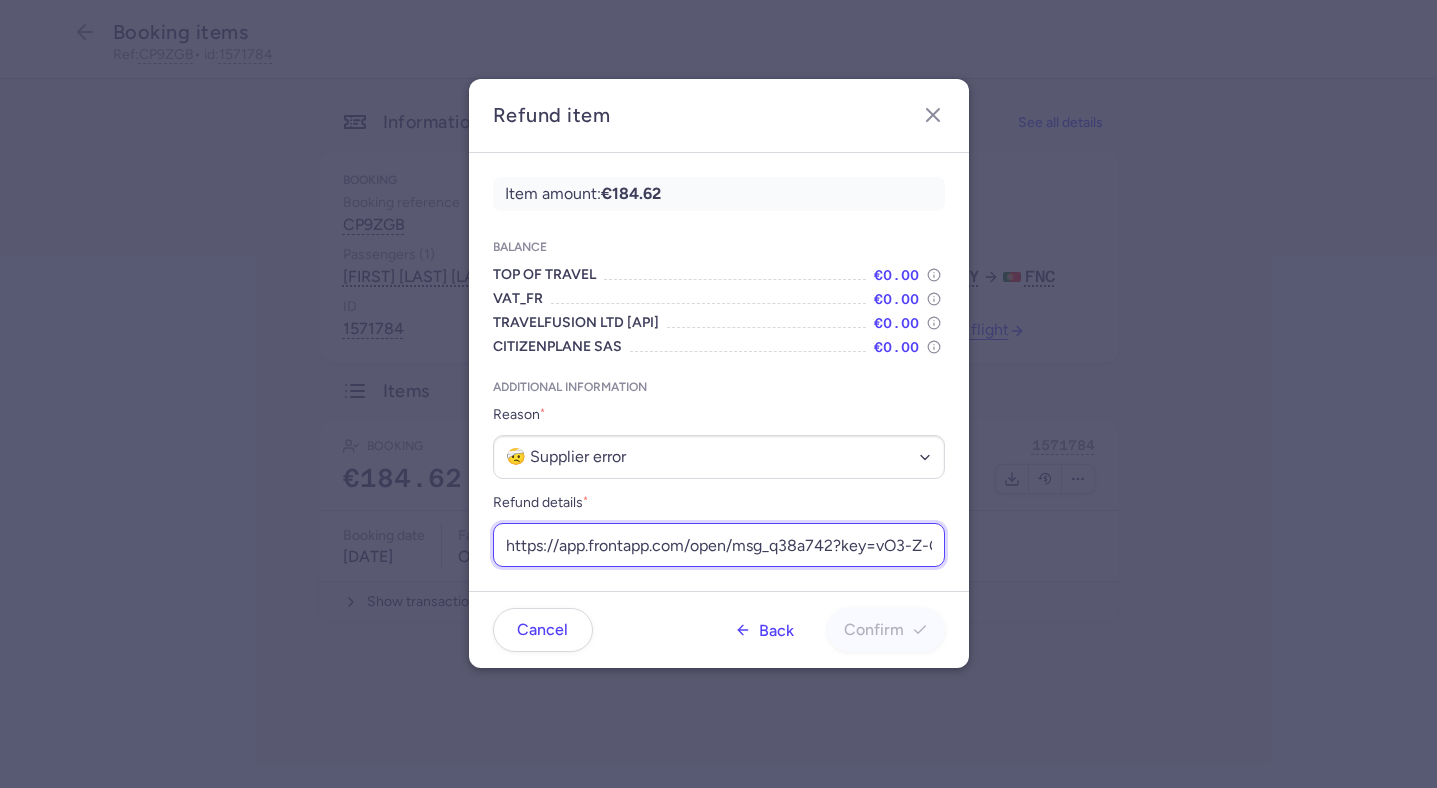 scroll, scrollTop: 0, scrollLeft: 236, axis: horizontal 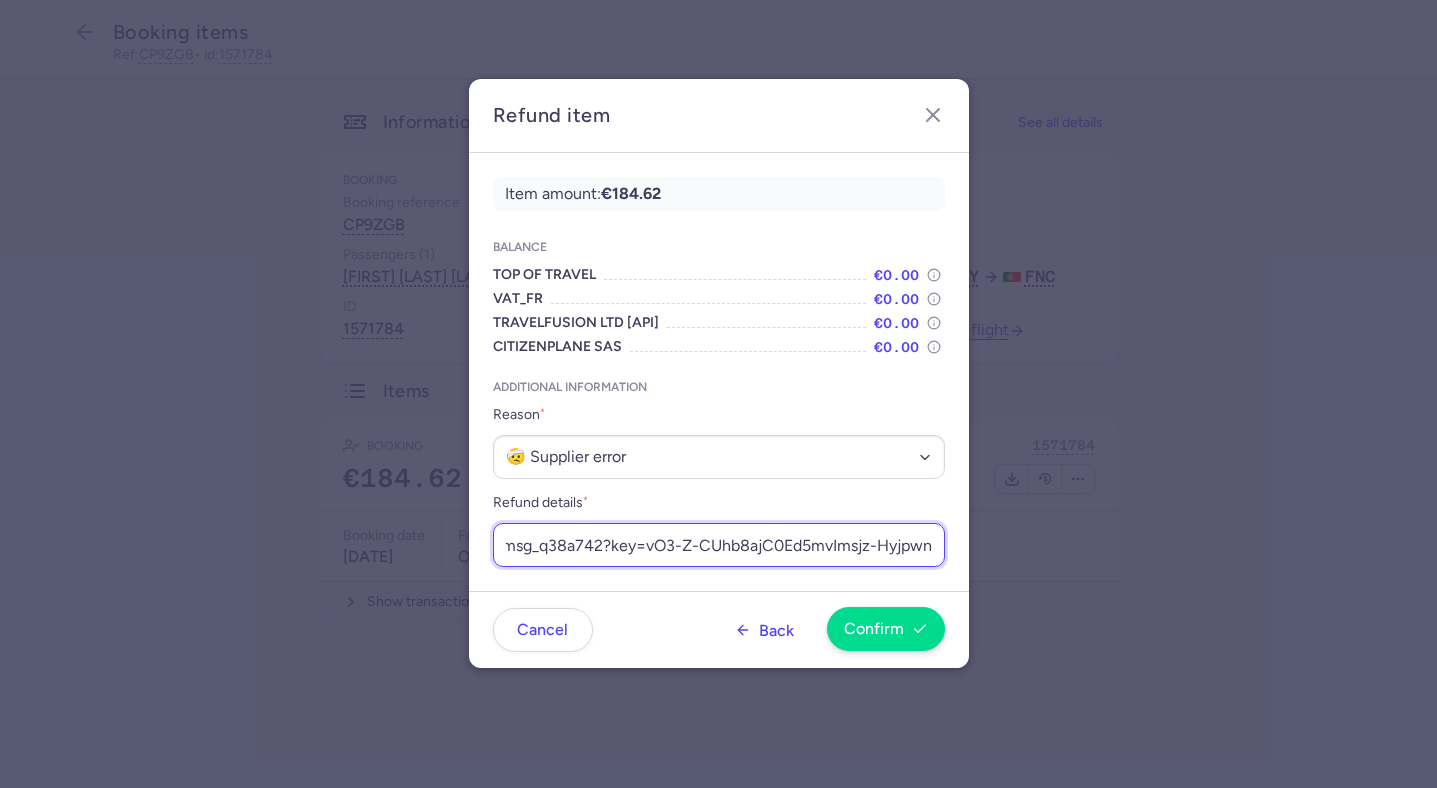 type on "https://app.frontapp.com/open/msg_q38a742?key=vO3-Z-CUhb8ajC0Ed5mvImsjz-Hyjpwn" 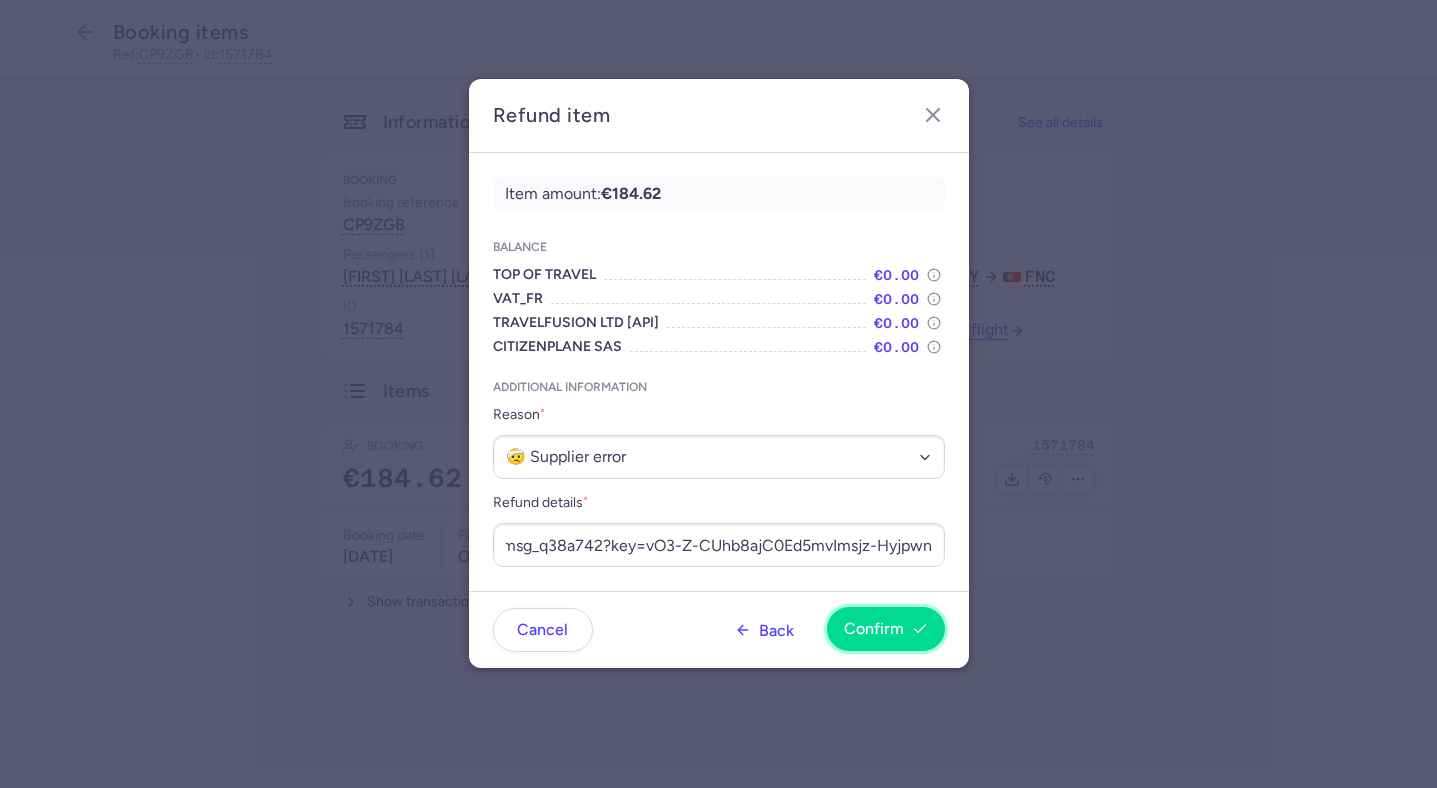 scroll, scrollTop: 0, scrollLeft: 0, axis: both 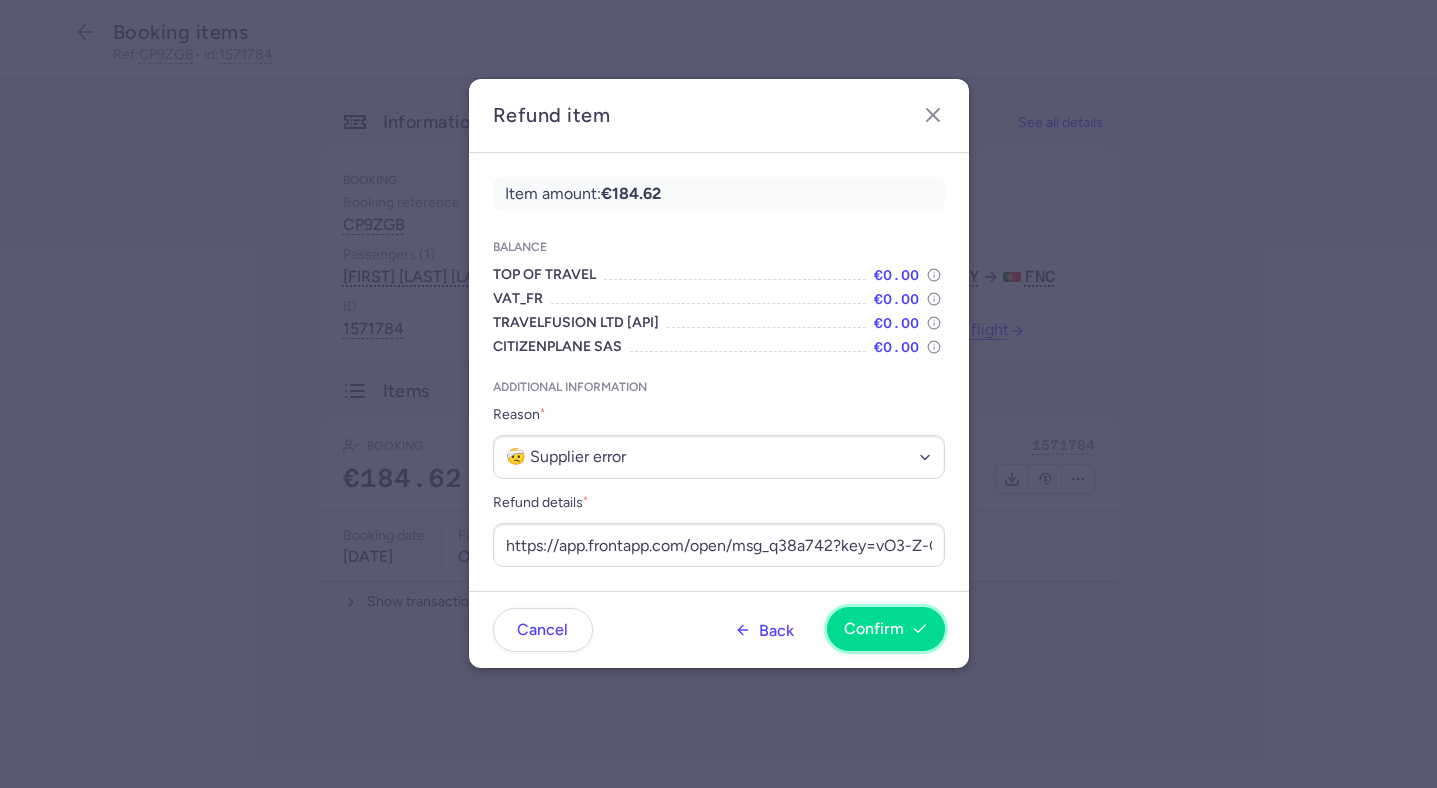 click 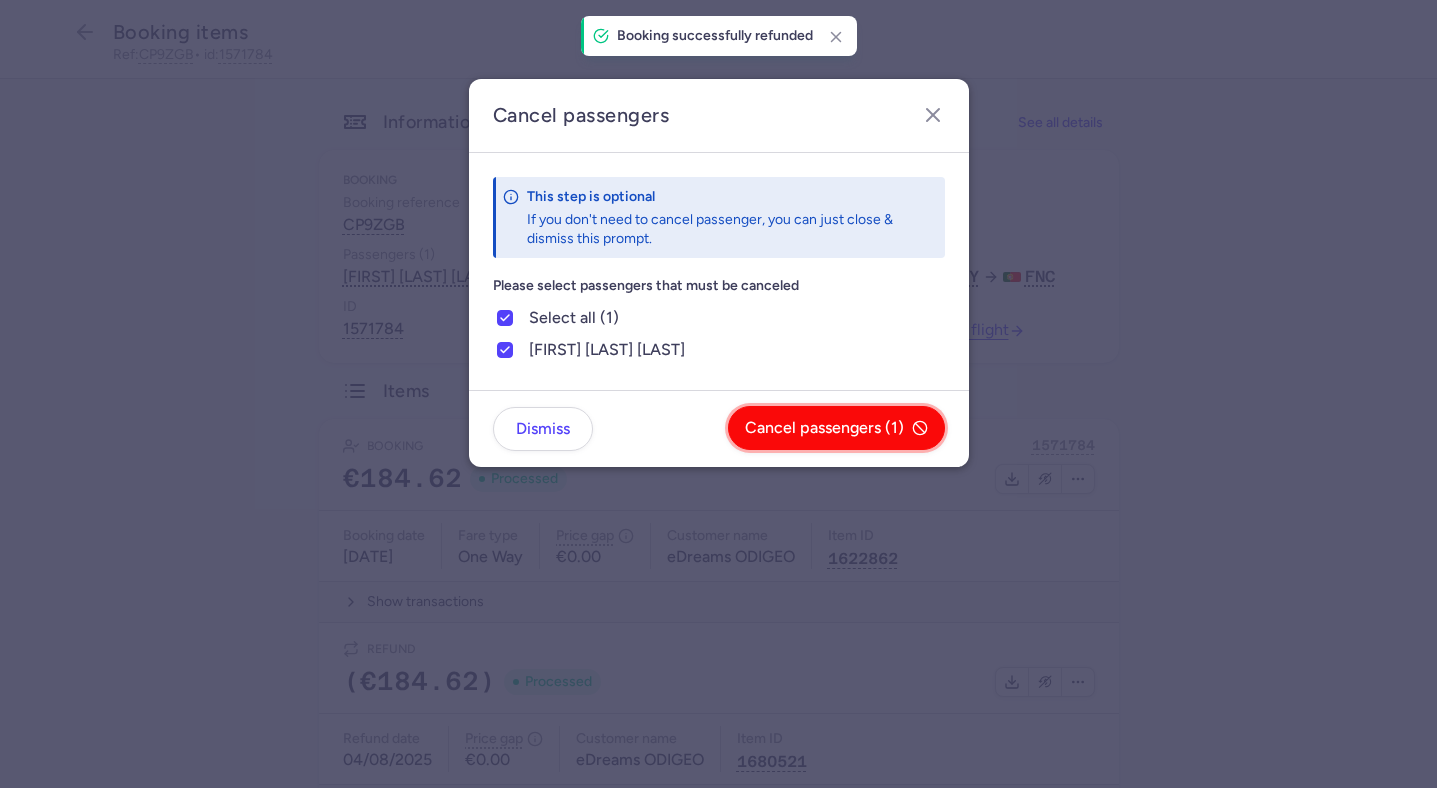 click on "Cancel passengers (1)" at bounding box center [836, 428] 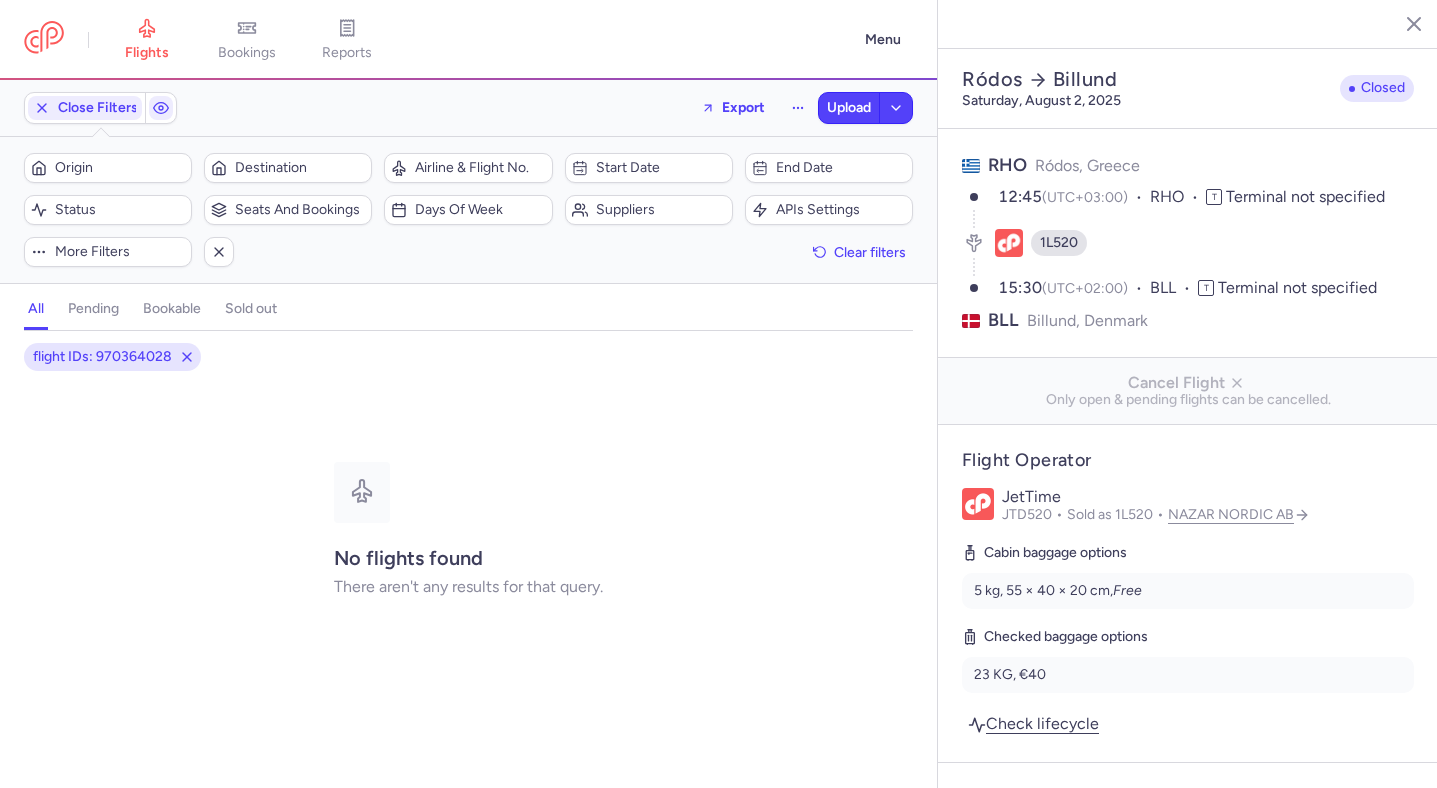 select on "hours" 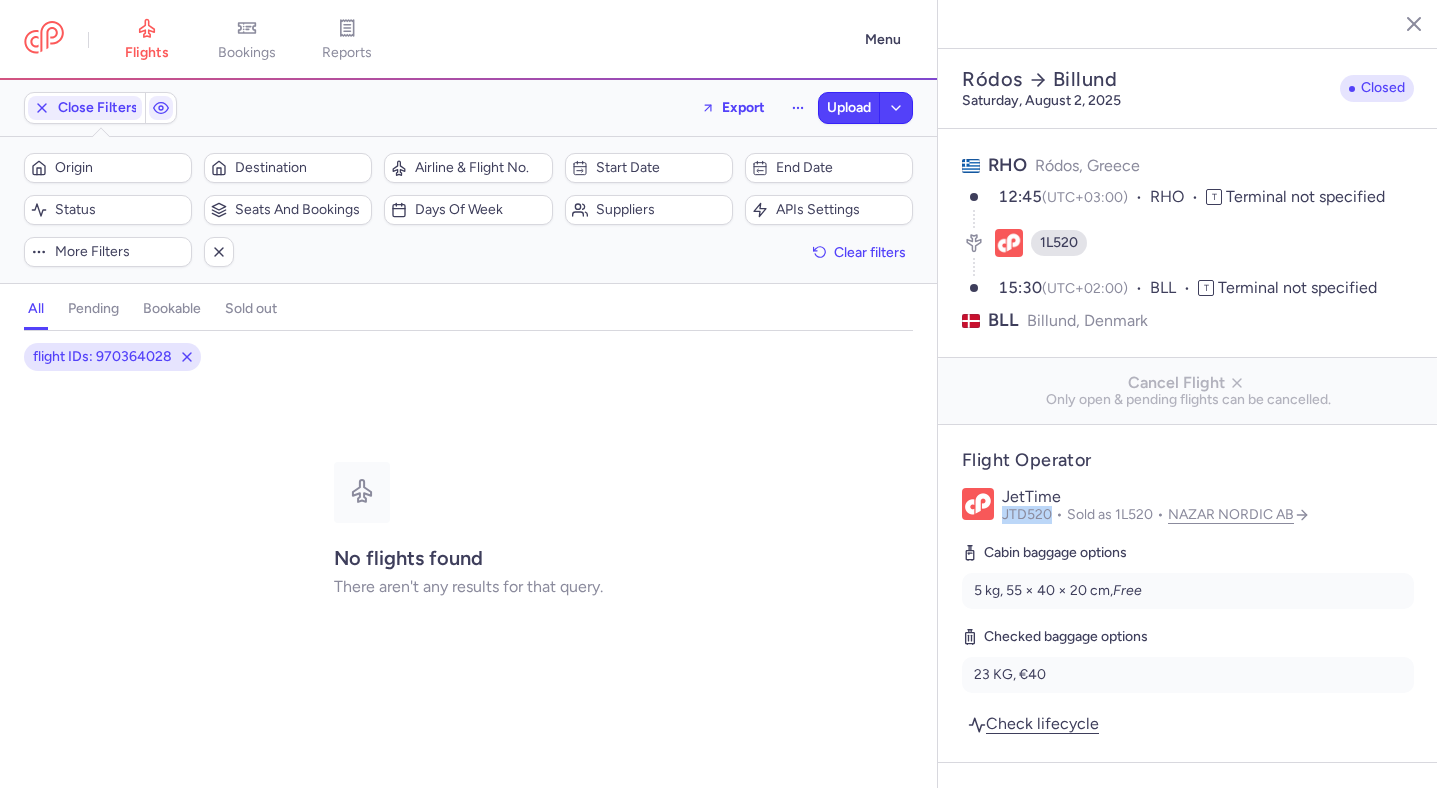 drag, startPoint x: 1049, startPoint y: 469, endPoint x: 1004, endPoint y: 466, distance: 45.099888 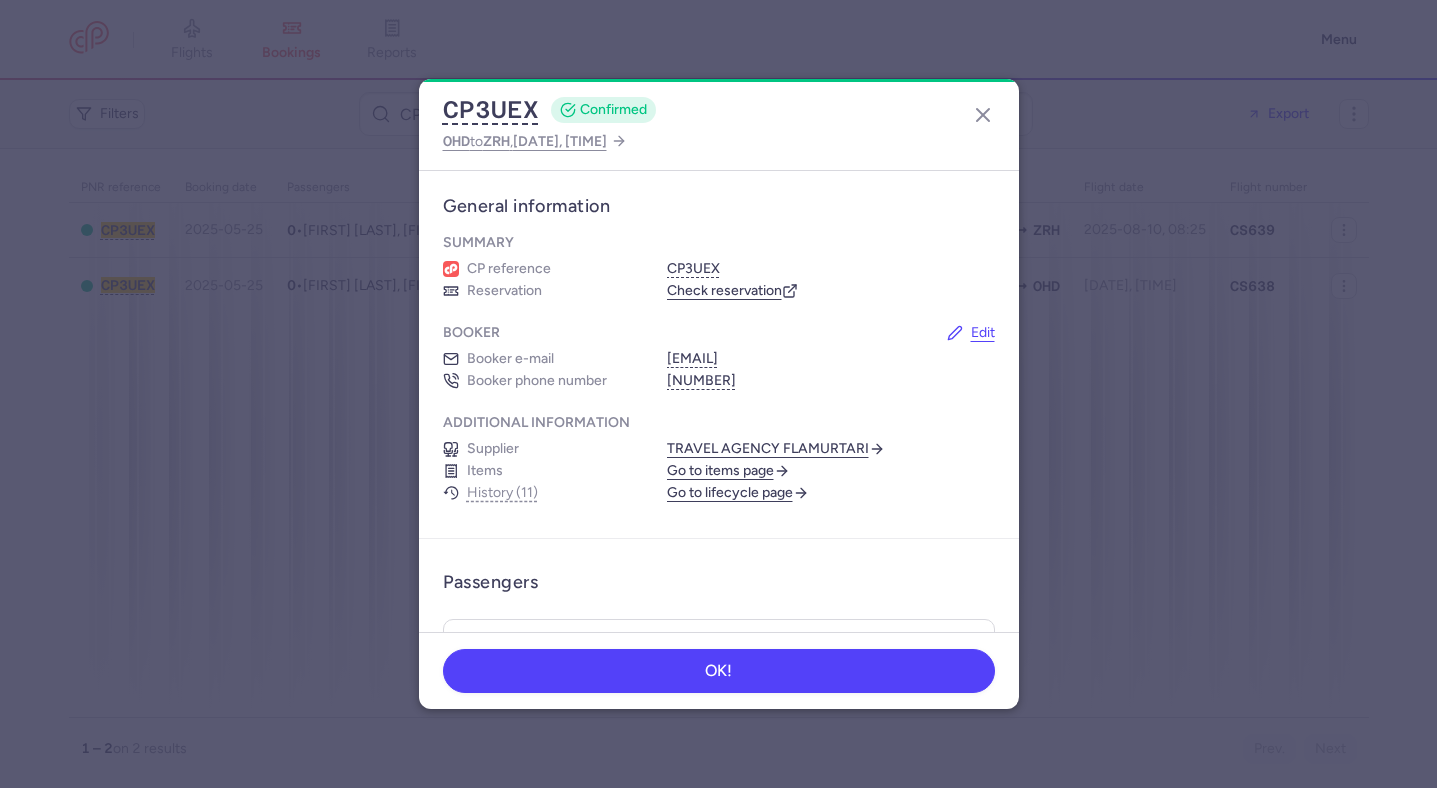 scroll, scrollTop: 0, scrollLeft: 0, axis: both 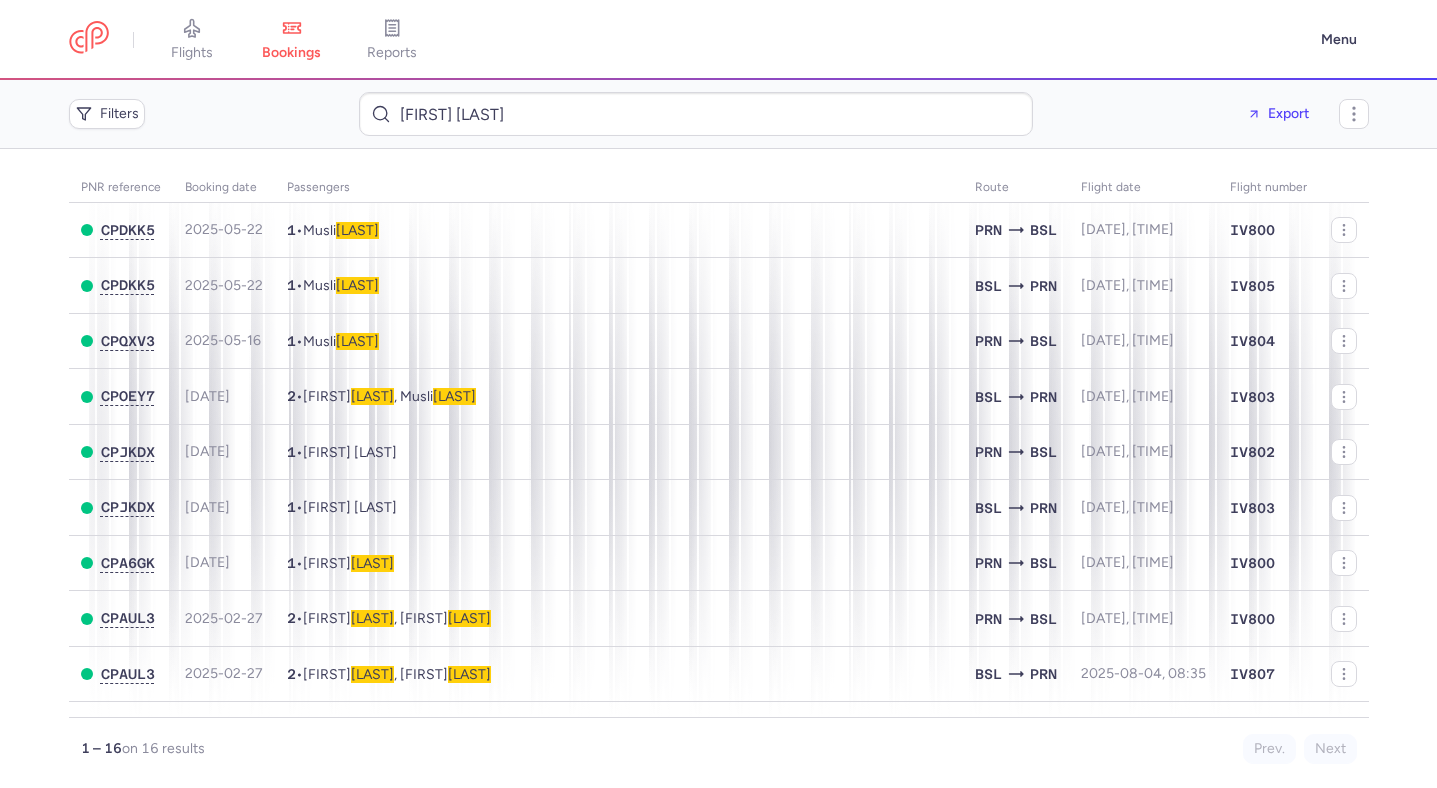 click on "[FIRST] [LAST]" at bounding box center (696, 114) 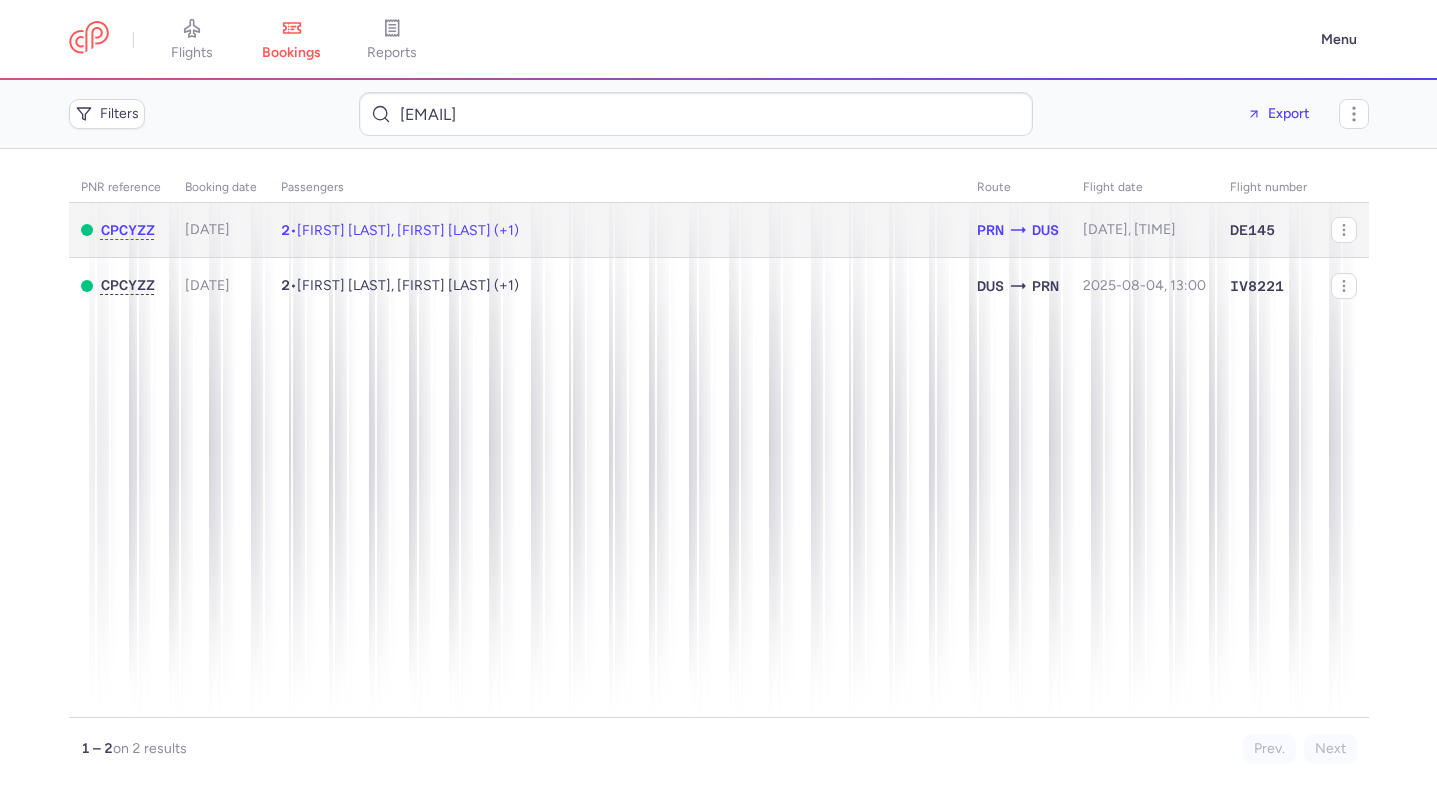 click on "[FIRST] [LAST], [FIRST] [LAST] (+1)" at bounding box center [408, 230] 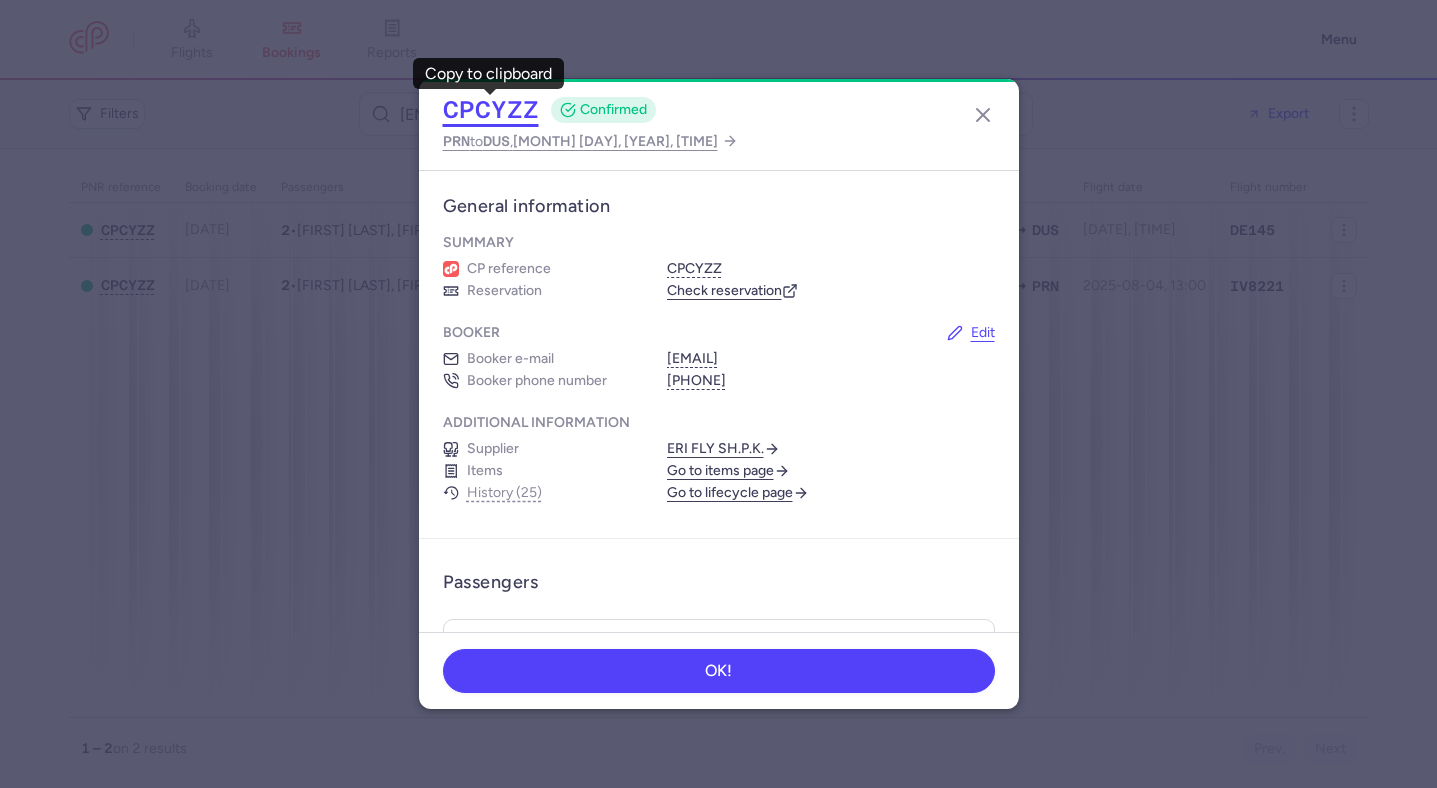 click on "CPCYZZ" 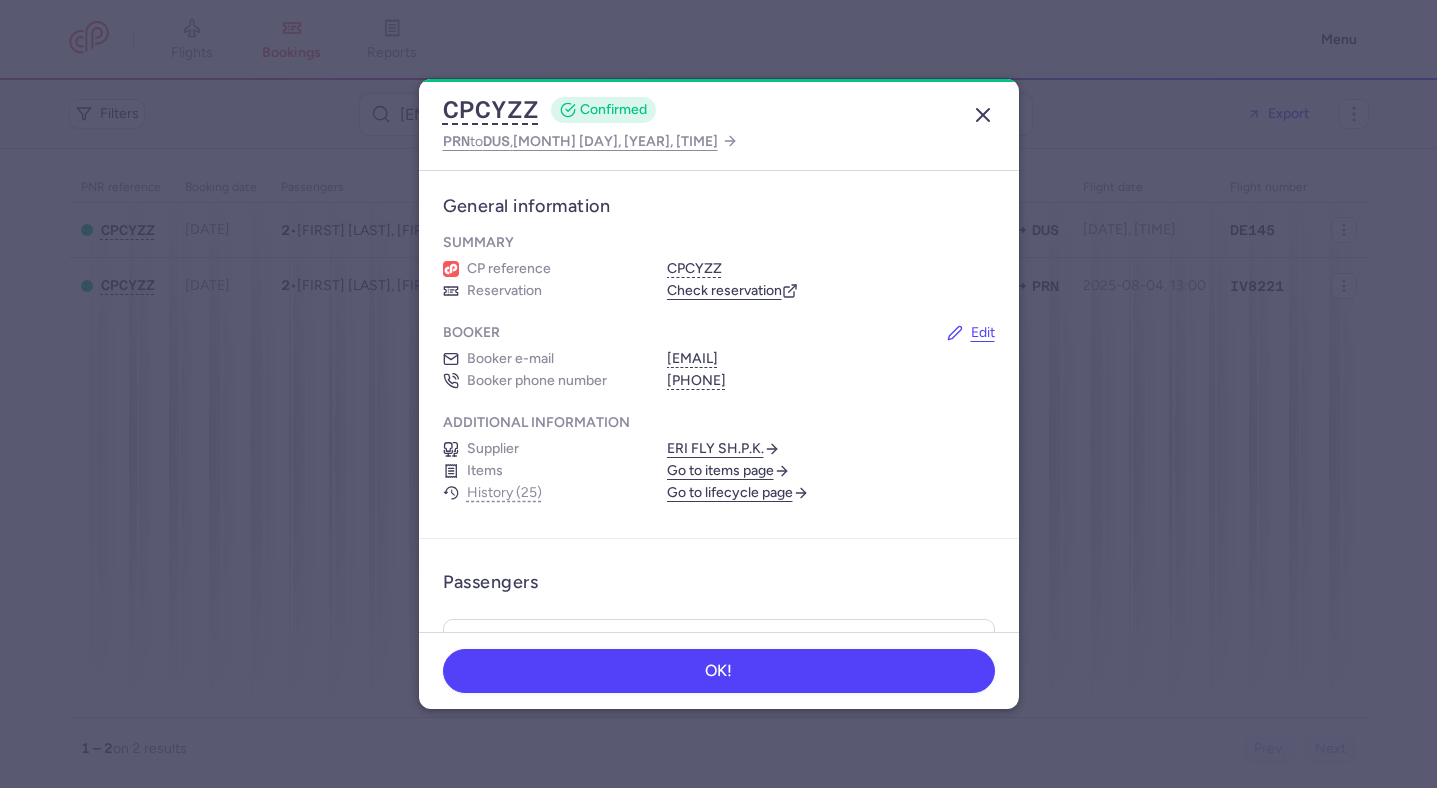click 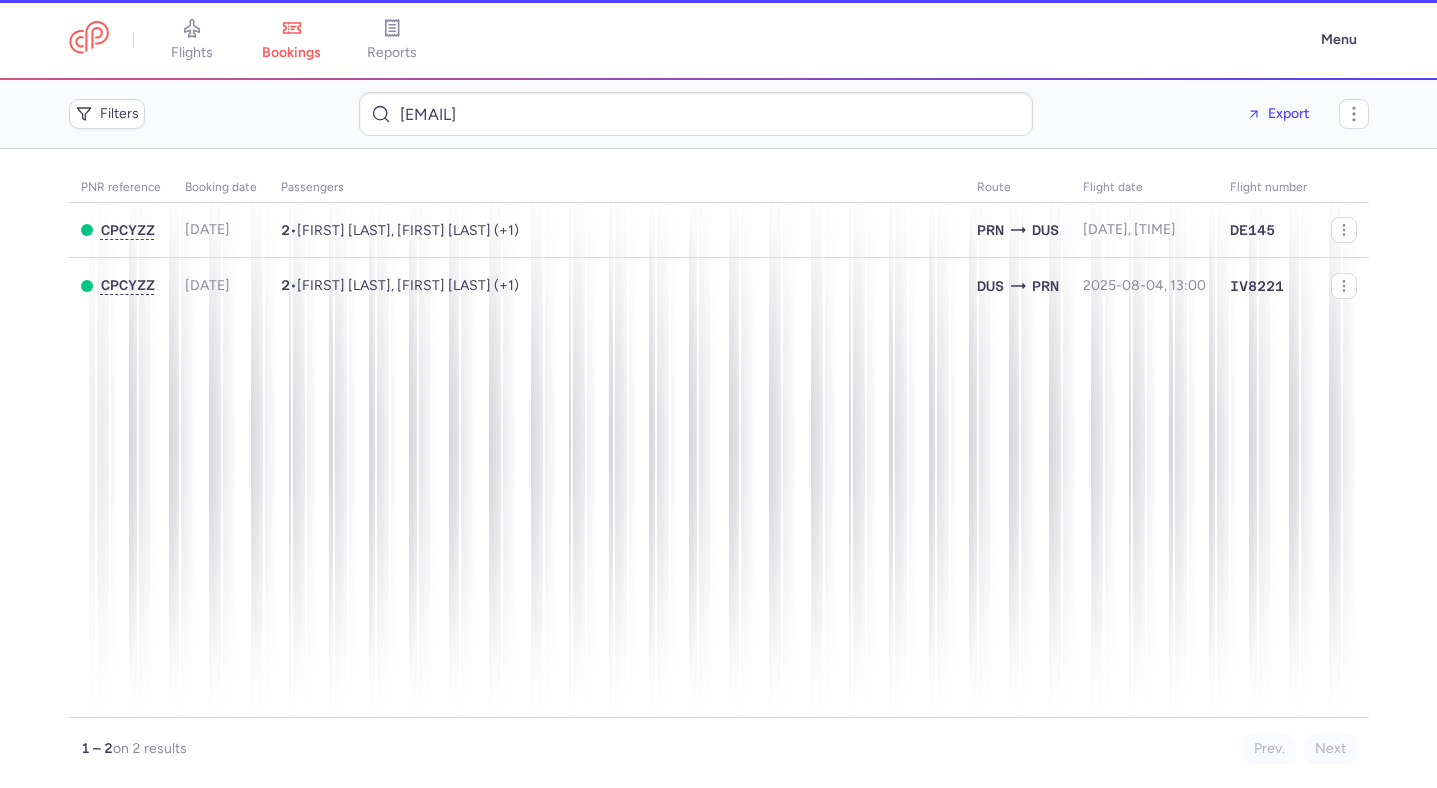 click on "Filters [EMAIL]  Export" at bounding box center (719, 114) 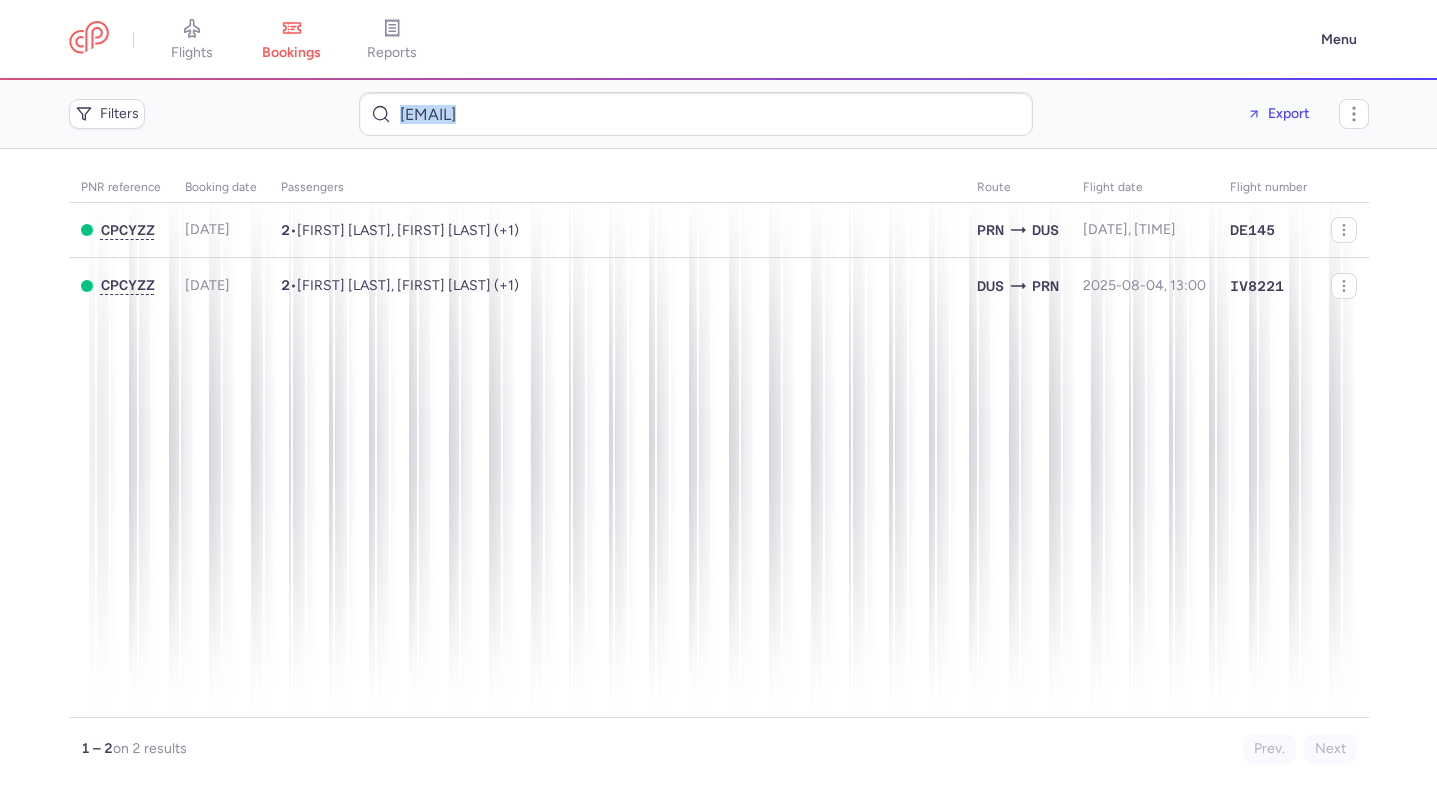 click on "Filters [EMAIL]  Export" at bounding box center (719, 114) 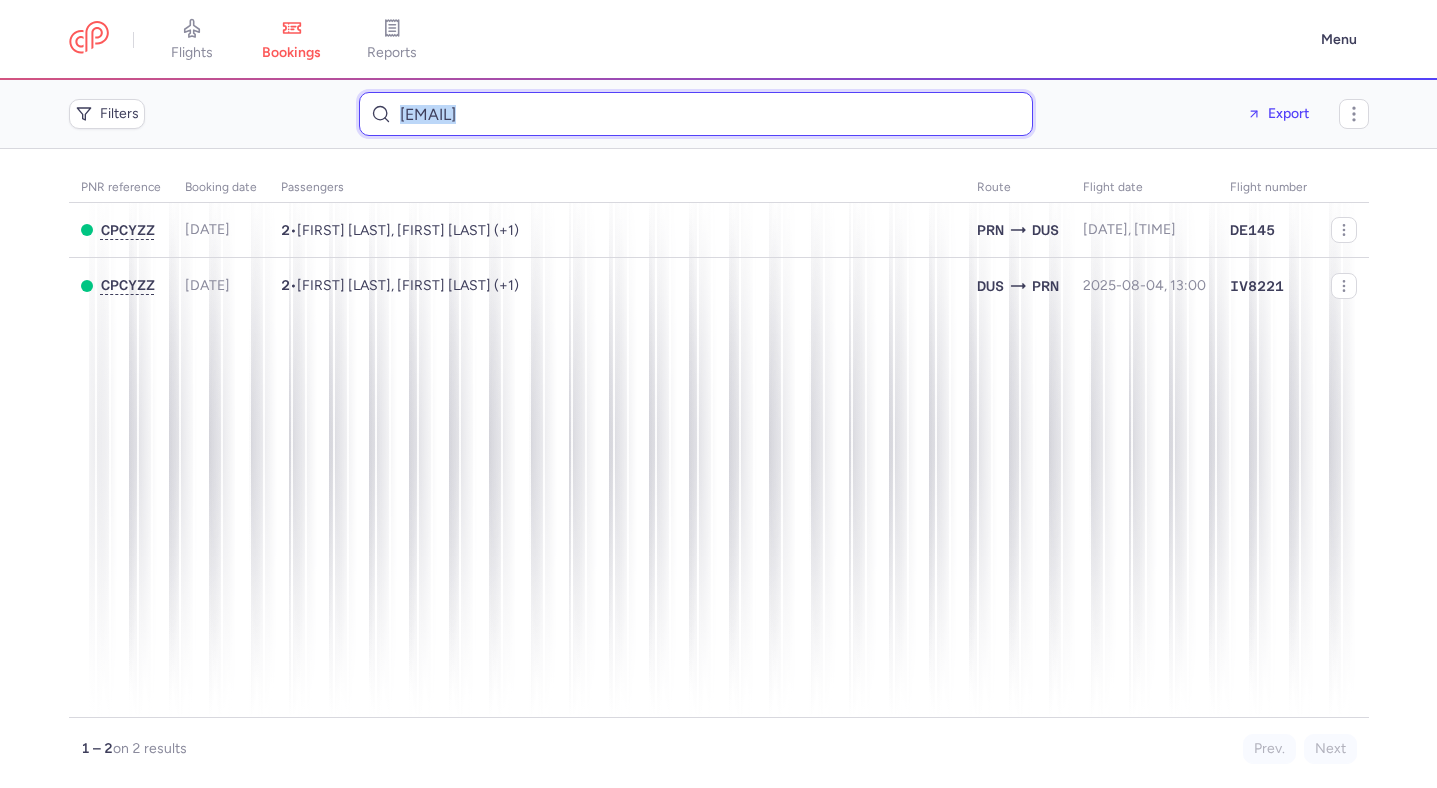 click on "hakiemini97@gmail.com" at bounding box center [696, 114] 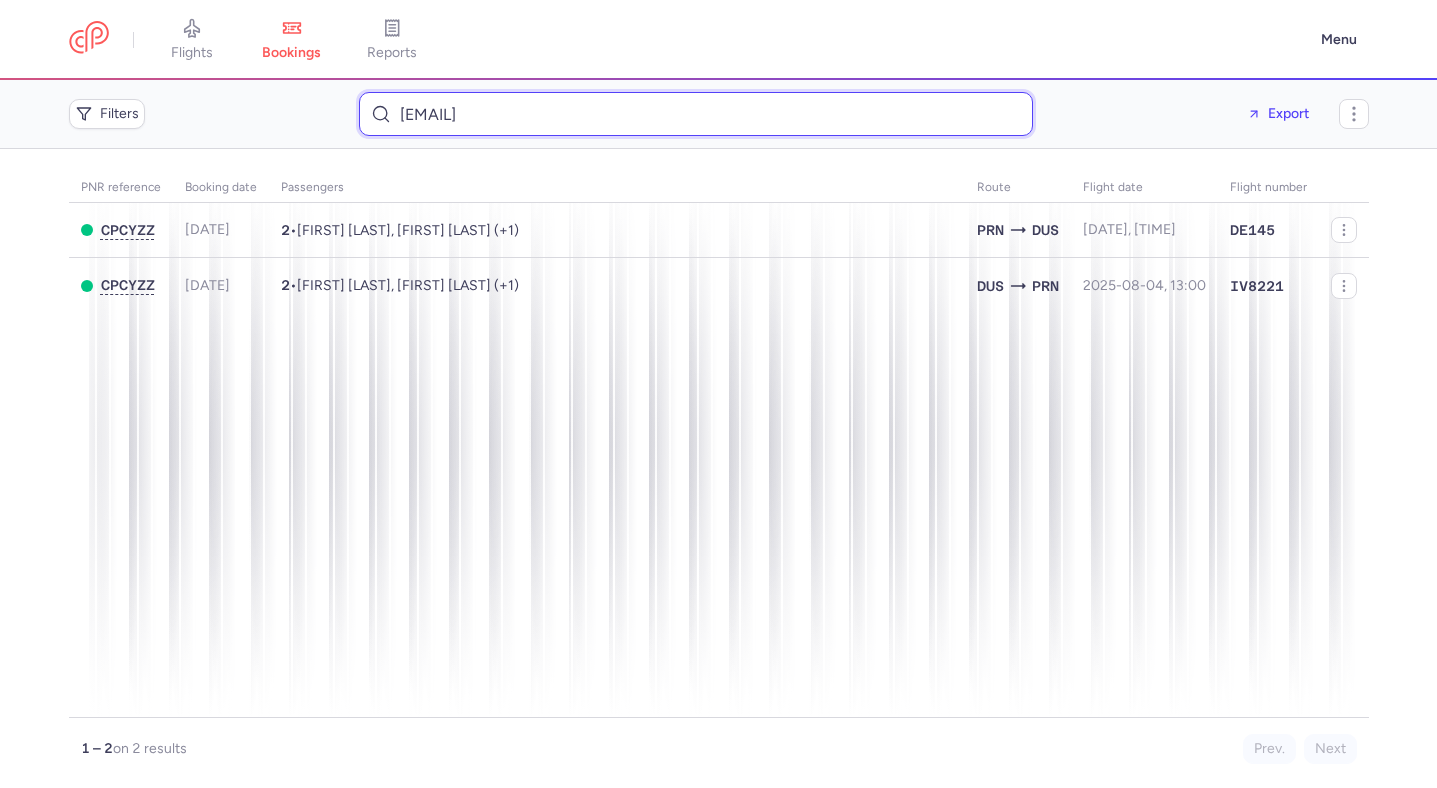 click on "hakiemini97@gmail.com" at bounding box center (696, 114) 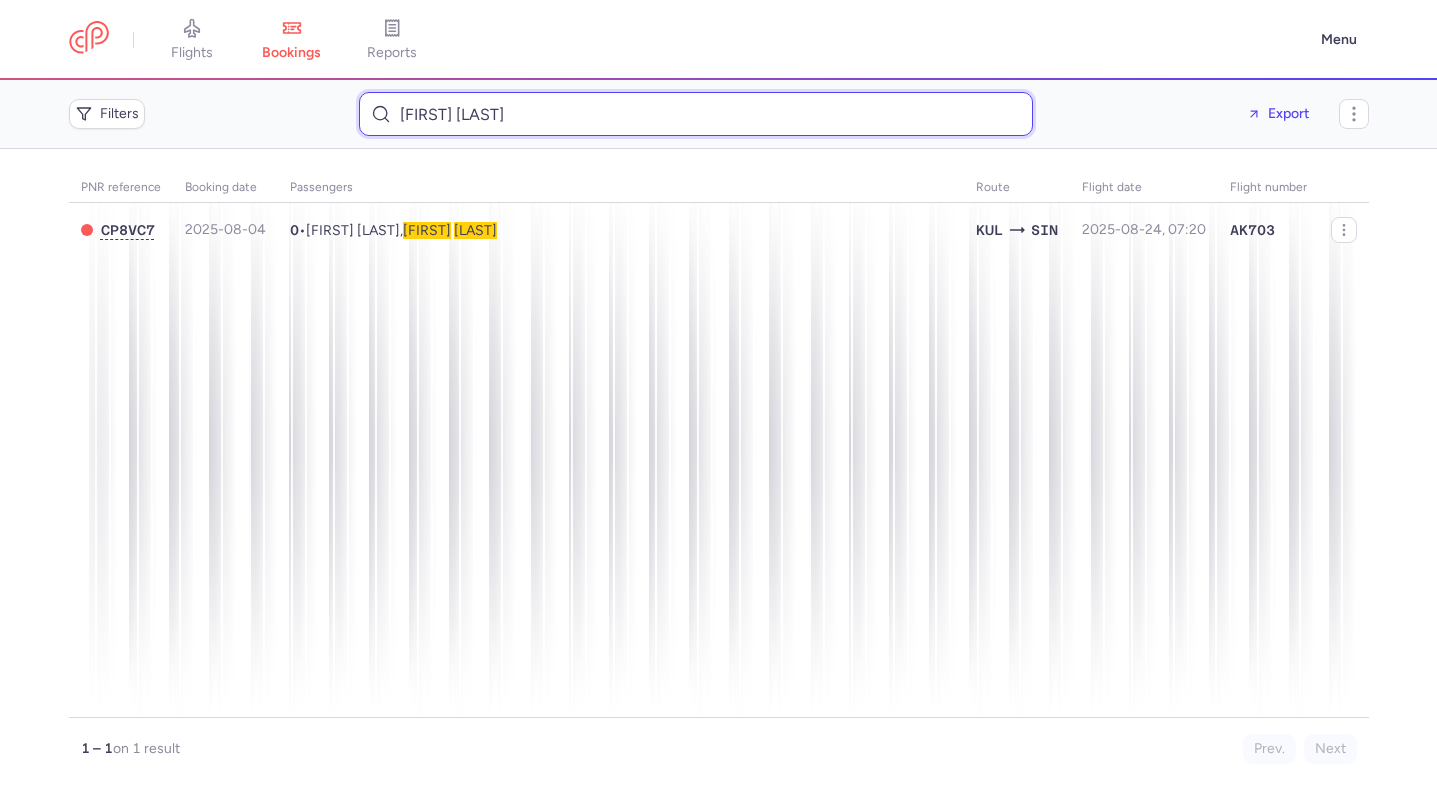 click on "Christophe Graniczny" at bounding box center [696, 114] 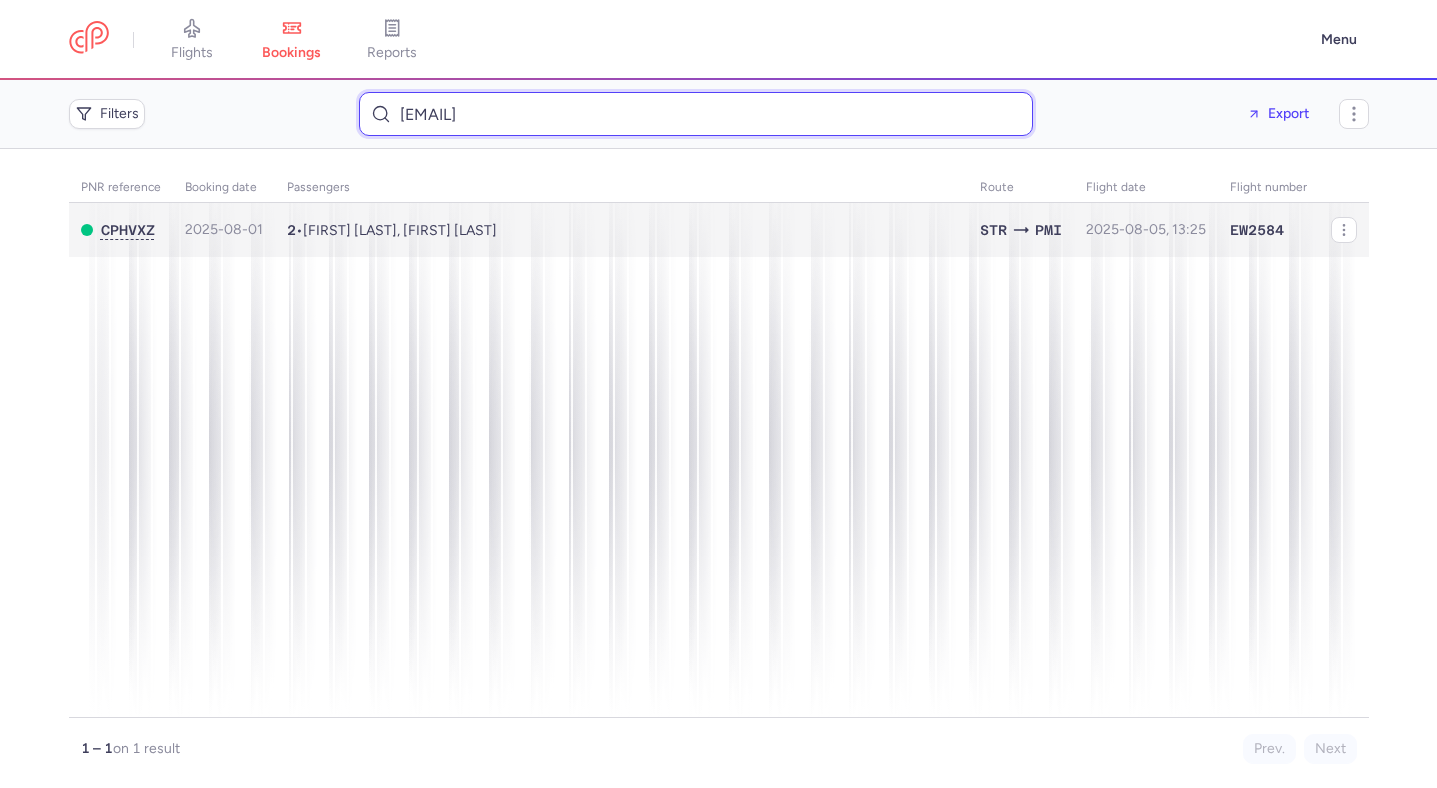 type on "joshjahraus@gmail.com" 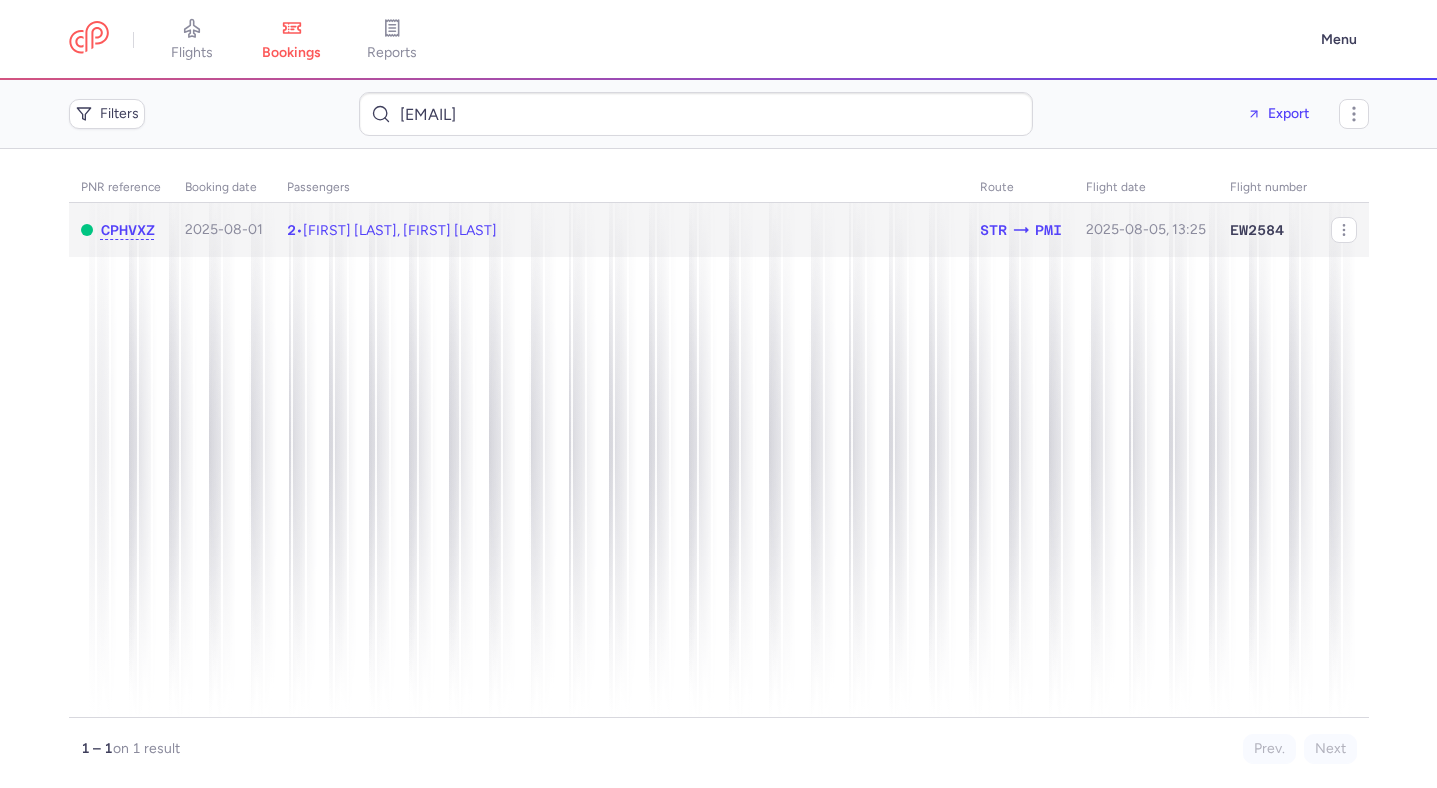 click on "2  •  Joshua David JAHRAUS, Tim Justin KOFFLER" 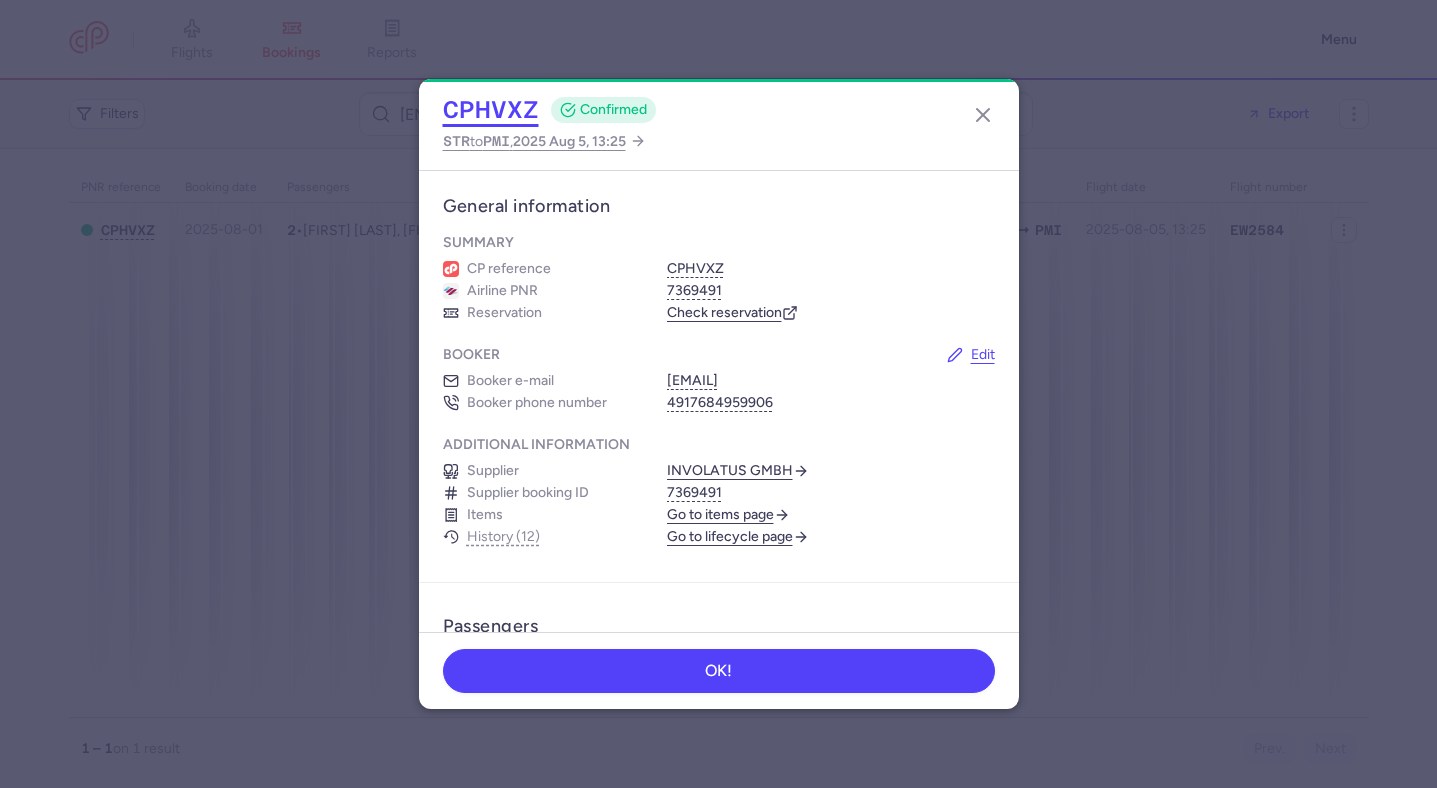 click on "CPHVXZ" 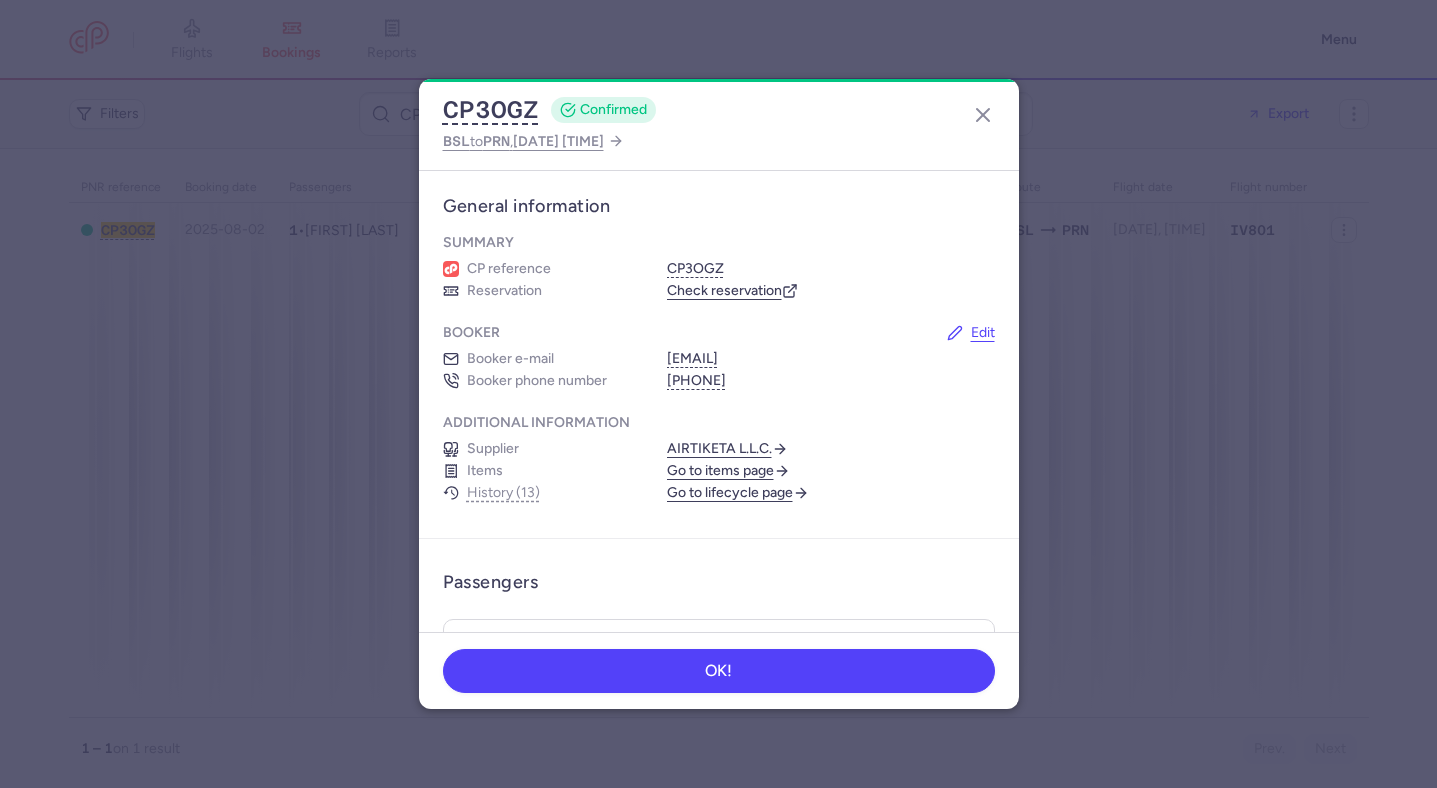 scroll, scrollTop: 0, scrollLeft: 0, axis: both 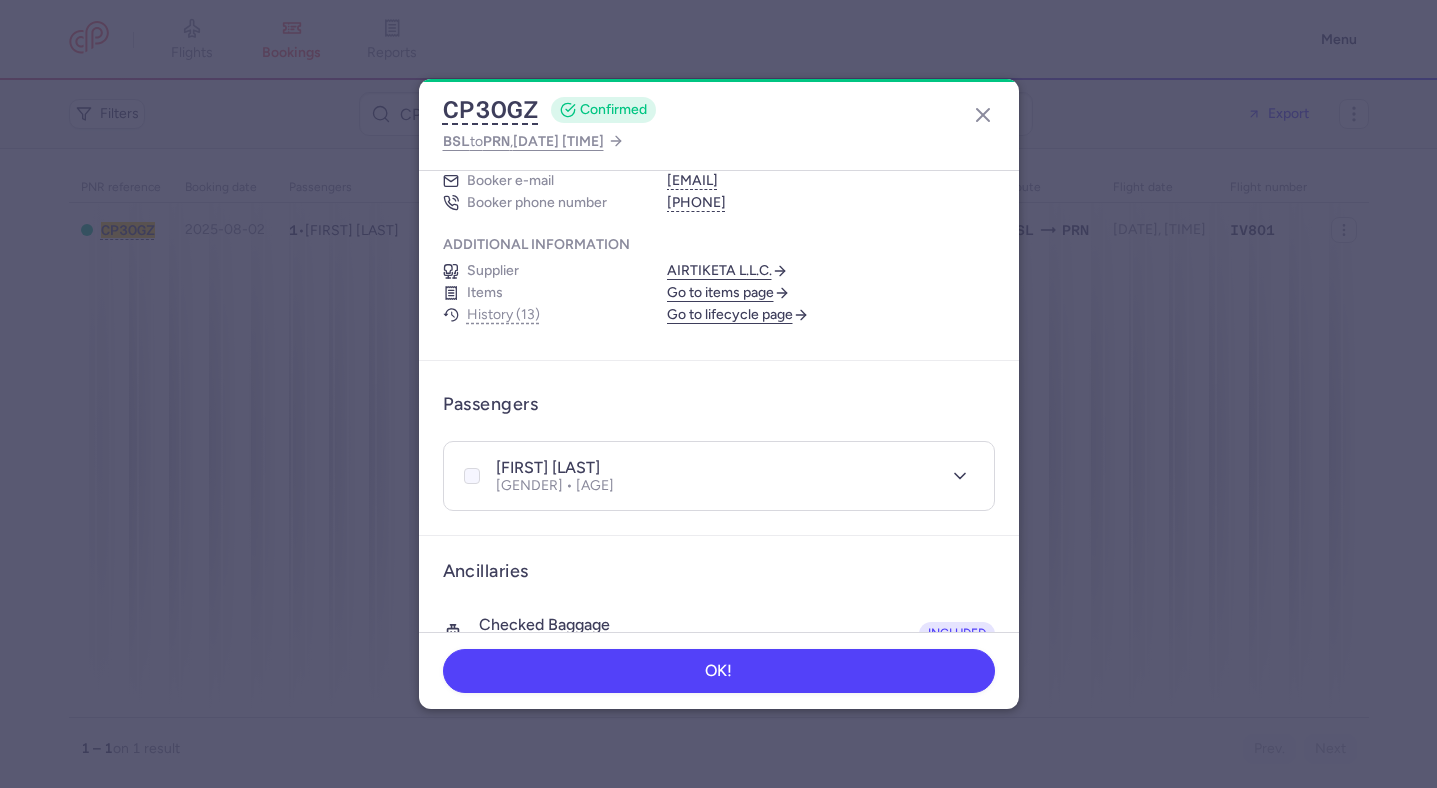 click 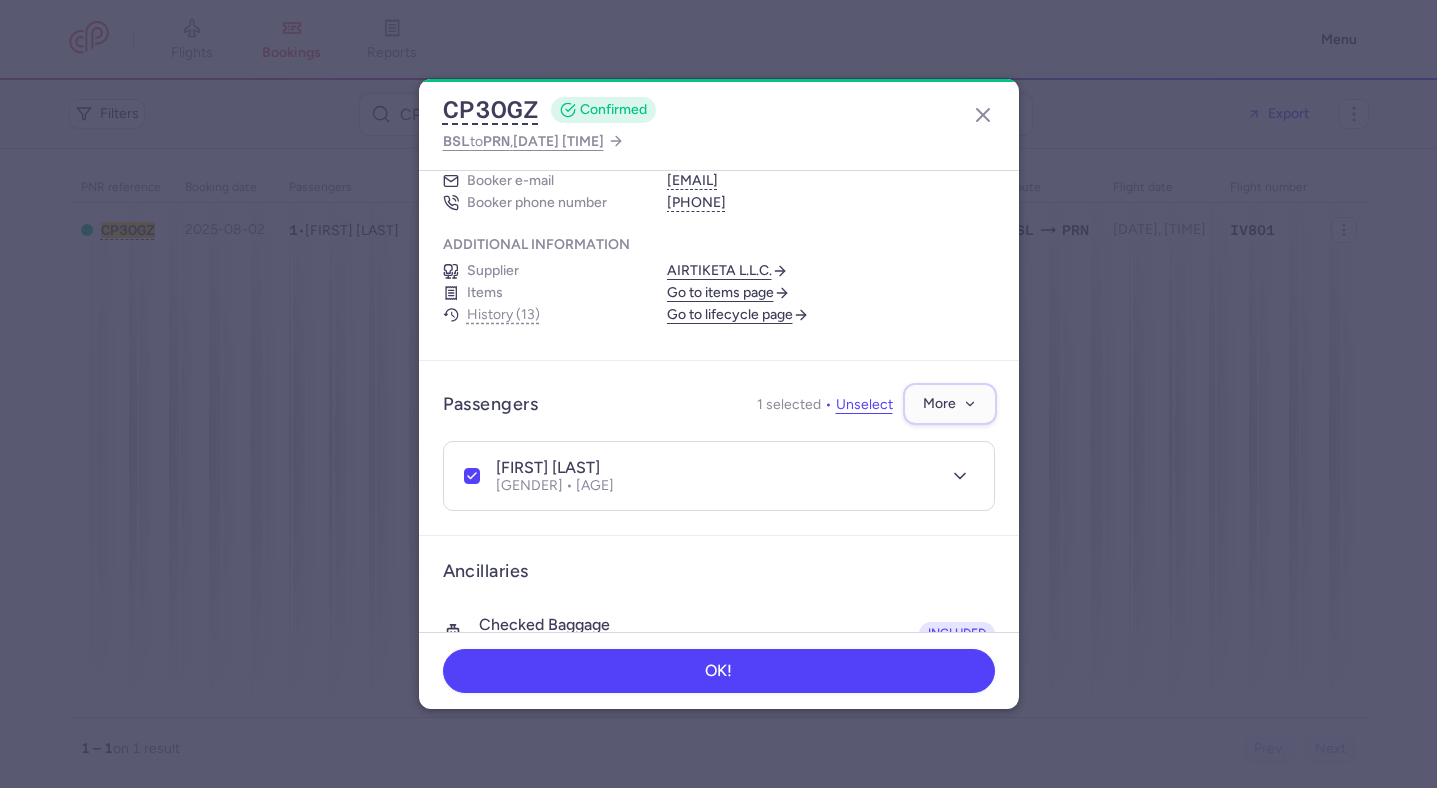 click 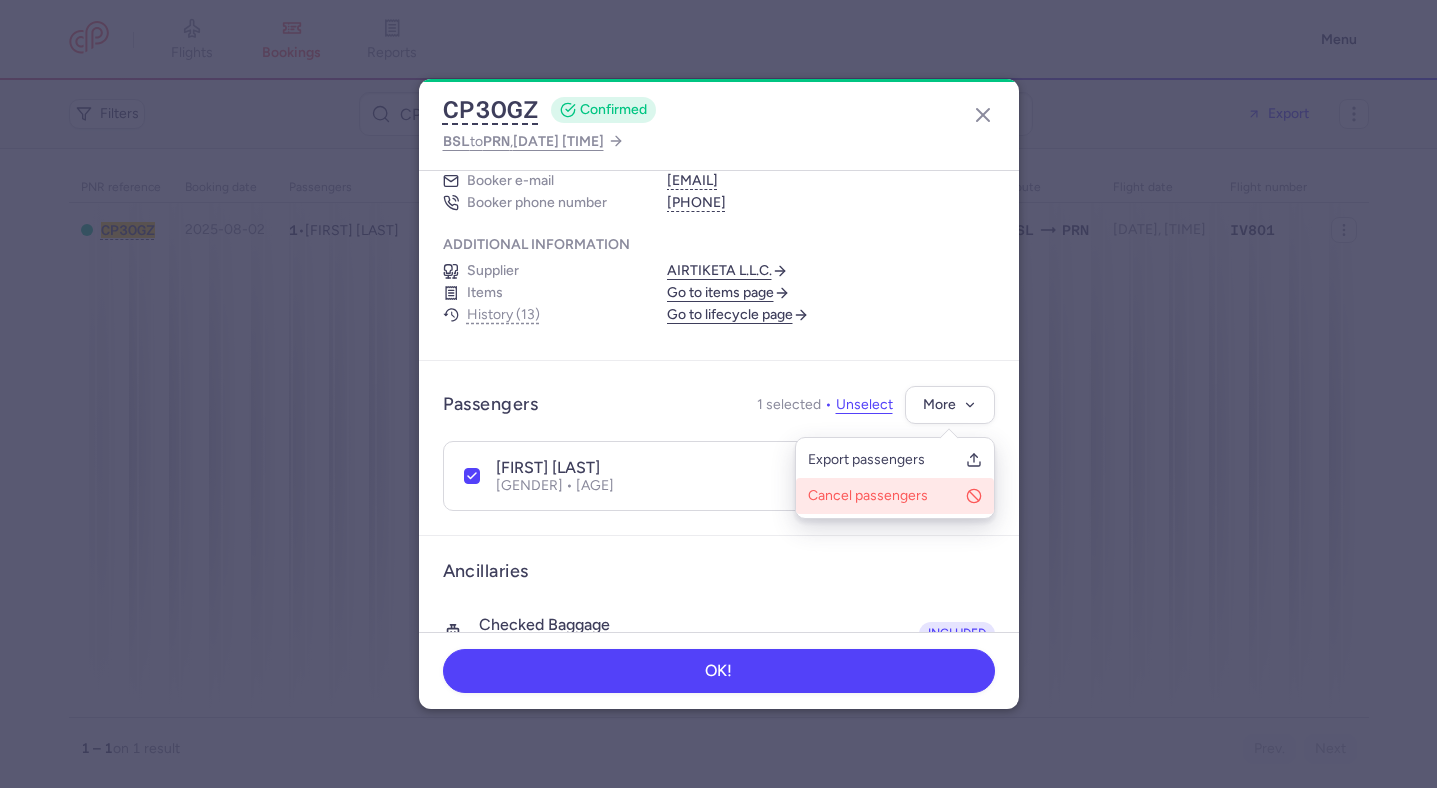 click on "Cancel passengers" at bounding box center [883, 496] 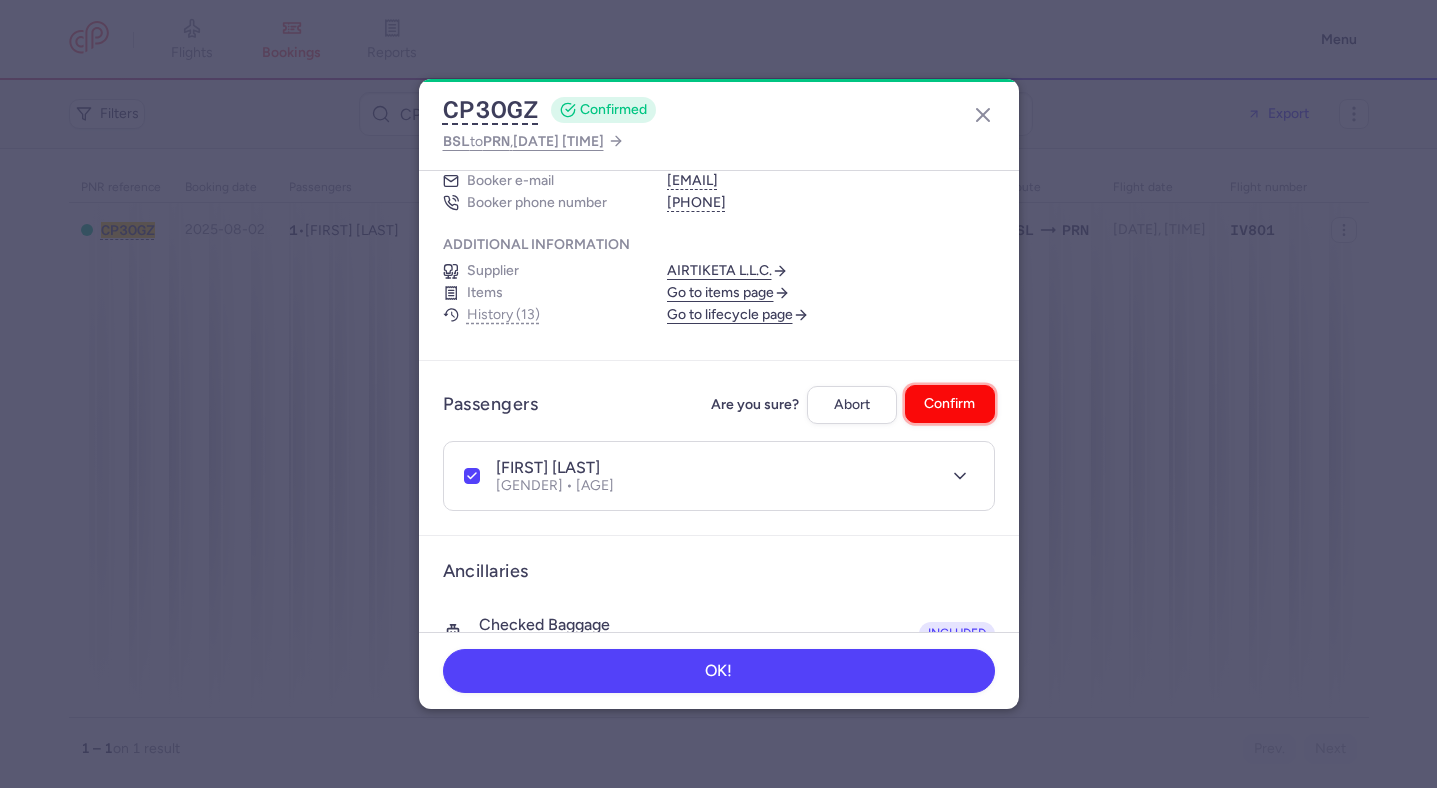 click on "Confirm" at bounding box center [949, 403] 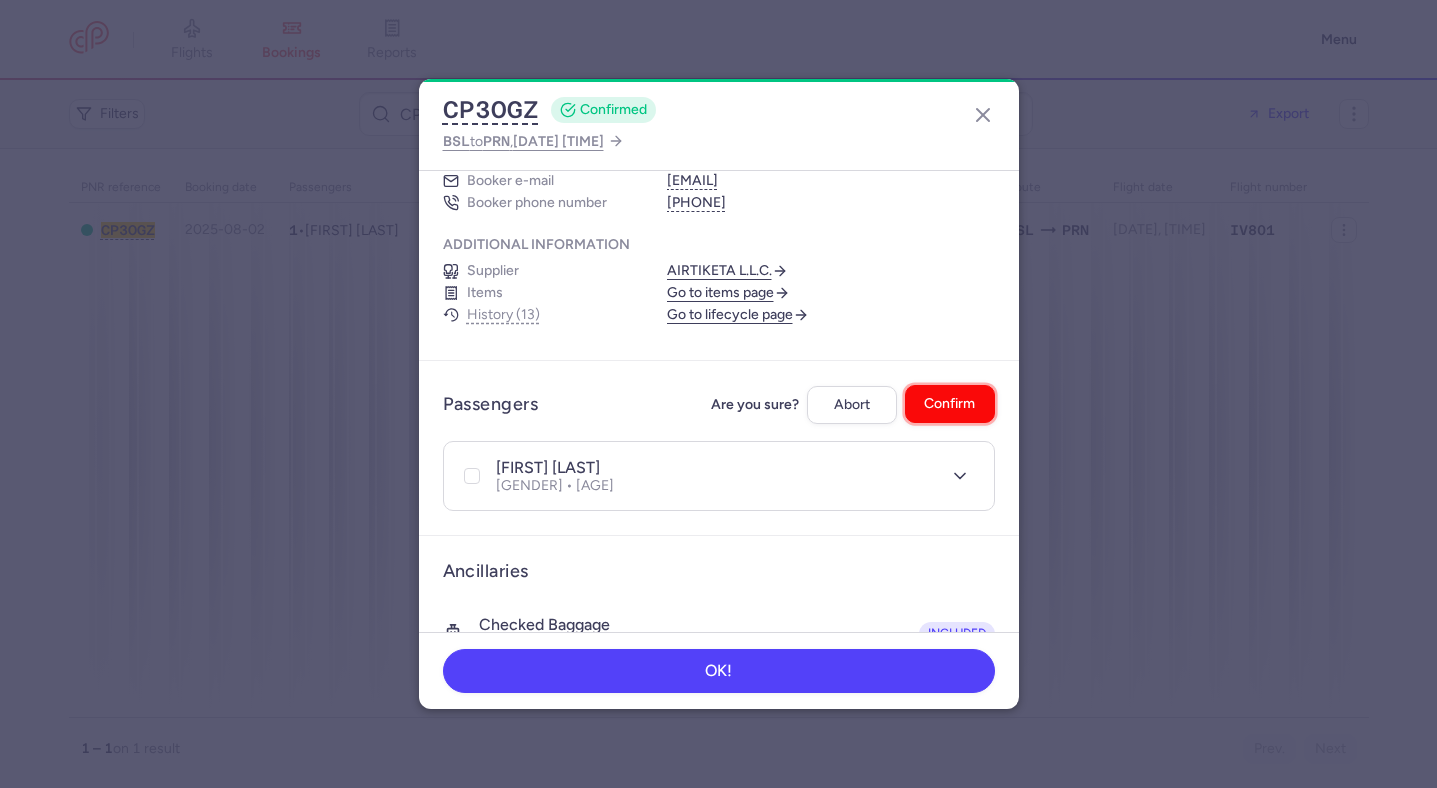 checkbox on "false" 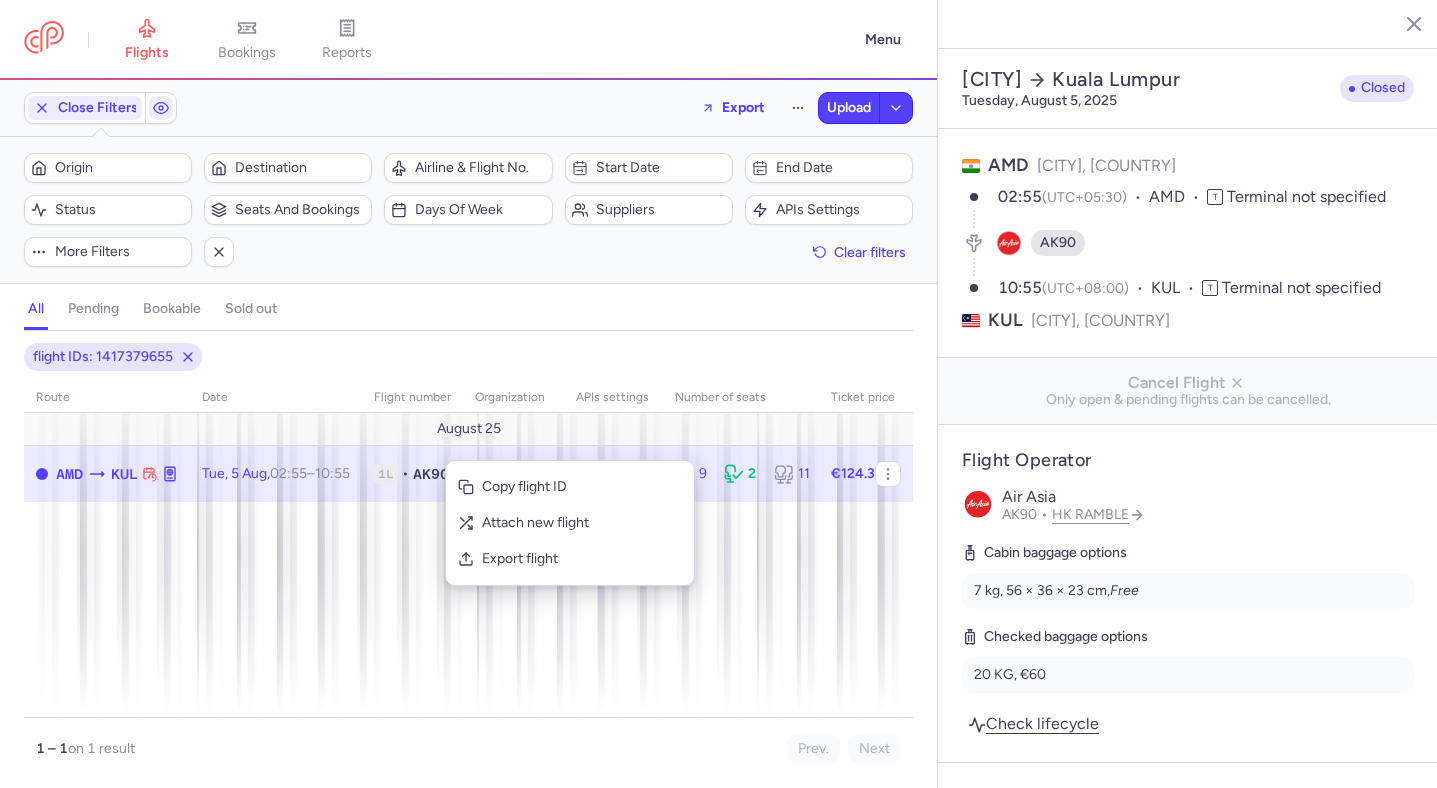 select on "days" 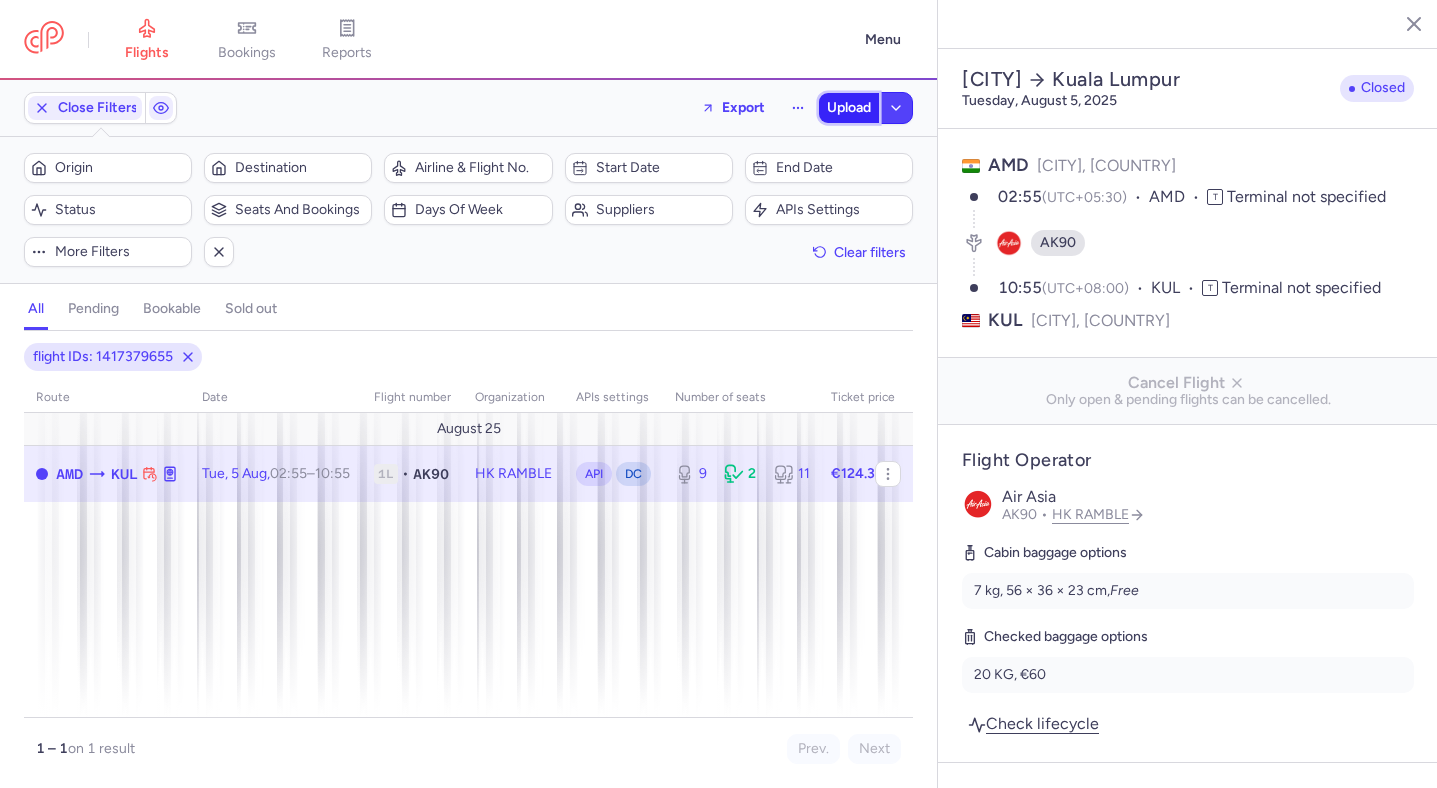 click on "Upload" at bounding box center (849, 108) 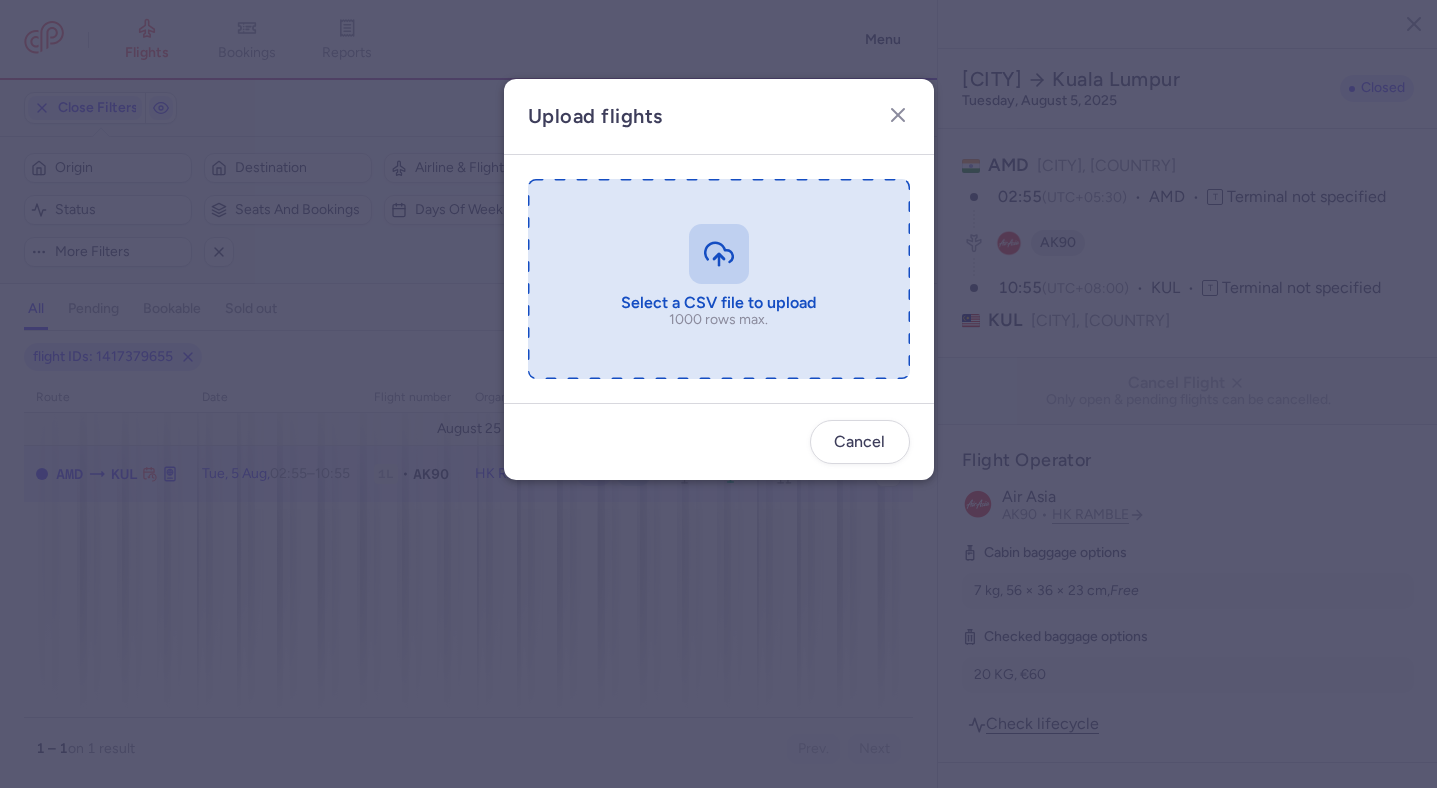 type on "C:\fakepath\export_flight_AK90_20250804,1351.csv" 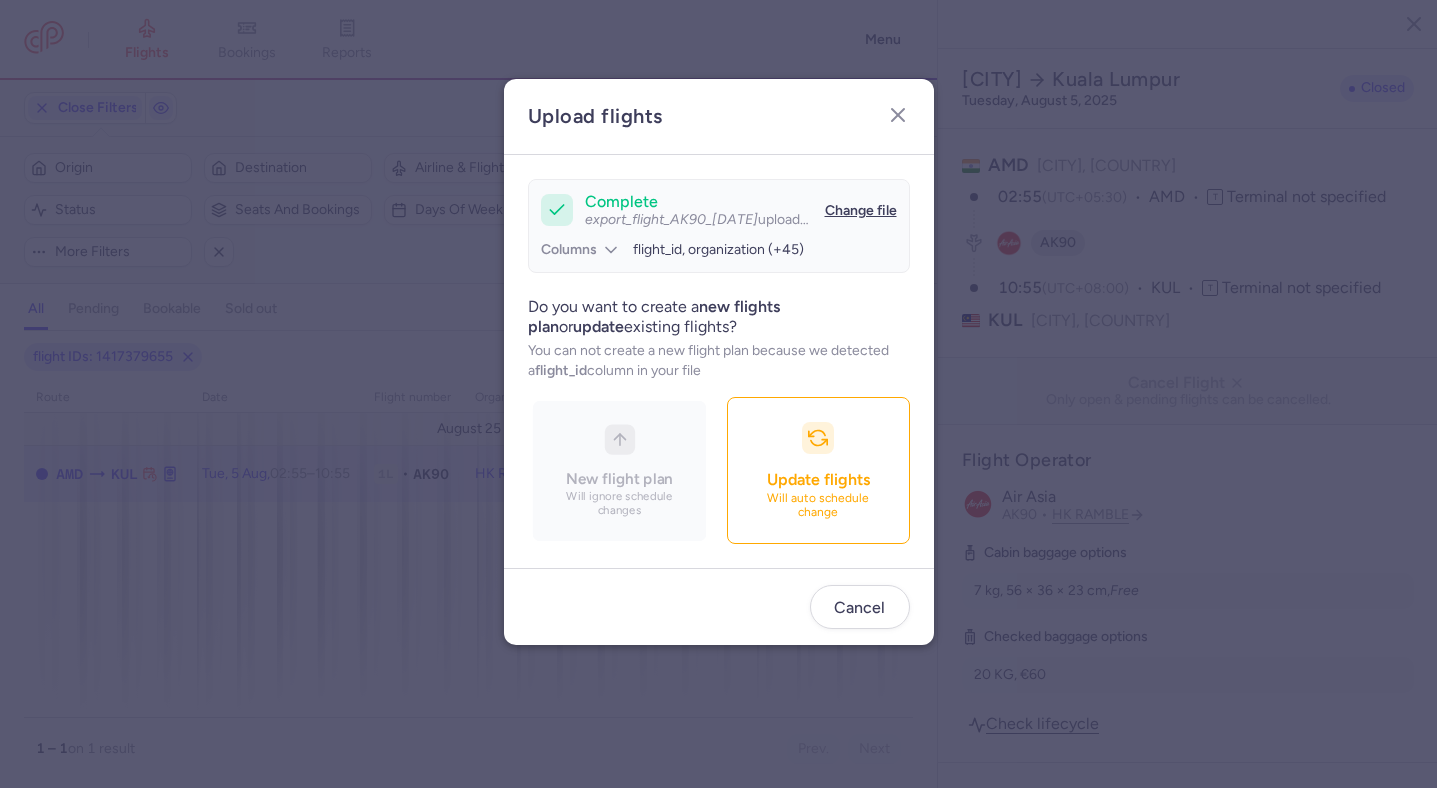 click on "Do you want to create a  new flights plan  or  update  existing flights?  You can not create a new flight plan because we detected a  flight_id  column in your file  New flight plan Will ignore schedule changes Update flights Will auto schedule change" at bounding box center (719, 421) 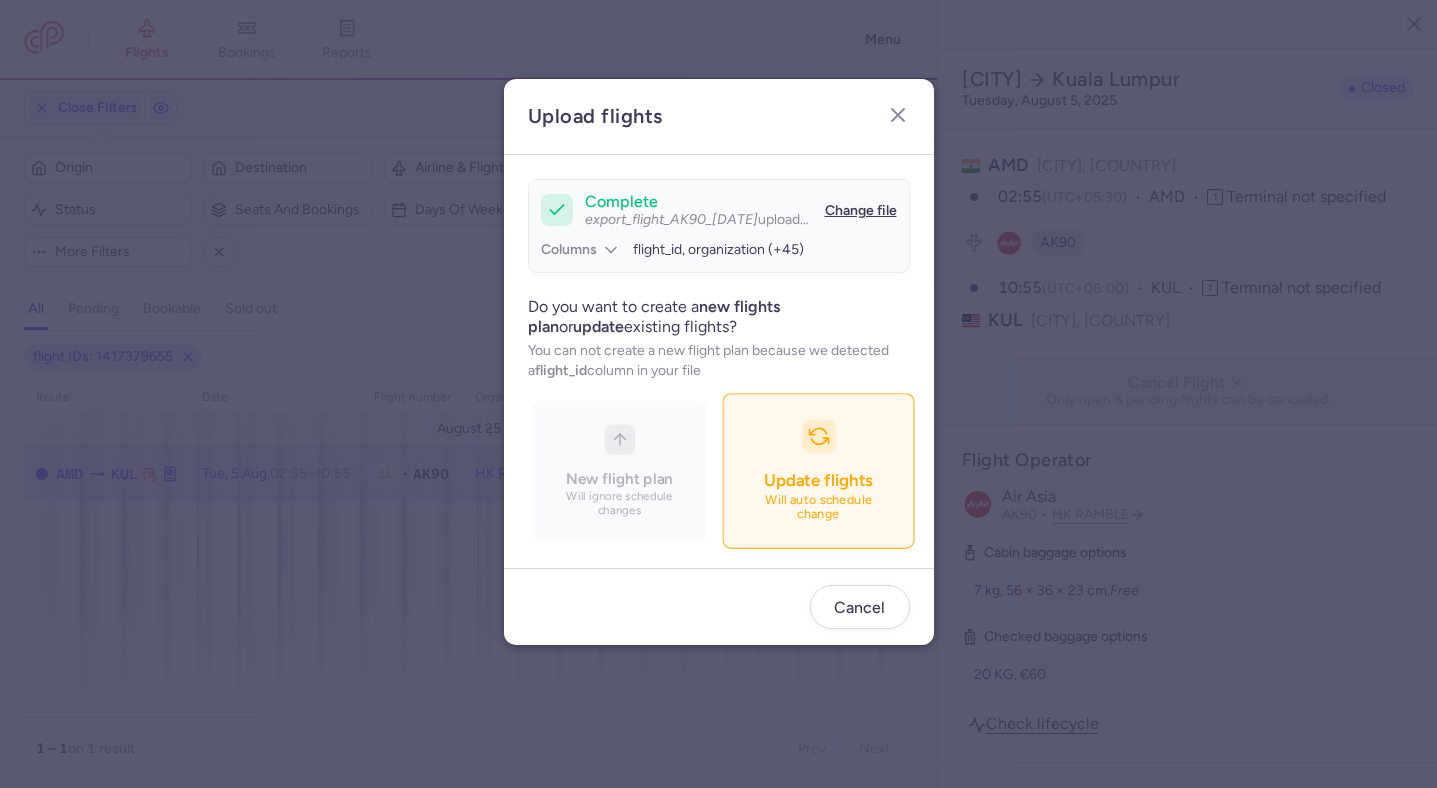 click on "Update flights Will auto schedule change" at bounding box center [818, 470] 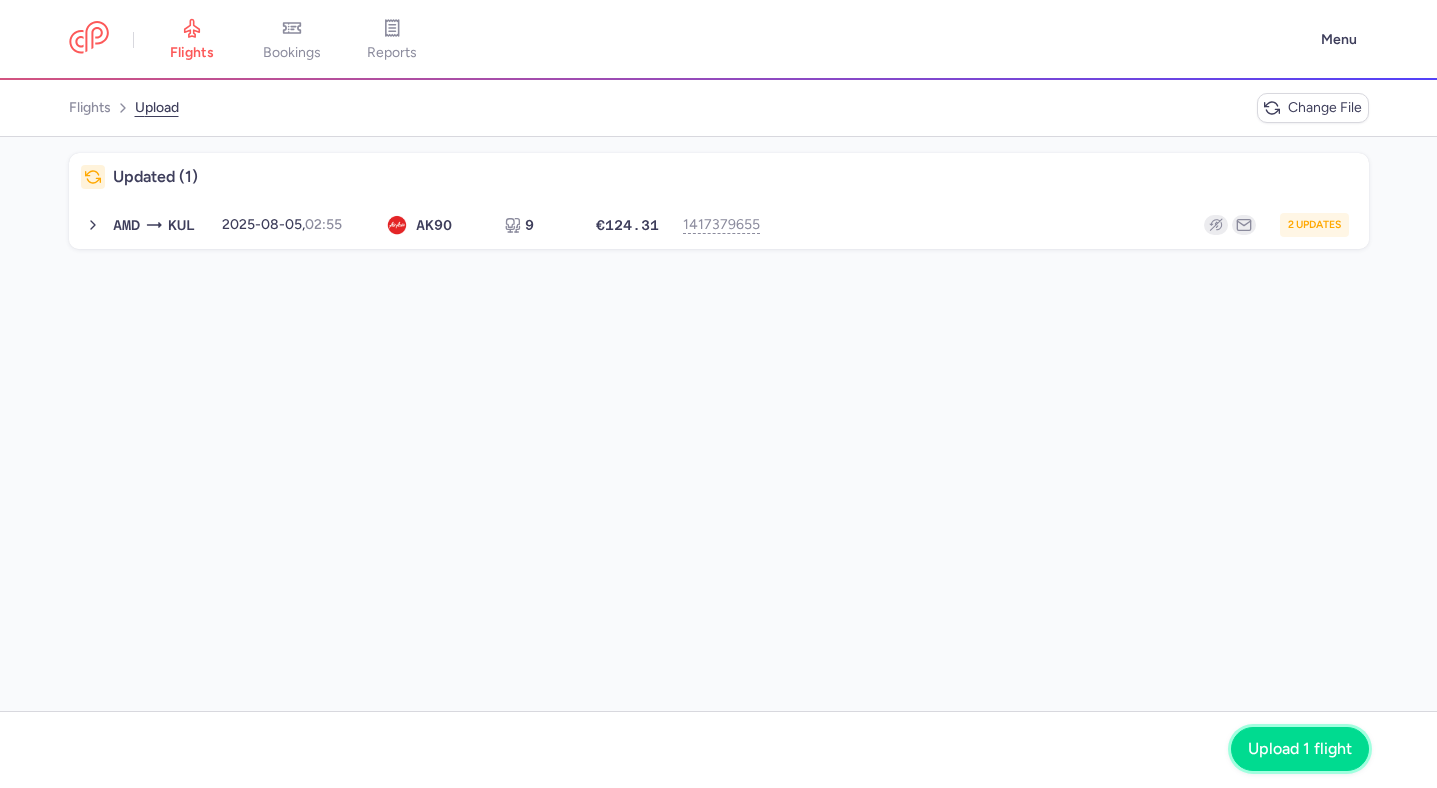 click on "Upload 1 flight" 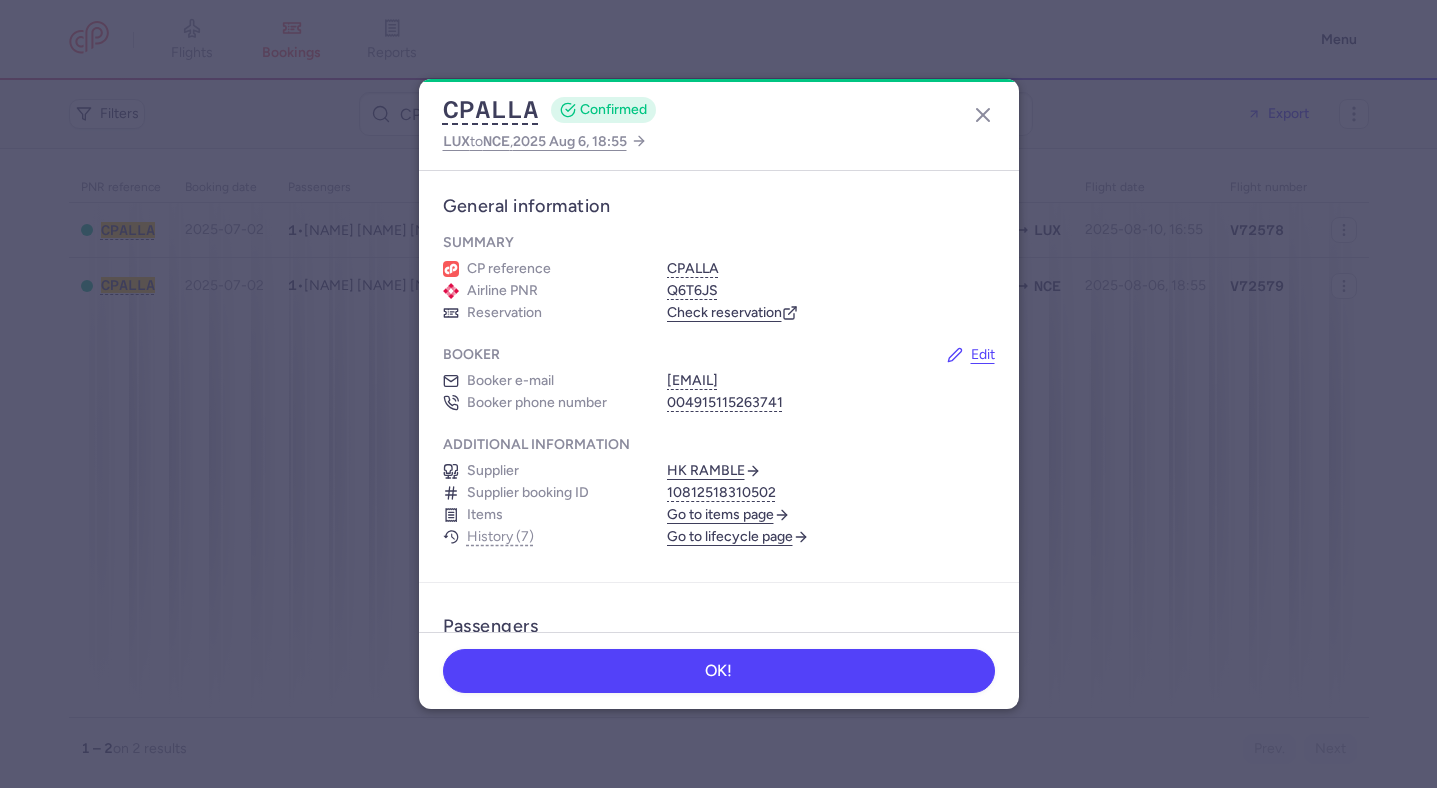 scroll, scrollTop: 0, scrollLeft: 0, axis: both 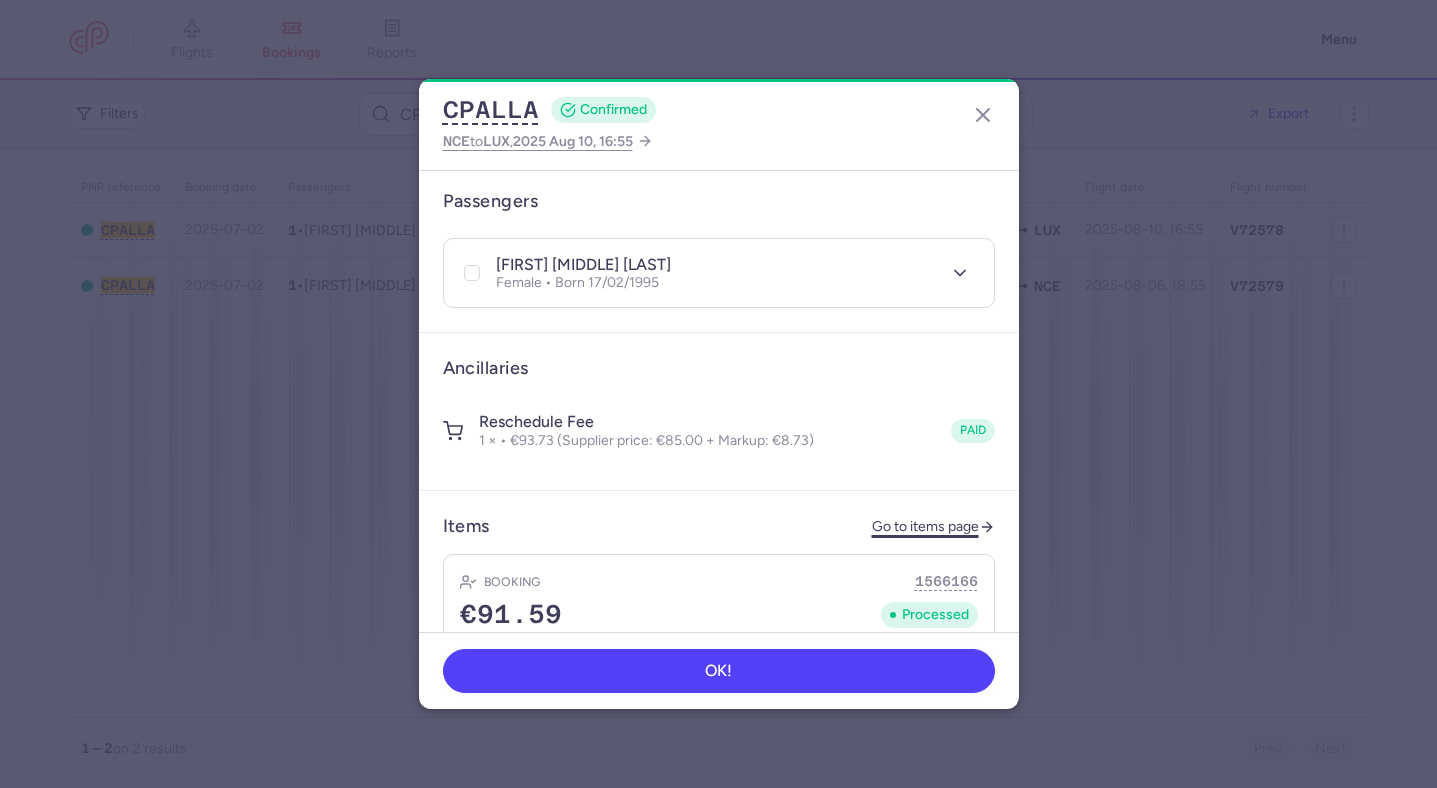 click on "Go to items page" 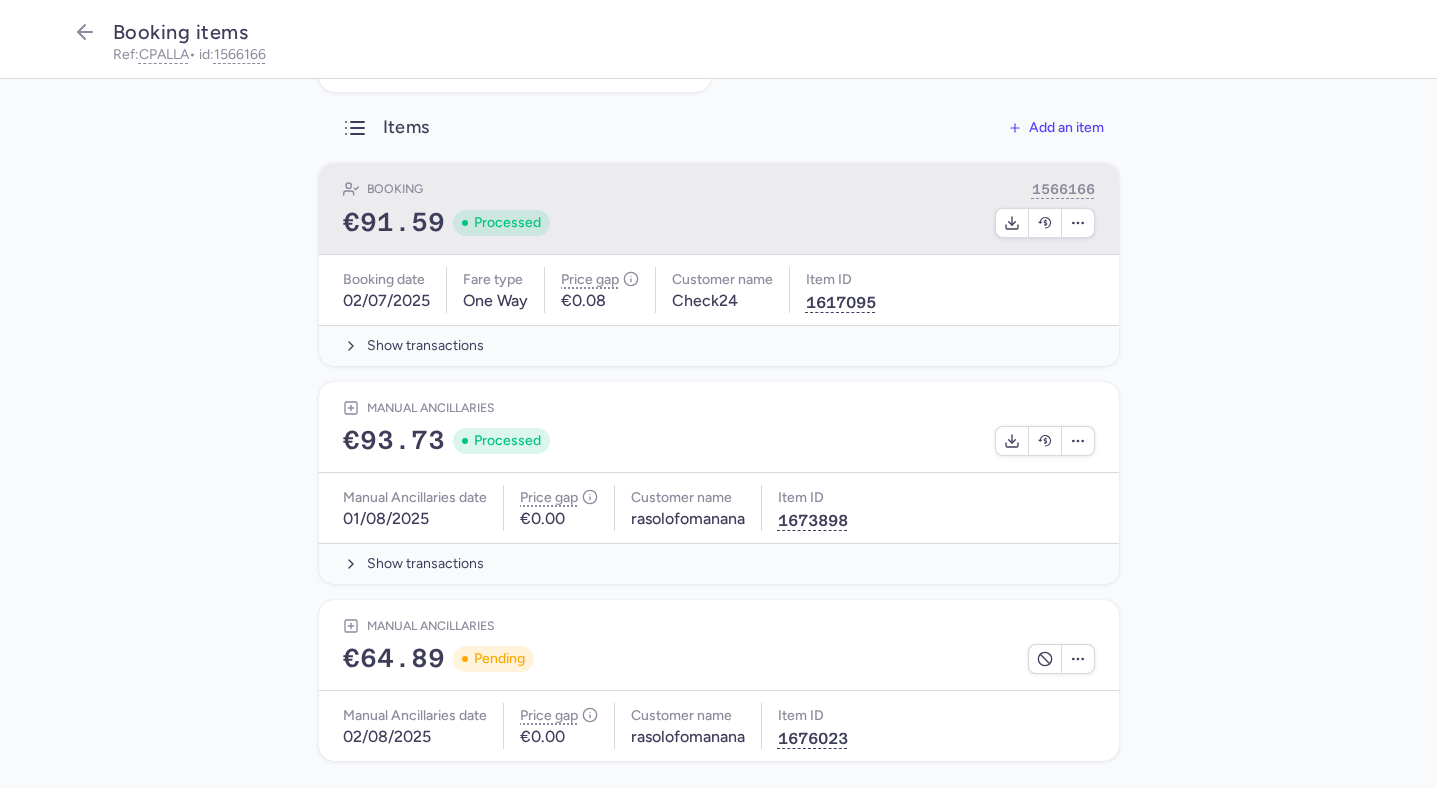 scroll, scrollTop: 312, scrollLeft: 0, axis: vertical 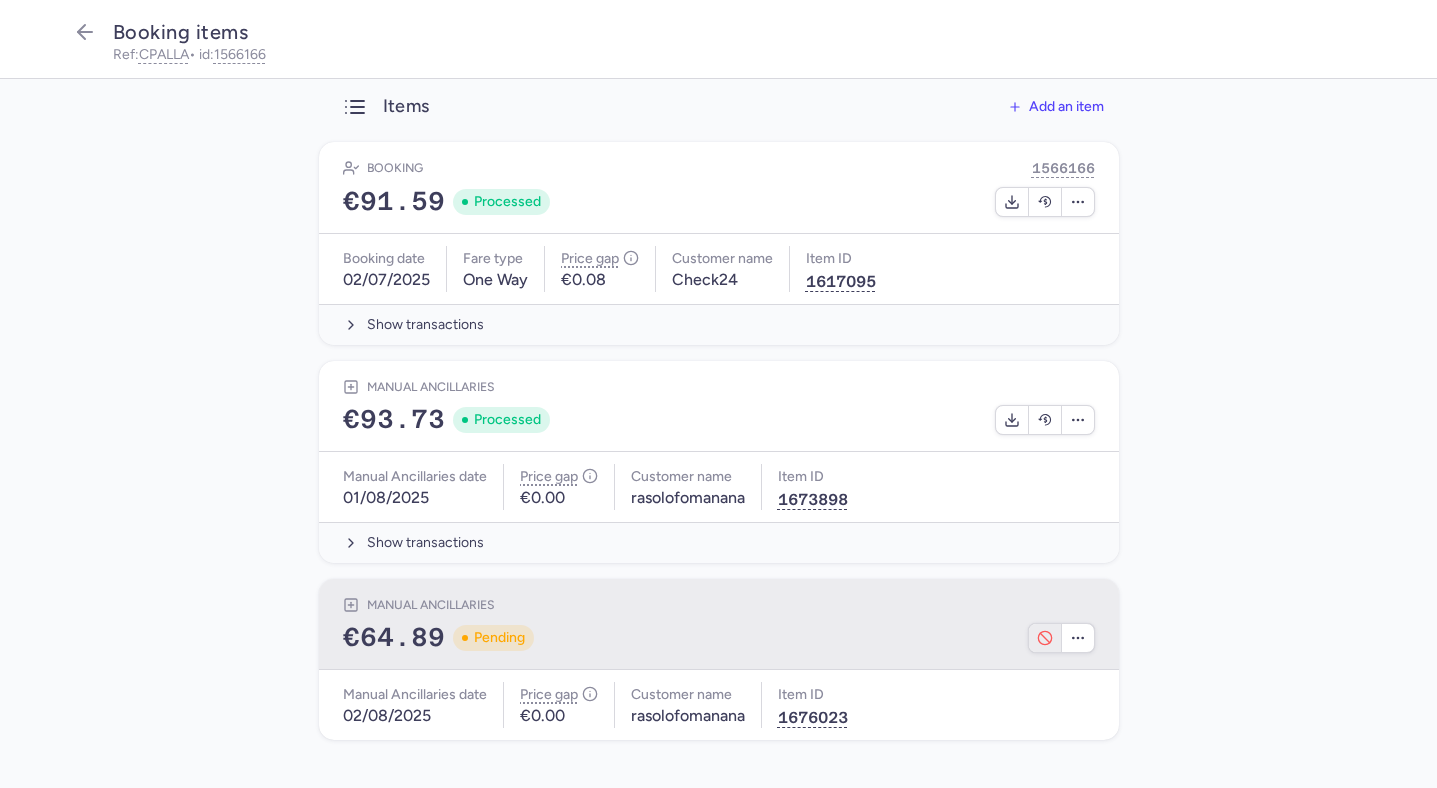 click 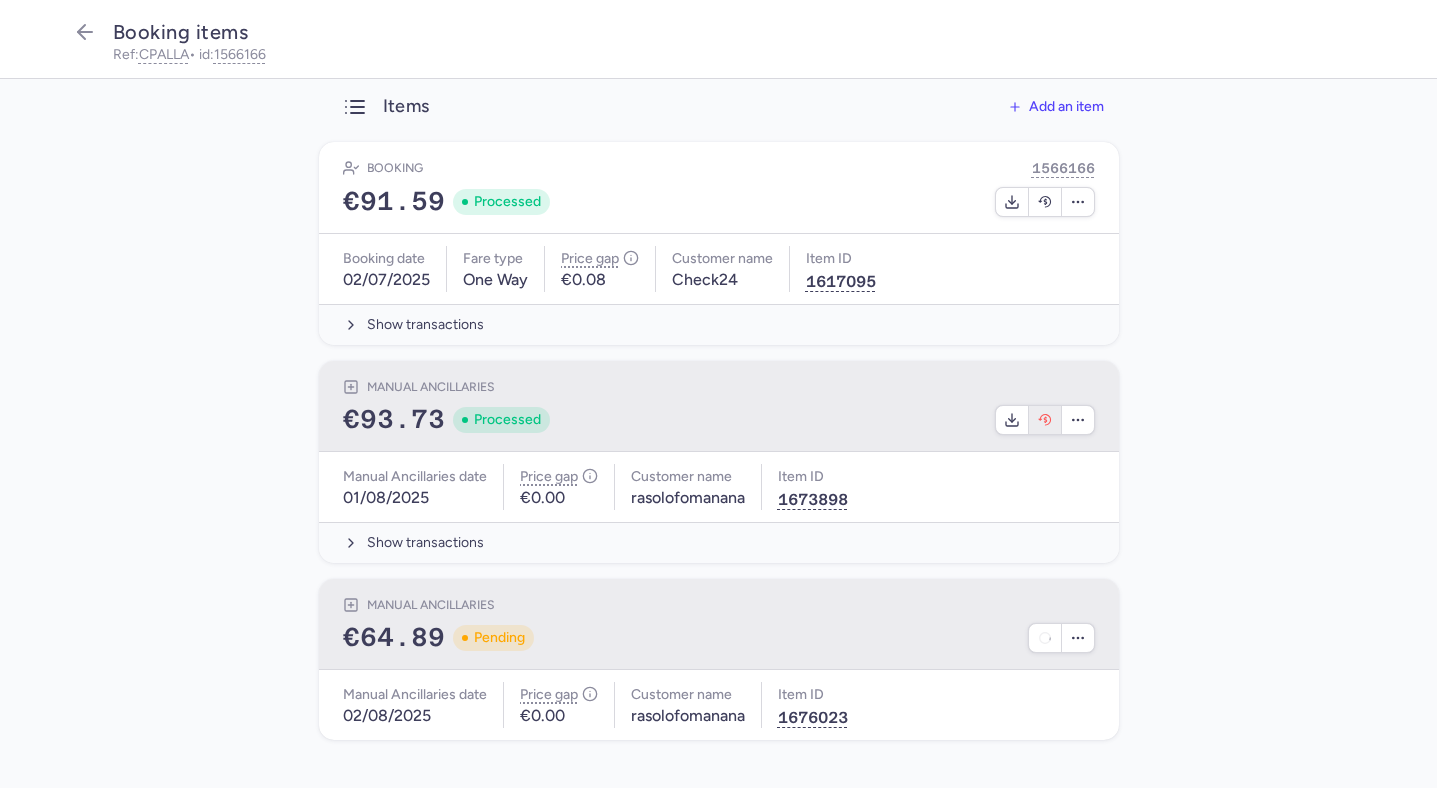 click 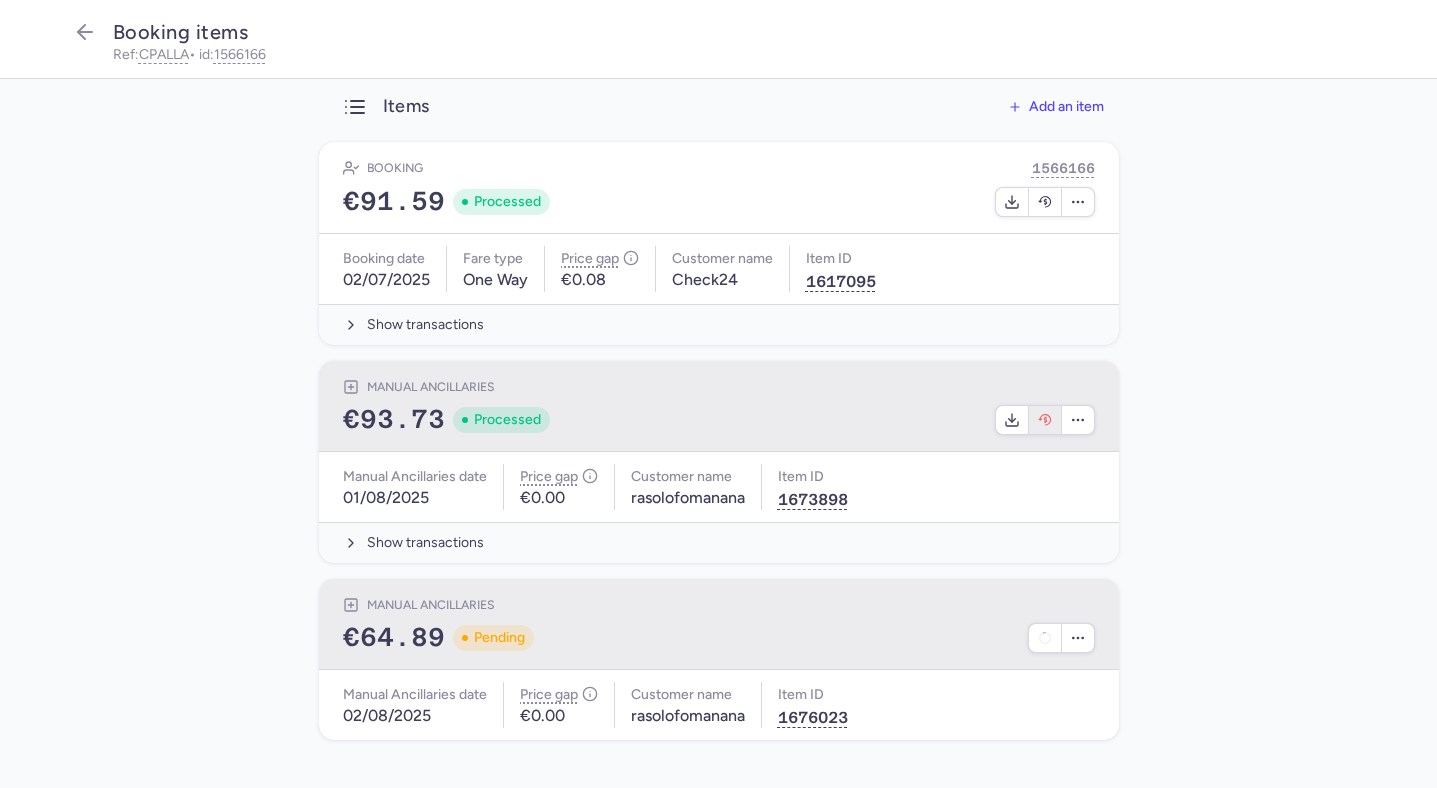 select on "117" 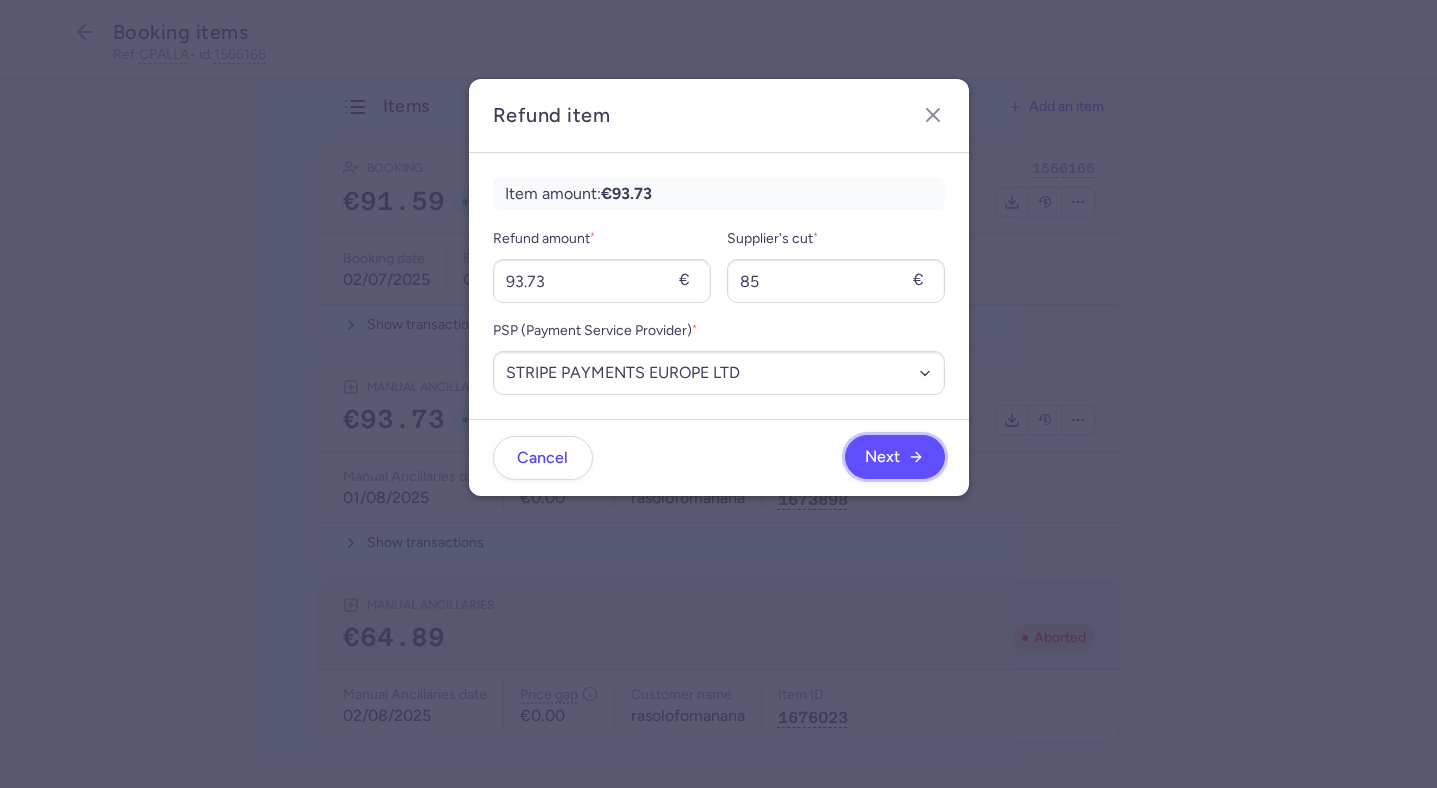 click on "Next" at bounding box center (895, 457) 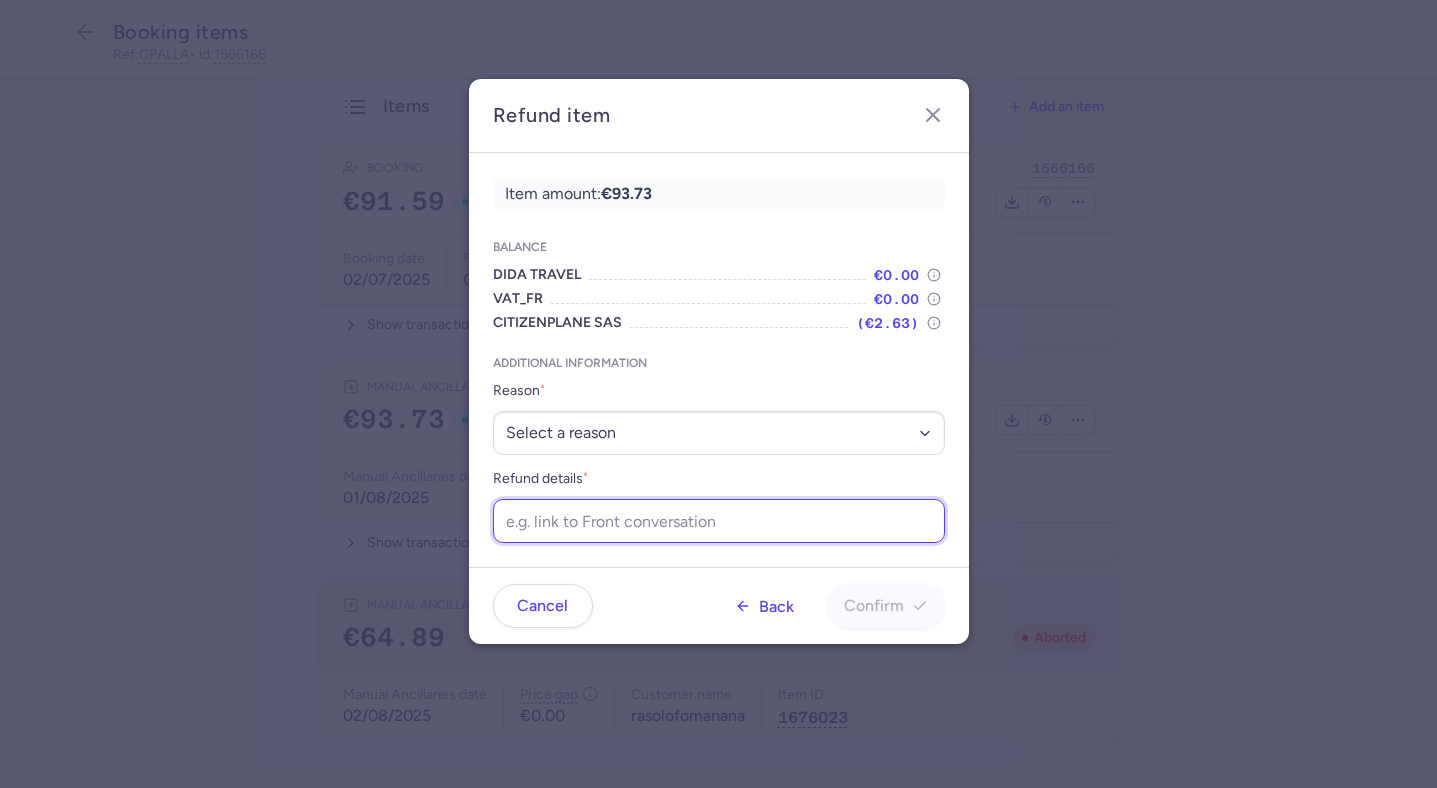 click on "Refund details  *" at bounding box center (719, 521) 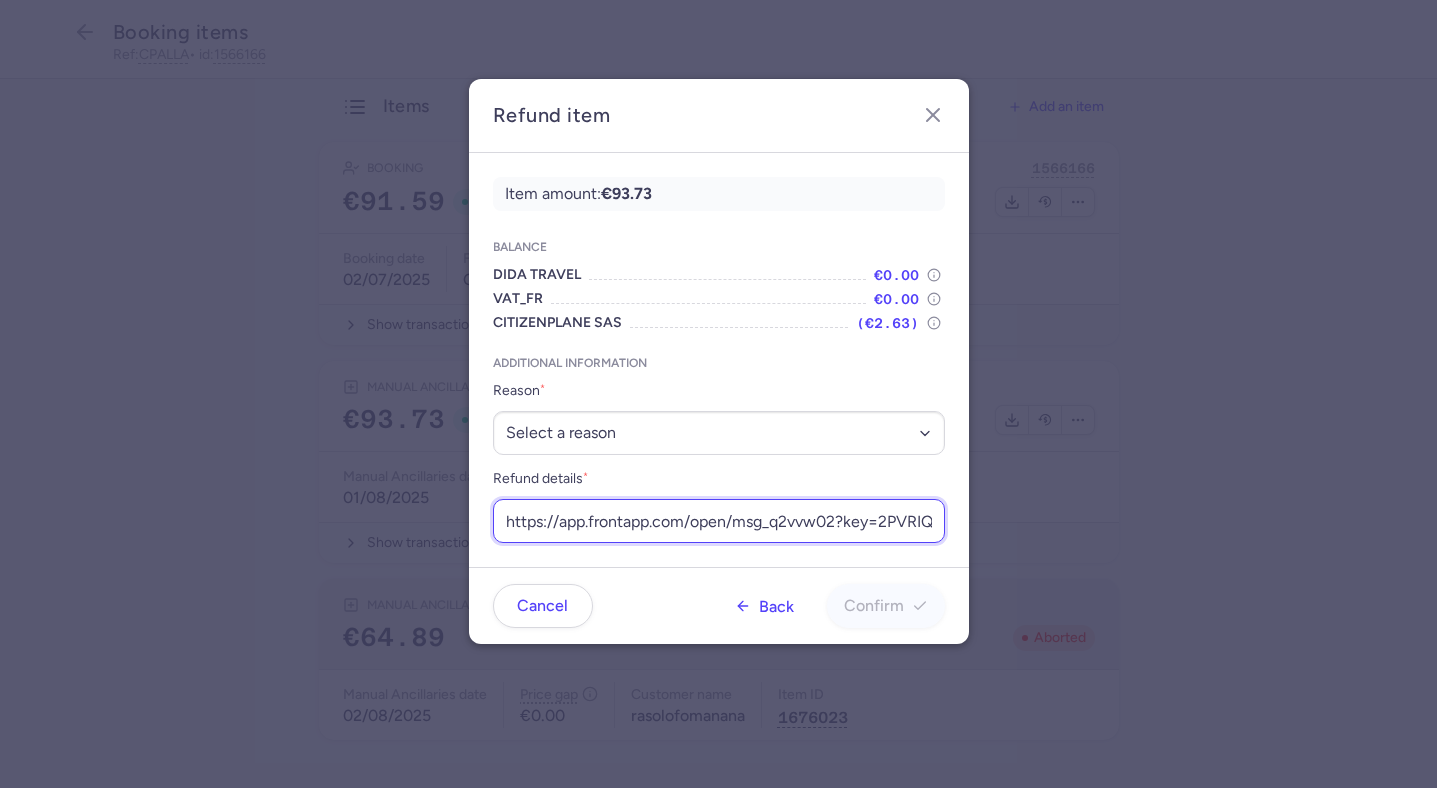 scroll, scrollTop: 0, scrollLeft: 253, axis: horizontal 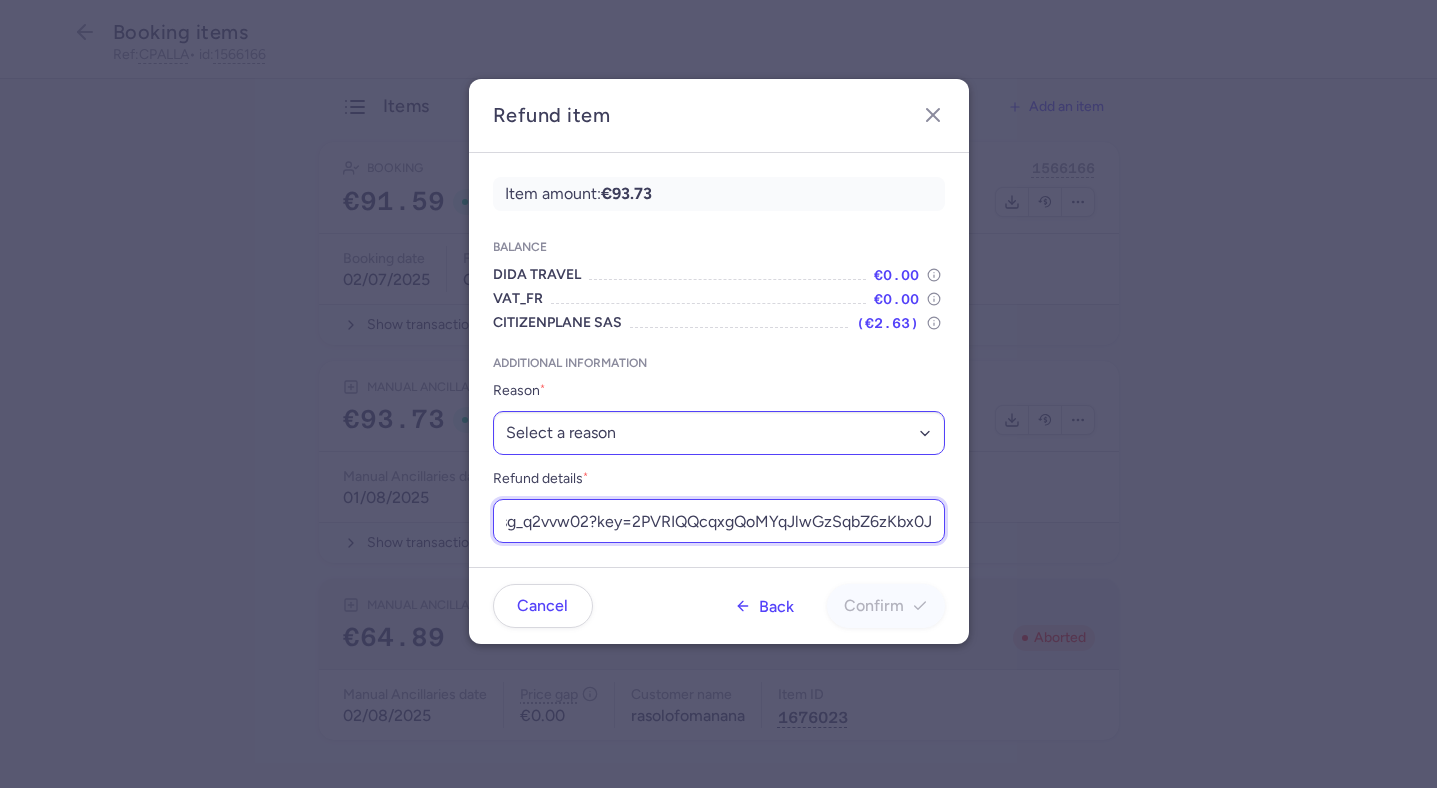 type on "https://app.frontapp.com/open/msg_q2vvw02?key=2PVRIQQcqxgQoMYqJlwGzSqbZ6zKbx0J" 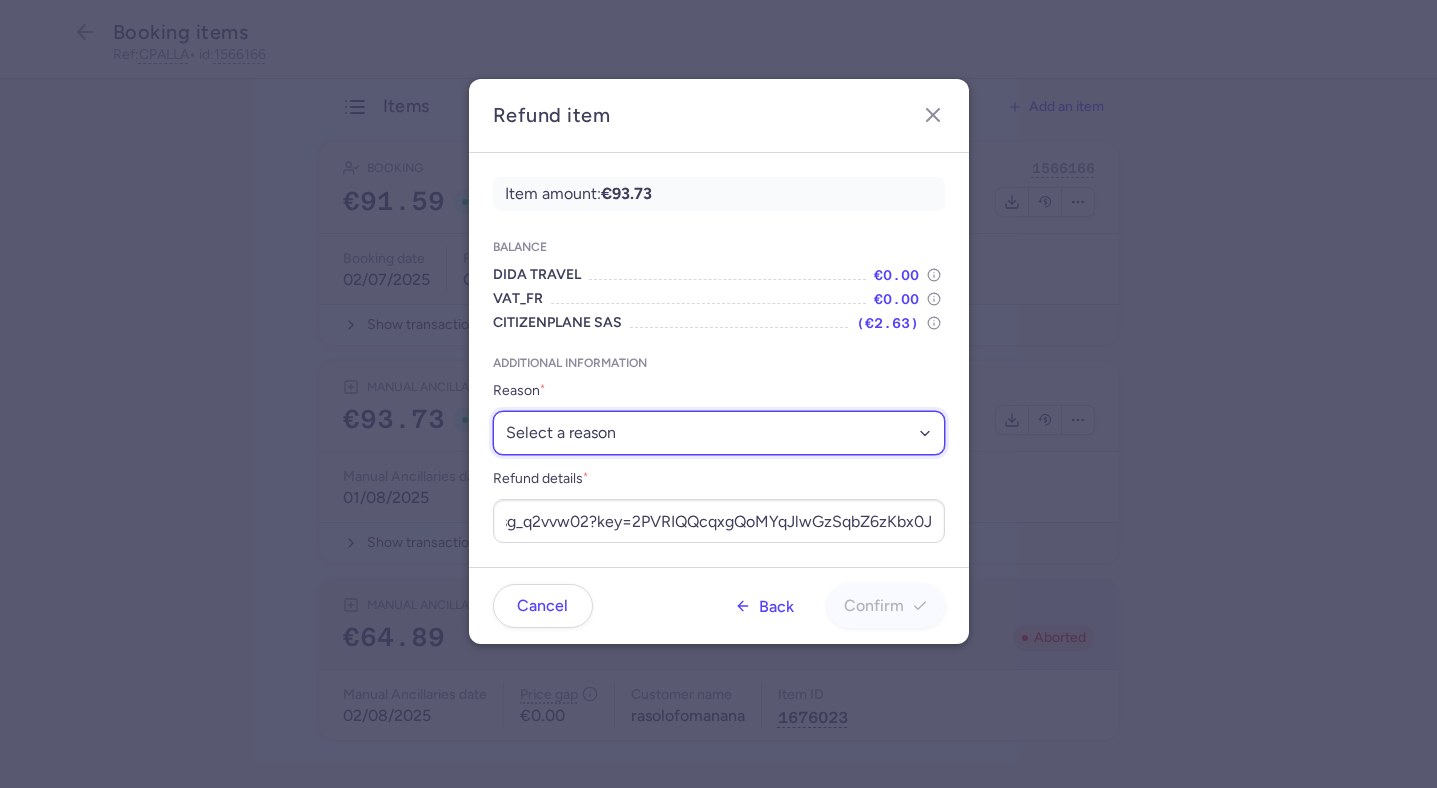 click on "Select a reason ✈️ Airline ceasing ops 💼 Ancillary issue 📄 APIS missing ⚙️ CitizenPlane error ⛔️ Denied boarding 🔁 Duplicate ❌ Flight canceled 🕵🏼‍♂️ Fraud 🎁 Goodwill 🎫 Goodwill allowance 🙃 Other 💺 Overbooking 💸 Refund with penalty 🙅 Schedule change not accepted 🤕 Supplier error 💵 Tax refund ❓ Unconfirmed booking" at bounding box center (719, 433) 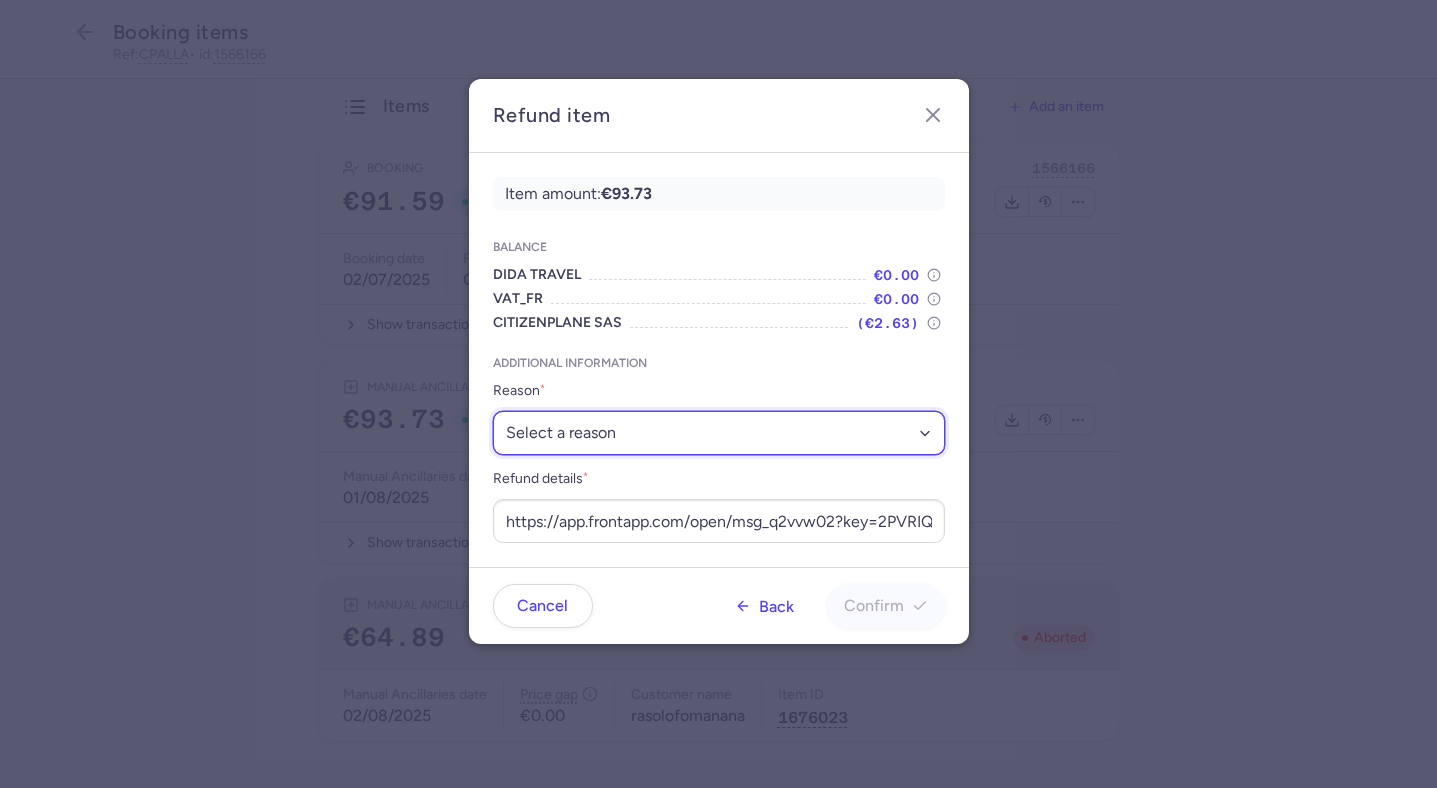 select on "OTHER" 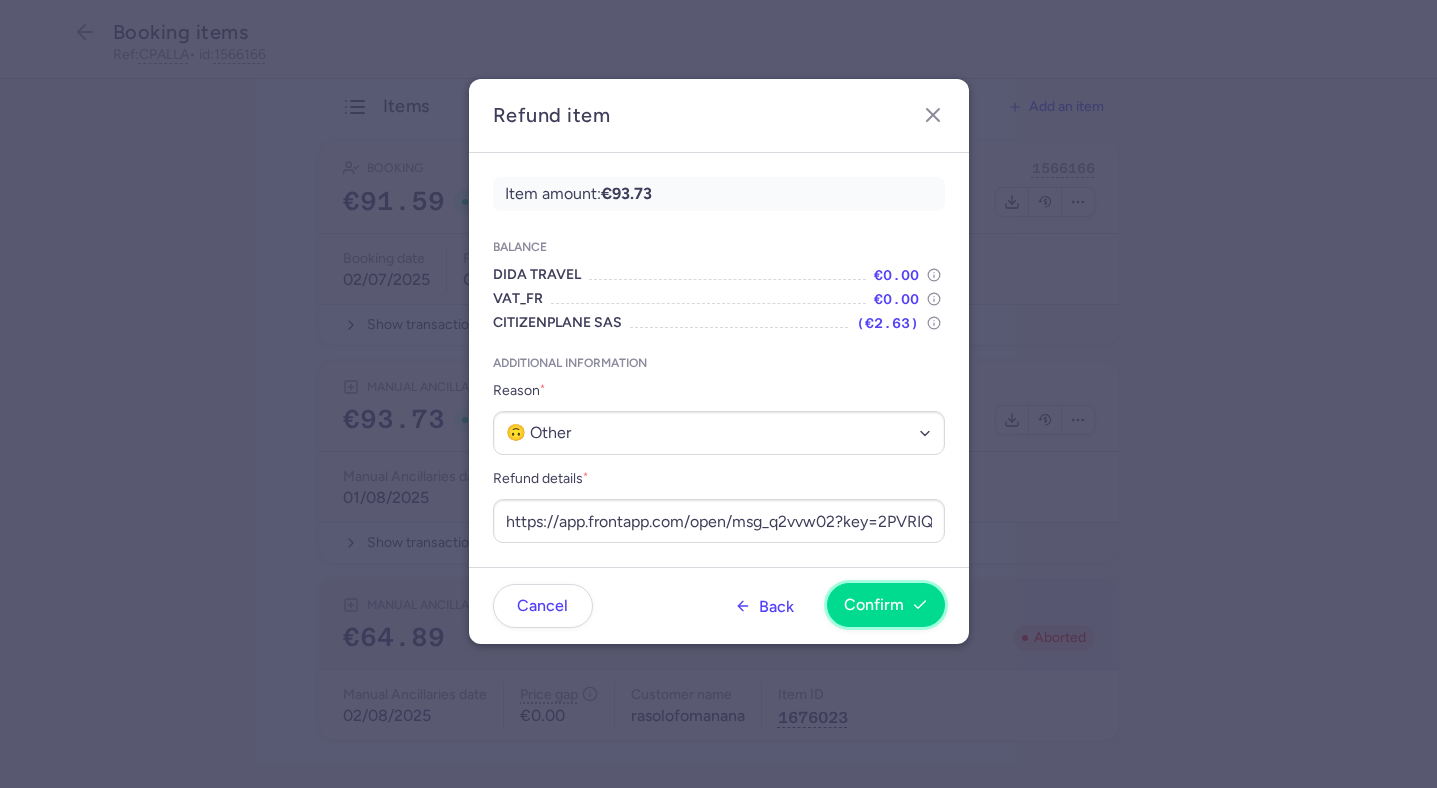 click on "Confirm" at bounding box center [886, 605] 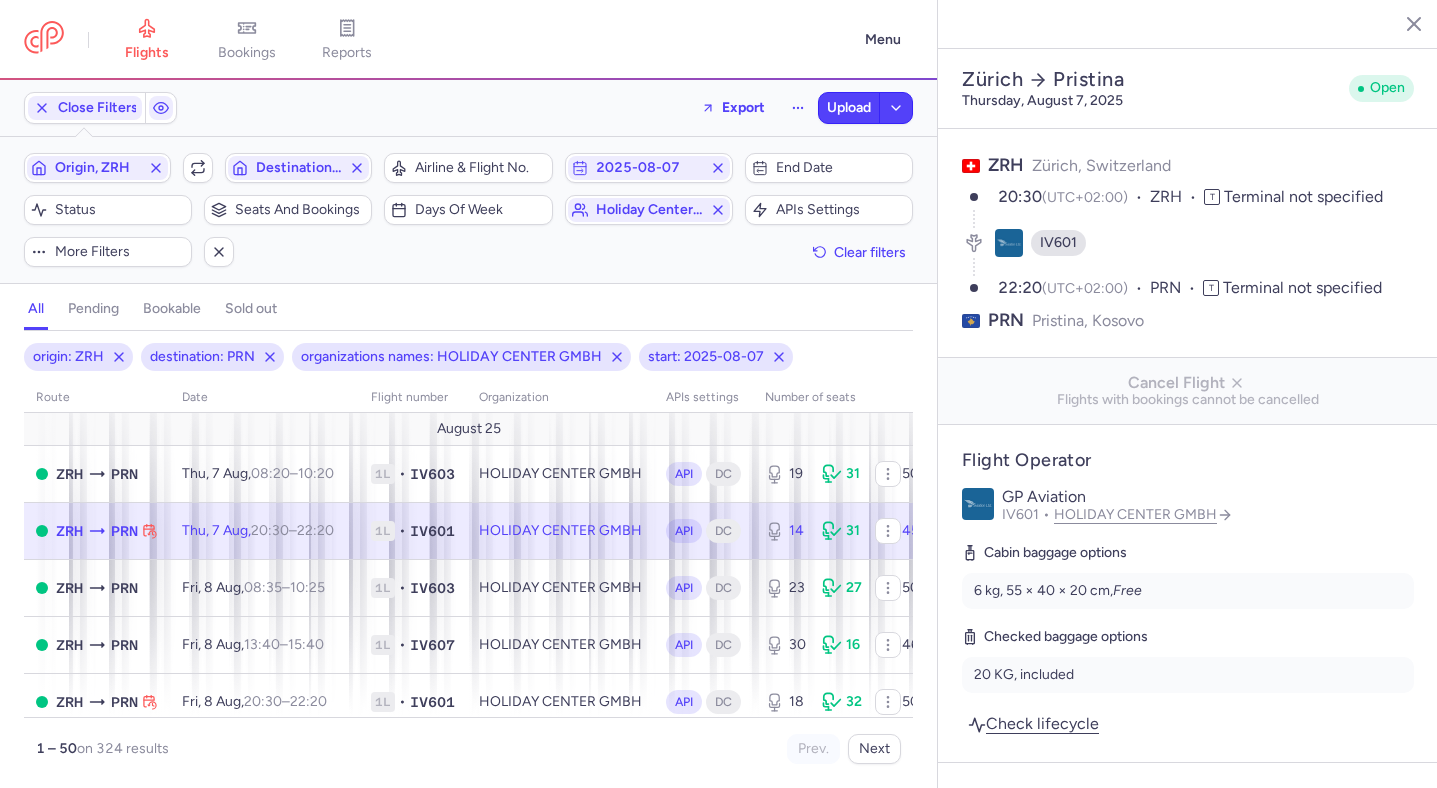select on "hours" 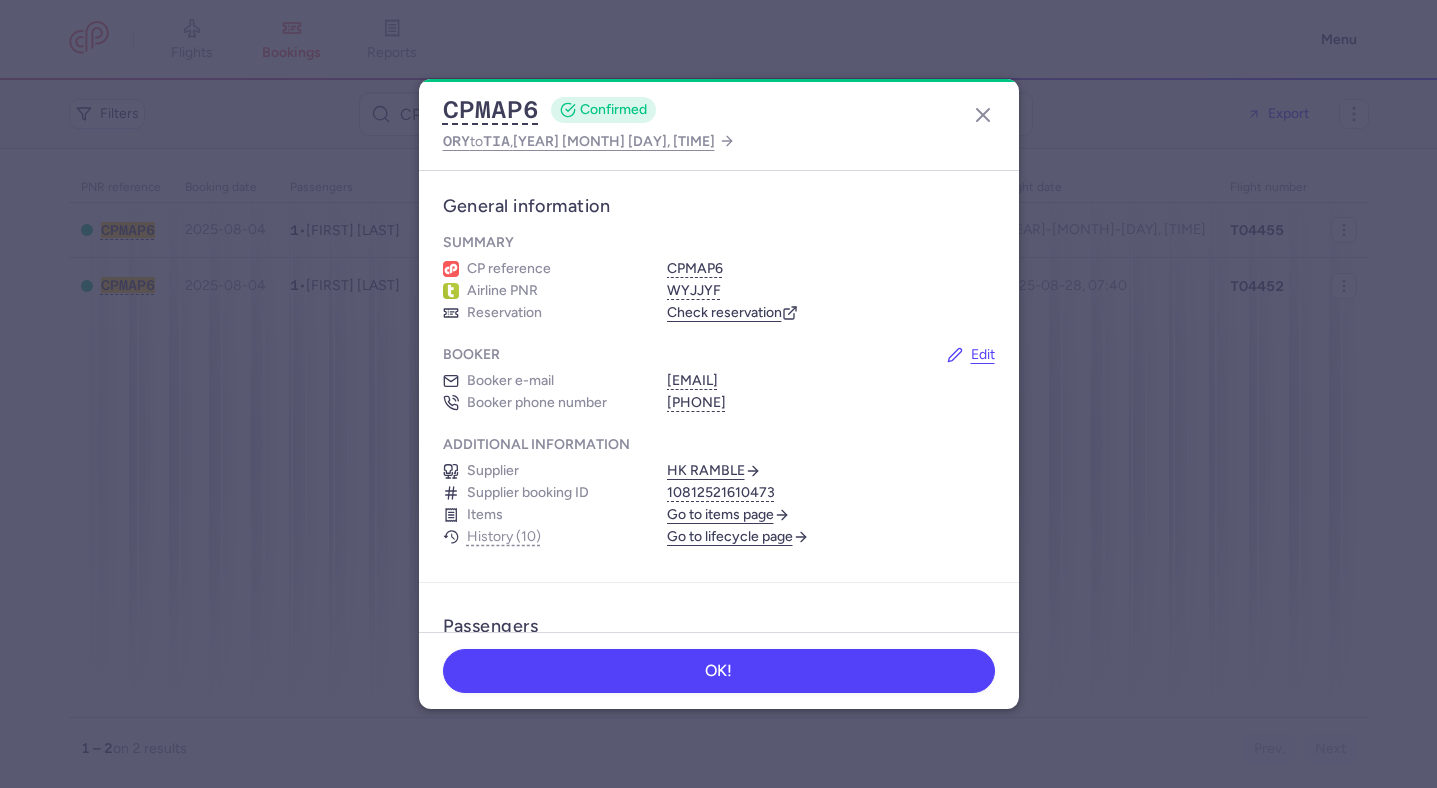 scroll, scrollTop: 0, scrollLeft: 0, axis: both 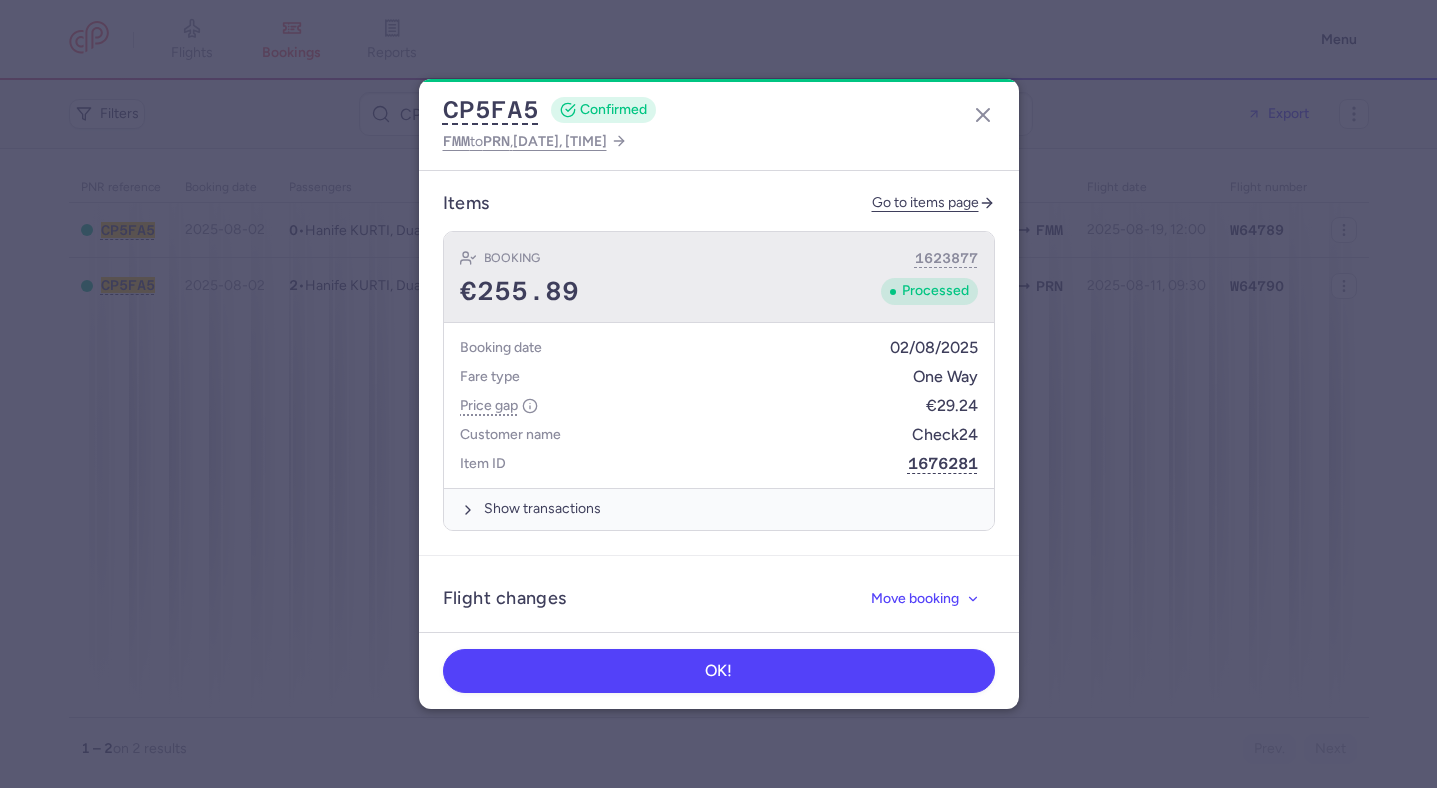 click on "€255.89 Processed" at bounding box center (719, 292) 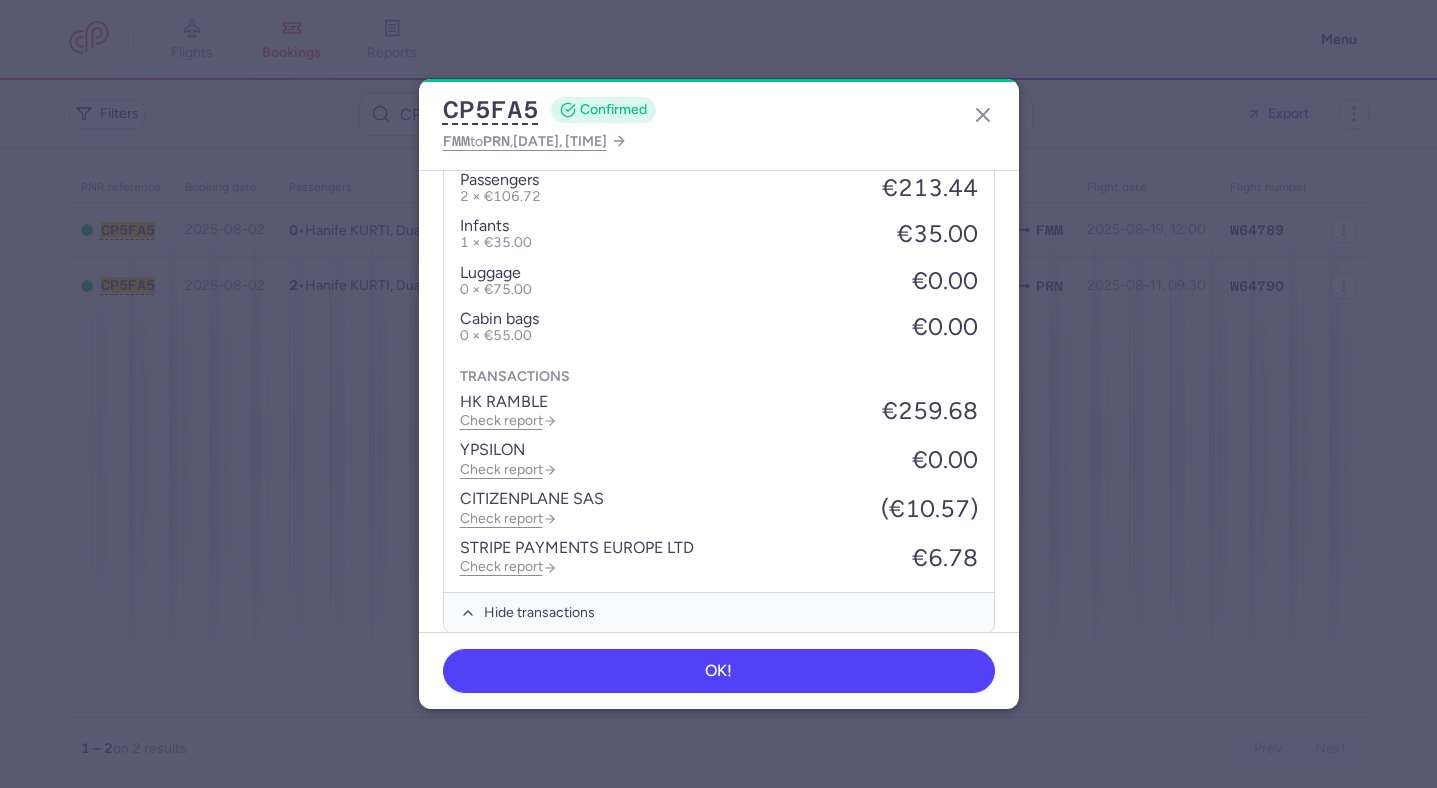 scroll, scrollTop: 1202, scrollLeft: 0, axis: vertical 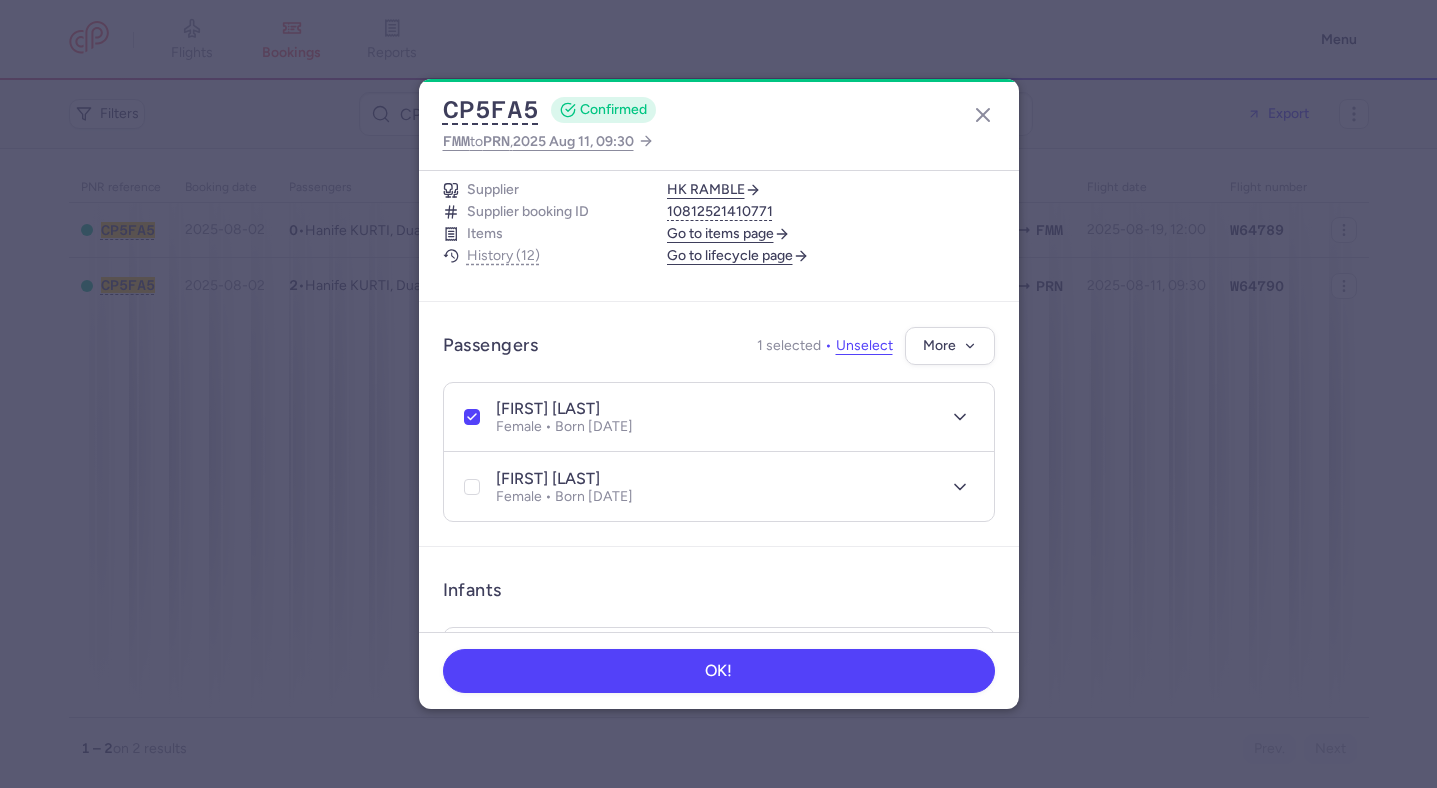 click on "dua KURTI  Female • Born 31/08/2022" at bounding box center [697, 486] 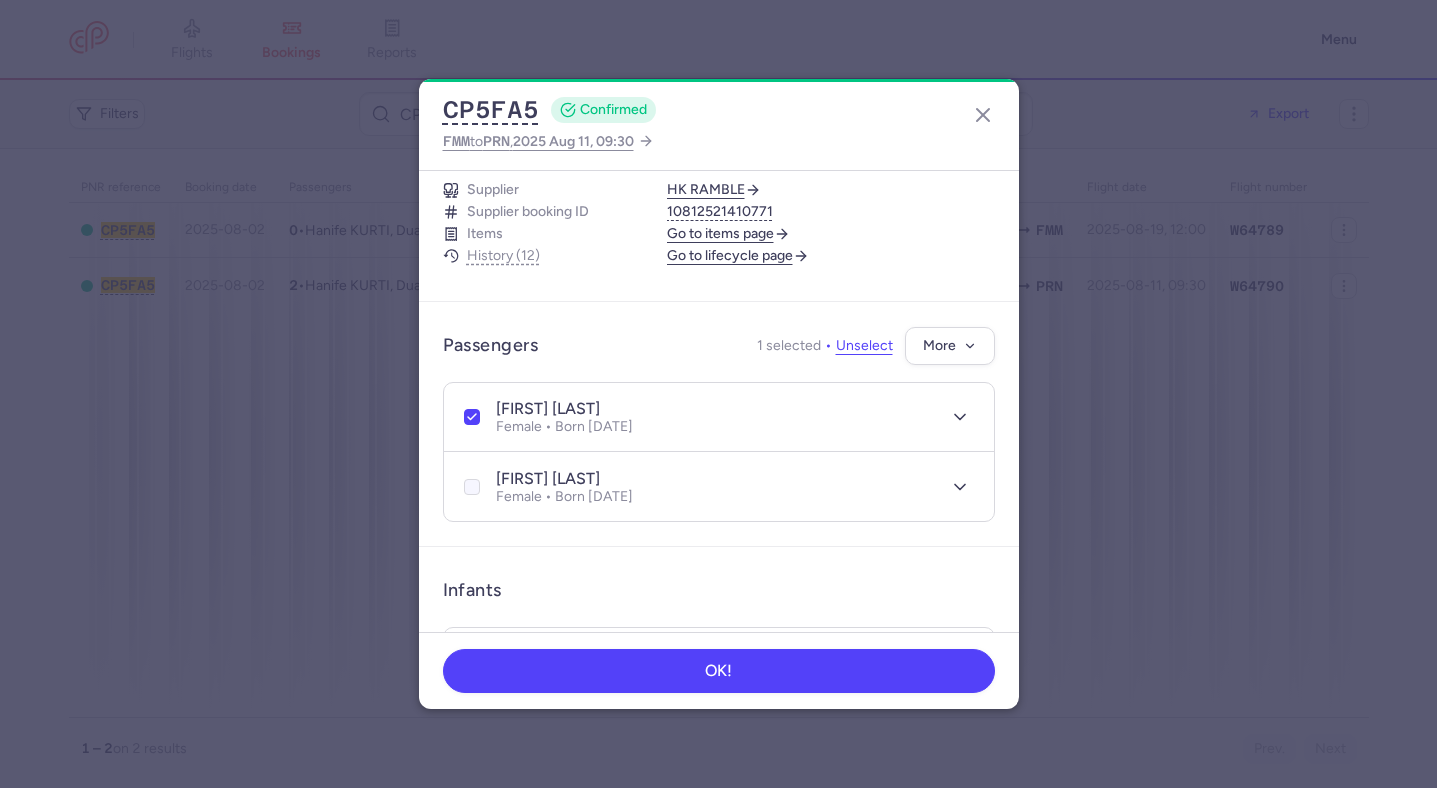 click 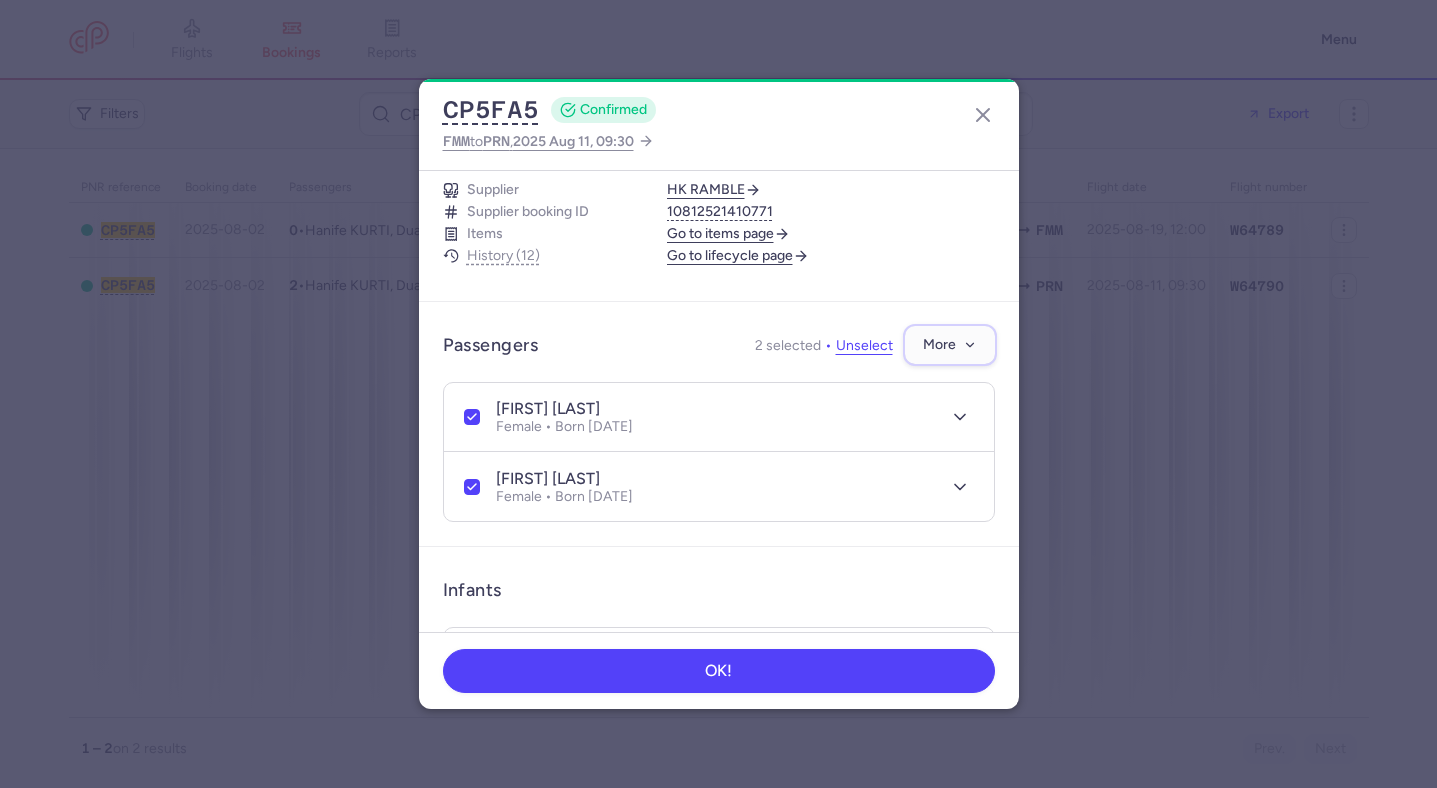 click on "More" 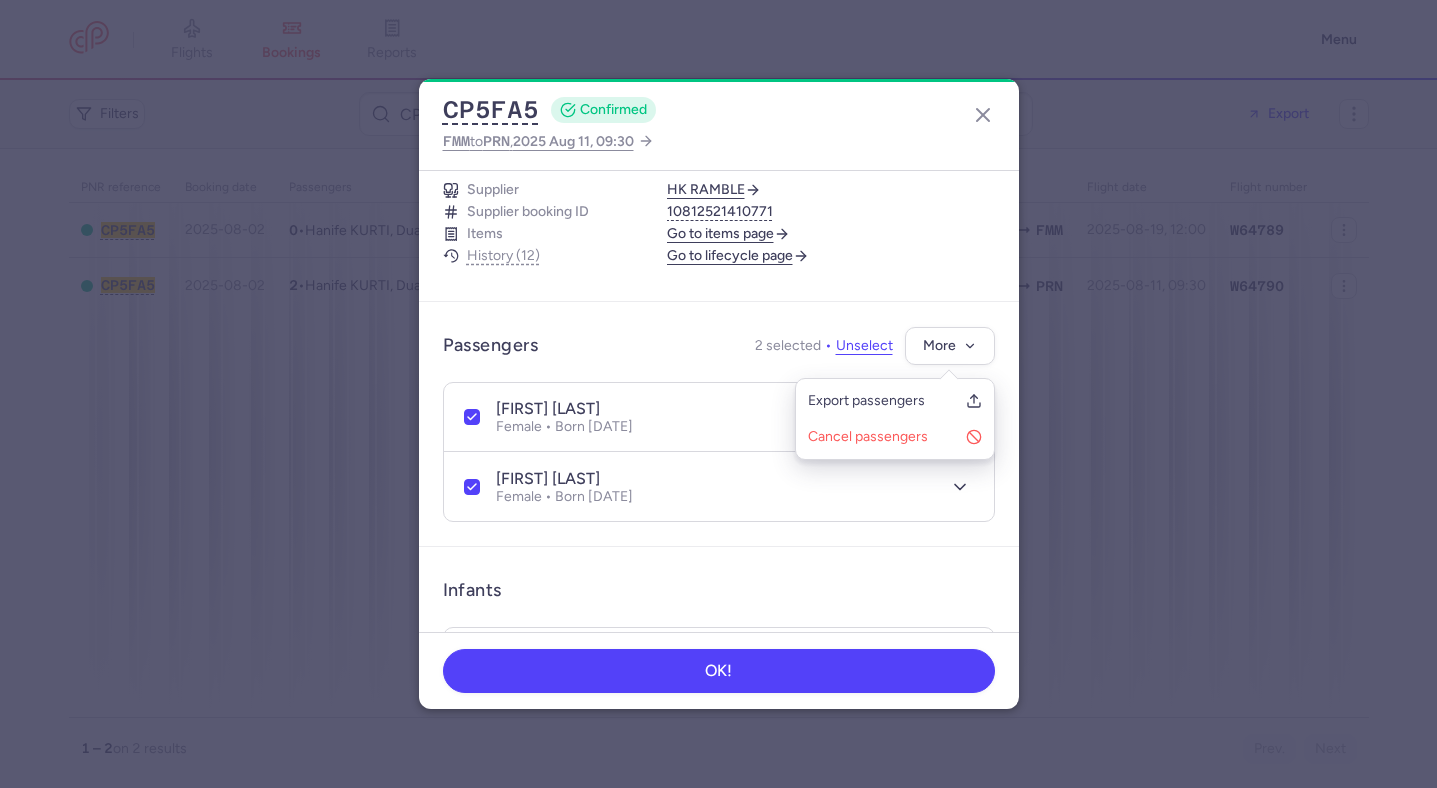 click on "Cancel passengers" at bounding box center [883, 437] 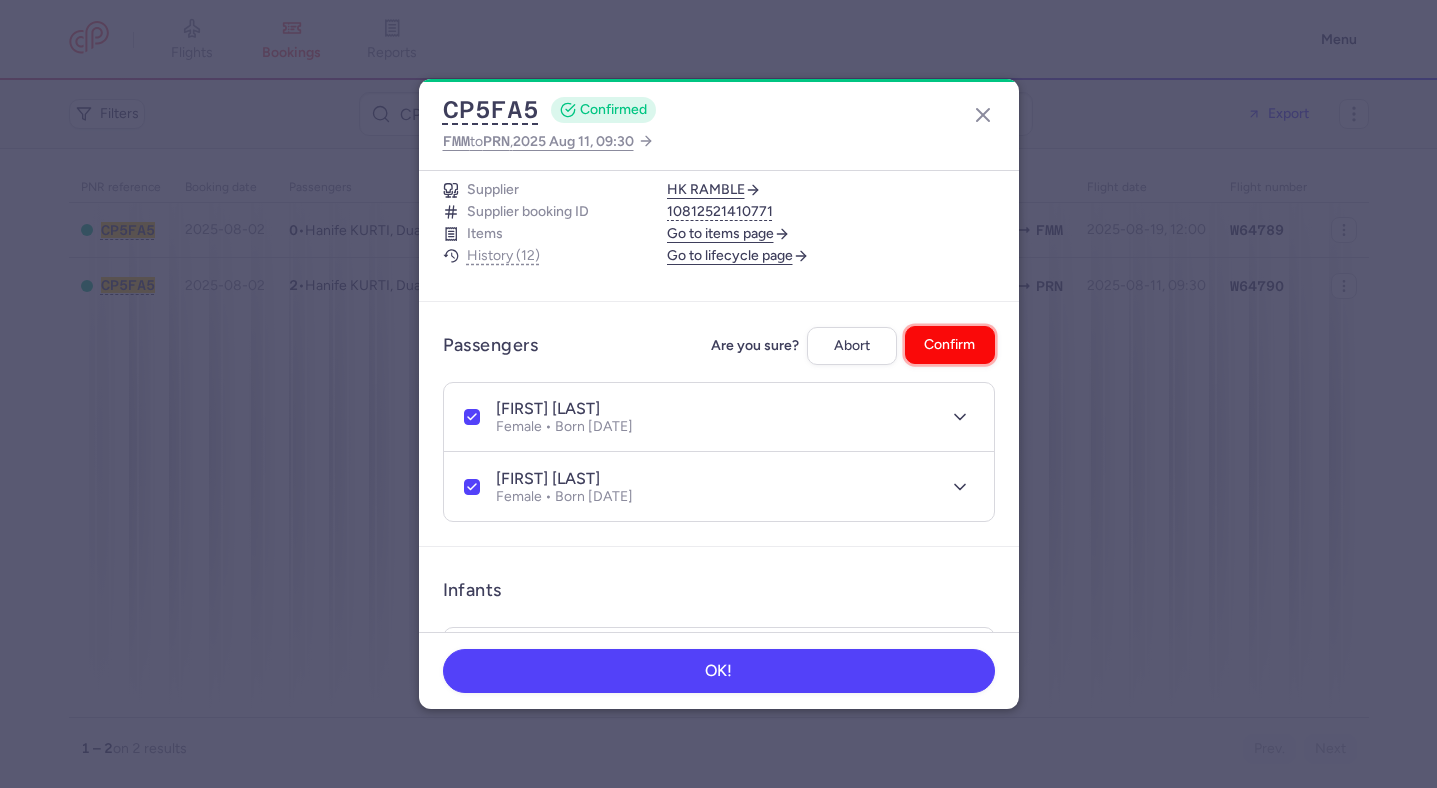 click on "Confirm" at bounding box center [950, 345] 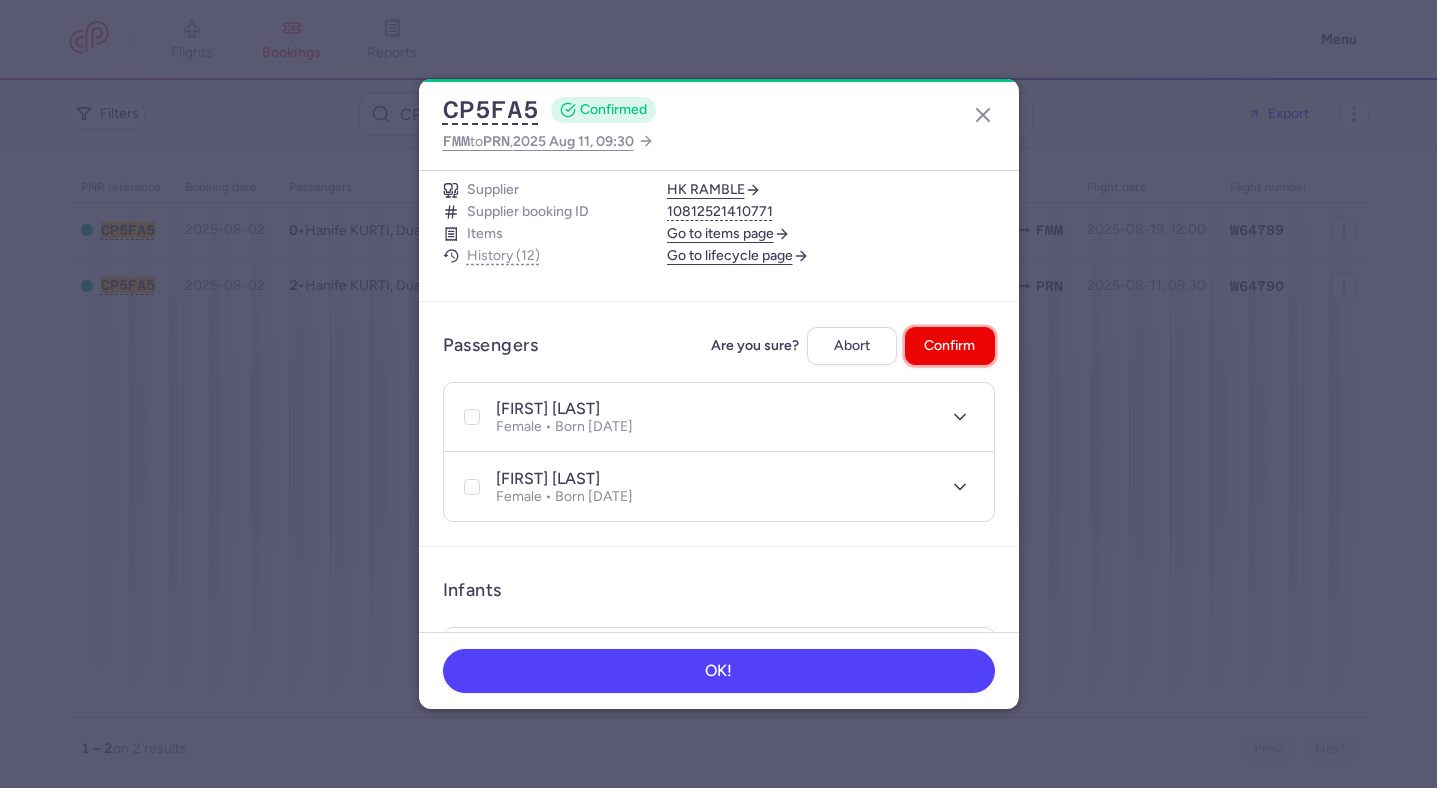 checkbox on "false" 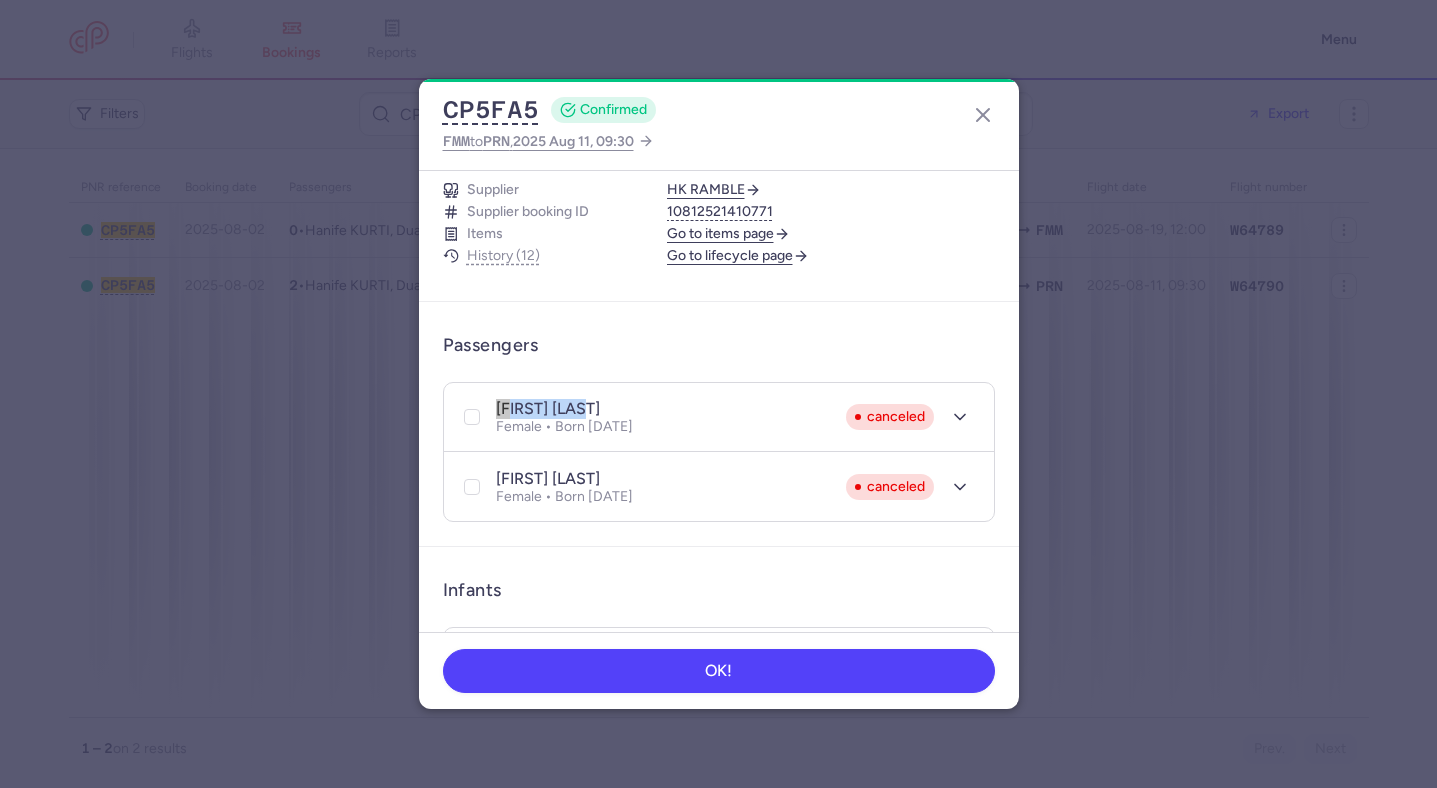 drag, startPoint x: 608, startPoint y: 406, endPoint x: 496, endPoint y: 404, distance: 112.01785 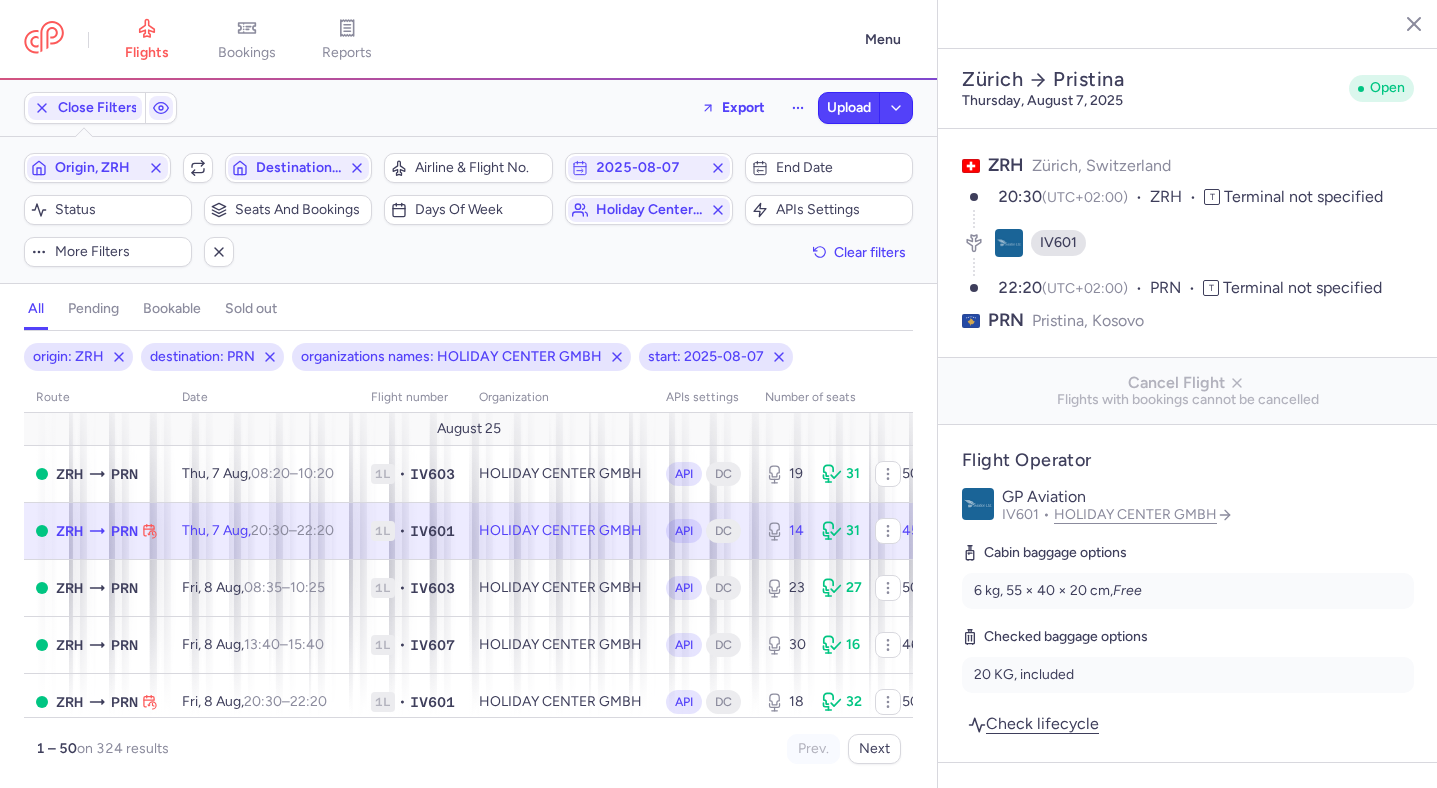 select on "hours" 